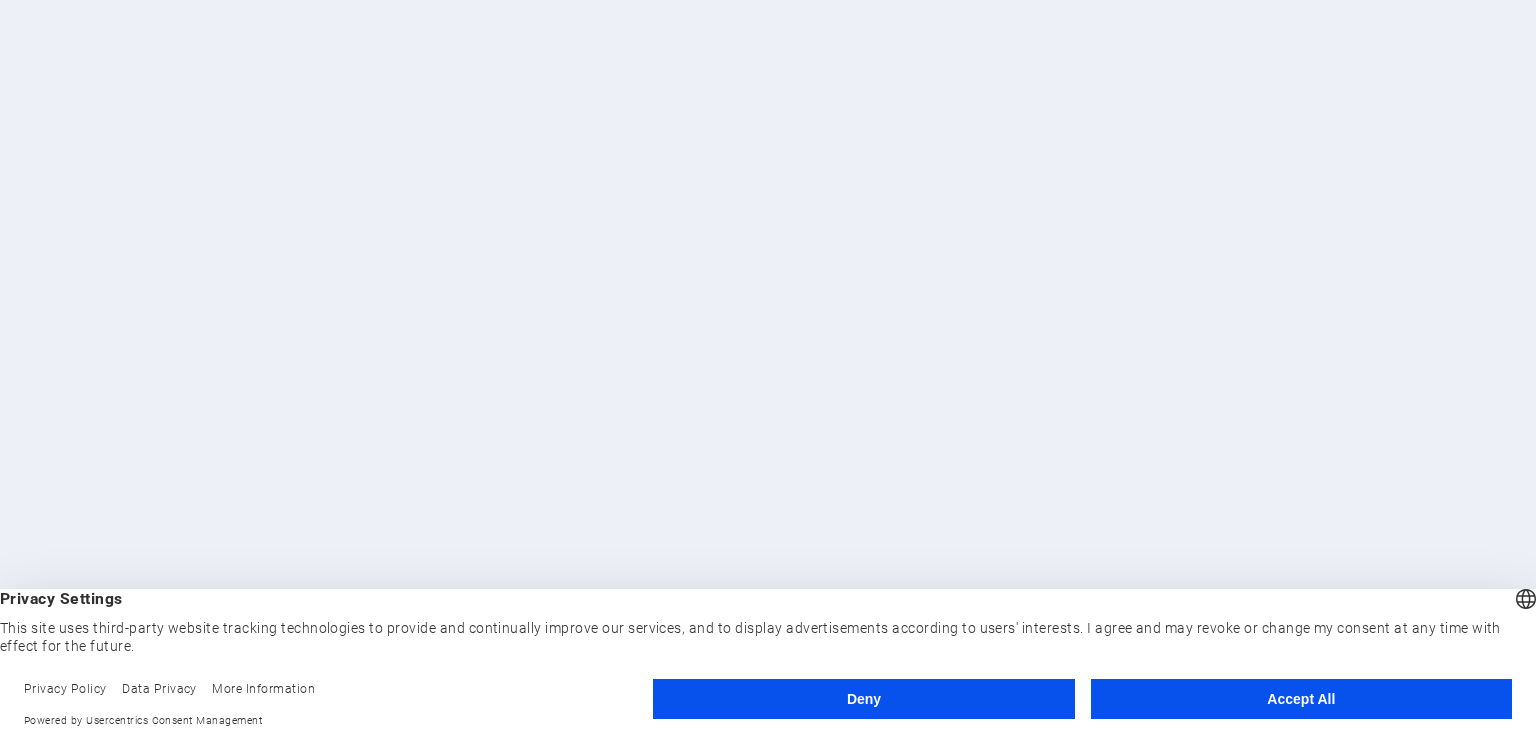 scroll, scrollTop: 0, scrollLeft: 0, axis: both 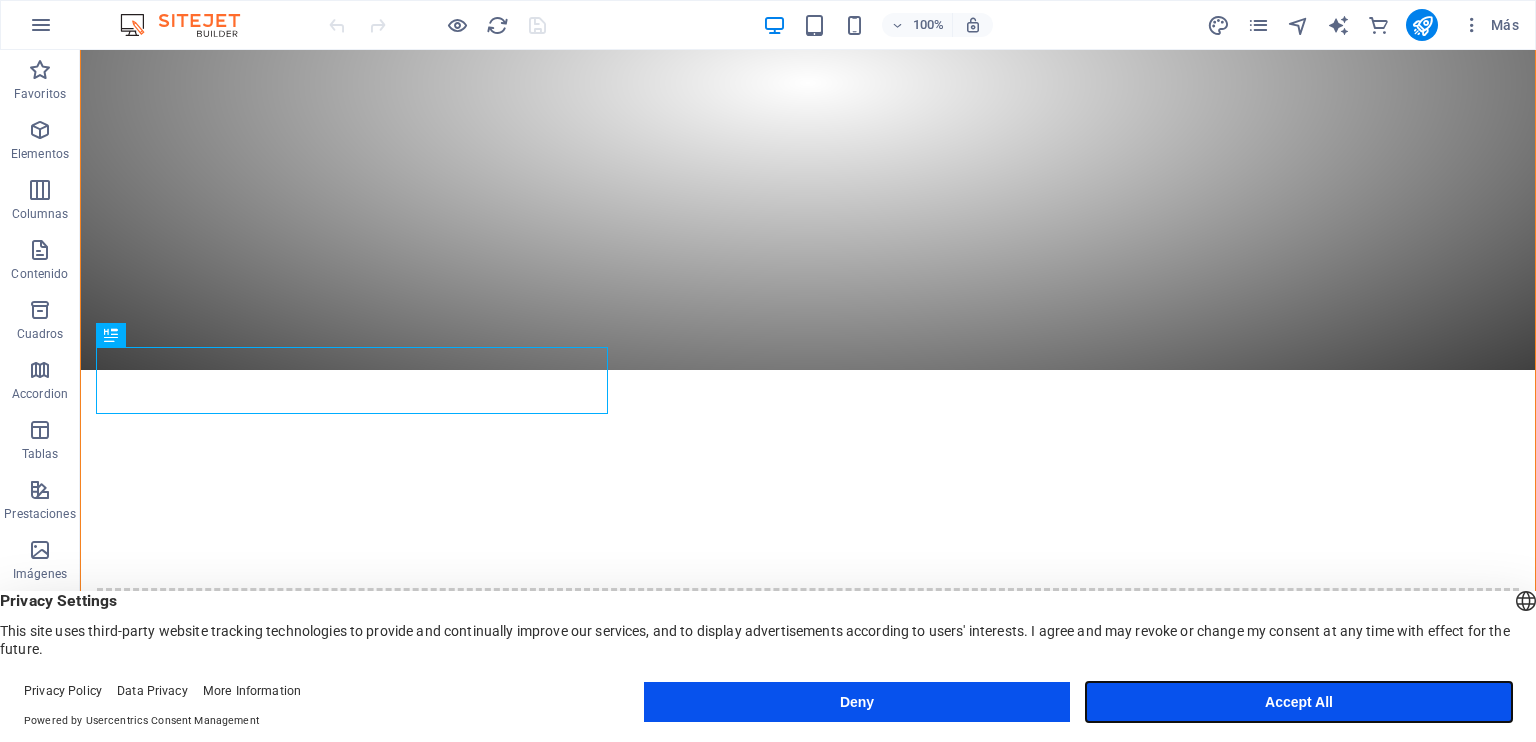 click on "Accept All" at bounding box center (1299, 702) 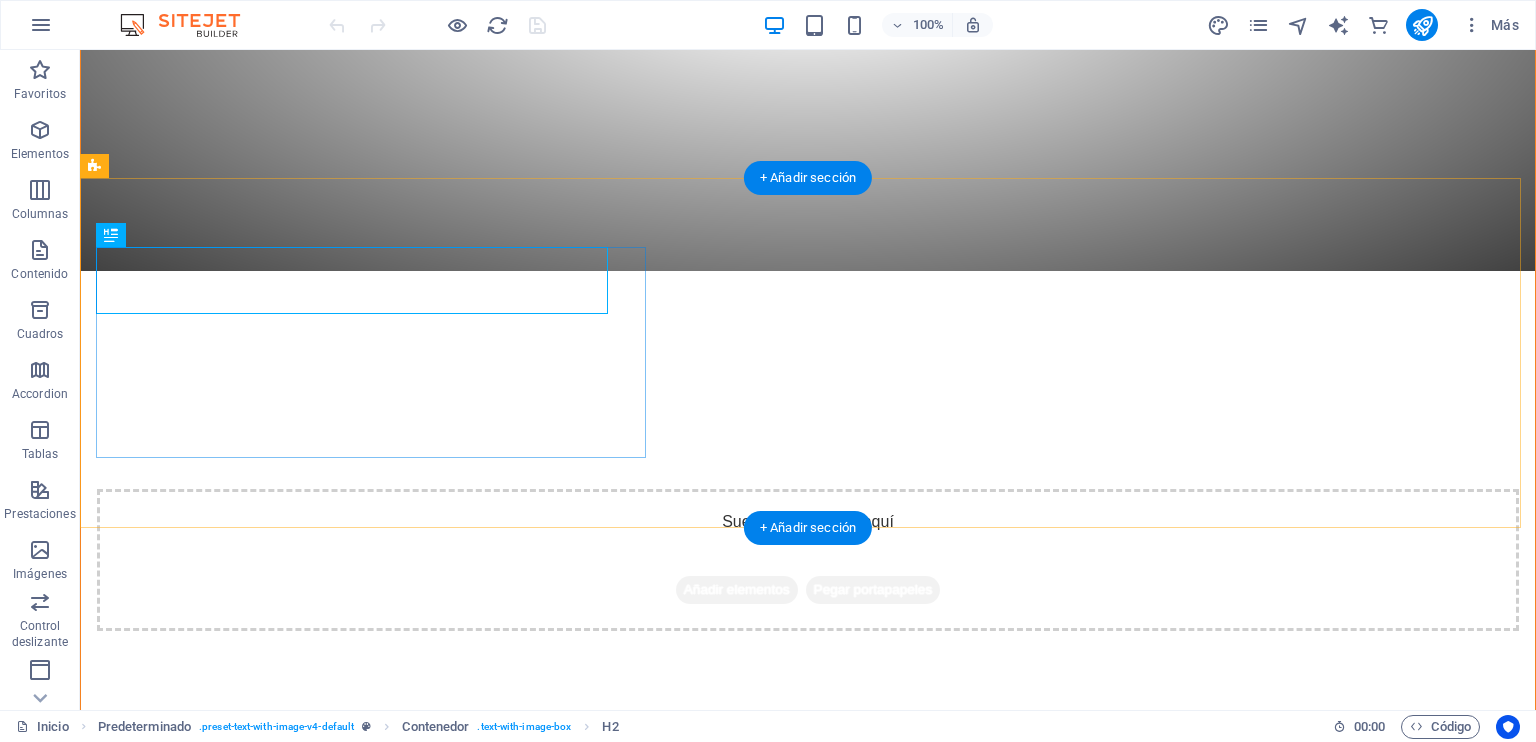 scroll, scrollTop: 621, scrollLeft: 0, axis: vertical 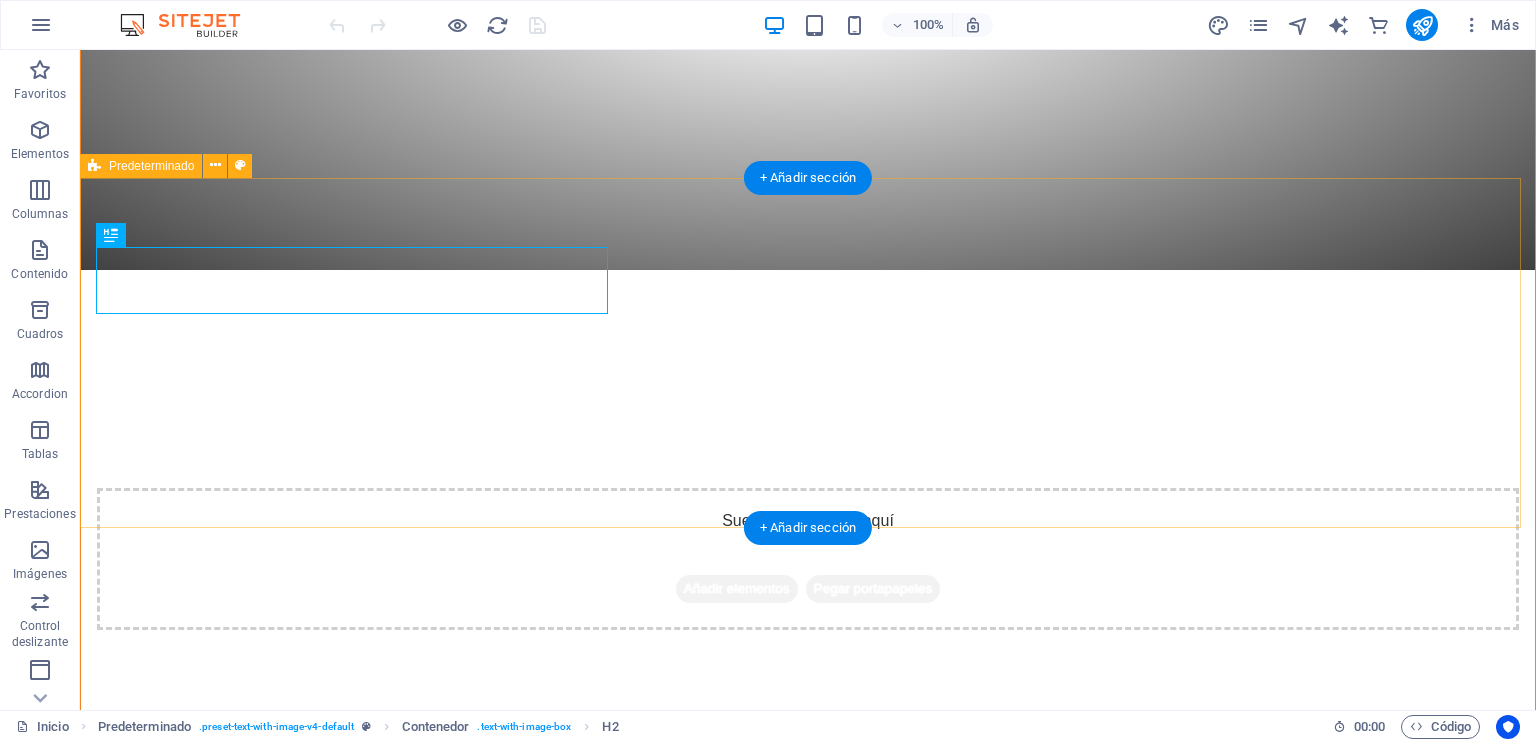 click on "ikf kyokushin chile Lorem ipsum dolor sit amet, consectetuer adipiscing elit. Aenean commodo ligula eget dolor. Lorem ipsum dolor sit amet, consectetuer adipiscing elit leget dolor. Lorem ipsum dolor sit amet, consectetuer adipiscing elit. Aenean commodo ligula eget dolor. Lorem ipsum dolor sit amet, consectetuer adipiscing elit dolor consectetuer adipiscing elit leget dolor. Lorem elit saget ipsum dolor sit amet, consectetuer. Suelta el contenido aquí o  Añadir elementos  Pegar portapapeles" at bounding box center (808, 1024) 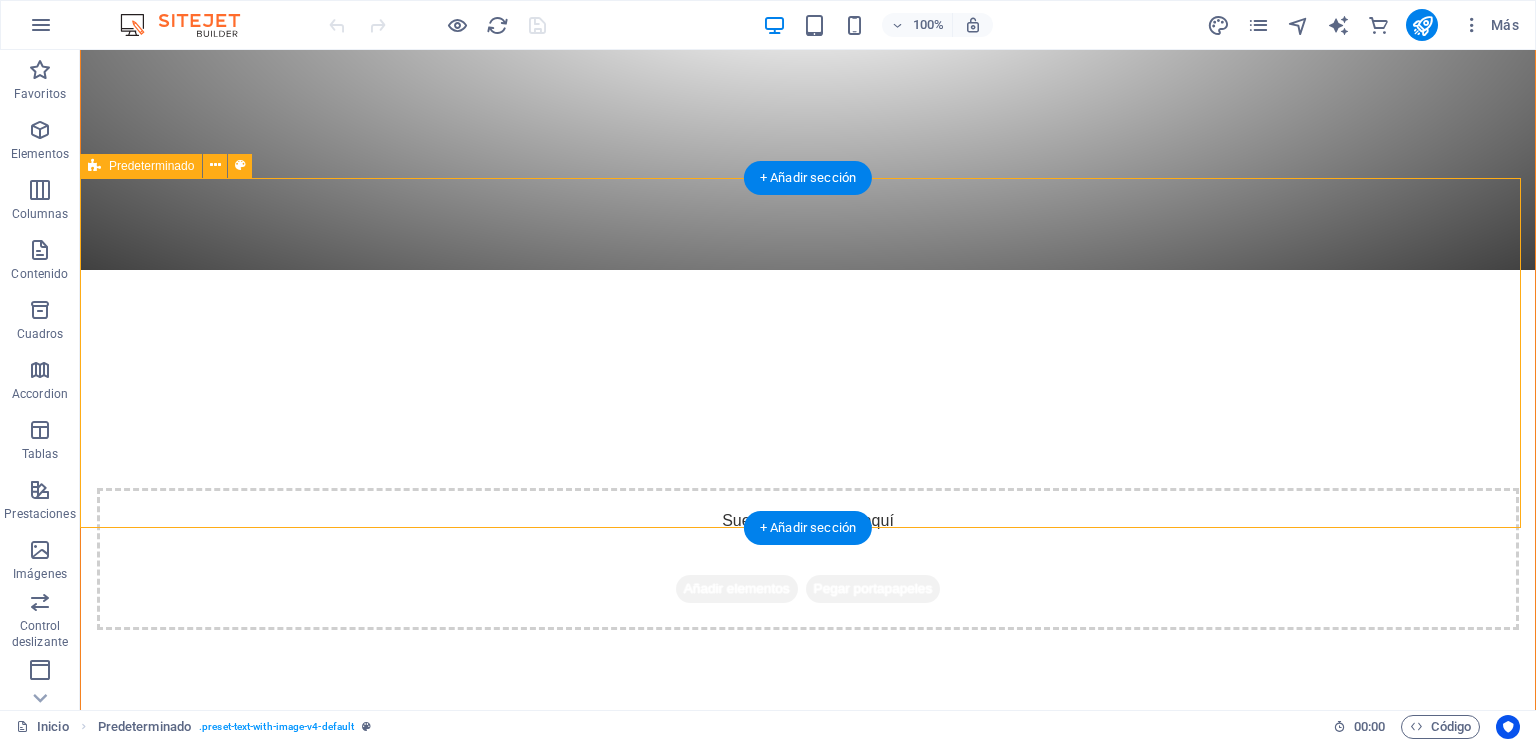 click on "ikf kyokushin chile Lorem ipsum dolor sit amet, consectetuer adipiscing elit. Aenean commodo ligula eget dolor. Lorem ipsum dolor sit amet, consectetuer adipiscing elit leget dolor. Lorem ipsum dolor sit amet, consectetuer adipiscing elit. Aenean commodo ligula eget dolor. Lorem ipsum dolor sit amet, consectetuer adipiscing elit dolor consectetuer adipiscing elit leget dolor. Lorem elit saget ipsum dolor sit amet, consectetuer. Suelta el contenido aquí o  Añadir elementos  Pegar portapapeles" at bounding box center (808, 1024) 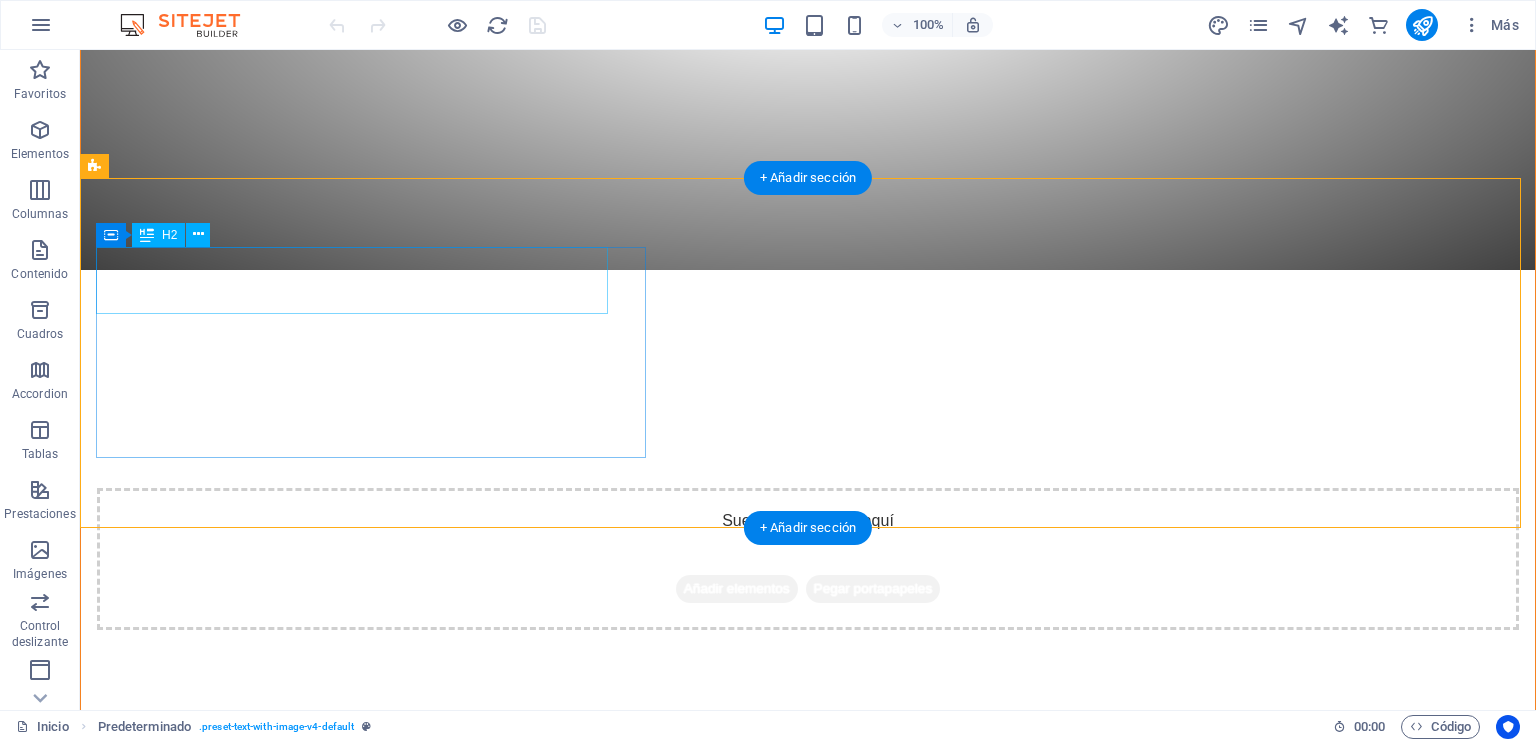 click on "ikf kyokushin chile" at bounding box center [352, 962] 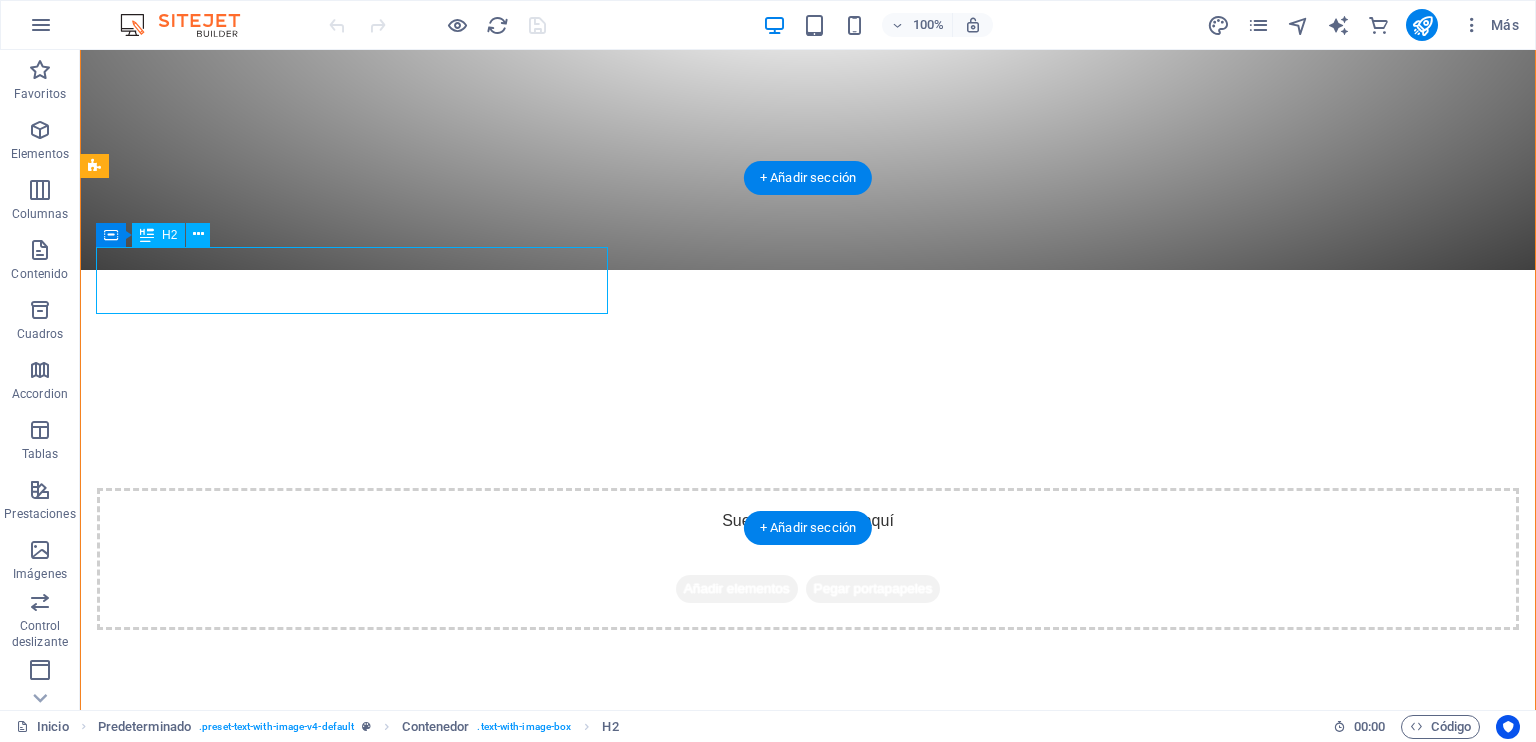 drag, startPoint x: 392, startPoint y: 279, endPoint x: 393, endPoint y: 259, distance: 20.024984 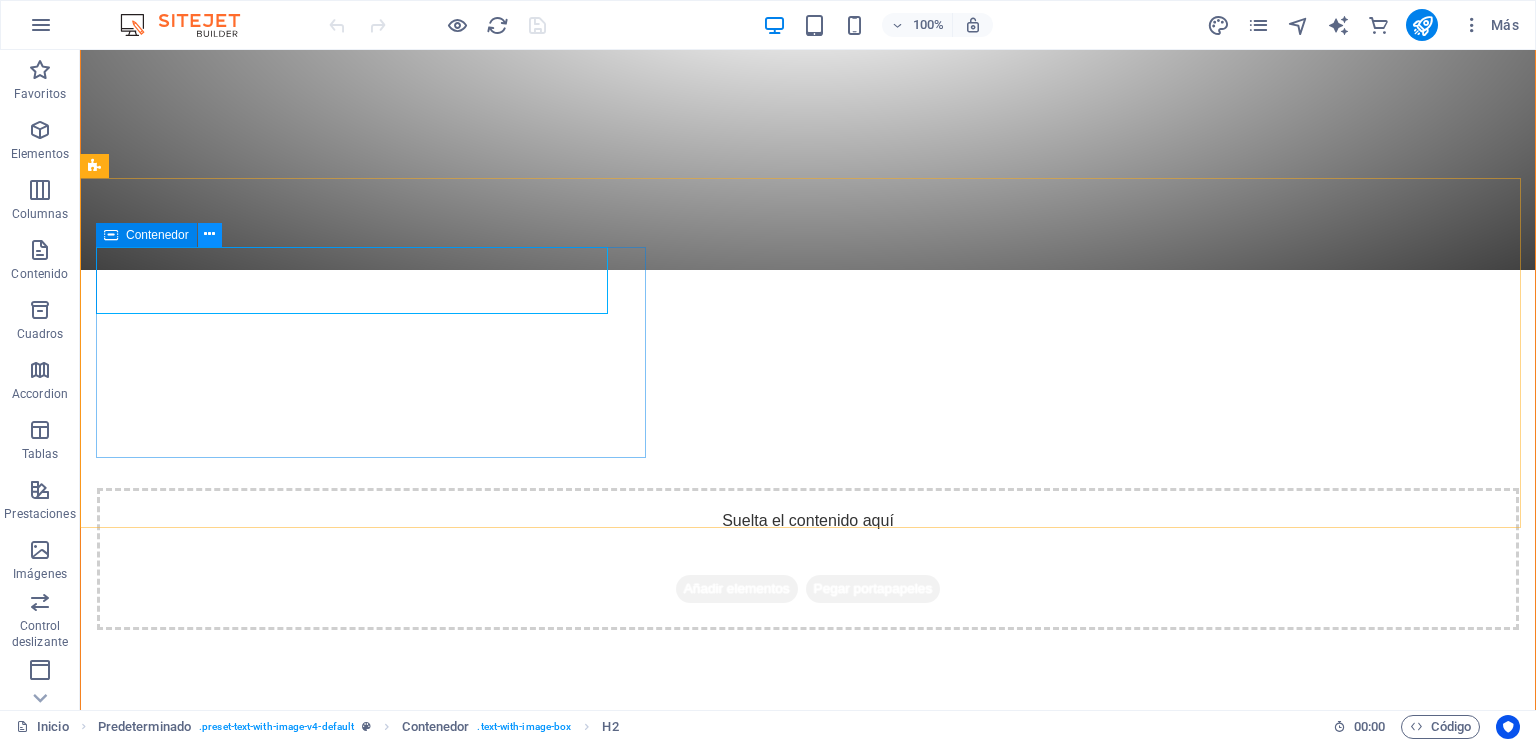 click at bounding box center (209, 234) 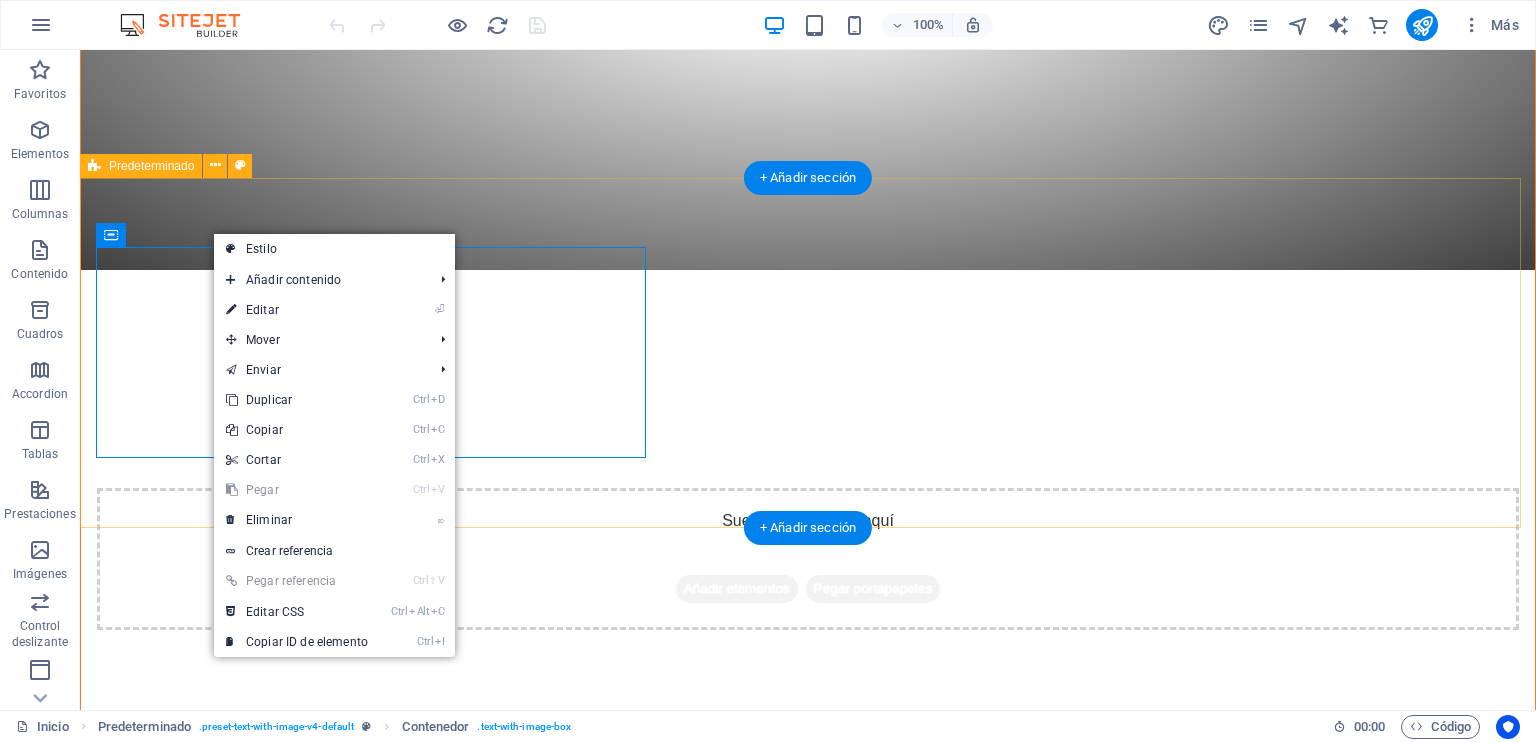 click on "ikf kyokushin chile Lorem ipsum dolor sit amet, consectetuer adipiscing elit. Aenean commodo ligula eget dolor. Lorem ipsum dolor sit amet, consectetuer adipiscing elit leget dolor. Lorem ipsum dolor sit amet, consectetuer adipiscing elit. Aenean commodo ligula eget dolor. Lorem ipsum dolor sit amet, consectetuer adipiscing elit dolor consectetuer adipiscing elit leget dolor. Lorem elit saget ipsum dolor sit amet, consectetuer. Suelta el contenido aquí o  Añadir elementos  Pegar portapapeles" at bounding box center [808, 1024] 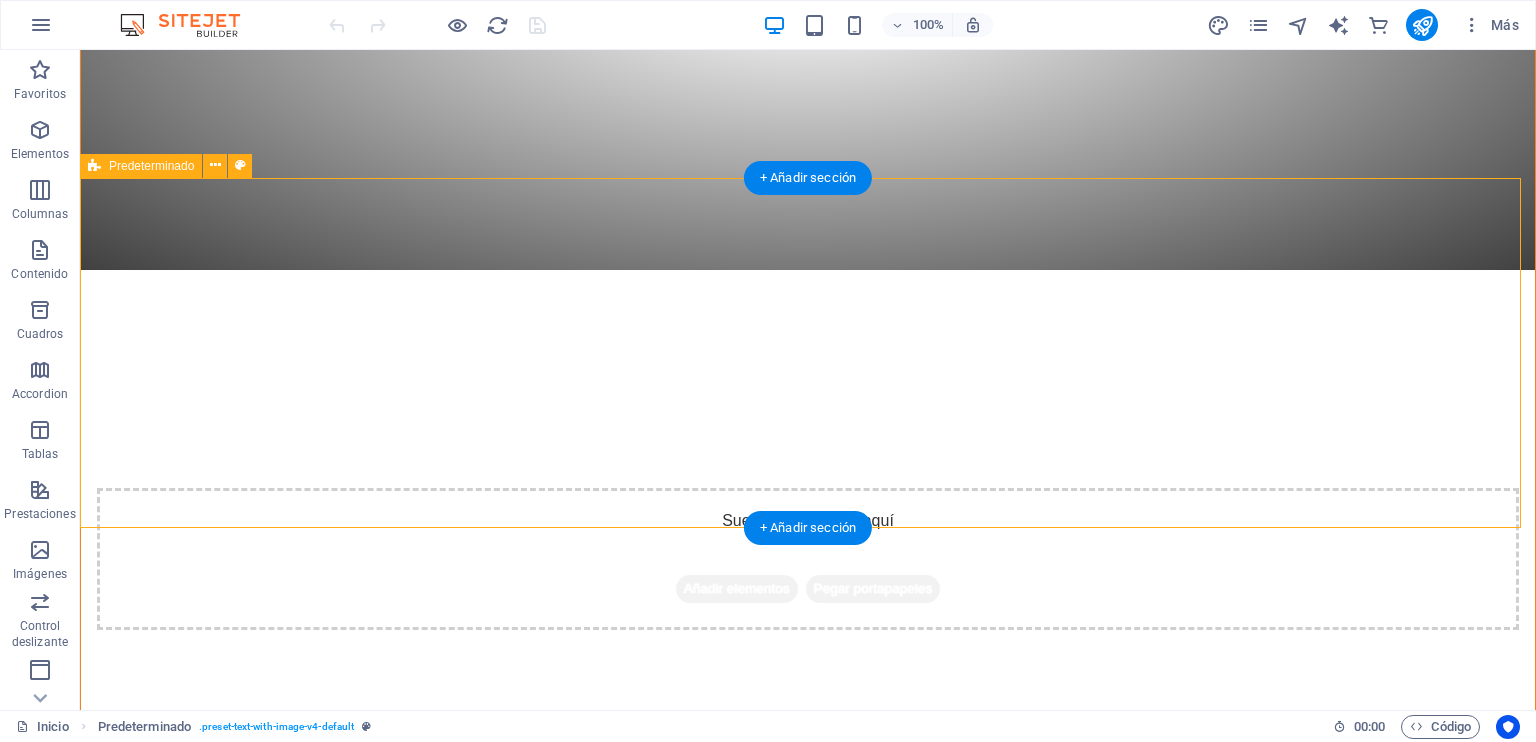 click on "ikf kyokushin chile Lorem ipsum dolor sit amet, consectetuer adipiscing elit. Aenean commodo ligula eget dolor. Lorem ipsum dolor sit amet, consectetuer adipiscing elit leget dolor. Lorem ipsum dolor sit amet, consectetuer adipiscing elit. Aenean commodo ligula eget dolor. Lorem ipsum dolor sit amet, consectetuer adipiscing elit dolor consectetuer adipiscing elit leget dolor. Lorem elit saget ipsum dolor sit amet, consectetuer. Suelta el contenido aquí o  Añadir elementos  Pegar portapapeles" at bounding box center (808, 1024) 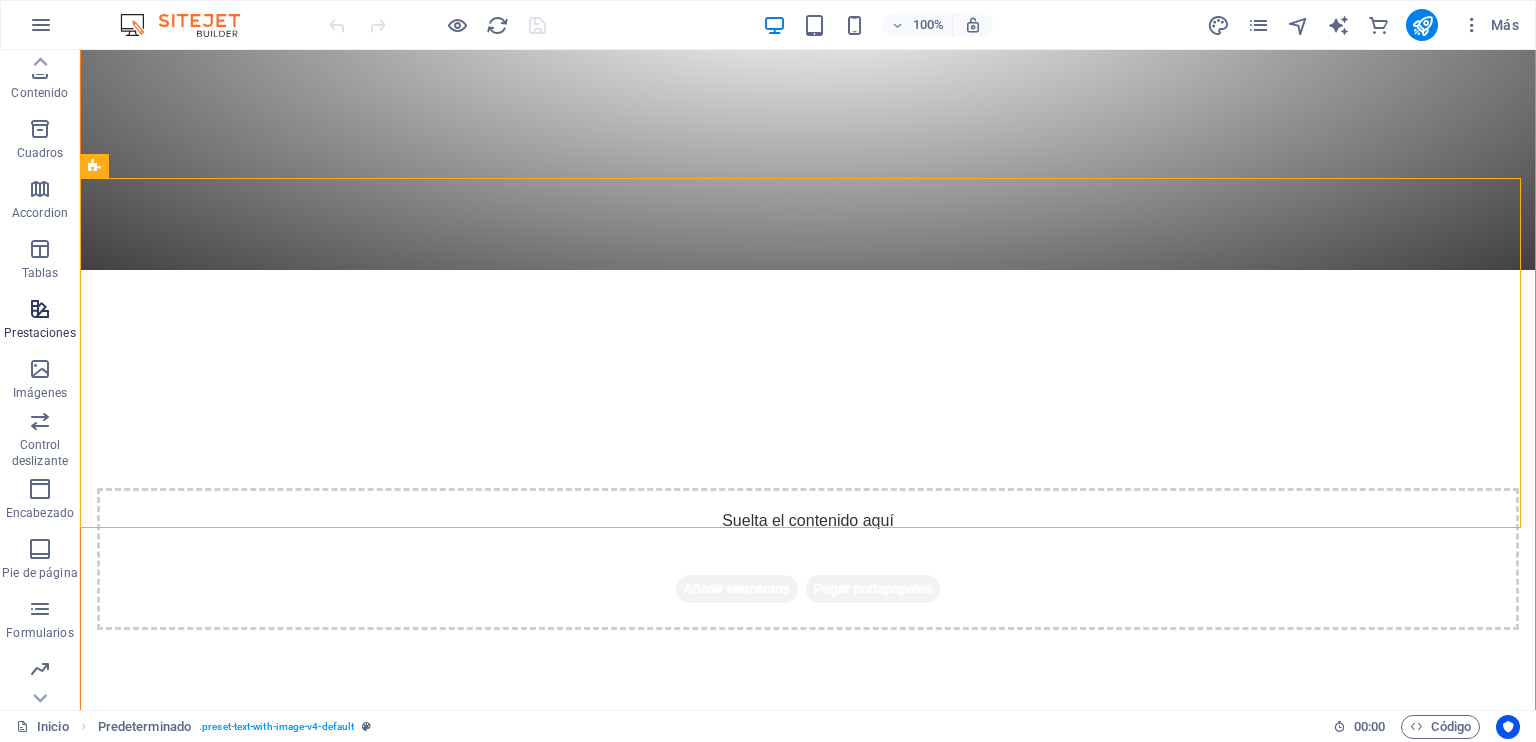 scroll, scrollTop: 299, scrollLeft: 0, axis: vertical 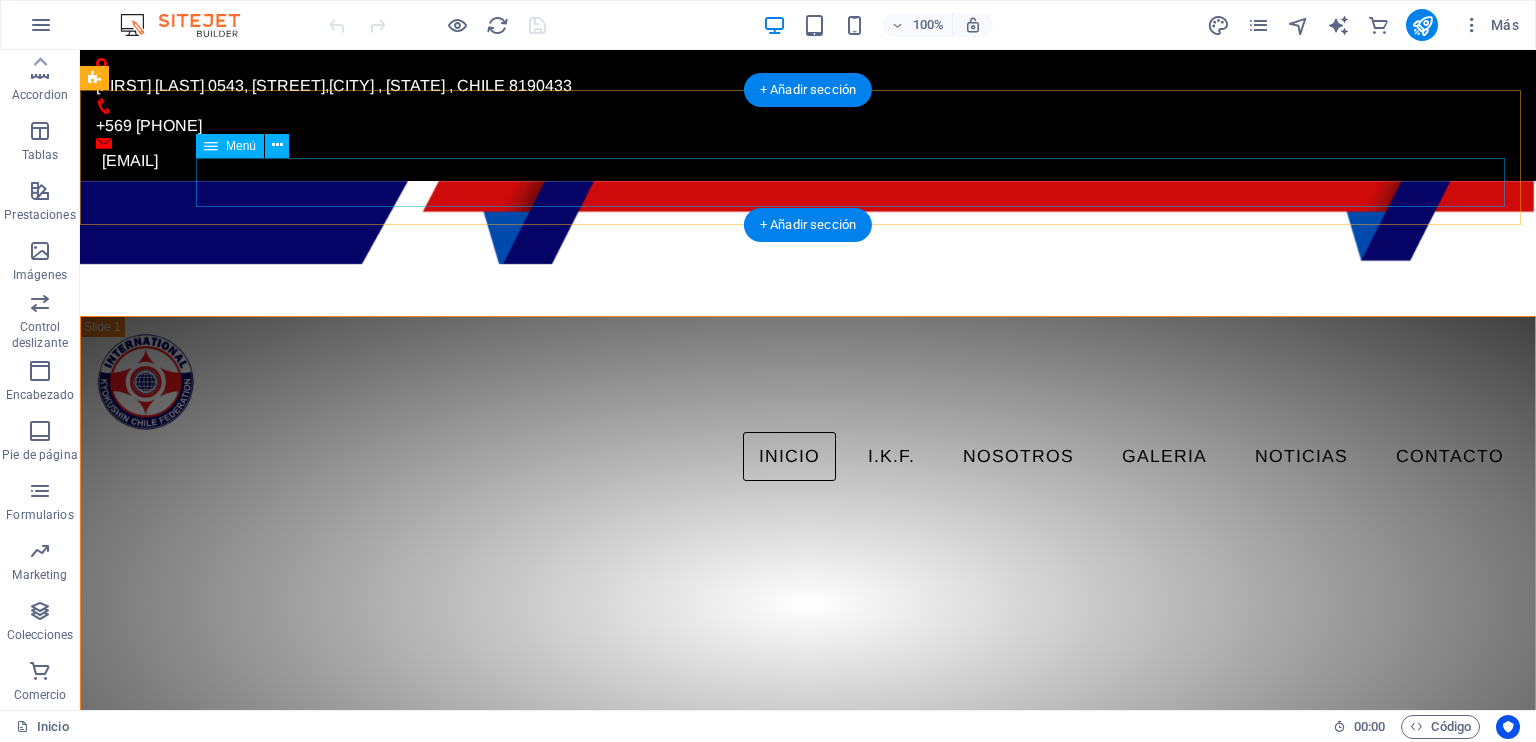 drag, startPoint x: 924, startPoint y: 174, endPoint x: 910, endPoint y: 175, distance: 14.035668 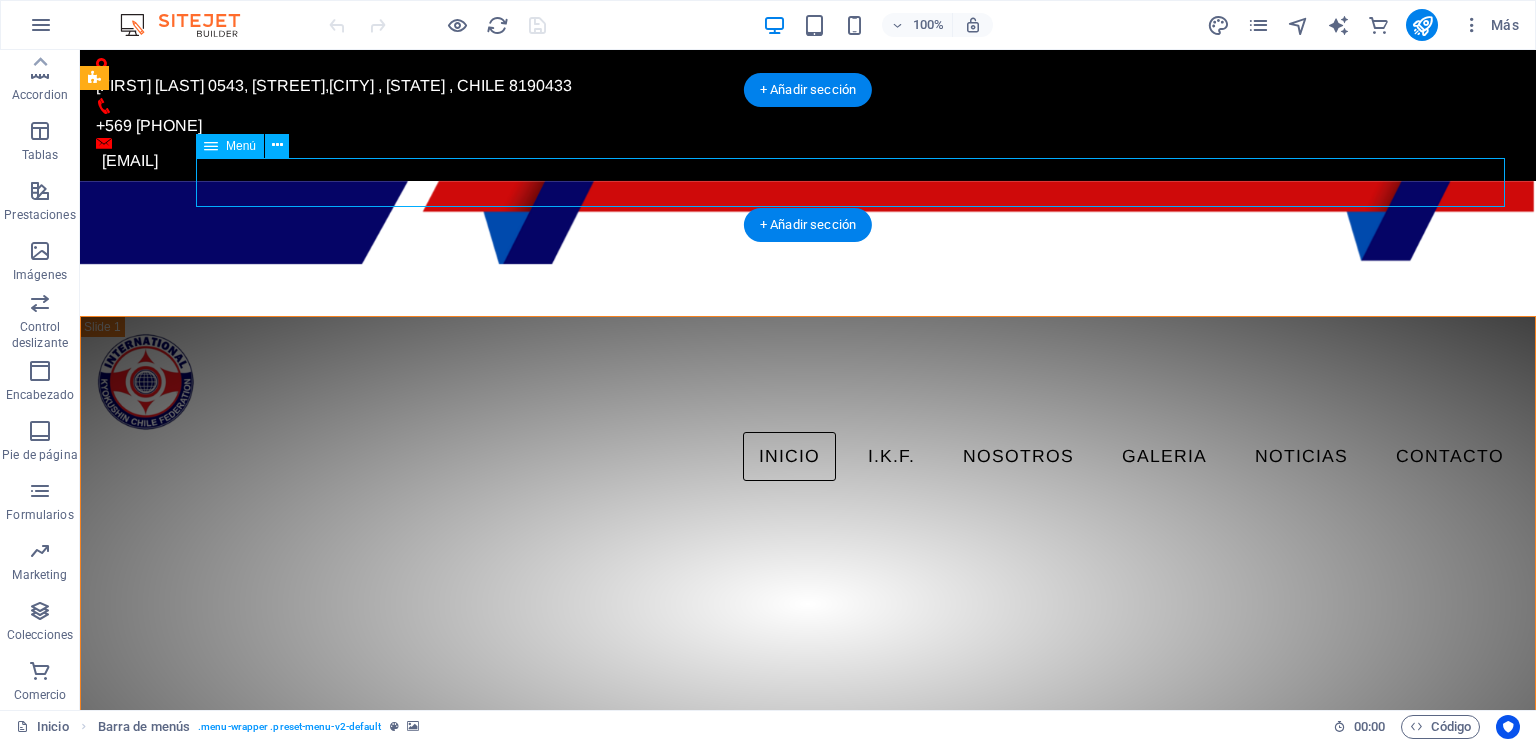 click on "INICIO I.K.F. IKF HOMBU PRESIDENTE IKF NOSOTROS GALERIA NOTICIAS Contacto" at bounding box center [808, 457] 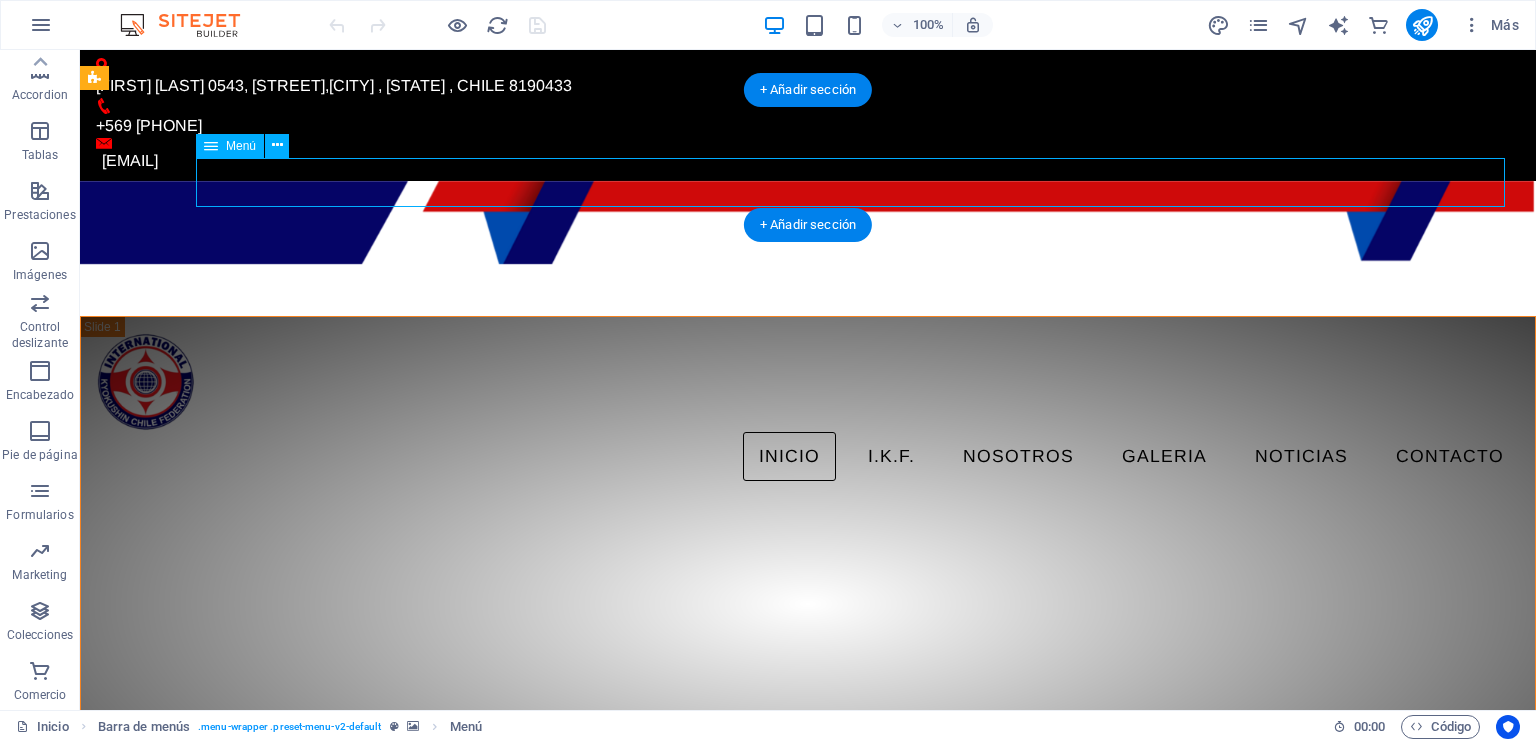 click on "INICIO I.K.F. IKF HOMBU PRESIDENTE IKF NOSOTROS GALERIA NOTICIAS Contacto" at bounding box center (808, 457) 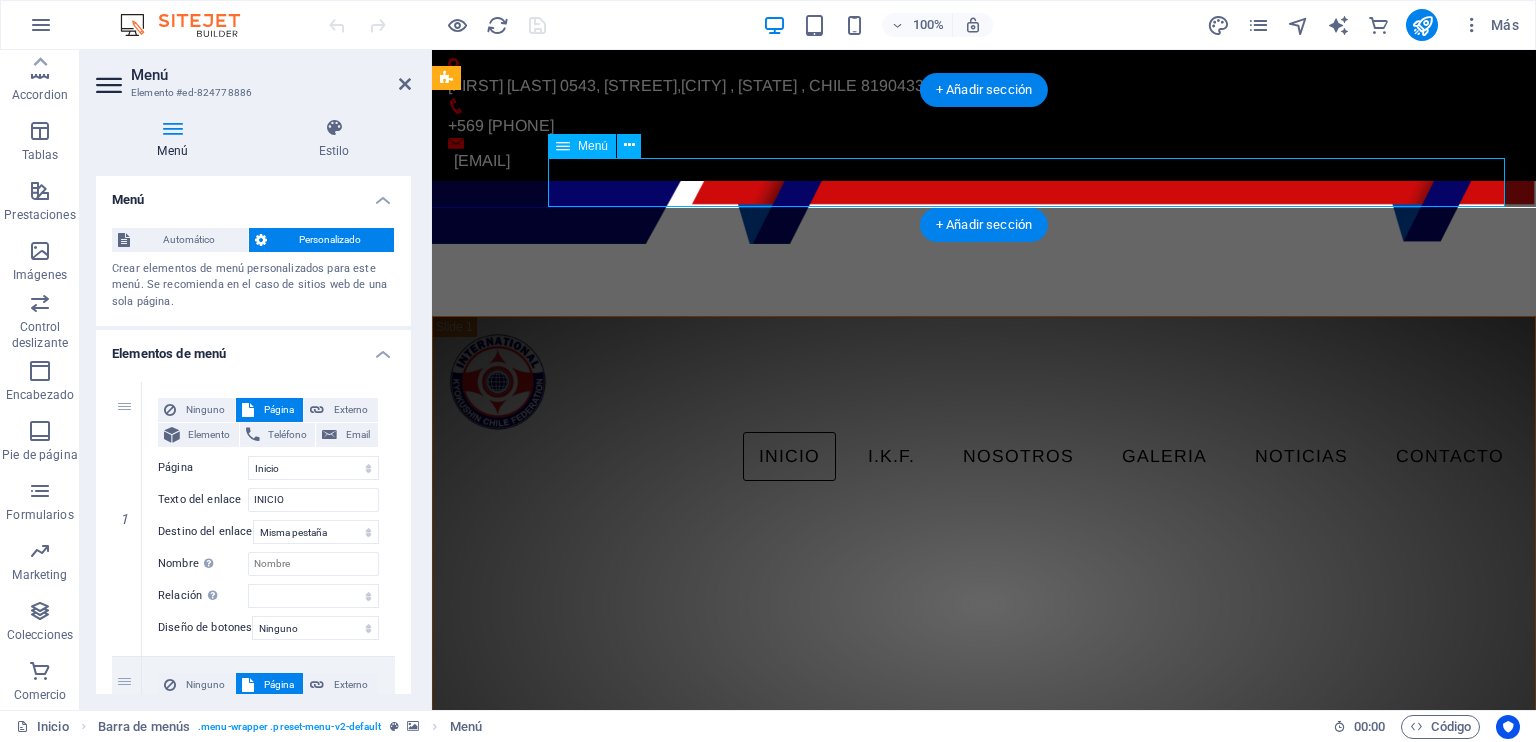 click on "INICIO I.K.F. IKF HOMBU PRESIDENTE IKF NOSOTROS GALERIA NOTICIAS Contacto" at bounding box center [984, 457] 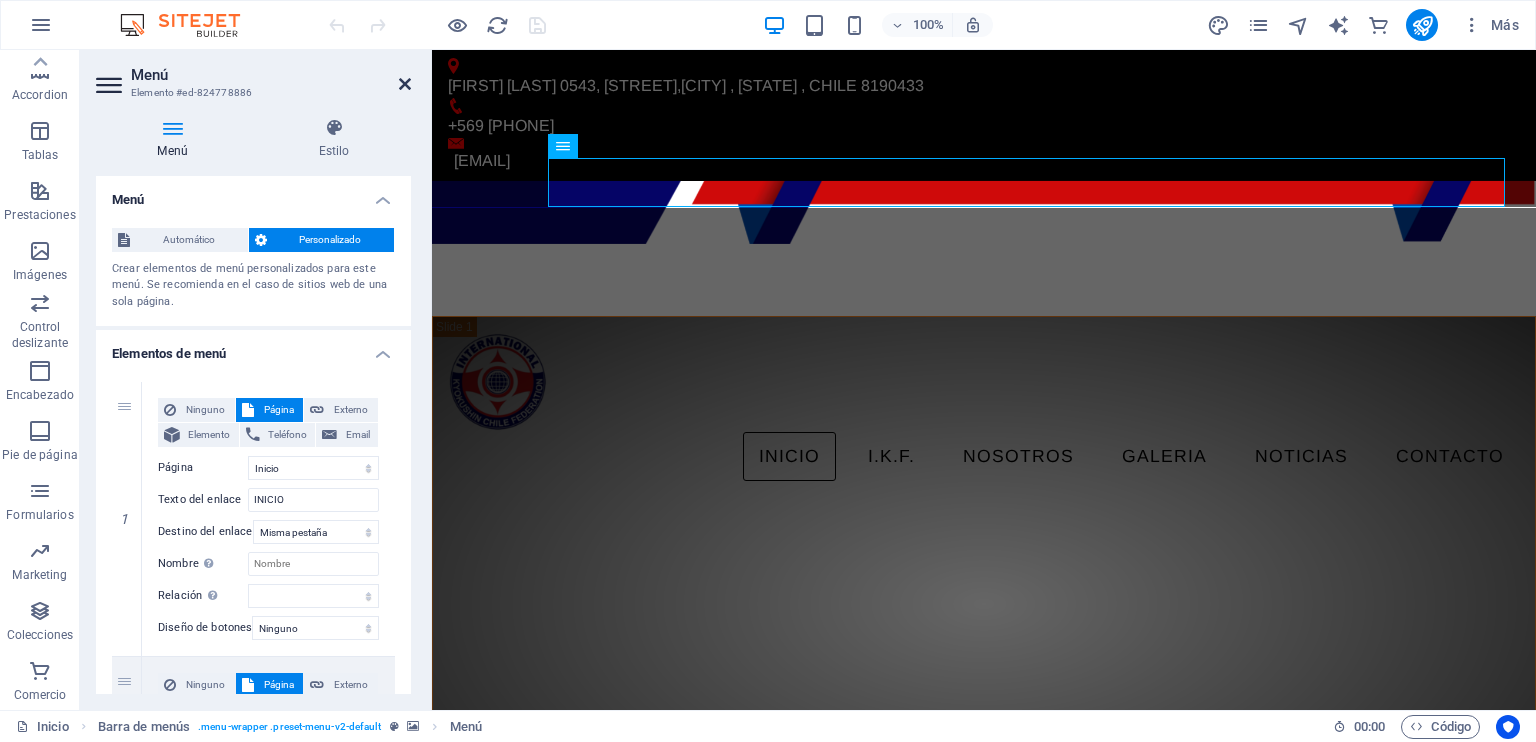 click at bounding box center [405, 84] 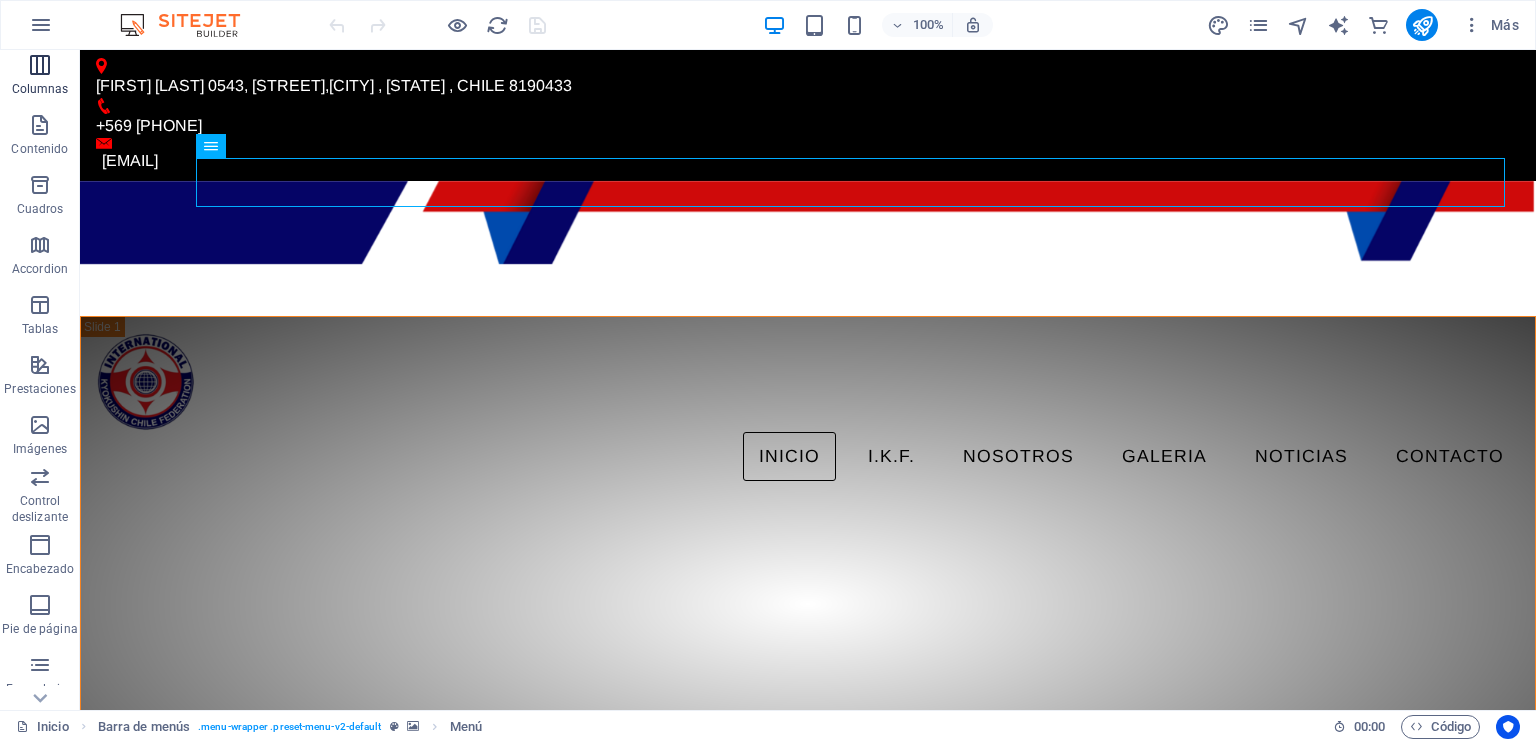 scroll, scrollTop: 299, scrollLeft: 0, axis: vertical 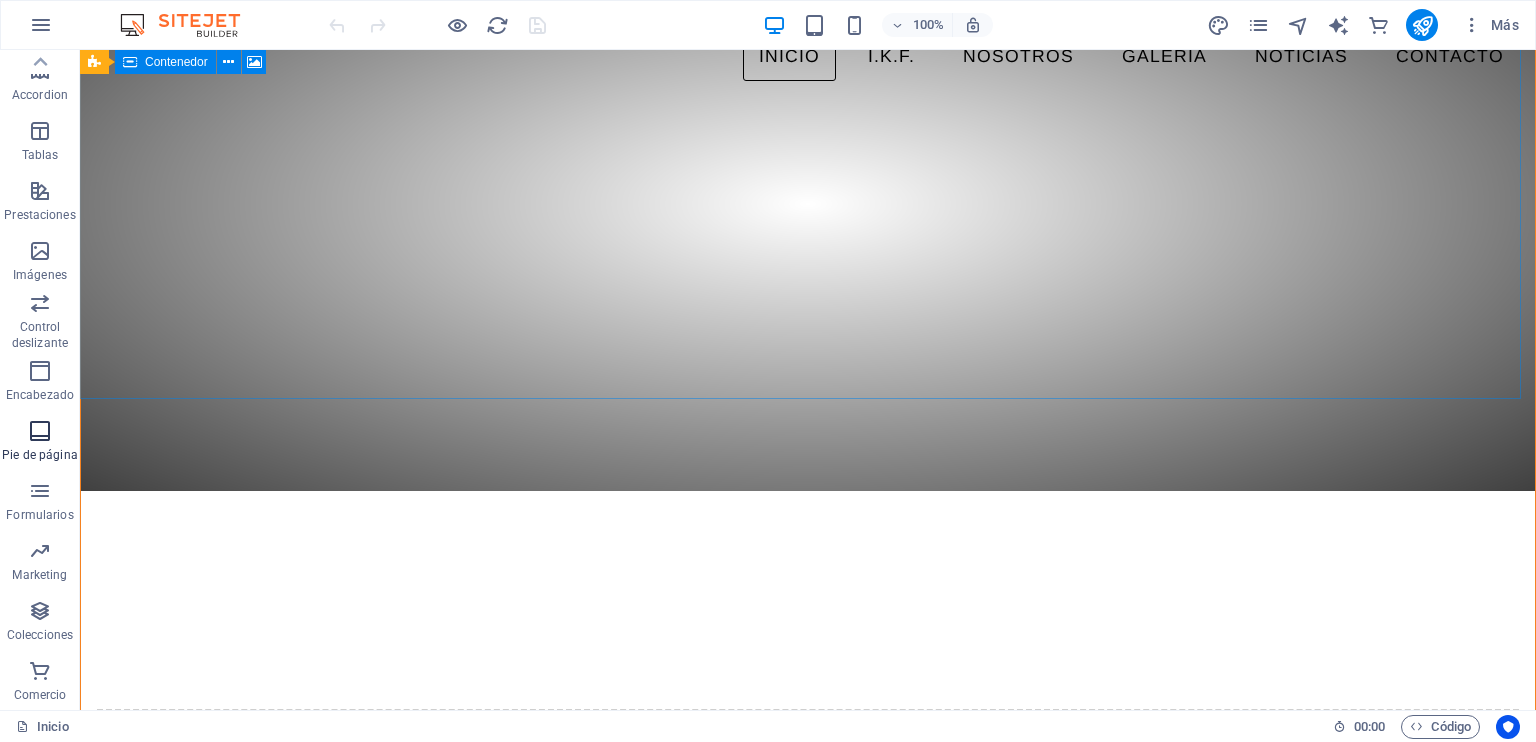 click at bounding box center (40, 431) 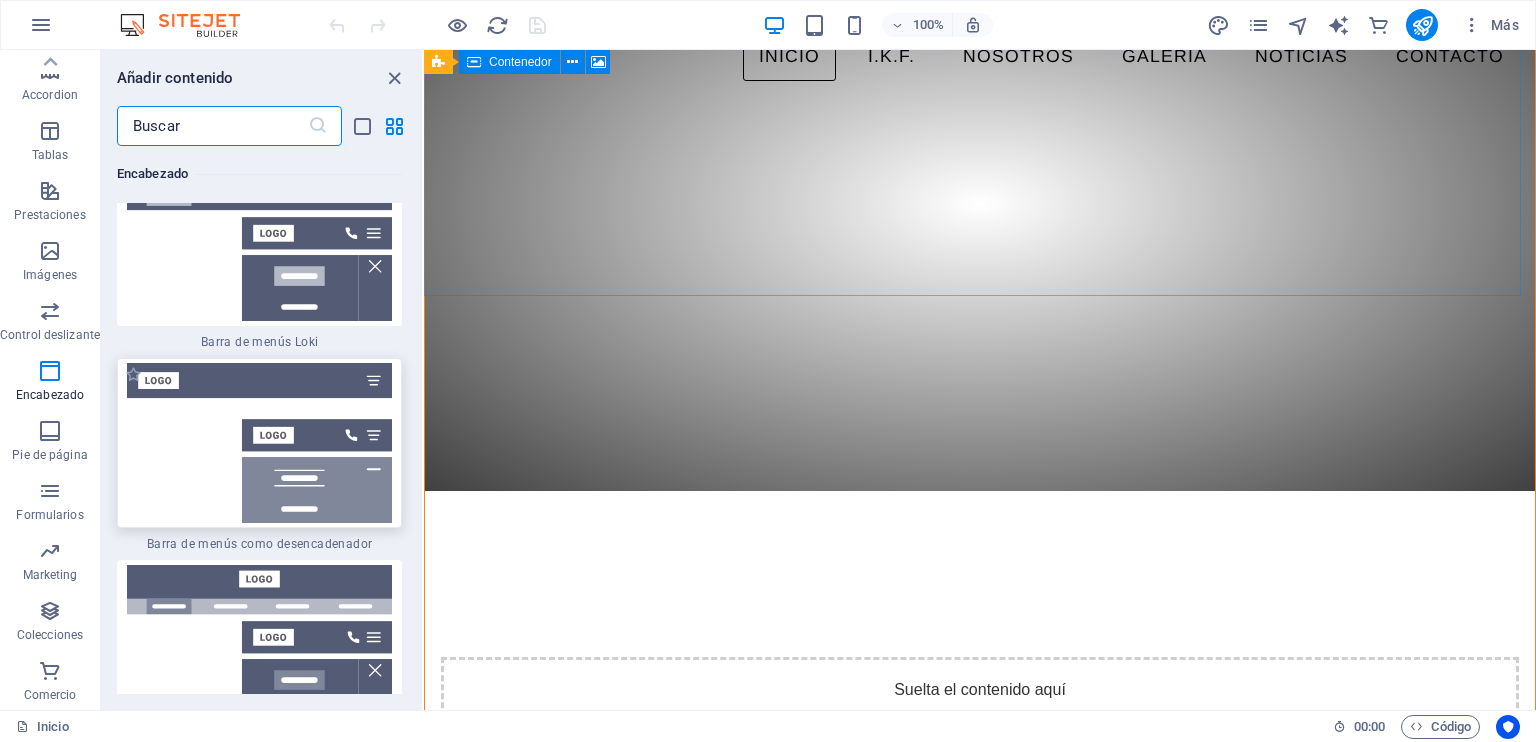 scroll, scrollTop: 24877, scrollLeft: 0, axis: vertical 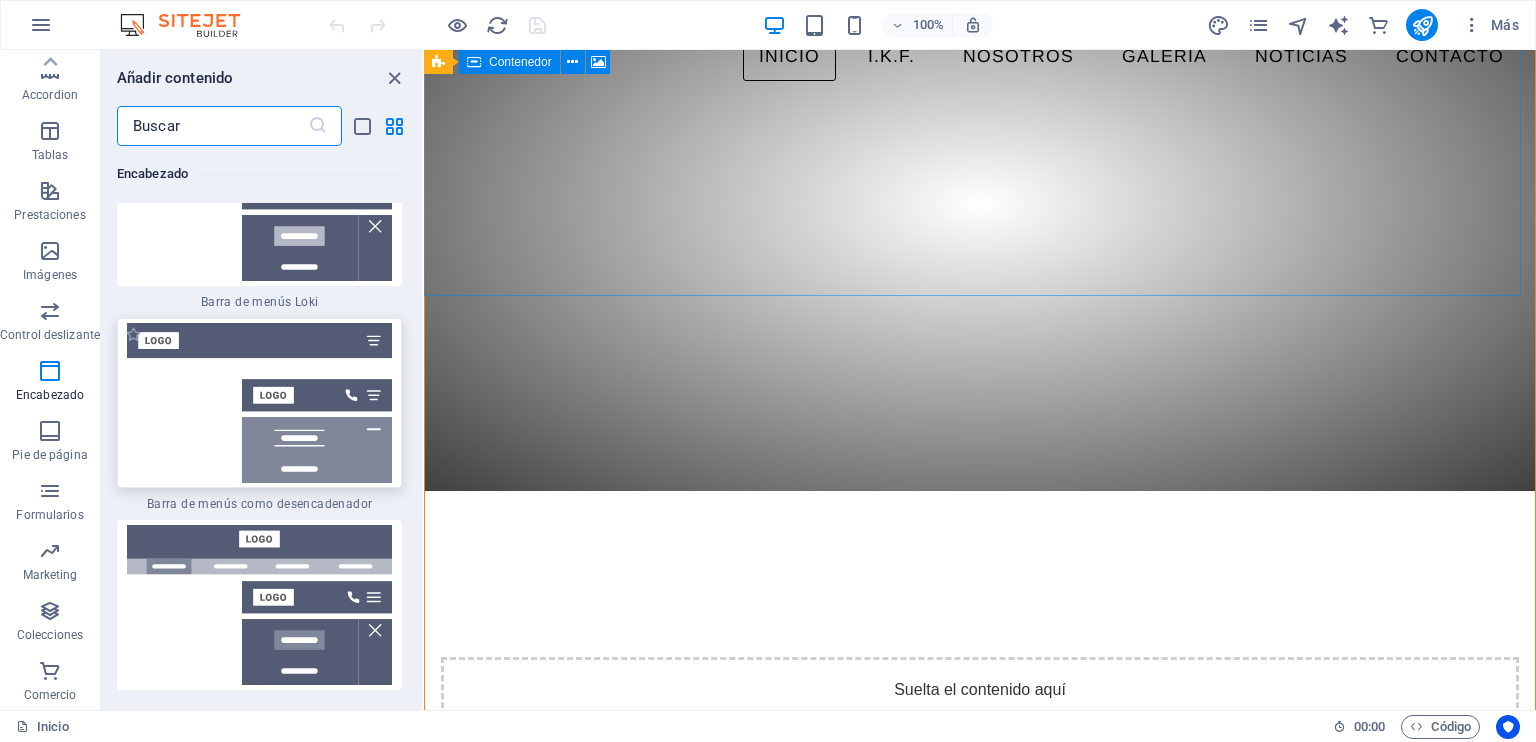 click at bounding box center (259, 403) 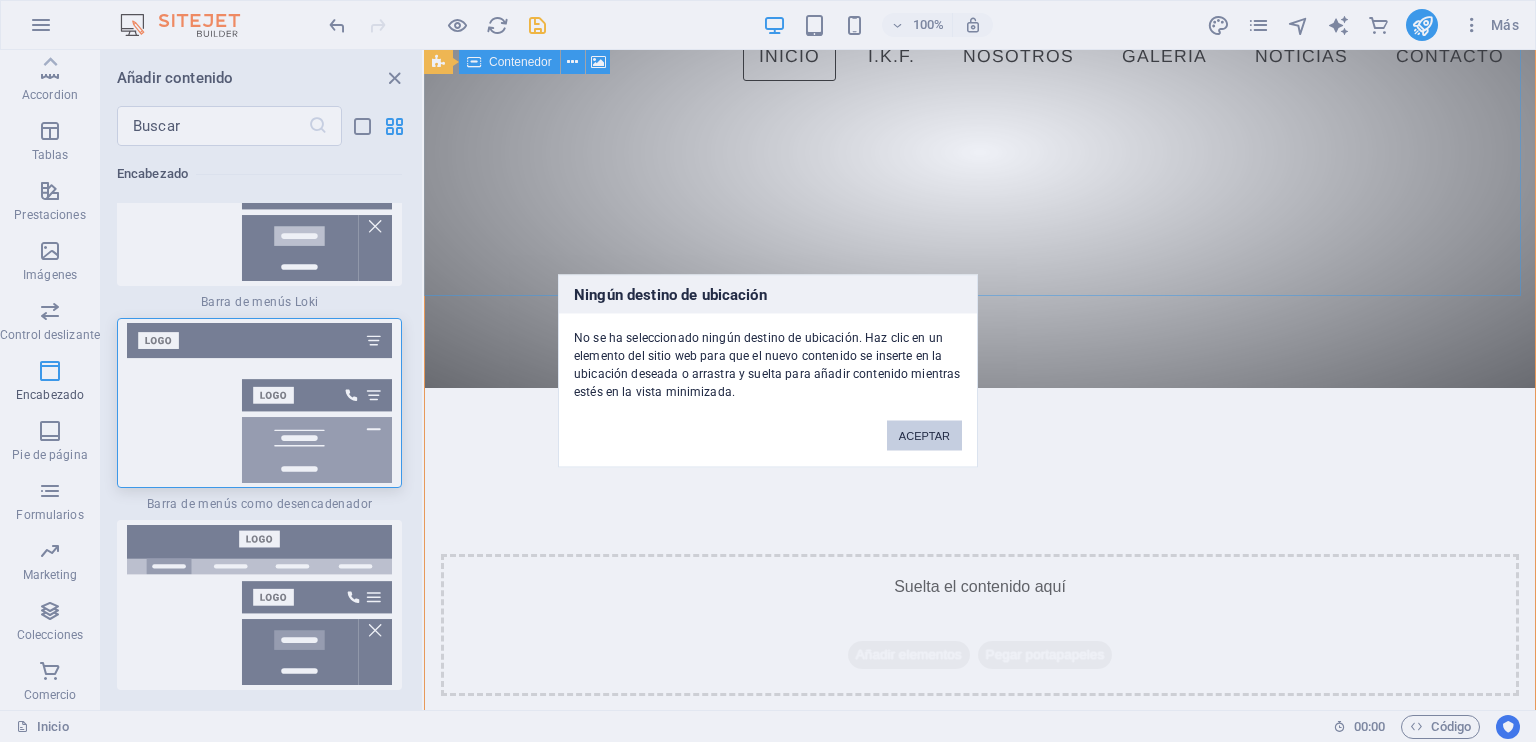 click on "ACEPTAR" at bounding box center [924, 436] 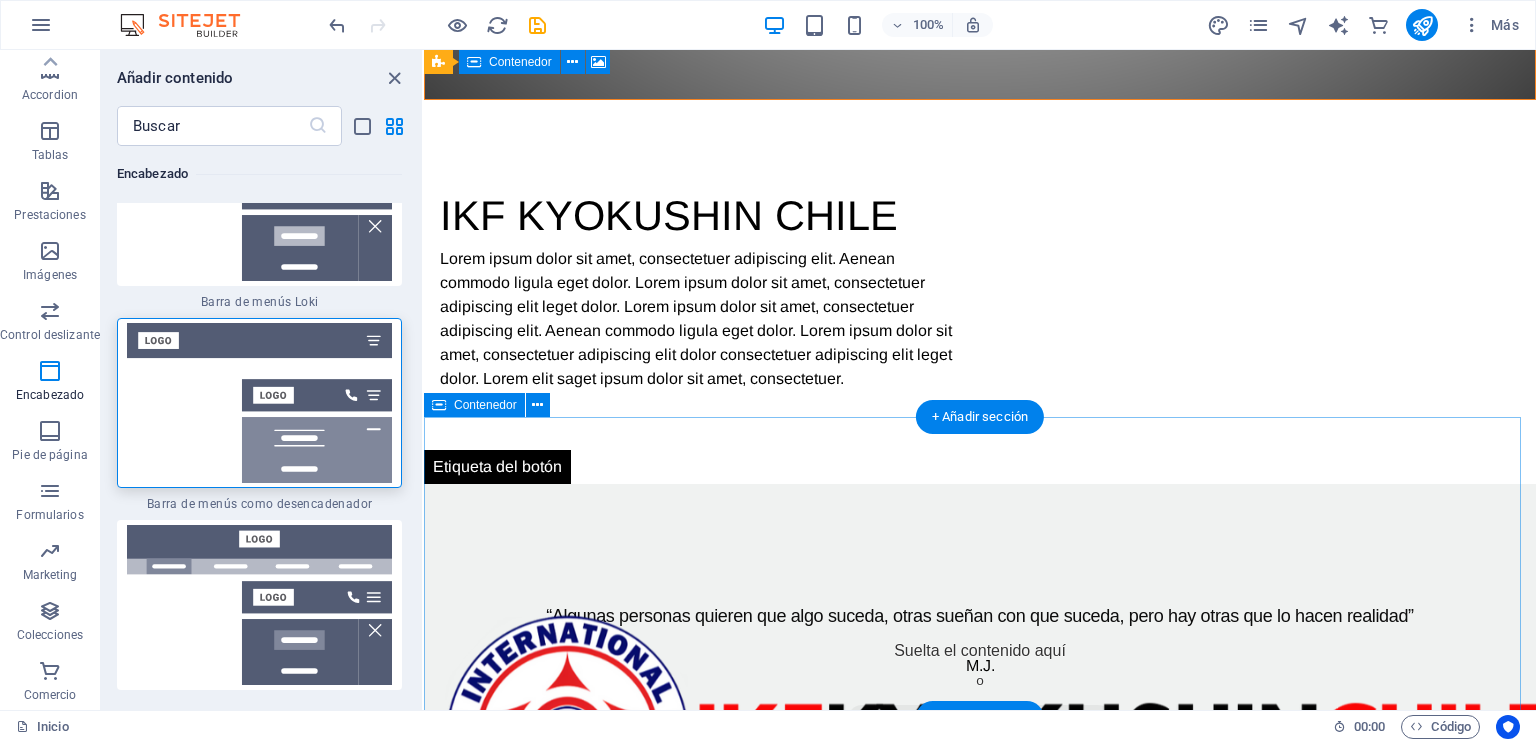 scroll, scrollTop: 1221, scrollLeft: 0, axis: vertical 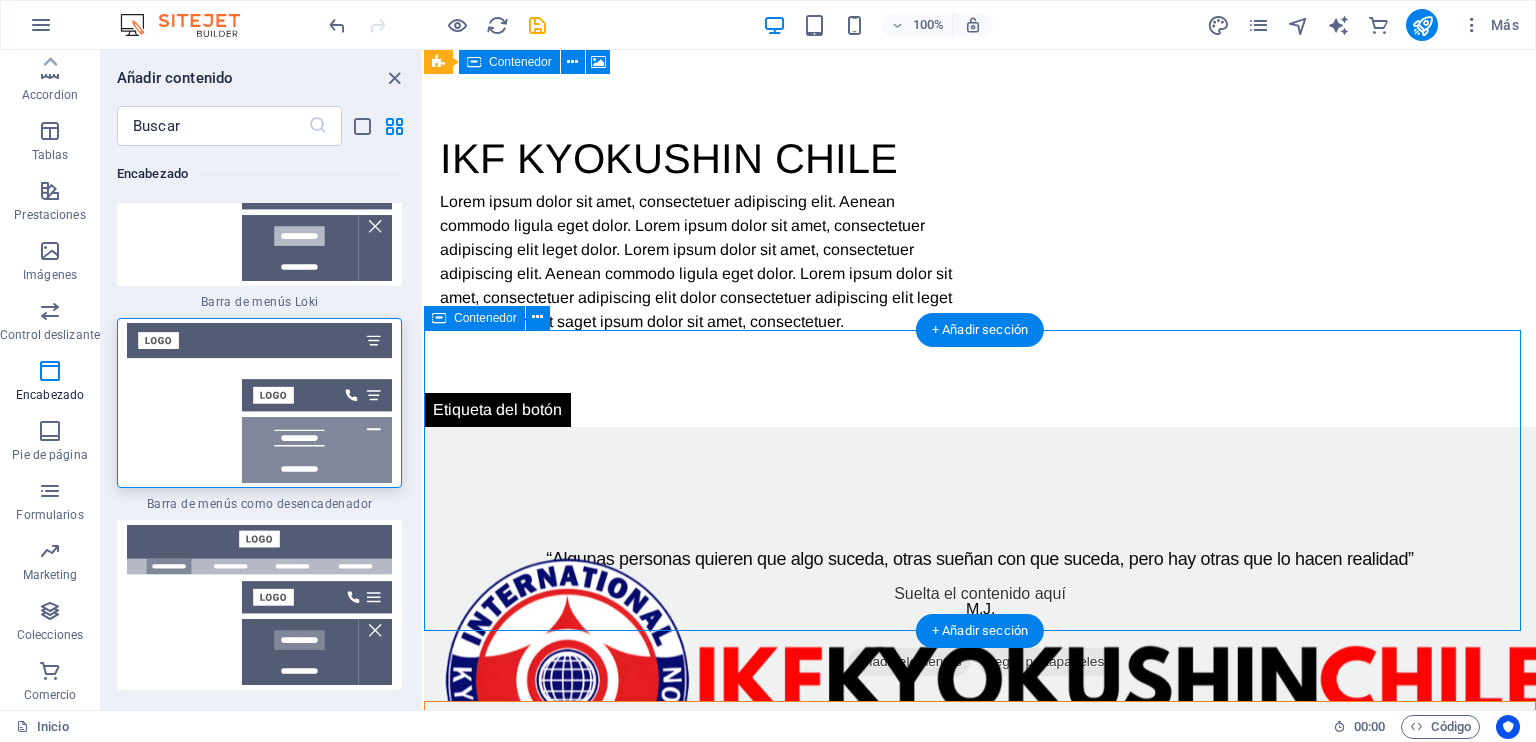 click on "Suelta el contenido aquí o  Añadir elementos  Pegar portapapeles" at bounding box center (980, 1723) 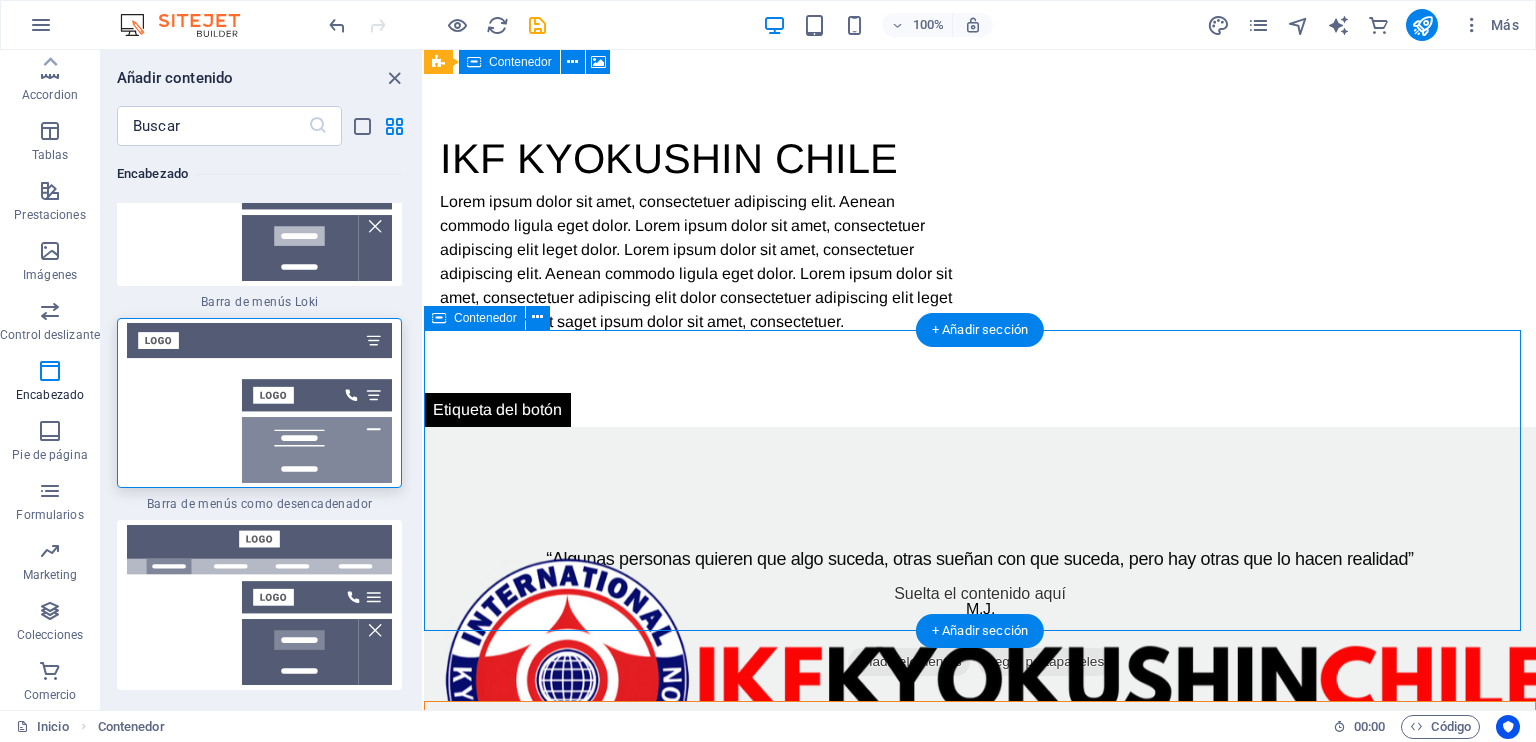 drag, startPoint x: 692, startPoint y: 590, endPoint x: 680, endPoint y: 595, distance: 13 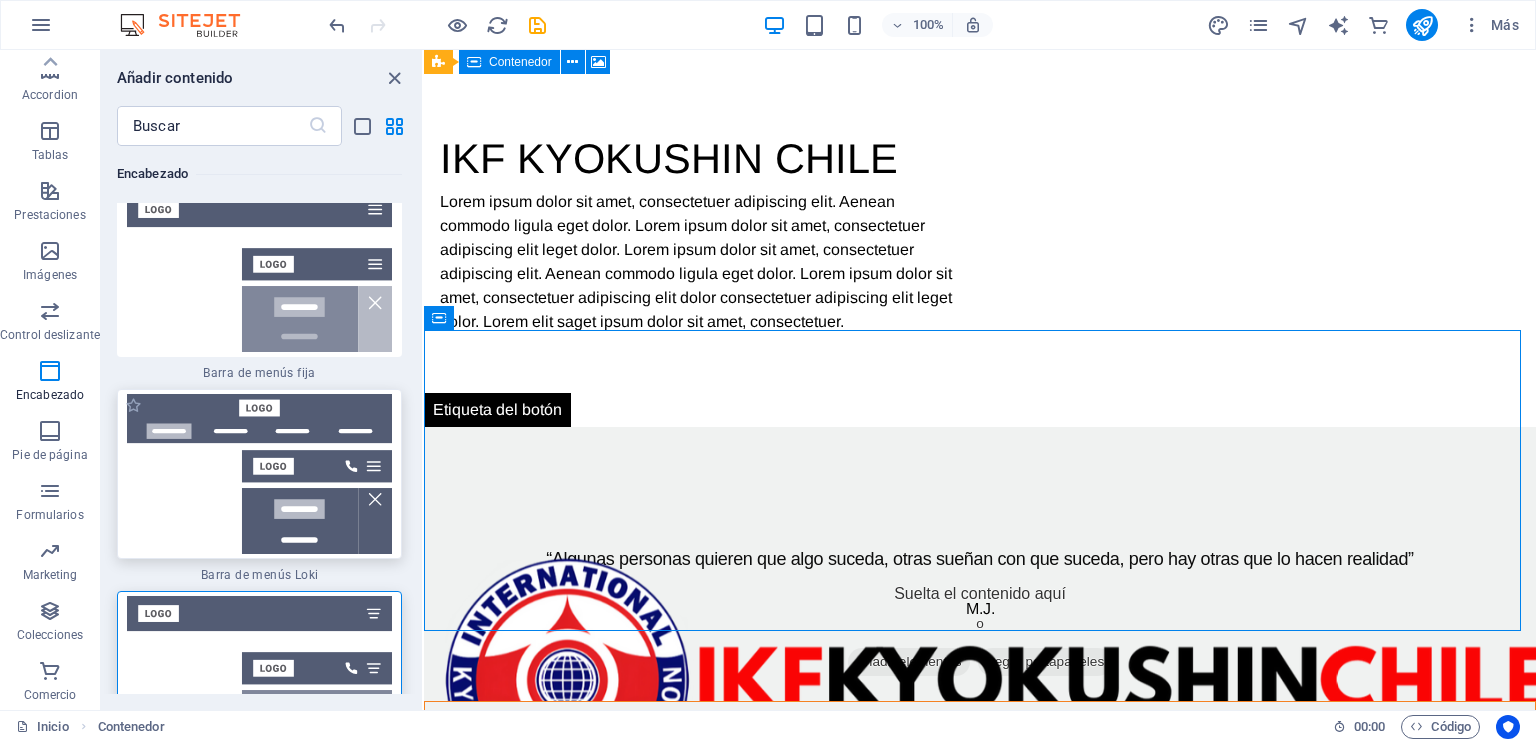 scroll, scrollTop: 24577, scrollLeft: 0, axis: vertical 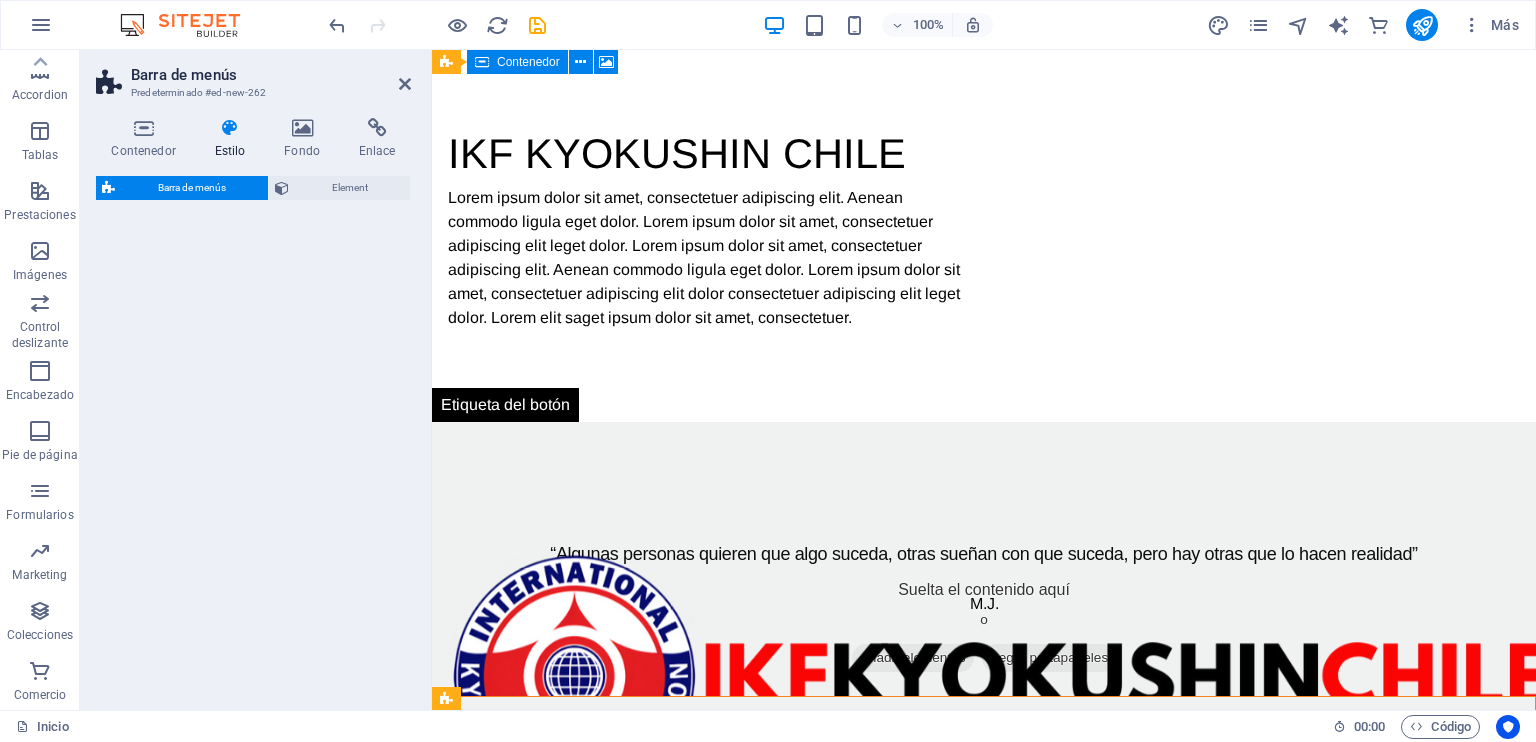 select on "rem" 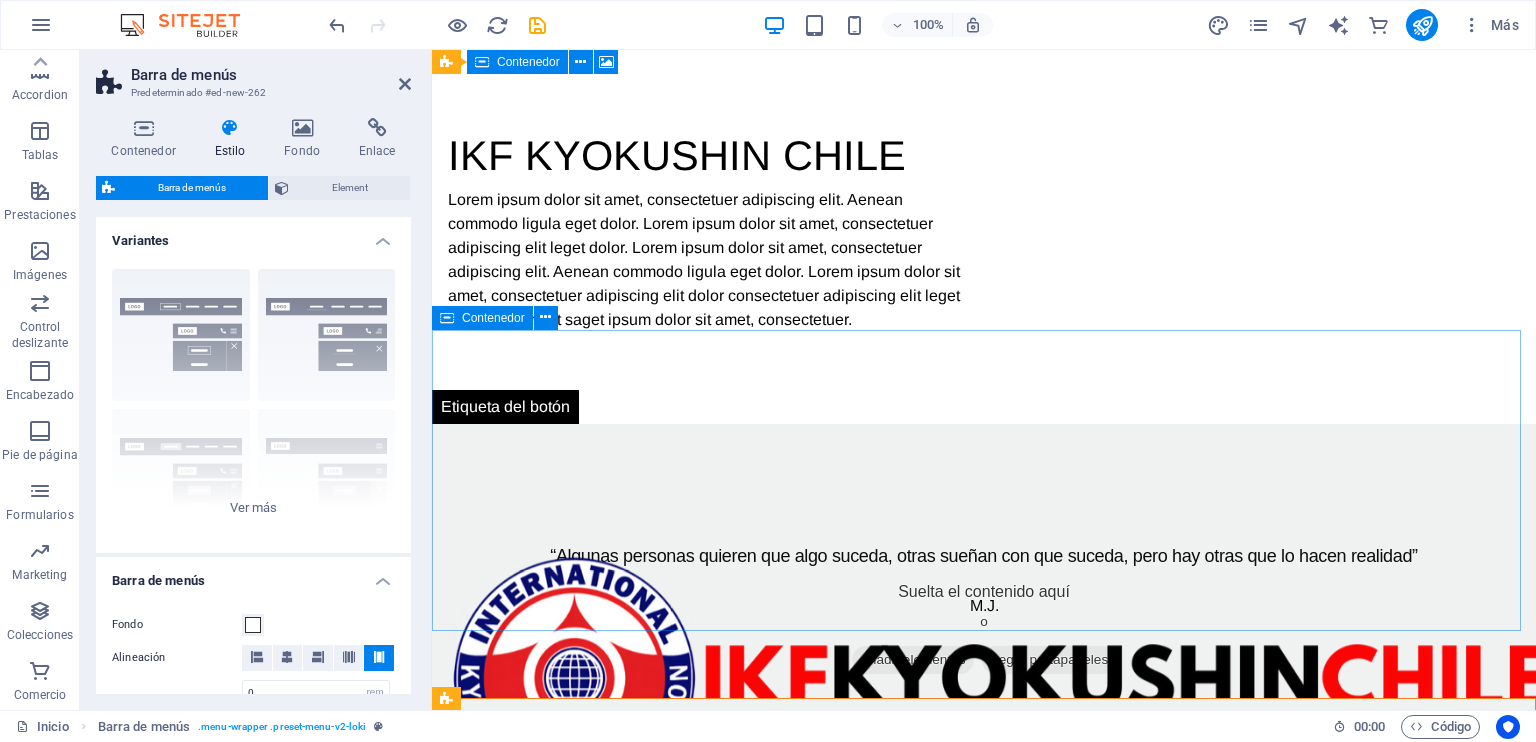 scroll, scrollTop: 1439, scrollLeft: 0, axis: vertical 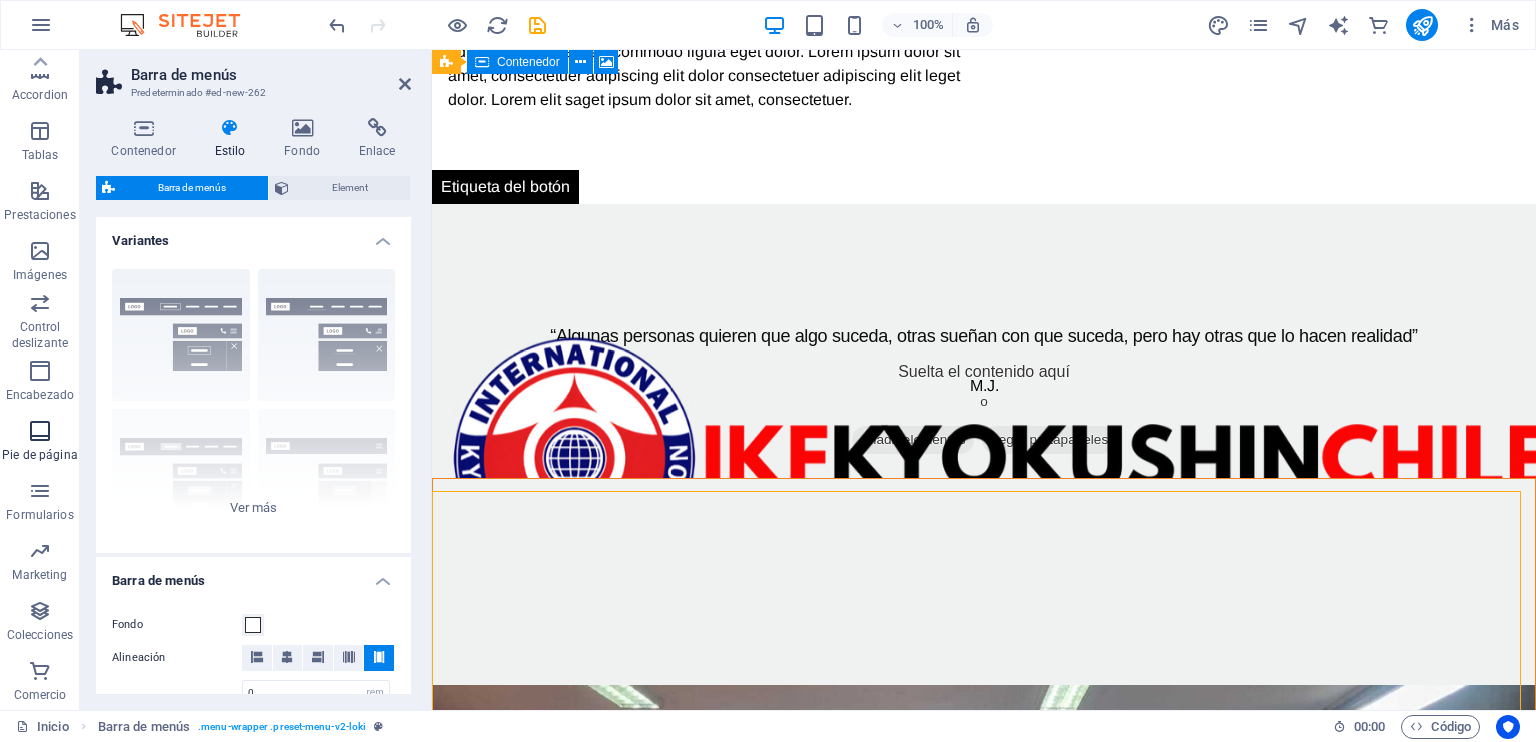 click on "Pie de página" at bounding box center [39, 455] 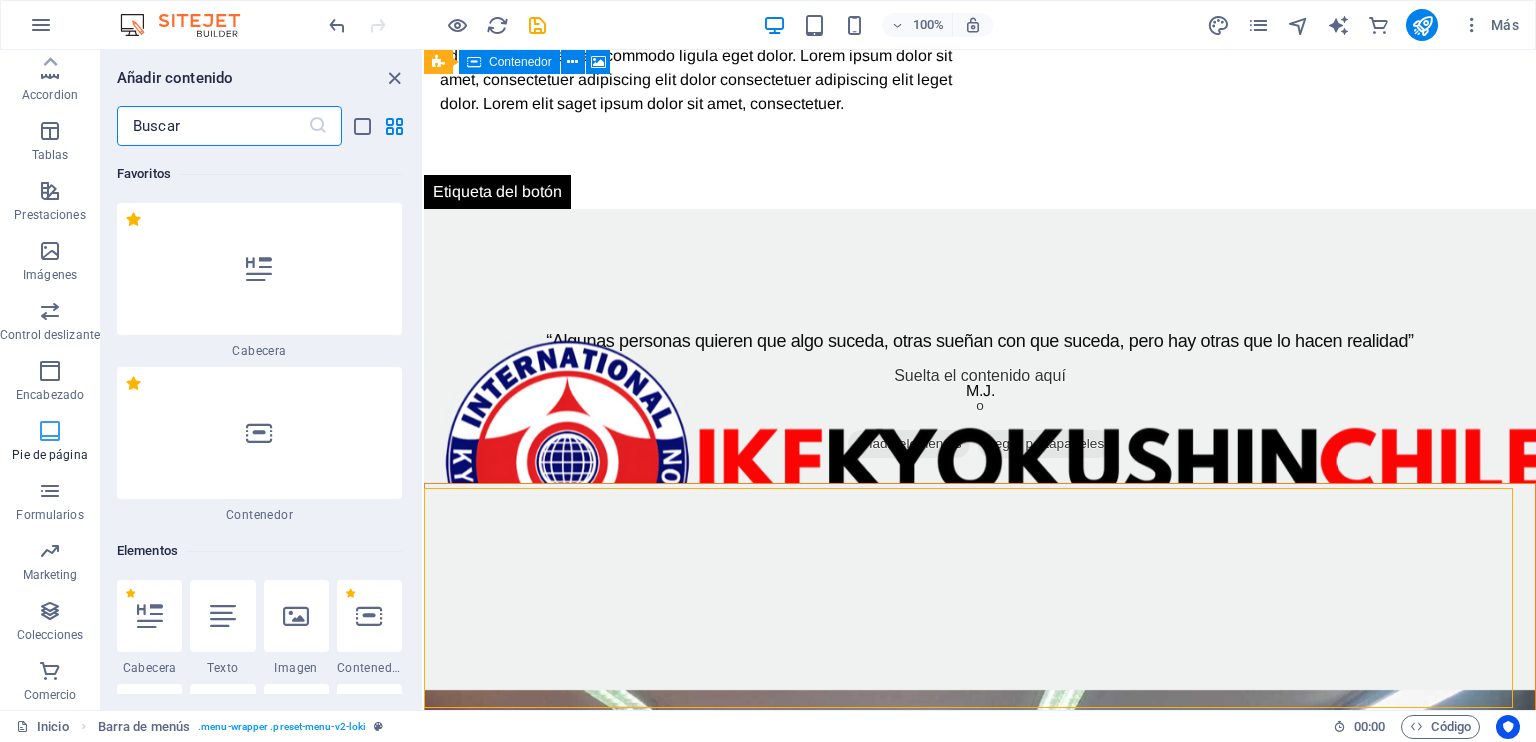 scroll, scrollTop: 1441, scrollLeft: 0, axis: vertical 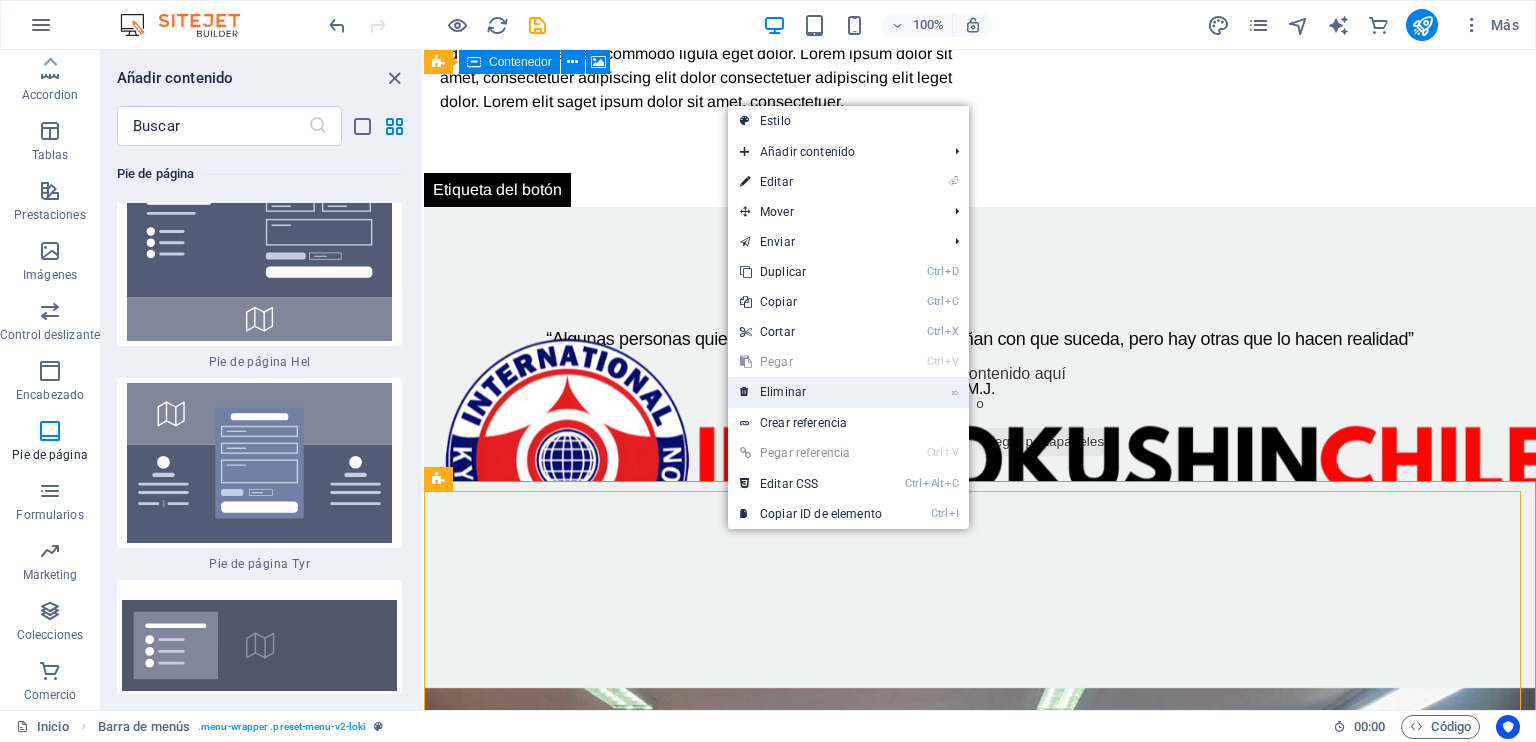 click on "⌦  Eliminar" at bounding box center [811, 392] 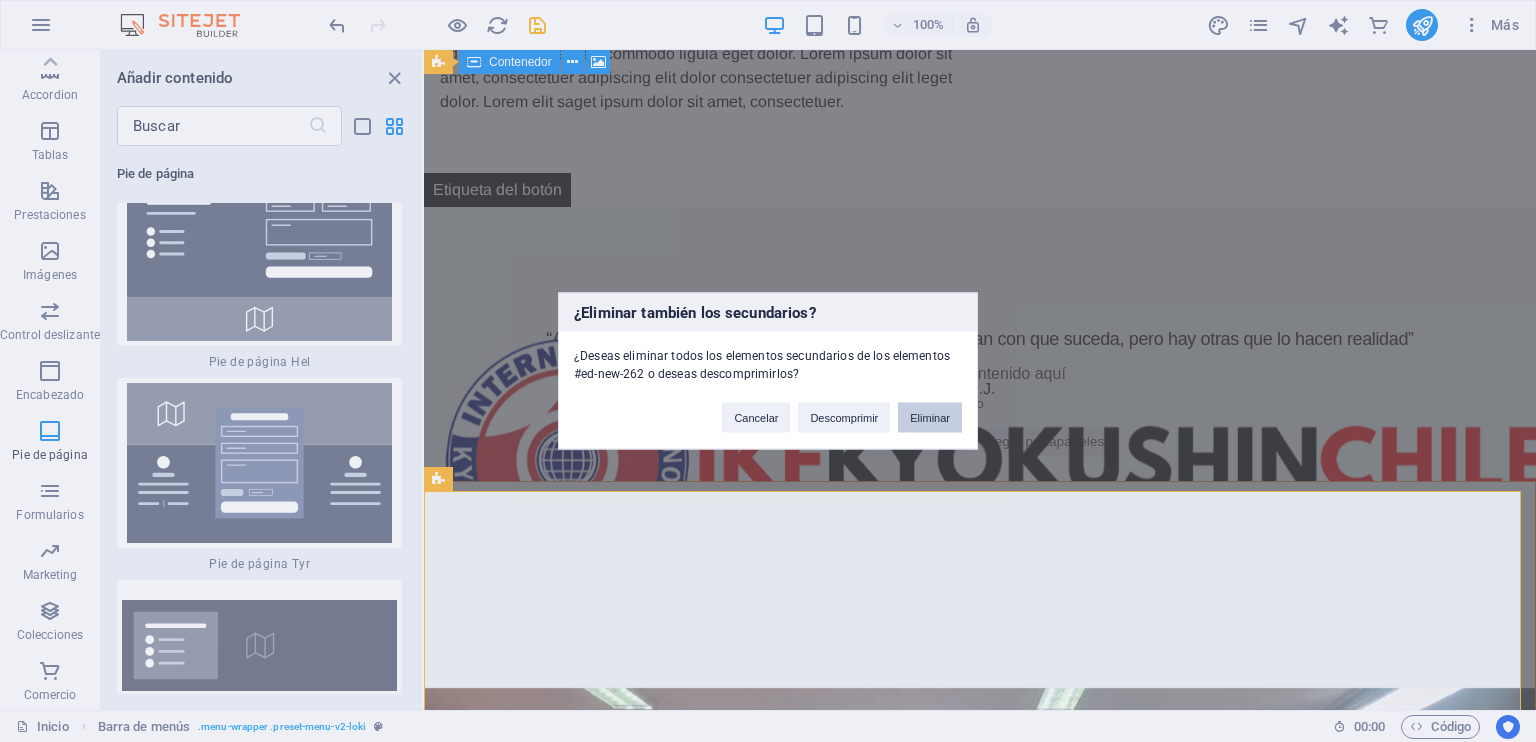 click on "Eliminar" at bounding box center [930, 418] 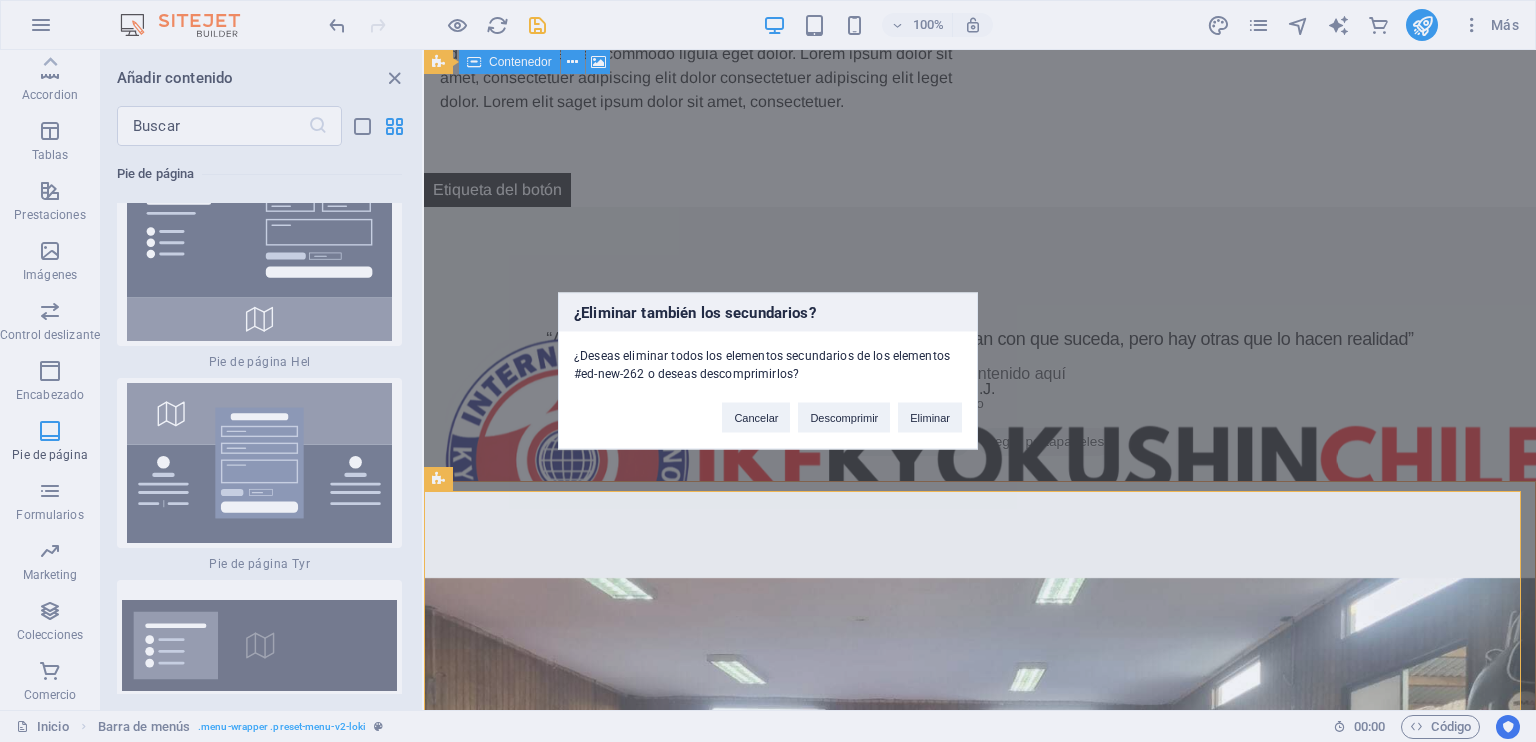 scroll, scrollTop: 1221, scrollLeft: 0, axis: vertical 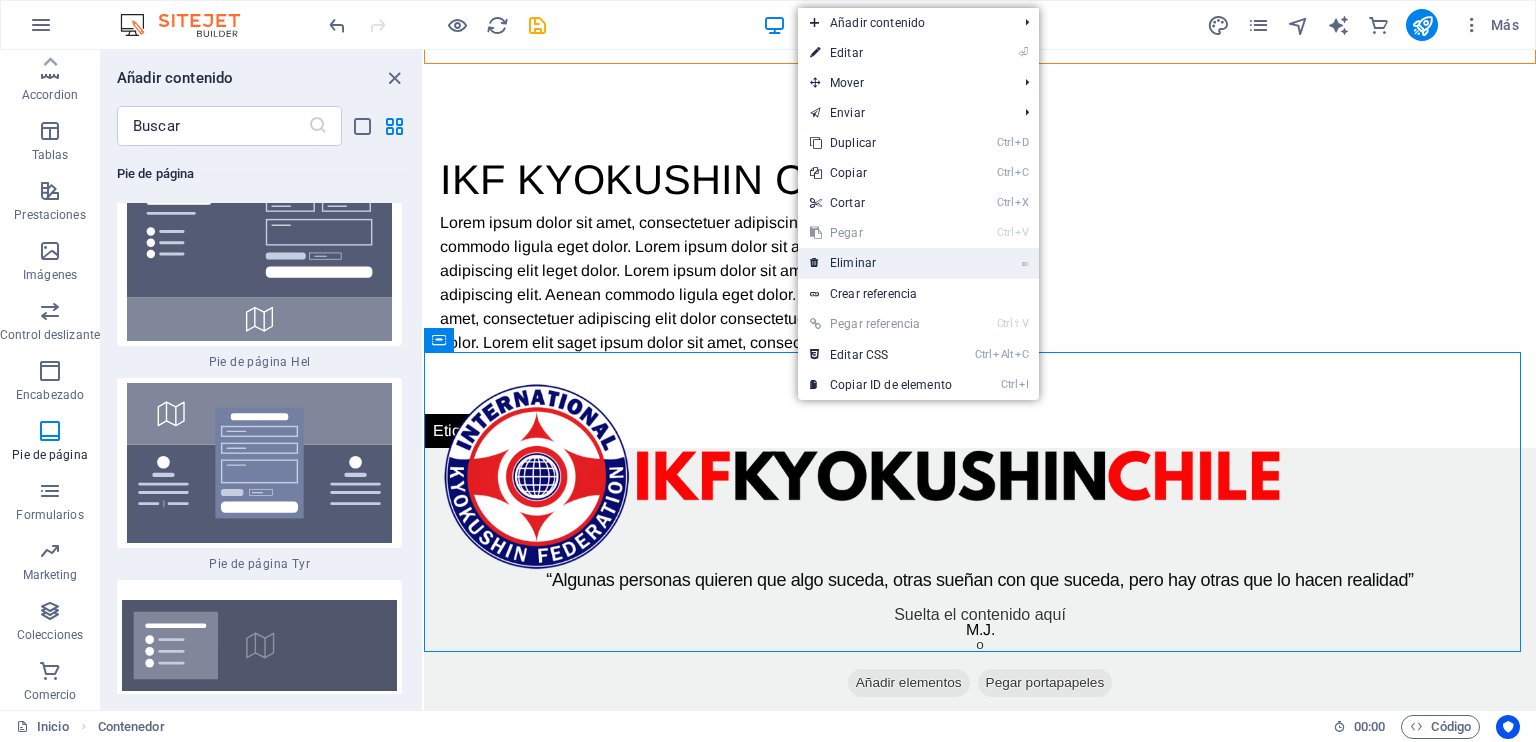 click on "⌦  Eliminar" at bounding box center [881, 263] 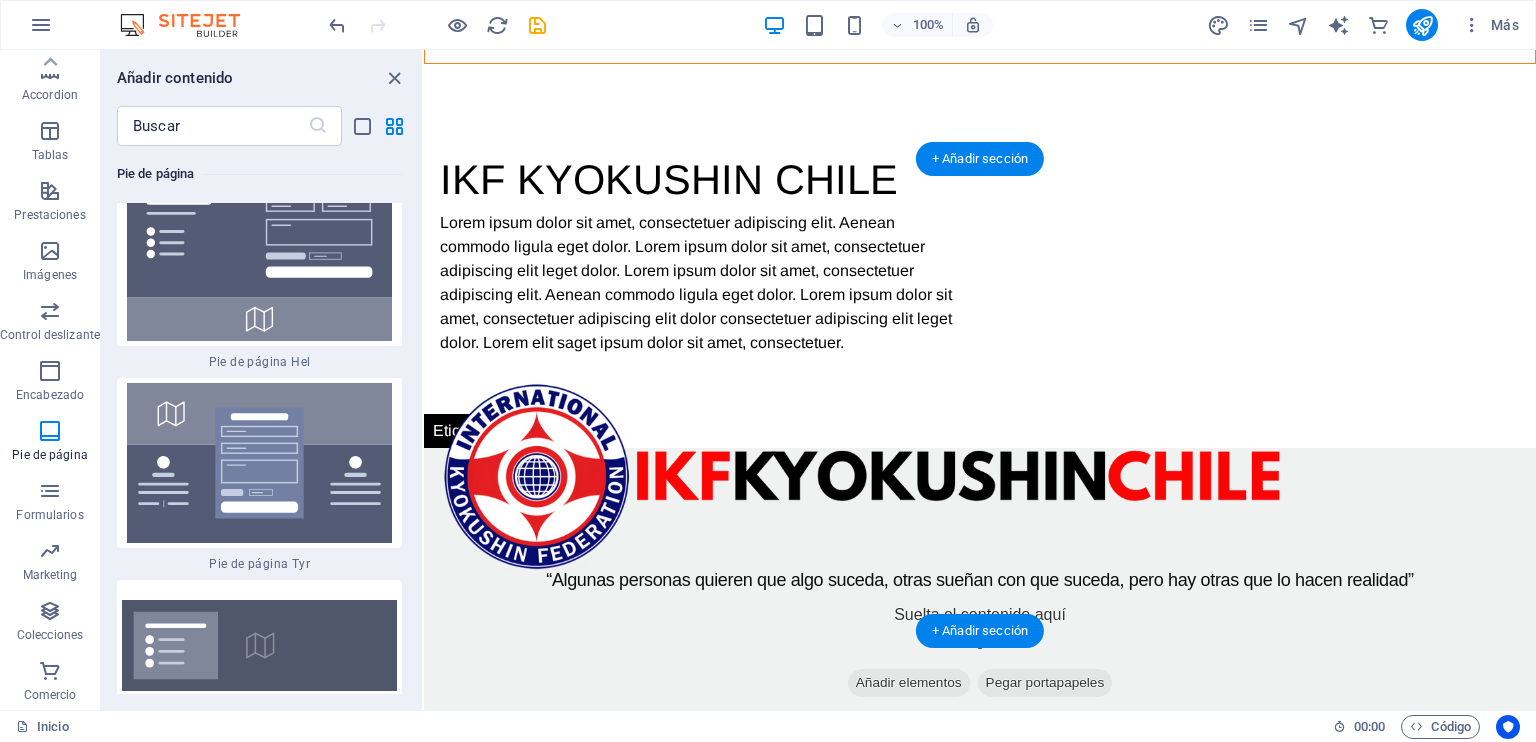 scroll, scrollTop: 920, scrollLeft: 0, axis: vertical 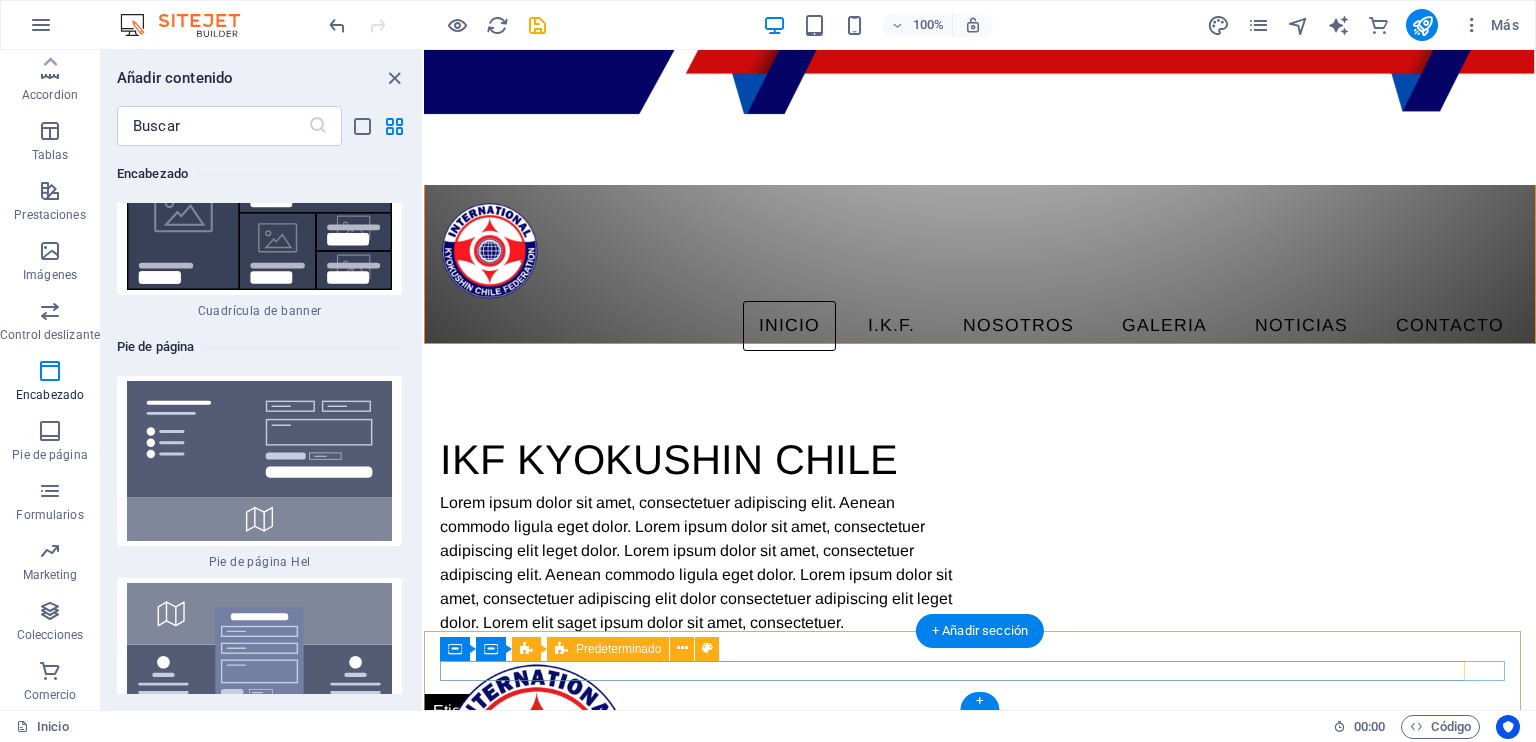 click at bounding box center [960, 1979] 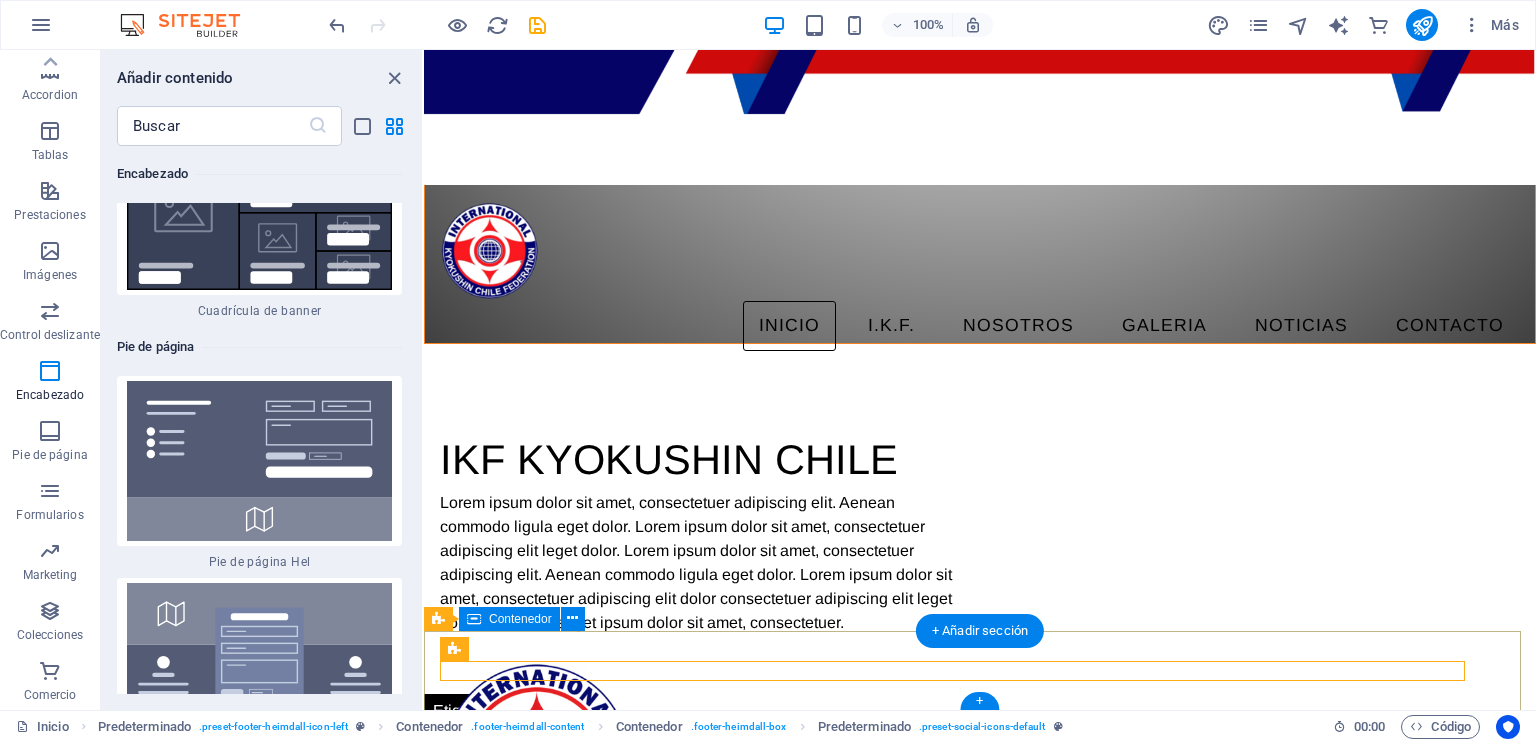 click at bounding box center (980, 1913) 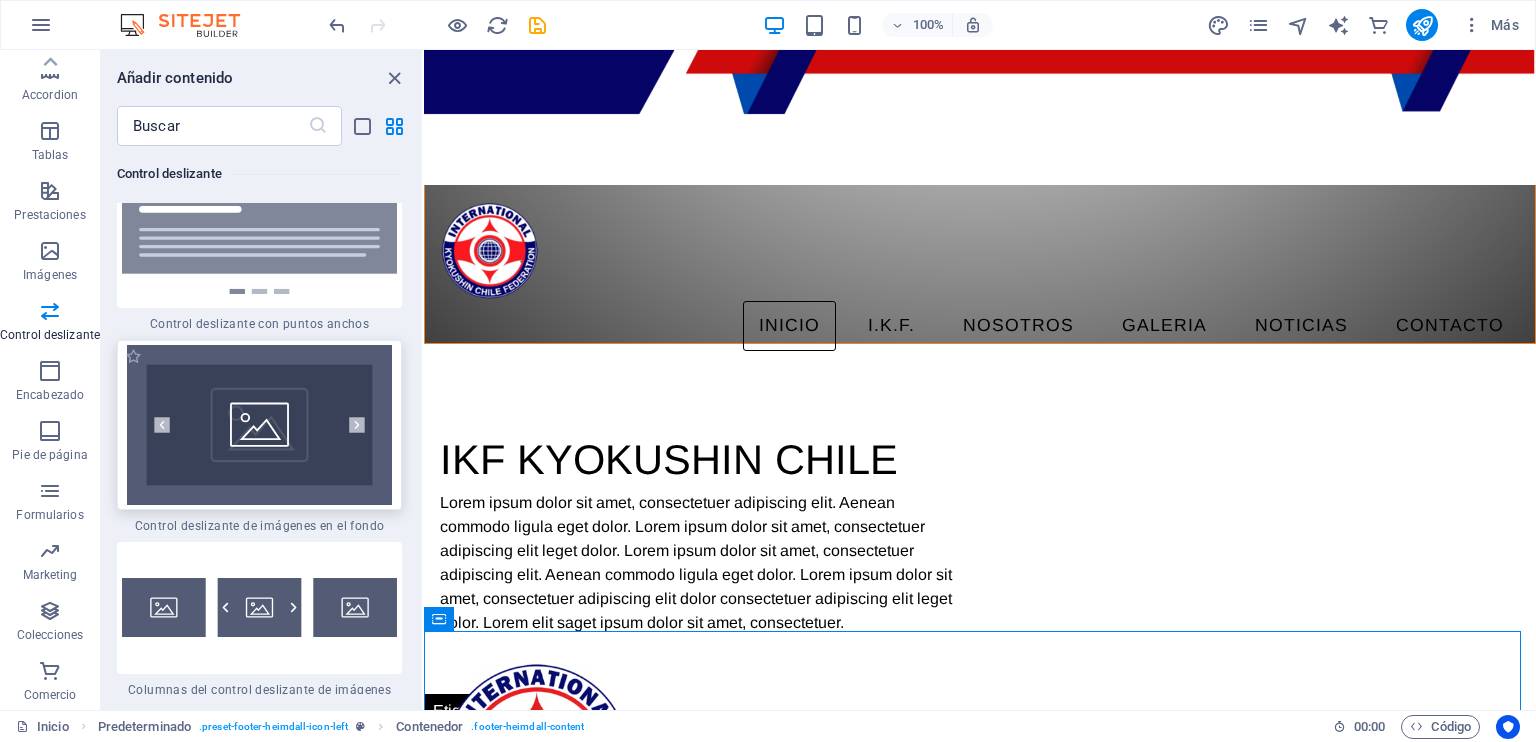 scroll, scrollTop: 23372, scrollLeft: 0, axis: vertical 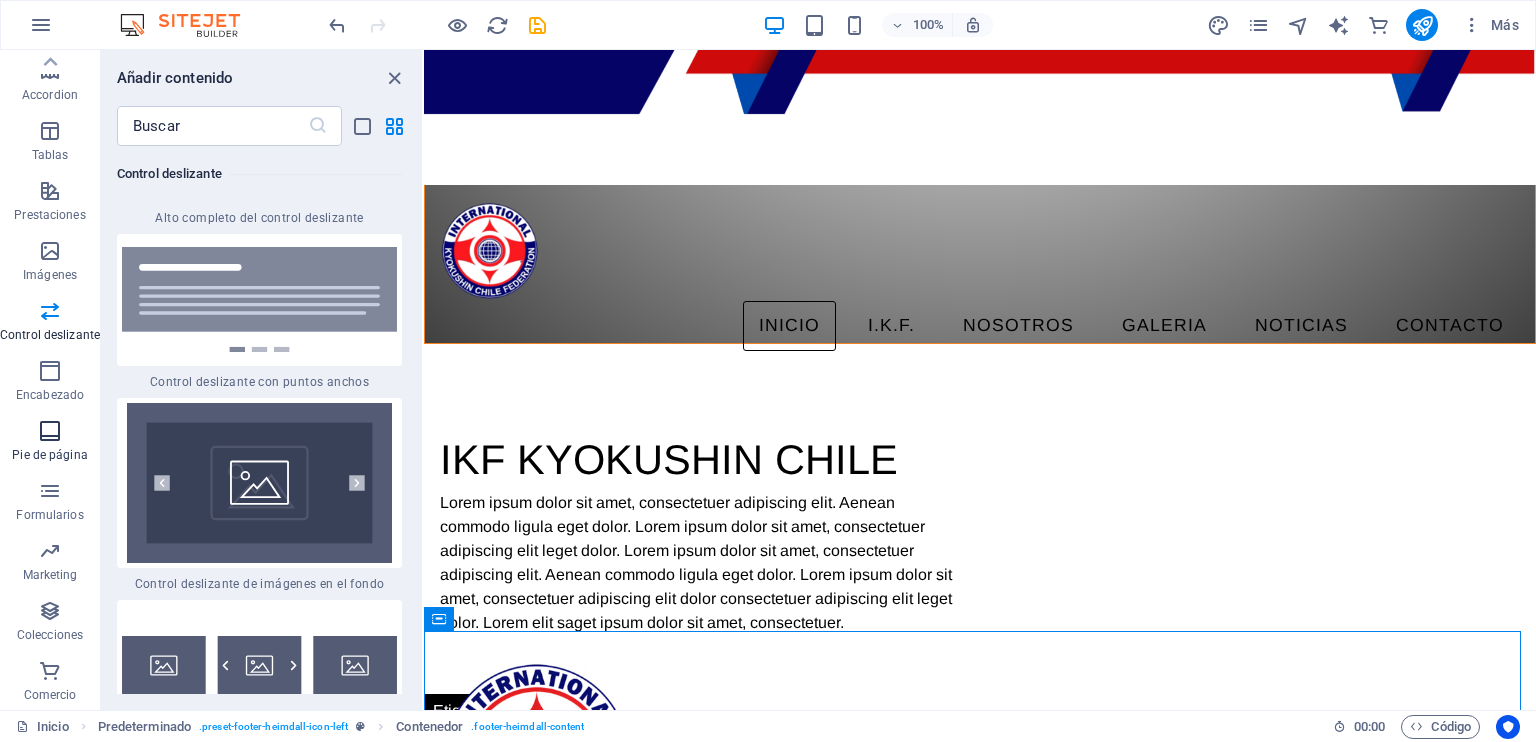 click on "Pie de página" at bounding box center (49, 455) 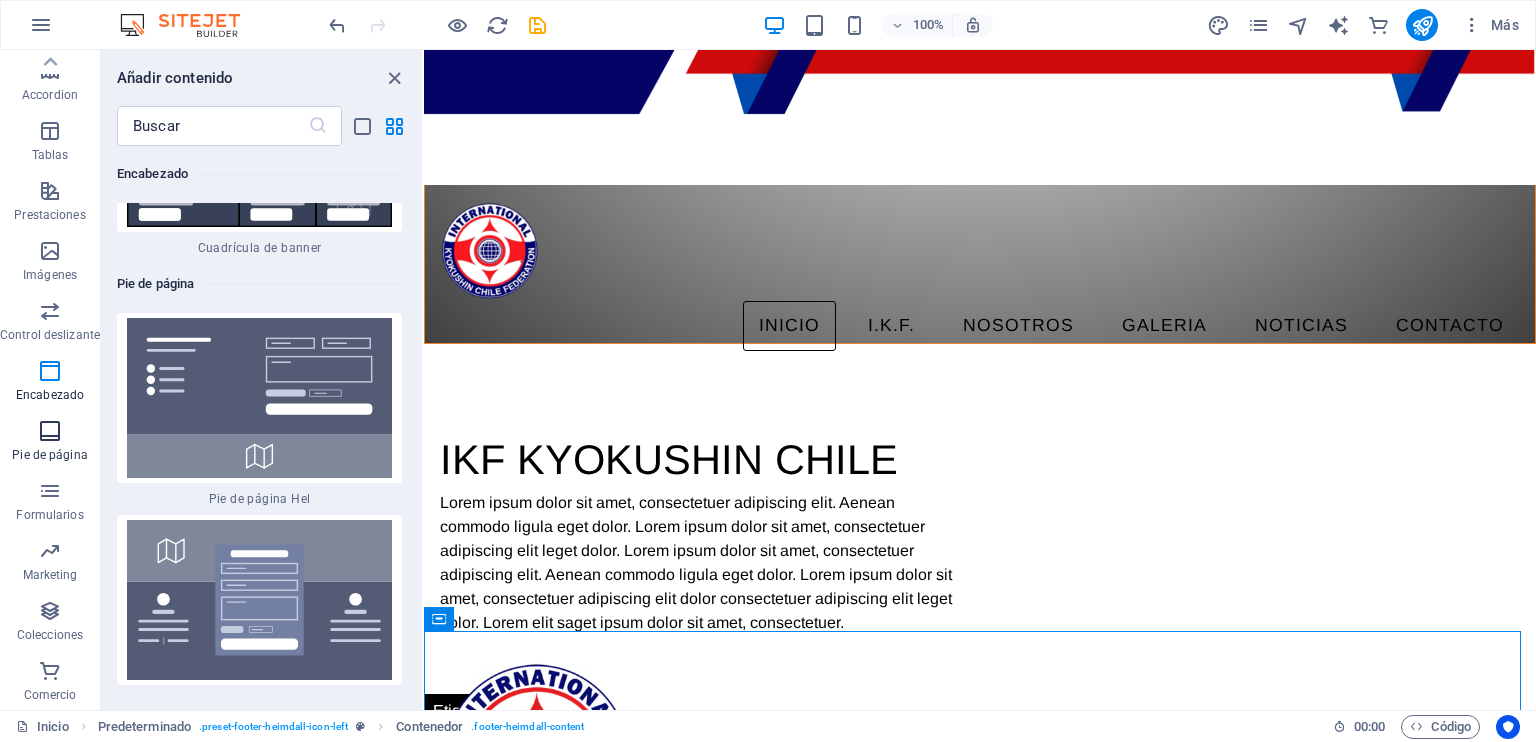 scroll, scrollTop: 26772, scrollLeft: 0, axis: vertical 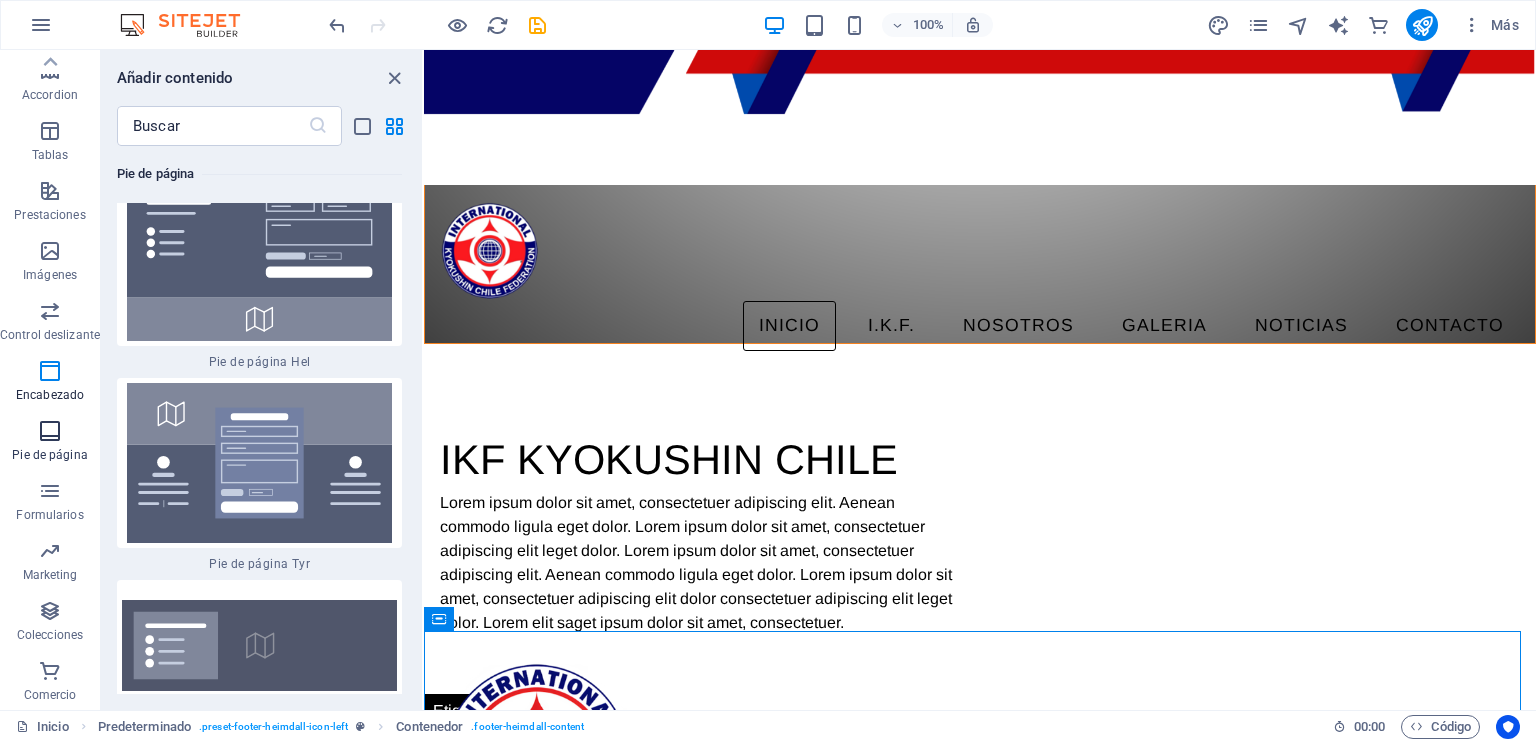 click on "Pie de página" at bounding box center [49, 455] 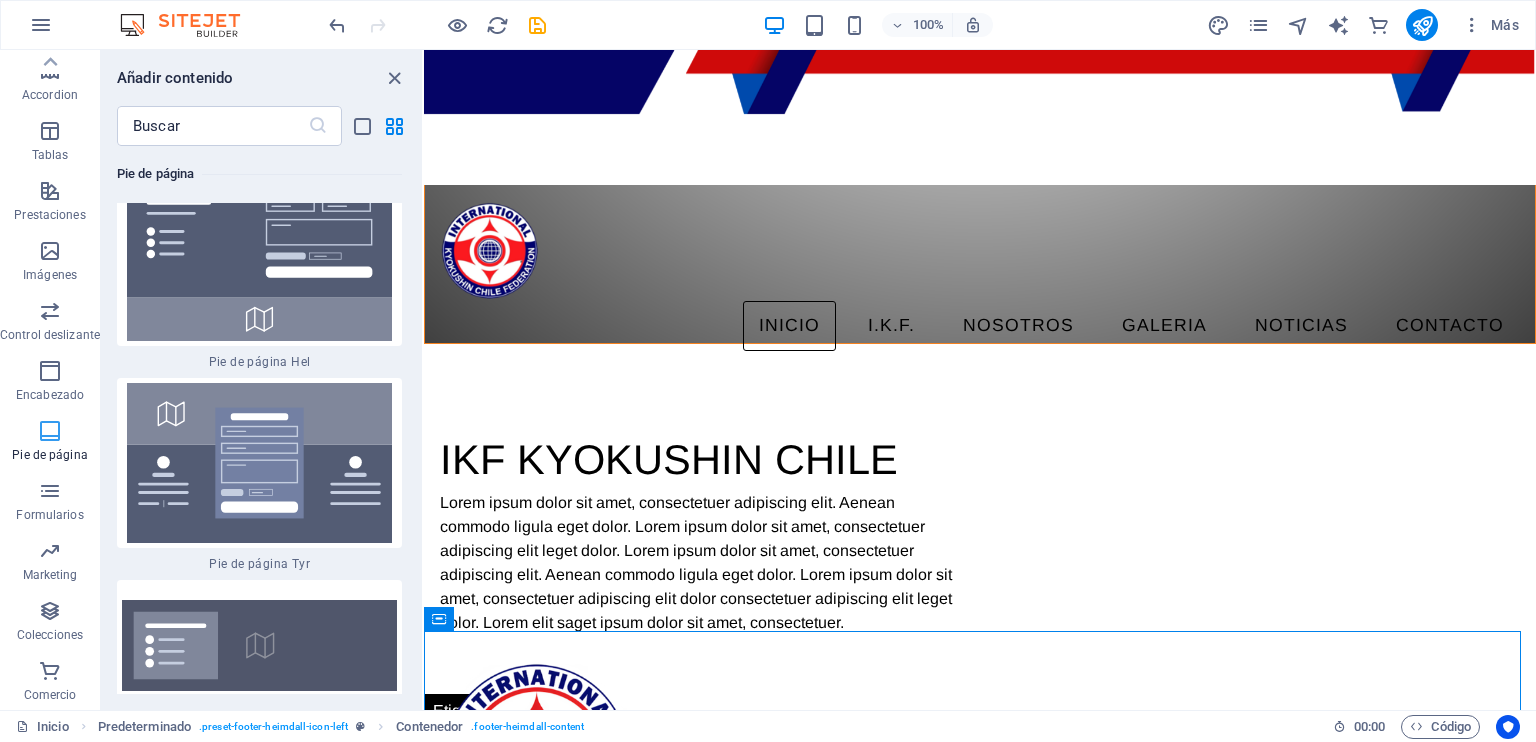 click on "Pie de página" at bounding box center [49, 455] 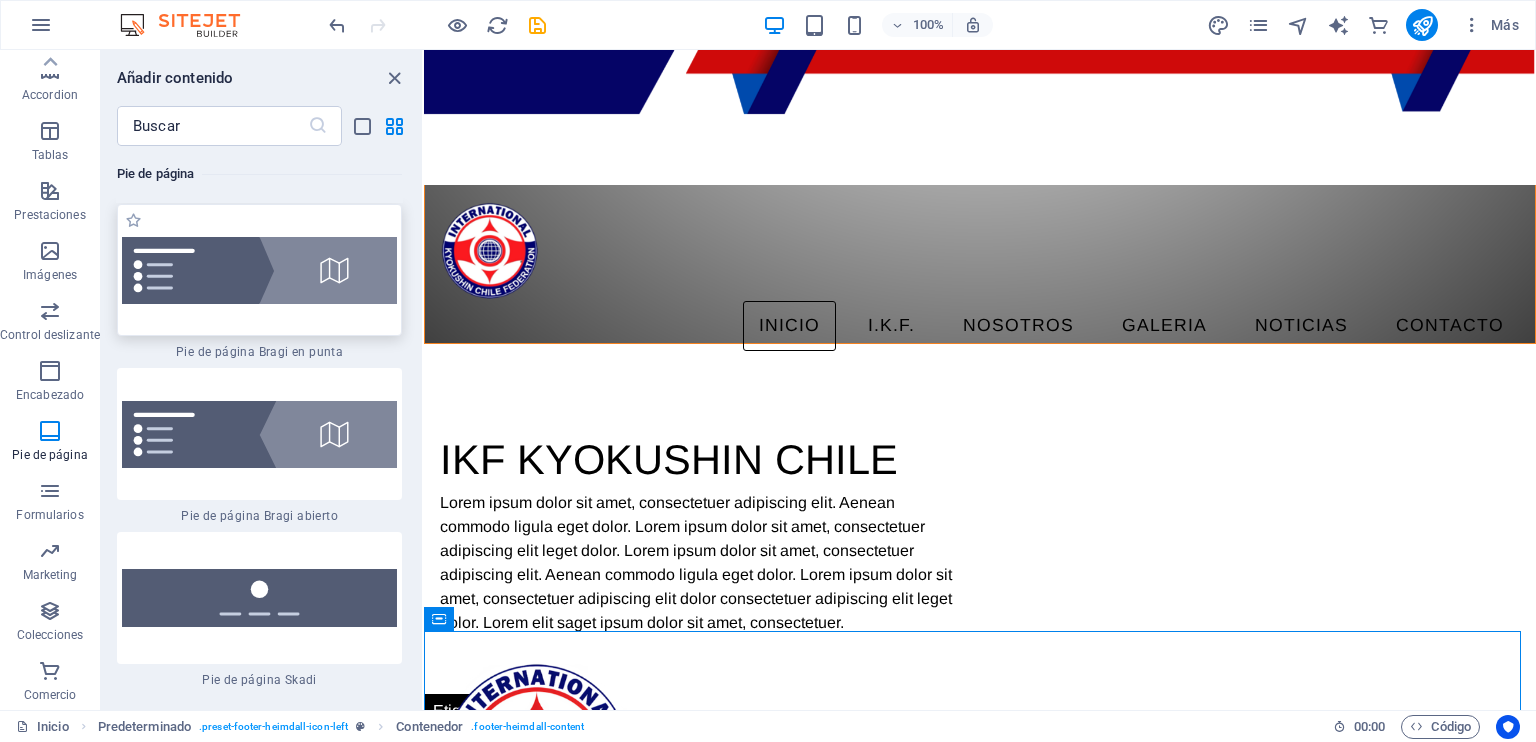 scroll, scrollTop: 28272, scrollLeft: 0, axis: vertical 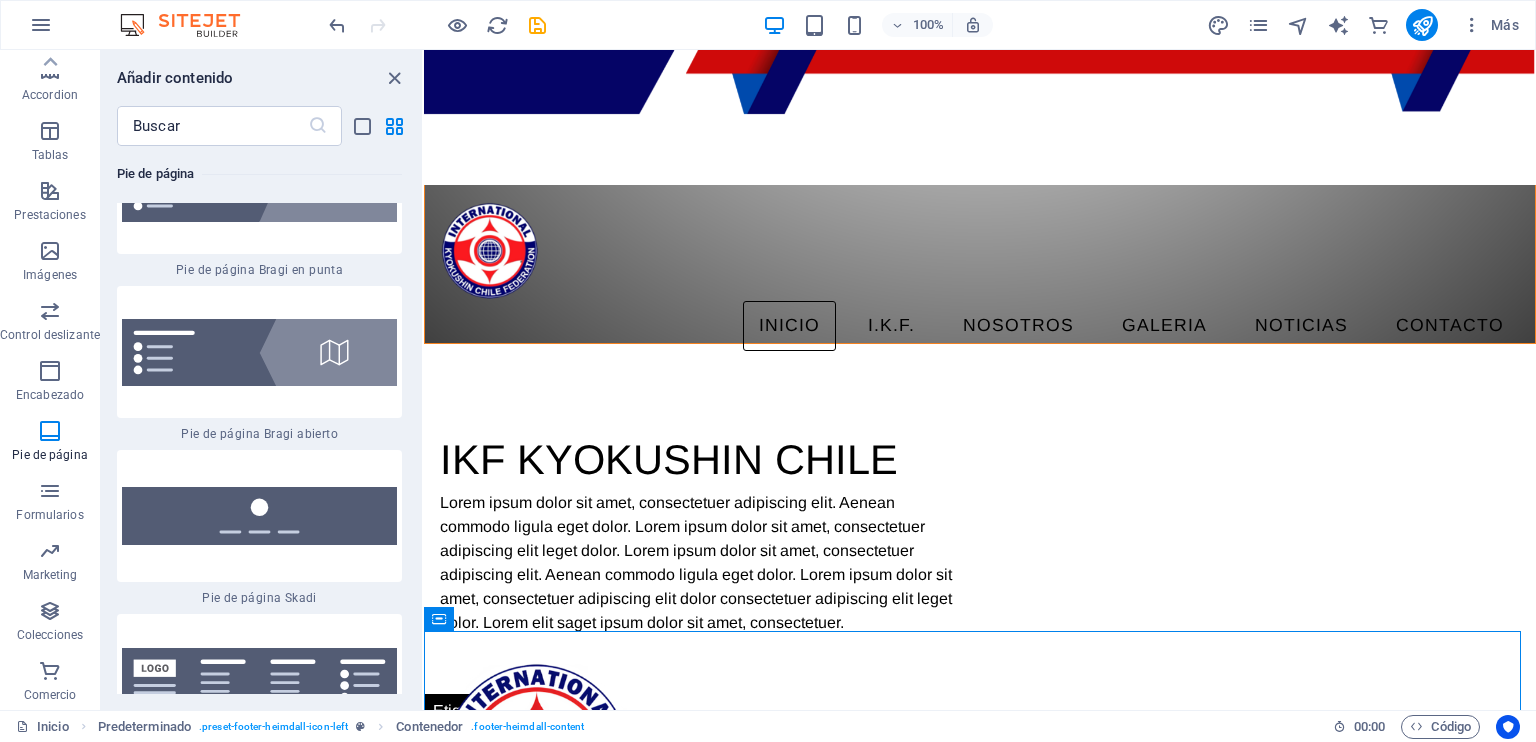 click at bounding box center [259, 352] 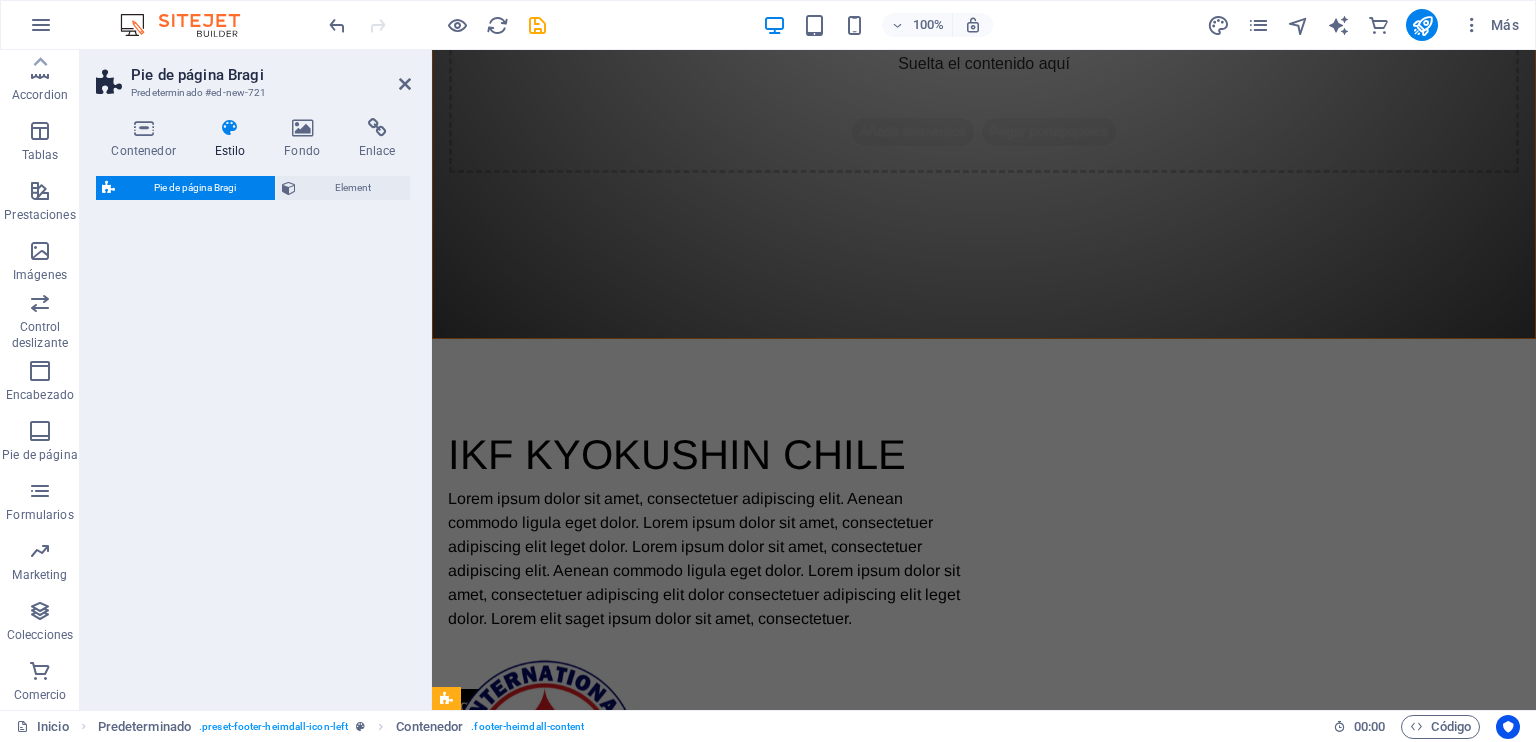 select on "%" 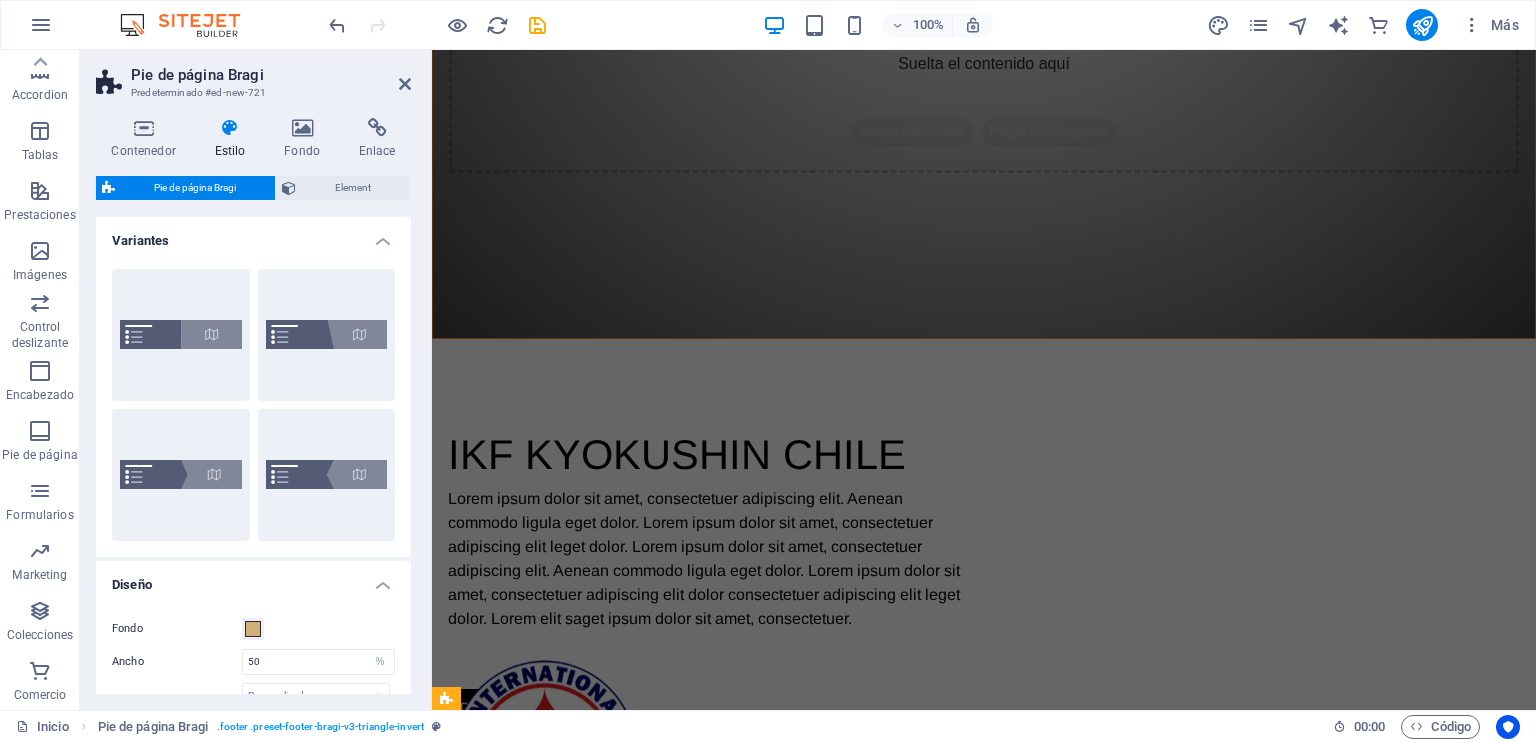 scroll, scrollTop: 918, scrollLeft: 0, axis: vertical 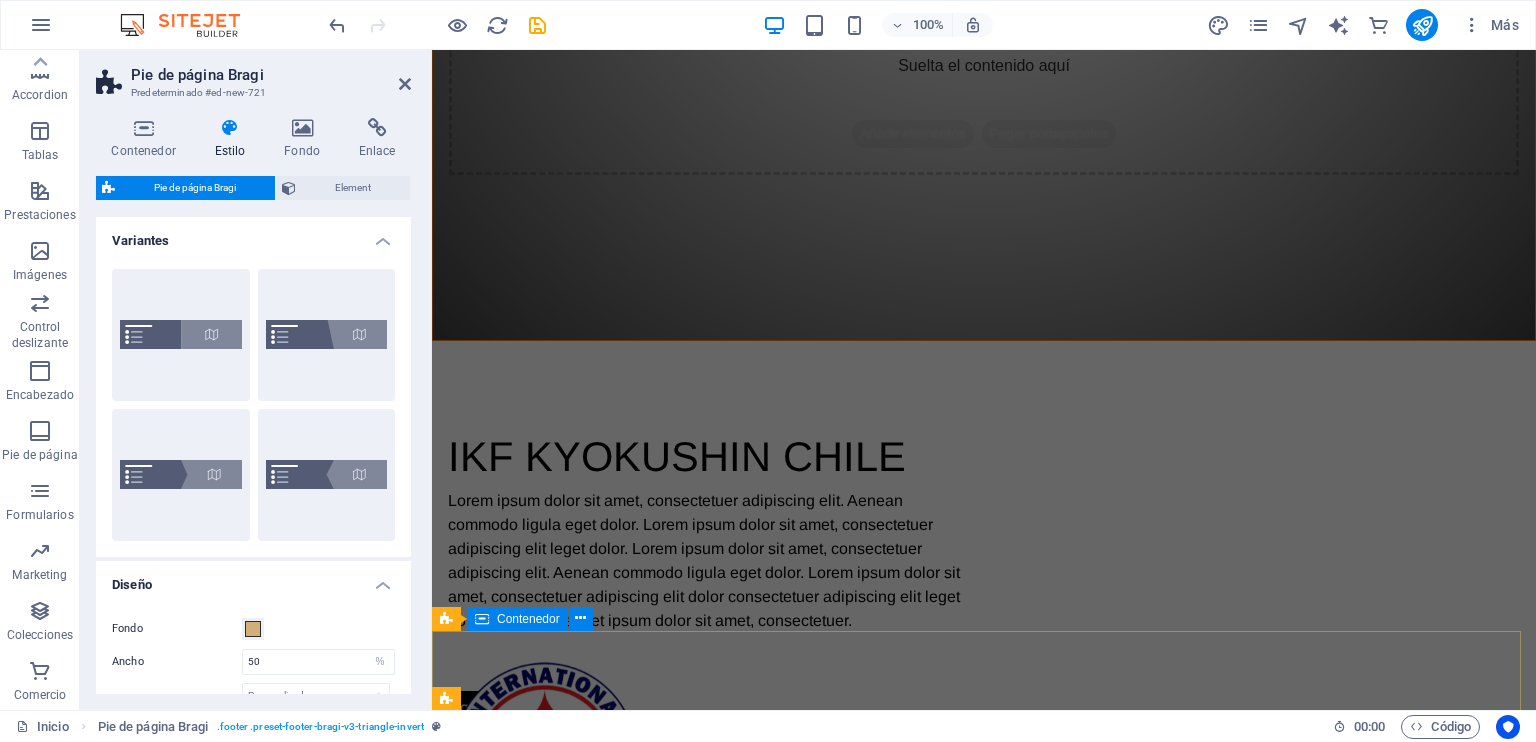drag, startPoint x: 772, startPoint y: 540, endPoint x: 1075, endPoint y: 711, distance: 347.9224 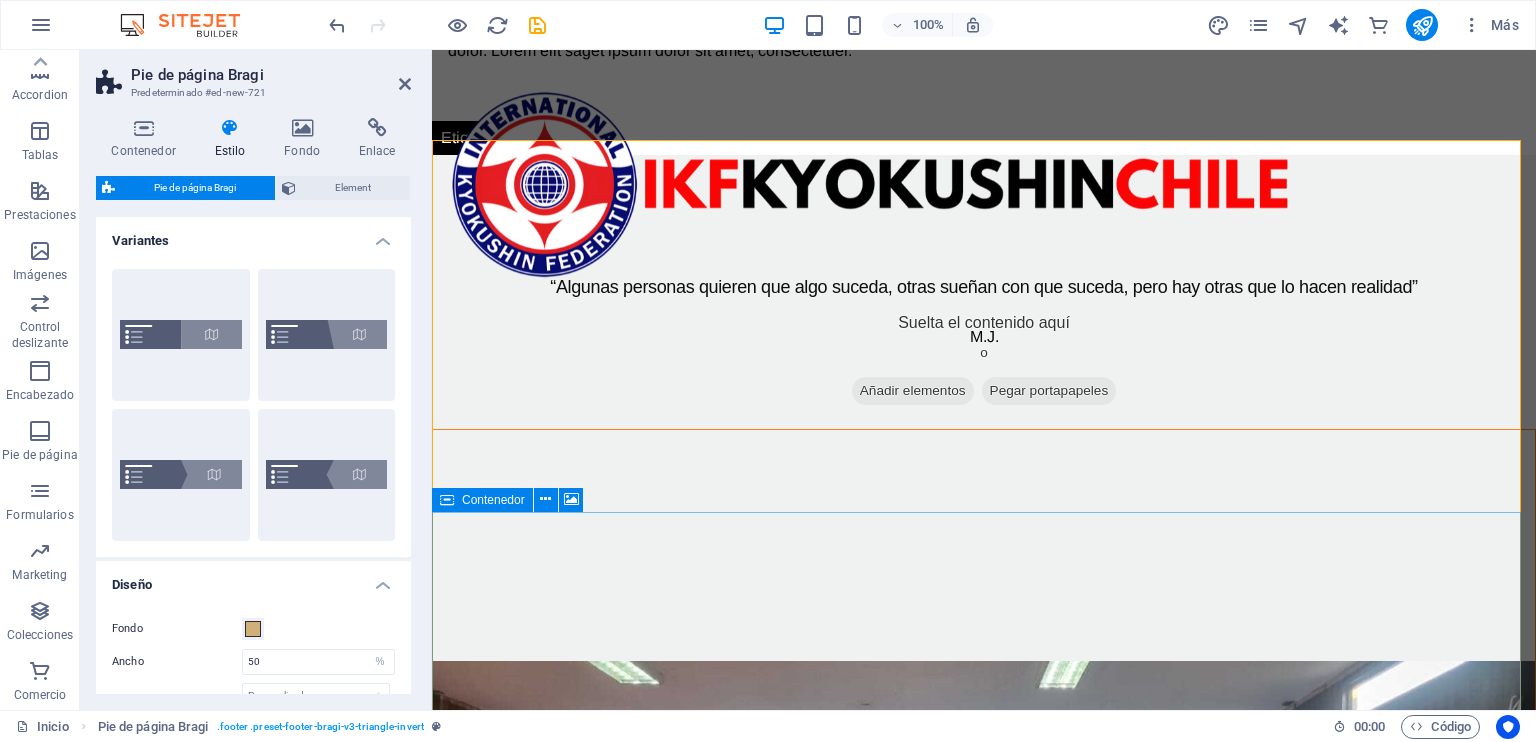 scroll, scrollTop: 1540, scrollLeft: 0, axis: vertical 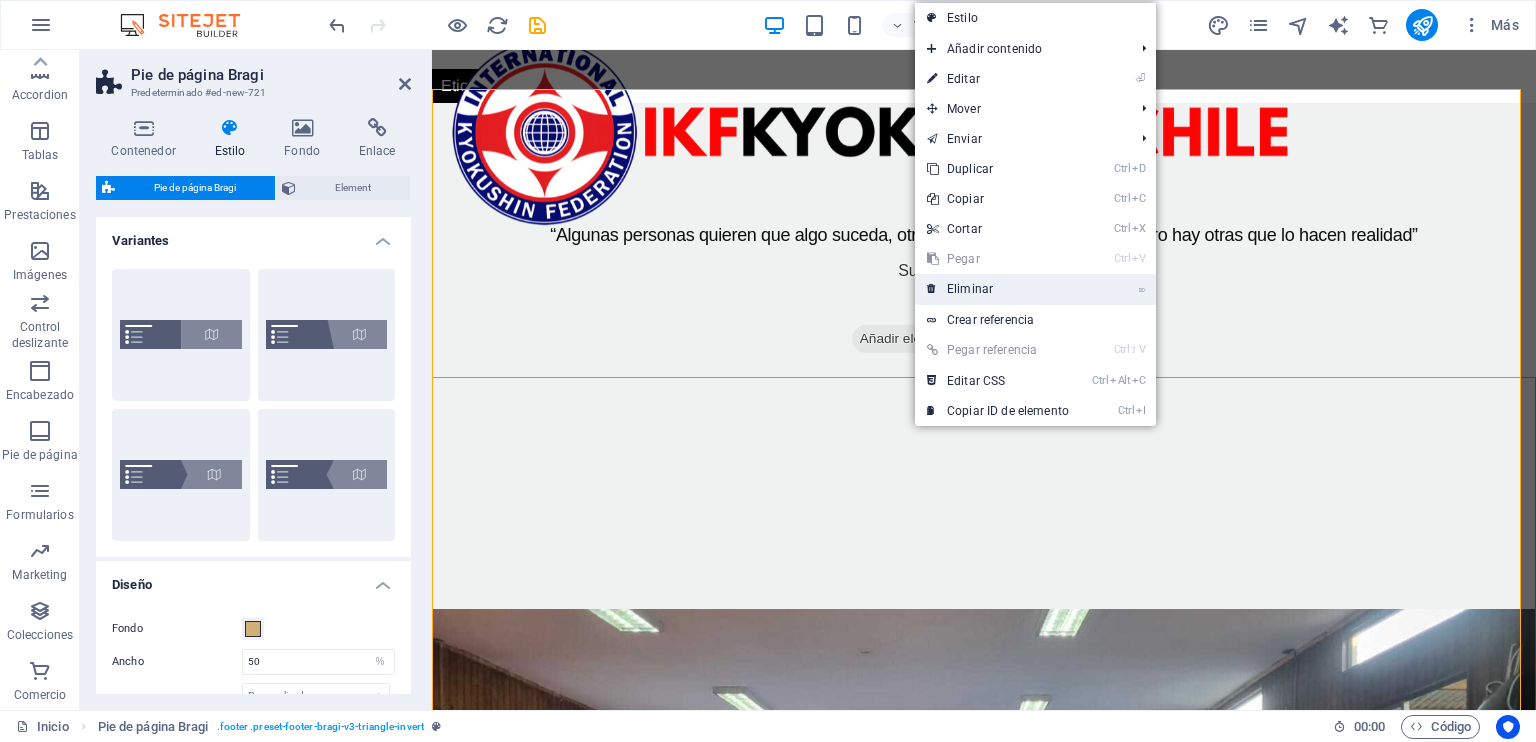 click on "⌦  Eliminar" at bounding box center (998, 289) 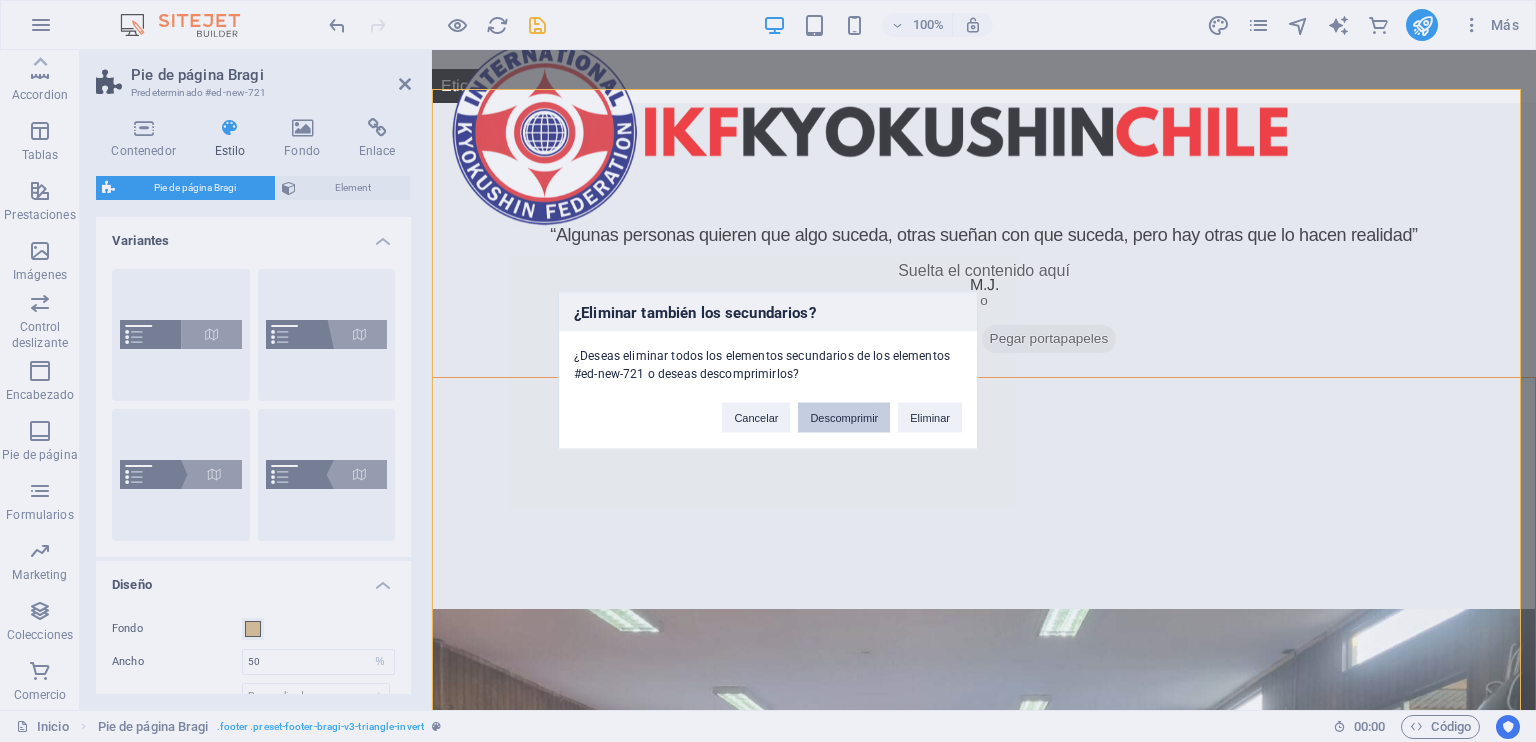 click on "Descomprimir" at bounding box center (844, 418) 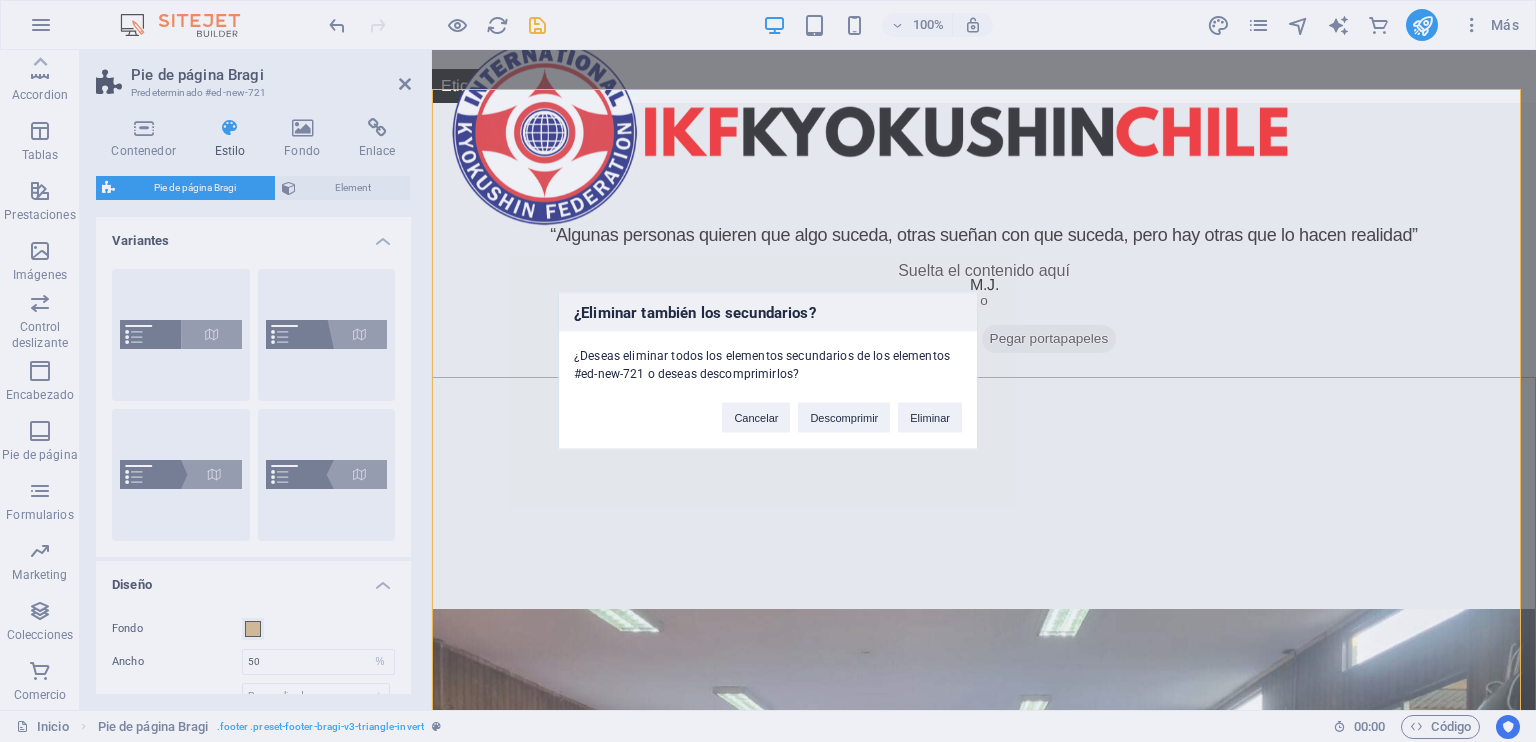 scroll, scrollTop: 8686, scrollLeft: 0, axis: vertical 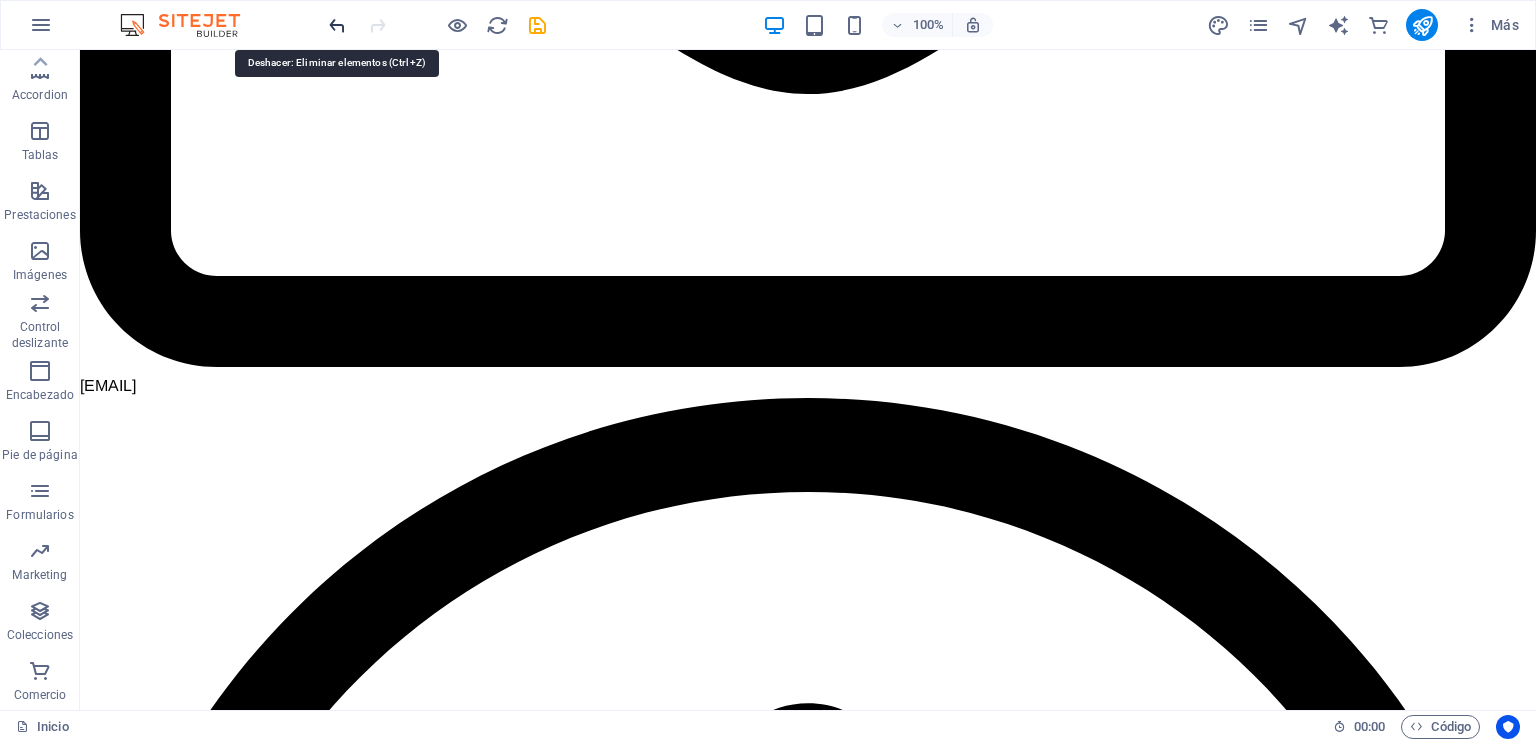 click at bounding box center (337, 25) 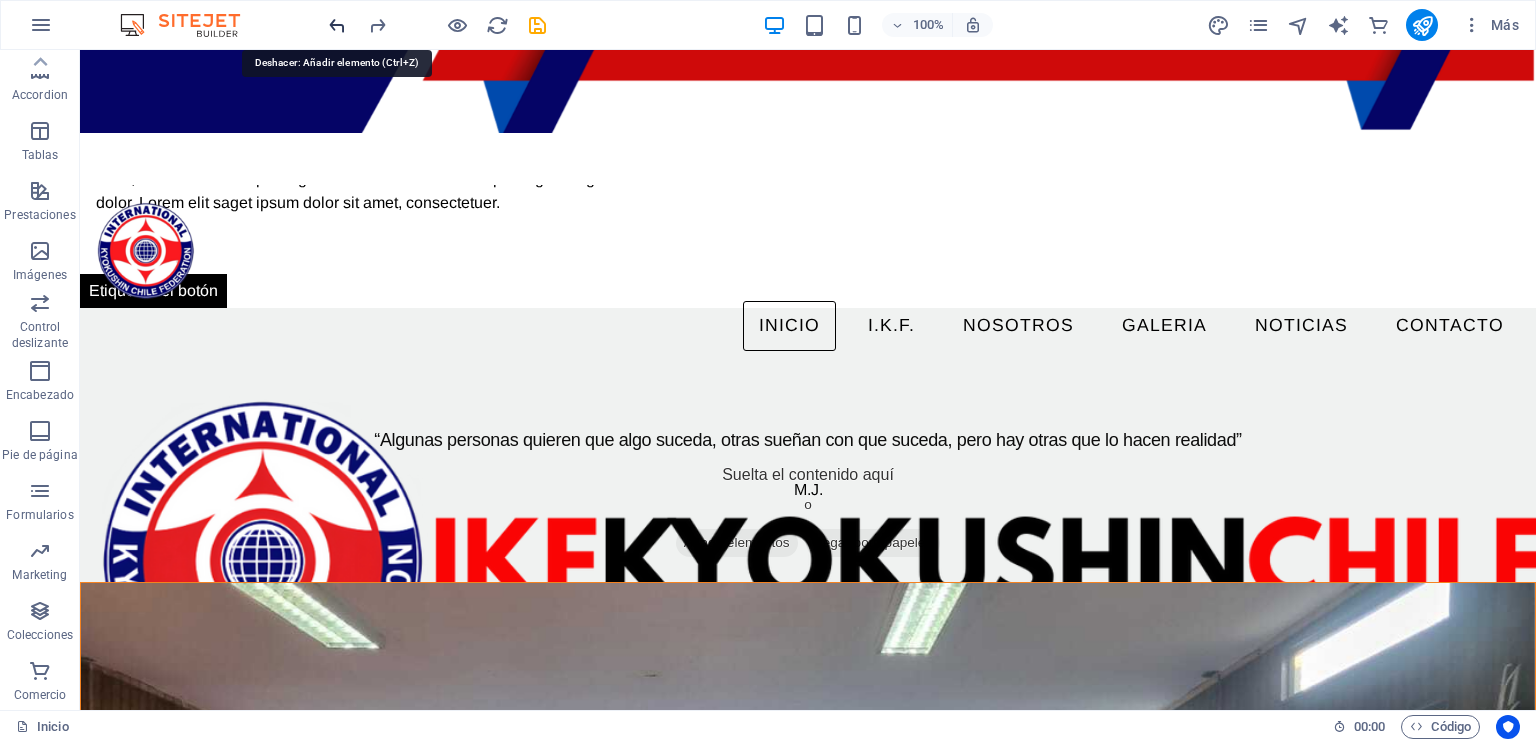 click at bounding box center [337, 25] 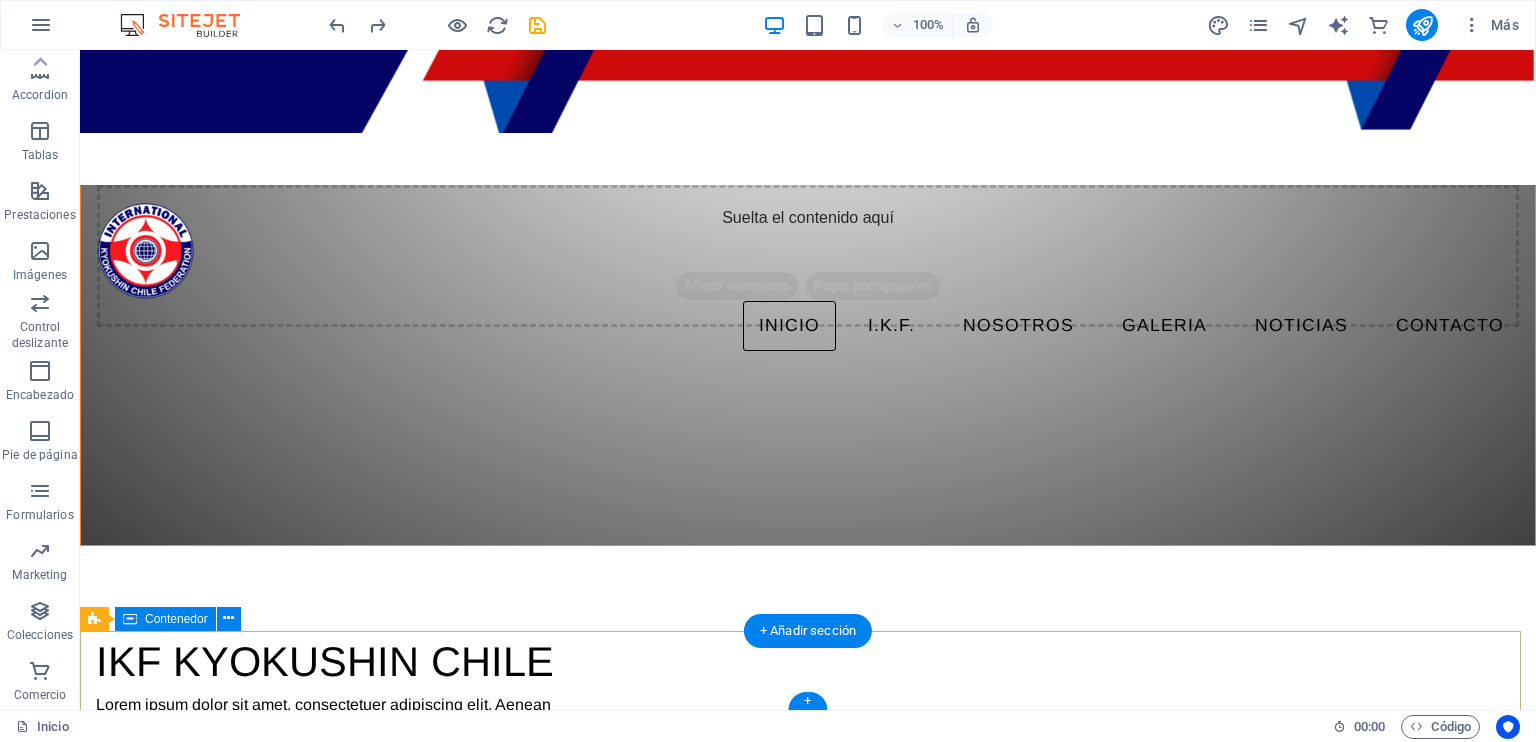 click at bounding box center (808, 2065) 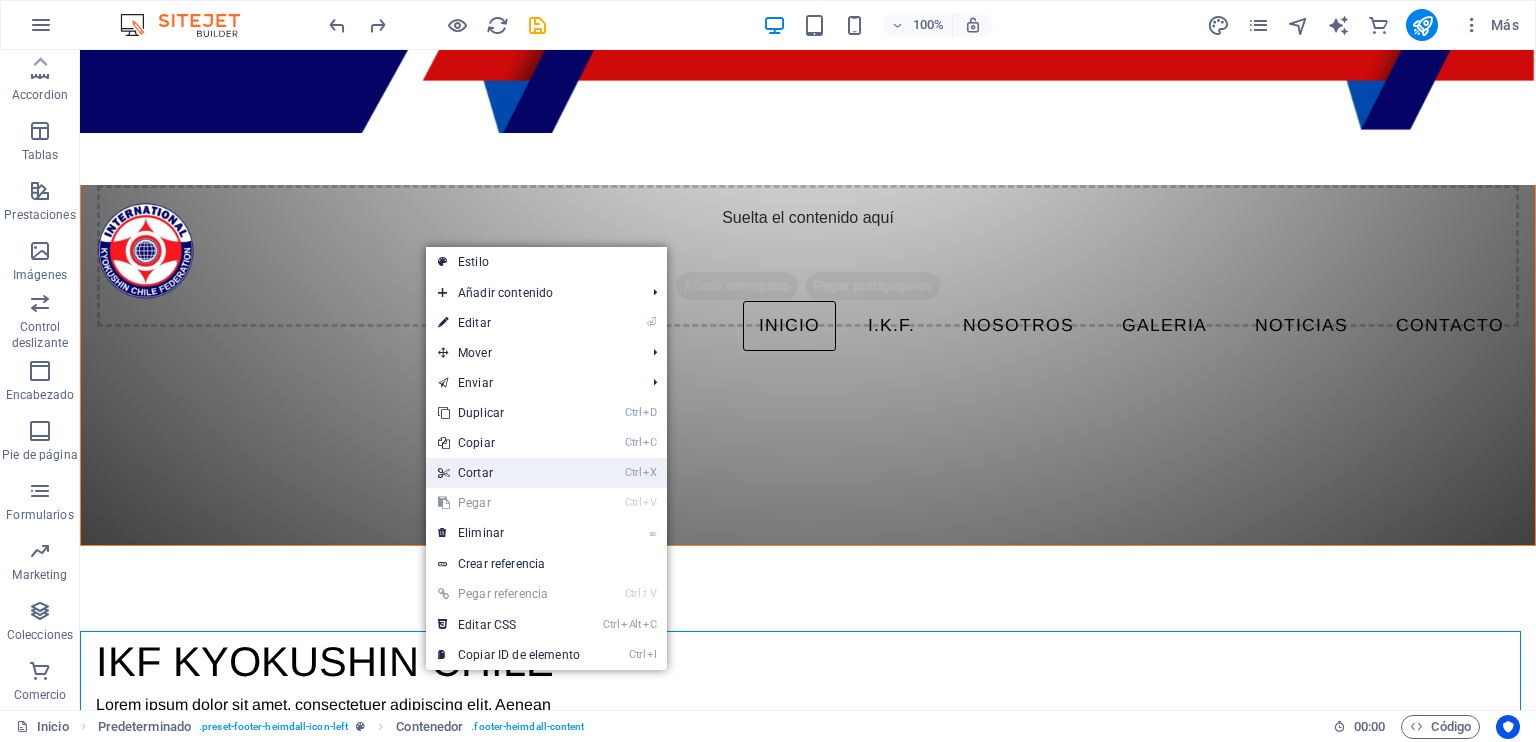 click on "Ctrl X  Cortar" at bounding box center (509, 473) 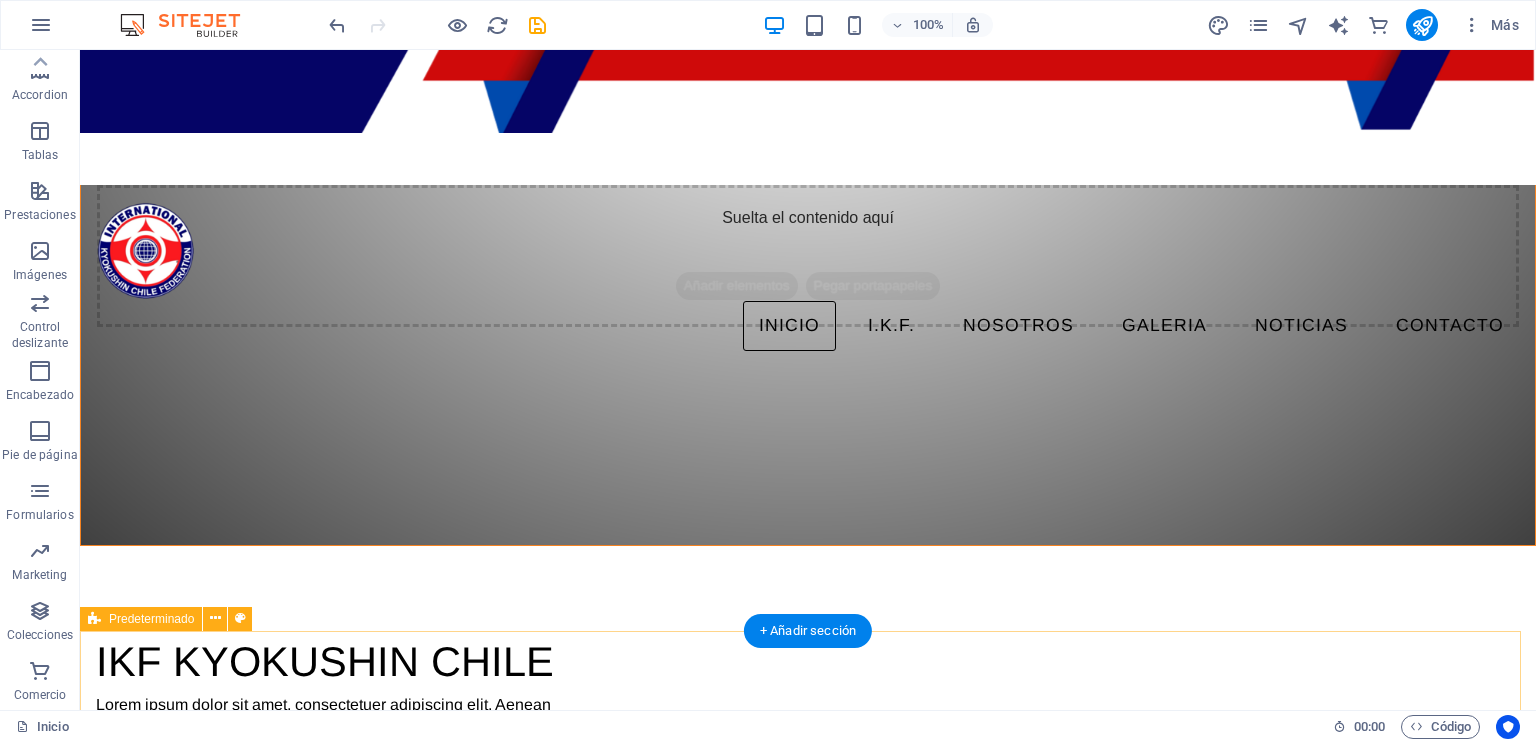 click on "Suelta el contenido aquí o  Añadir elementos  Pegar portapapeles" at bounding box center (808, 2096) 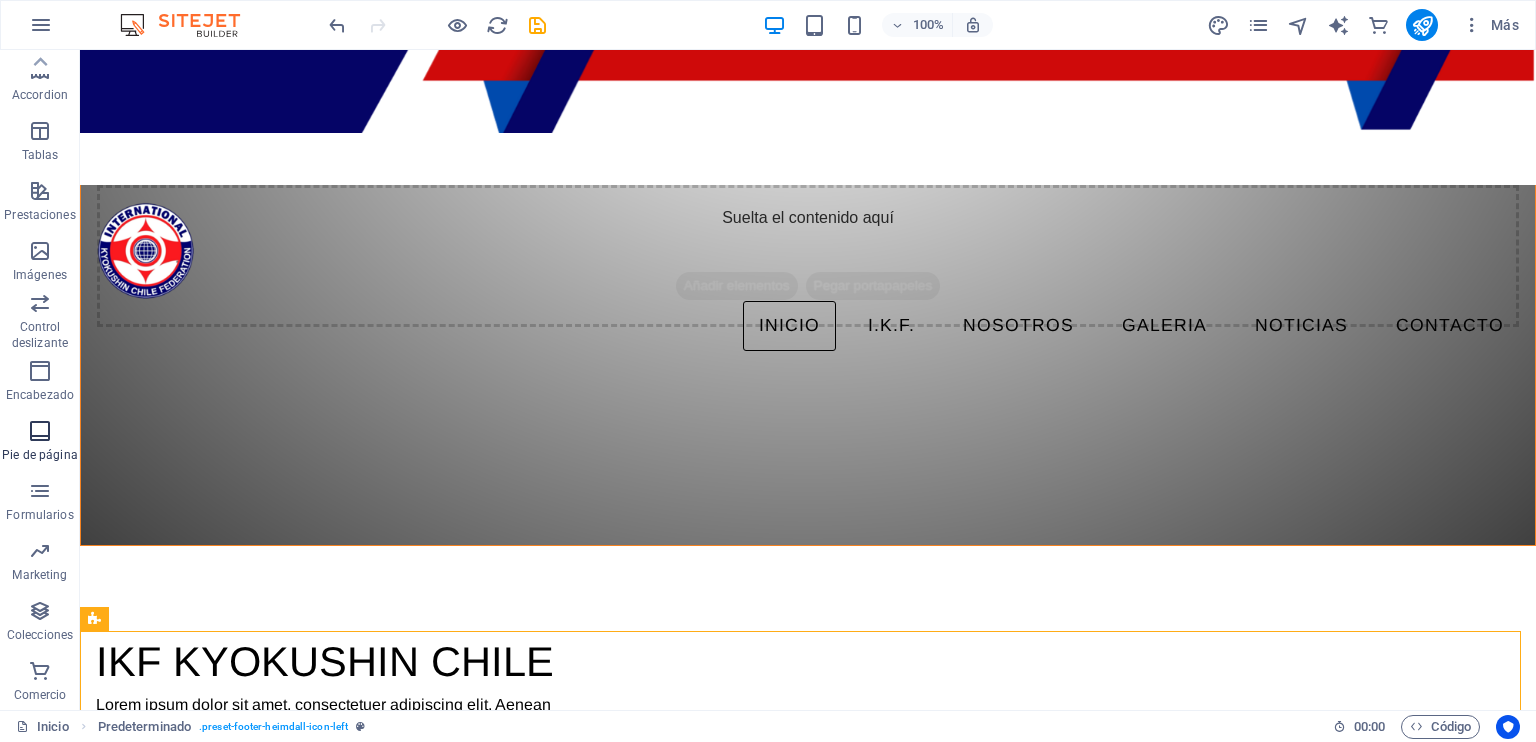 click at bounding box center [40, 431] 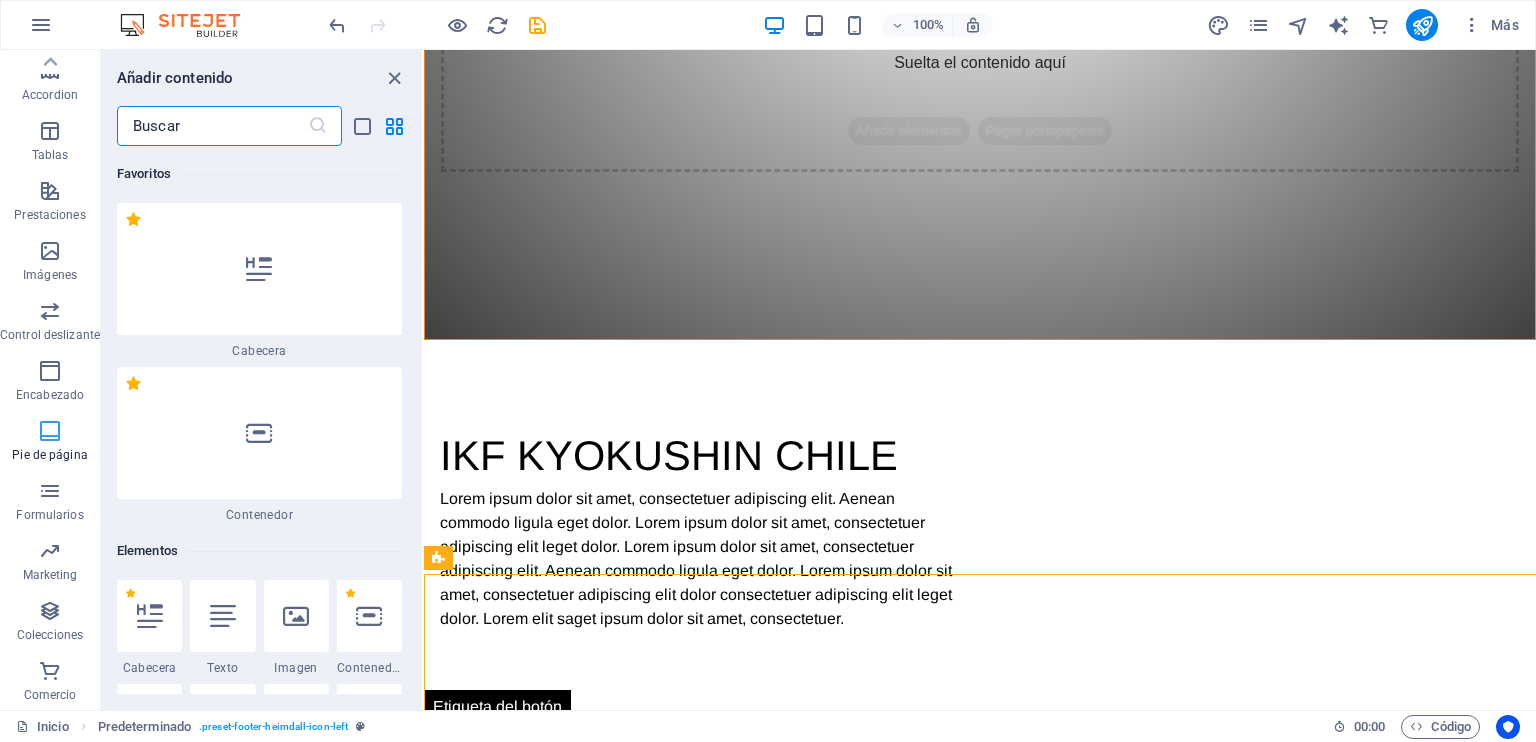 scroll, scrollTop: 981, scrollLeft: 0, axis: vertical 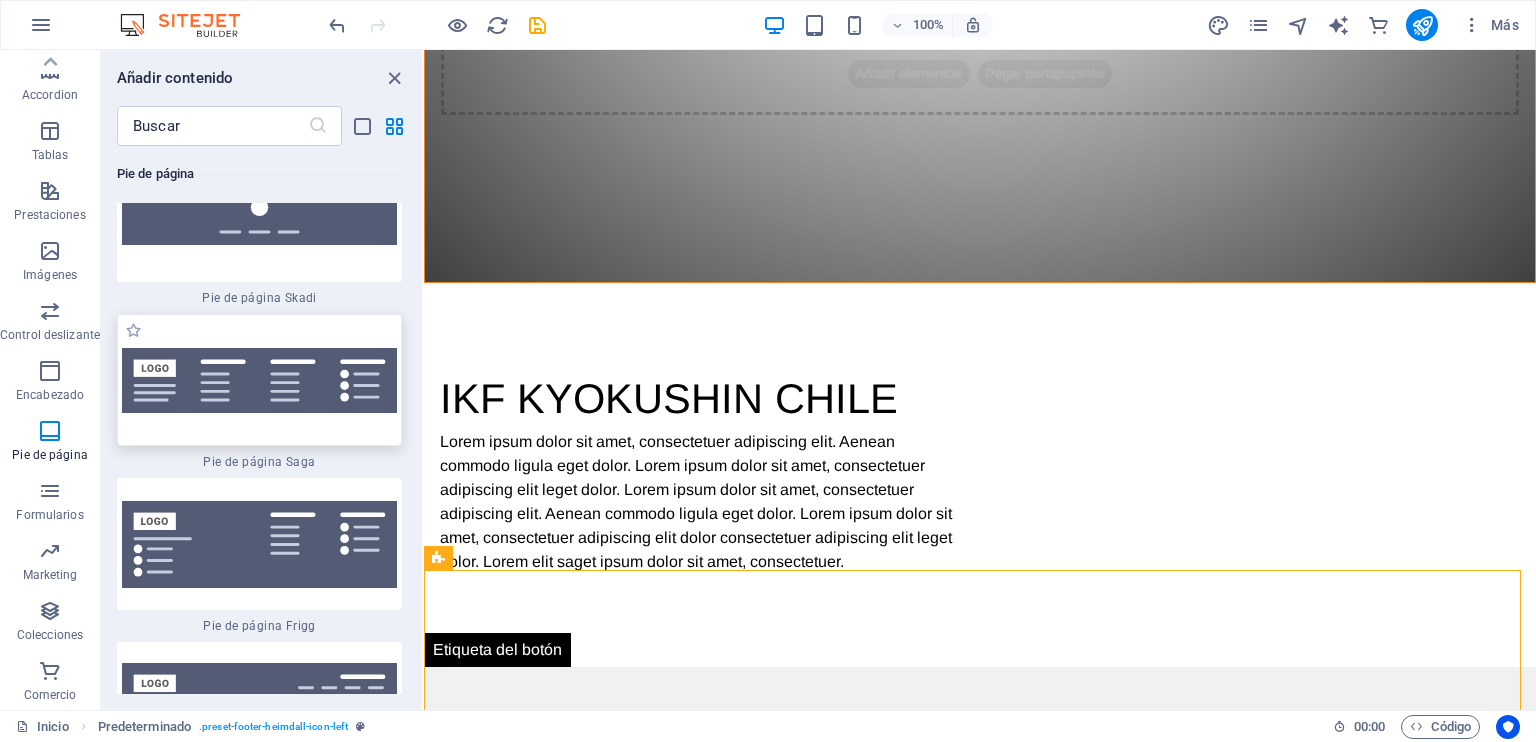 click at bounding box center [259, 380] 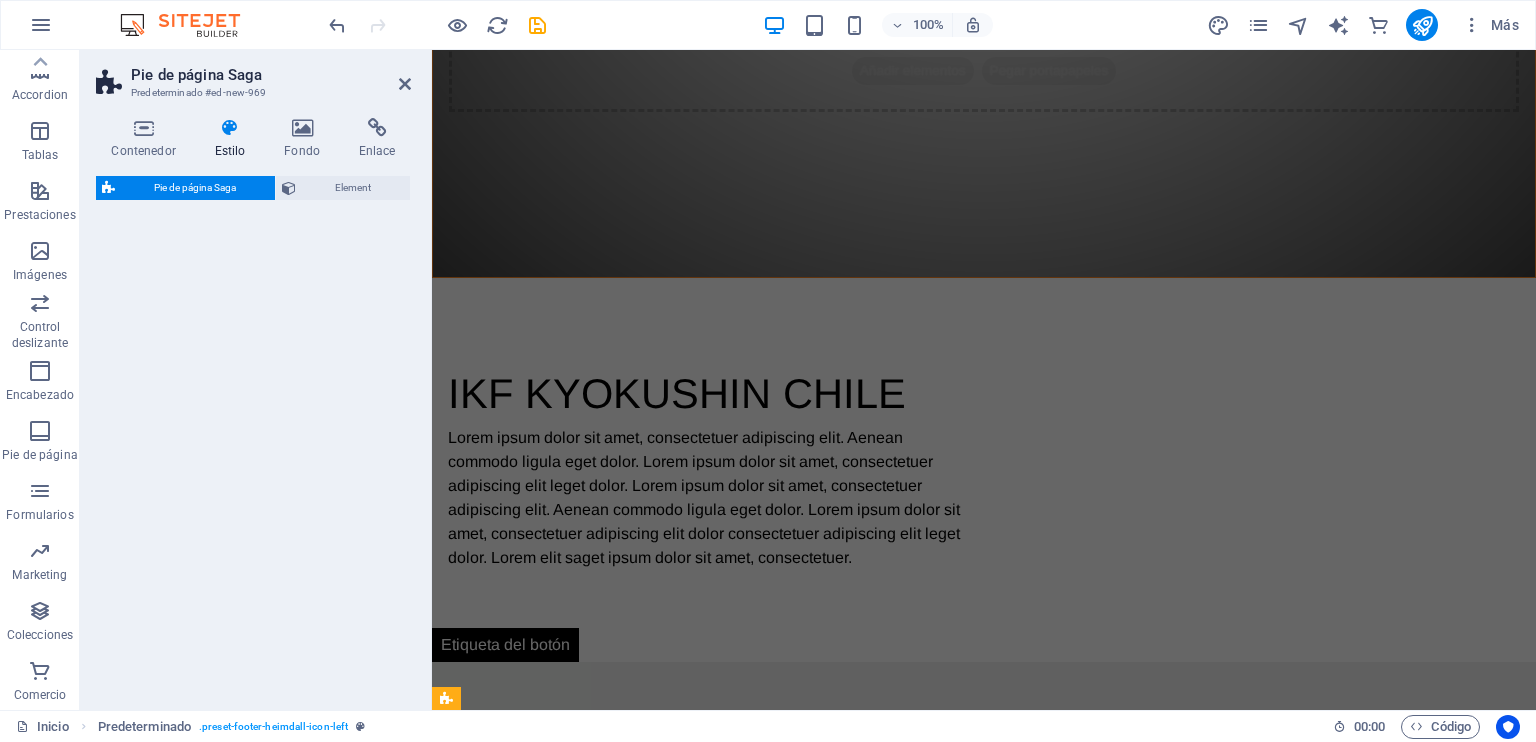 scroll, scrollTop: 979, scrollLeft: 0, axis: vertical 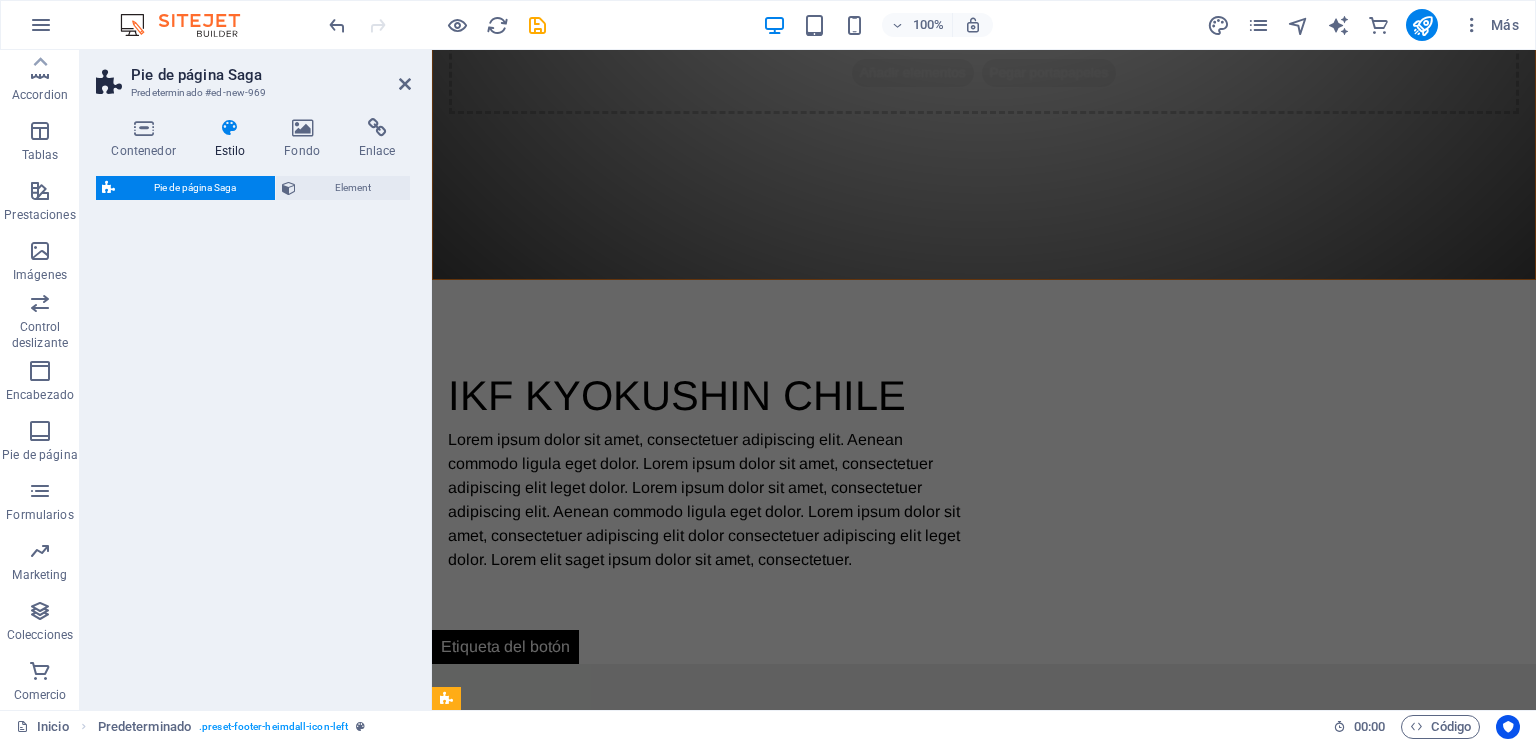 select on "rem" 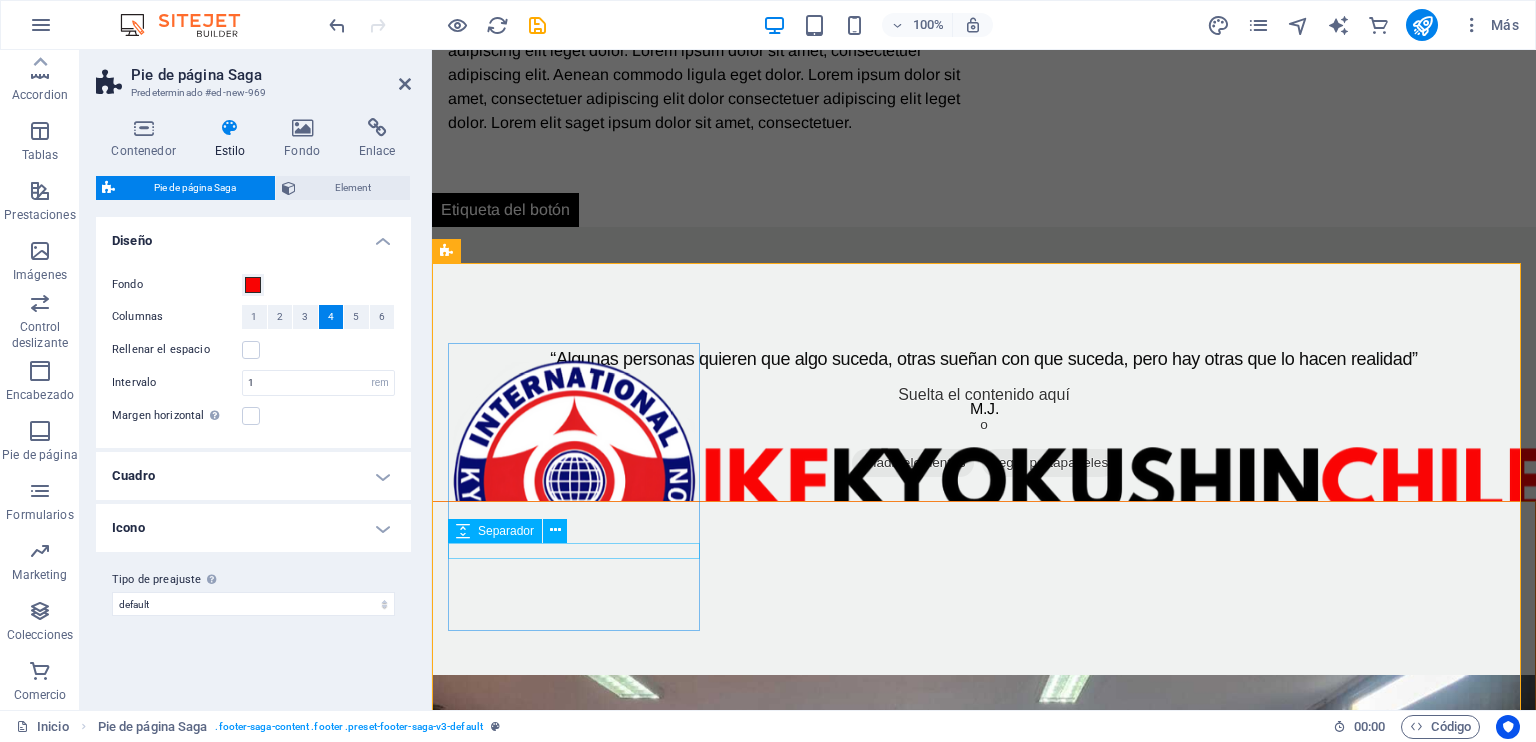 scroll, scrollTop: 1427, scrollLeft: 0, axis: vertical 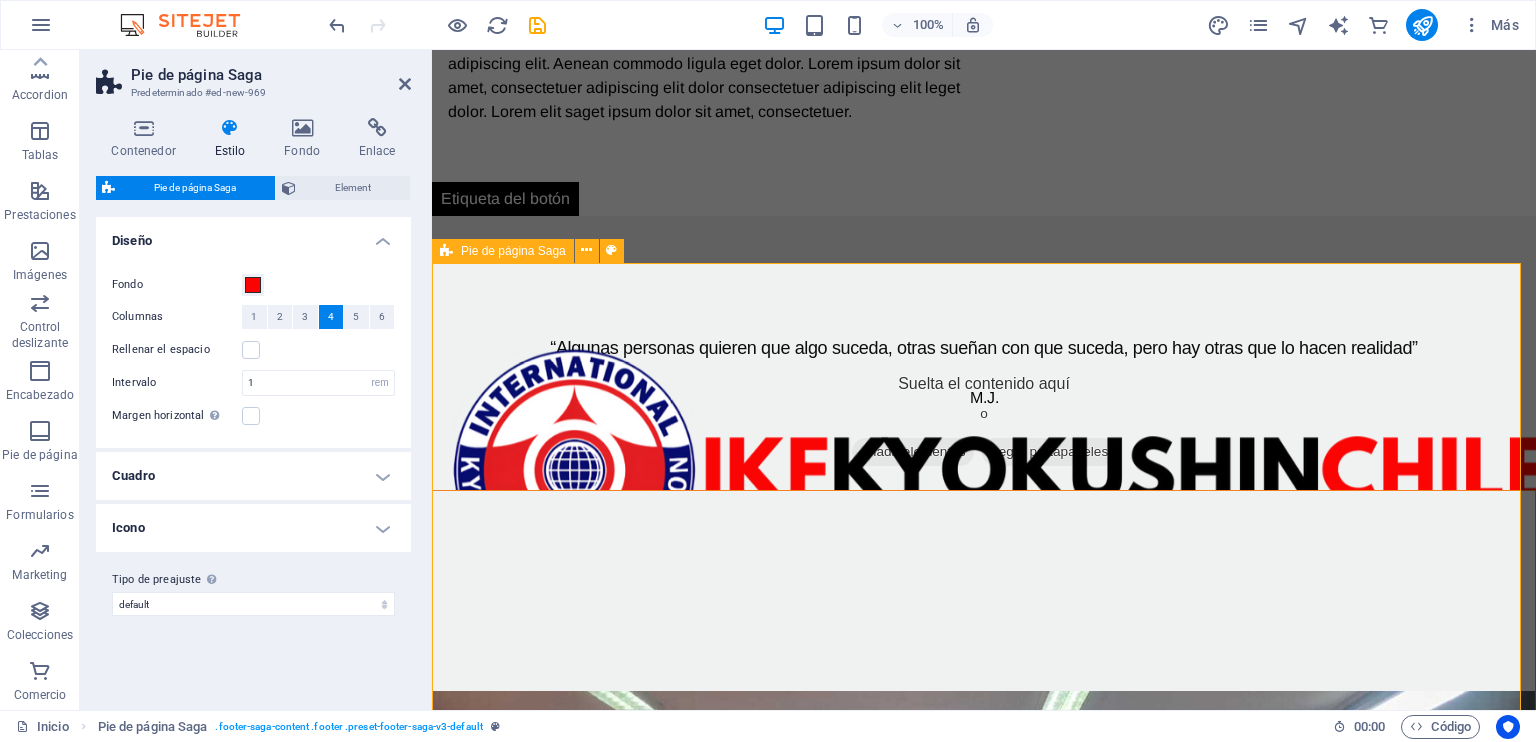 click on "Lorem ipsum dolor sit amet, consectetuer adipiscing elit. Aenean commodo ligula eget dolor. Contacto [FIRST] [LAST] 0543, [STREET] 8190433   [CITY] , [STATE] , CHILE Teléfono:  +569 [PHONE] Móvil:  Email:  [EMAIL] Navegación Home About Service Contact Aviso legal Directiva de privacidad Redes sociales Facebook Twitter Instagram" at bounding box center (984, 2012) 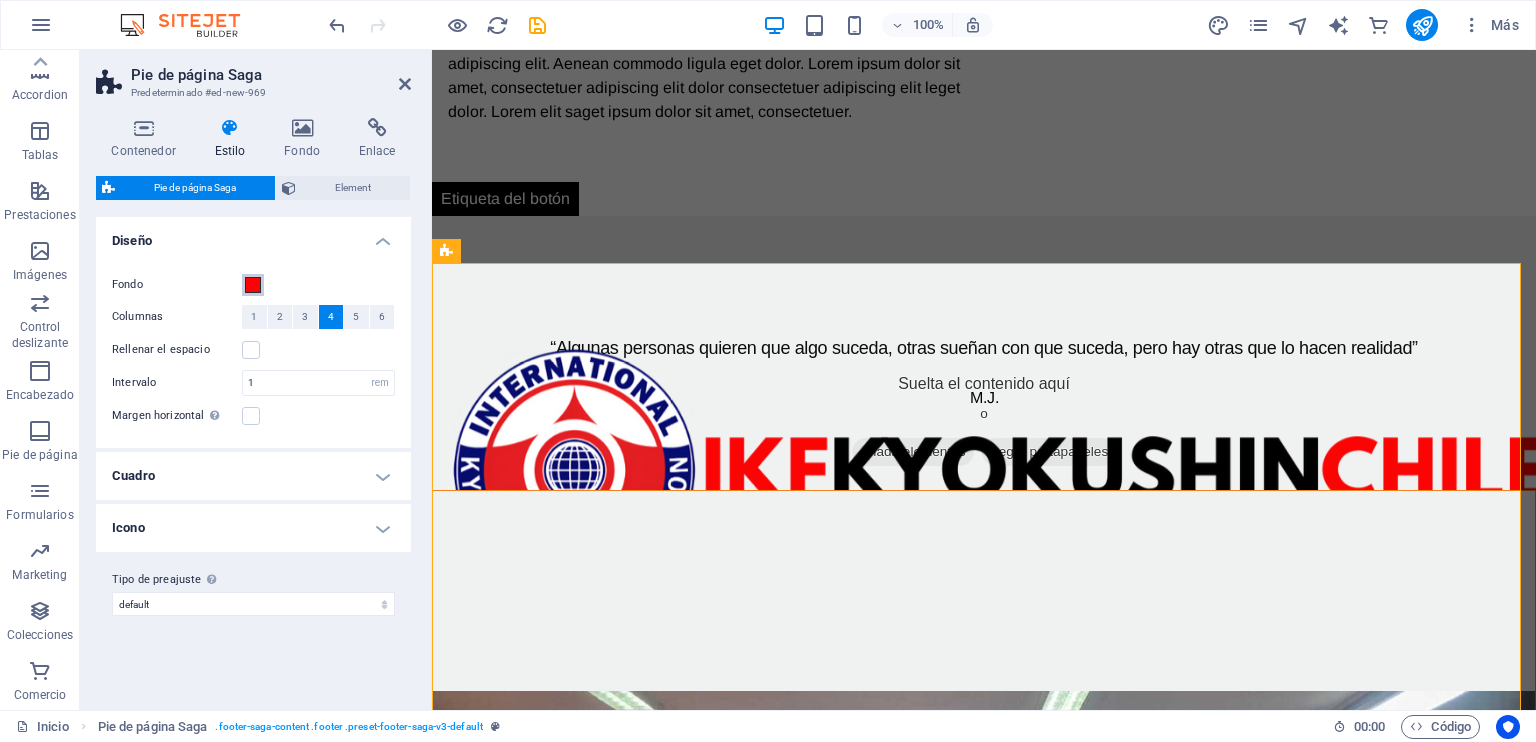 click at bounding box center (253, 285) 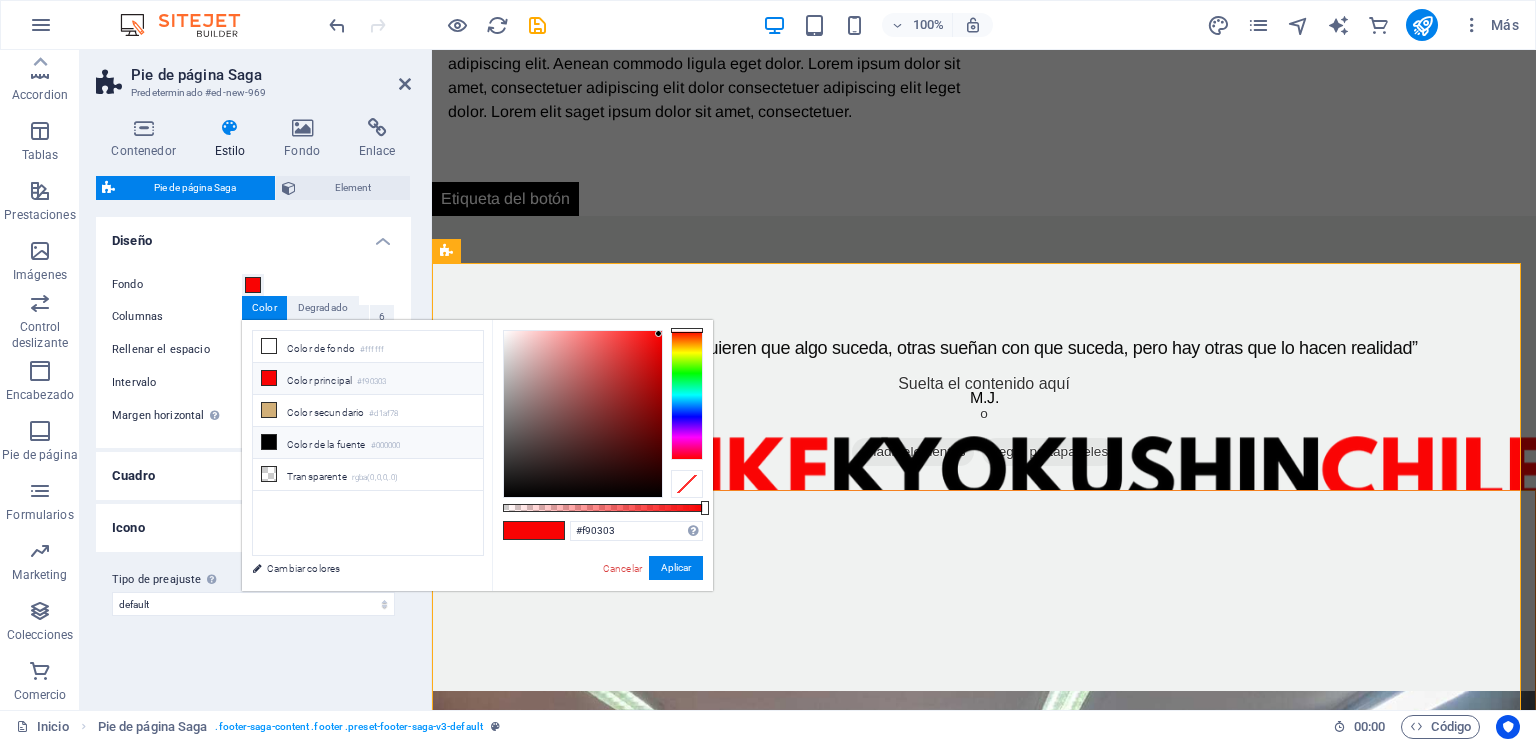 click at bounding box center (269, 442) 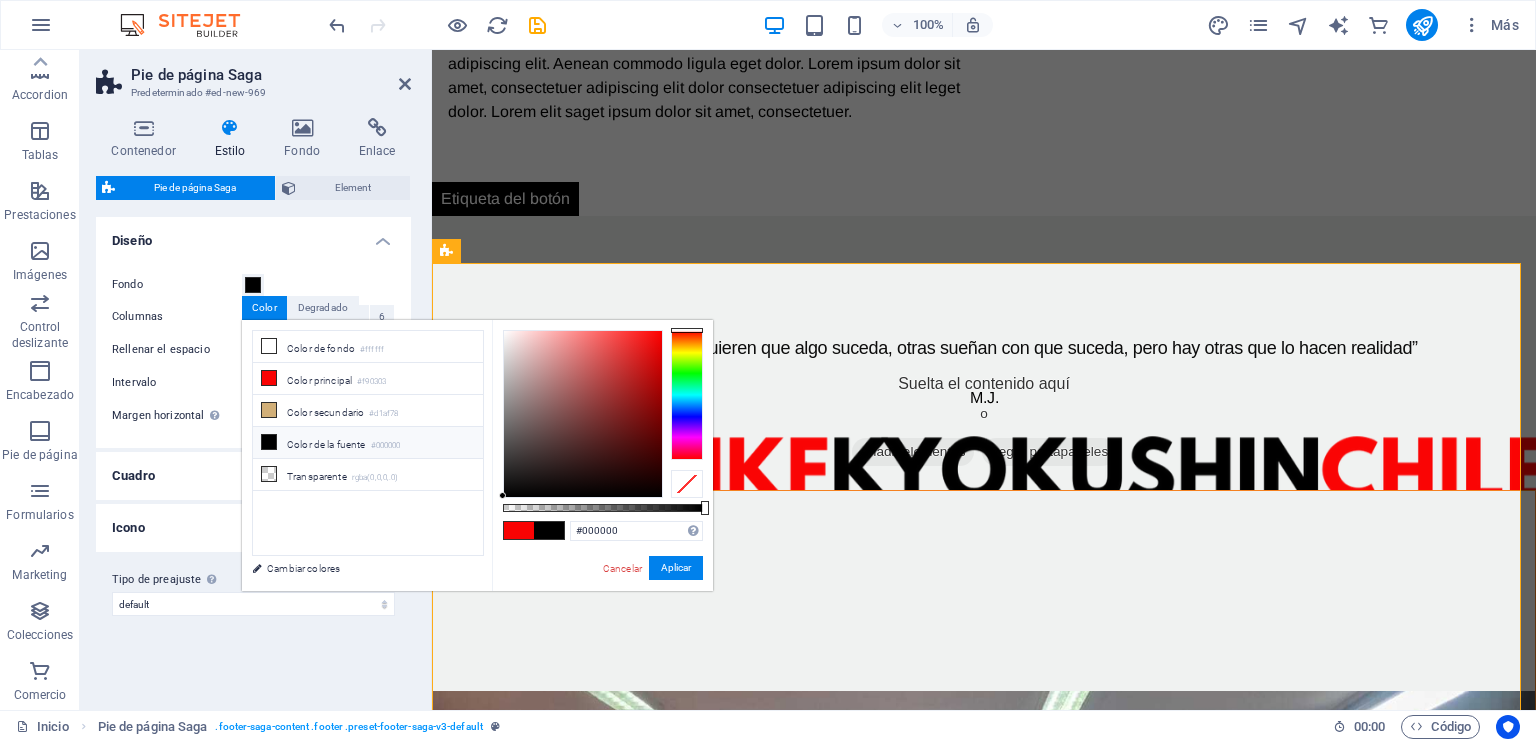 click at bounding box center [269, 442] 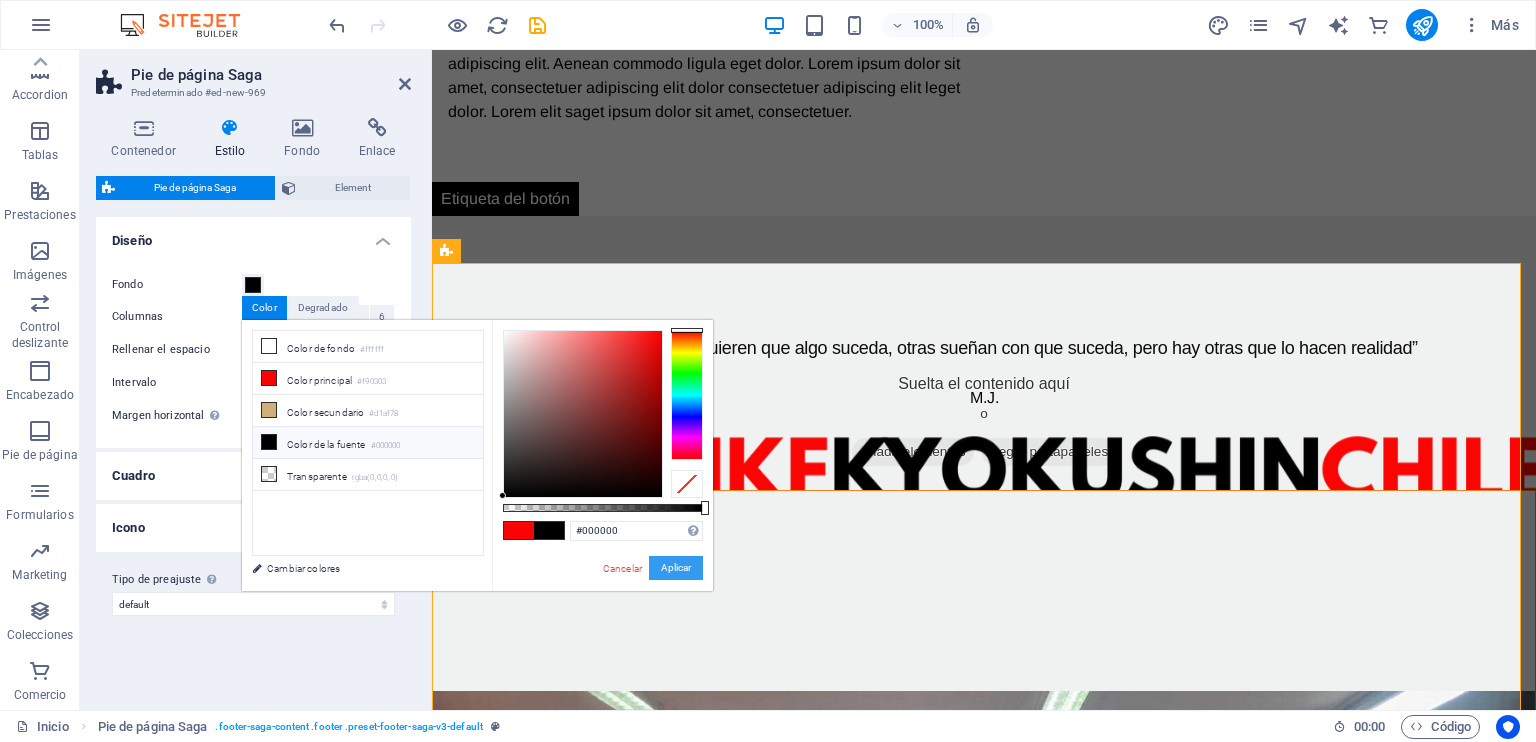 click on "Aplicar" at bounding box center (676, 568) 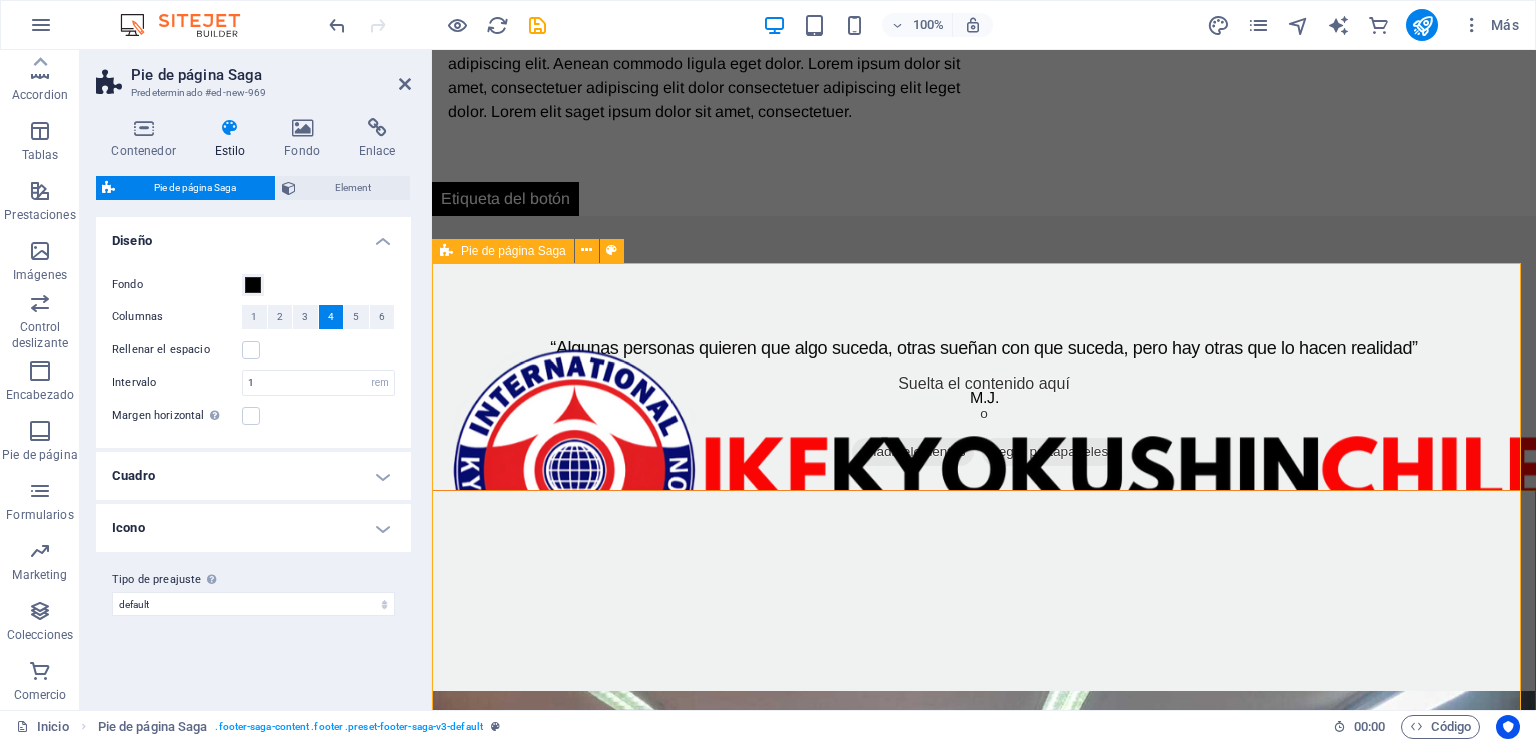 click on "Lorem ipsum dolor sit amet, consectetuer adipiscing elit. Aenean commodo ligula eget dolor. Contacto [FIRST] [LAST] 0543, [STREET] 8190433   [CITY] , [STATE] , CHILE Teléfono:  +569 [PHONE] Móvil:  Email:  [EMAIL] Navegación Home About Service Contact Aviso legal Directiva de privacidad Redes sociales Facebook Twitter Instagram" at bounding box center (984, 2012) 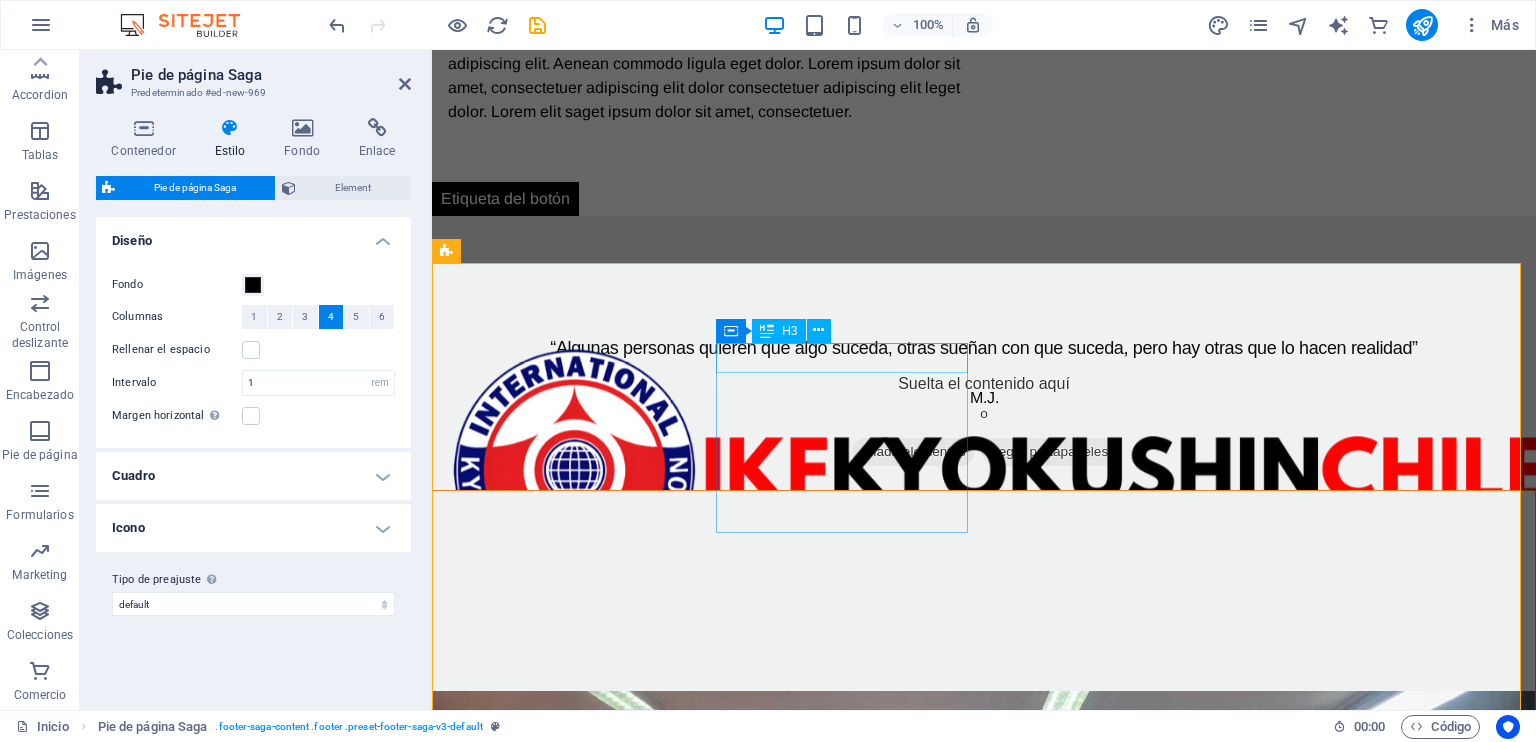 click on "Contacto" at bounding box center [576, 1894] 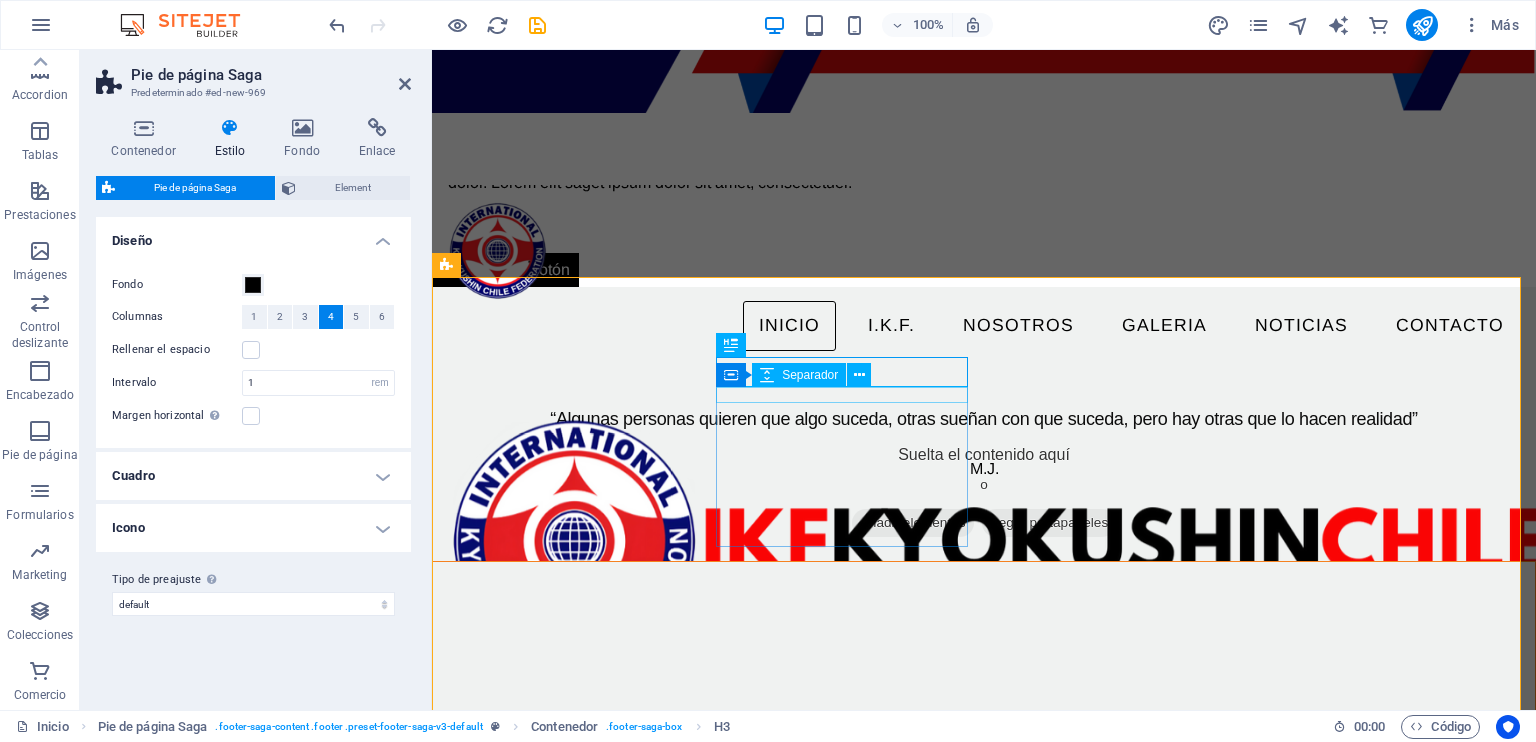 scroll, scrollTop: 1327, scrollLeft: 0, axis: vertical 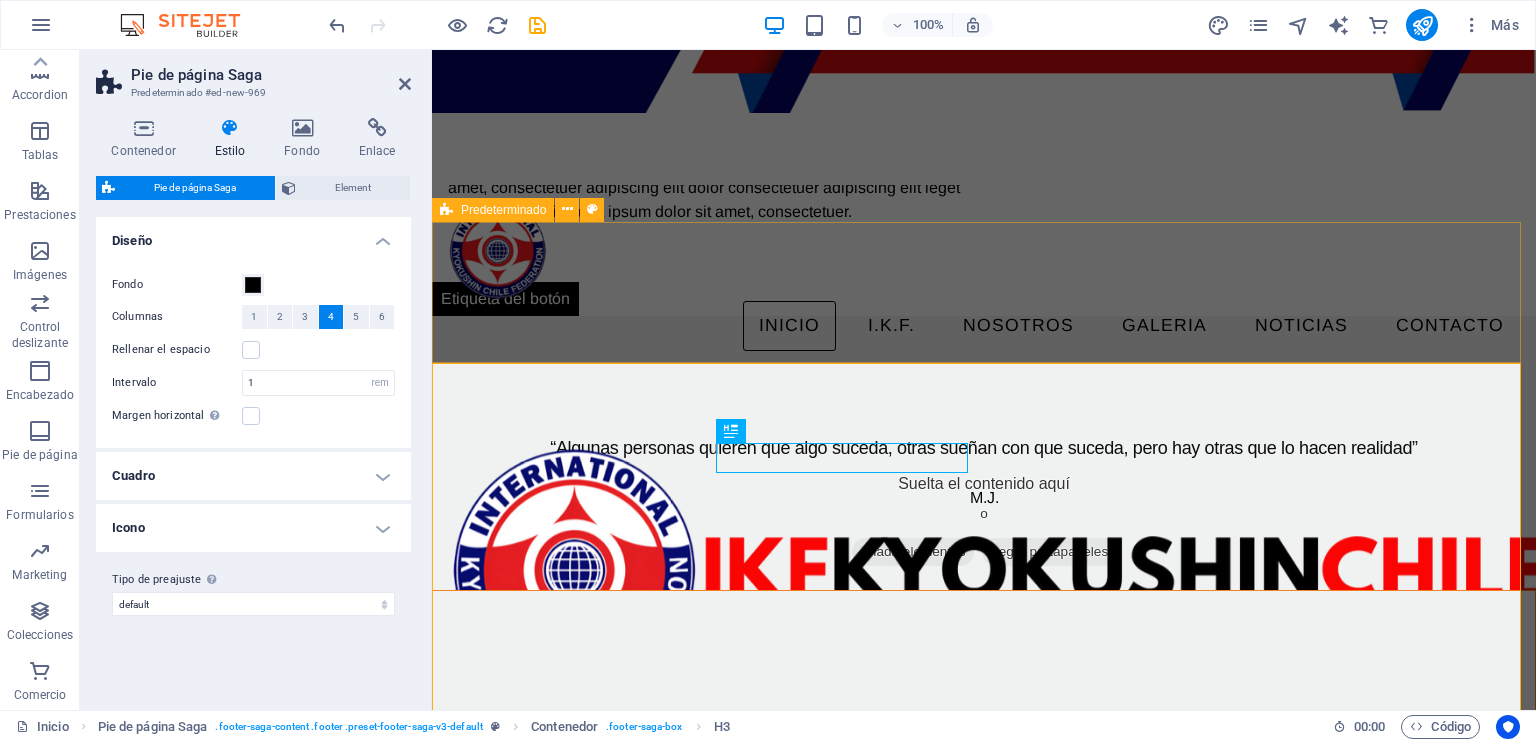 click on "Suelta el contenido aquí o  Añadir elementos  Pegar portapapeles" at bounding box center (984, 1532) 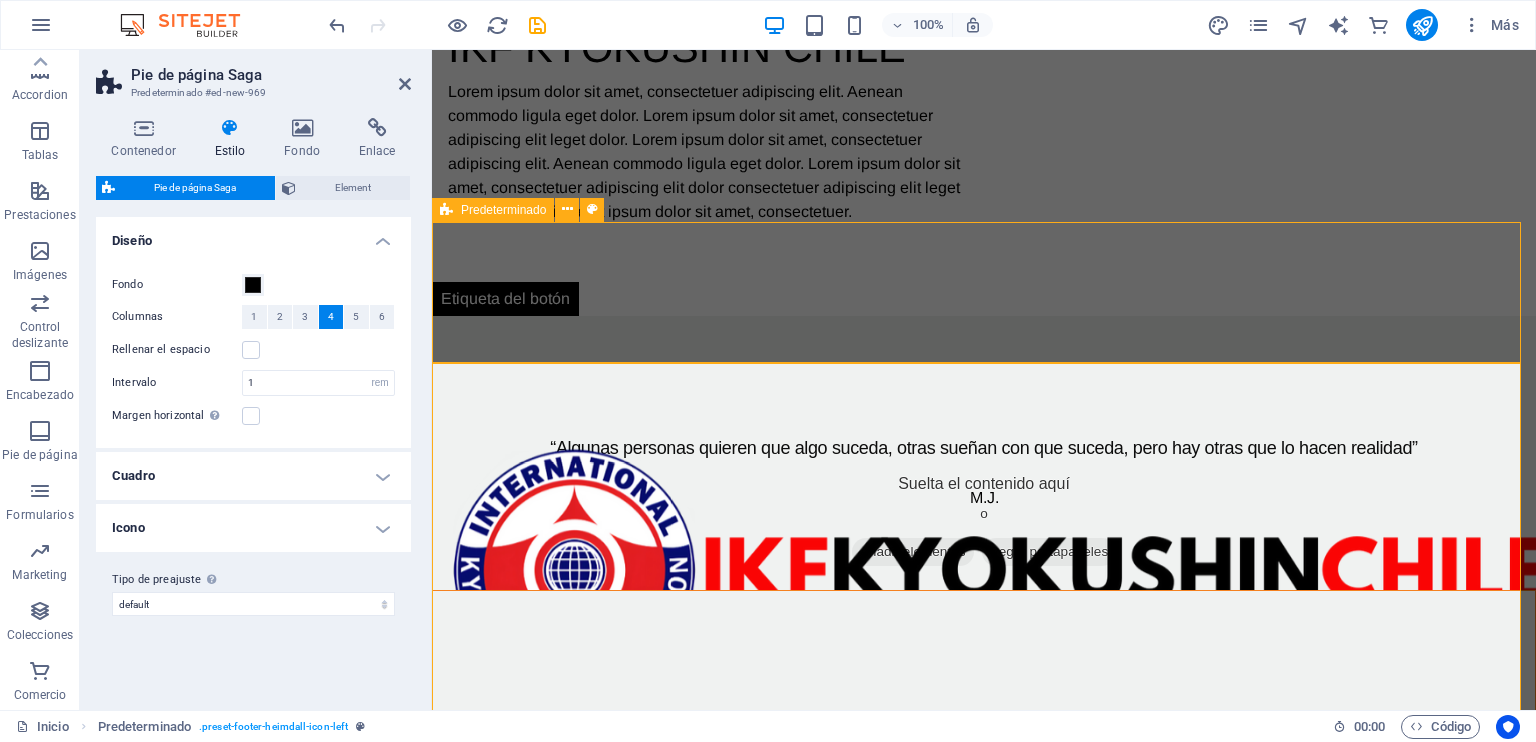 scroll, scrollTop: 1432, scrollLeft: 0, axis: vertical 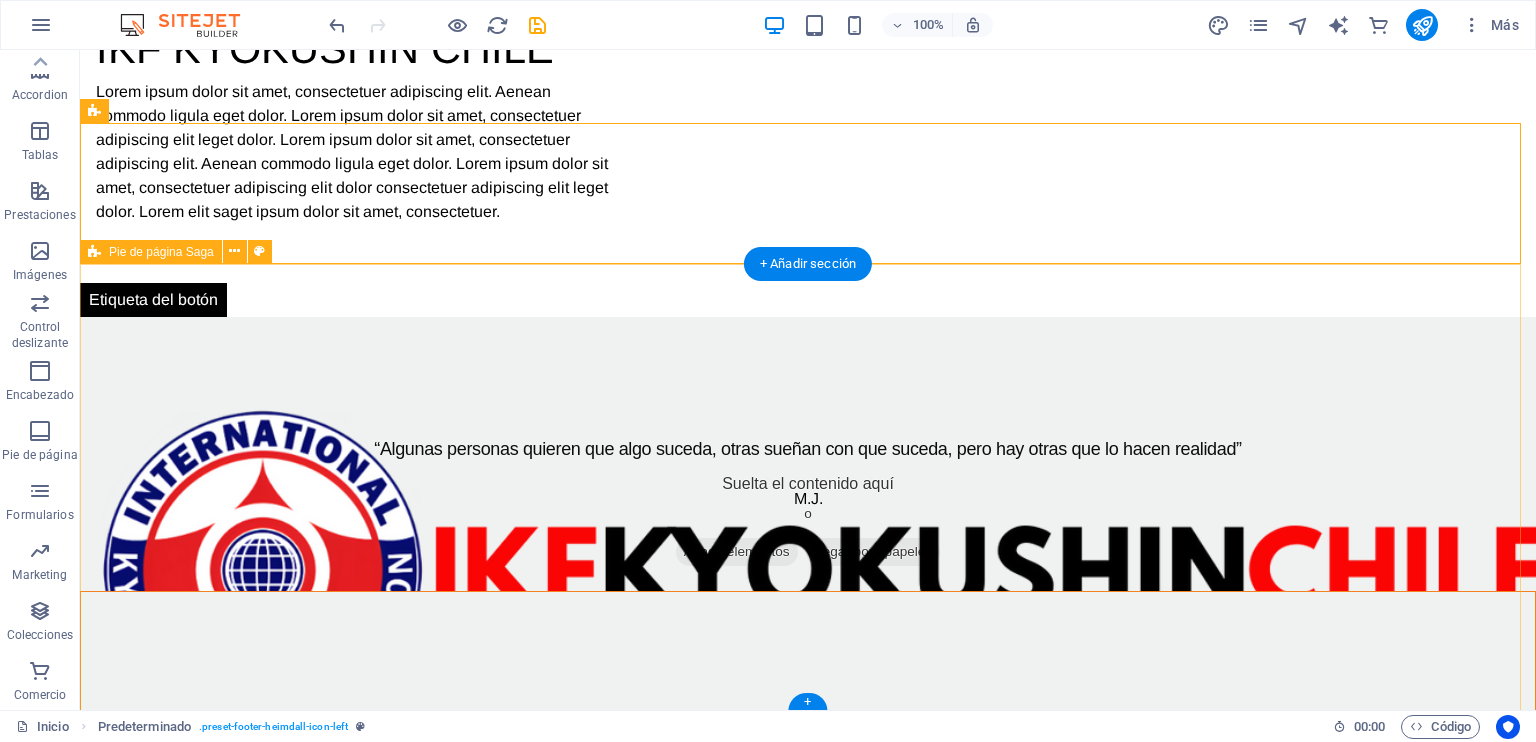 click on "Lorem ipsum dolor sit amet, consectetuer adipiscing elit. Aenean commodo ligula eget dolor. Contacto [FIRST] [LAST] 0543, [STREET] 8190433   [CITY] , [STATE] , CHILE Teléfono:  +569 [PHONE] Móvil:  Email:  [EMAIL] Navegación Home About Service Contact Aviso legal Directiva de privacidad Redes sociales Facebook Twitter Instagram" at bounding box center (808, 2113) 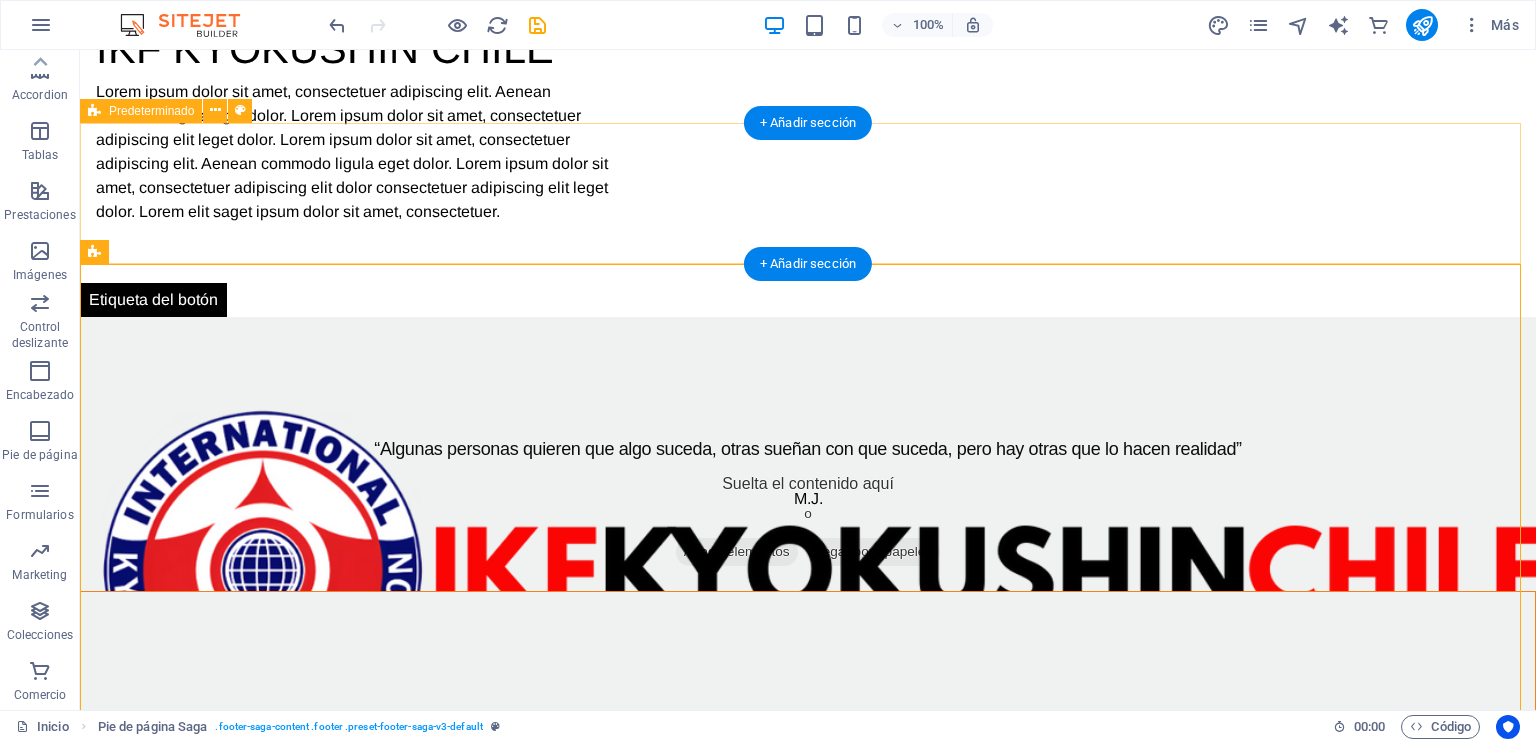 click on "Suelta el contenido aquí o  Añadir elementos  Pegar portapapeles" at bounding box center [808, 1533] 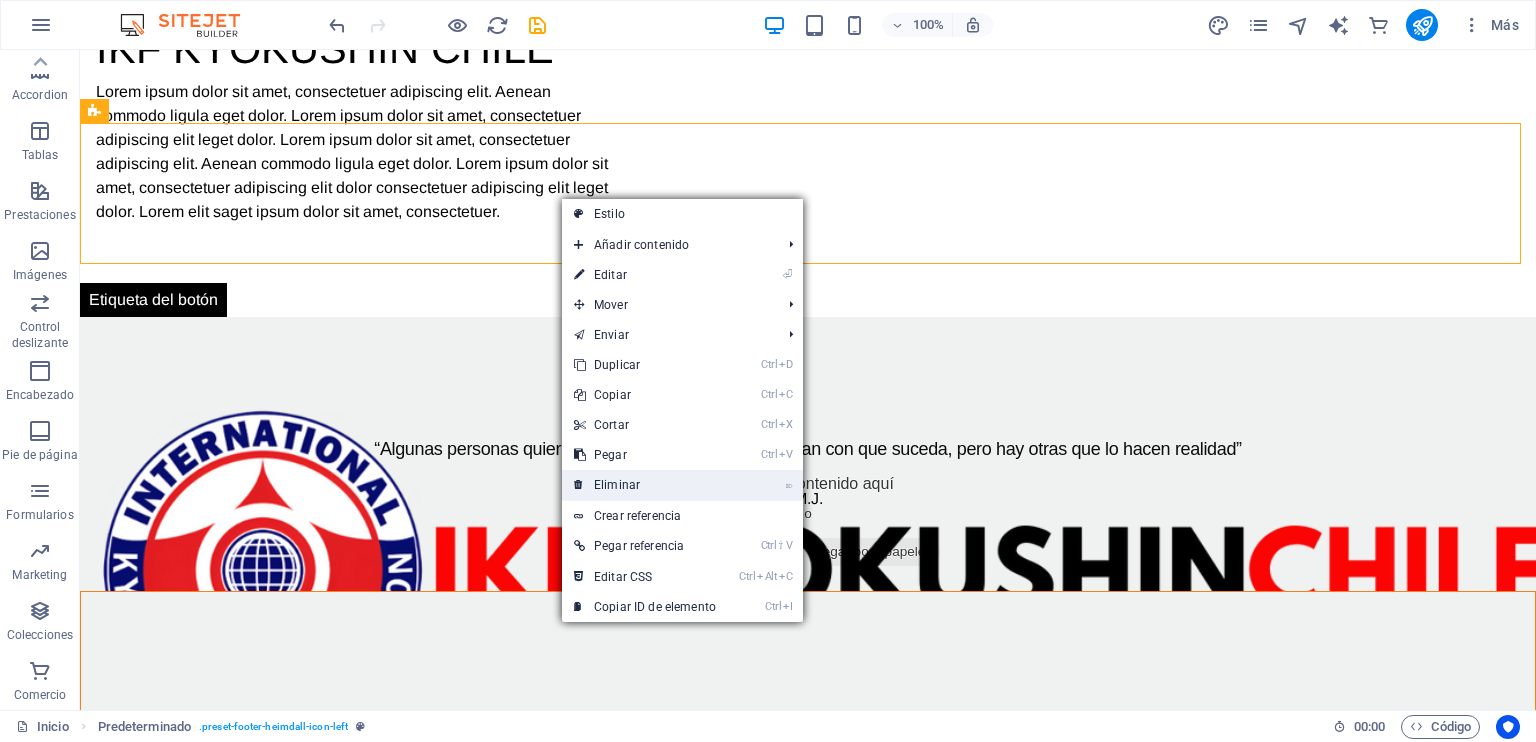 click on "⌦  Eliminar" at bounding box center [645, 485] 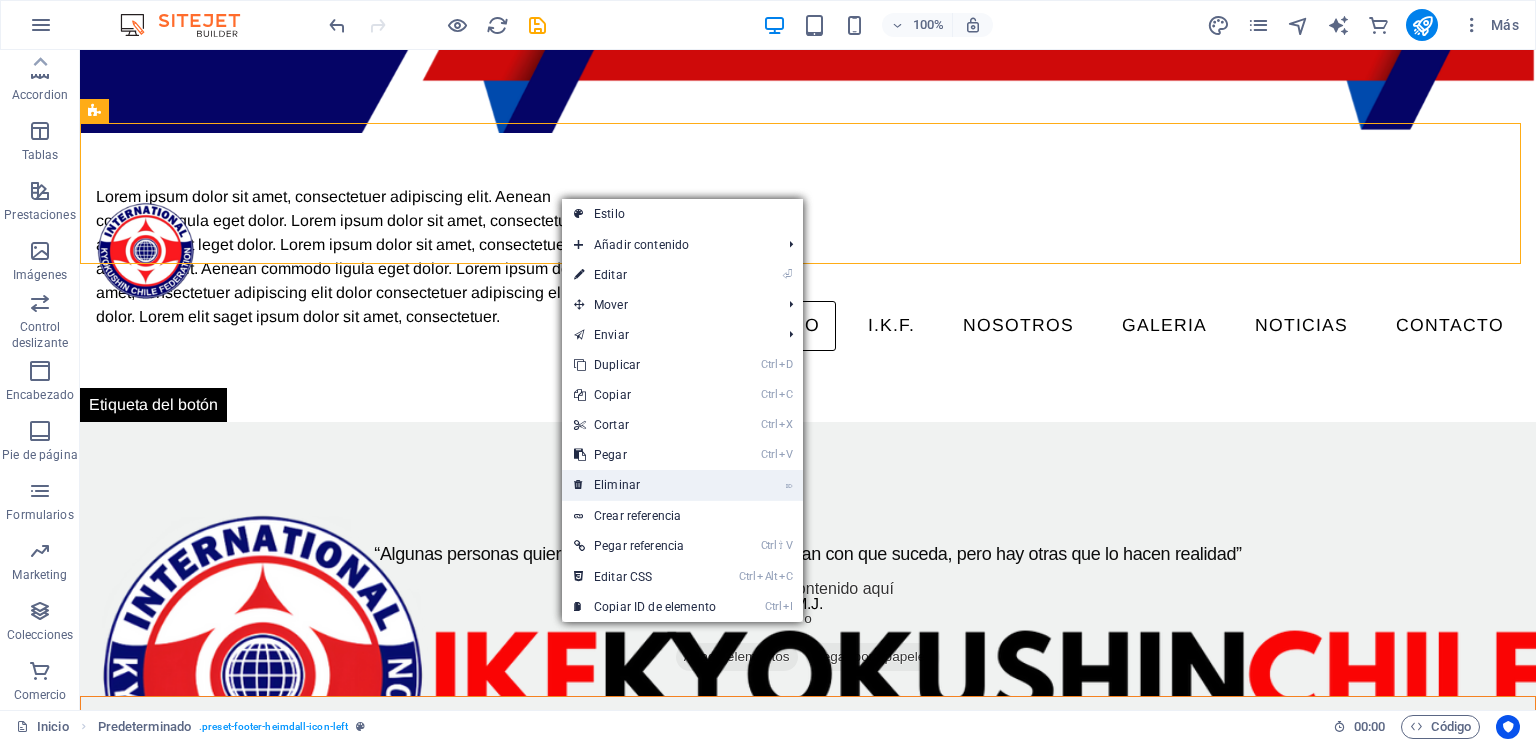 scroll, scrollTop: 1292, scrollLeft: 0, axis: vertical 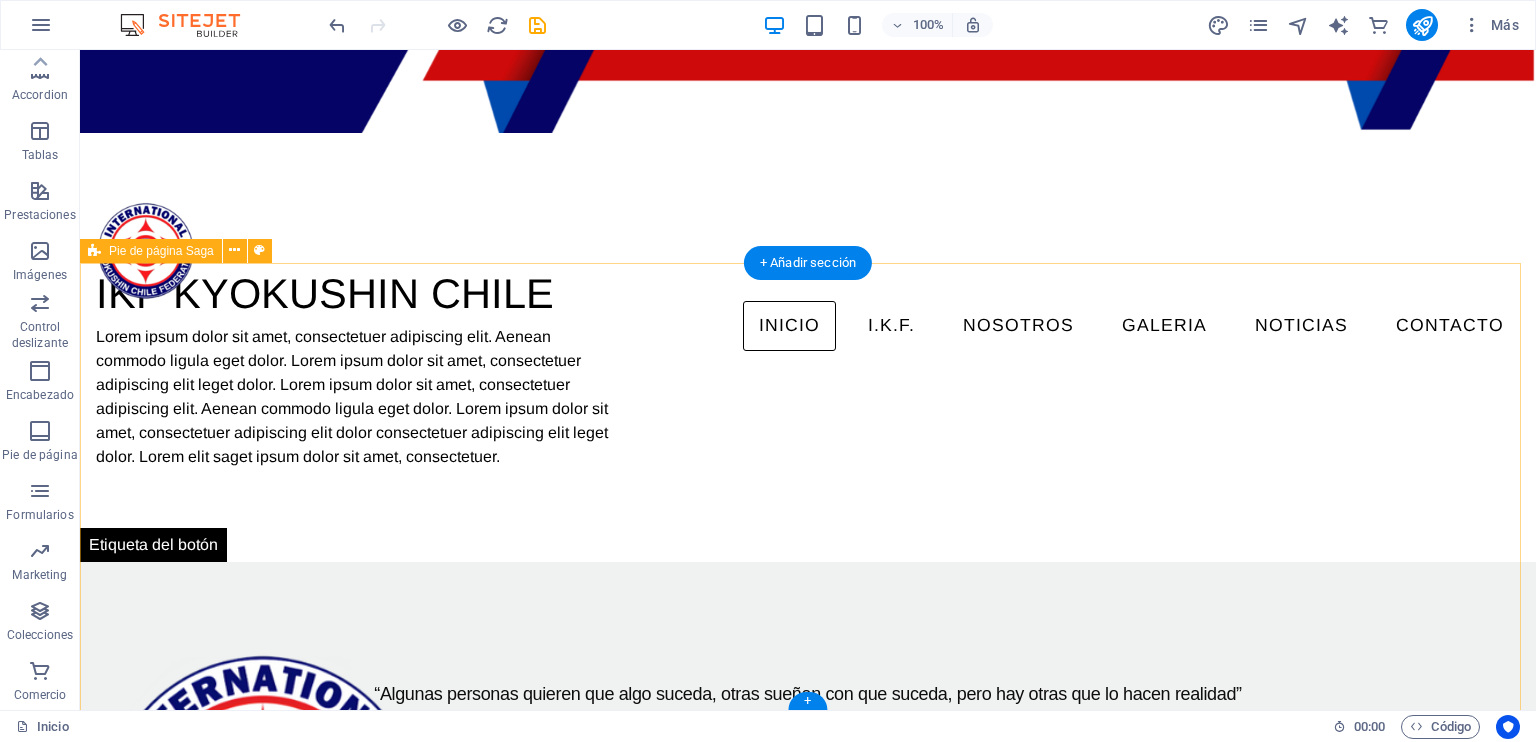 click on "Lorem ipsum dolor sit amet, consectetuer adipiscing elit. Aenean commodo ligula eget dolor. Contacto [FIRST] [LAST] 0543, [STREET] 8190433   [CITY] , [STATE] , CHILE Teléfono:  +569 [PHONE] Móvil:  Email:  [EMAIL] Navegación Home About Service Contact Aviso legal Directiva de privacidad Redes sociales Facebook Twitter Instagram" at bounding box center [808, 2166] 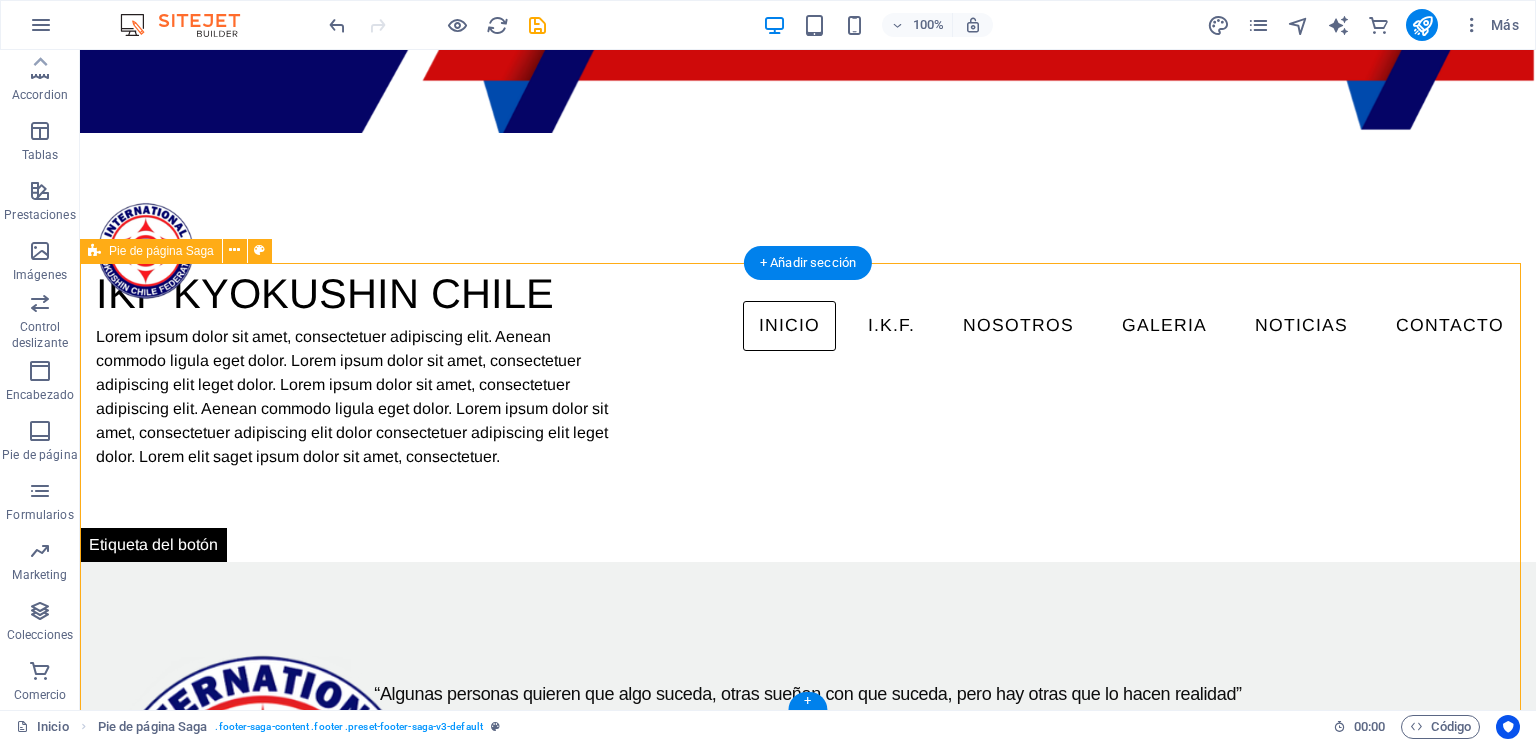 click on "Lorem ipsum dolor sit amet, consectetuer adipiscing elit. Aenean commodo ligula eget dolor. Contacto [FIRST] [LAST] 0543, [STREET] 8190433   [CITY] , [STATE] , CHILE Teléfono:  +569 [PHONE] Móvil:  Email:  [EMAIL] Navegación Home About Service Contact Aviso legal Directiva de privacidad Redes sociales Facebook Twitter Instagram" at bounding box center (808, 2166) 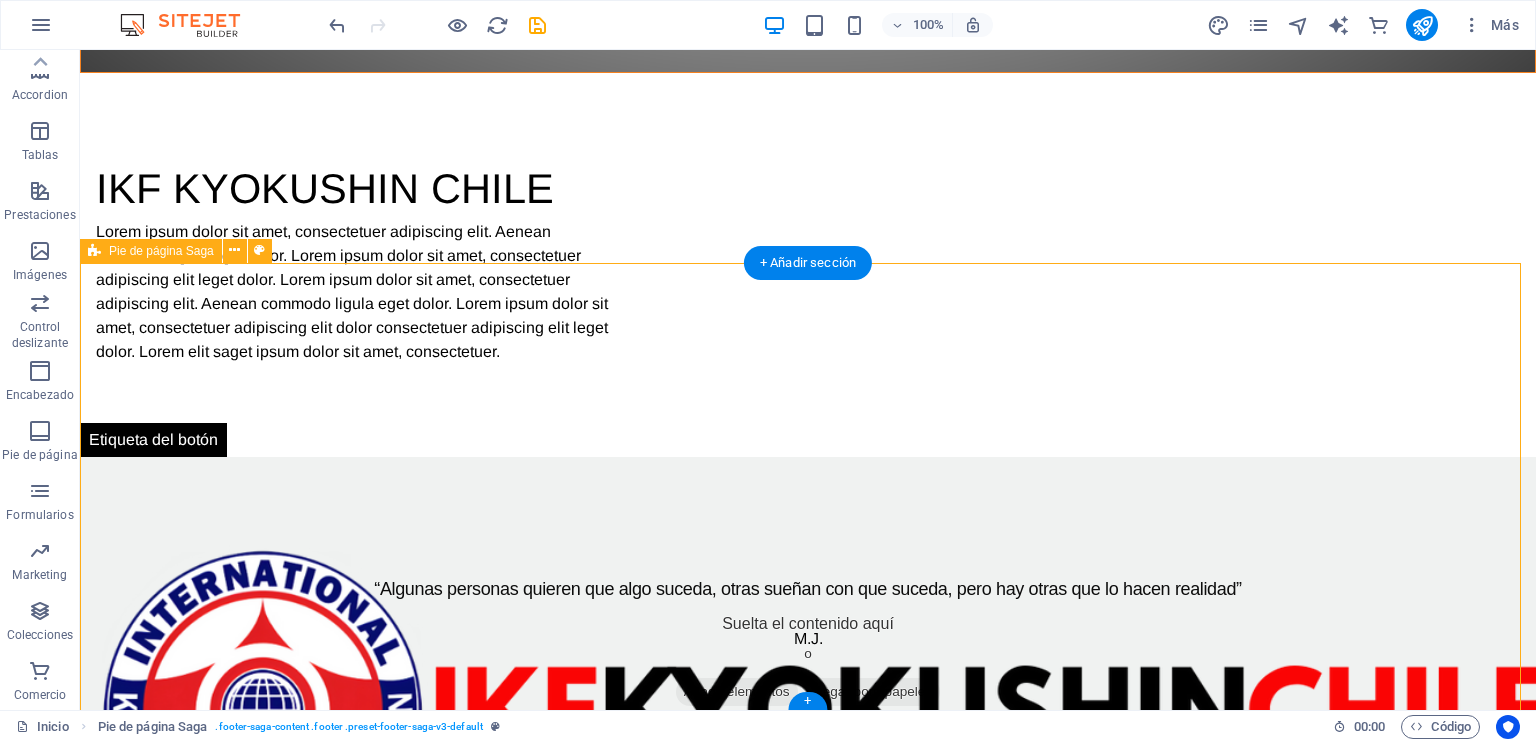 scroll, scrollTop: 1187, scrollLeft: 0, axis: vertical 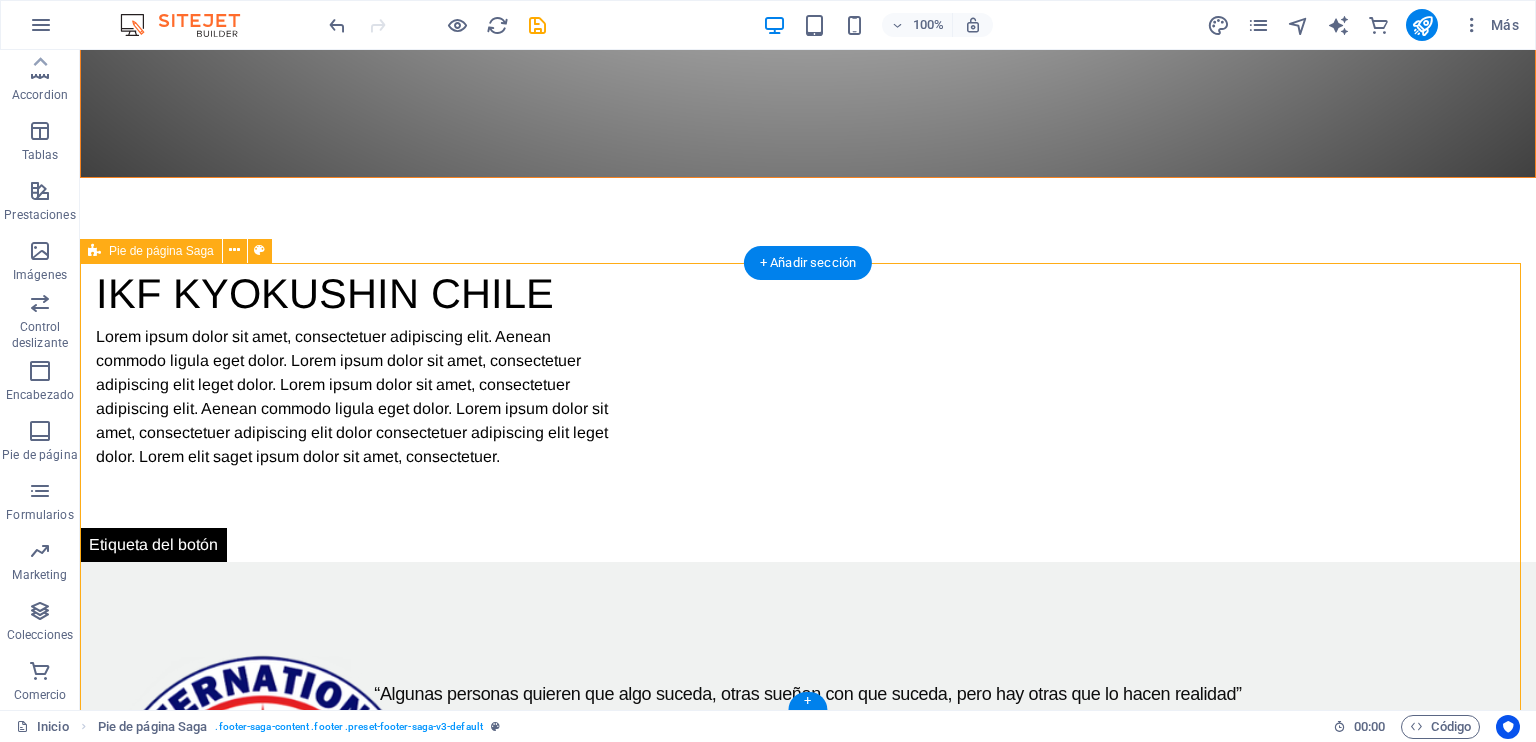 select on "rem" 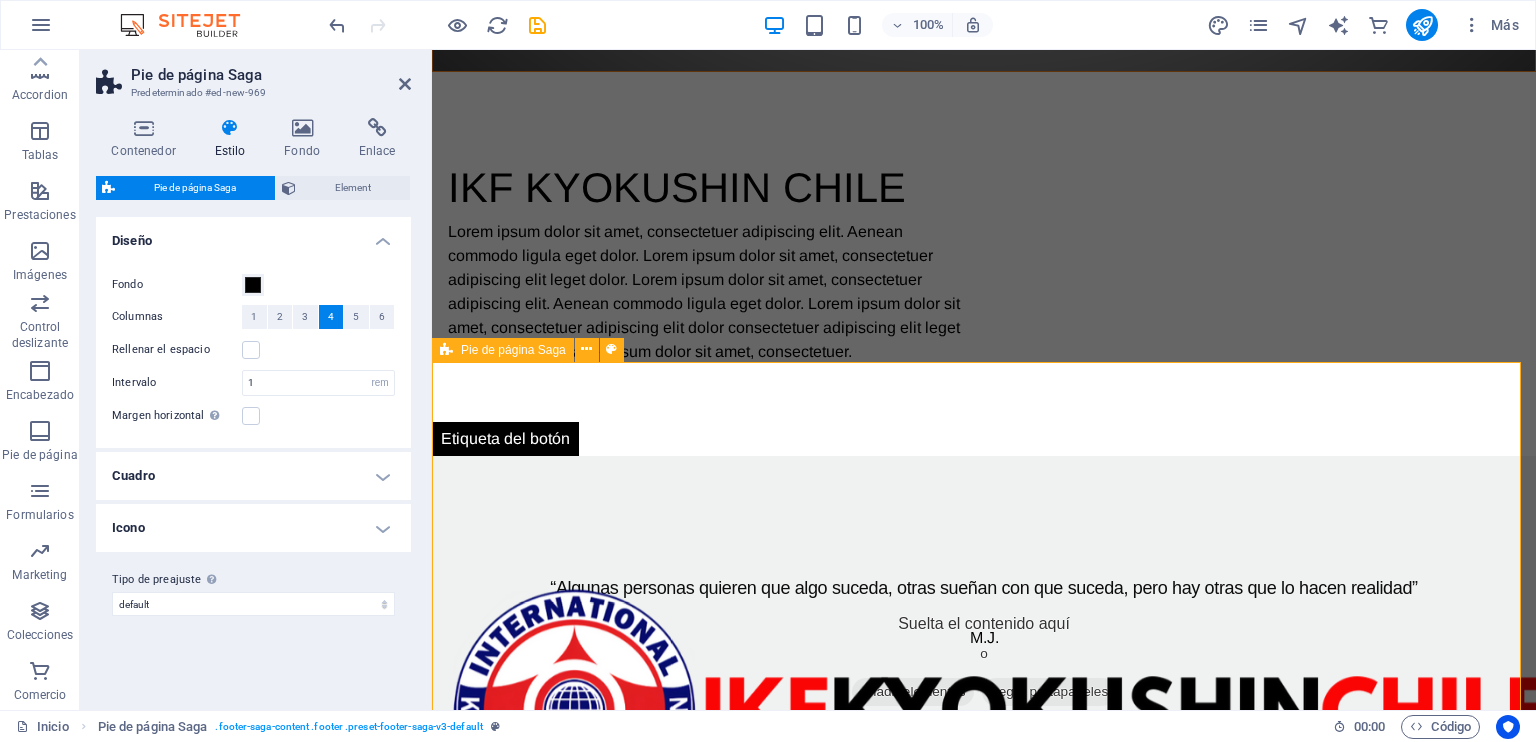 click on "Lorem ipsum dolor sit amet, consectetuer adipiscing elit. Aenean commodo ligula eget dolor. Contacto [FIRST] [LAST] 0543, [STREET] 8190433   [CITY] , [STATE] , CHILE Teléfono:  +569 [PHONE] Móvil:  Email:  [EMAIL] Navegación Home About Service Contact Aviso legal Directiva de privacidad Redes sociales Facebook Twitter Instagram" at bounding box center (984, 2110) 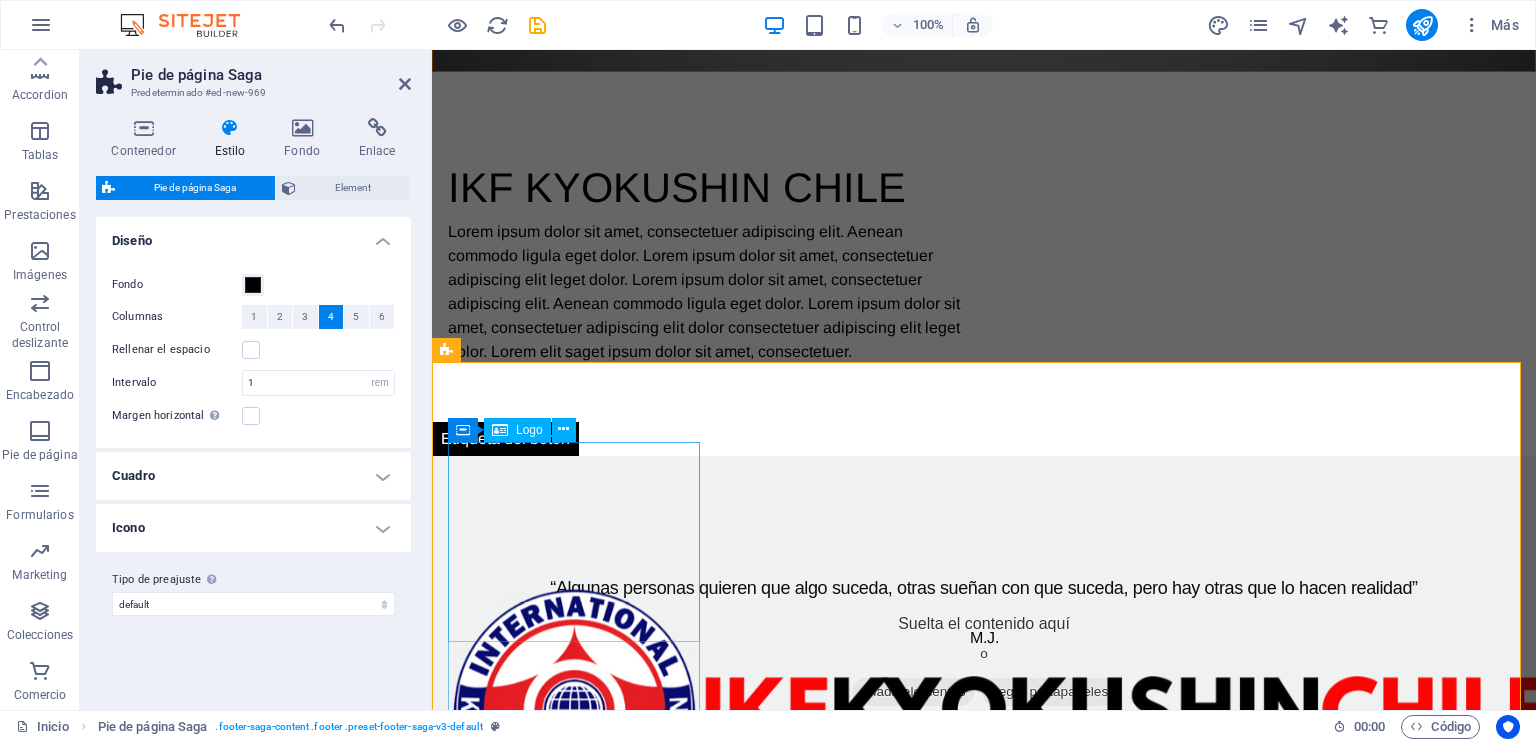 click at bounding box center [576, 1781] 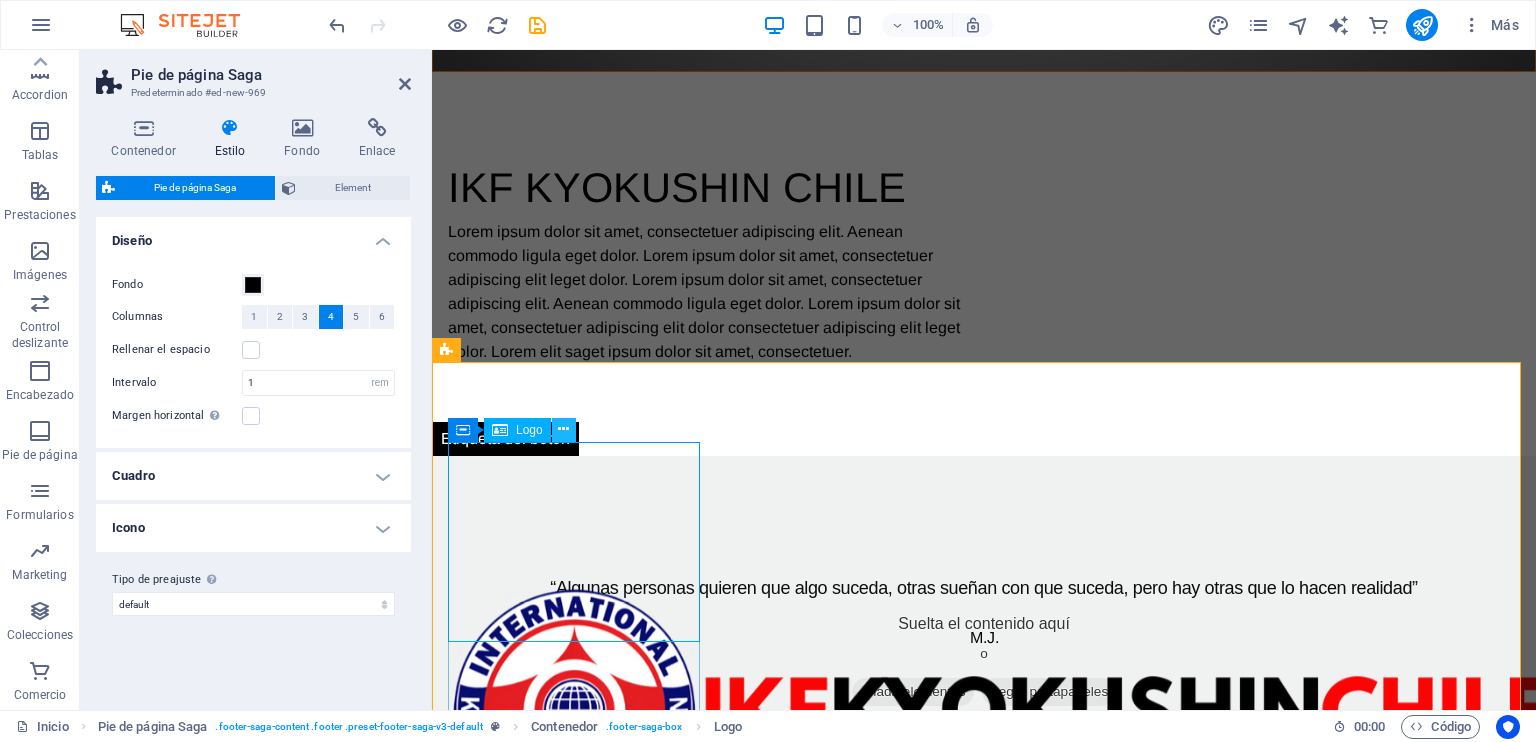 click at bounding box center [563, 429] 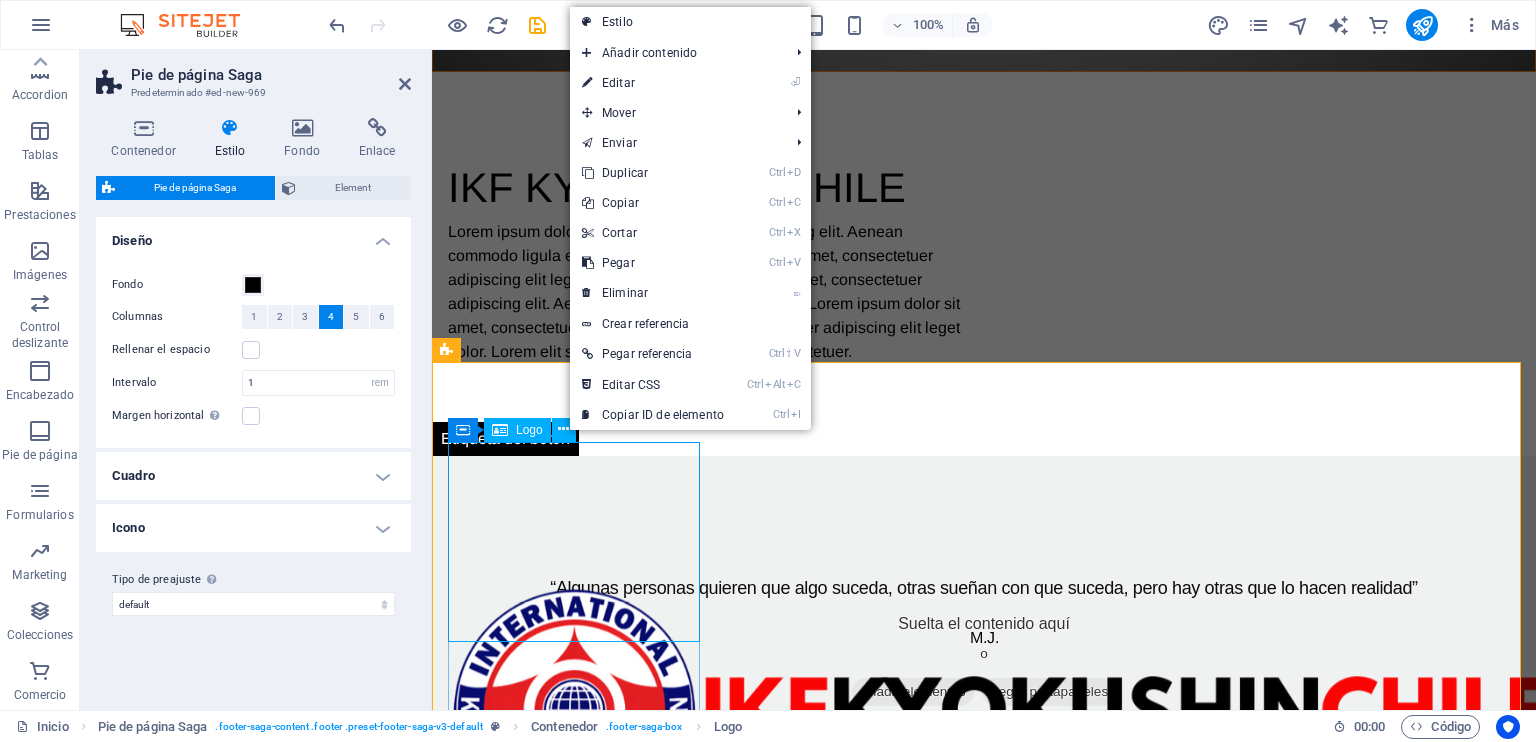 click at bounding box center [576, 1781] 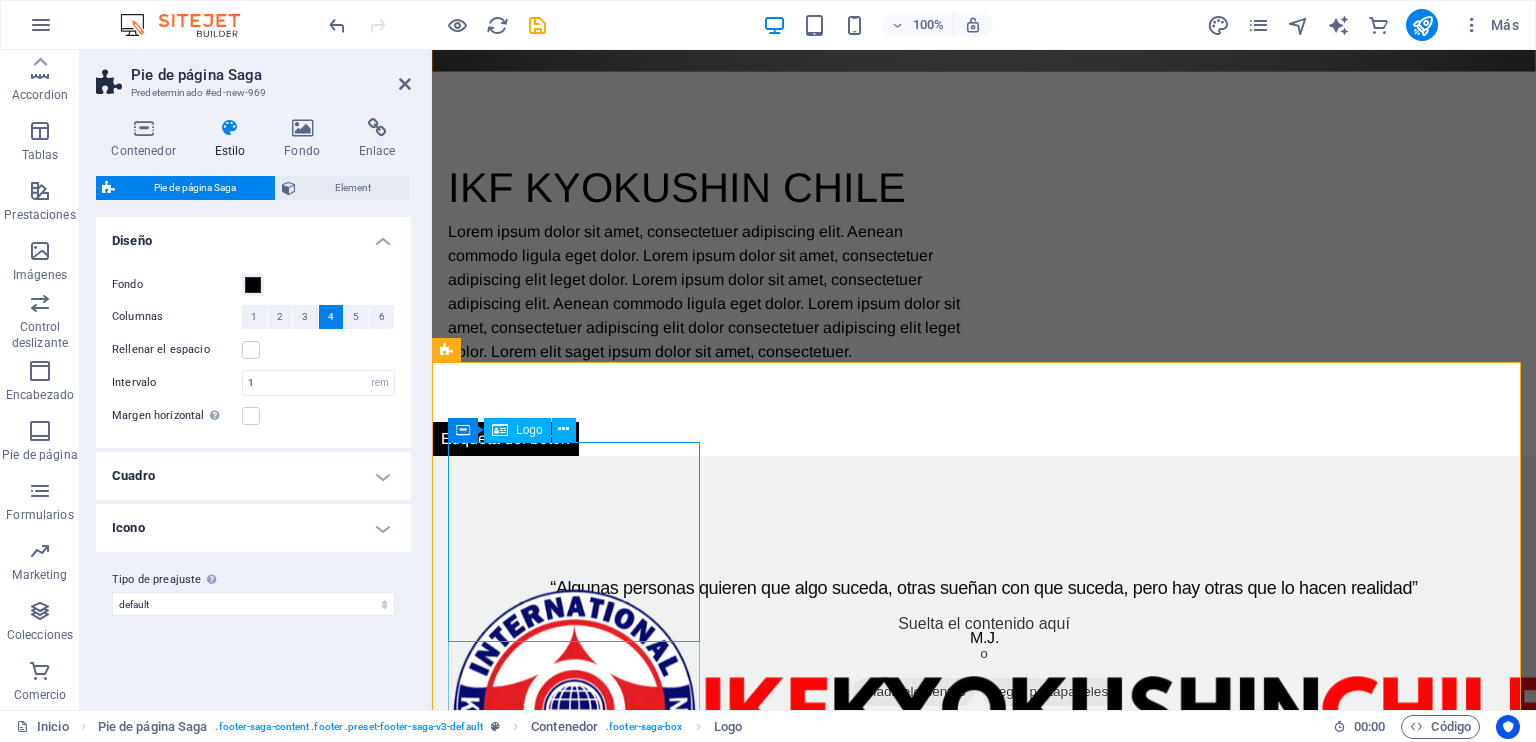 click at bounding box center [576, 1781] 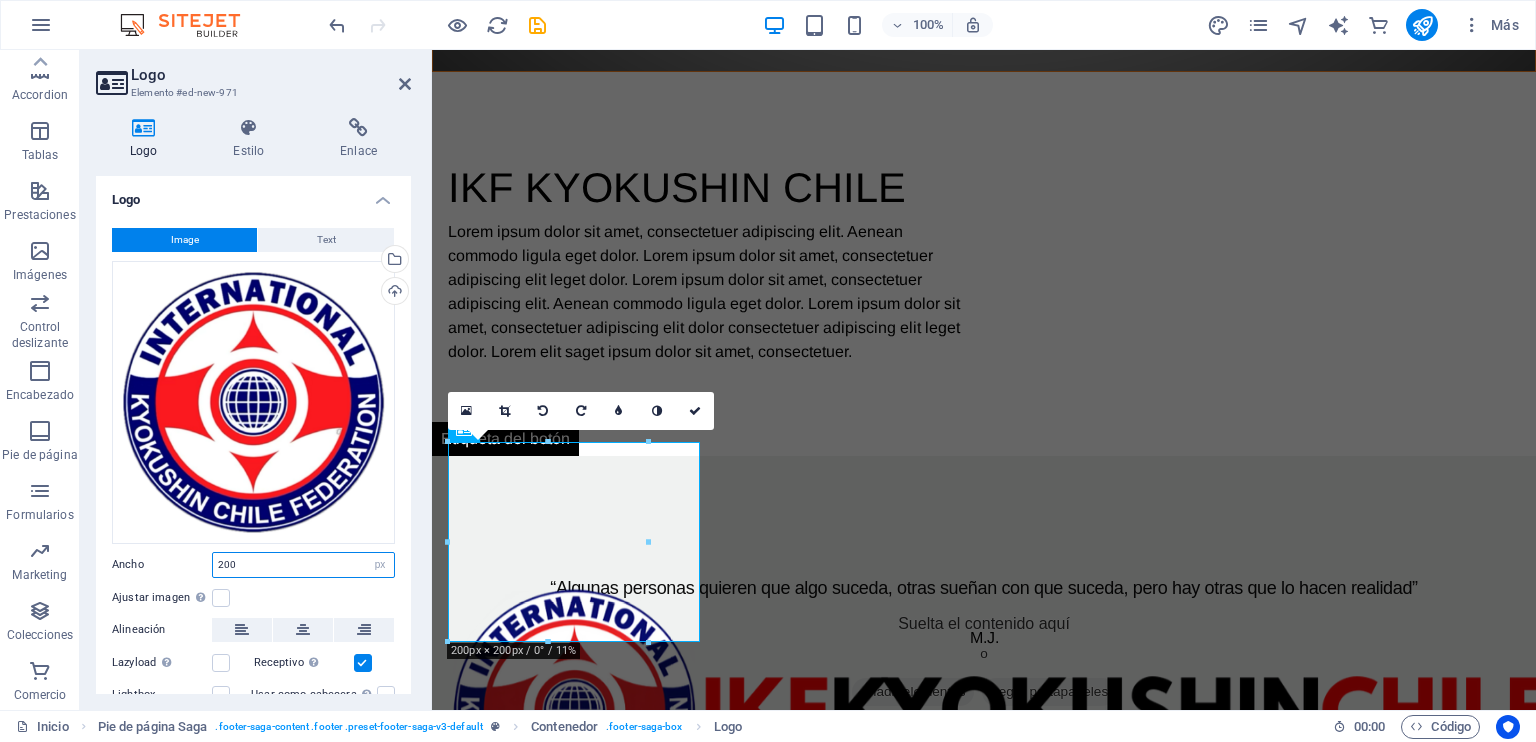 drag, startPoint x: 281, startPoint y: 567, endPoint x: 144, endPoint y: 551, distance: 137.93114 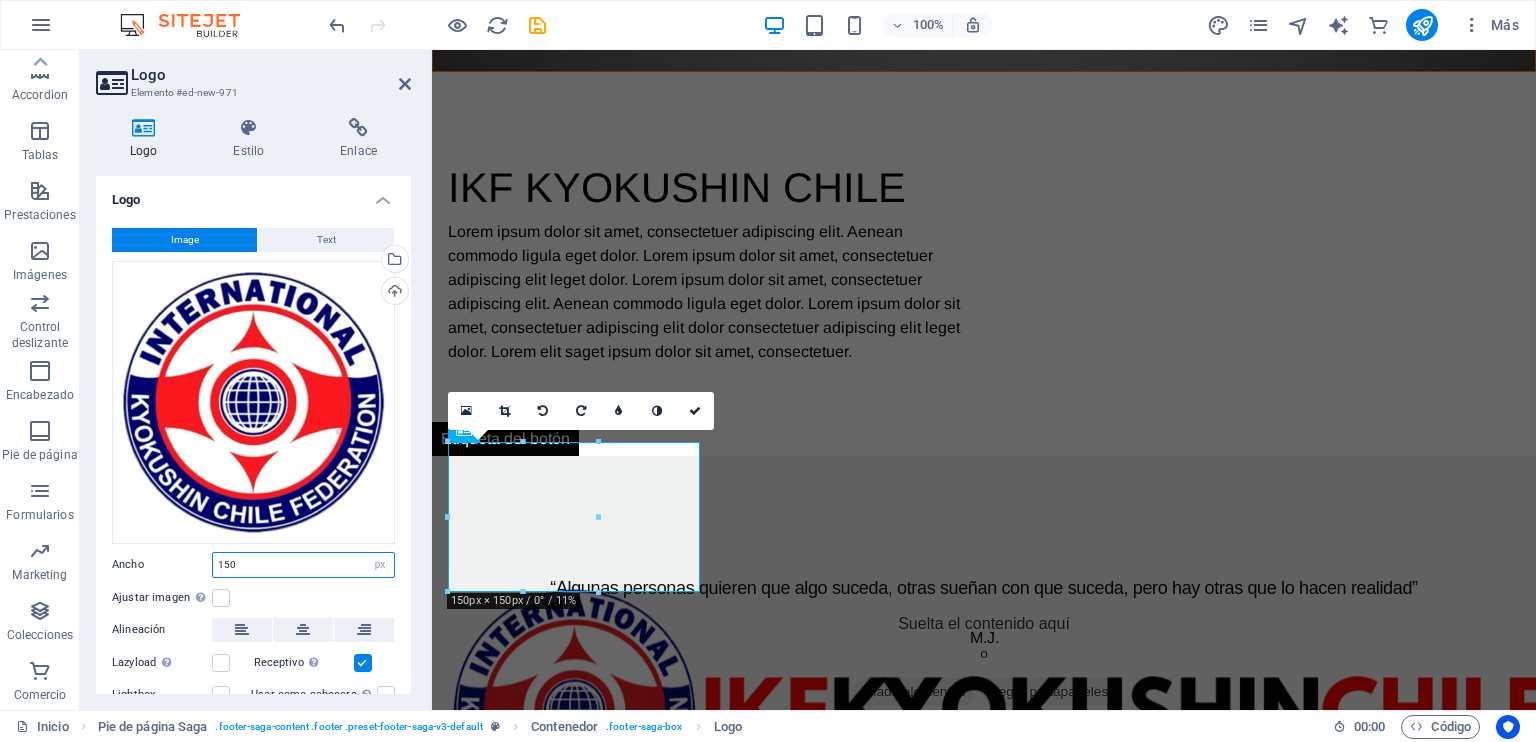 type on "150" 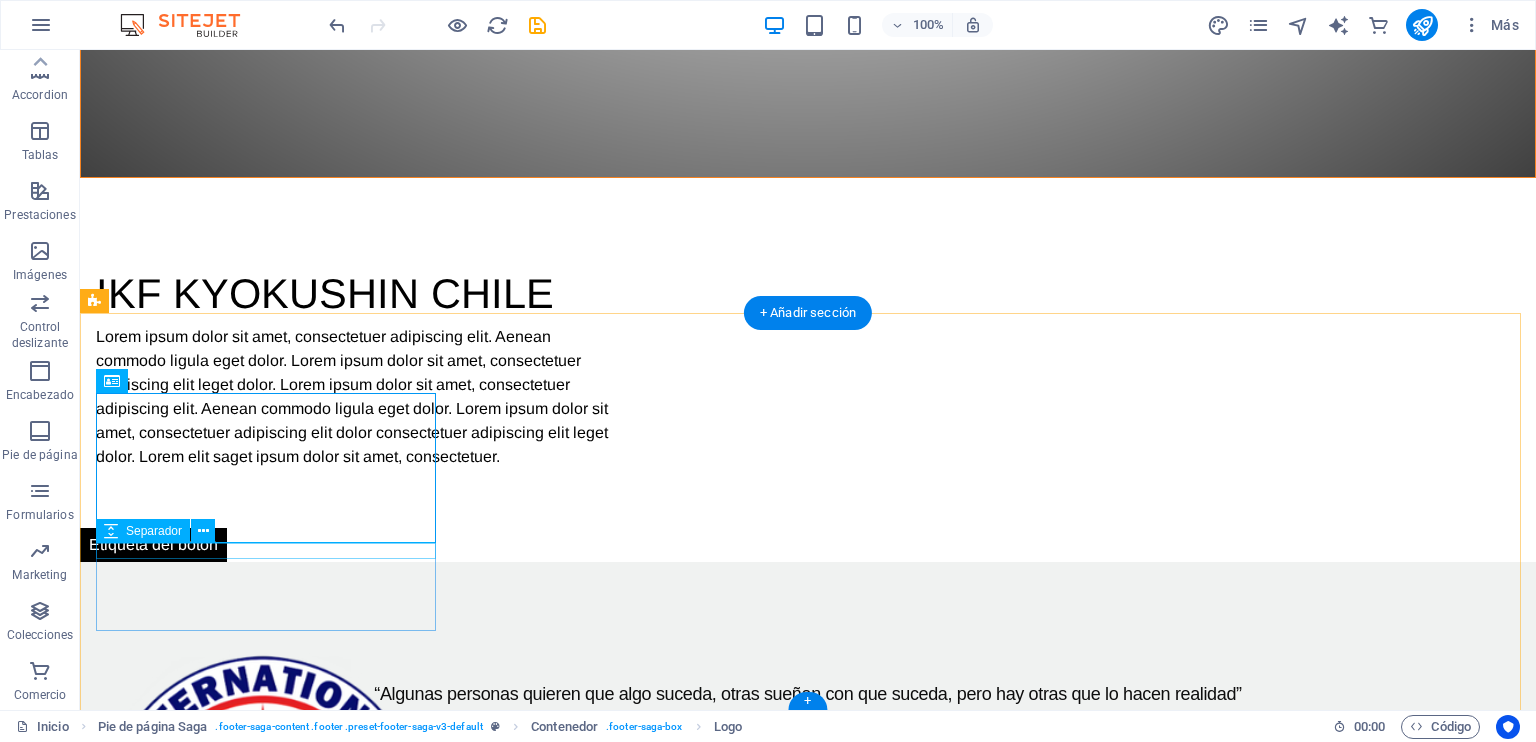 scroll, scrollTop: 1242, scrollLeft: 0, axis: vertical 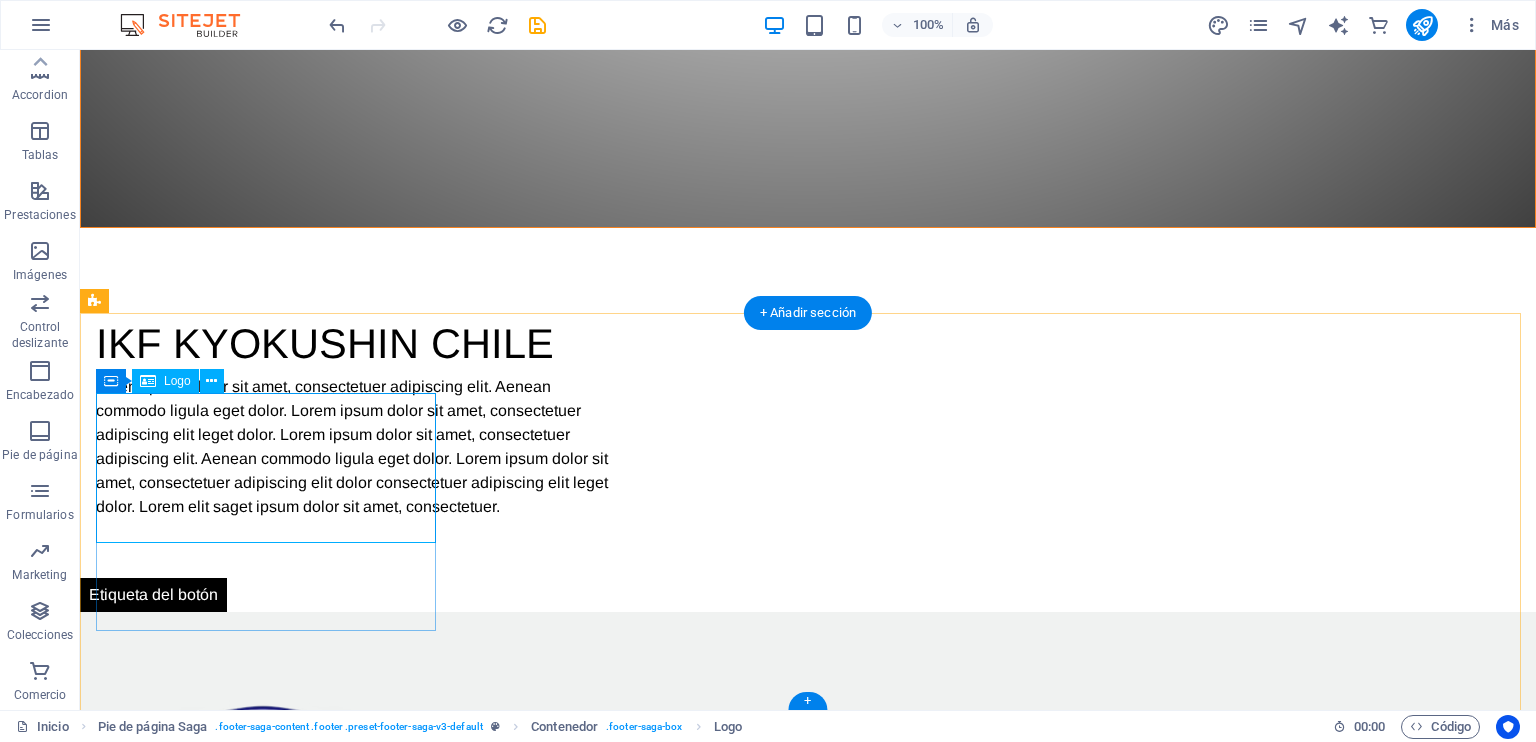 click at bounding box center [268, 1862] 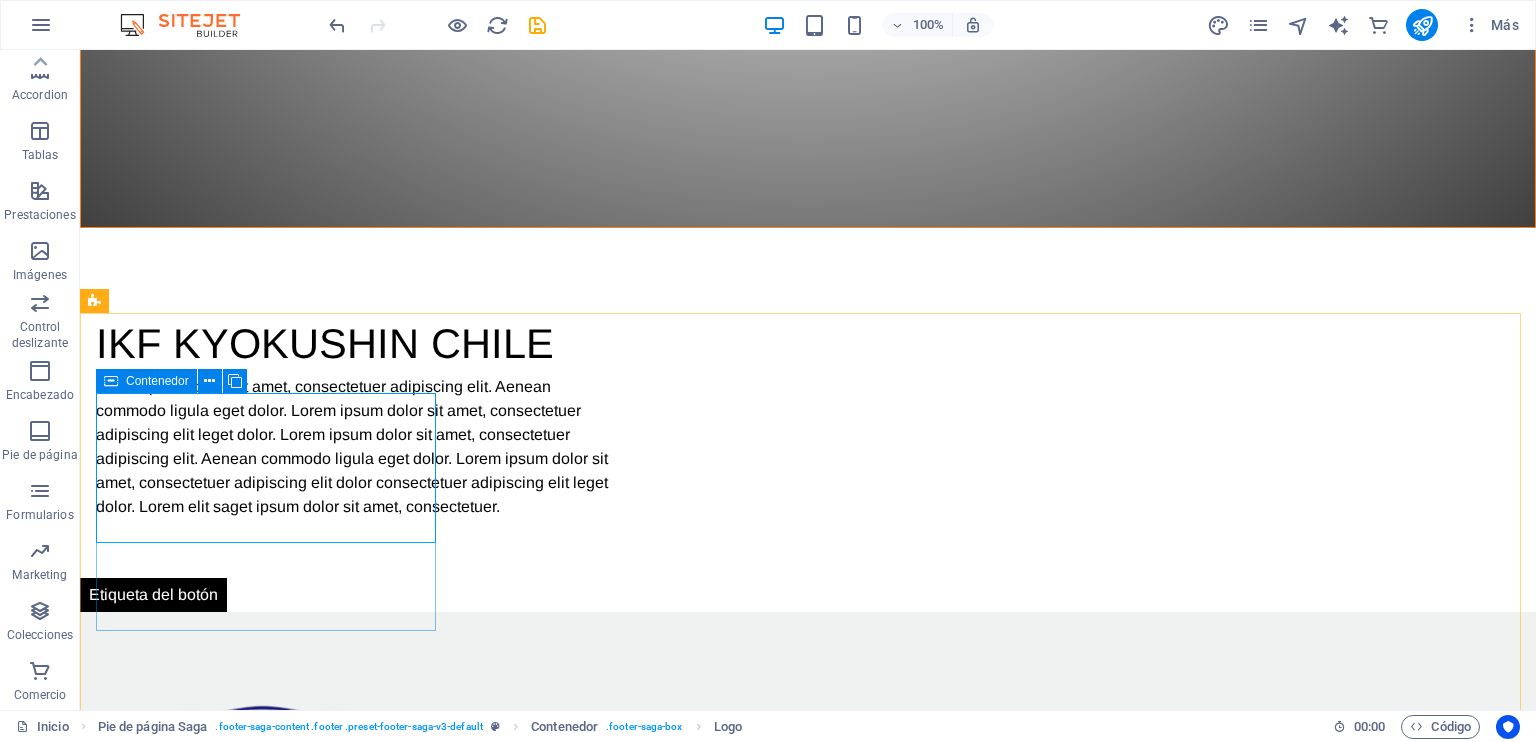 click at bounding box center (111, 381) 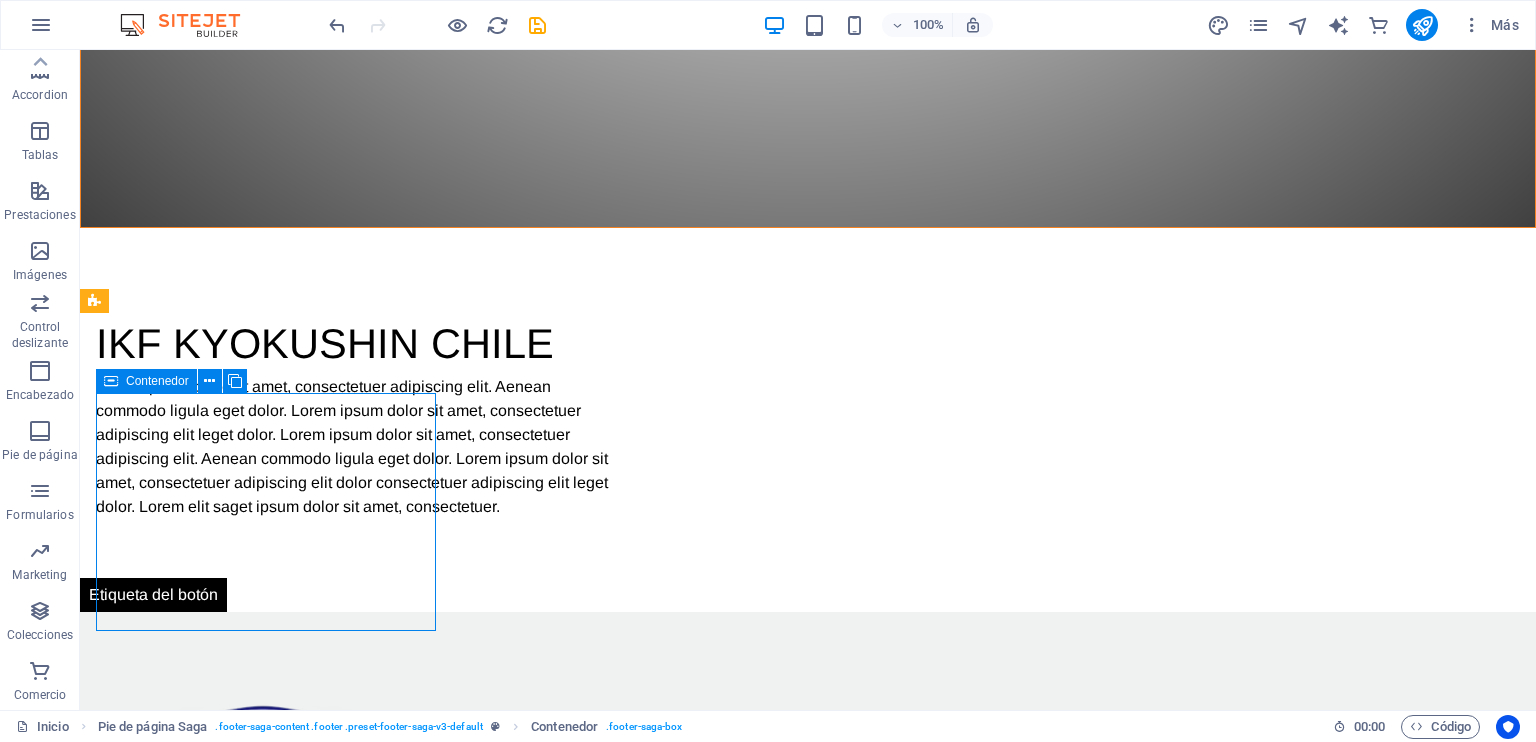 click on "Contenedor" at bounding box center [157, 381] 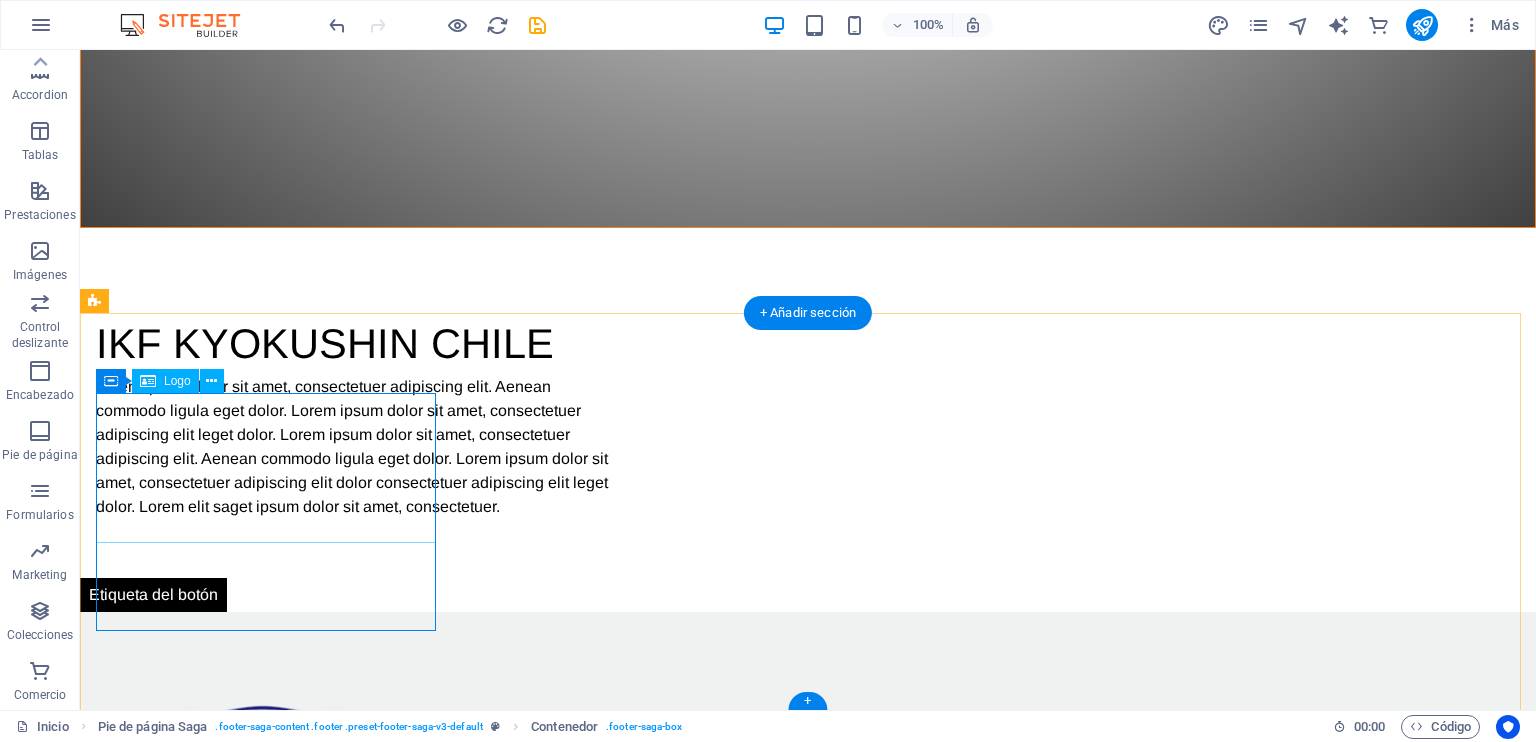 click at bounding box center [268, 1862] 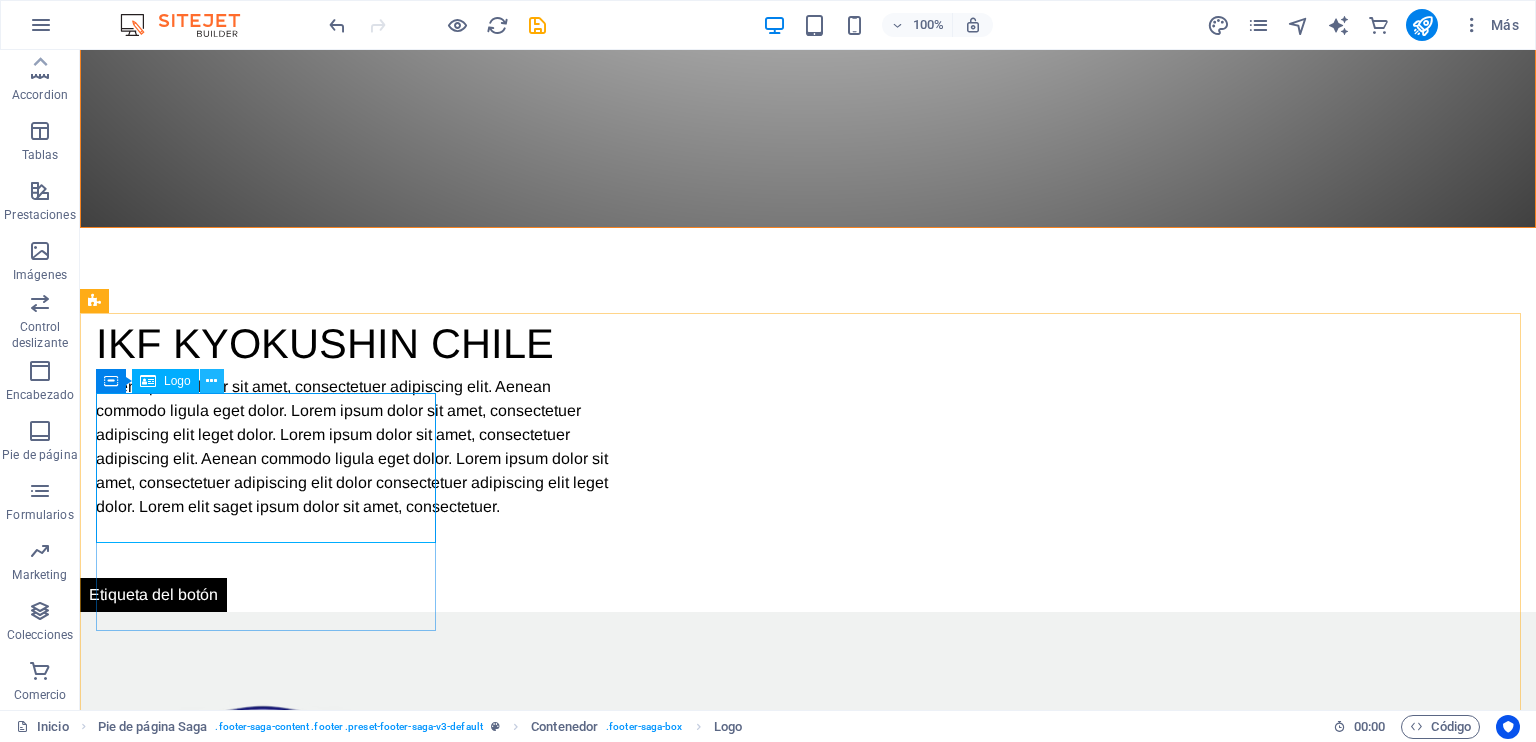 click at bounding box center (211, 381) 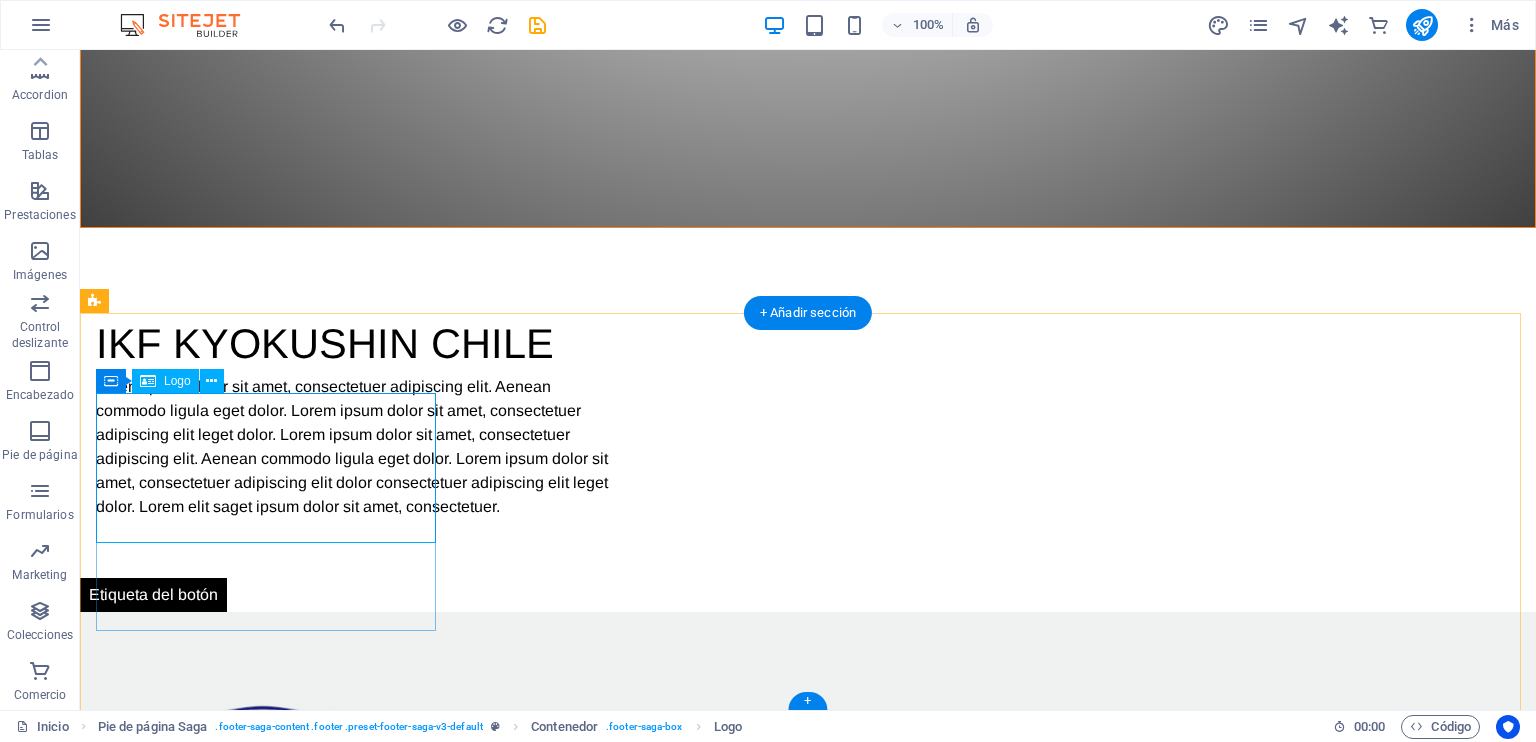 click at bounding box center [268, 1862] 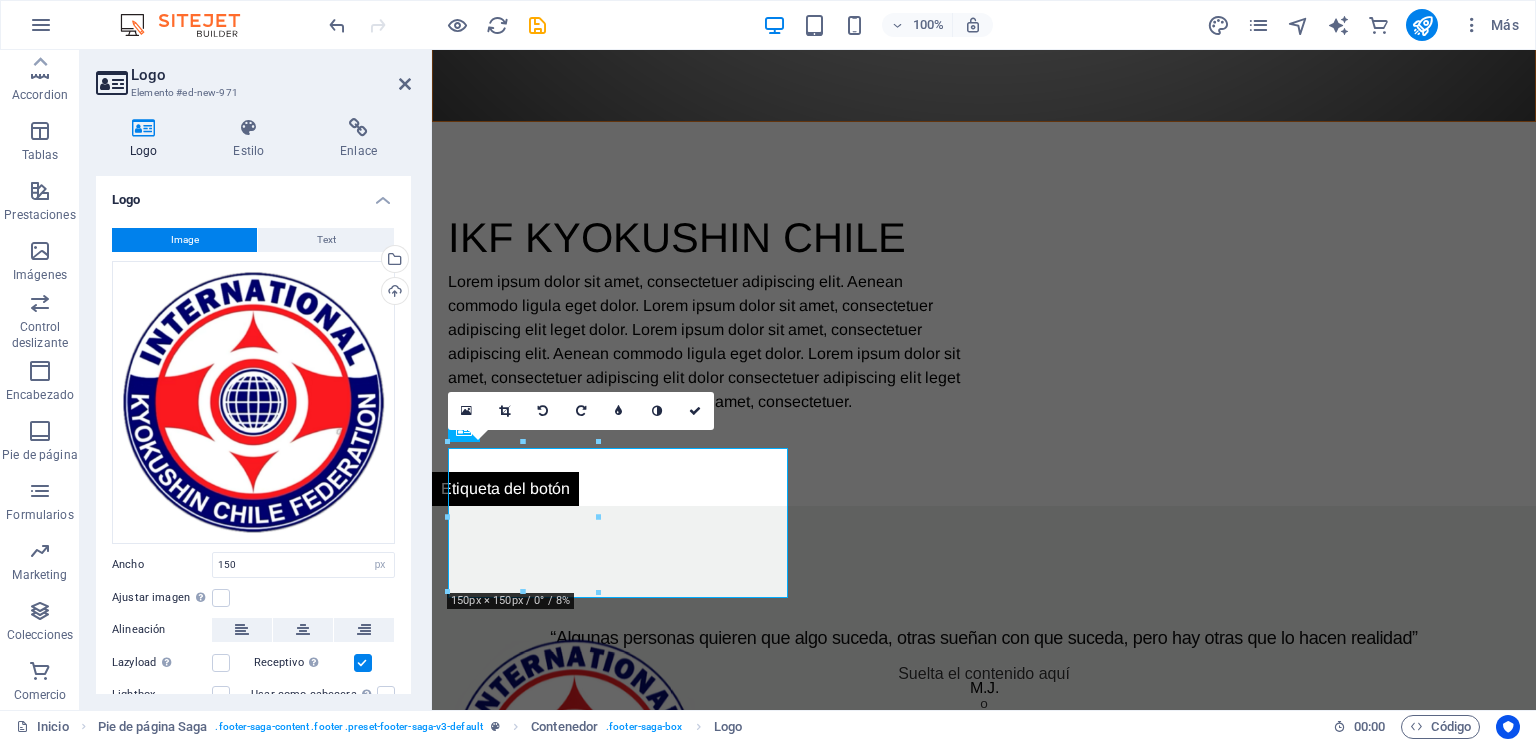 scroll, scrollTop: 1187, scrollLeft: 0, axis: vertical 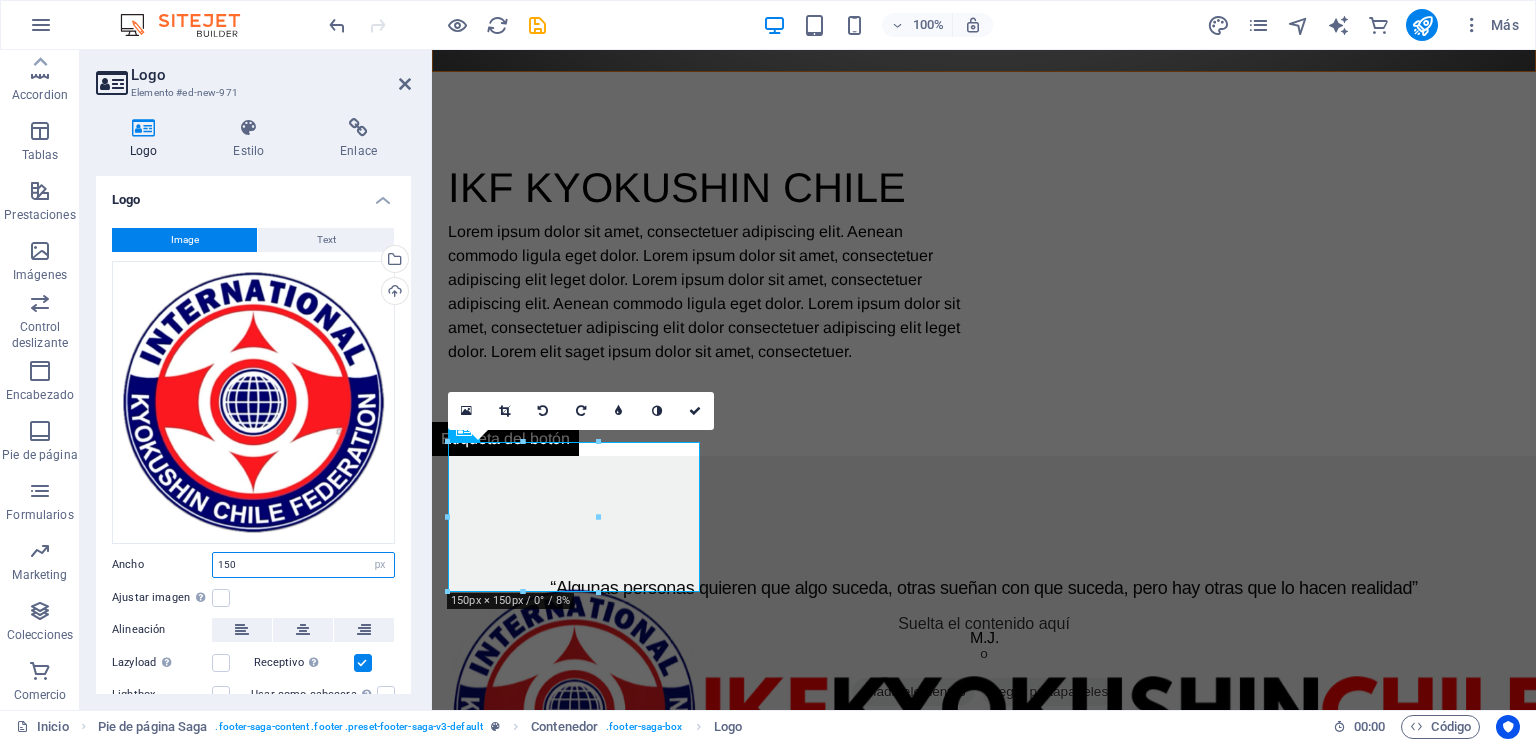 drag, startPoint x: 253, startPoint y: 556, endPoint x: 162, endPoint y: 564, distance: 91.350975 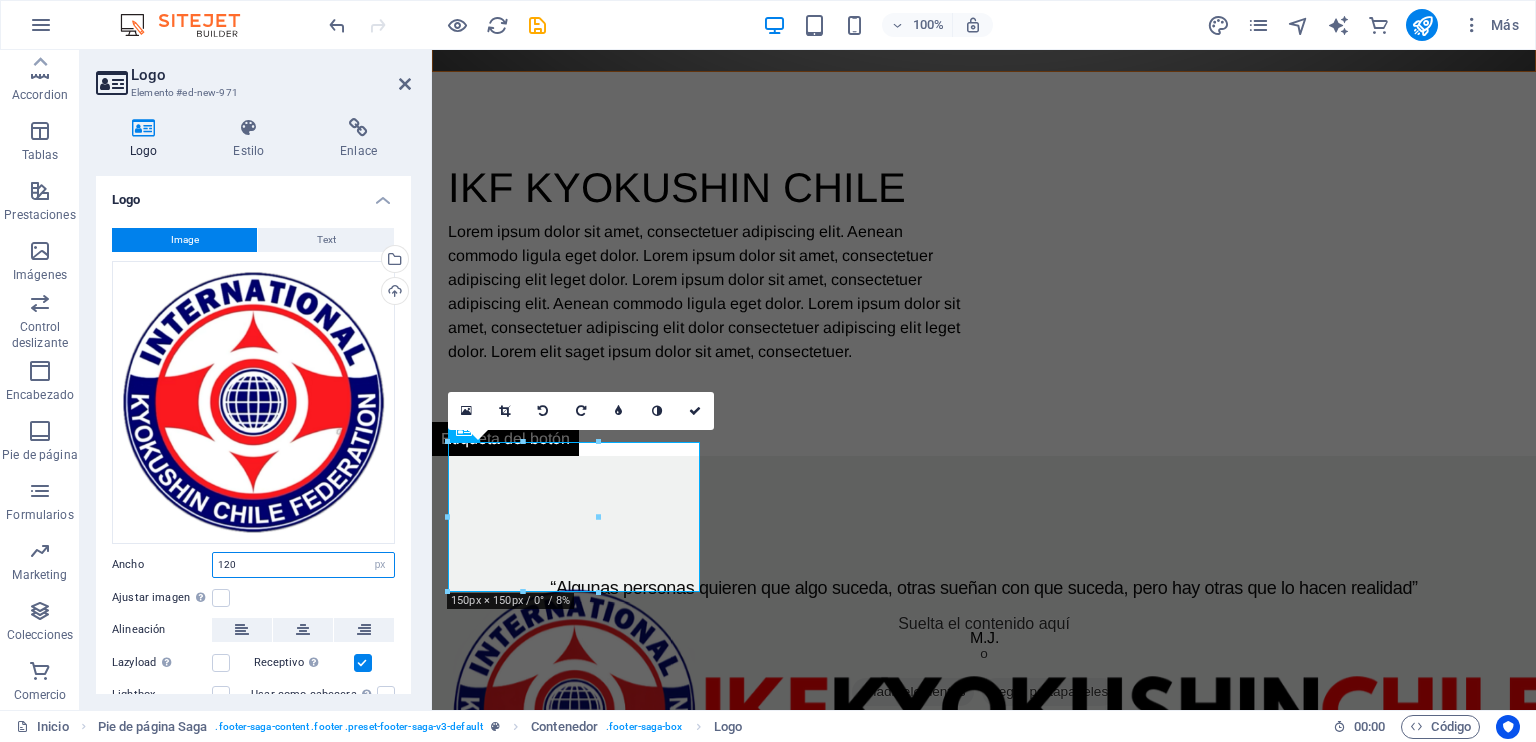type on "120" 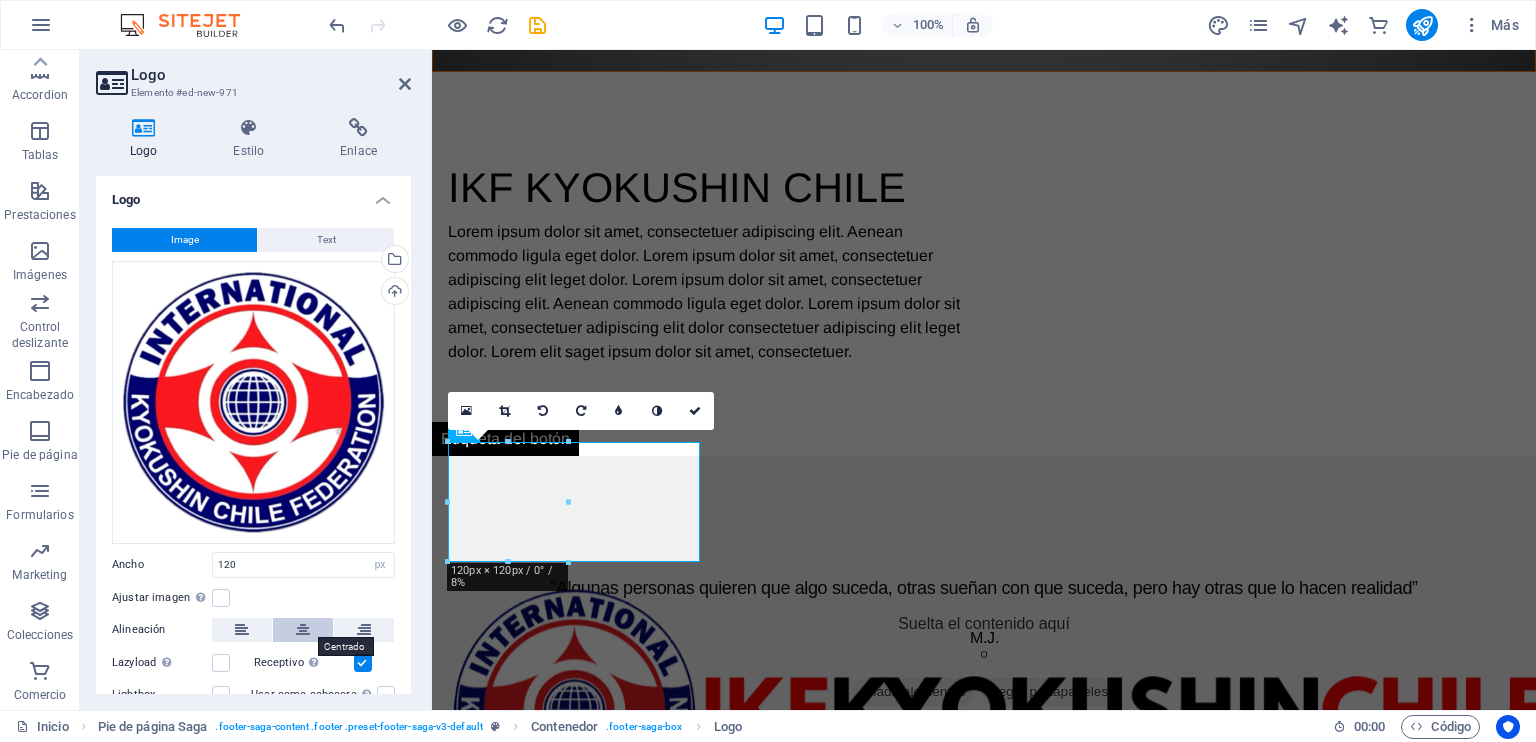 click at bounding box center (303, 630) 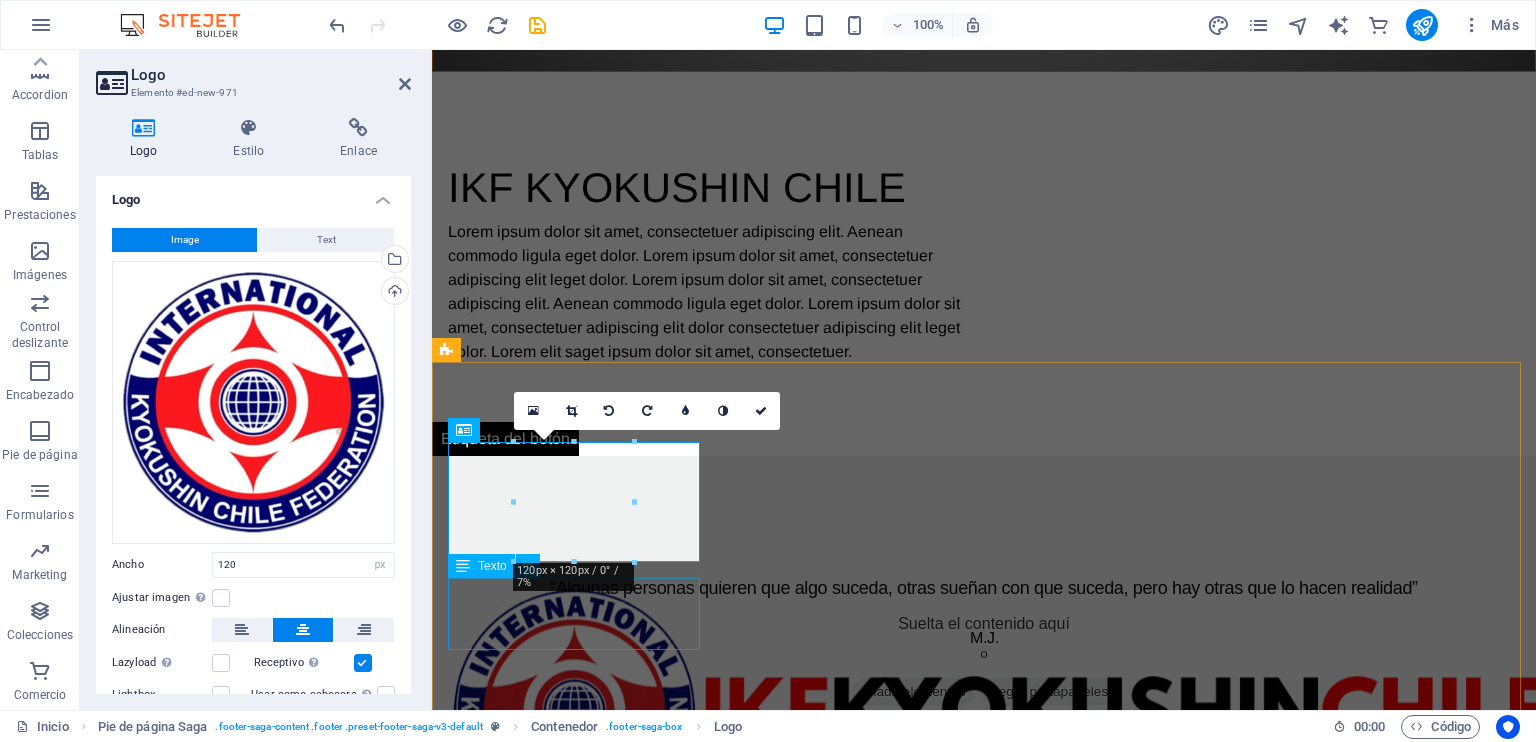 click on "Lorem ipsum dolor sit amet, consectetuer adipiscing elit. Aenean commodo ligula eget dolor." at bounding box center (576, 1853) 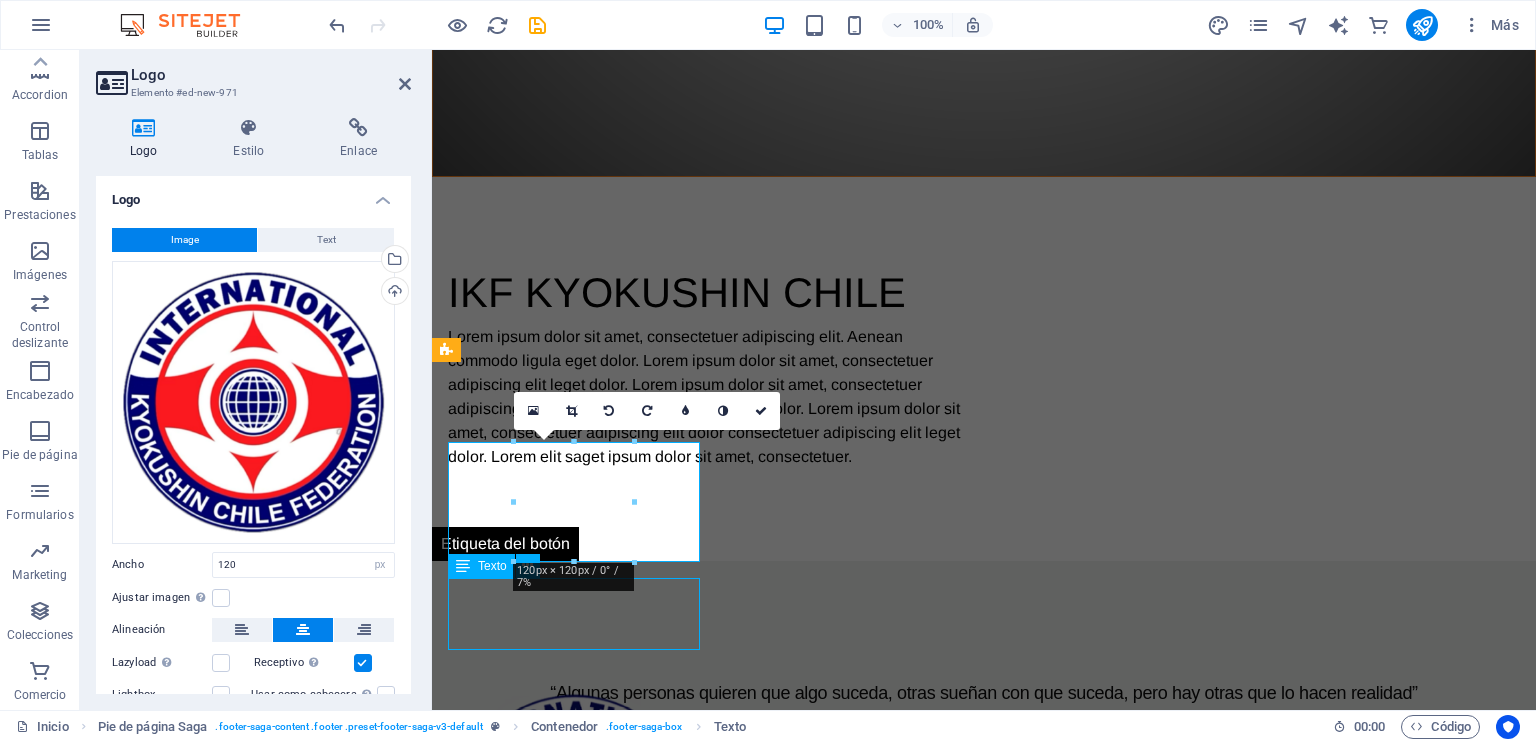 scroll, scrollTop: 1212, scrollLeft: 0, axis: vertical 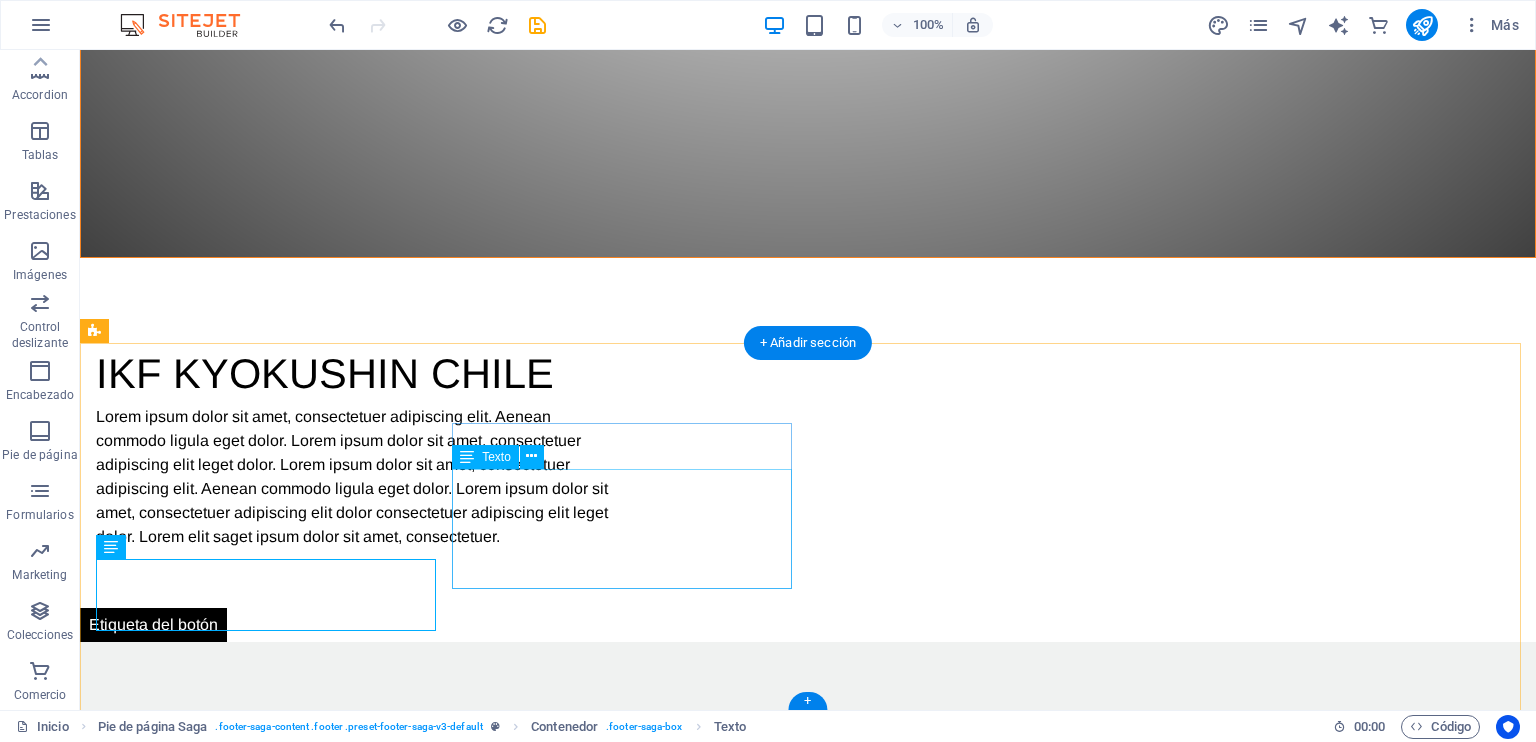 click on "[FIRST] [LAST] 0543, [STREET] 8190433   [CITY] , [STATE] , CHILE Teléfono:  +569 [PHONE] Móvil:  Email:  [EMAIL]" at bounding box center [268, 2139] 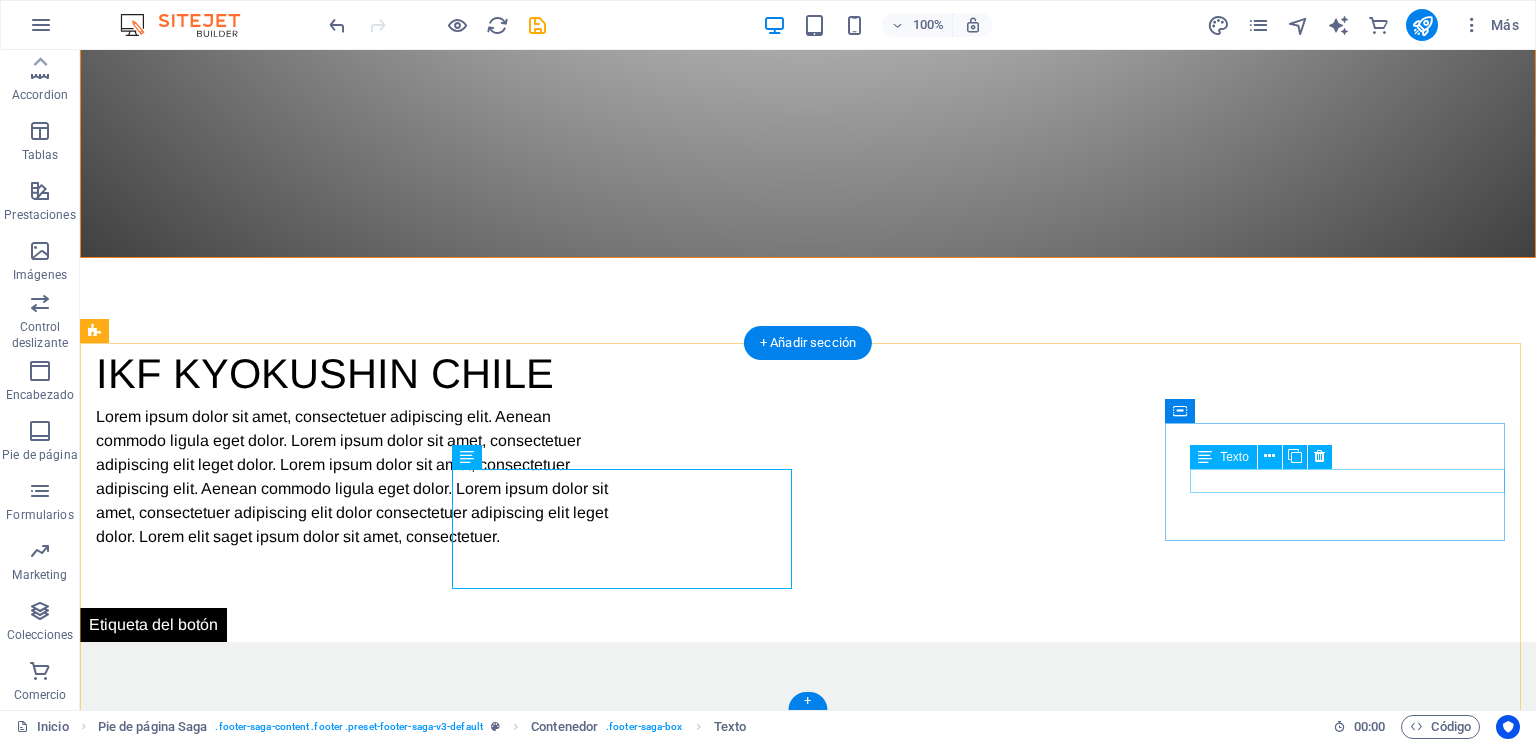 click on "Facebook" at bounding box center (268, 2487) 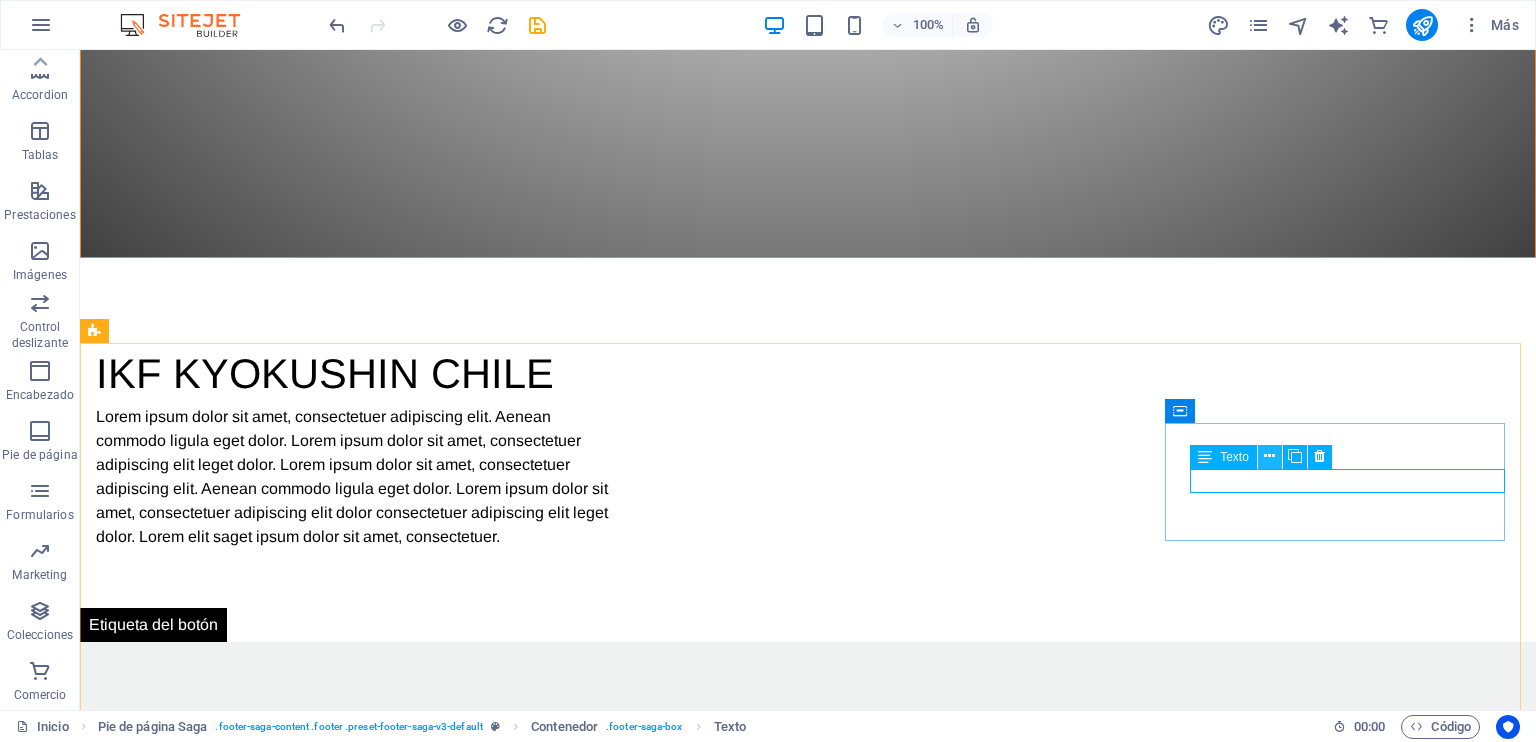 click at bounding box center (1269, 456) 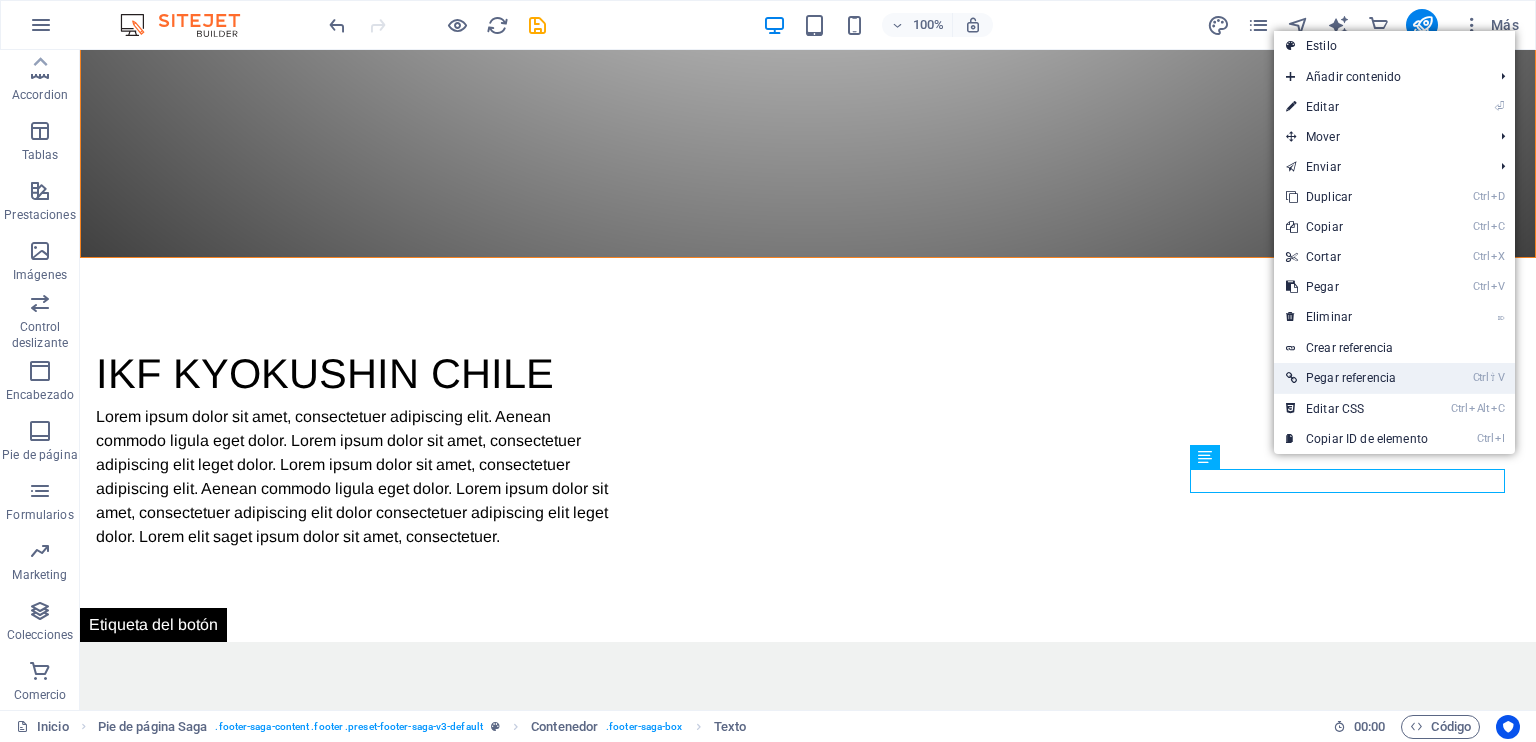 click on "Ctrl ⇧ V  Pegar referencia" at bounding box center (1357, 378) 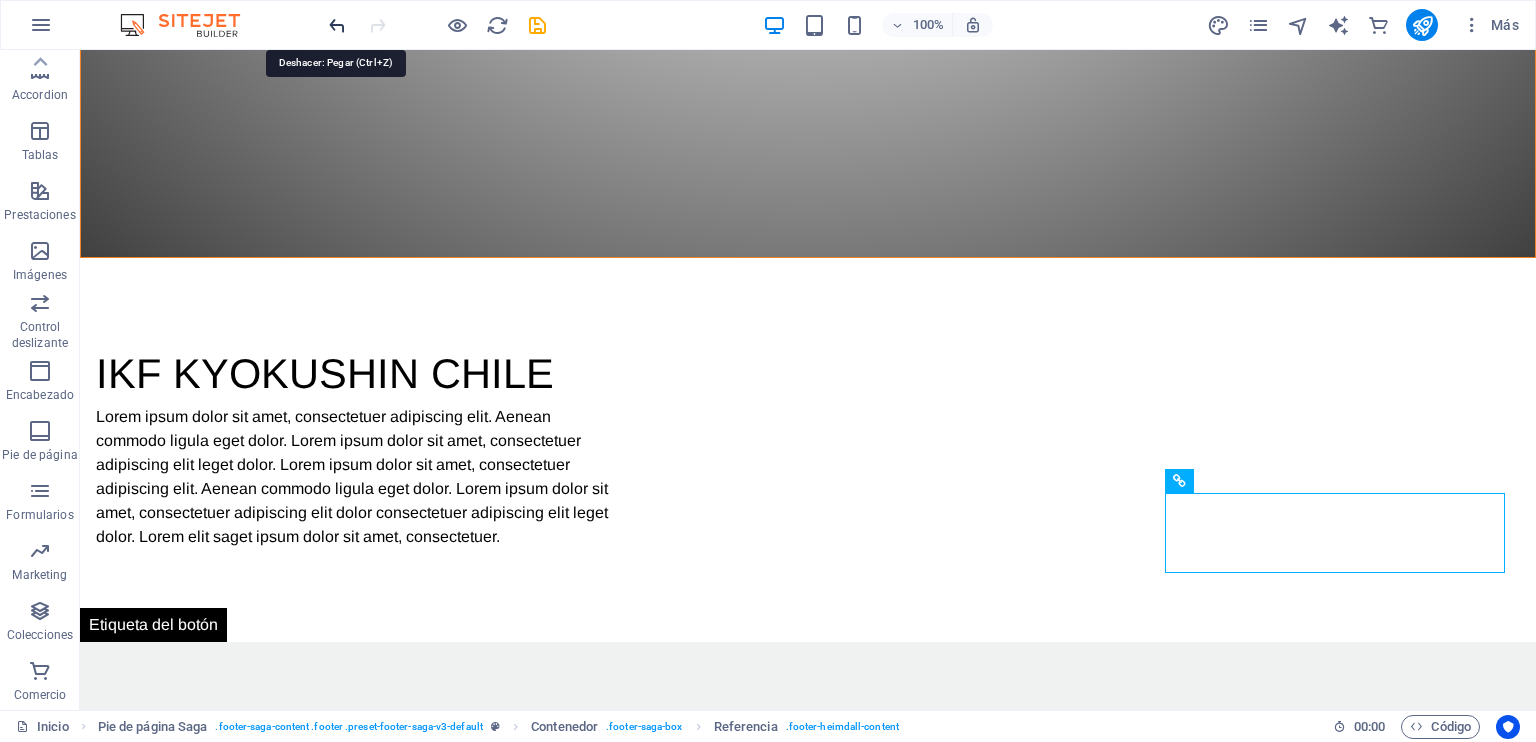 click at bounding box center [337, 25] 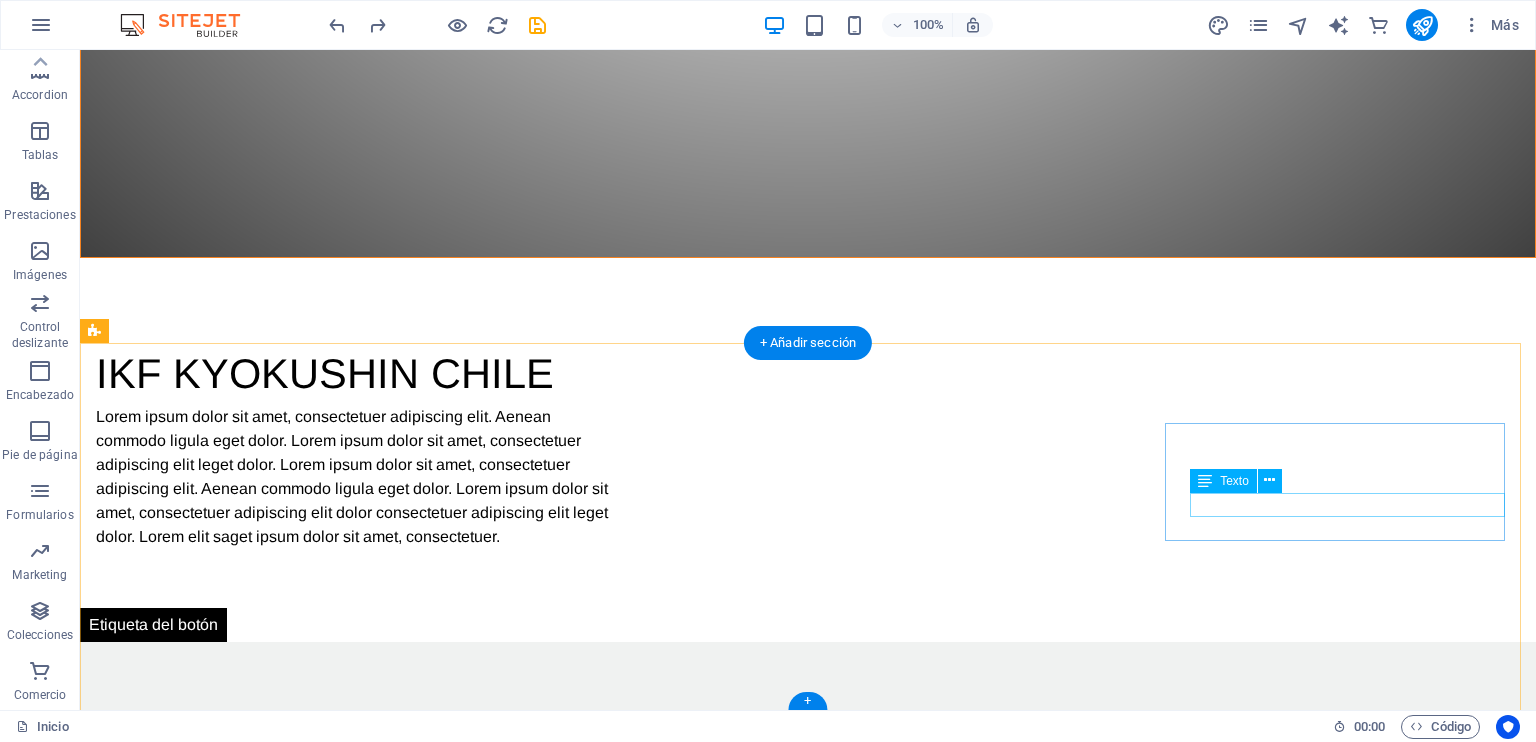 click on "Twitter" at bounding box center [268, 2535] 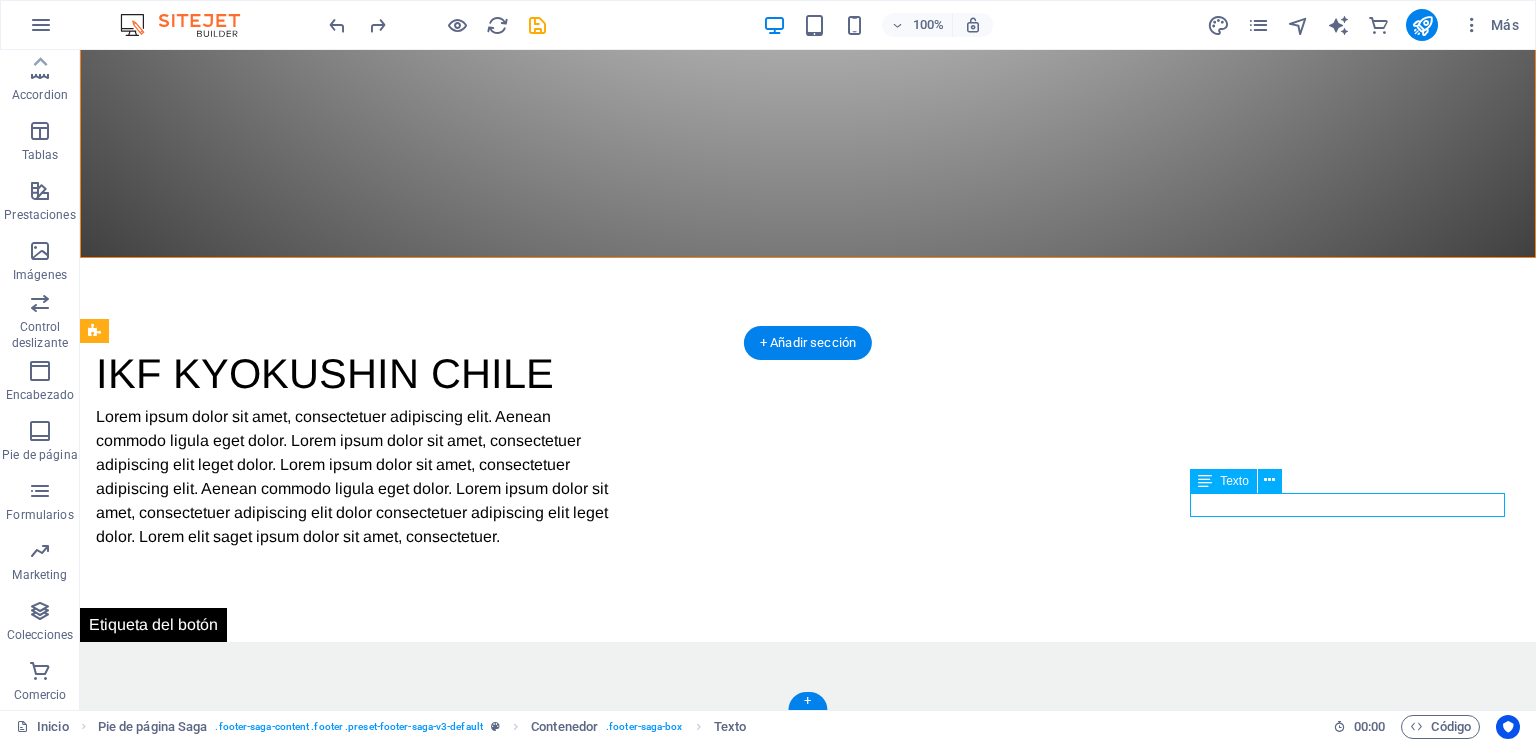 click on "Twitter" at bounding box center [268, 2535] 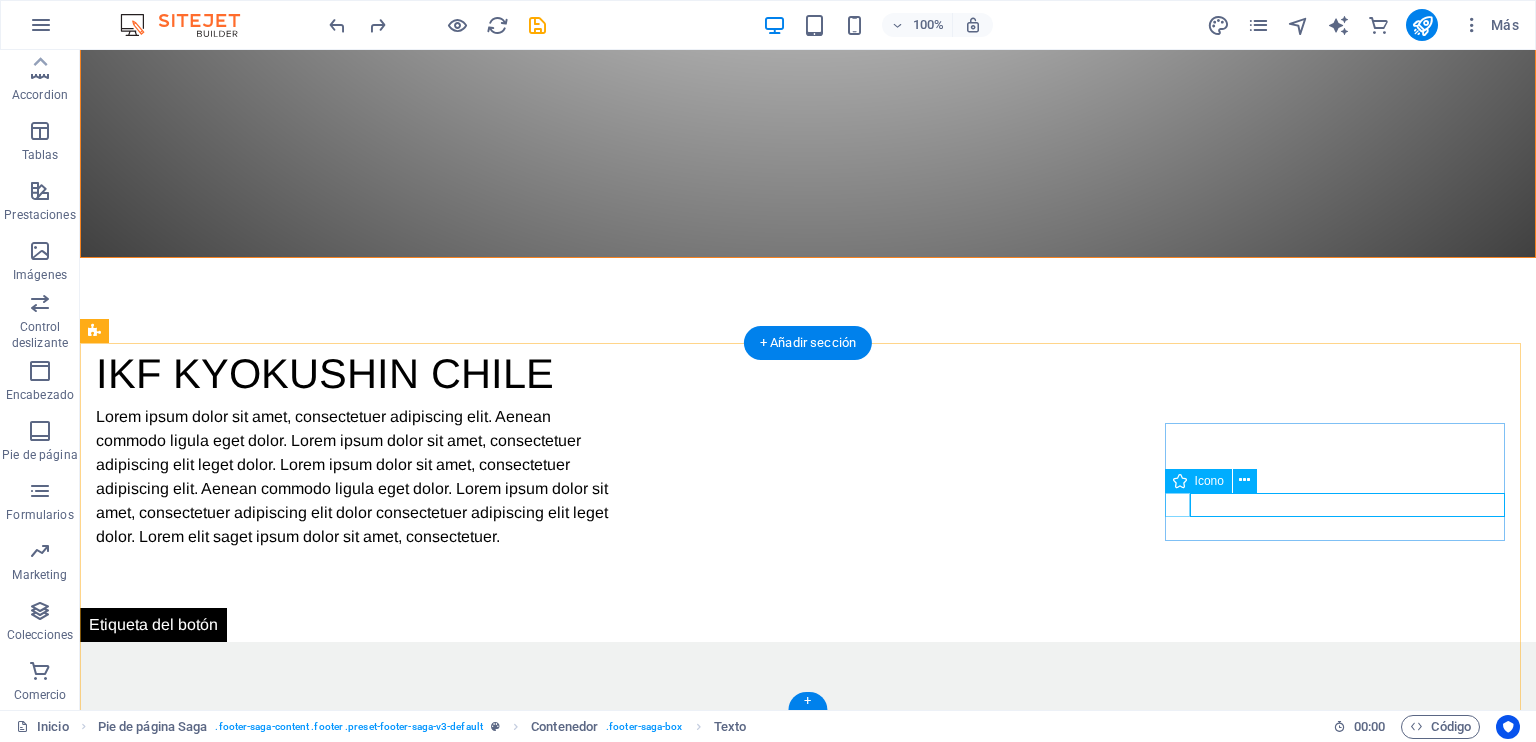 click at bounding box center (268, 2511) 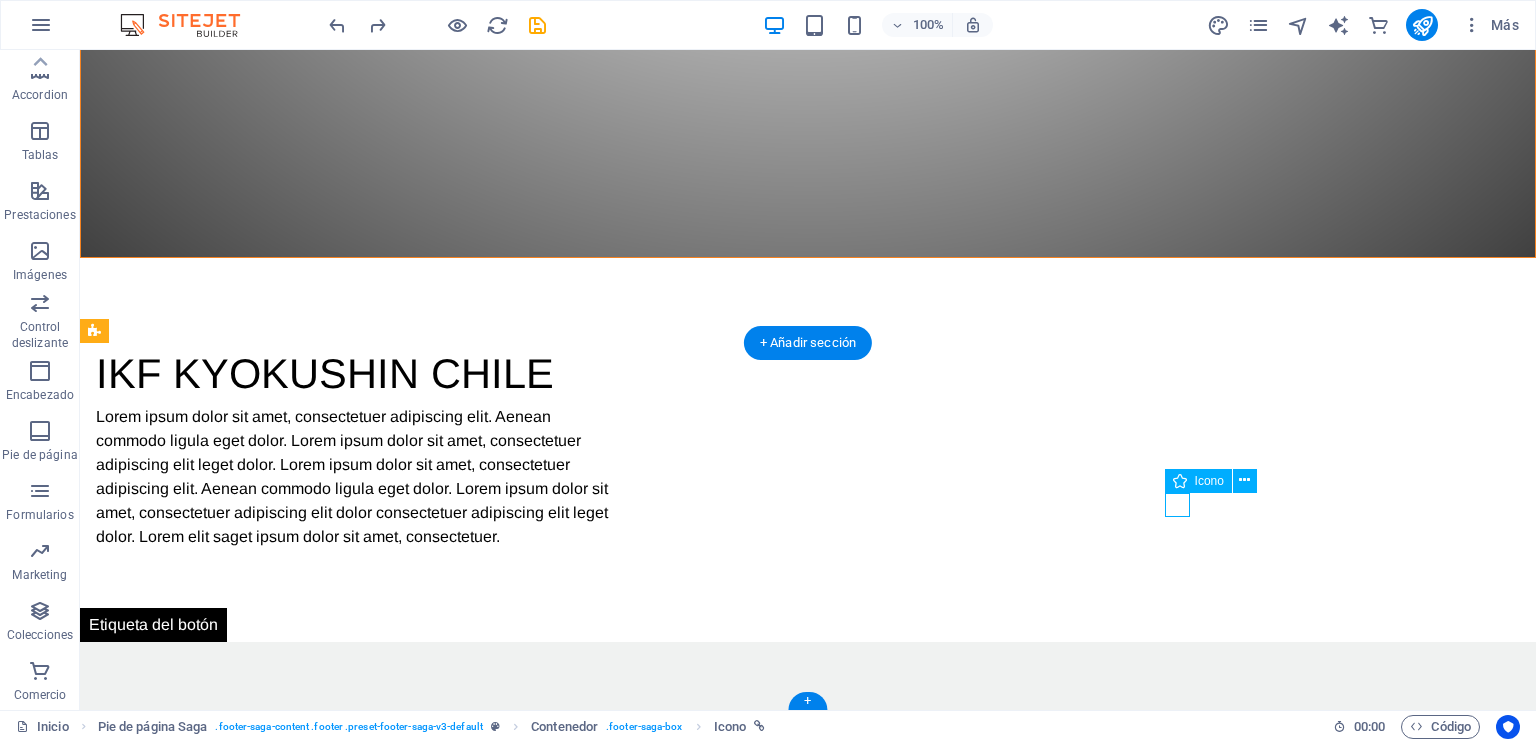click at bounding box center (268, 2511) 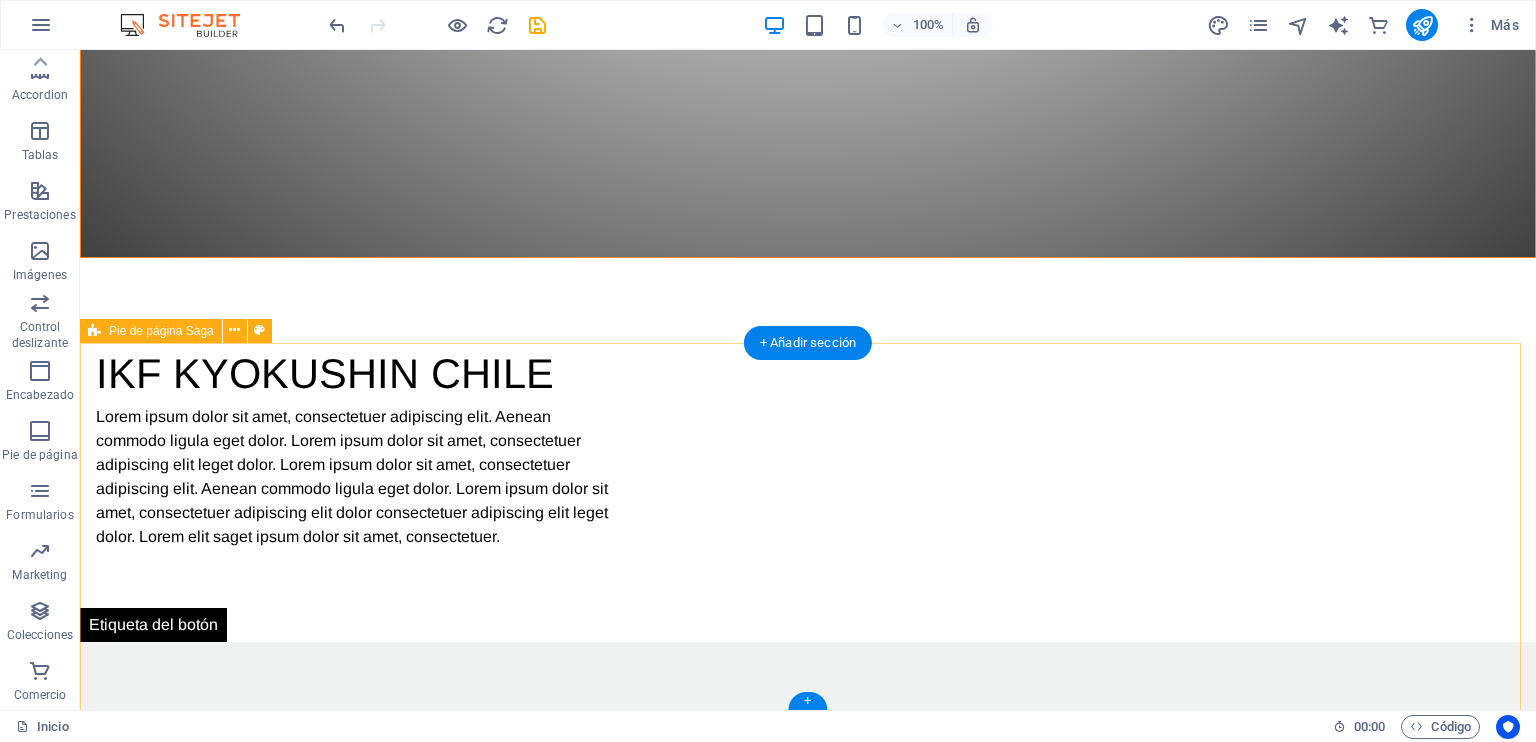 click on "Lorem ipsum dolor sit amet, consectetuer adipiscing elit. Aenean commodo ligula eget dolor. Contacto [FIRST] [LAST] 0543, [STREET] 8190433   [CITY] , [STATE] , CHILE Teléfono:  +569 [PHONE] Móvil:  Email:  [EMAIL] Navegación Home About Service Contact Aviso legal Directiva de privacidad Redes sociales Facebook Instagram" at bounding box center [808, 2182] 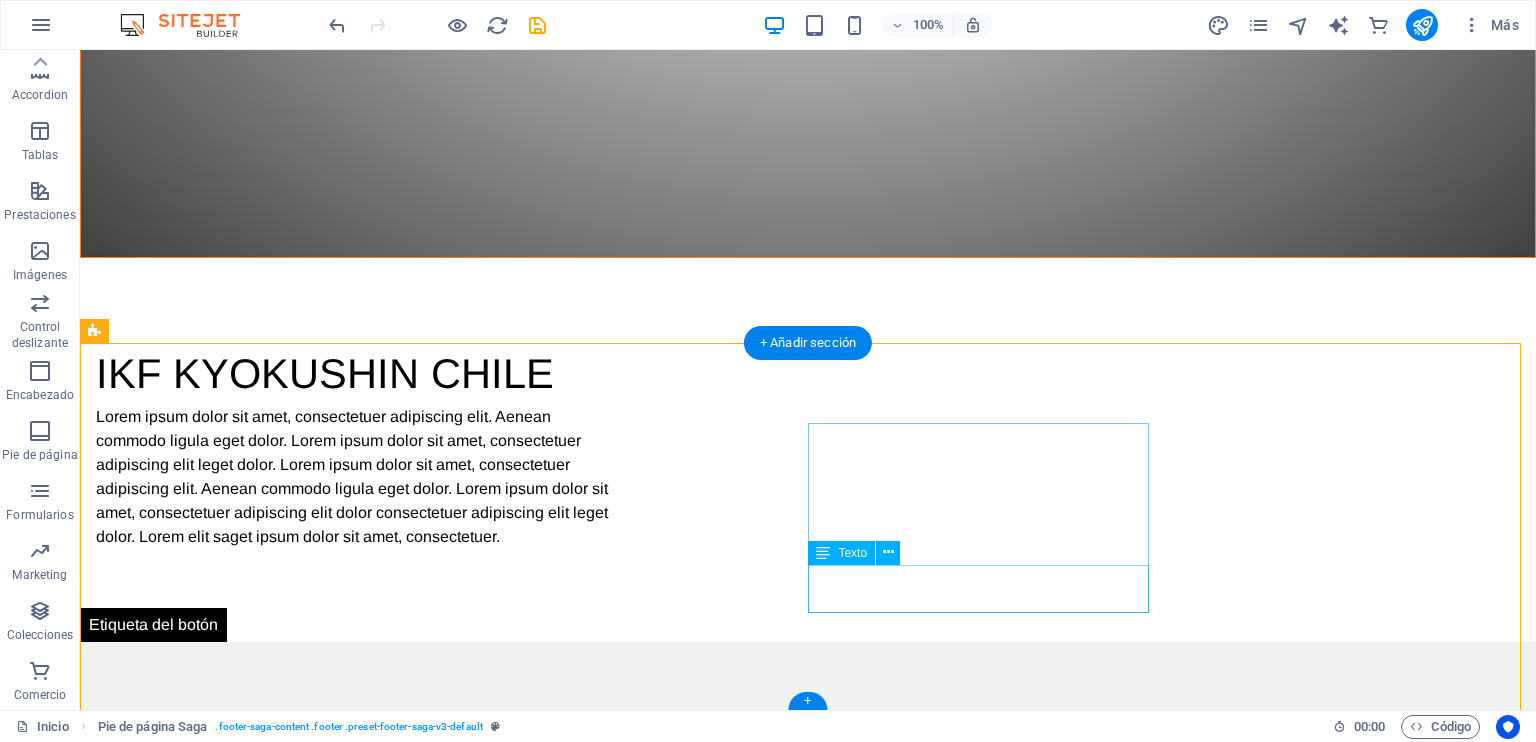 click on "Aviso legal Directiva de privacidad" at bounding box center [268, 2373] 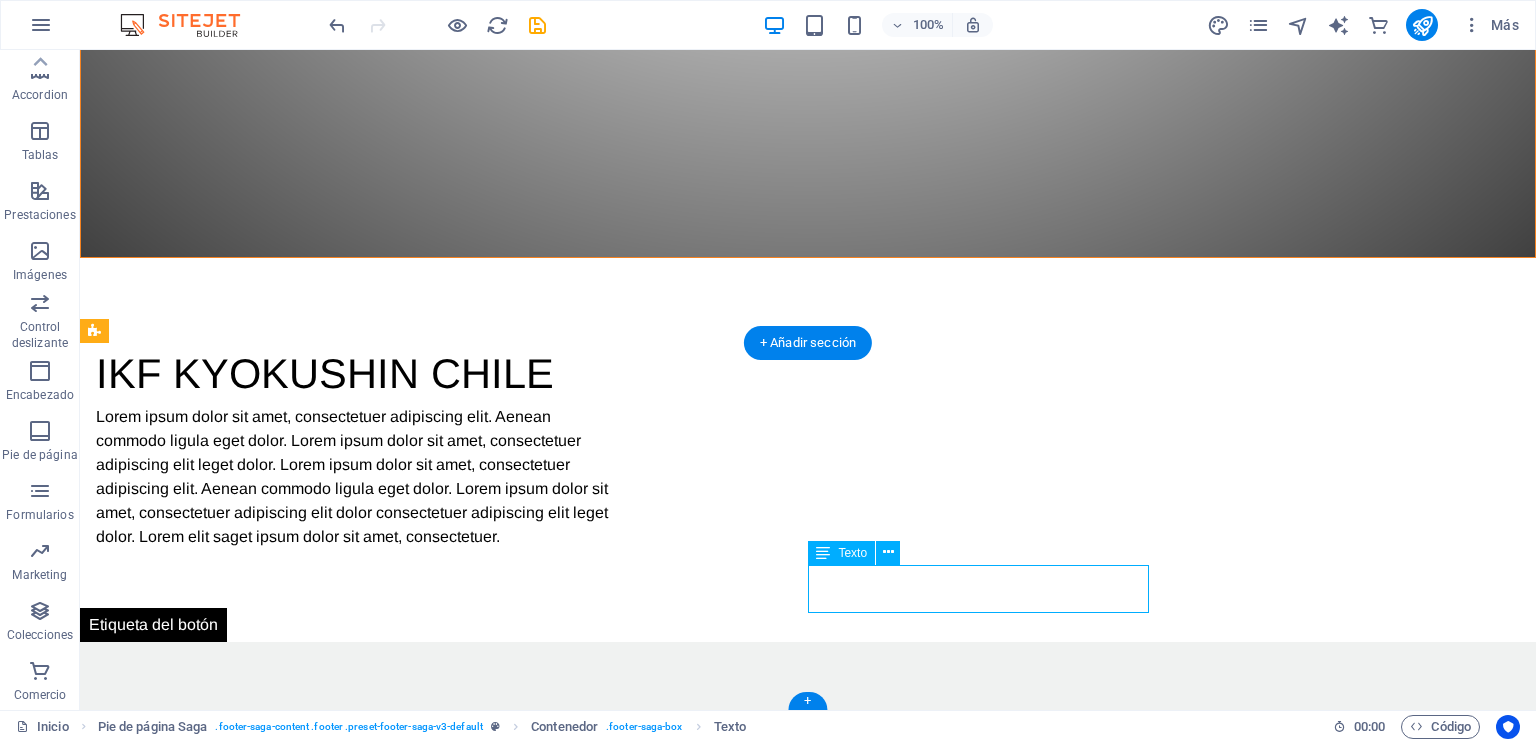 click on "Aviso legal Directiva de privacidad" at bounding box center (268, 2373) 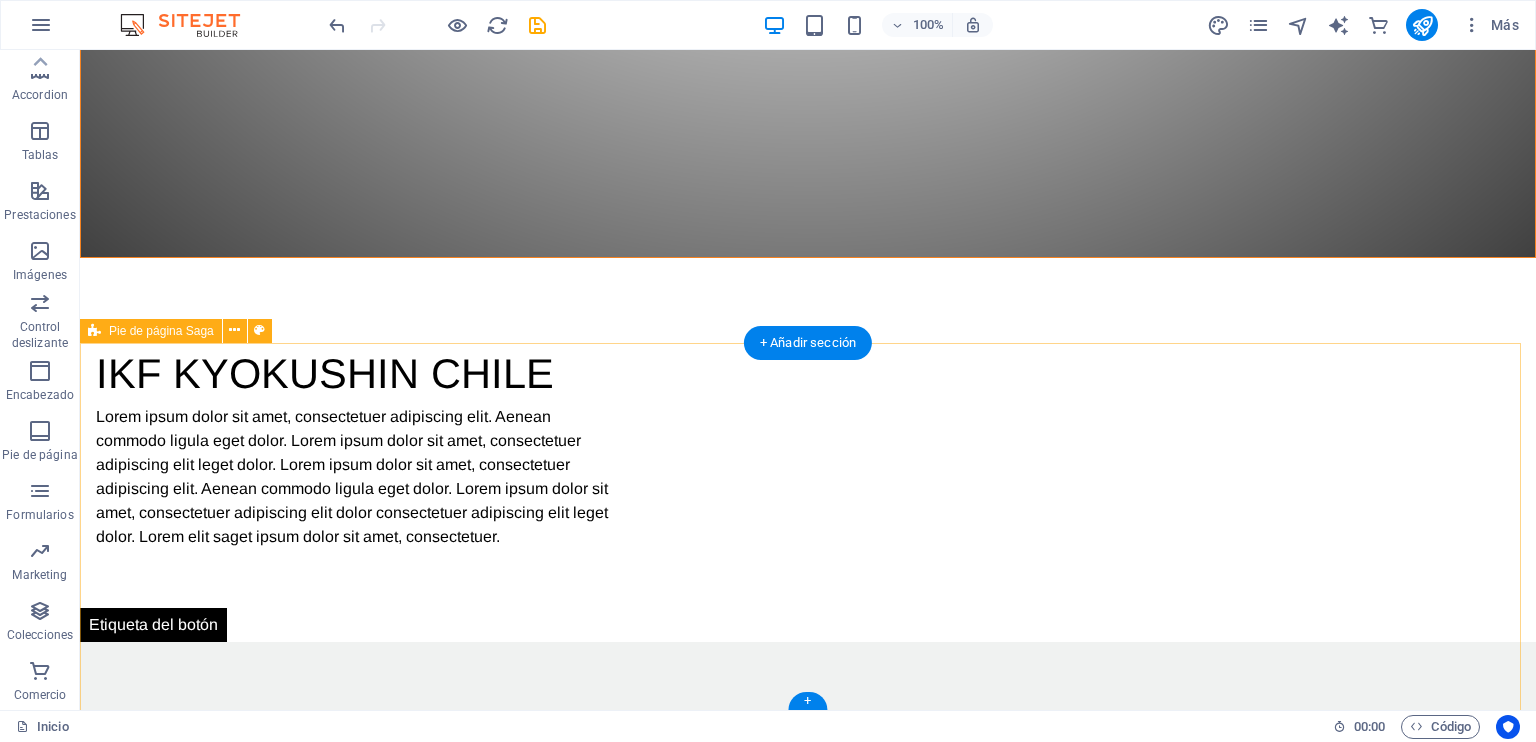 click on "Lorem ipsum dolor sit amet, consectetuer adipiscing elit. Aenean commodo ligula eget dolor. Contacto [FIRST] [LAST] 0543, [STREET] 8190433   [CITY] , [STATE] , CHILE Teléfono:  +569 [PHONE] Móvil:  Email:  [EMAIL] Navegación Home About Service Contact Redes sociales Facebook Instagram" at bounding box center (808, 2158) 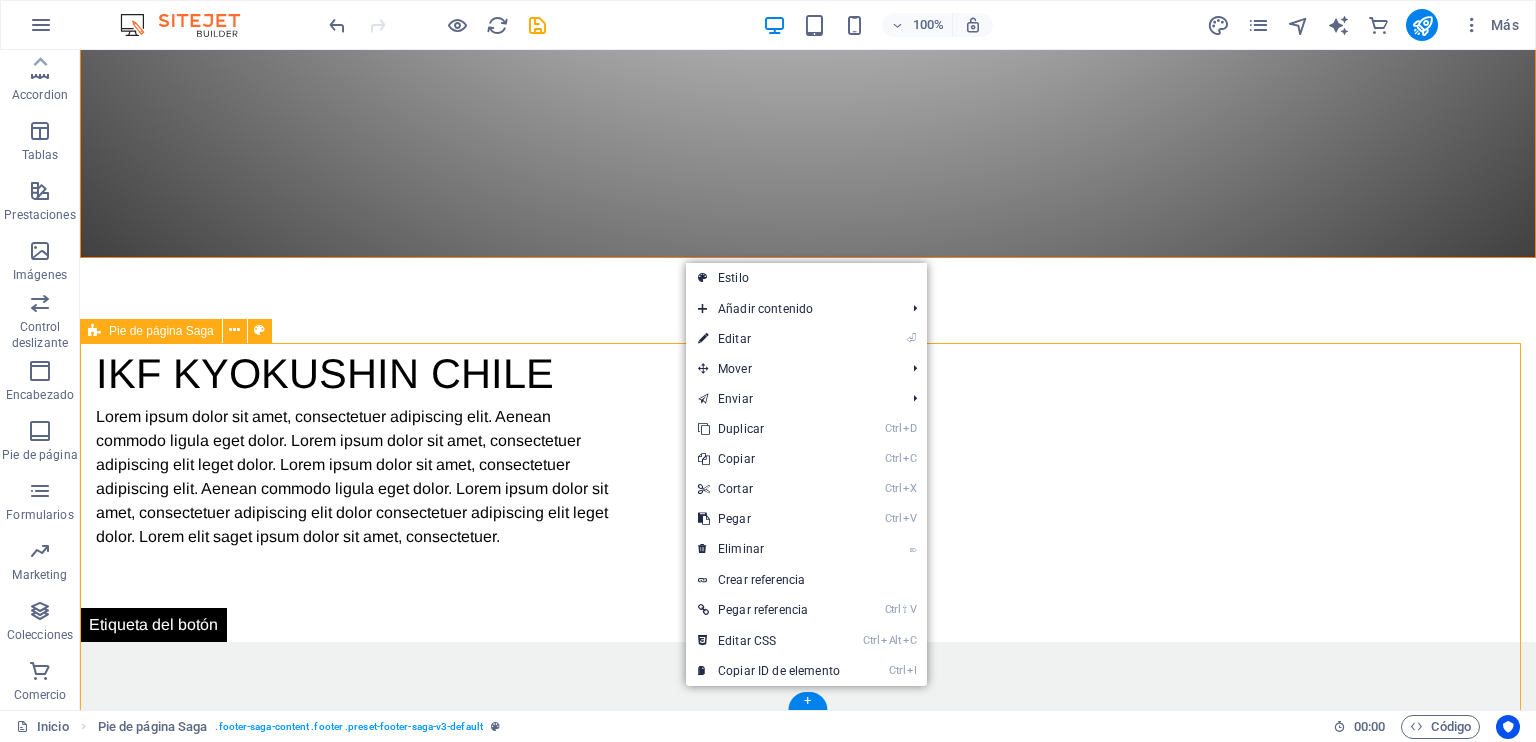 drag, startPoint x: 560, startPoint y: 640, endPoint x: 544, endPoint y: 642, distance: 16.124516 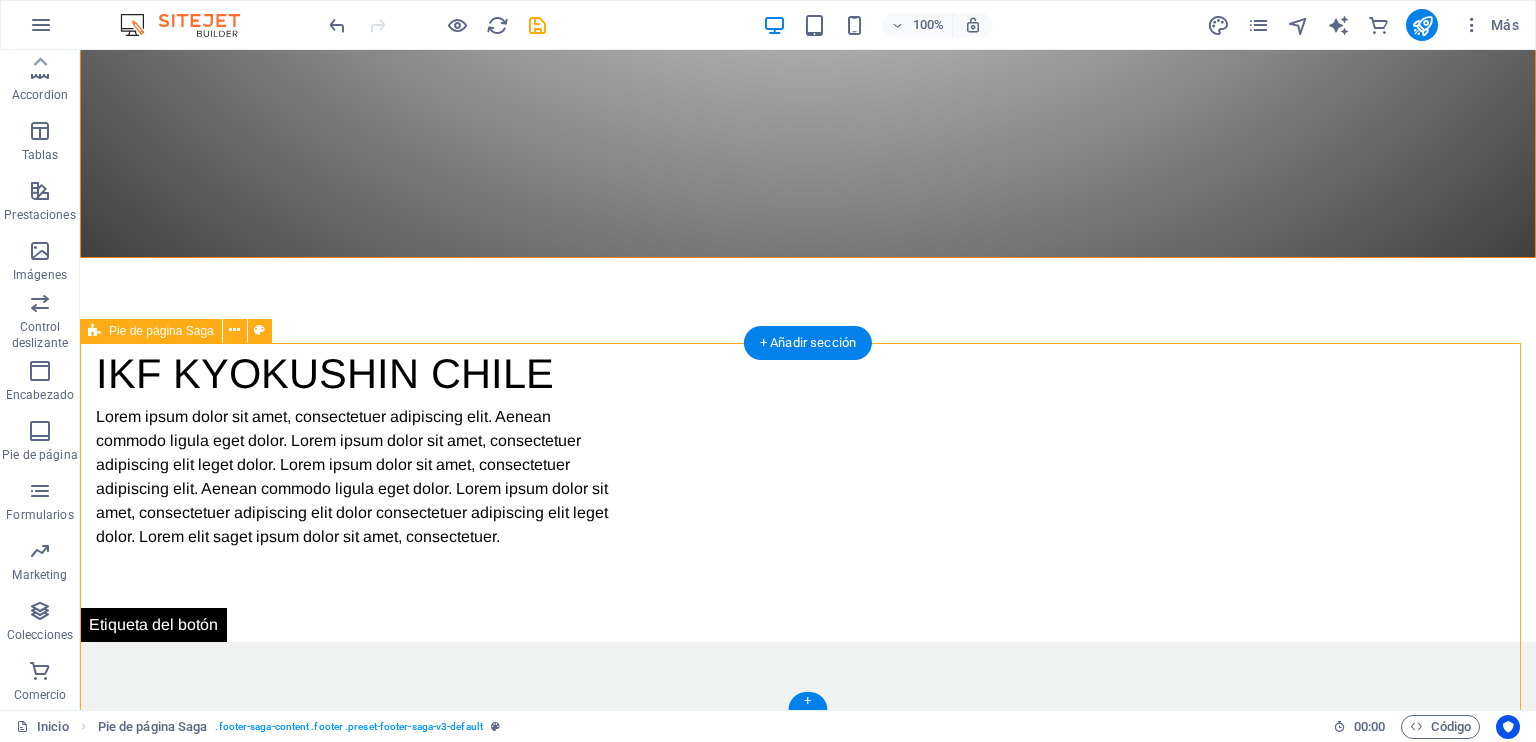 click on "Lorem ipsum dolor sit amet, consectetuer adipiscing elit. Aenean commodo ligula eget dolor. Contacto [FIRST] [LAST] 0543, [STREET] 8190433   [CITY] , [STATE] , CHILE Teléfono:  +569 [PHONE] Móvil:  Email:  [EMAIL] Navegación Home About Service Contact Redes sociales Facebook Instagram" at bounding box center (808, 2158) 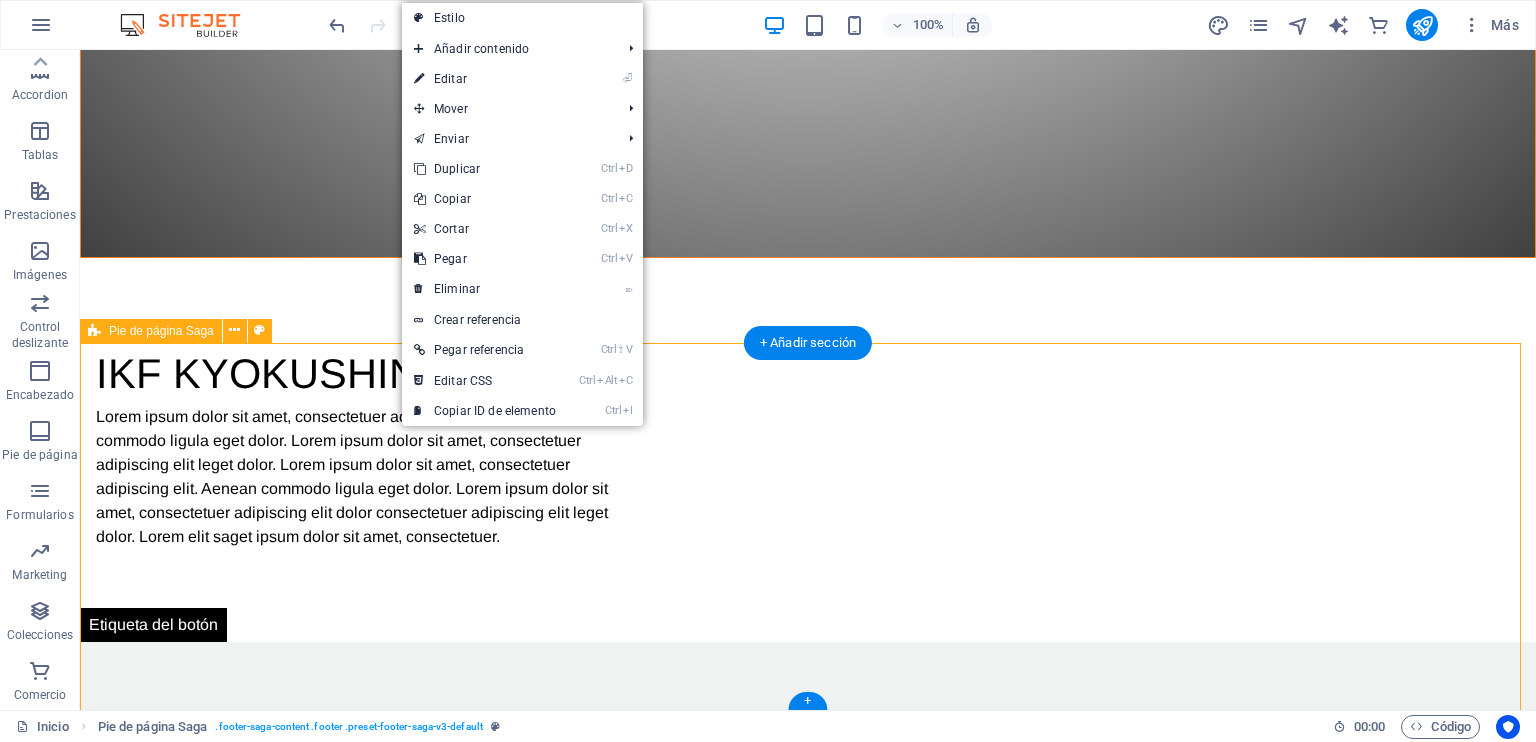 click on "Lorem ipsum dolor sit amet, consectetuer adipiscing elit. Aenean commodo ligula eget dolor. Contacto [FIRST] [LAST] 0543, [STREET] 8190433   [CITY] , [STATE] , CHILE Teléfono:  +569 [PHONE] Móvil:  Email:  [EMAIL] Navegación Home About Service Contact Redes sociales Facebook Instagram" at bounding box center [808, 2158] 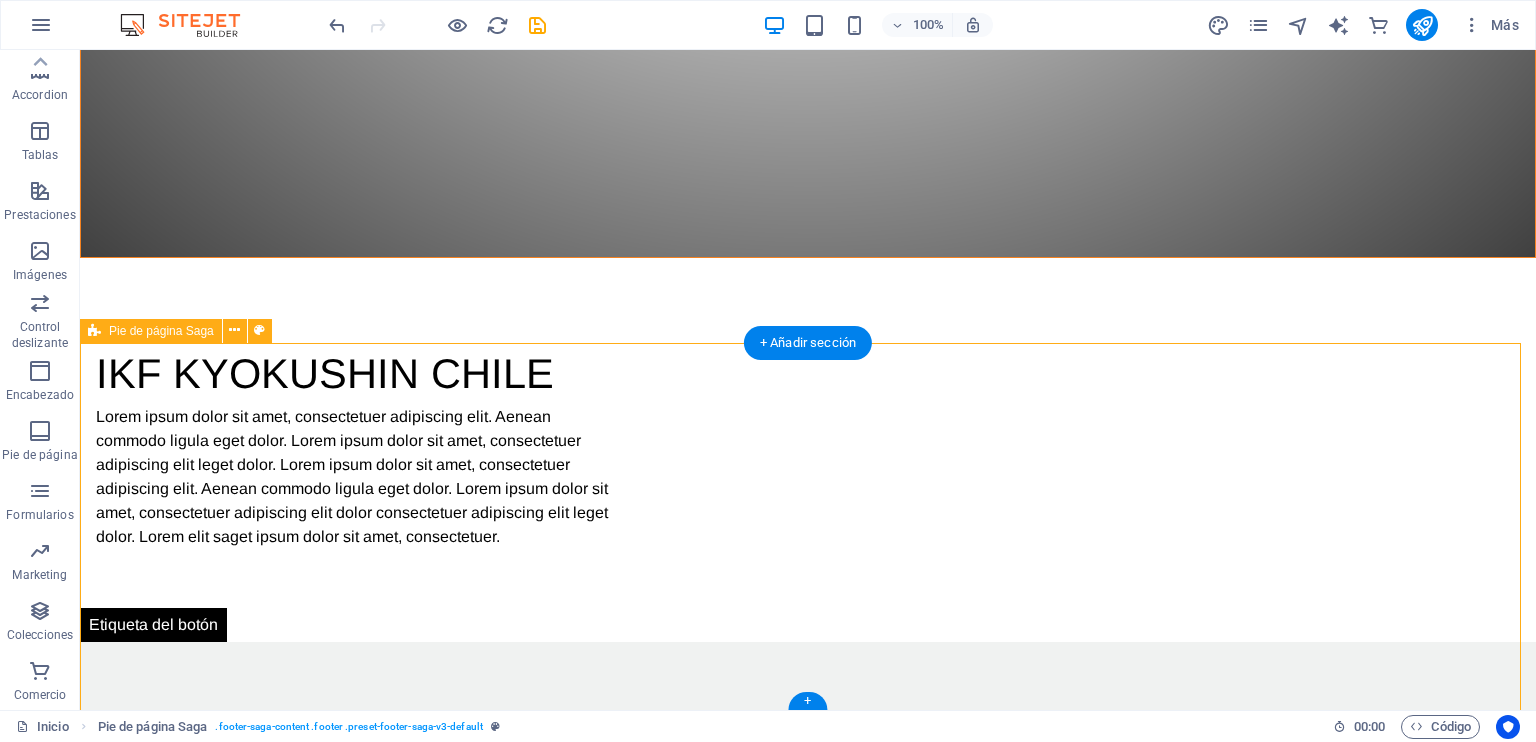 click on "Lorem ipsum dolor sit amet, consectetuer adipiscing elit. Aenean commodo ligula eget dolor. Contacto [FIRST] [LAST] 0543, [STREET] 8190433   [CITY] , [STATE] , CHILE Teléfono:  +569 [PHONE] Móvil:  Email:  [EMAIL] Navegación Home About Service Contact Redes sociales Facebook Instagram" at bounding box center (808, 2158) 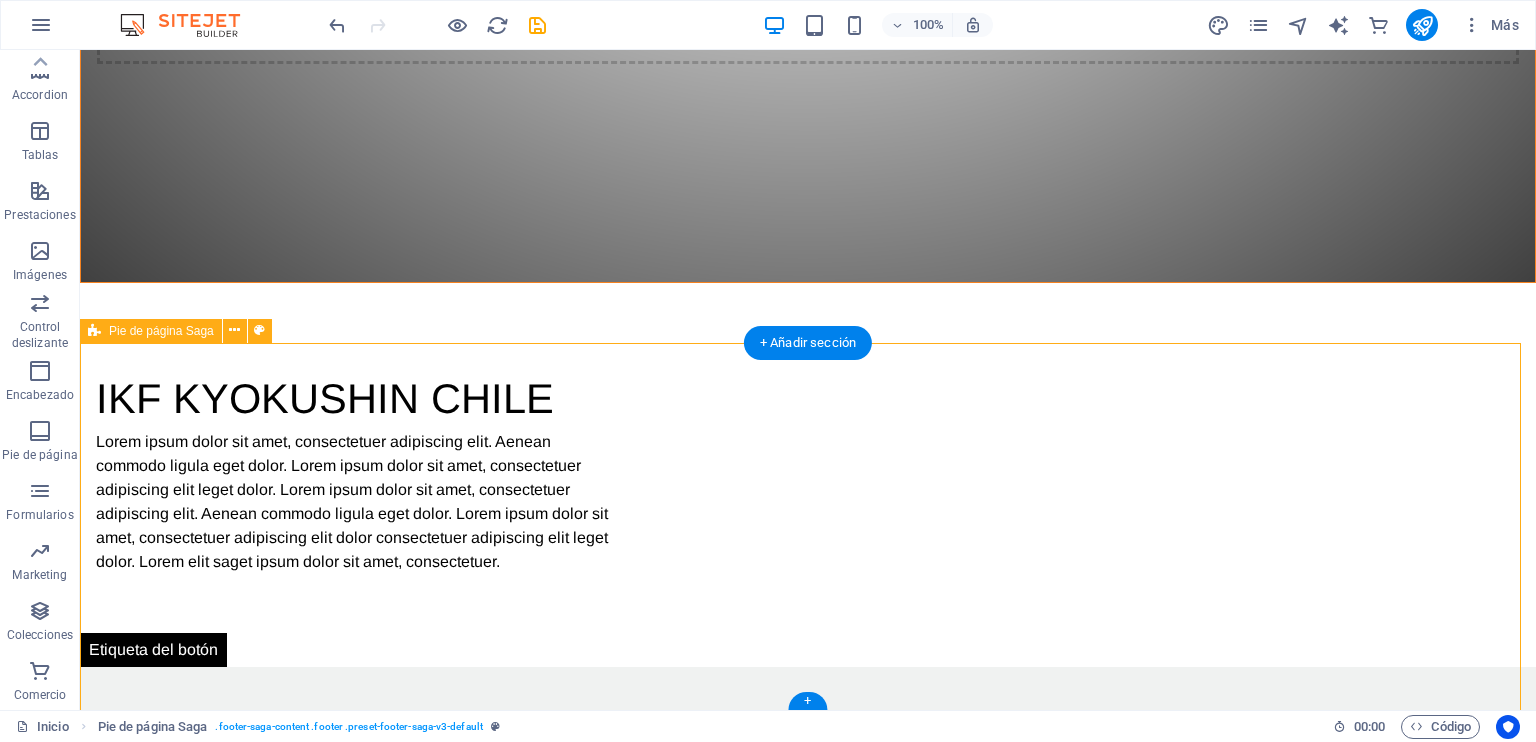 select on "rem" 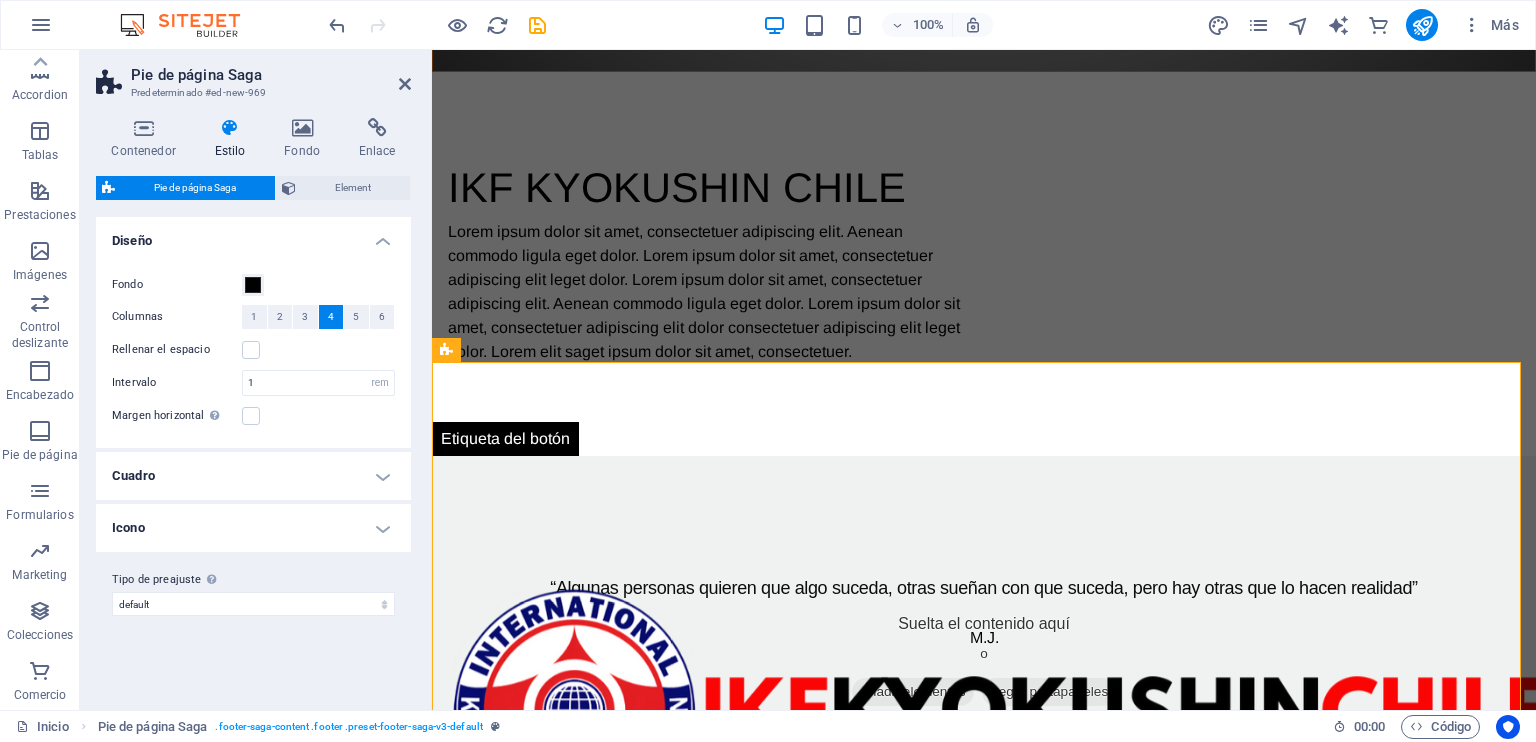 click on "Cuadro" at bounding box center (253, 476) 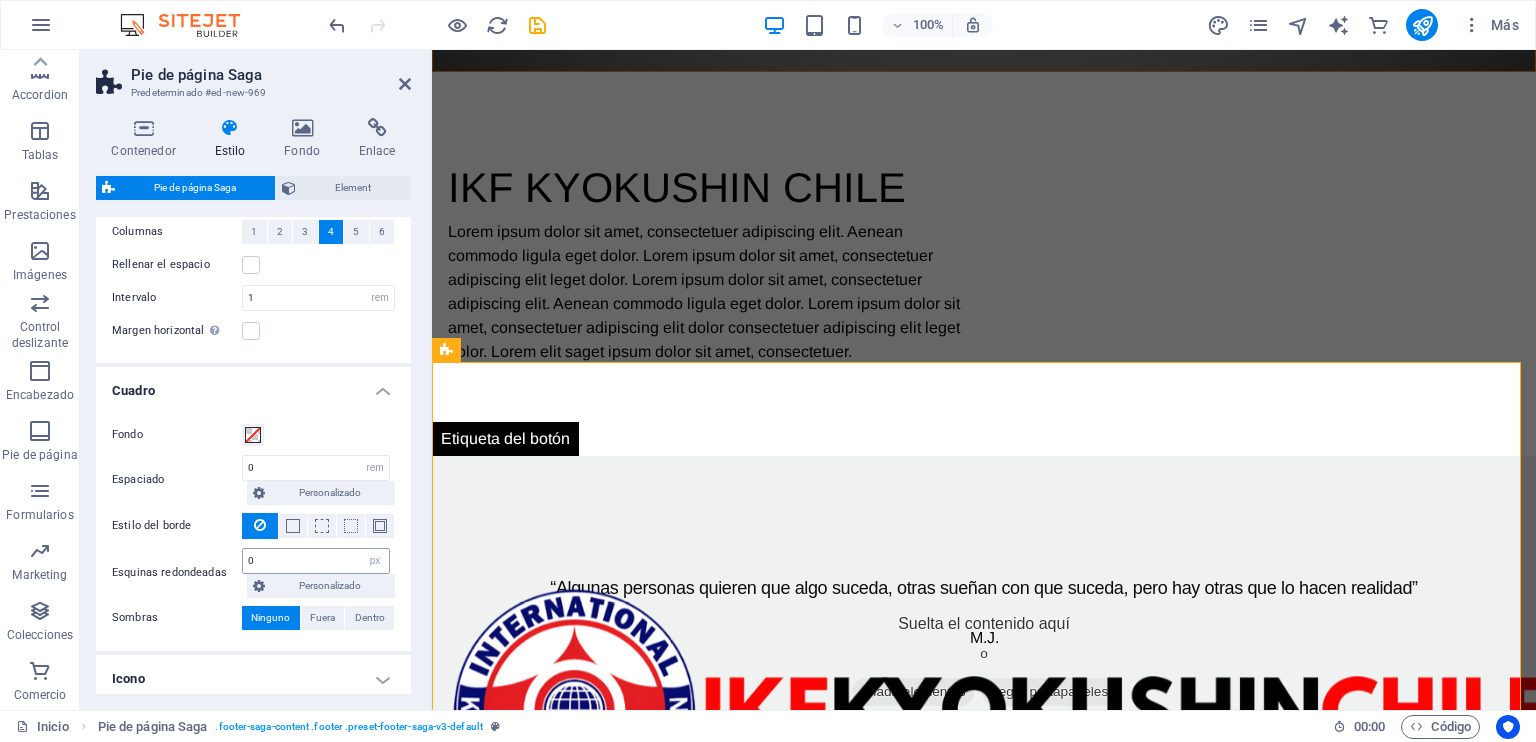 scroll, scrollTop: 172, scrollLeft: 0, axis: vertical 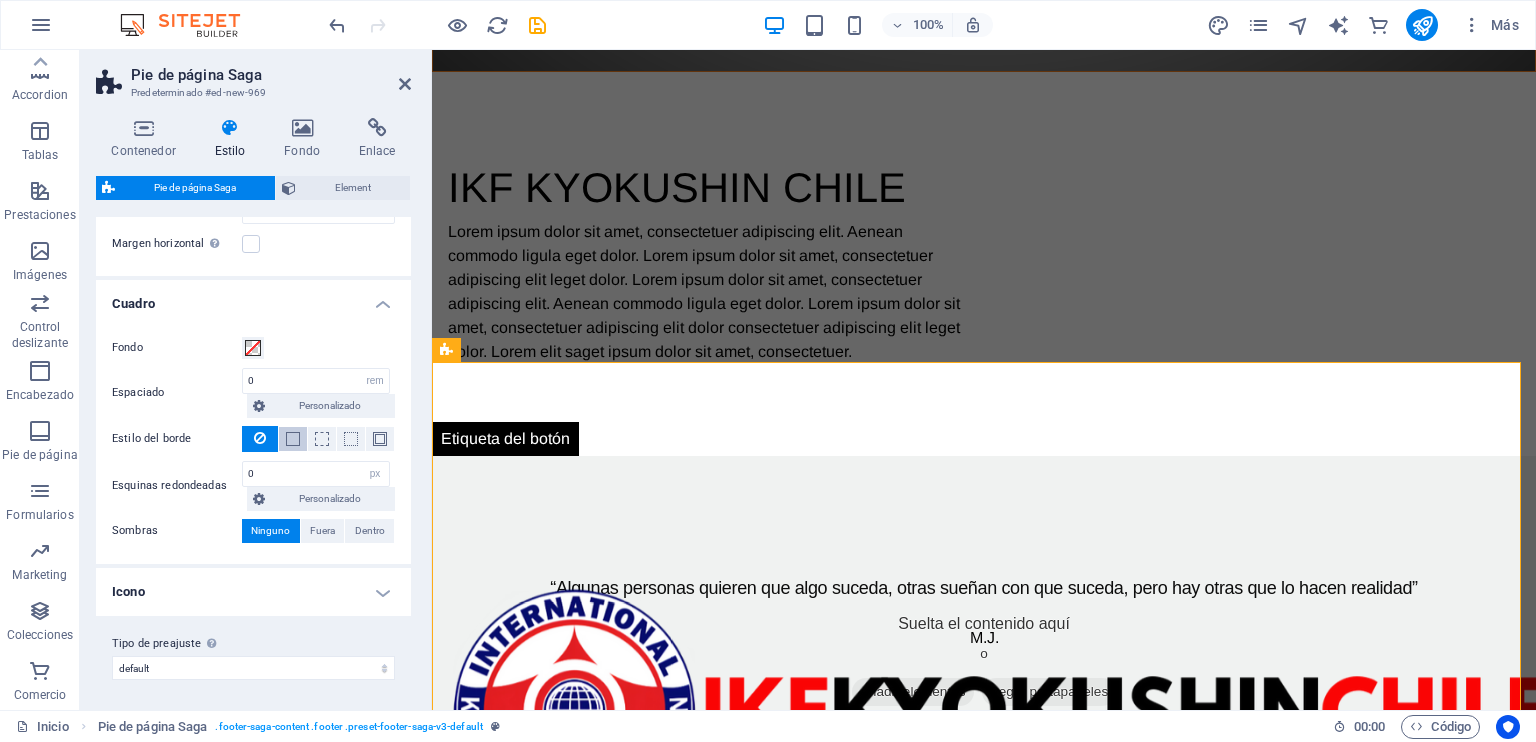 click at bounding box center [293, 439] 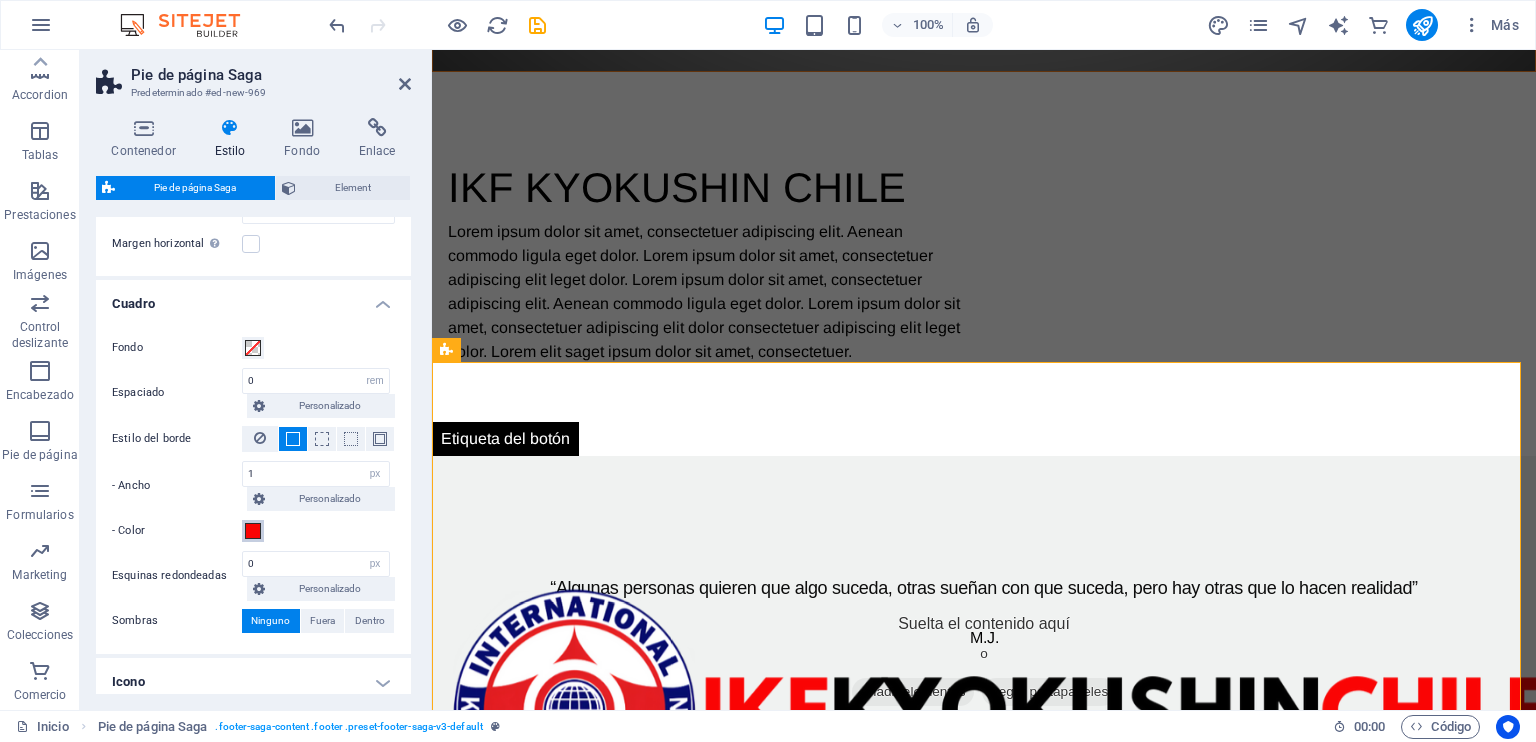 click at bounding box center [253, 531] 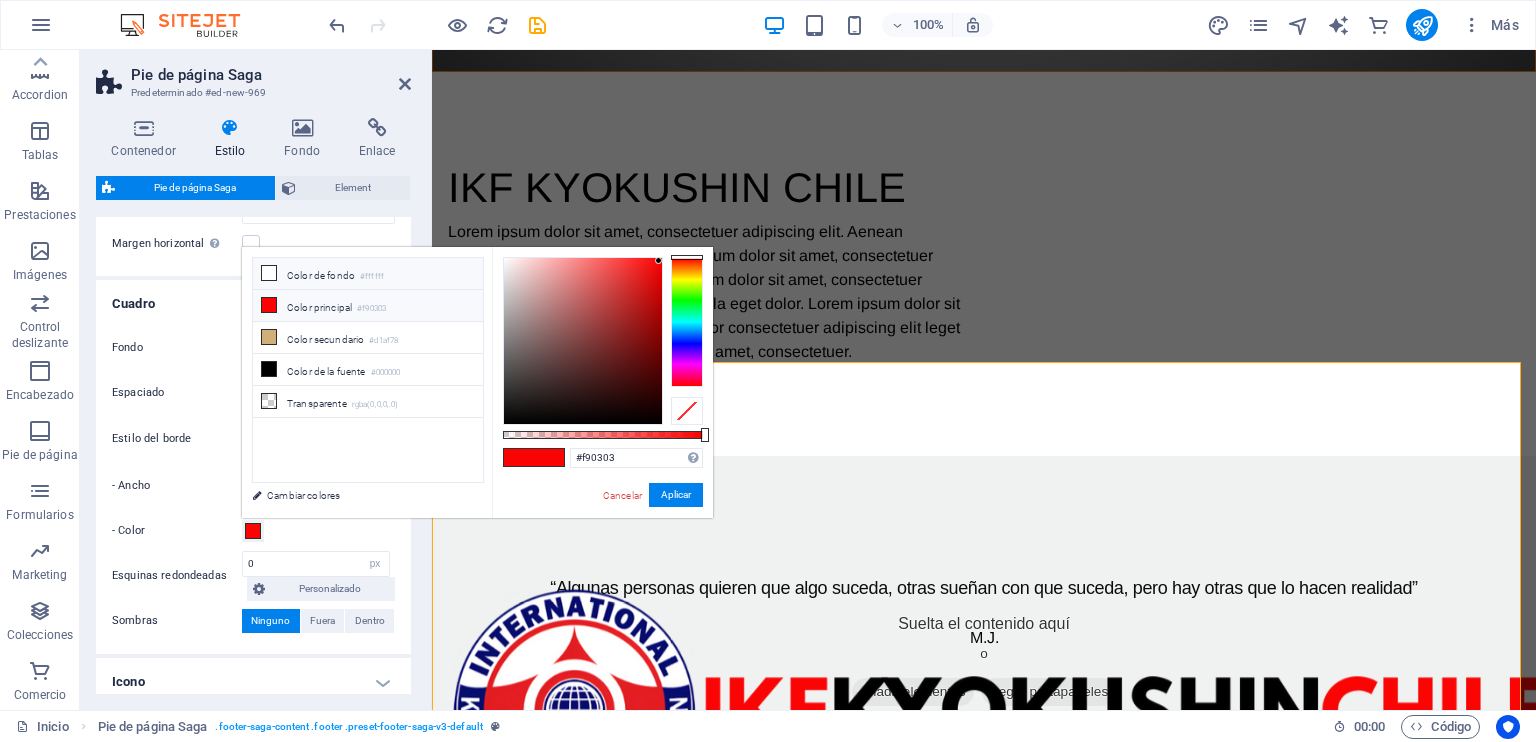click at bounding box center [269, 273] 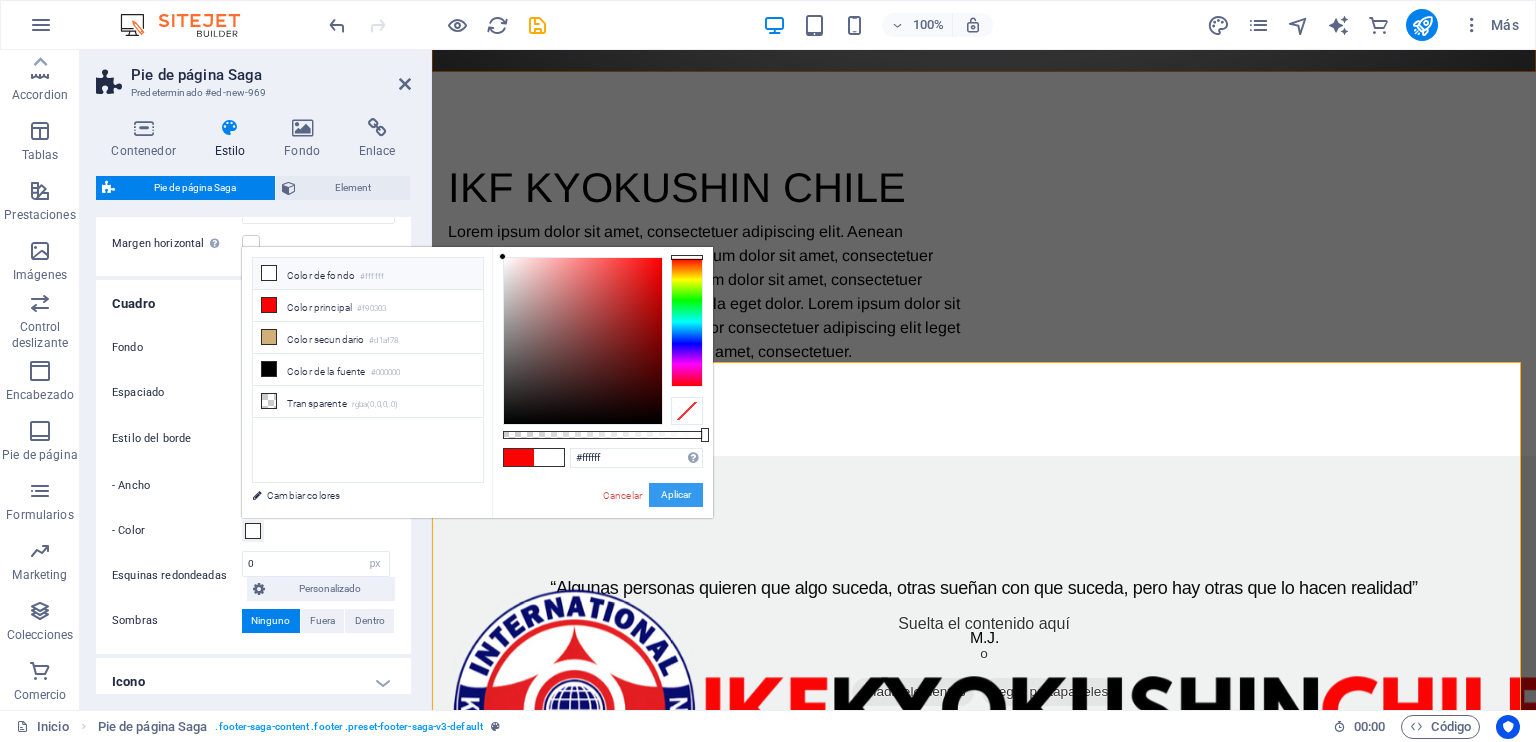 drag, startPoint x: 668, startPoint y: 499, endPoint x: 228, endPoint y: 447, distance: 443.06207 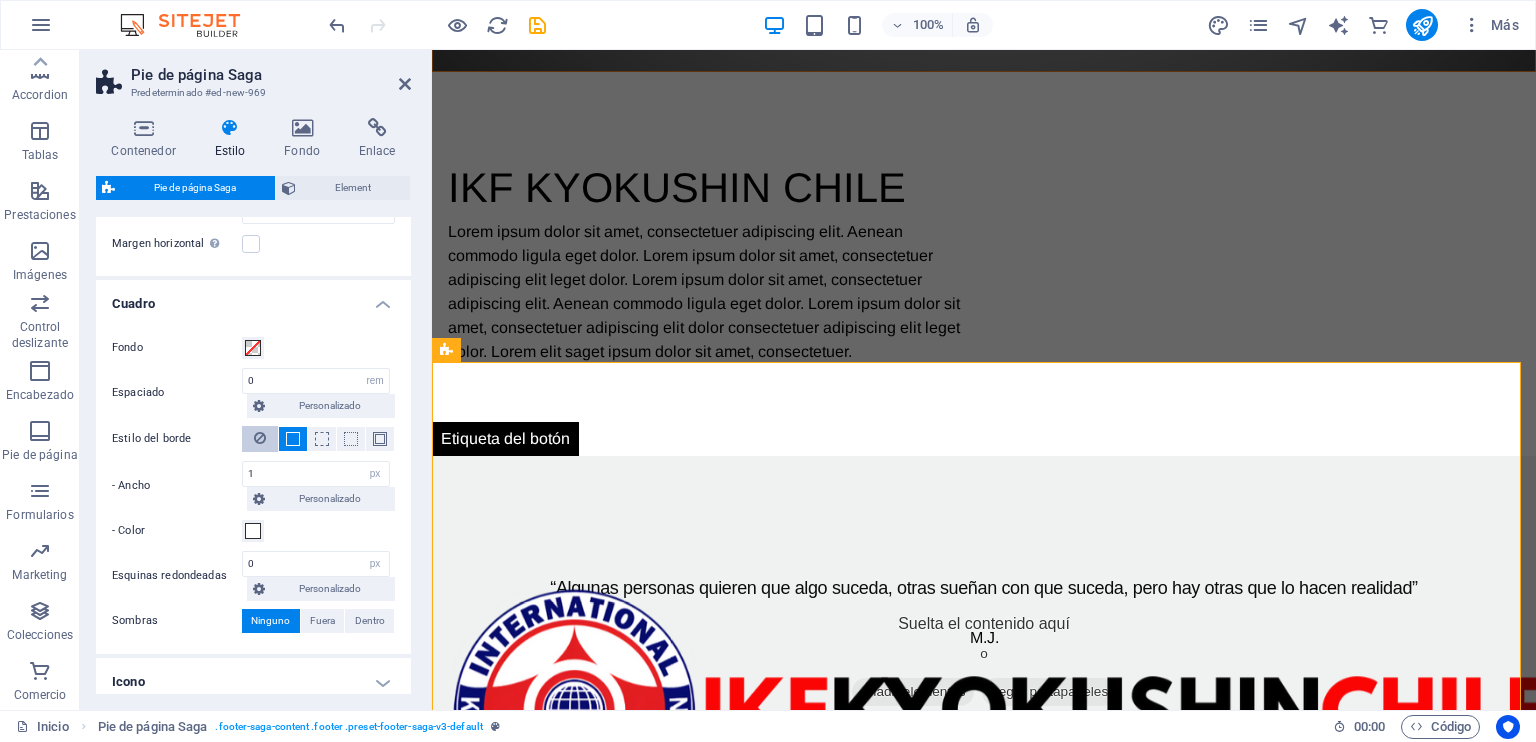 click at bounding box center [260, 438] 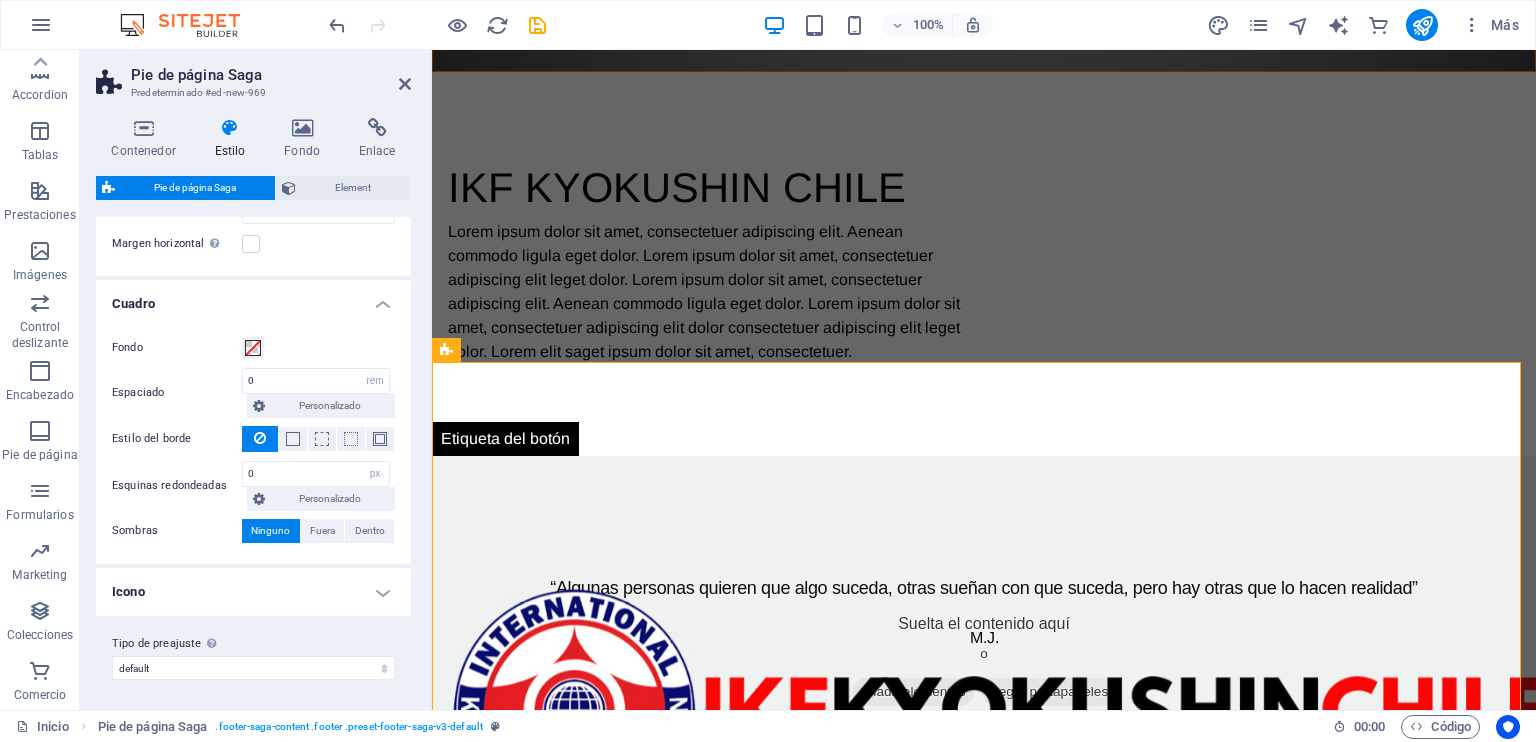 click on "Ninguno" at bounding box center (270, 531) 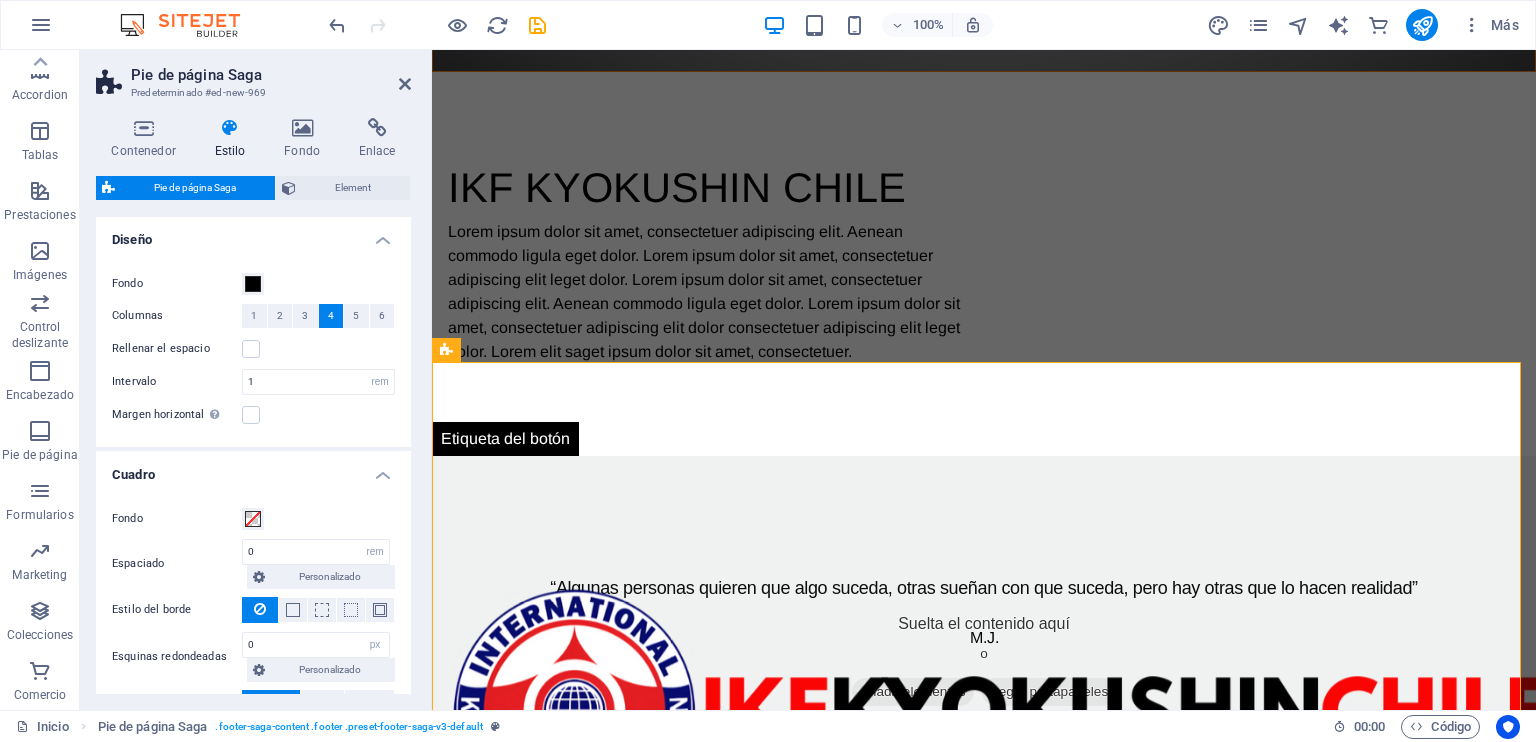 scroll, scrollTop: 0, scrollLeft: 0, axis: both 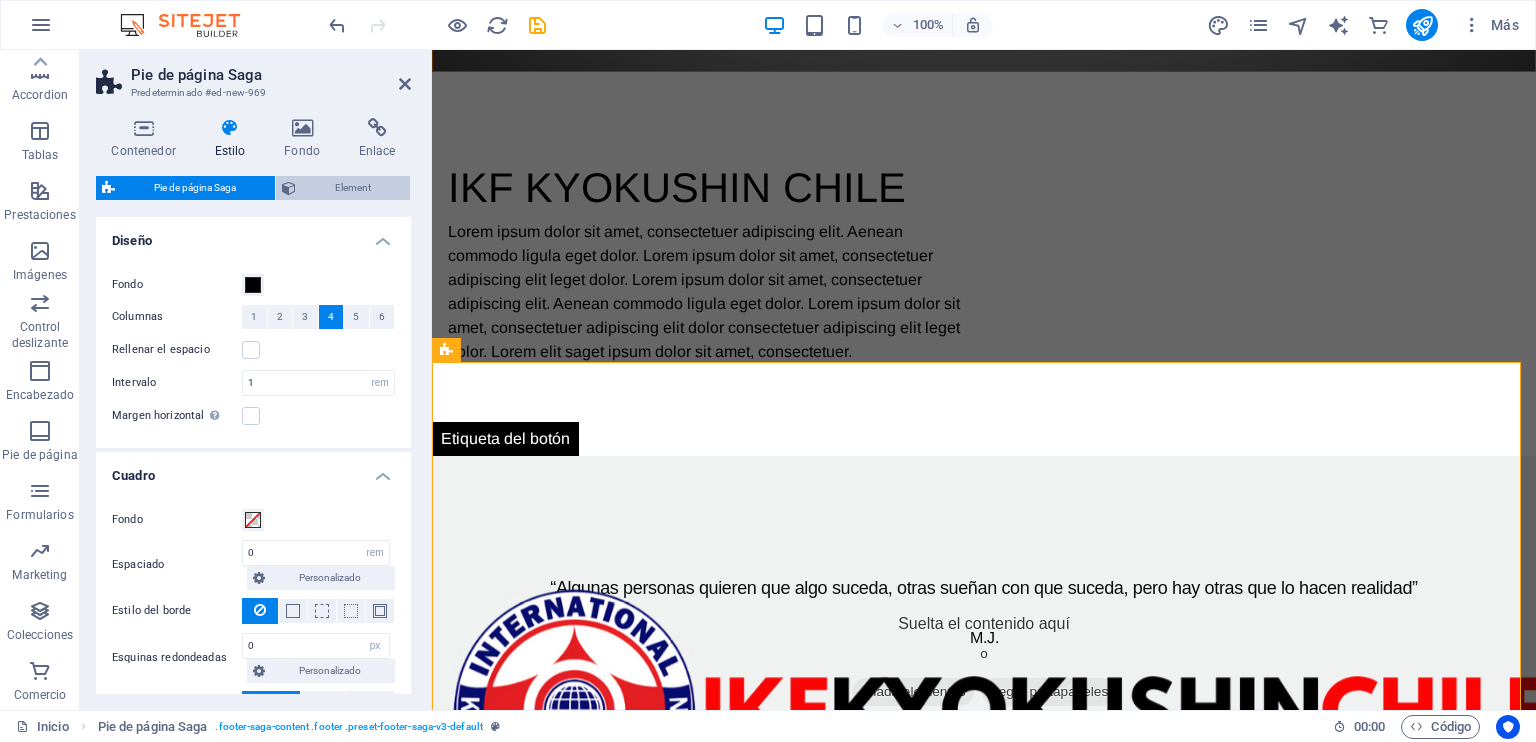 click on "Element" at bounding box center (353, 188) 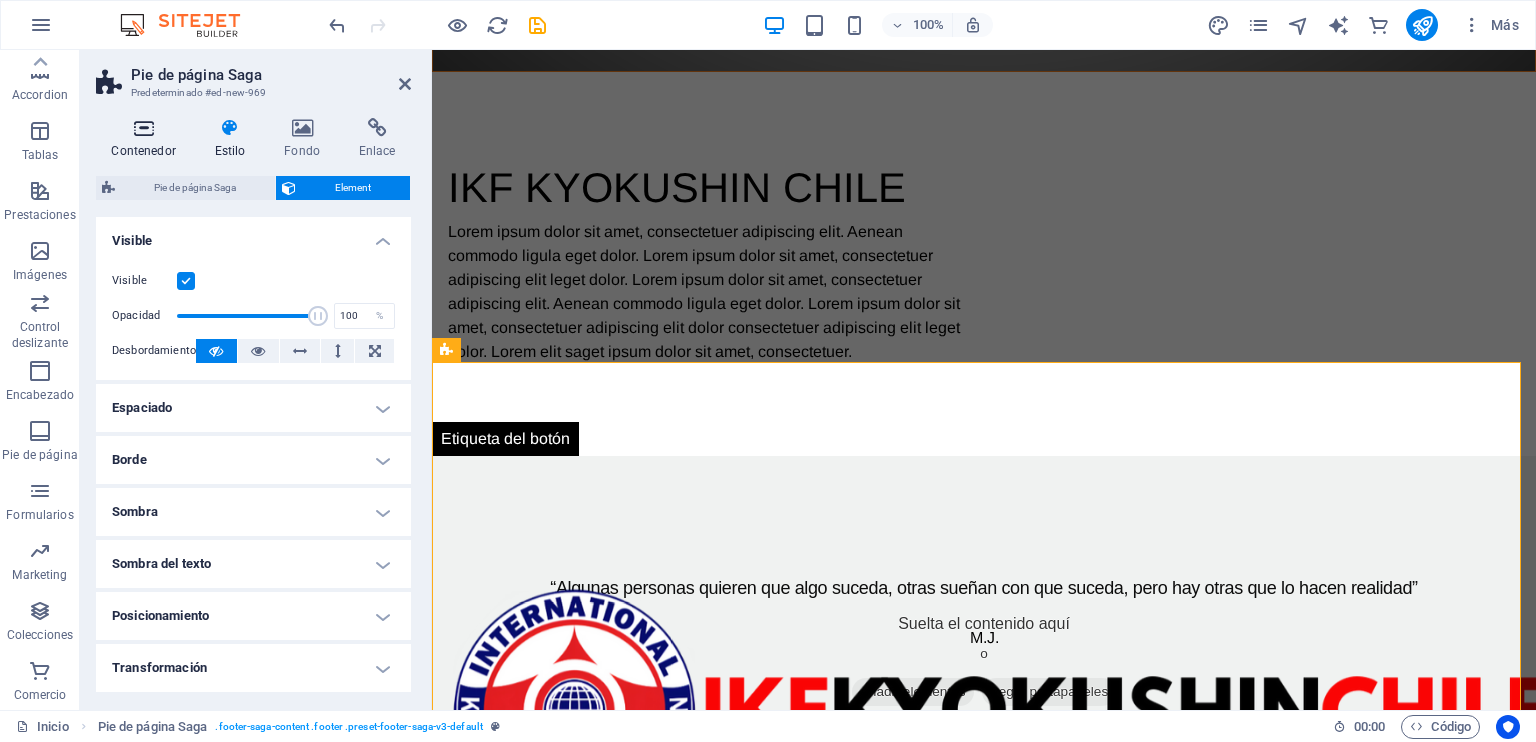 click on "Contenedor" at bounding box center [147, 139] 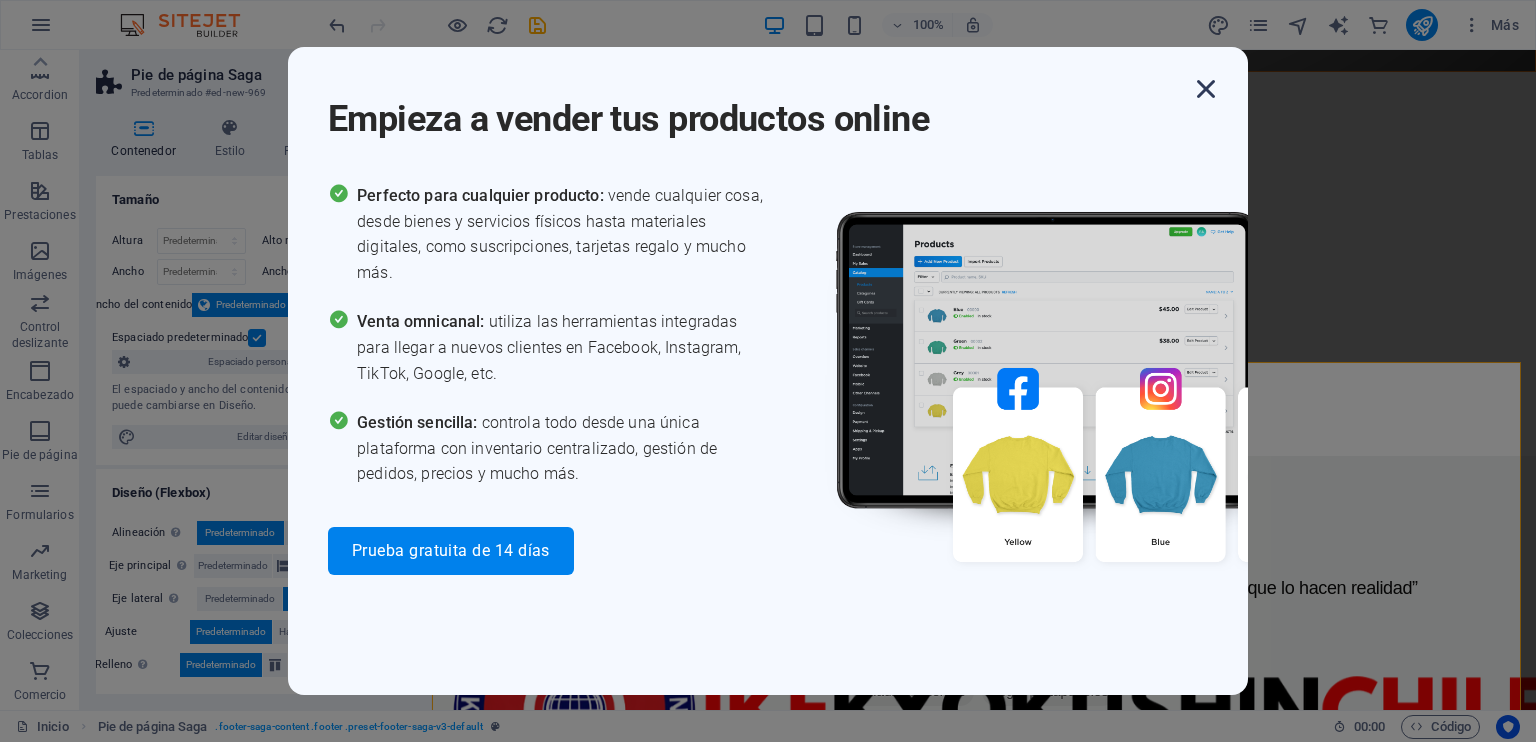 click at bounding box center [1206, 89] 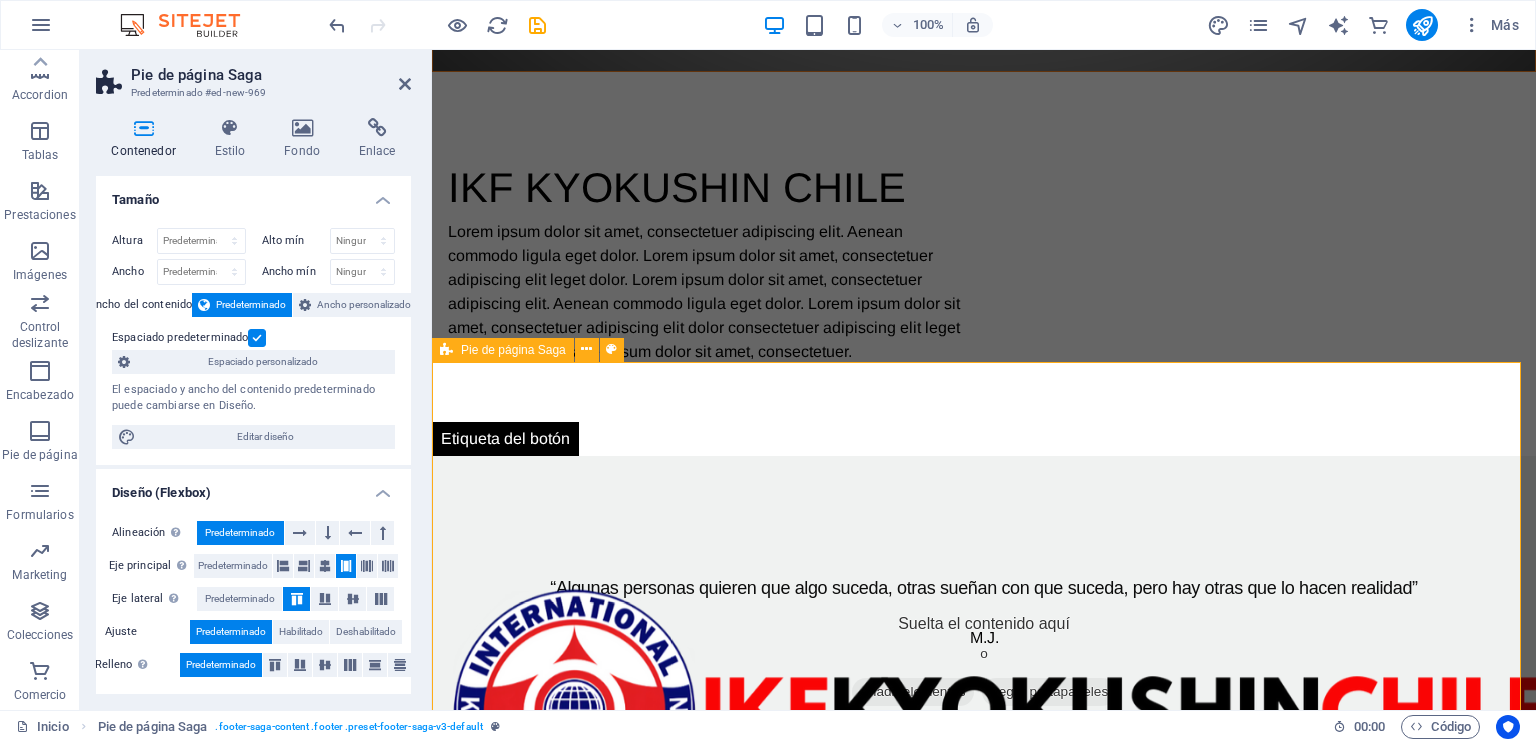 click on "Lorem ipsum dolor sit amet, consectetuer adipiscing elit. Aenean commodo ligula eget dolor. Contacto [FIRST] [LAST] 0543, [STREET] 8190433   [CITY] , [STATE] , CHILE Teléfono:  +569 [PHONE] Móvil:  Email:  [EMAIL] Navegación Home About Service Contact Redes sociales Facebook Instagram" at bounding box center (984, 2022) 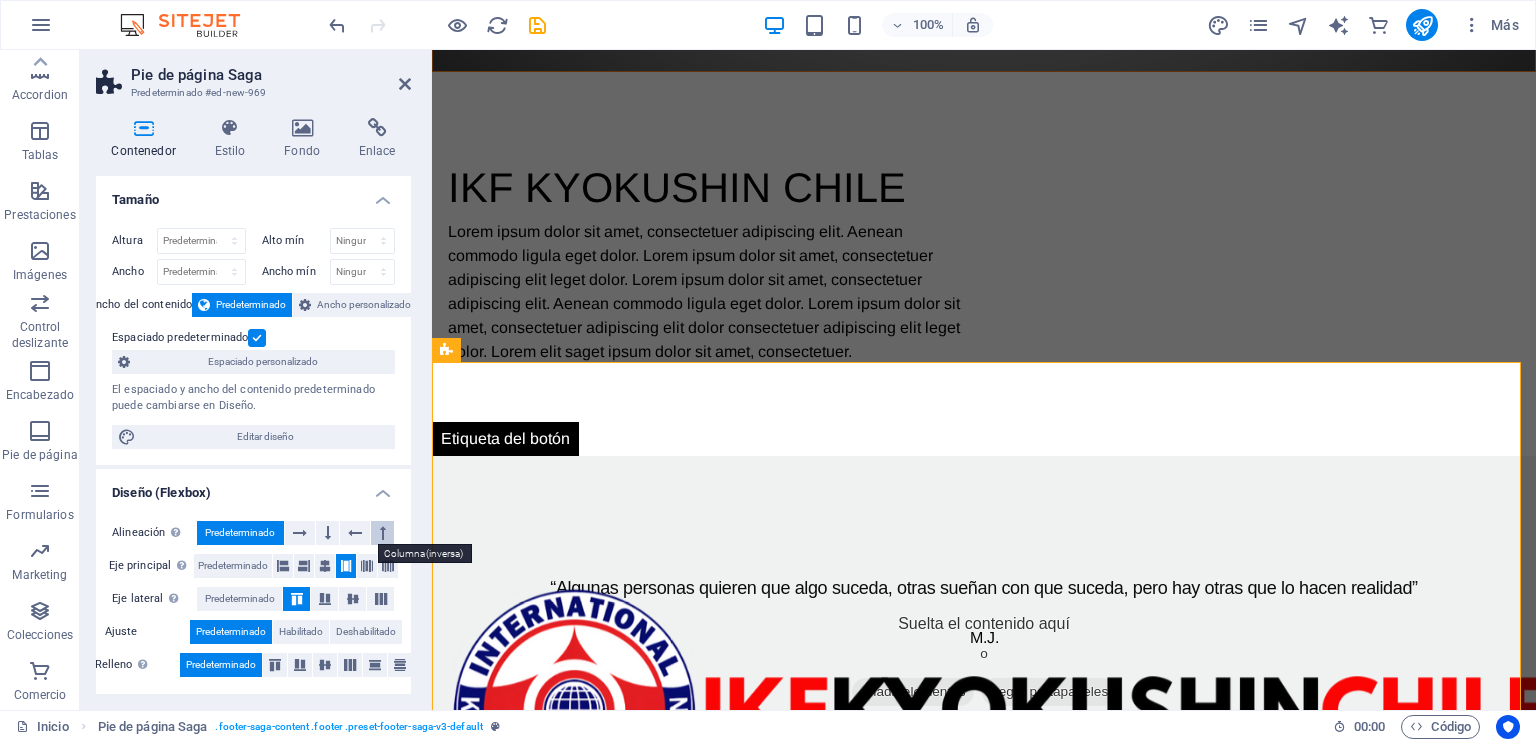 click at bounding box center (383, 533) 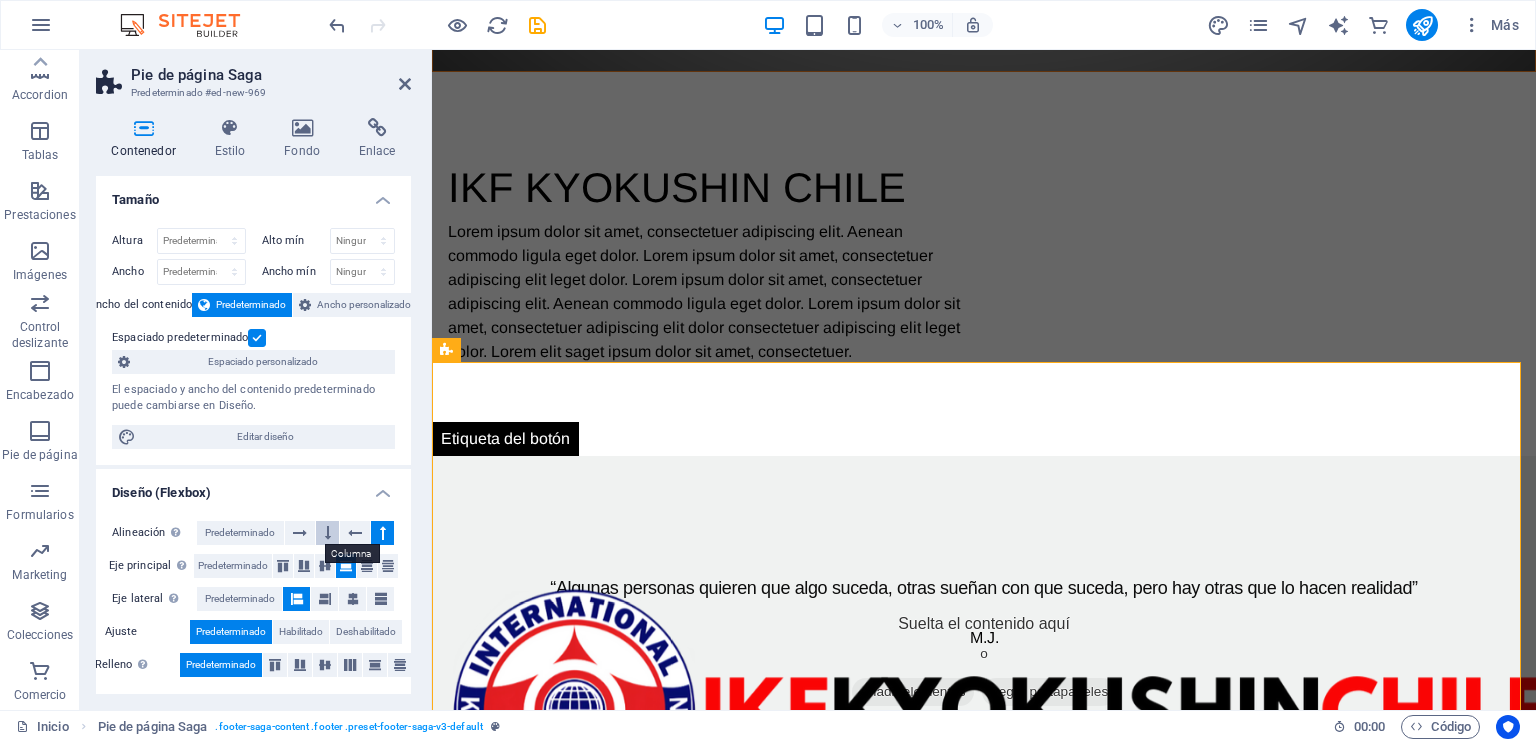 click at bounding box center [328, 533] 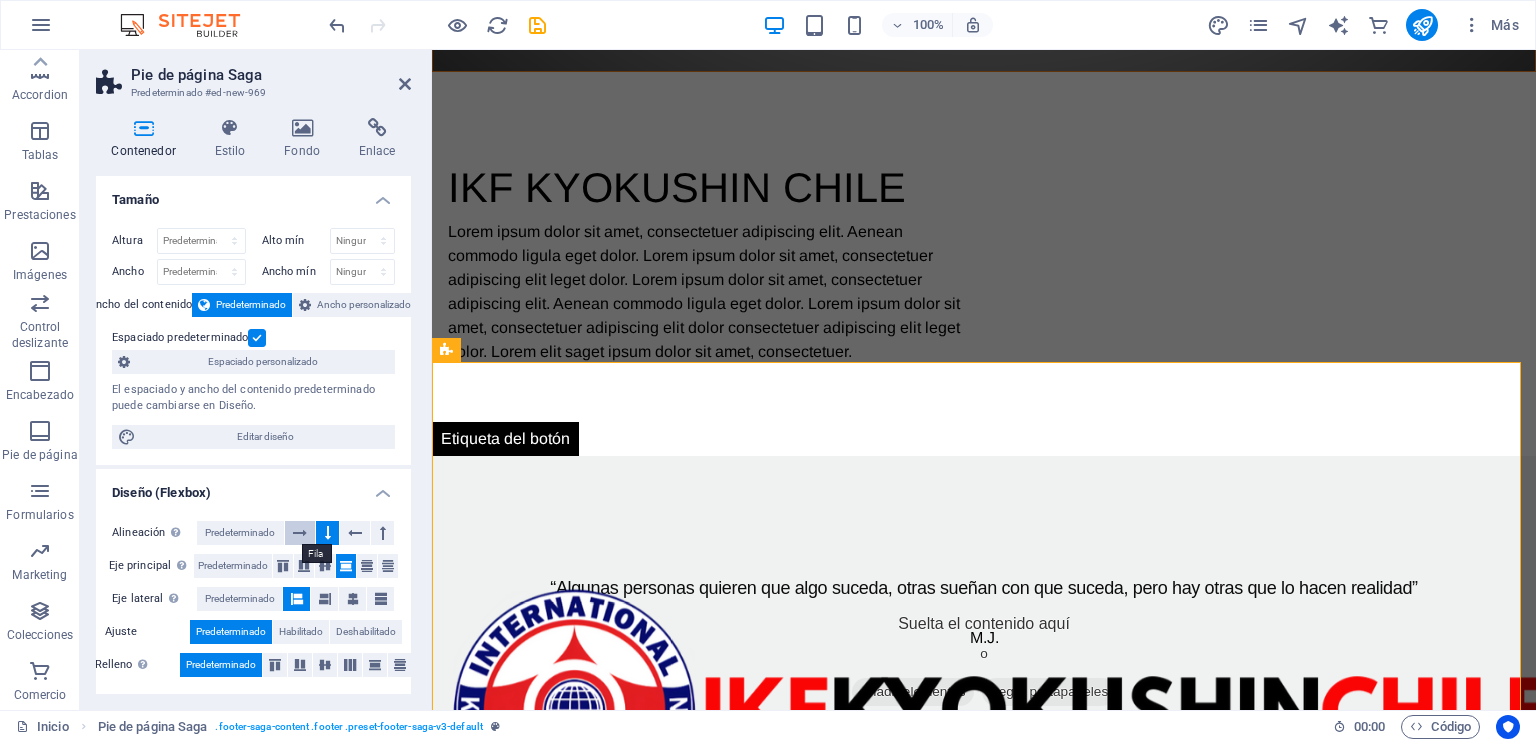 click at bounding box center (300, 533) 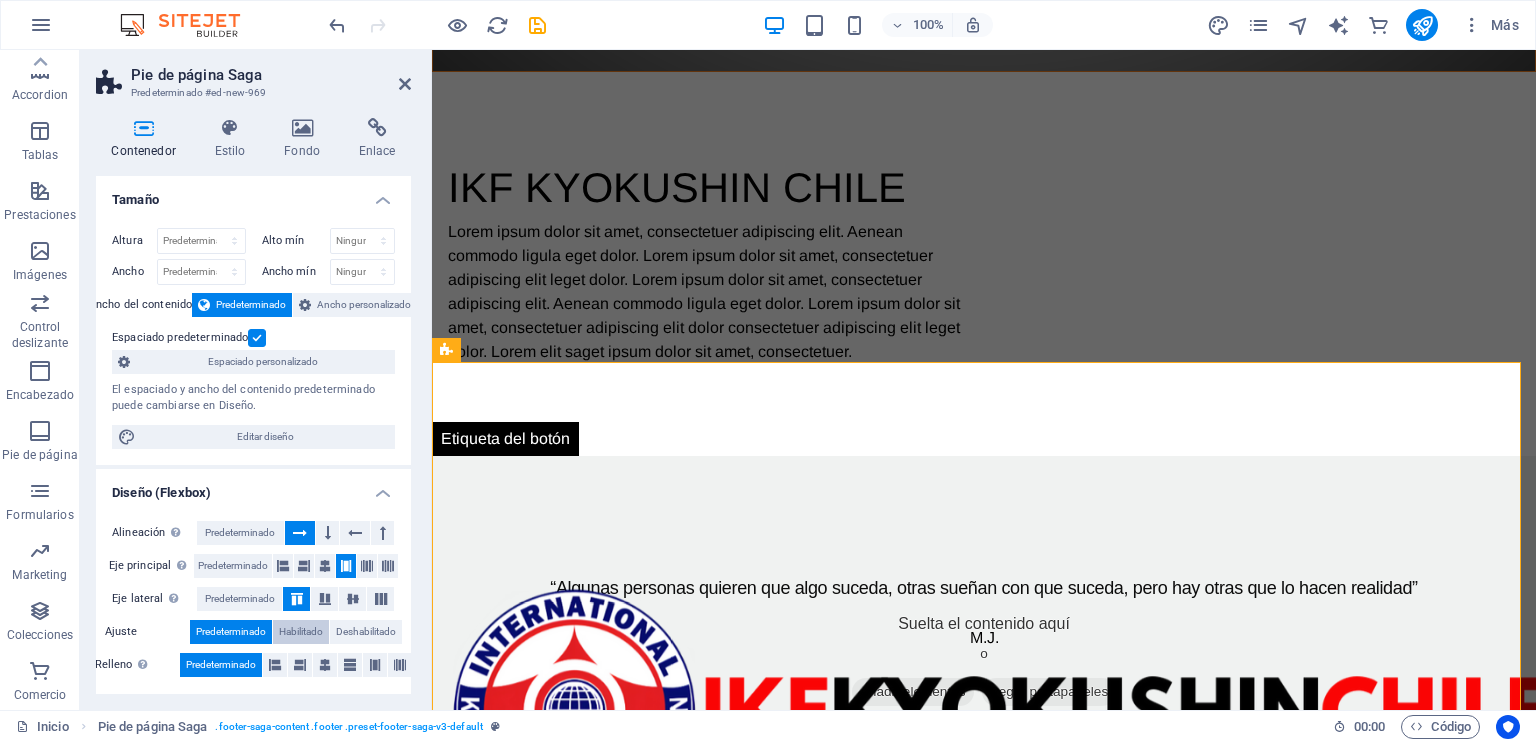 click on "Habilitado" at bounding box center (301, 632) 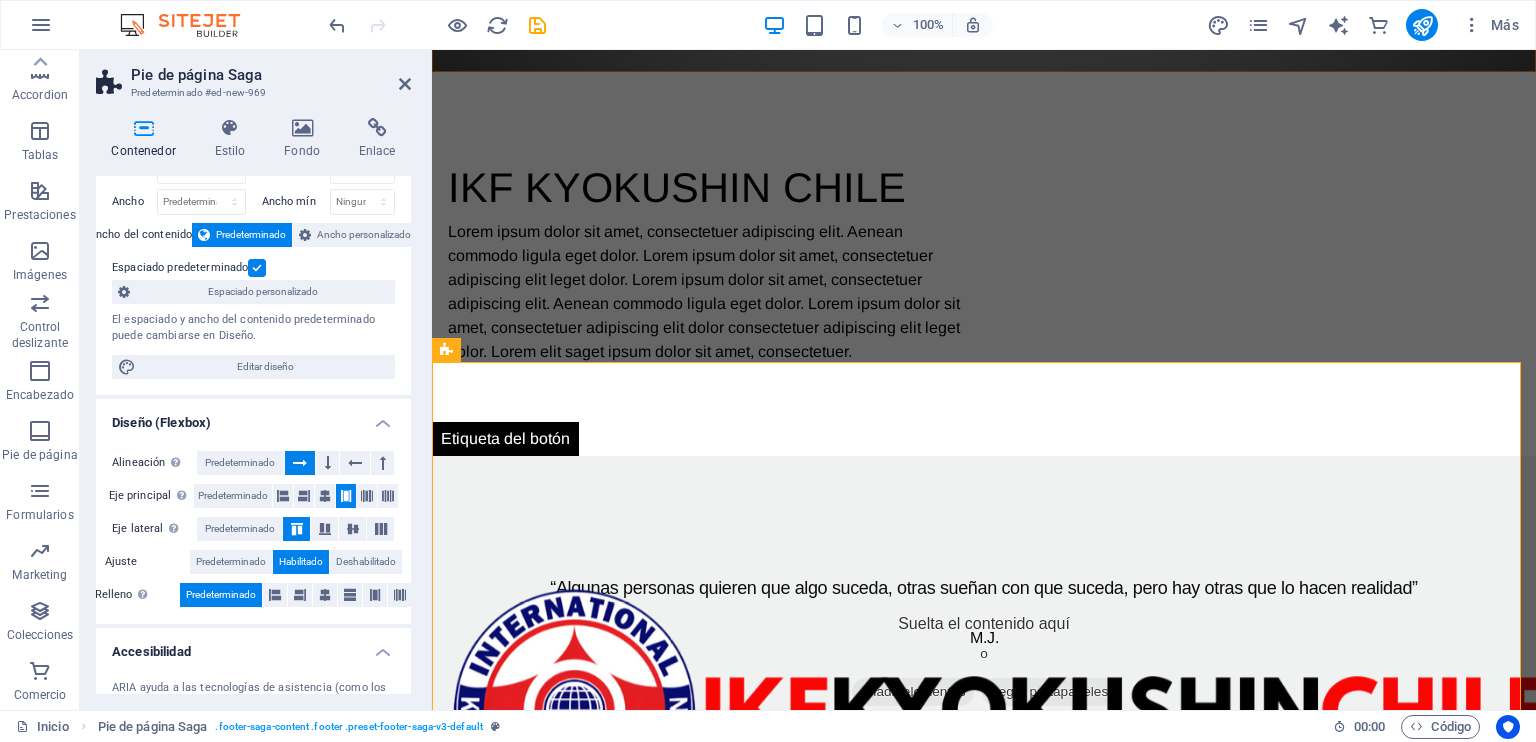scroll, scrollTop: 100, scrollLeft: 0, axis: vertical 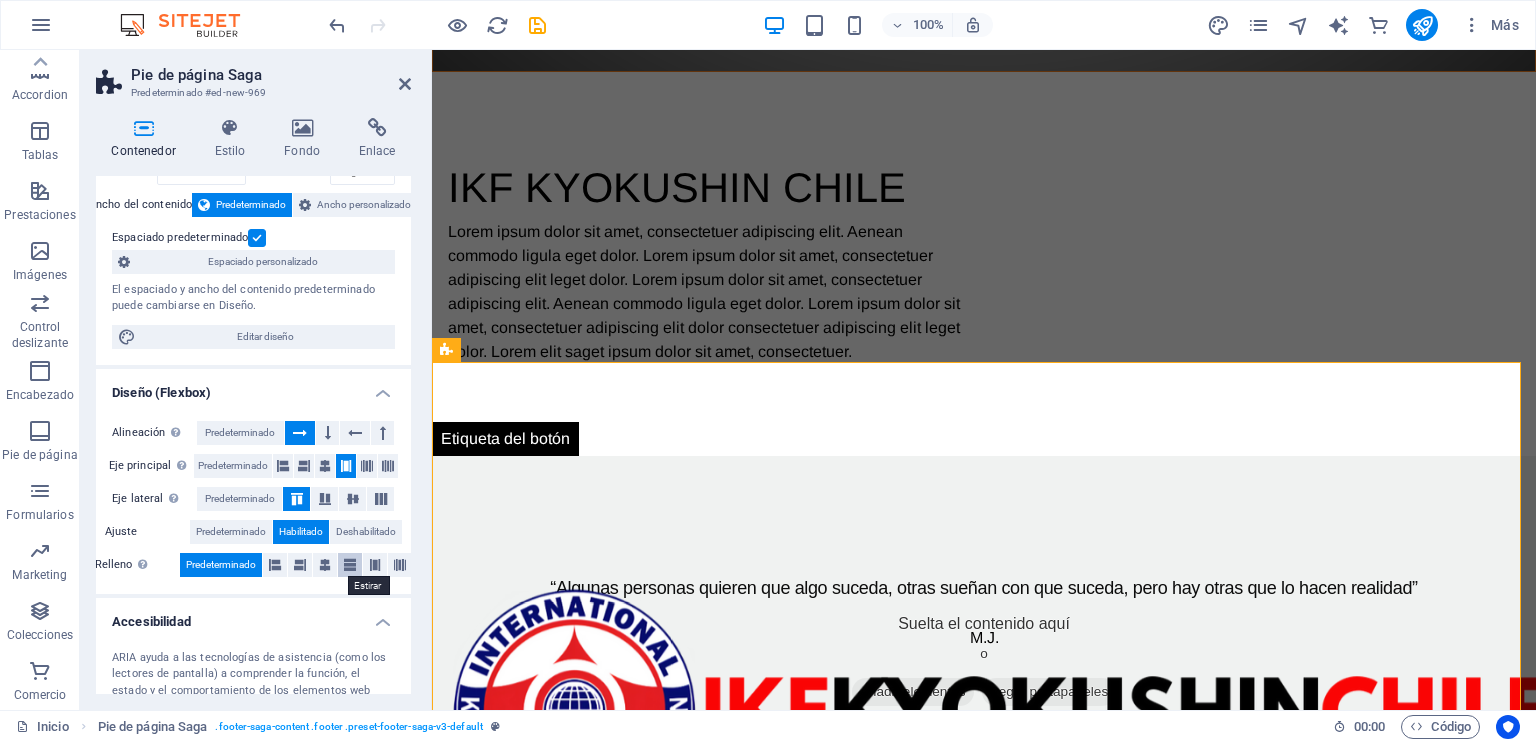 click at bounding box center (350, 565) 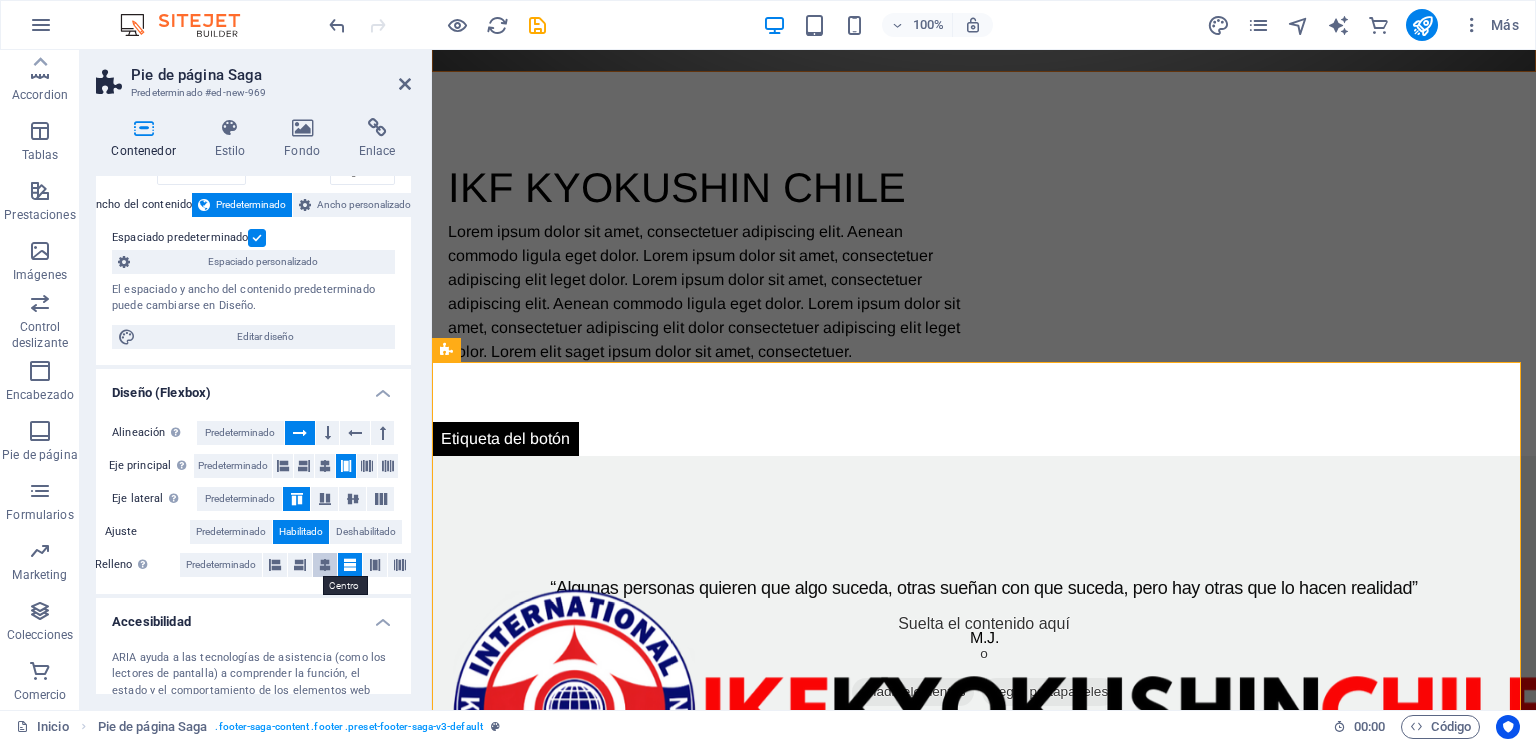 click at bounding box center (325, 565) 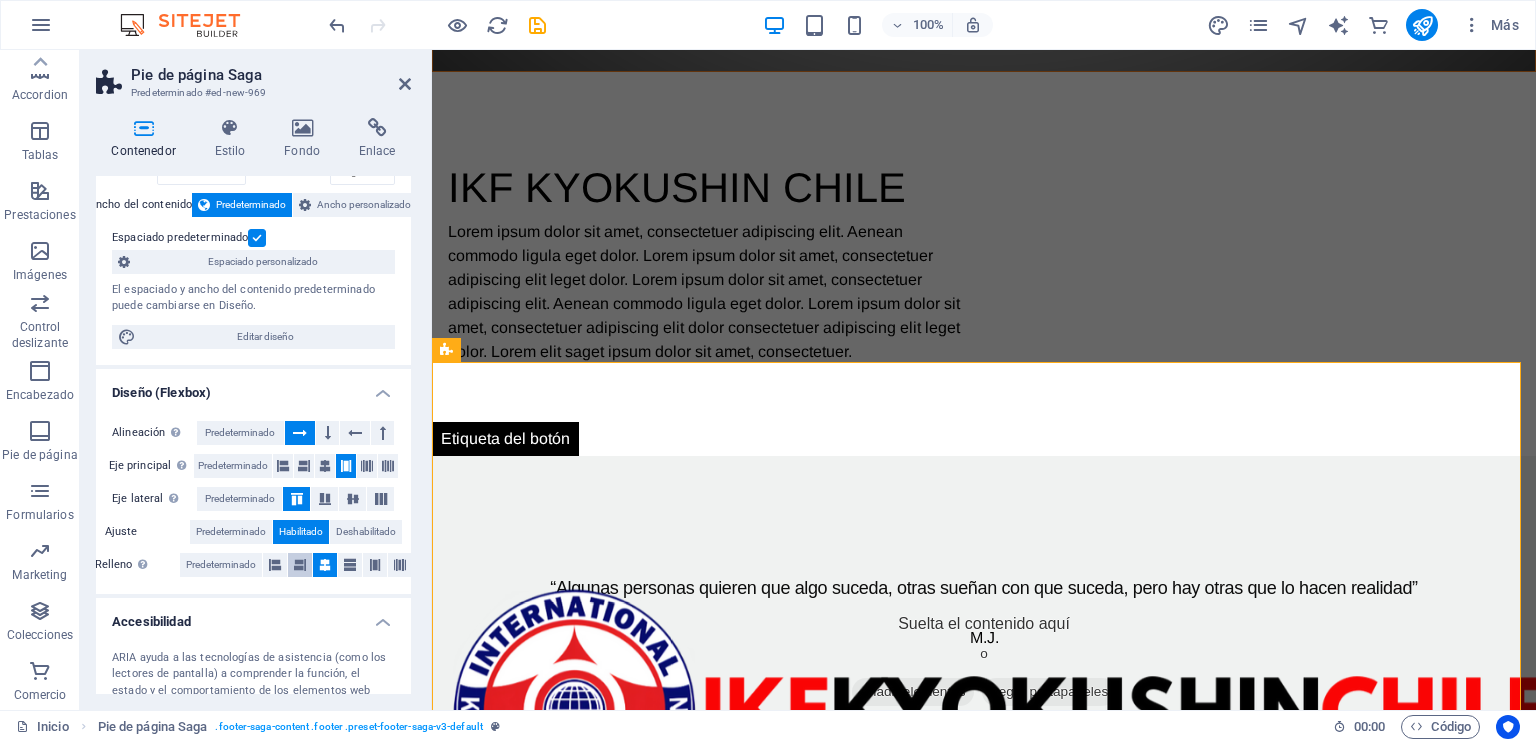 click at bounding box center (300, 565) 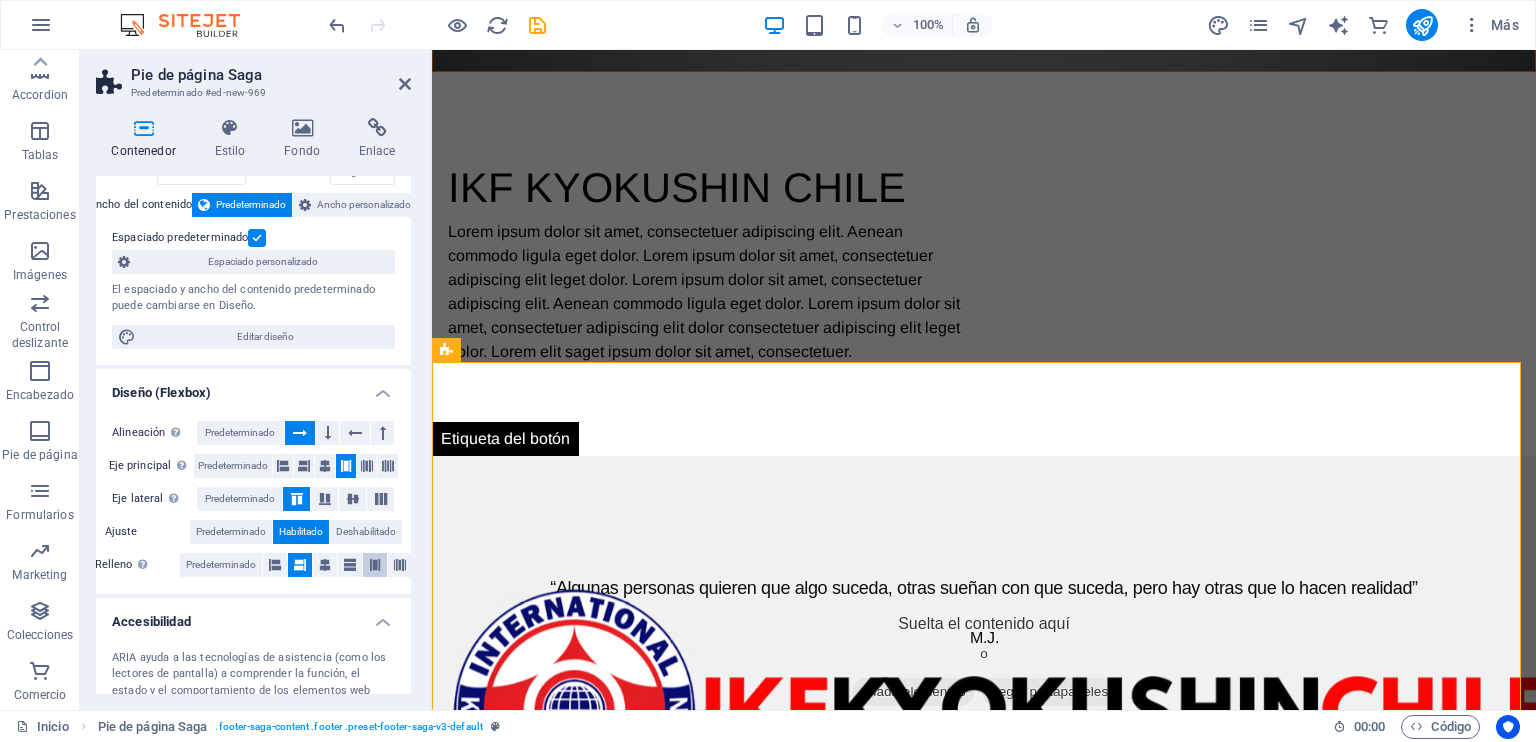 click at bounding box center [375, 565] 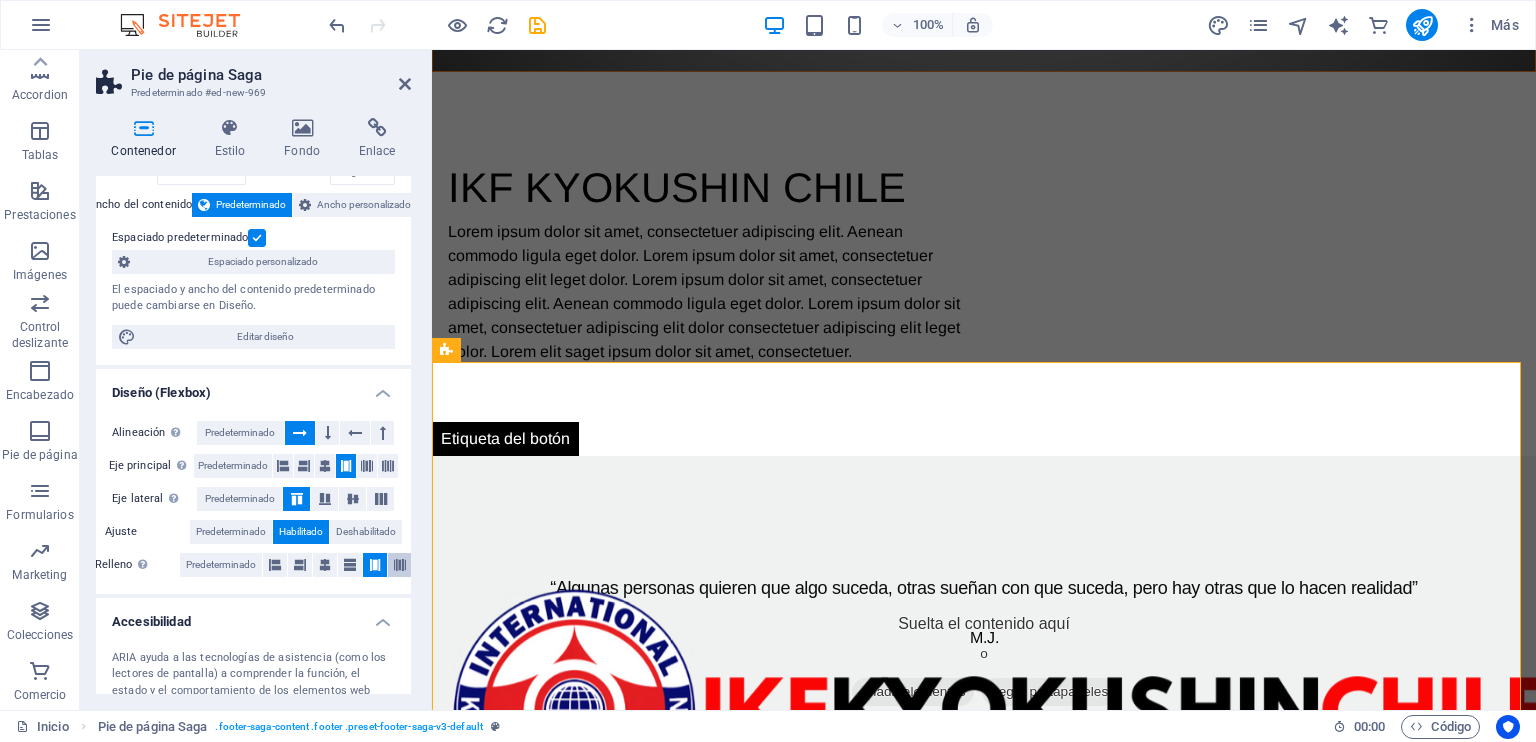 click at bounding box center (400, 565) 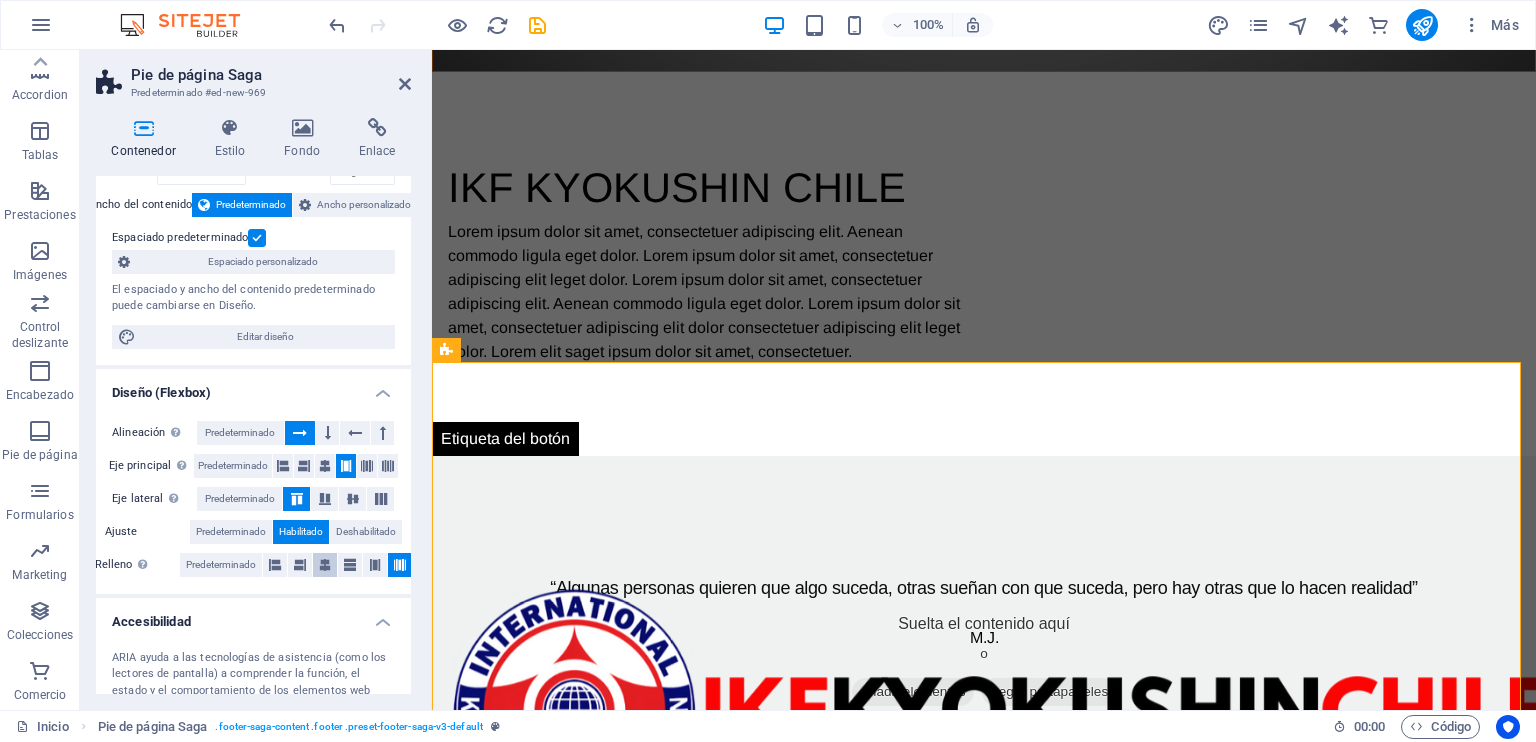 click at bounding box center (325, 565) 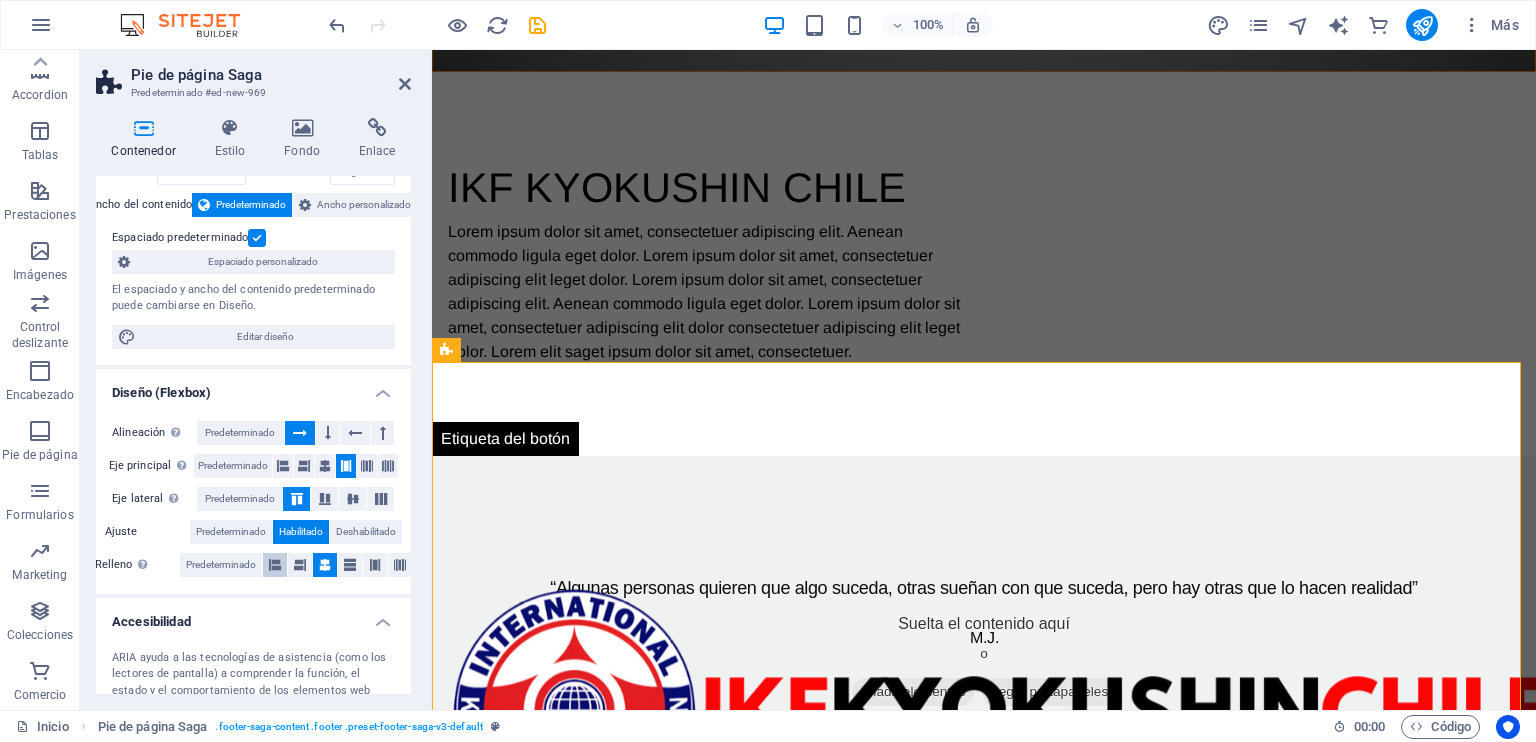 click at bounding box center (275, 565) 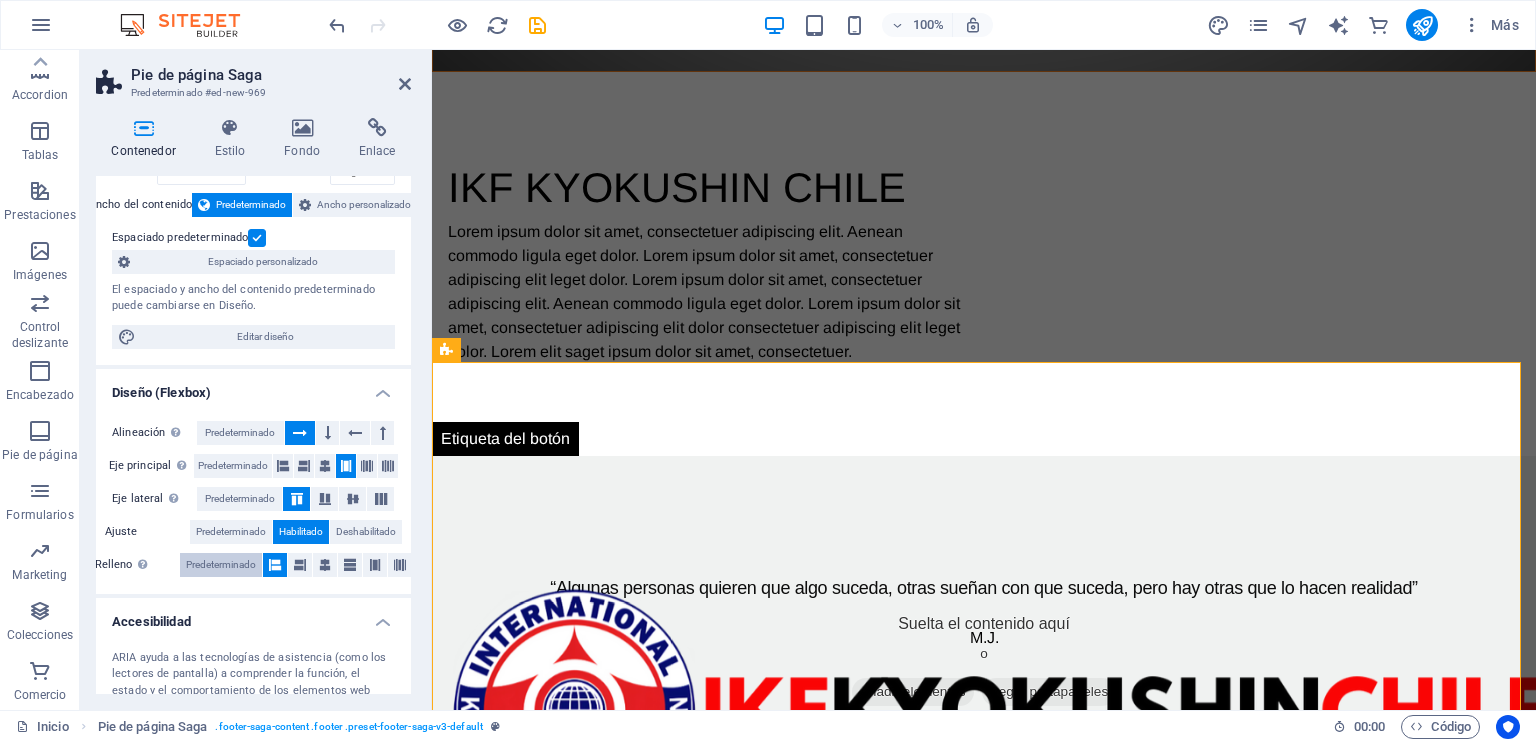 click on "Predeterminado" at bounding box center (221, 565) 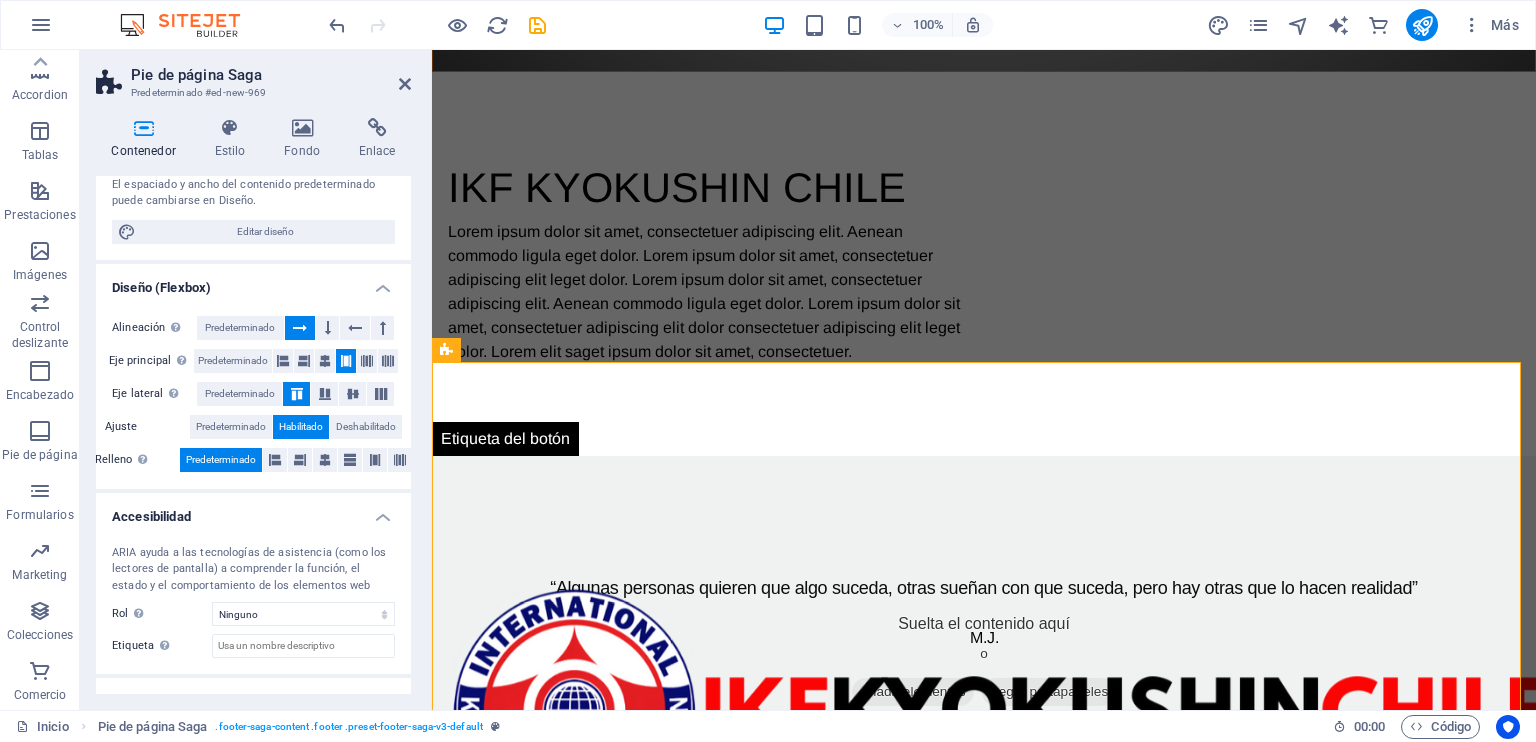 scroll, scrollTop: 279, scrollLeft: 0, axis: vertical 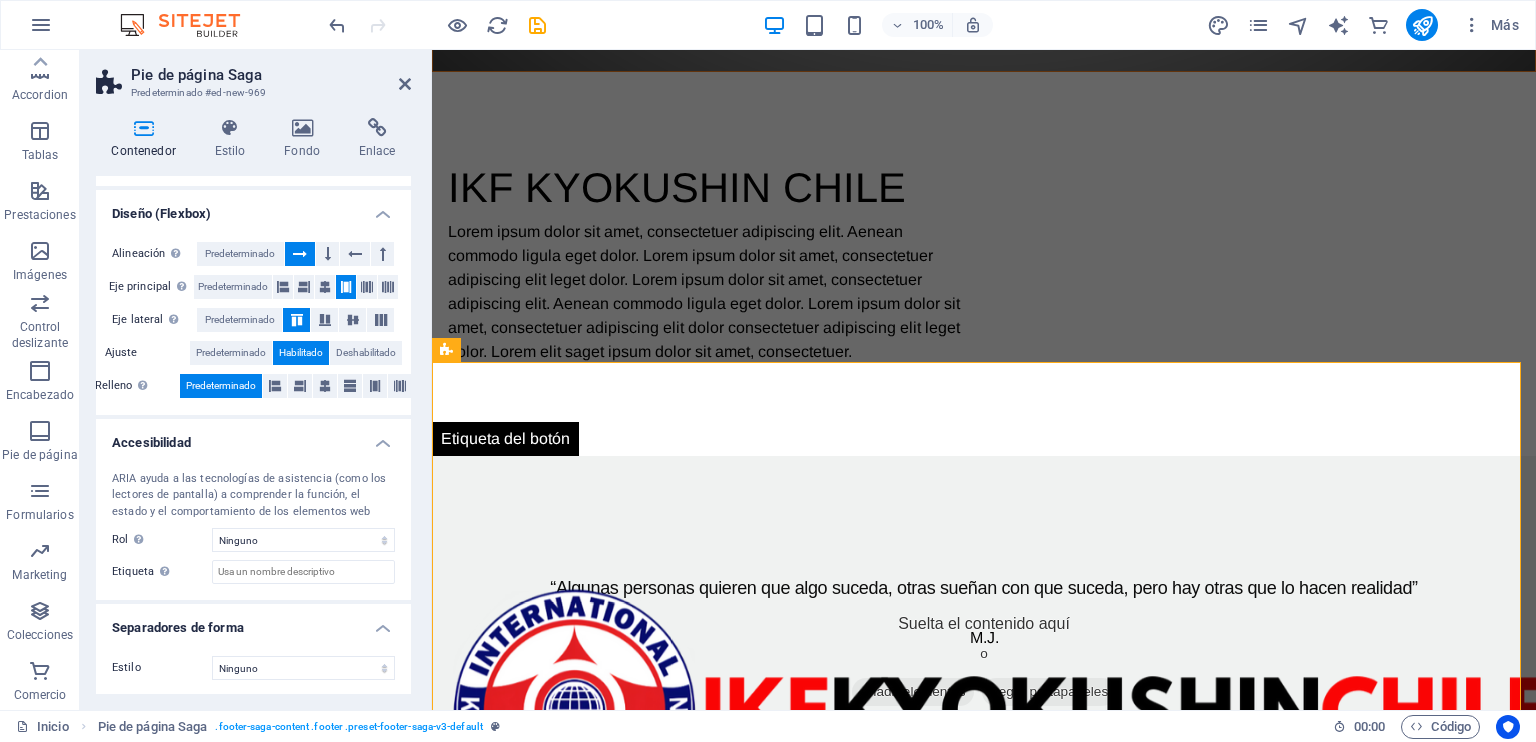 click on "Separadores de forma" at bounding box center [253, 622] 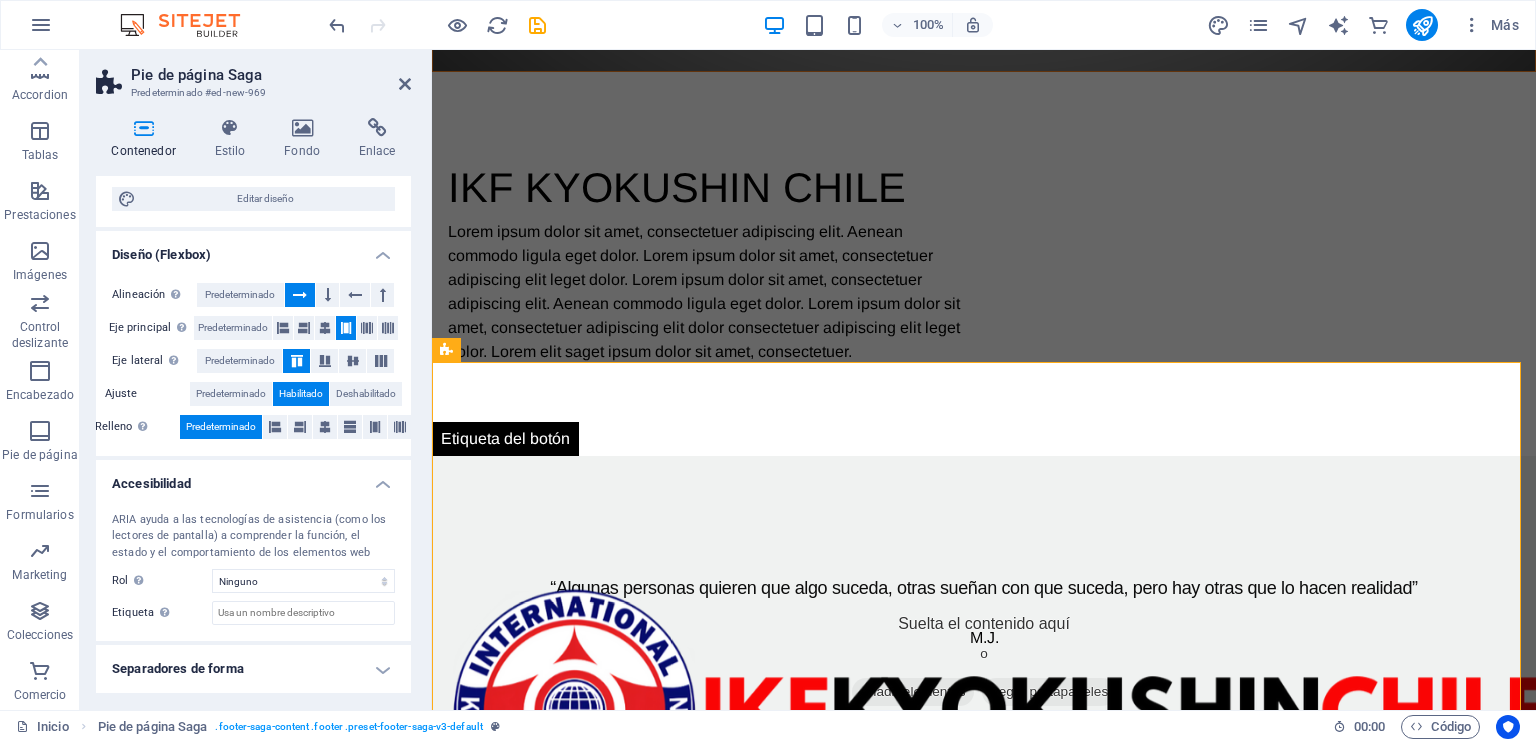 scroll, scrollTop: 235, scrollLeft: 0, axis: vertical 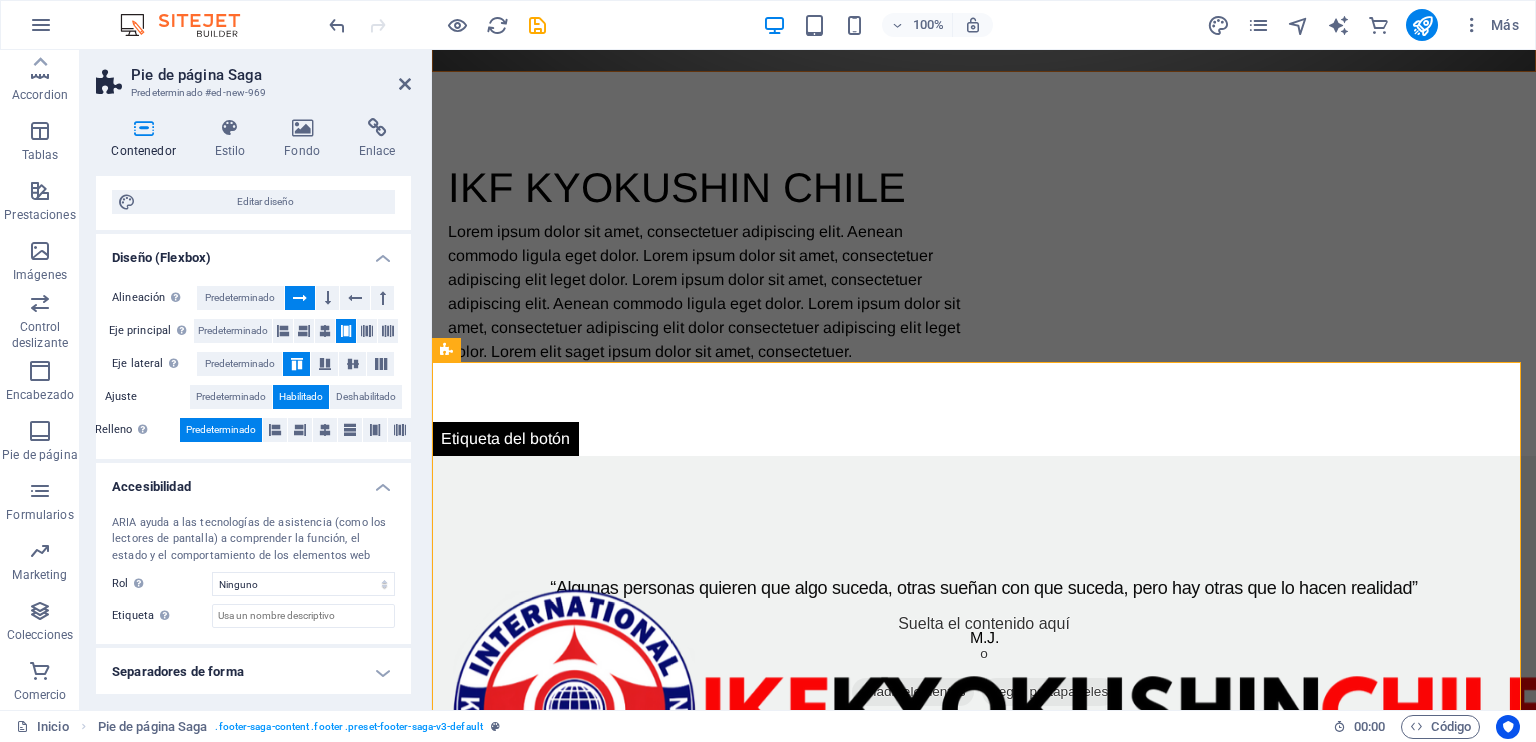click on "Separadores de forma" at bounding box center [253, 672] 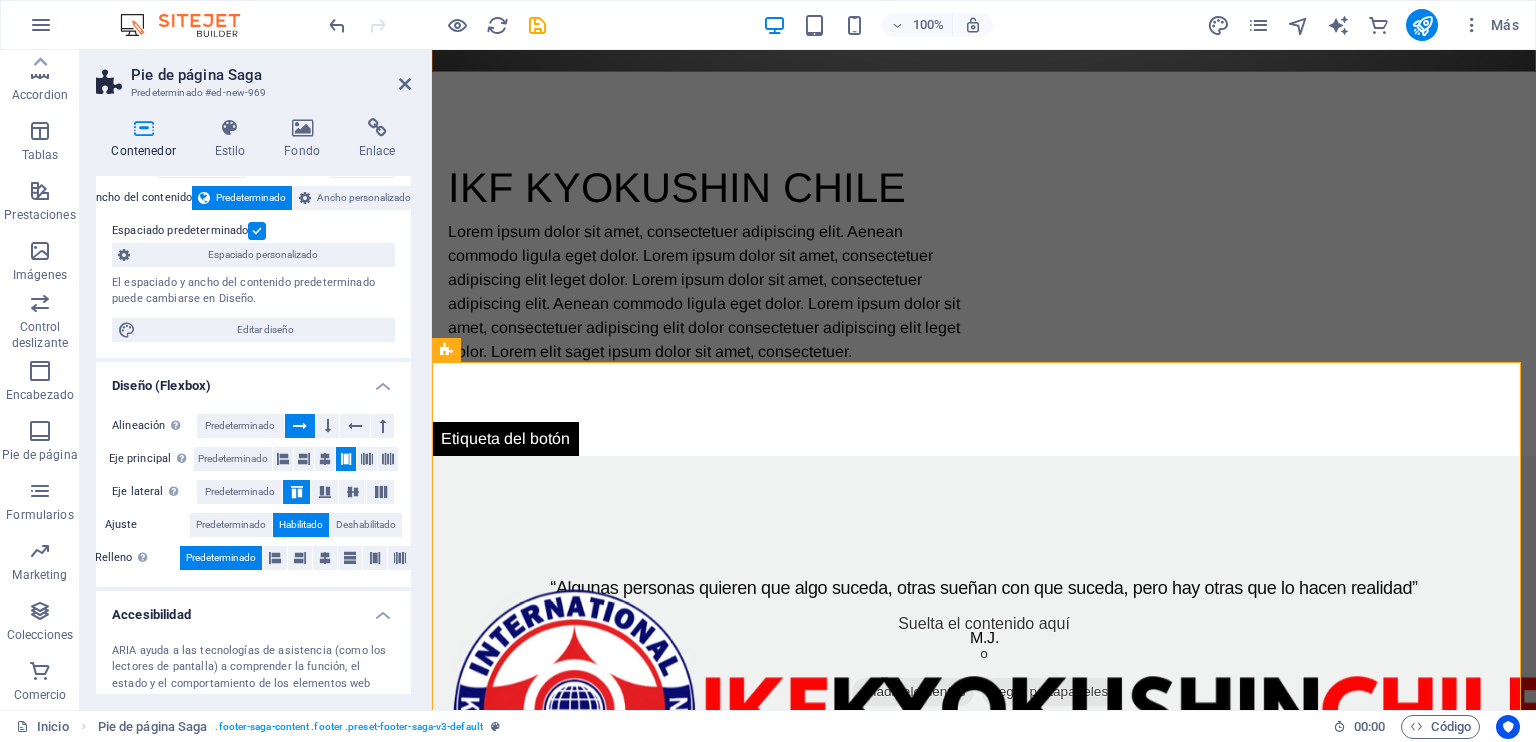 scroll, scrollTop: 79, scrollLeft: 0, axis: vertical 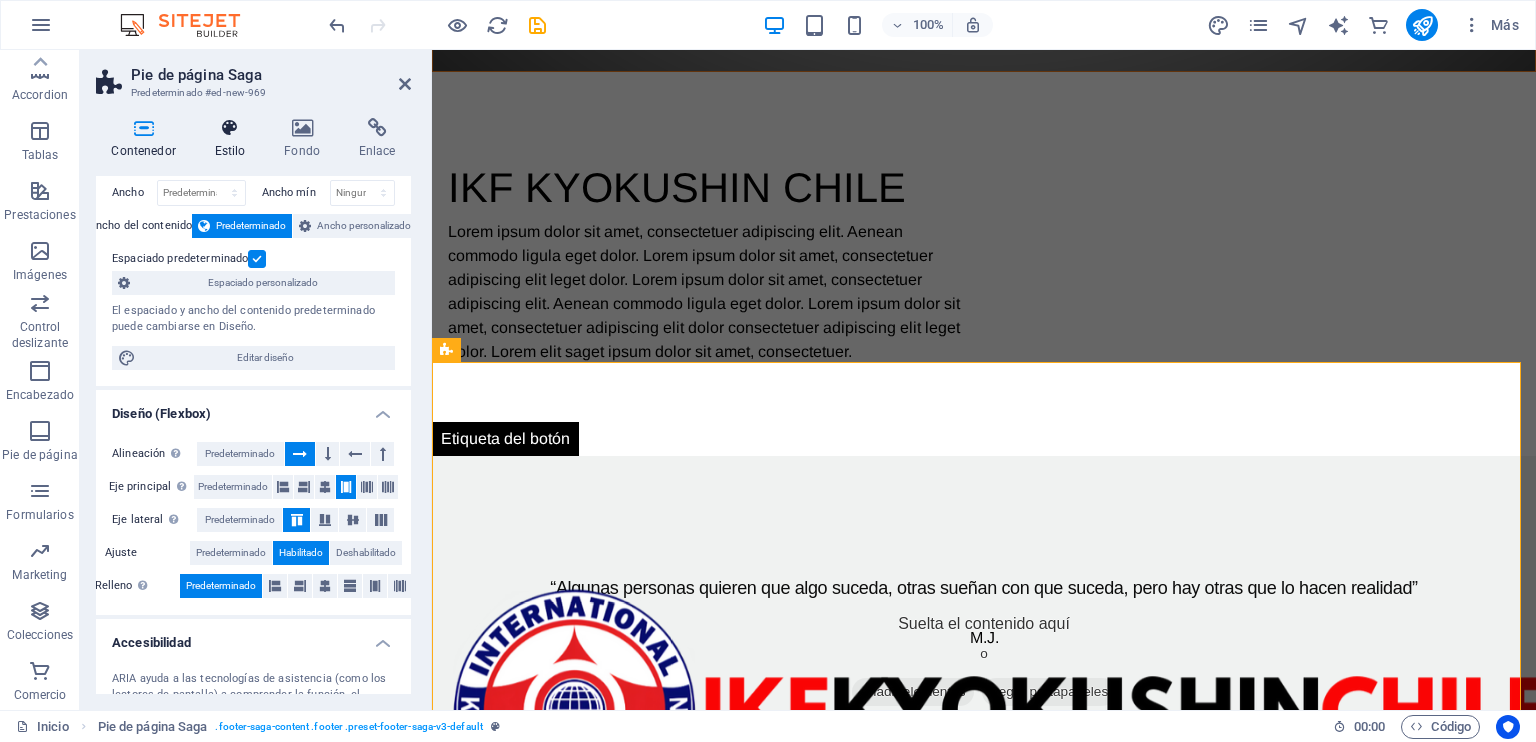click on "Estilo" at bounding box center (234, 139) 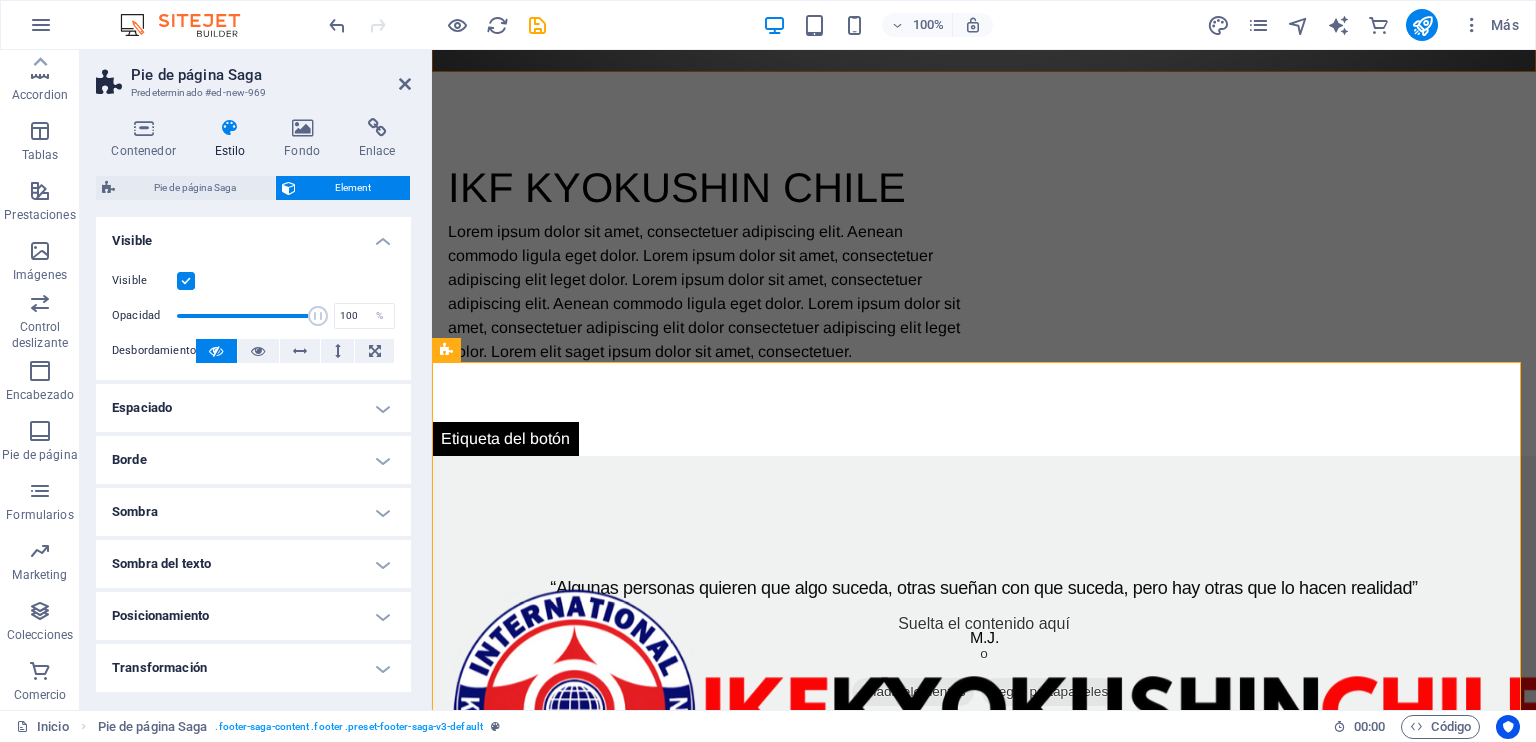 click on "Espaciado" at bounding box center (253, 408) 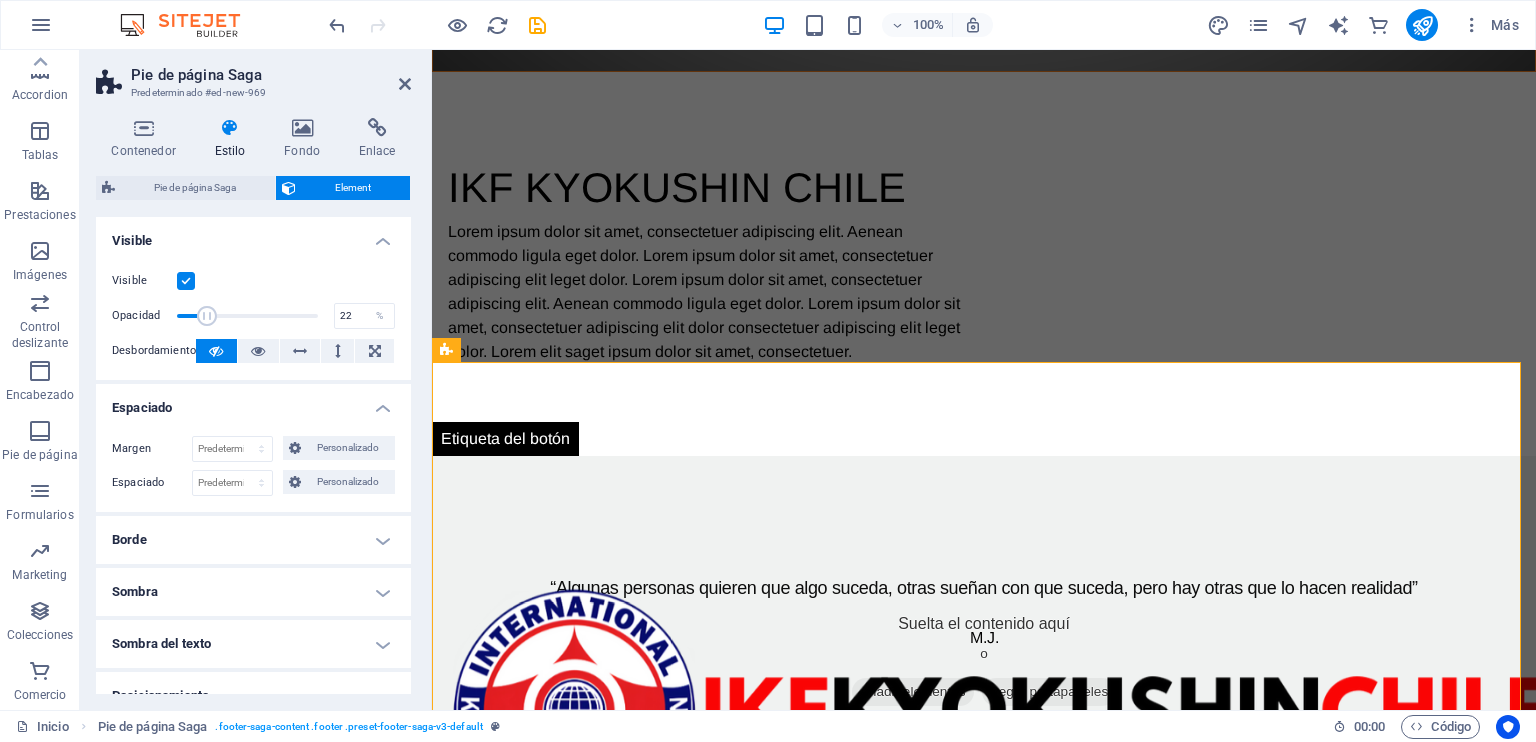 drag, startPoint x: 316, startPoint y: 311, endPoint x: 206, endPoint y: 314, distance: 110.0409 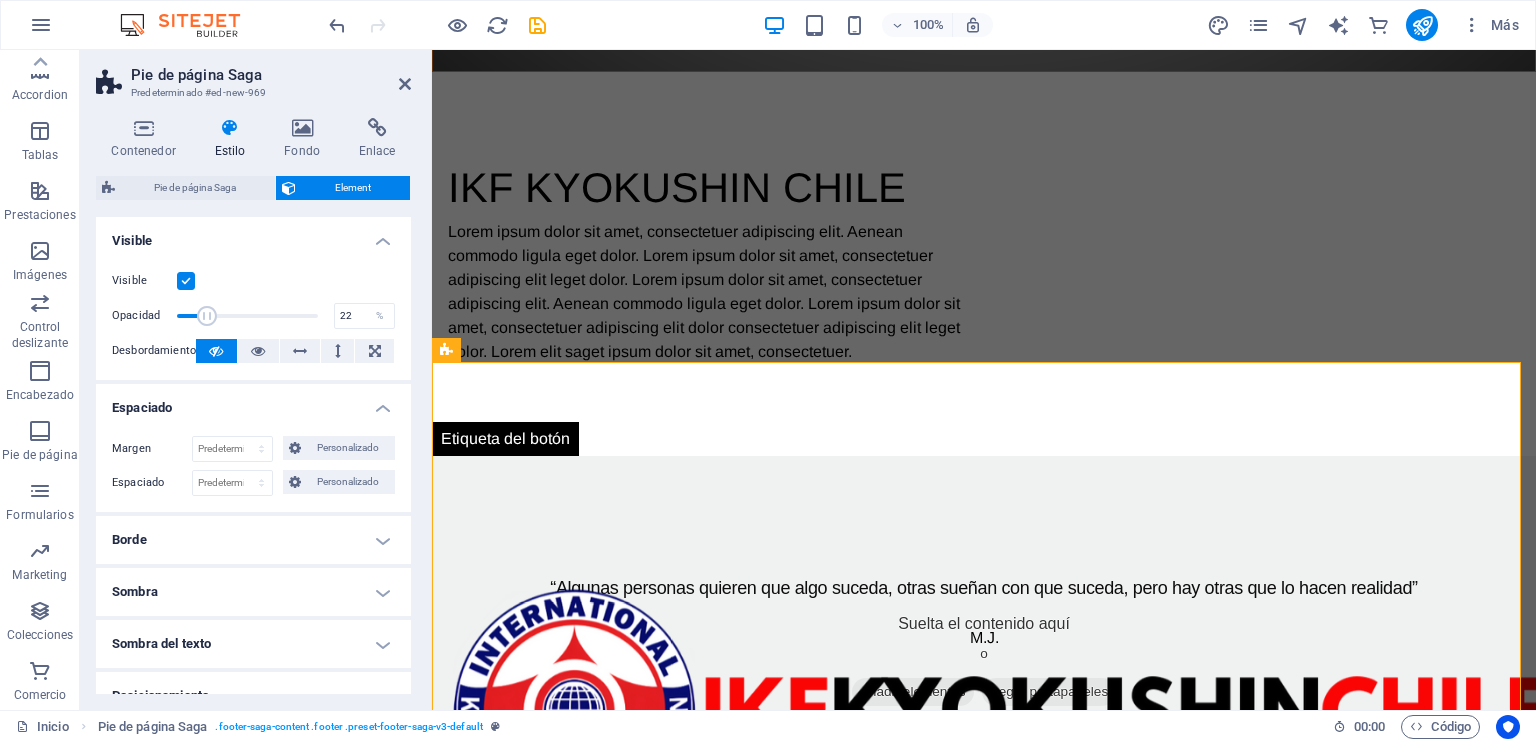 click at bounding box center (207, 316) 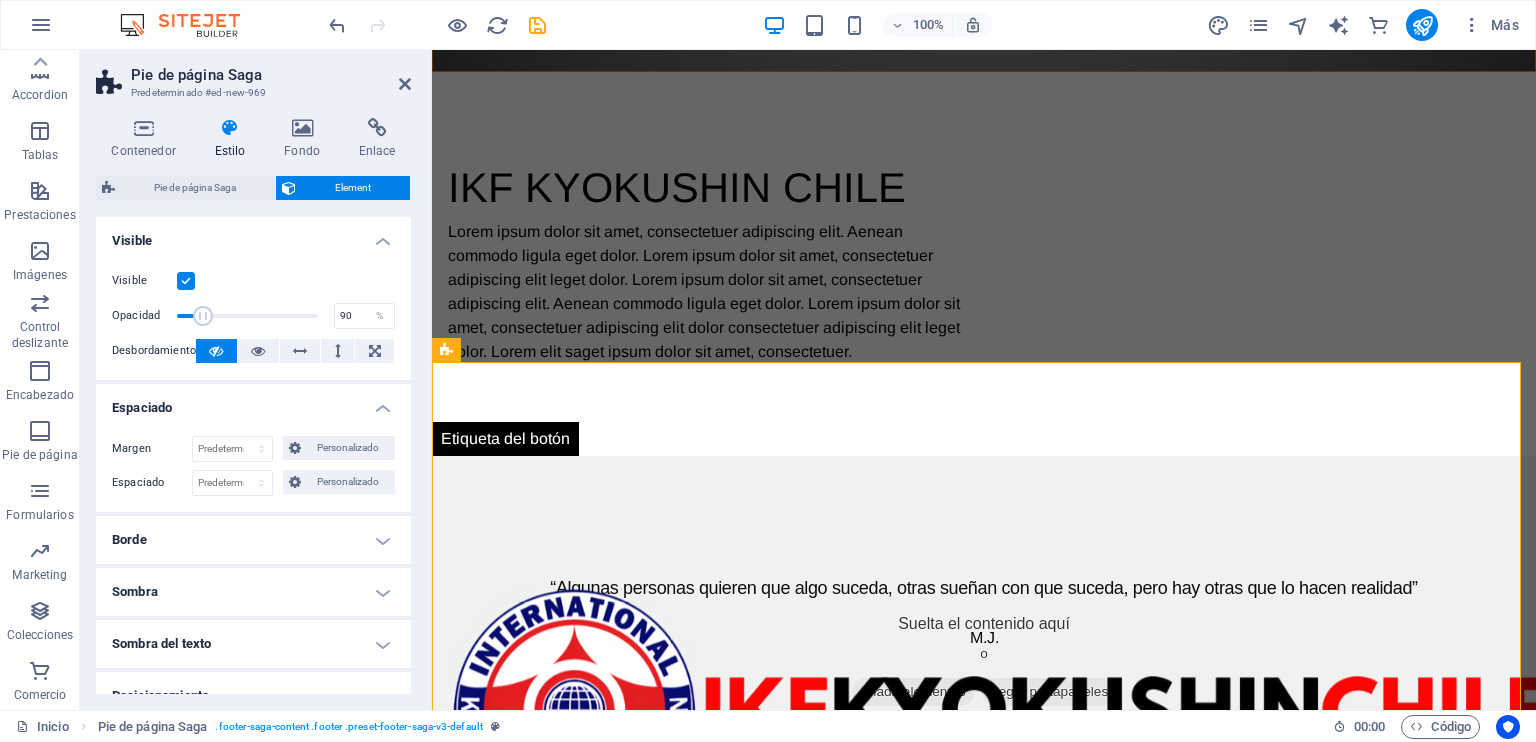 type on "100" 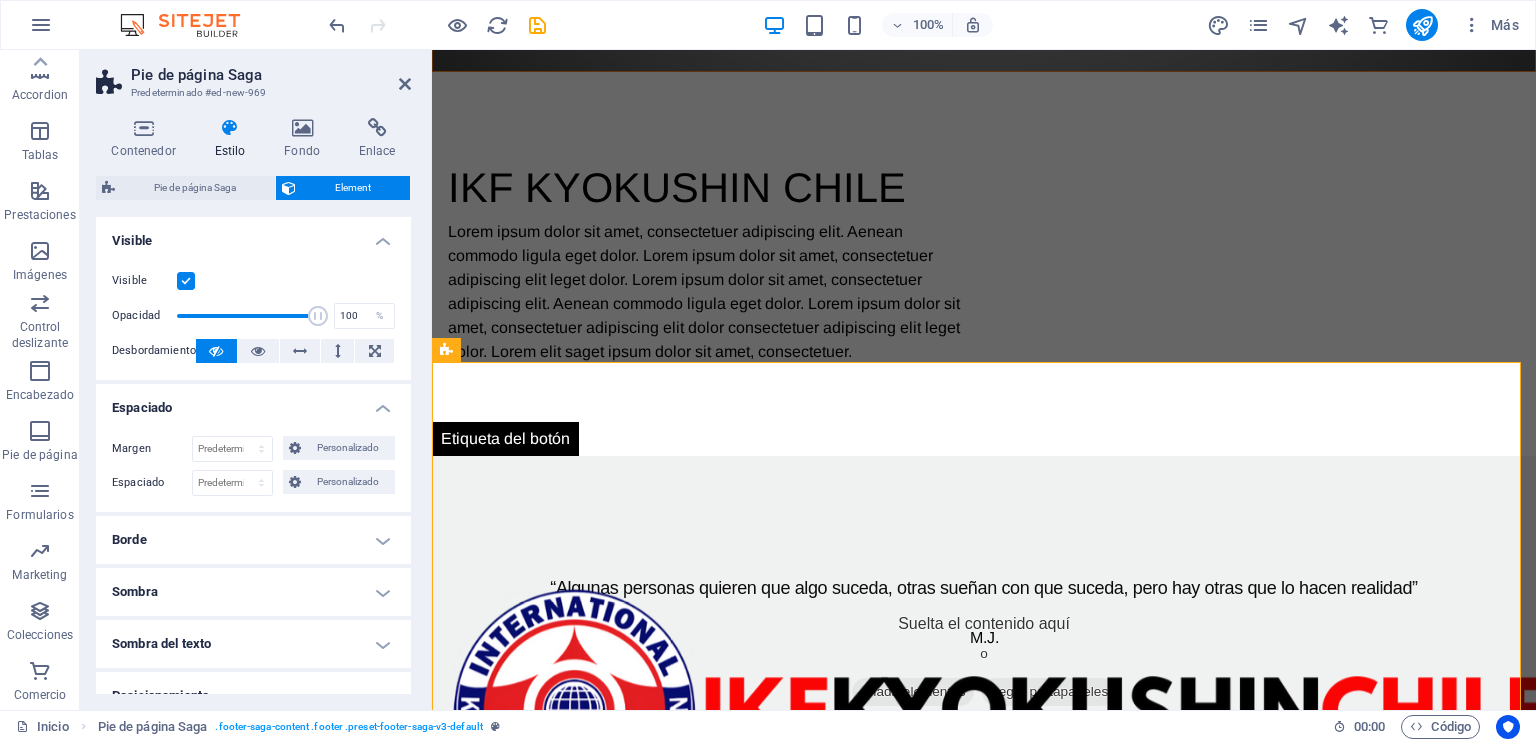 drag, startPoint x: 202, startPoint y: 316, endPoint x: 320, endPoint y: 324, distance: 118.270874 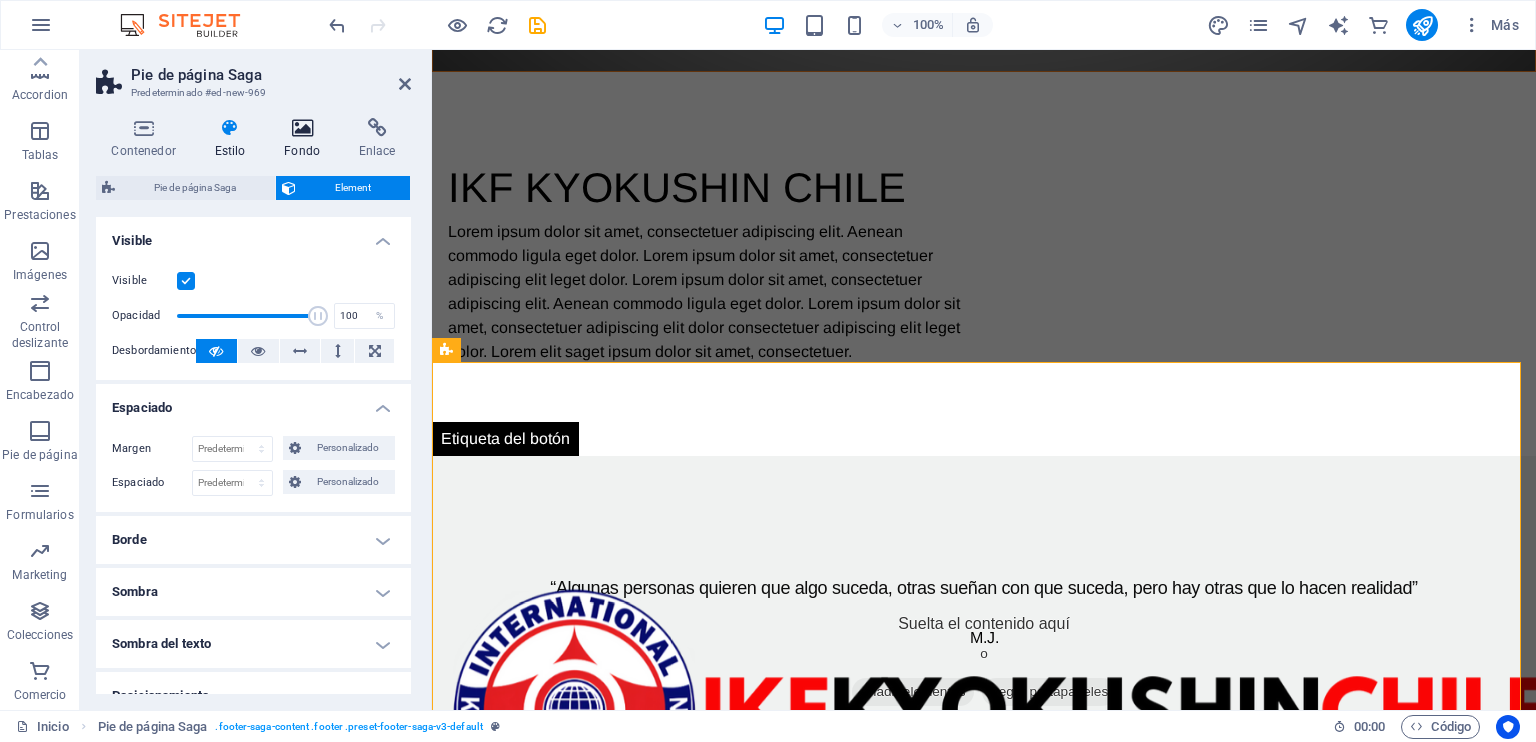 click at bounding box center (302, 128) 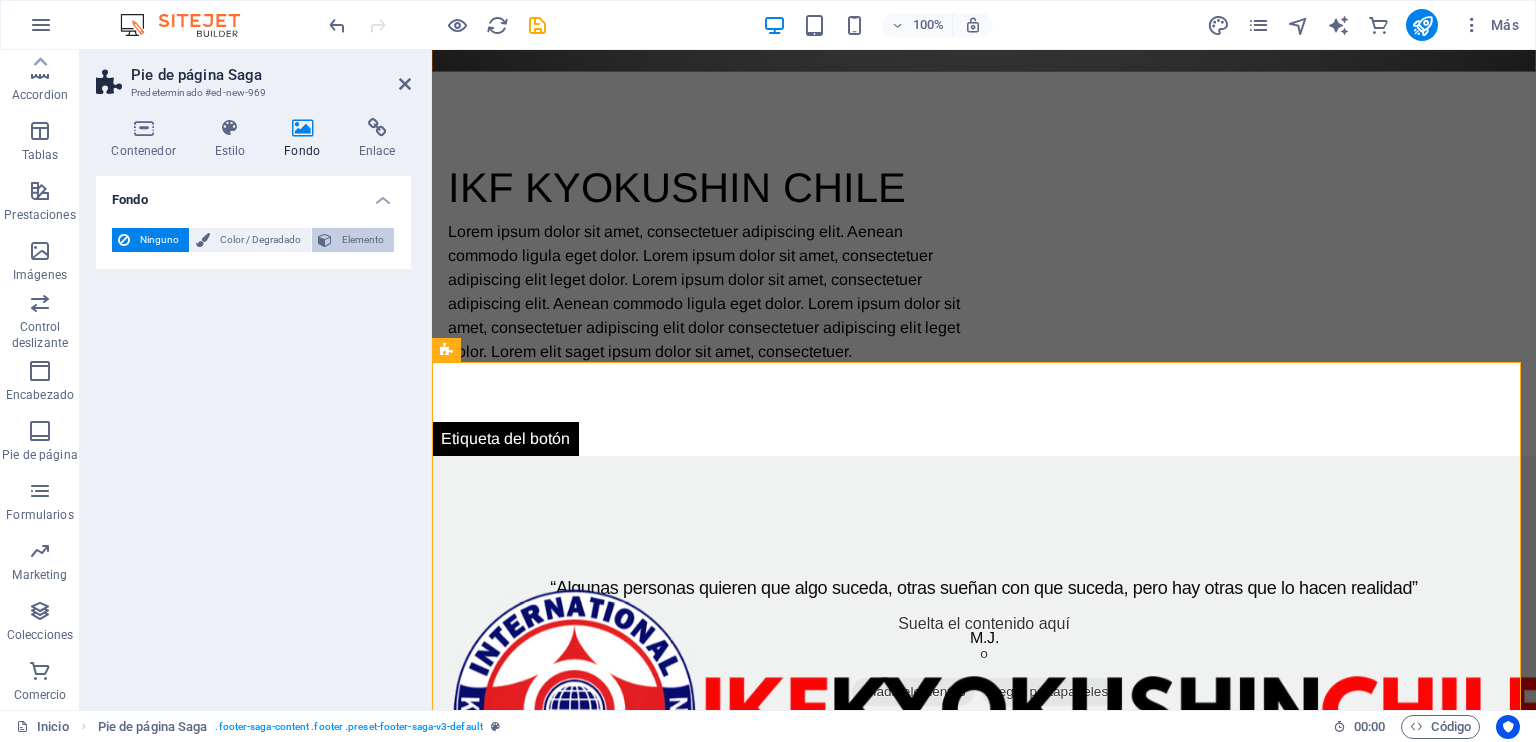 click on "Elemento" at bounding box center (363, 240) 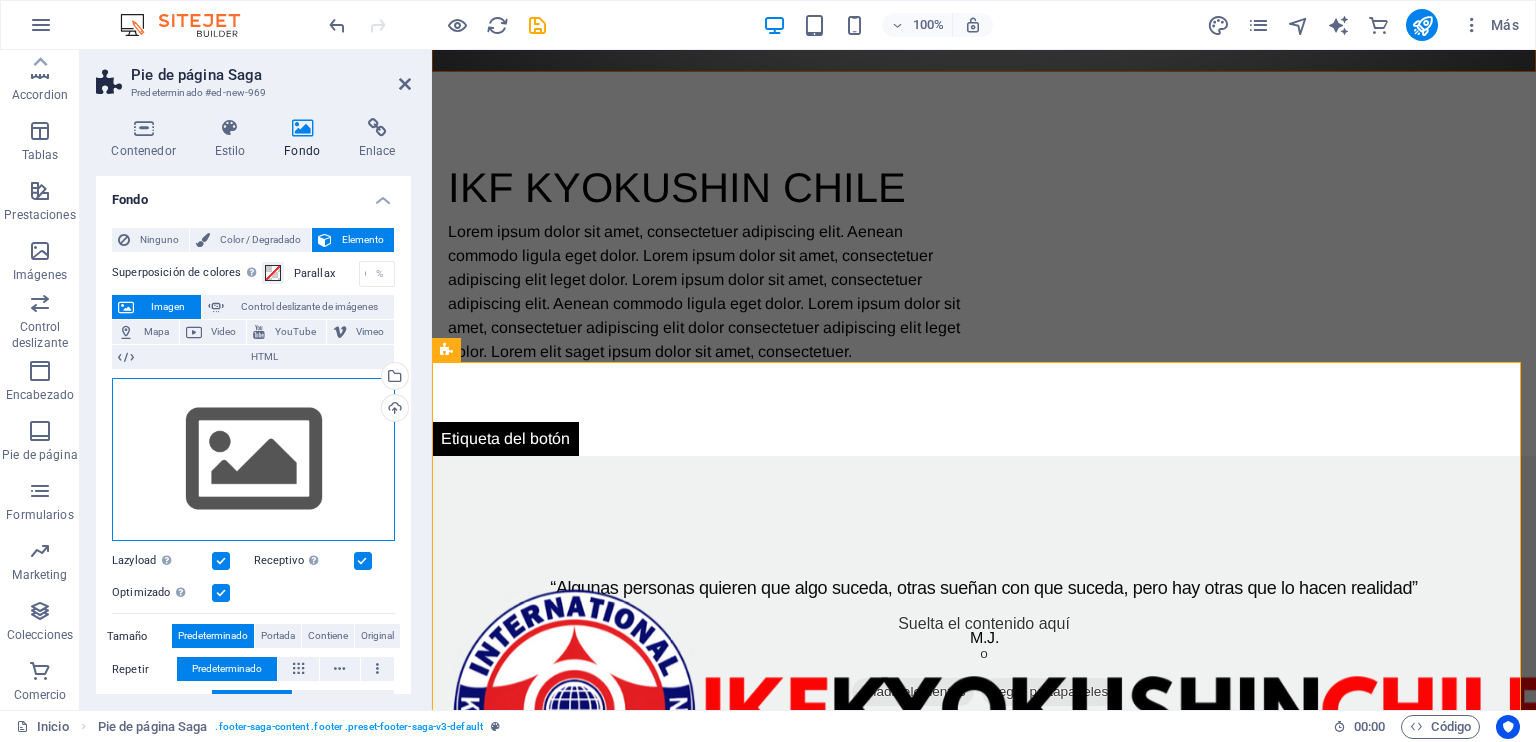 click on "Arrastra archivos aquí, haz clic para escoger archivos o  selecciona archivos de Archivos o de nuestra galería gratuita de fotos y vídeos" at bounding box center [253, 460] 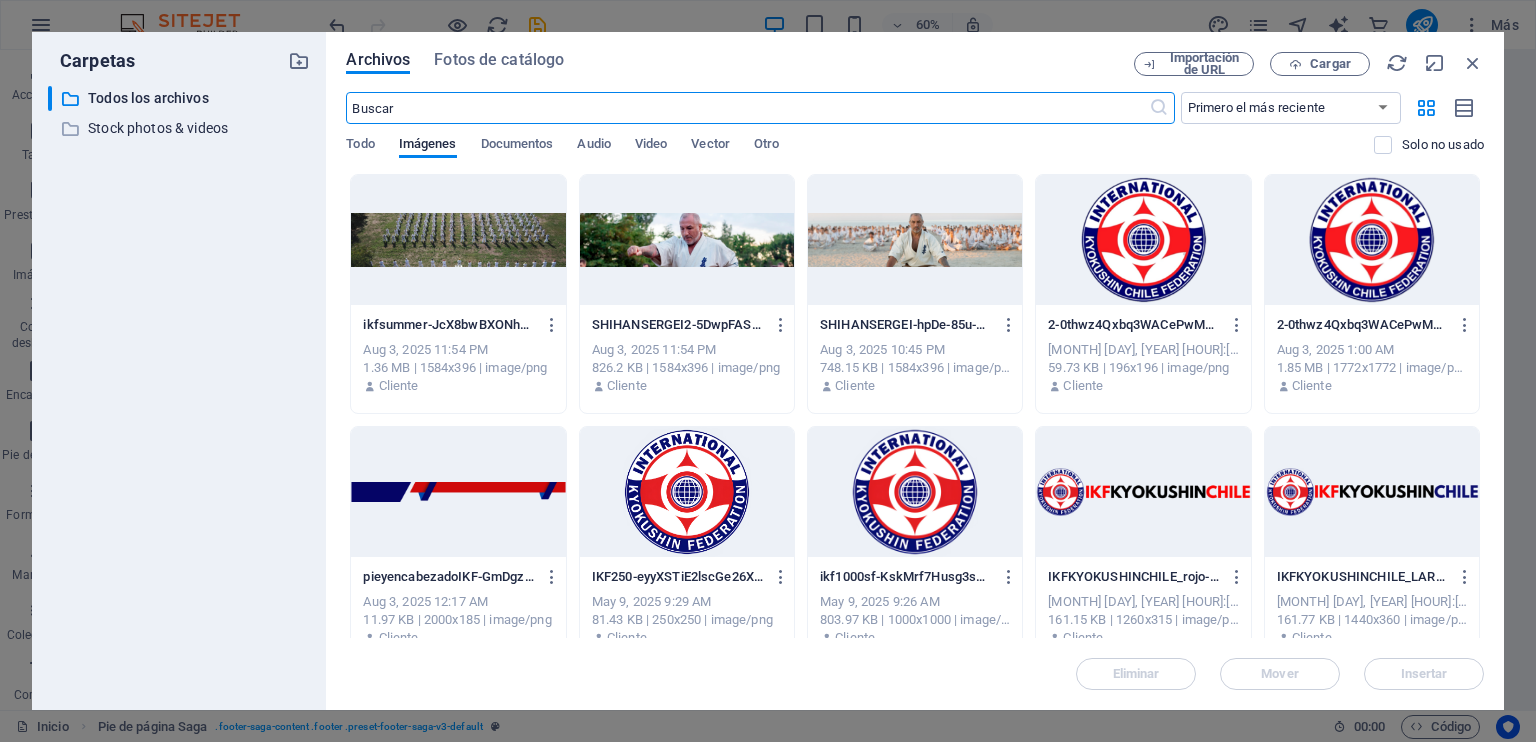 scroll, scrollTop: 766, scrollLeft: 0, axis: vertical 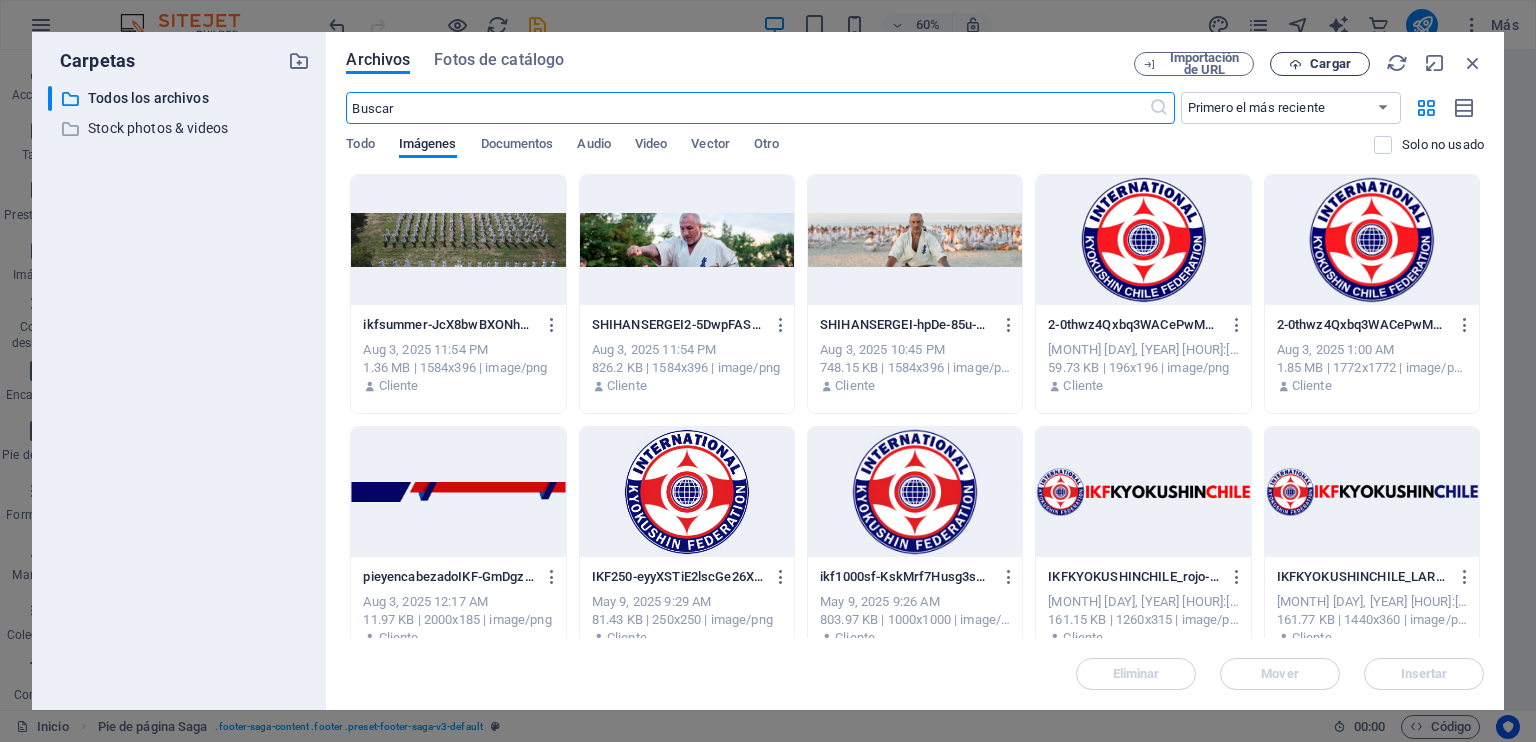 click on "Cargar" at bounding box center (1330, 64) 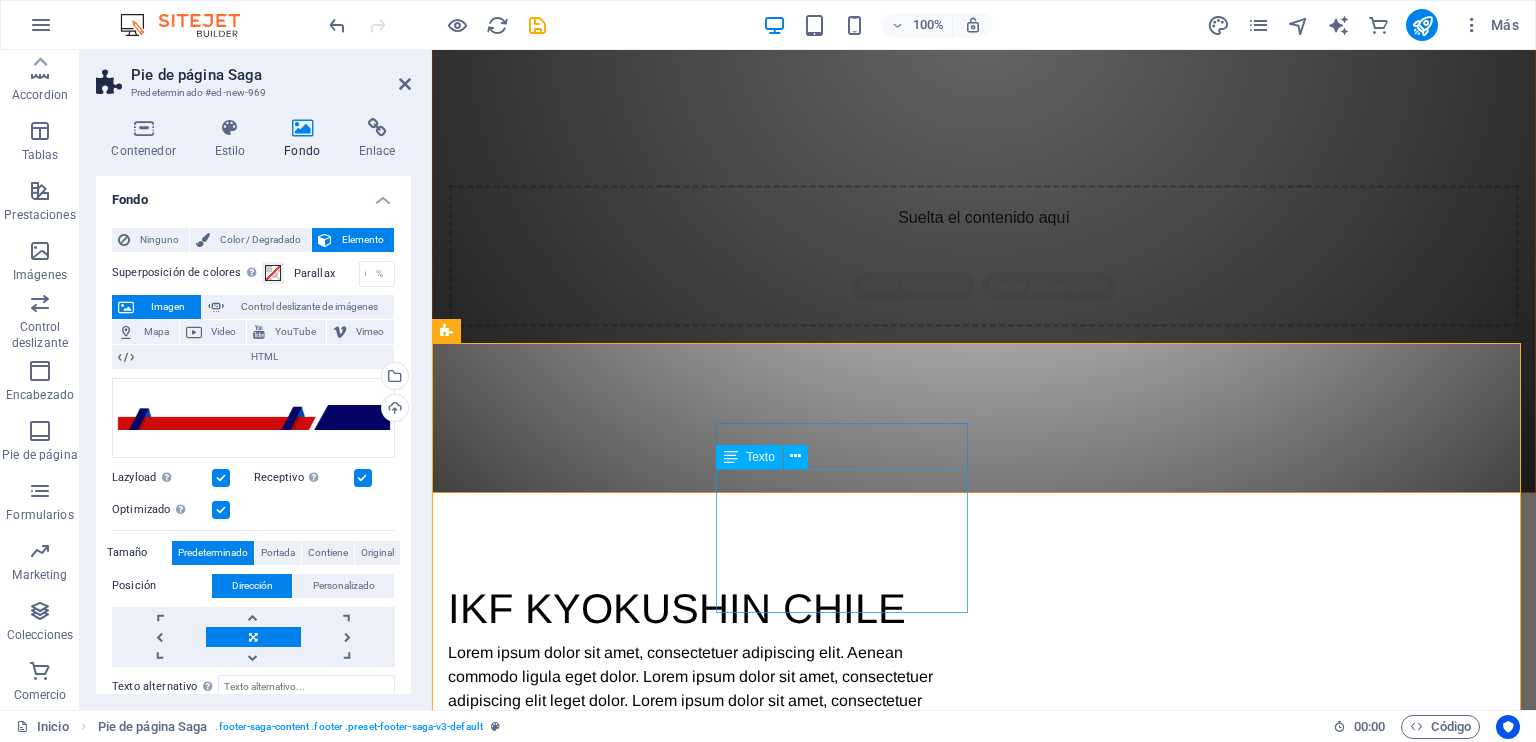 scroll, scrollTop: 1206, scrollLeft: 0, axis: vertical 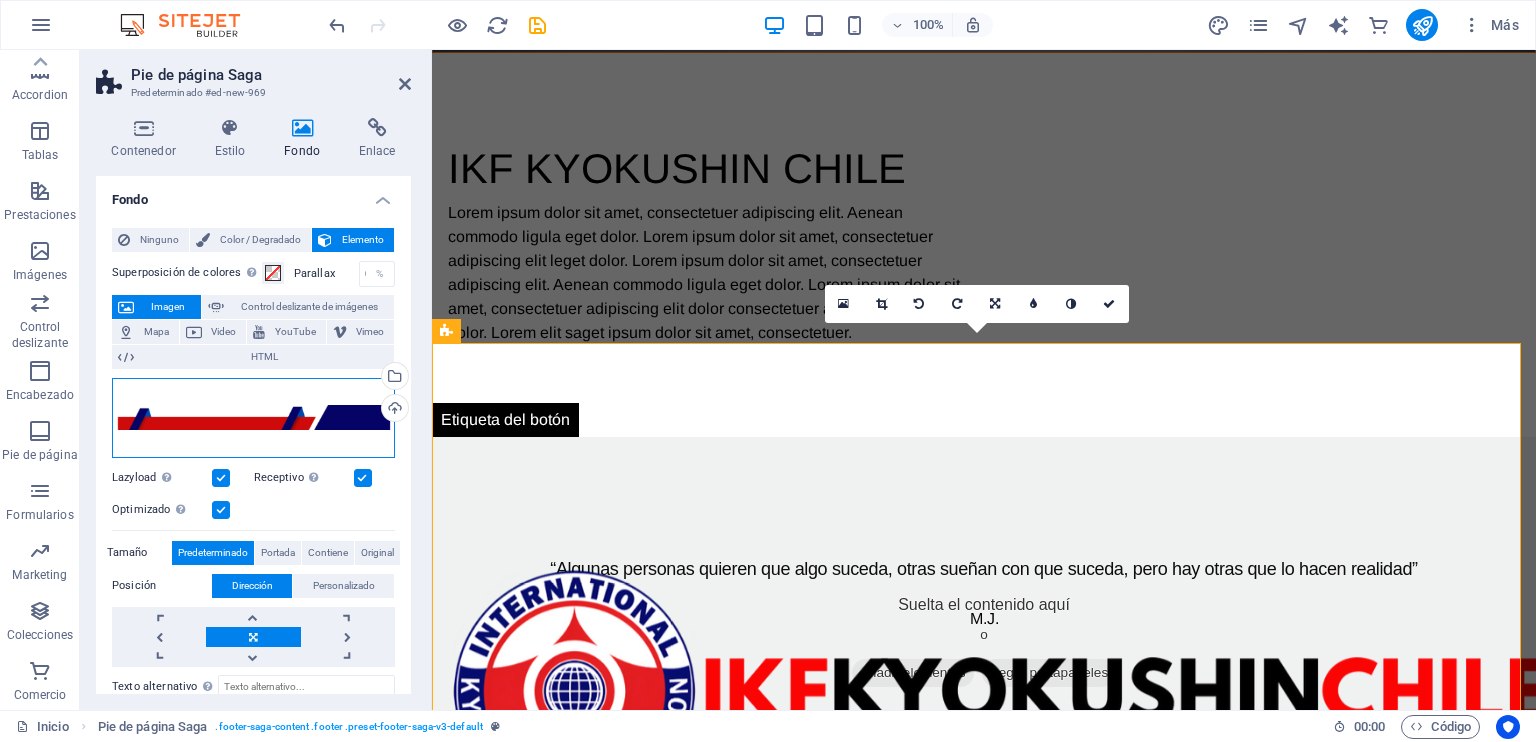 click on "Arrastra archivos aquí, haz clic para escoger archivos o  selecciona archivos de Archivos o de nuestra galería gratuita de fotos y vídeos" at bounding box center (253, 418) 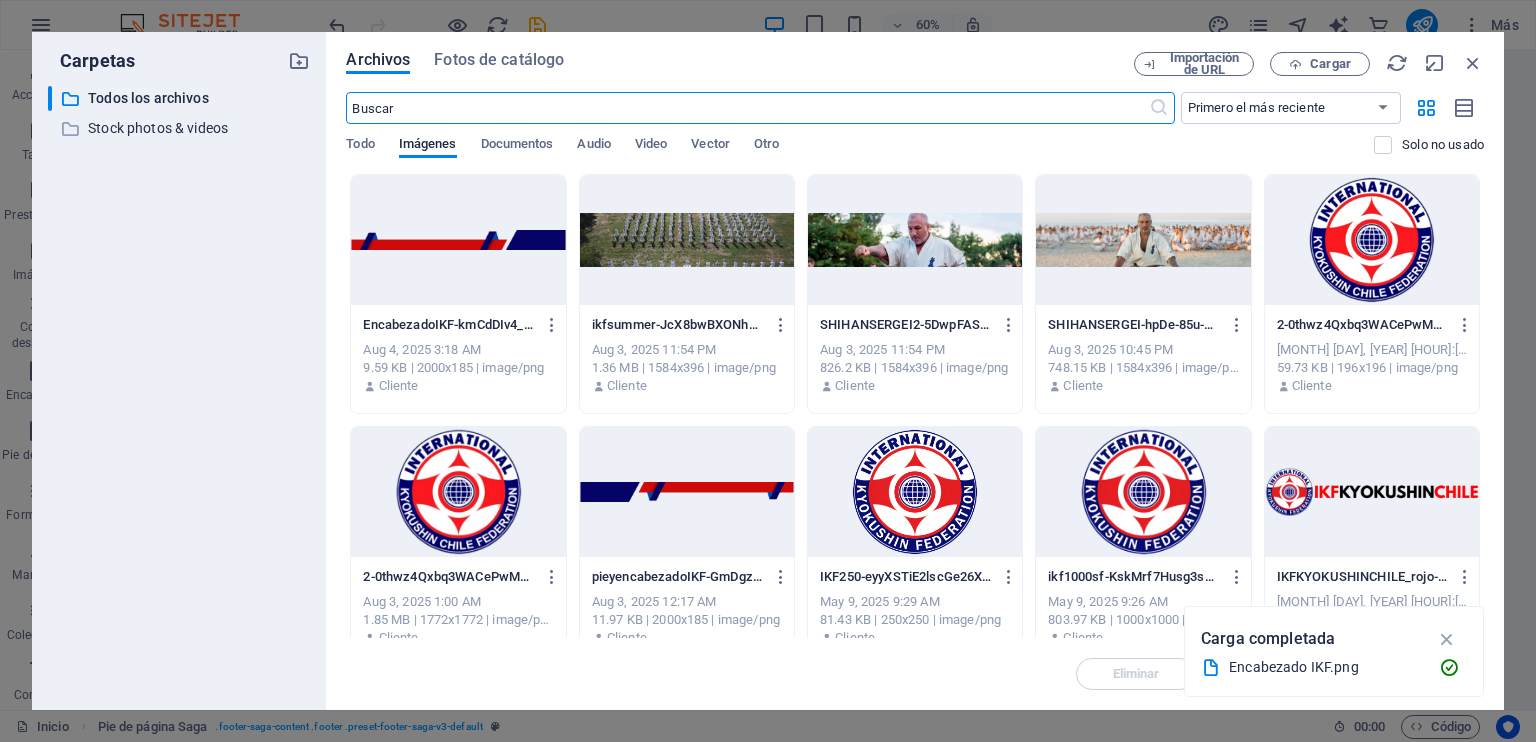 scroll, scrollTop: 766, scrollLeft: 0, axis: vertical 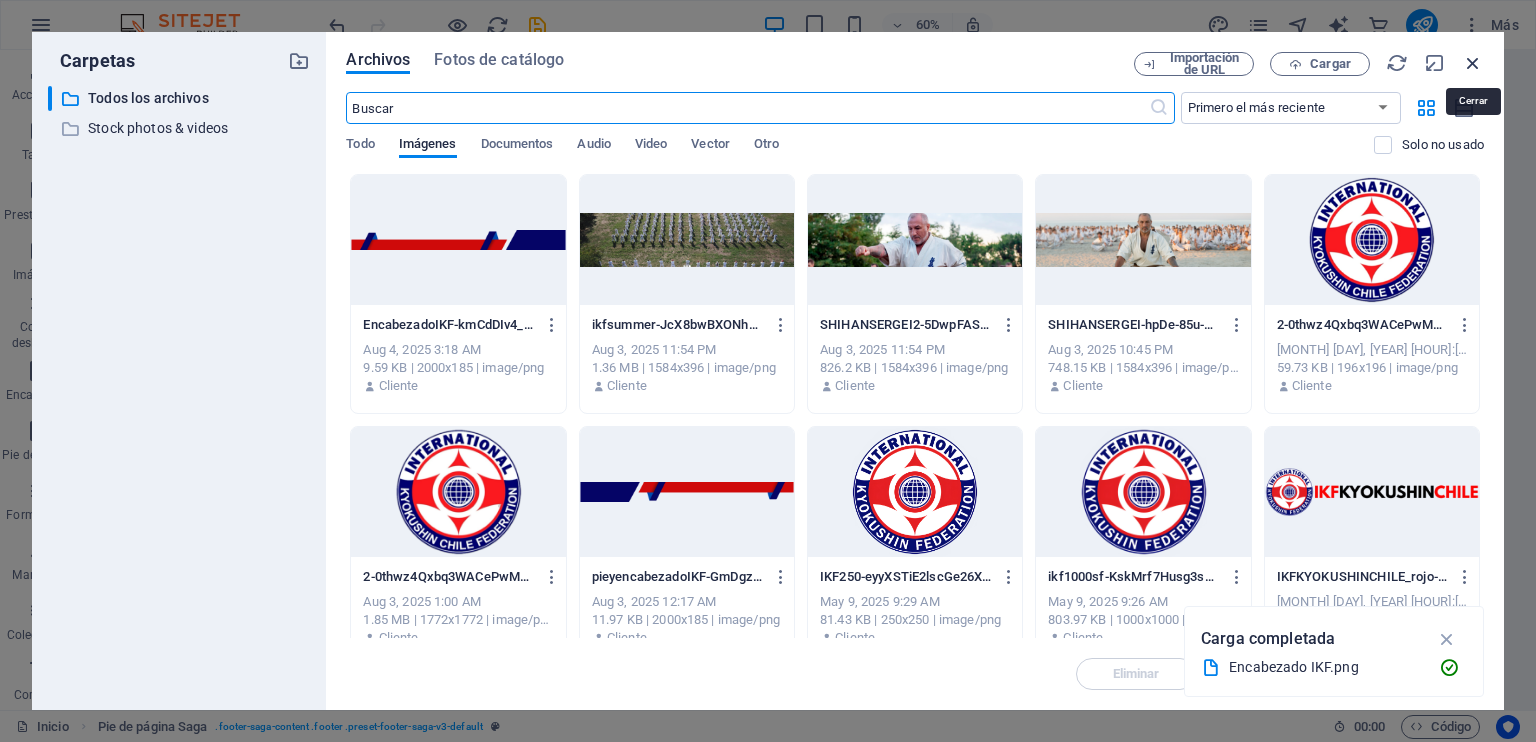 click at bounding box center [1473, 63] 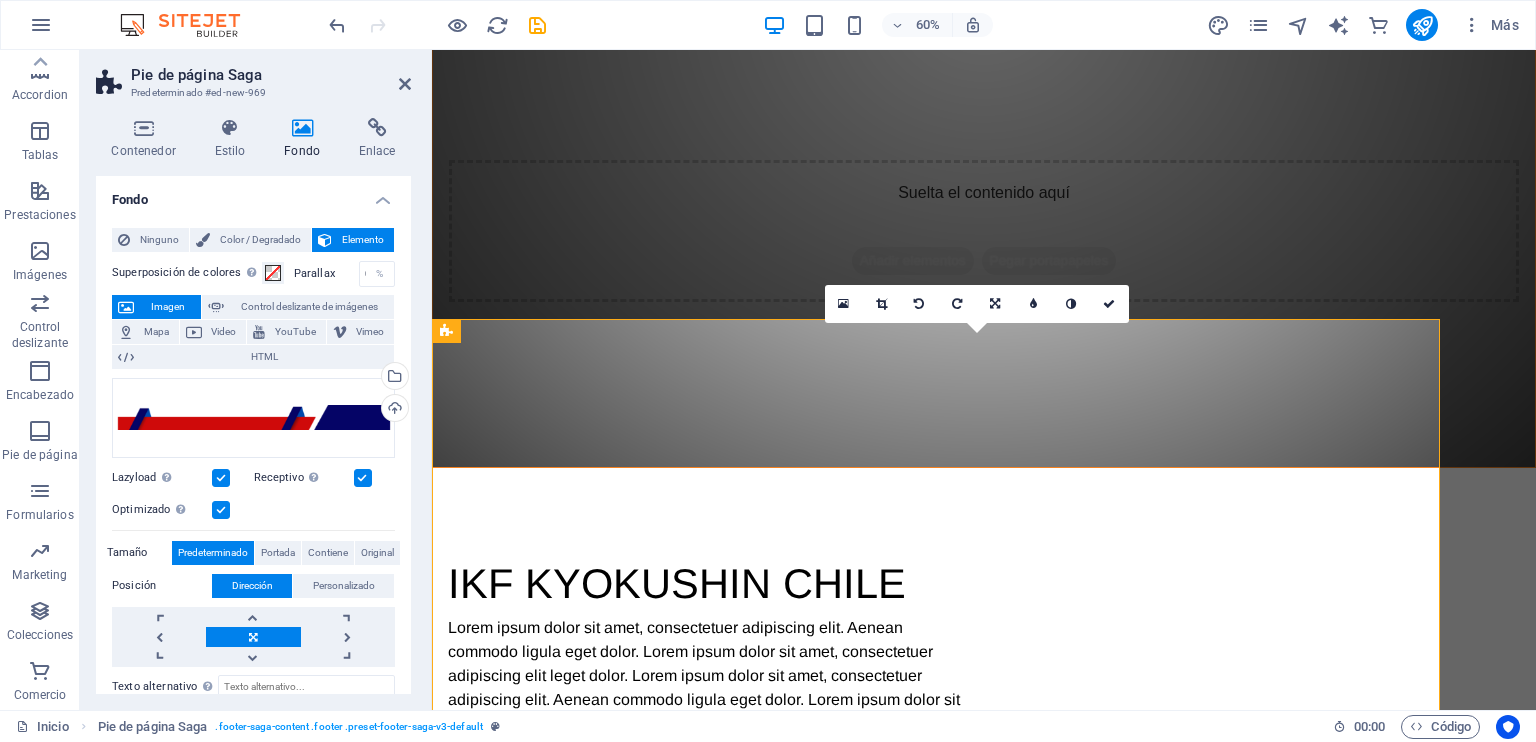 scroll, scrollTop: 1206, scrollLeft: 0, axis: vertical 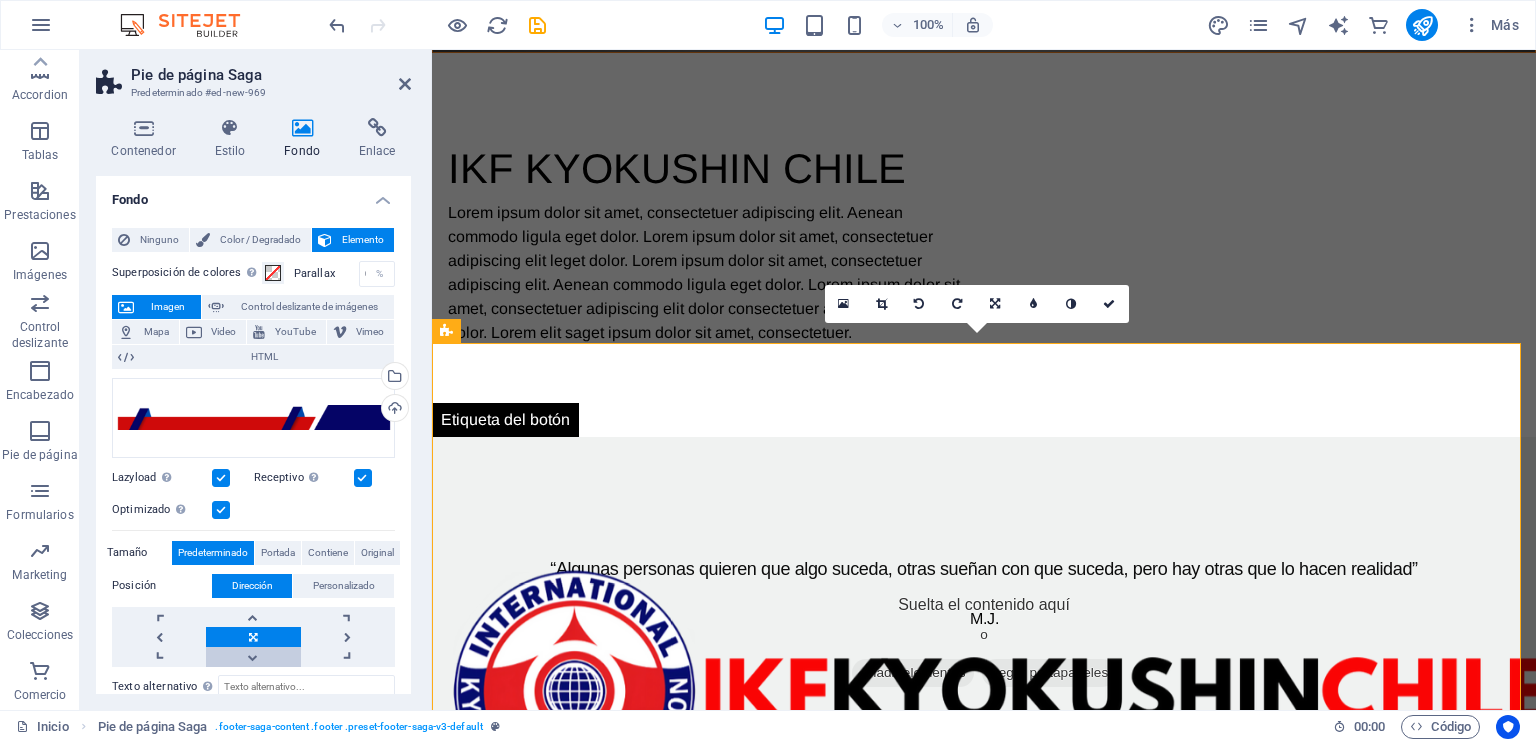 click at bounding box center (253, 657) 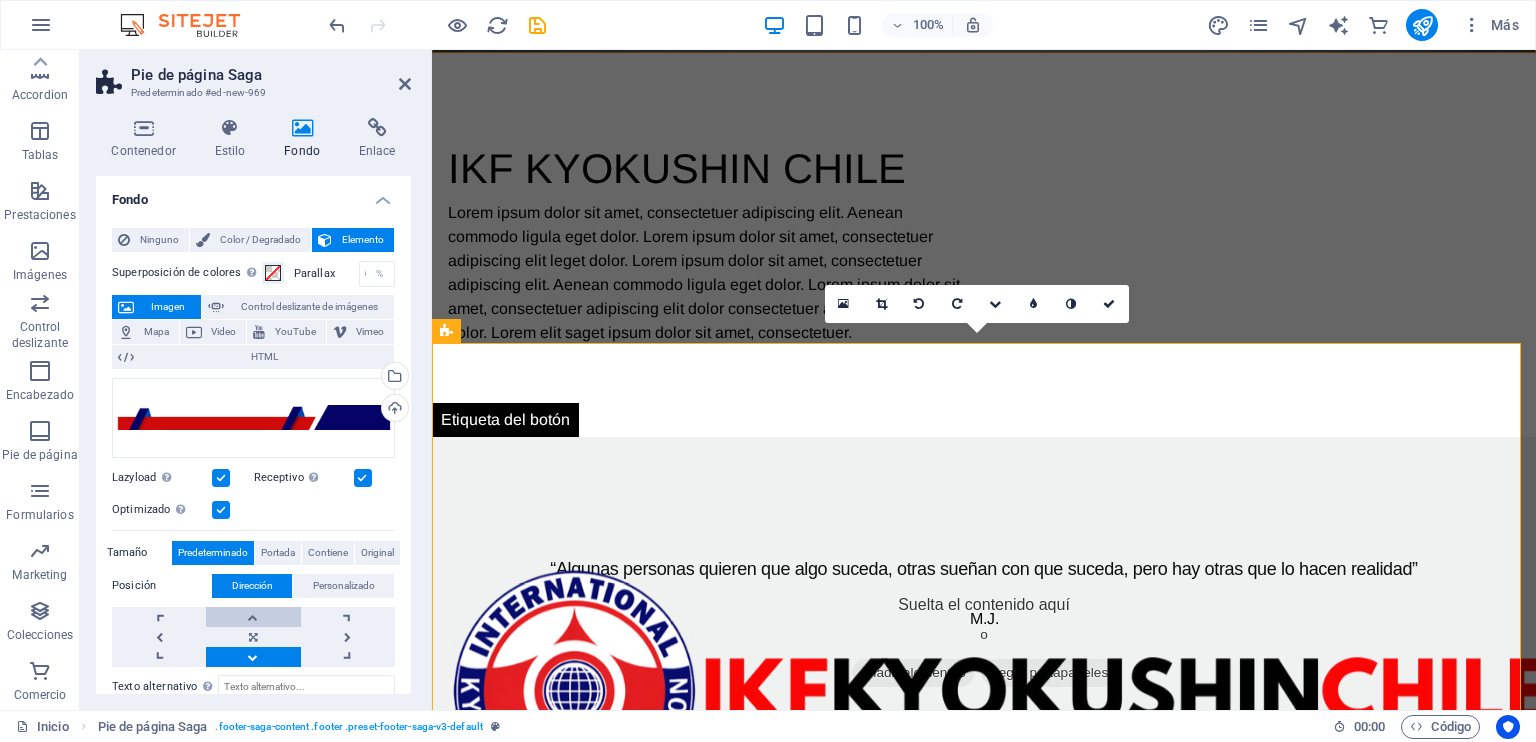 click at bounding box center (253, 617) 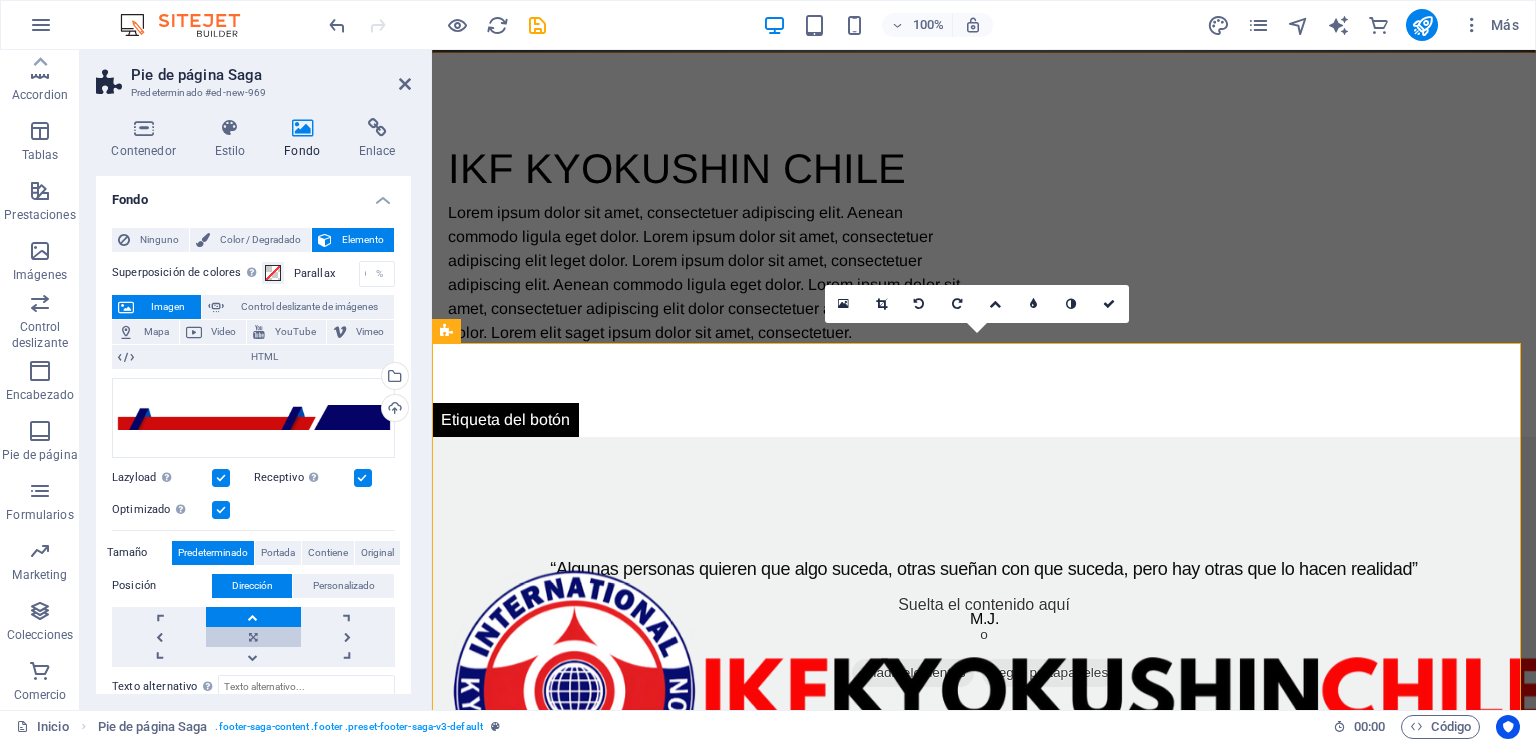 click at bounding box center (253, 637) 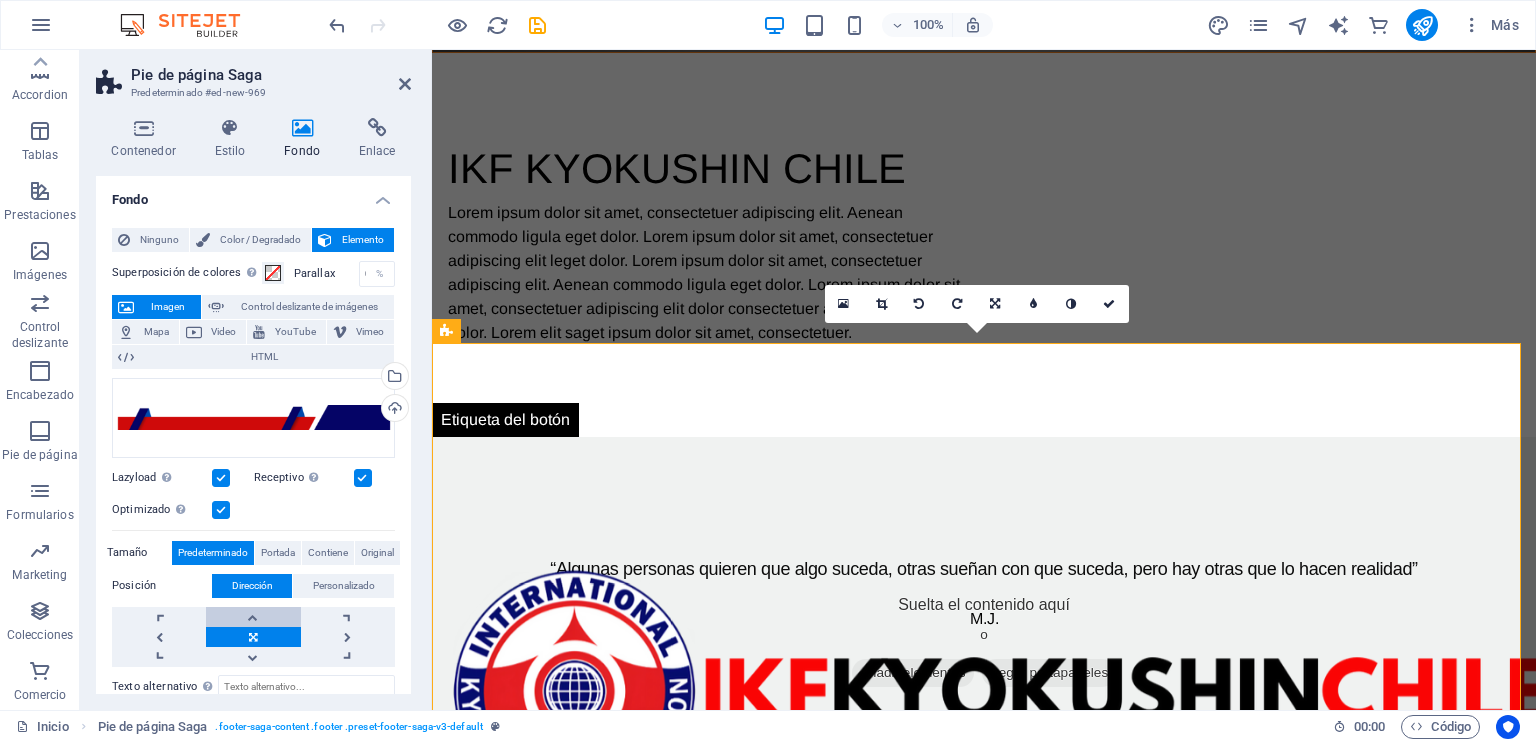 click at bounding box center (253, 617) 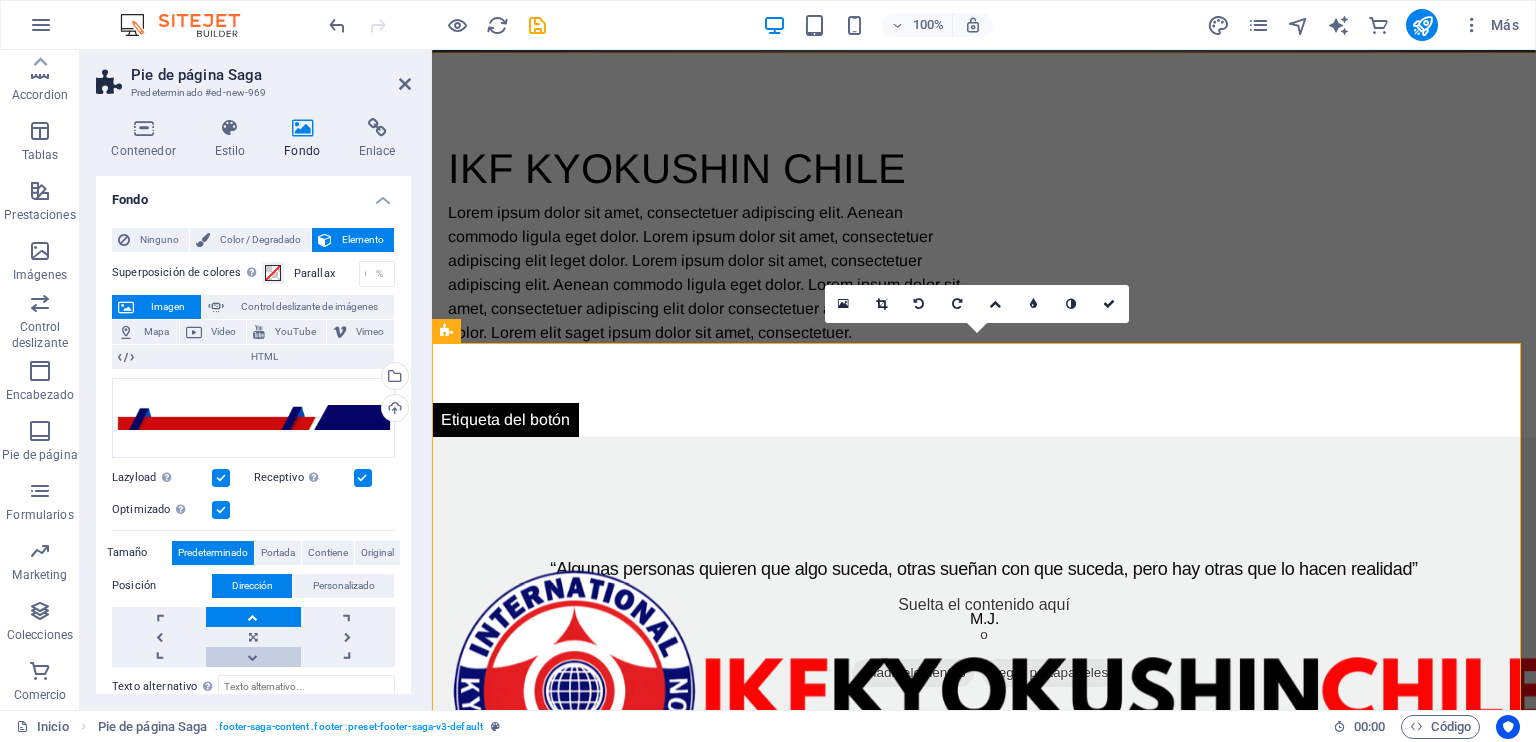 click at bounding box center [253, 657] 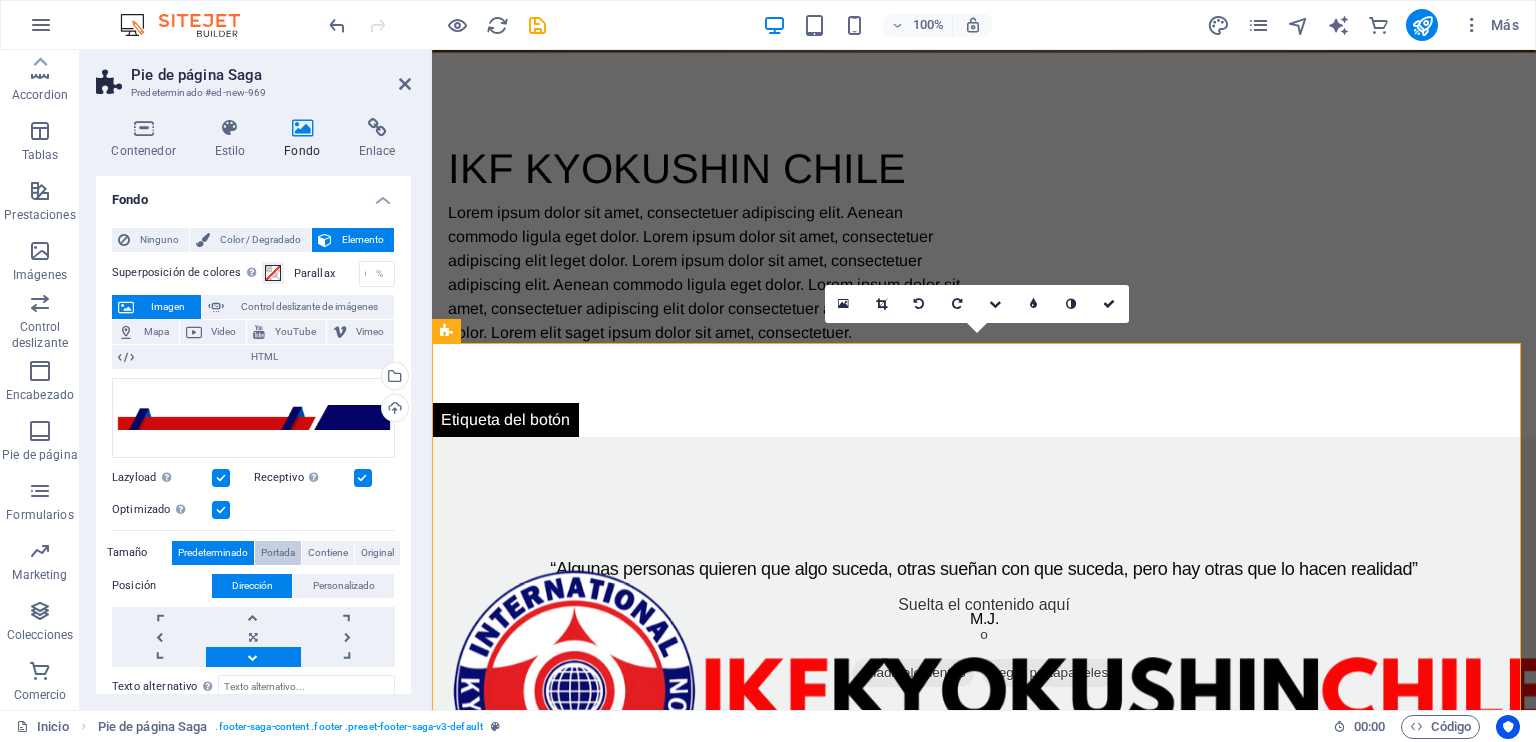 click on "Portada" at bounding box center [278, 553] 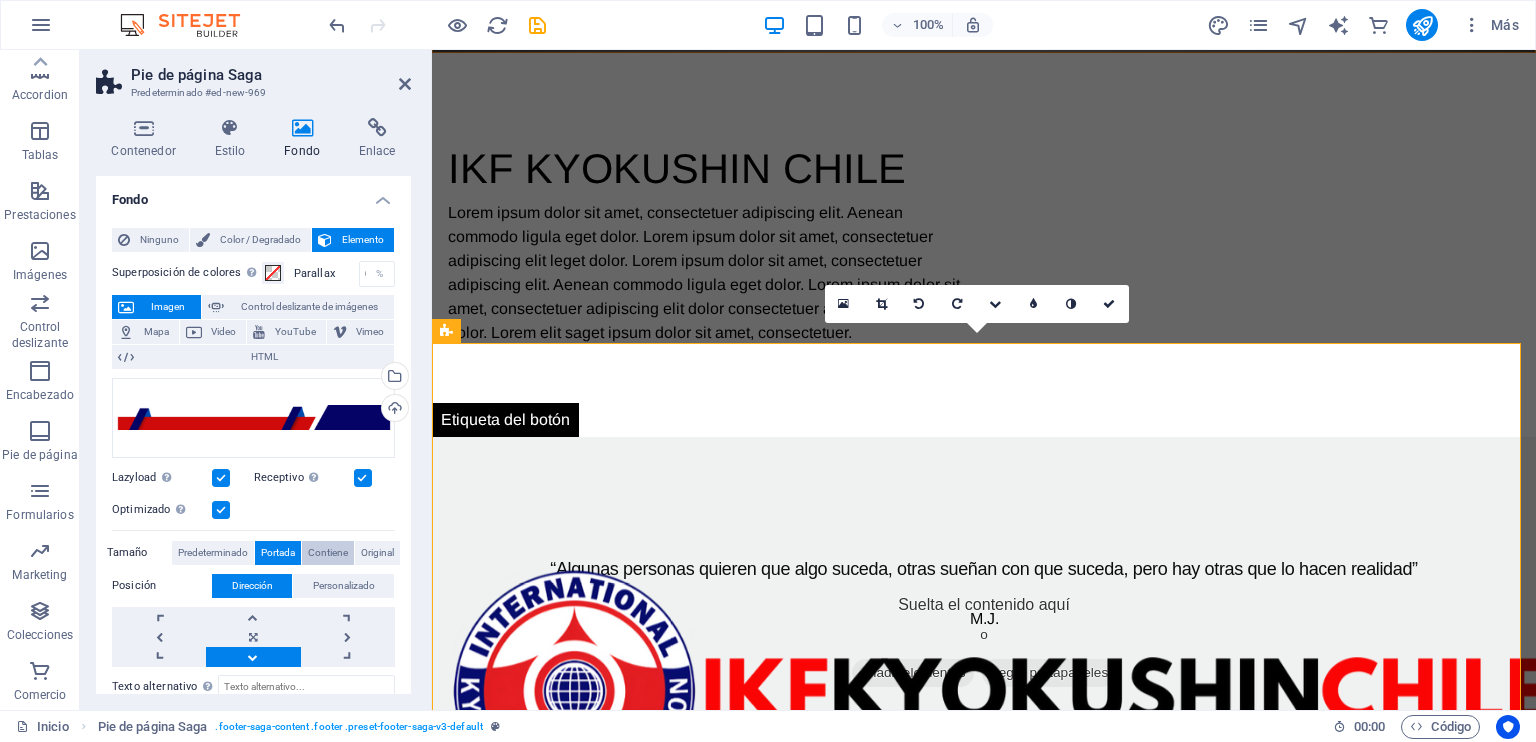 click on "Contiene" at bounding box center [328, 553] 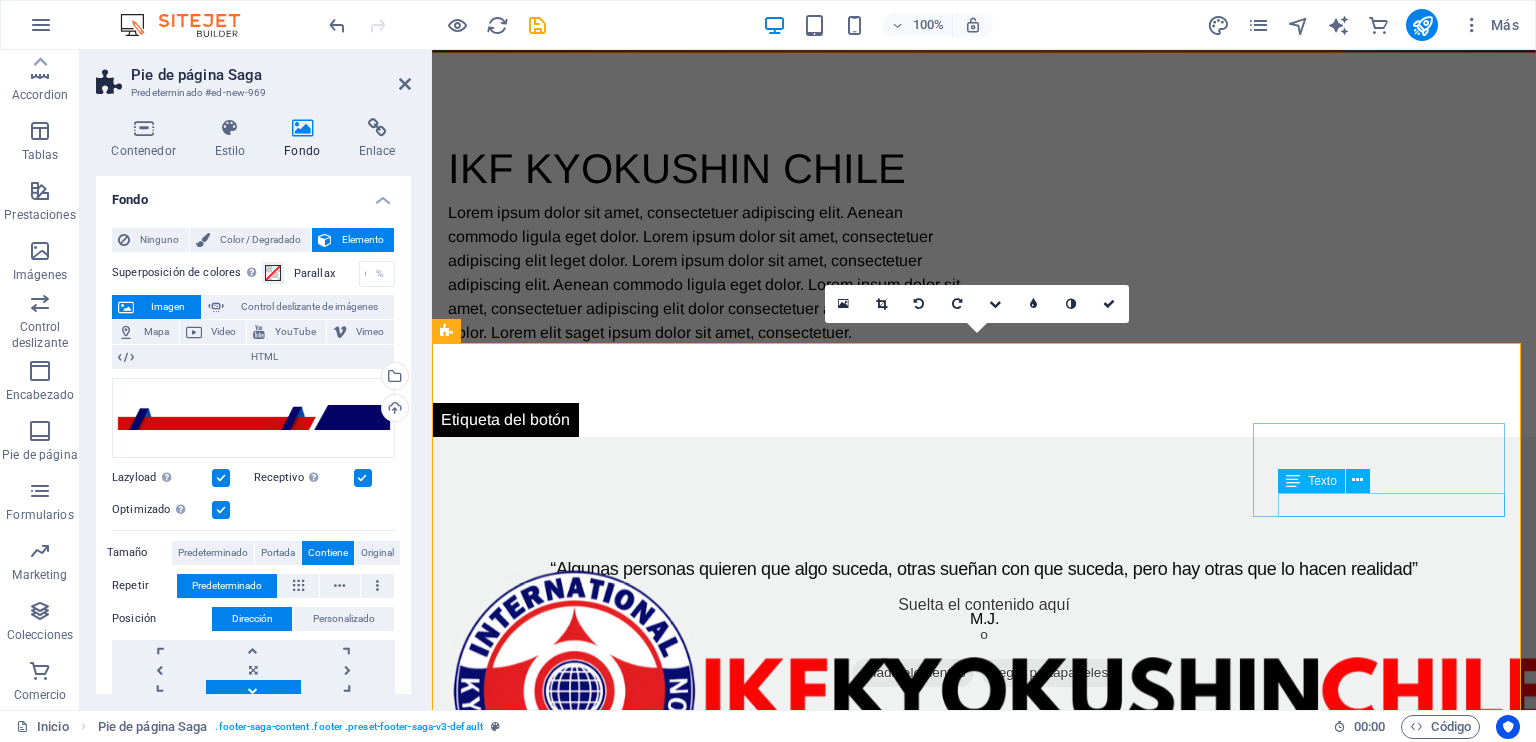 click on "Instagram" at bounding box center (576, 2700) 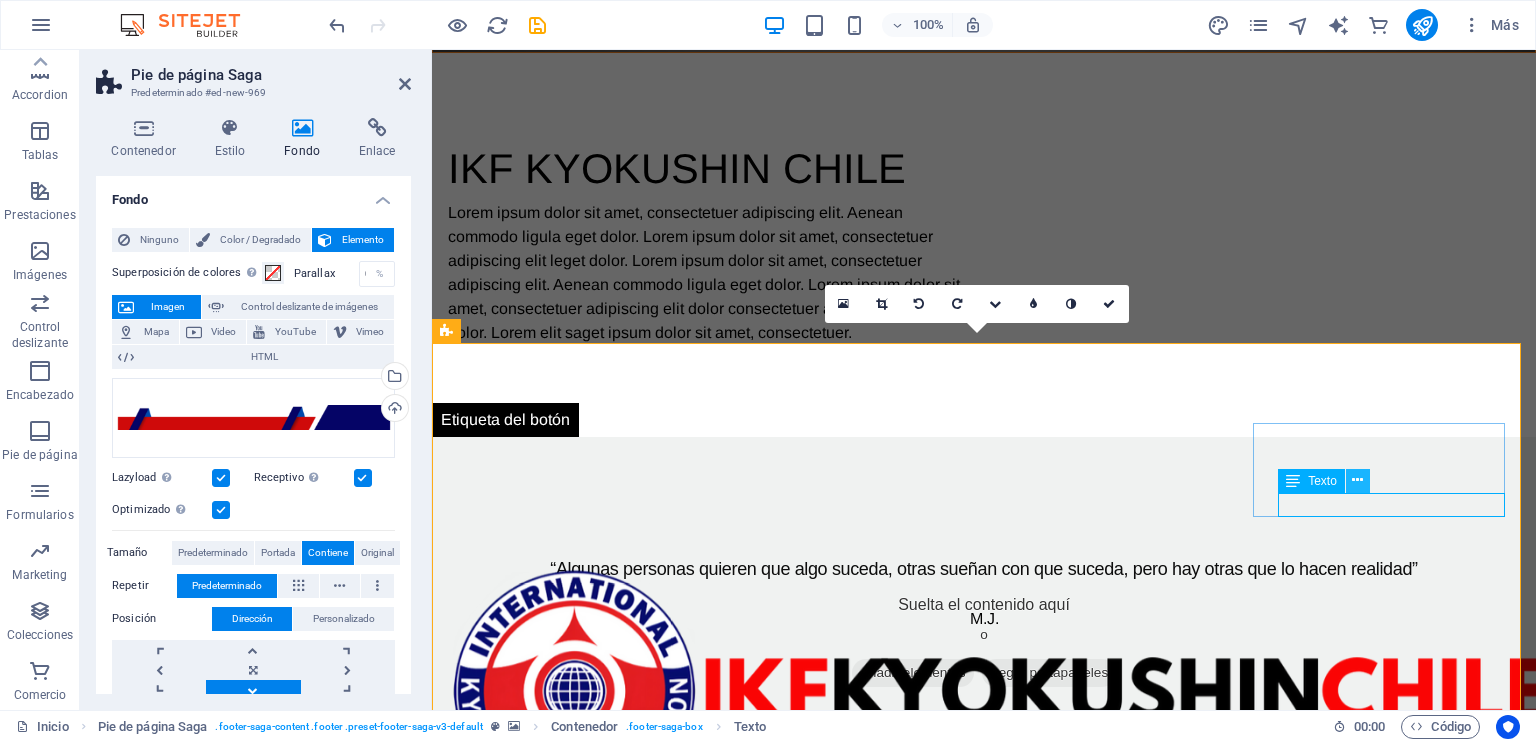 click at bounding box center (1357, 480) 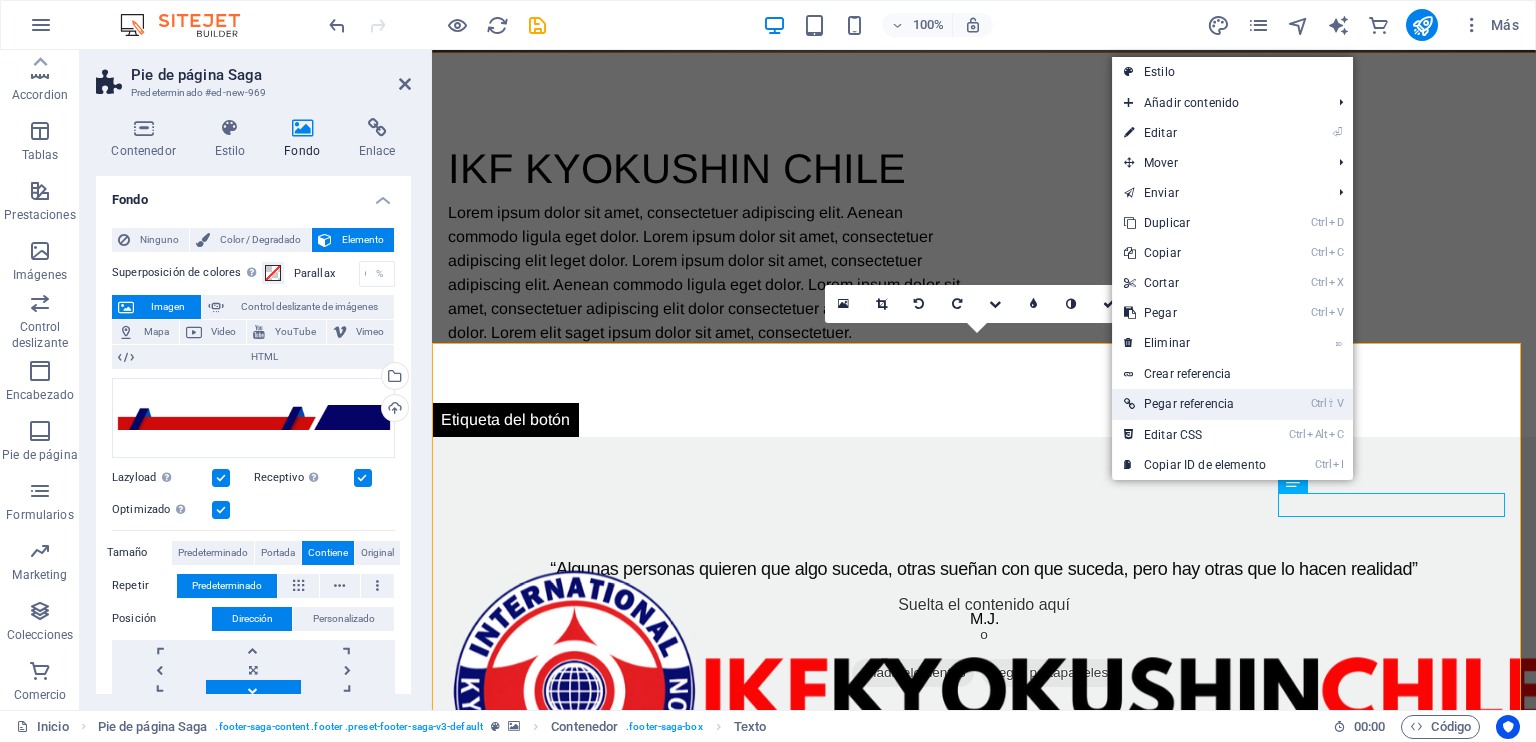 click on "Ctrl ⇧ V  Pegar referencia" at bounding box center (1195, 404) 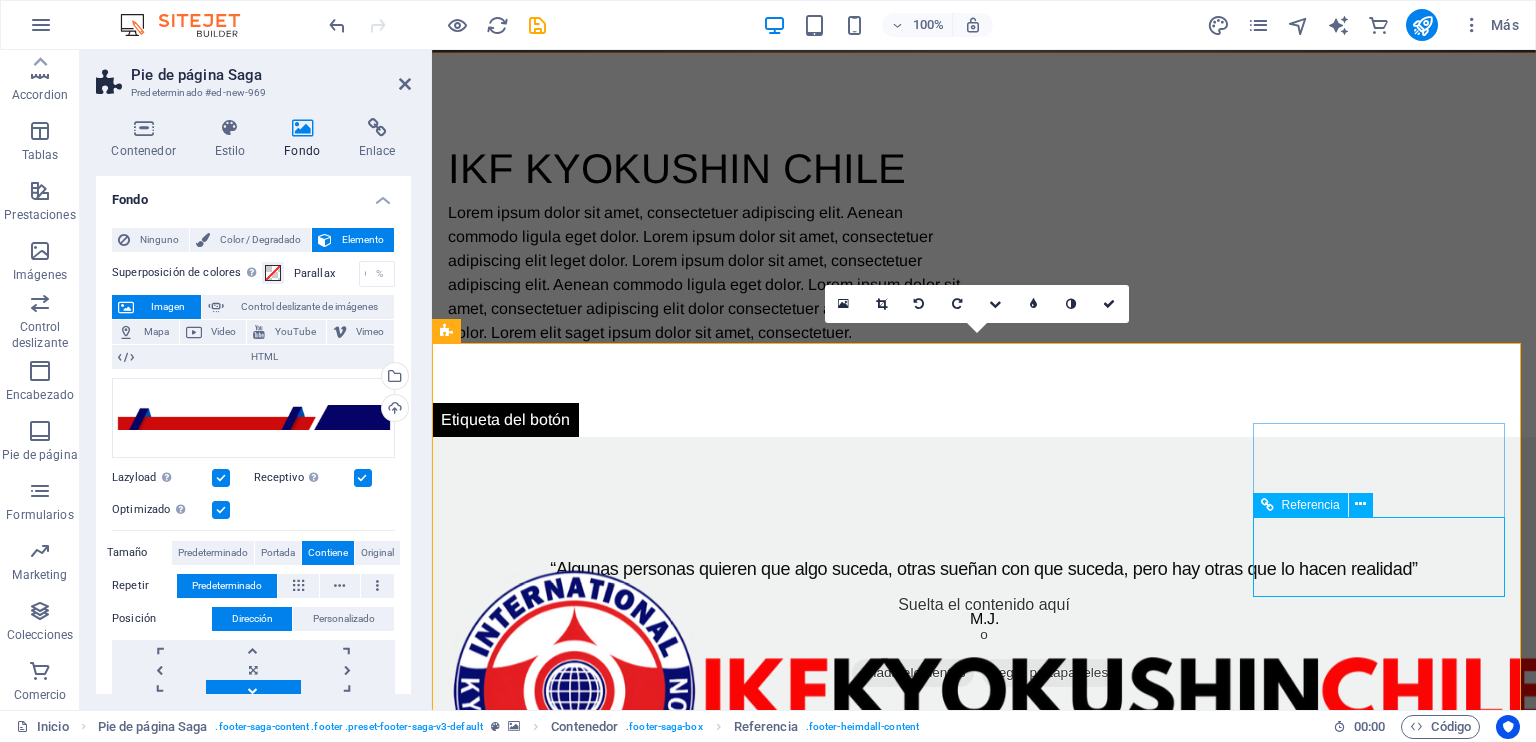 click at bounding box center [576, 2752] 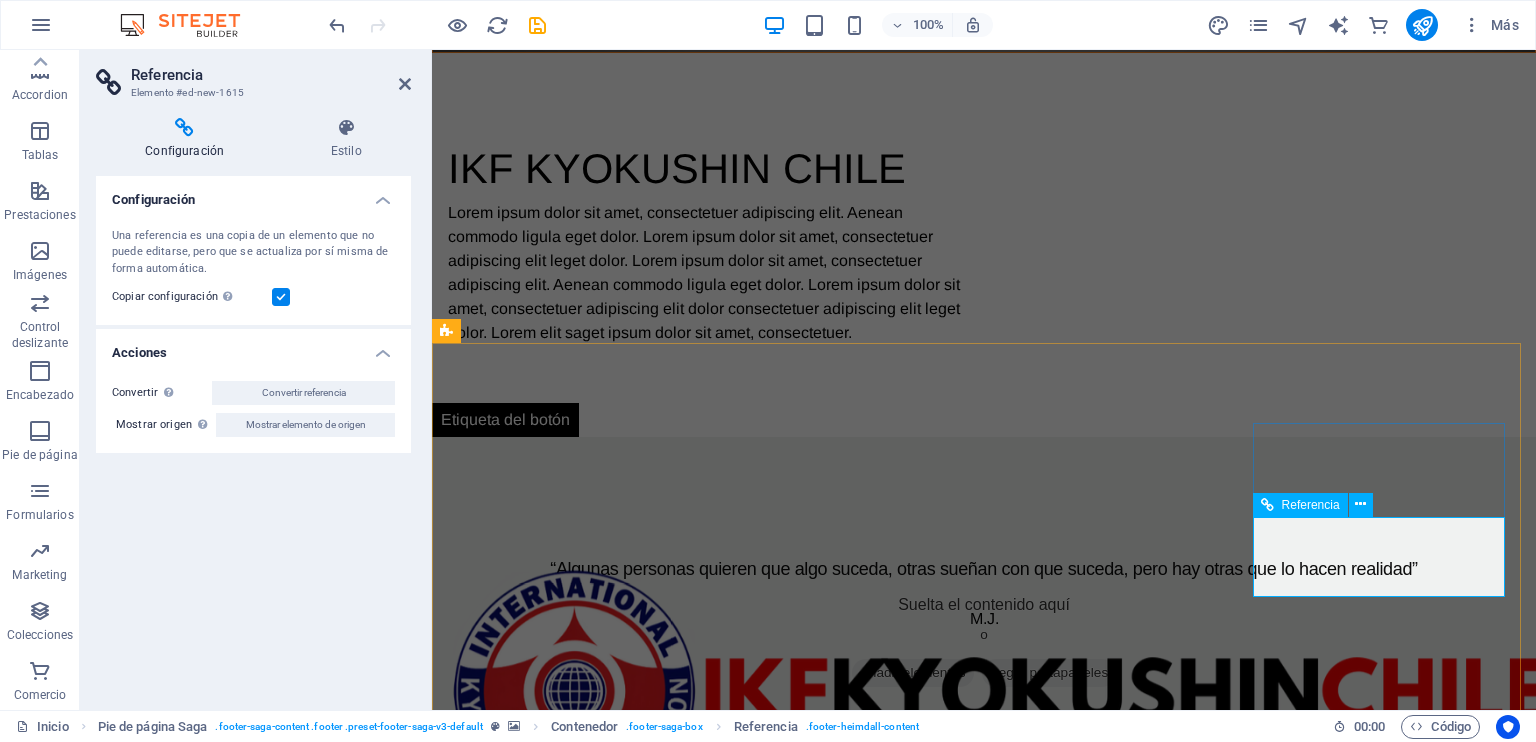 click at bounding box center [576, 2752] 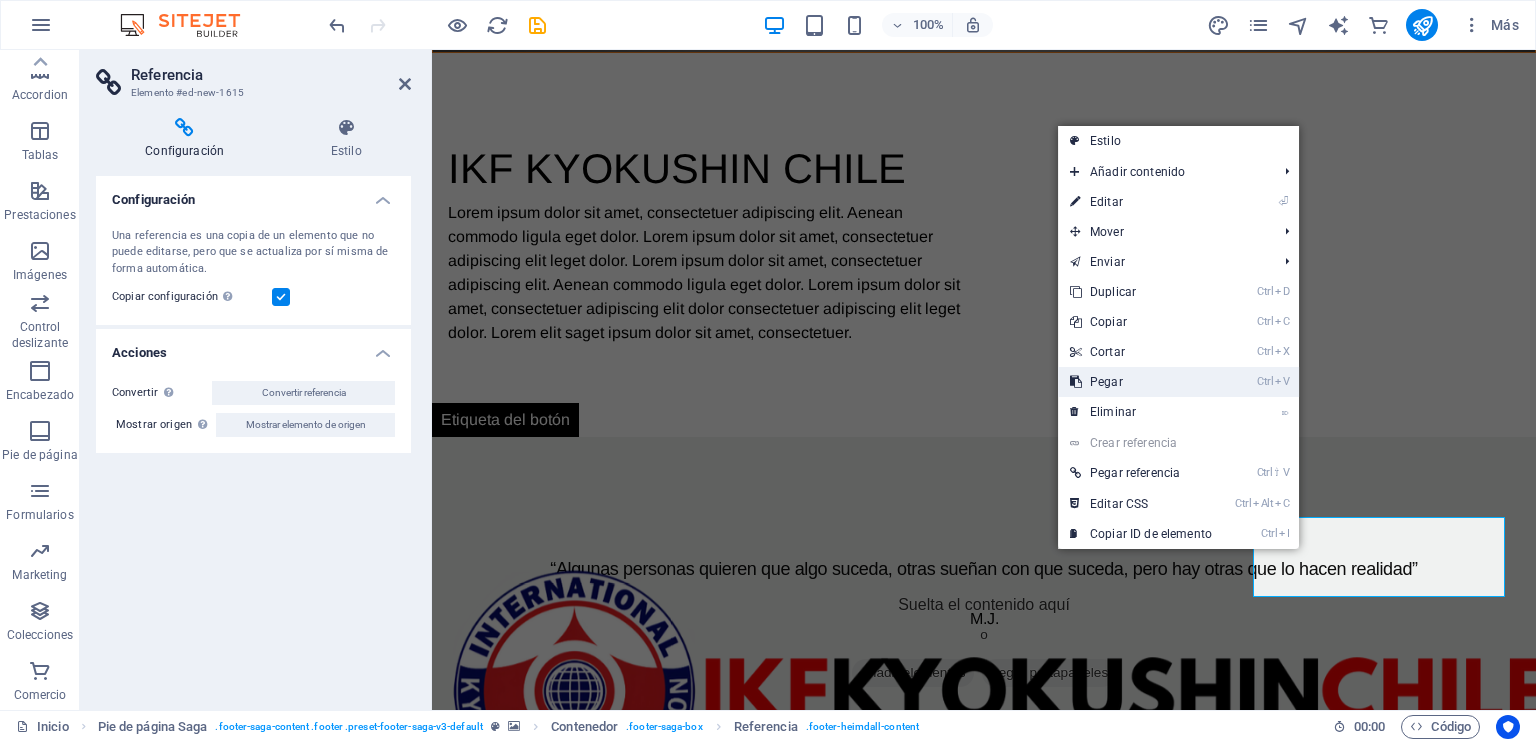 click on "Ctrl V  Pegar" at bounding box center (1141, 382) 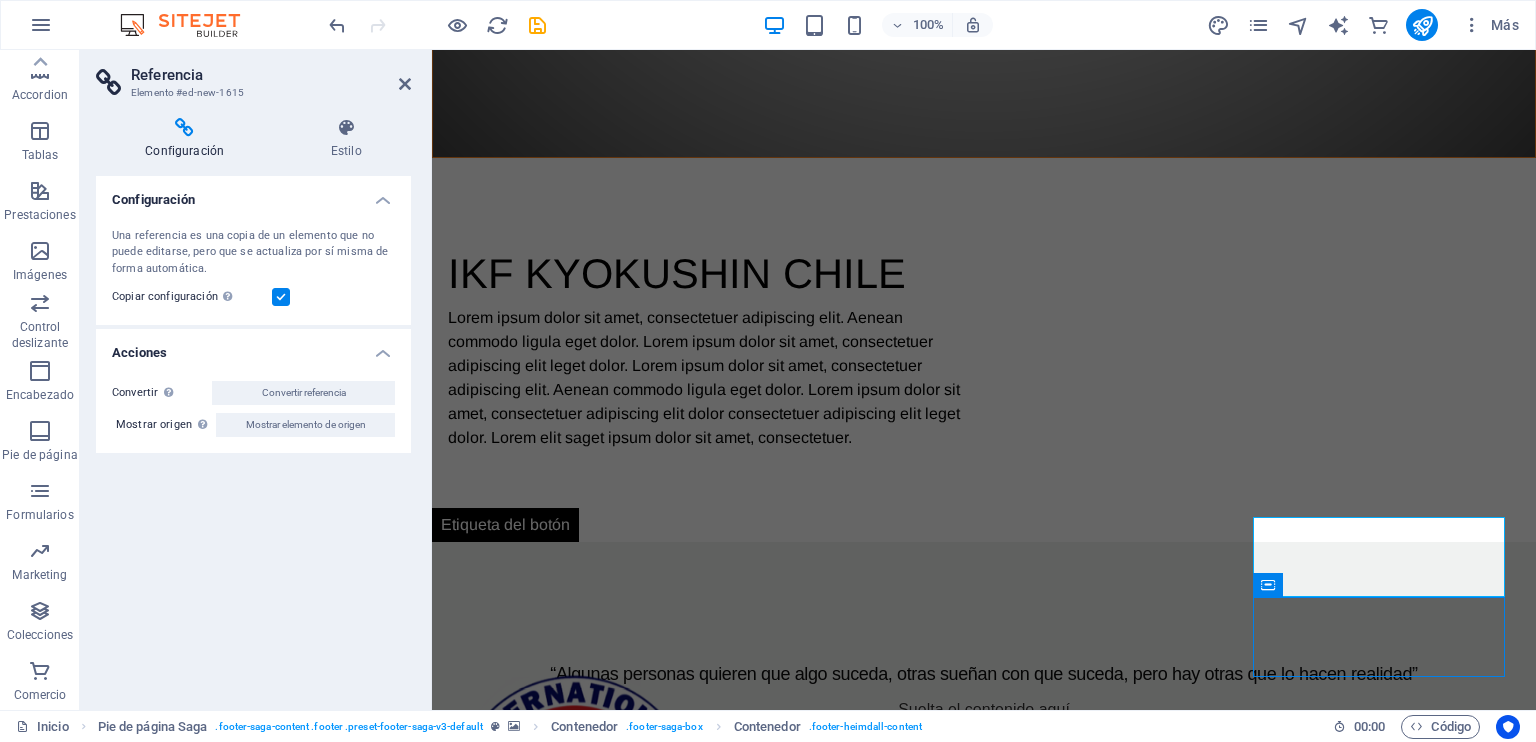 scroll, scrollTop: 1258, scrollLeft: 0, axis: vertical 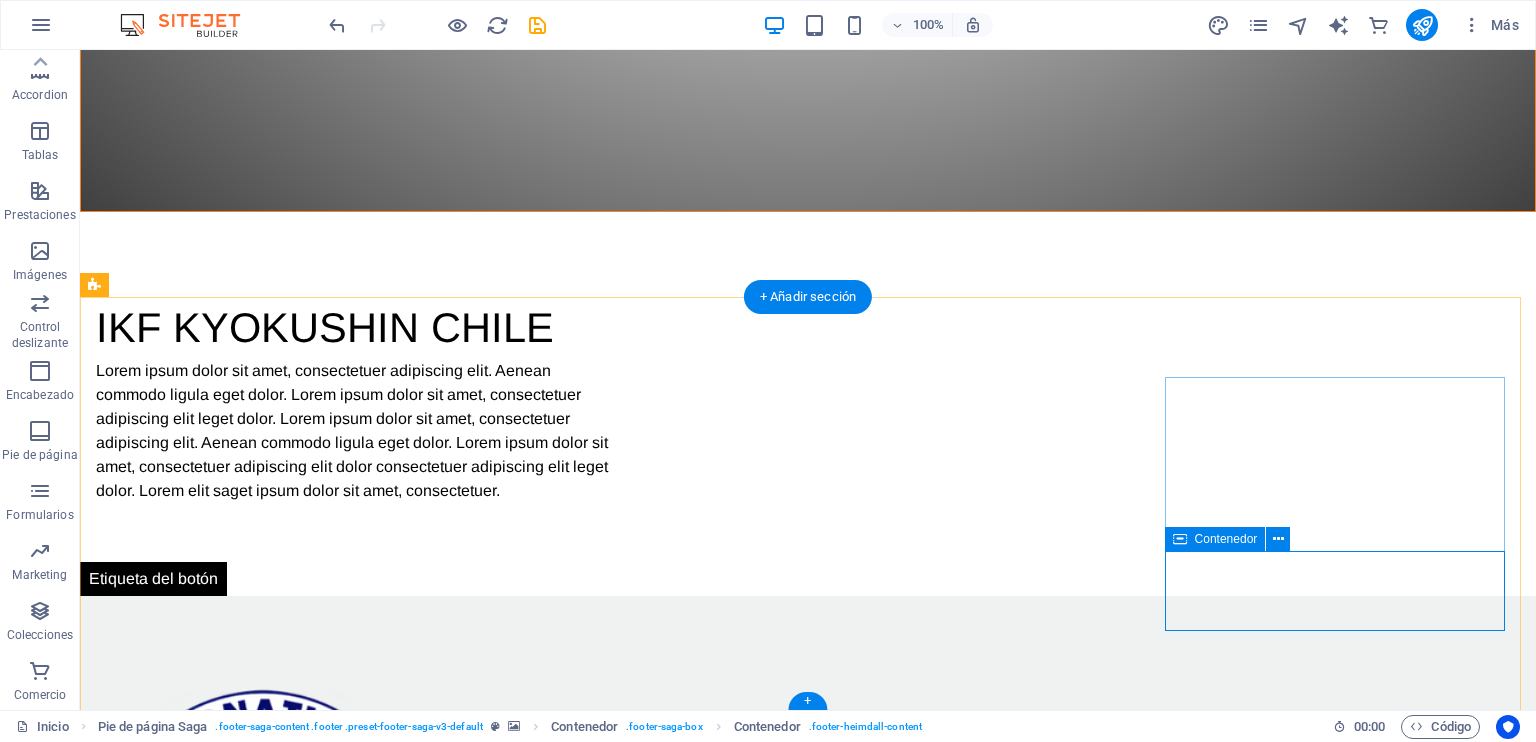 click at bounding box center [268, 2987] 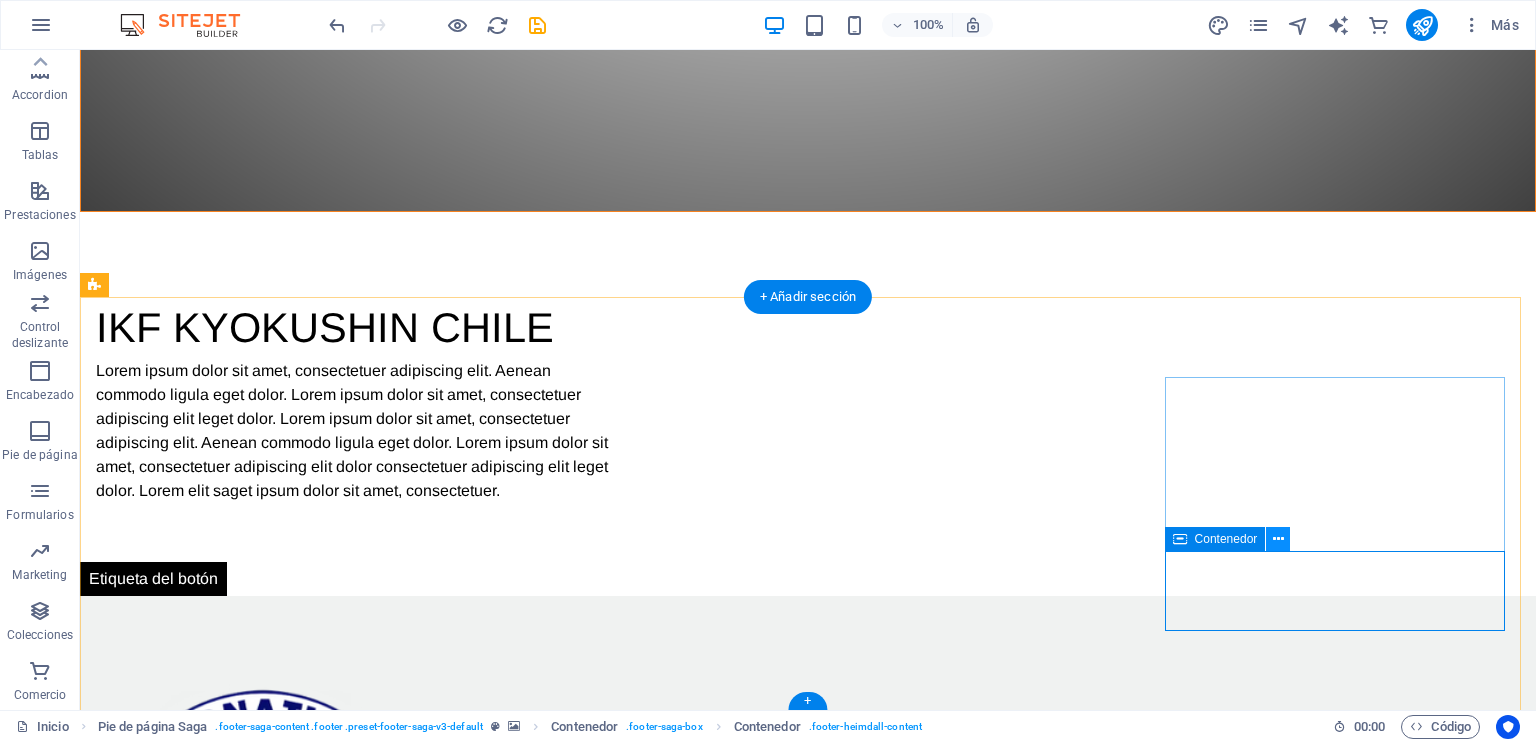 click at bounding box center (1278, 539) 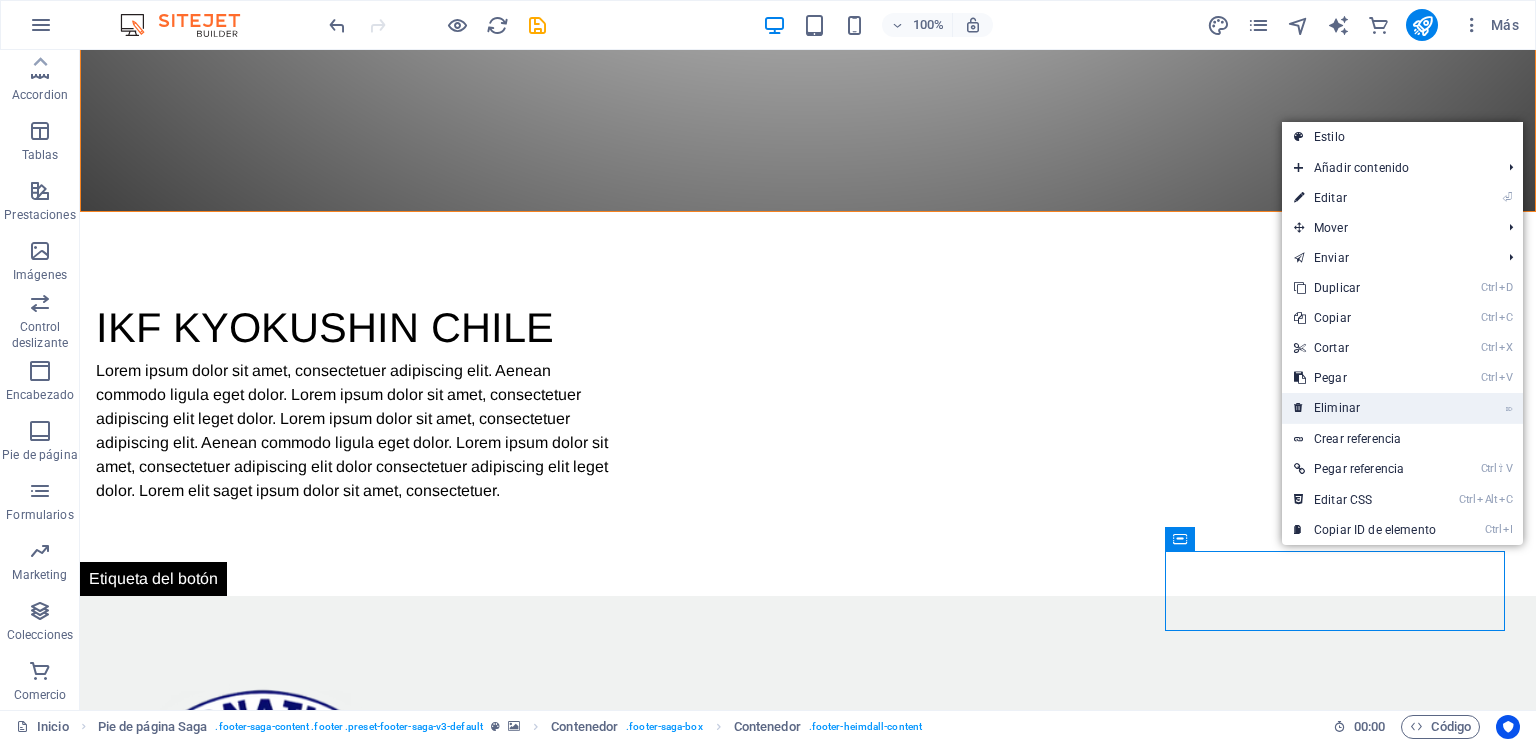 click on "⌦  Eliminar" at bounding box center (1365, 408) 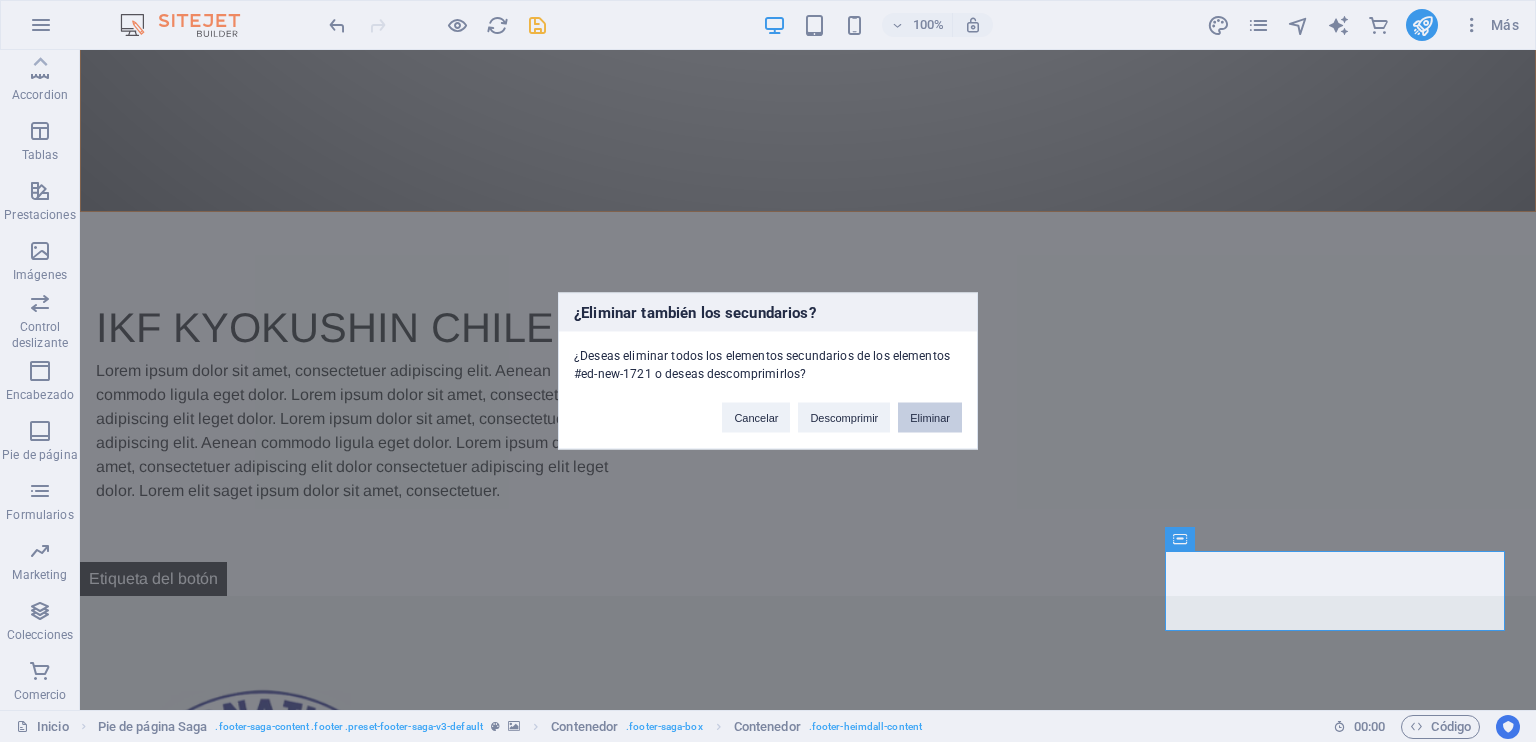 click on "Eliminar" at bounding box center [930, 418] 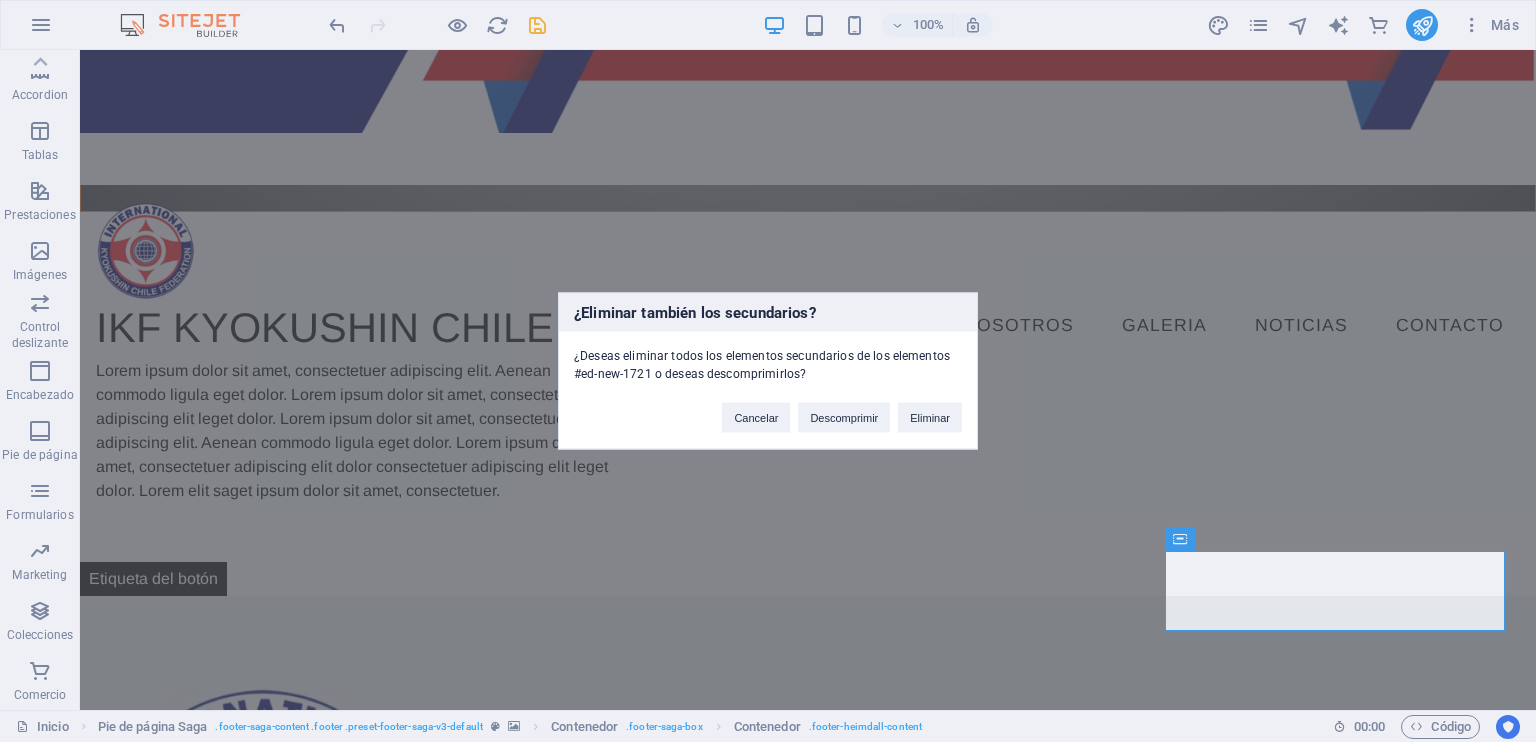 scroll, scrollTop: 1212, scrollLeft: 0, axis: vertical 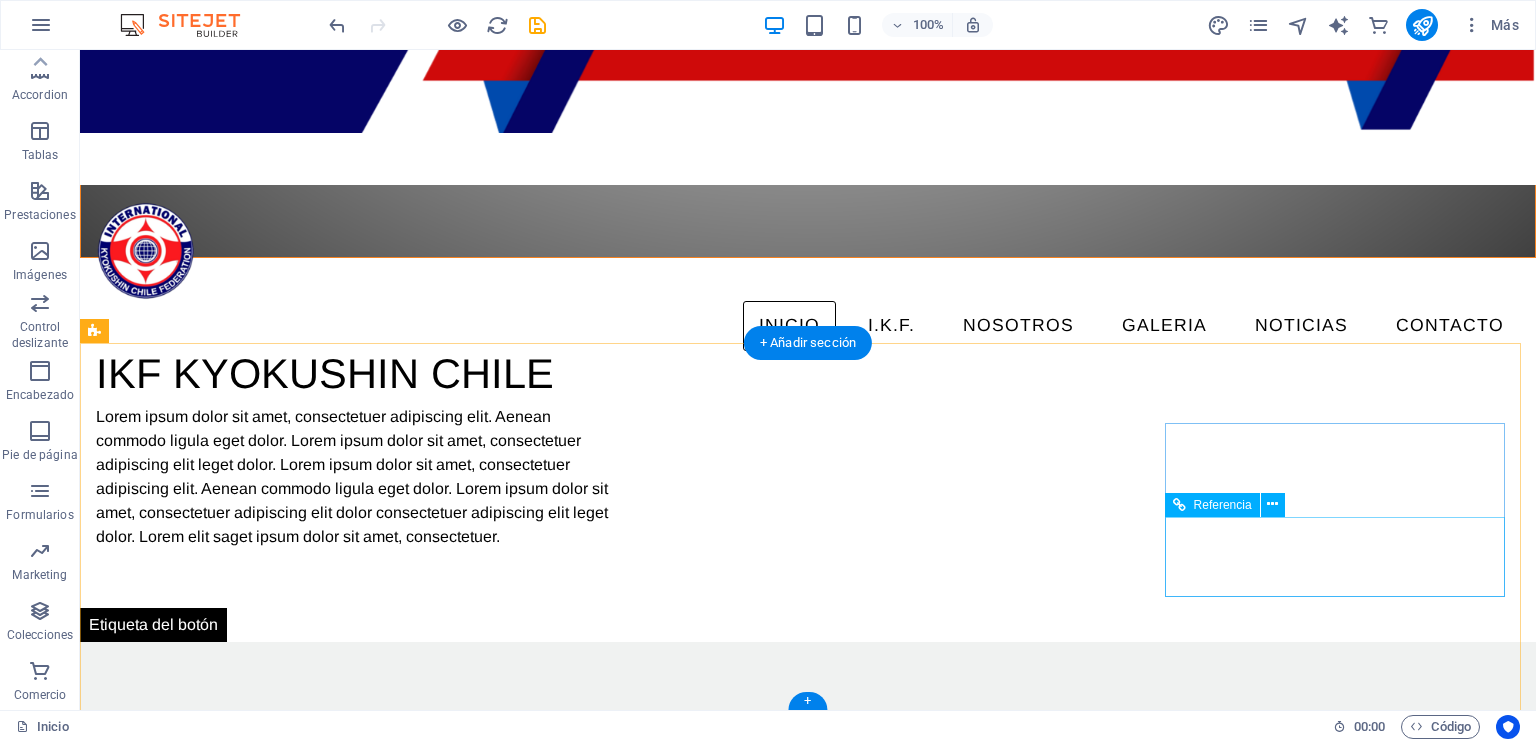 click at bounding box center (268, 2907) 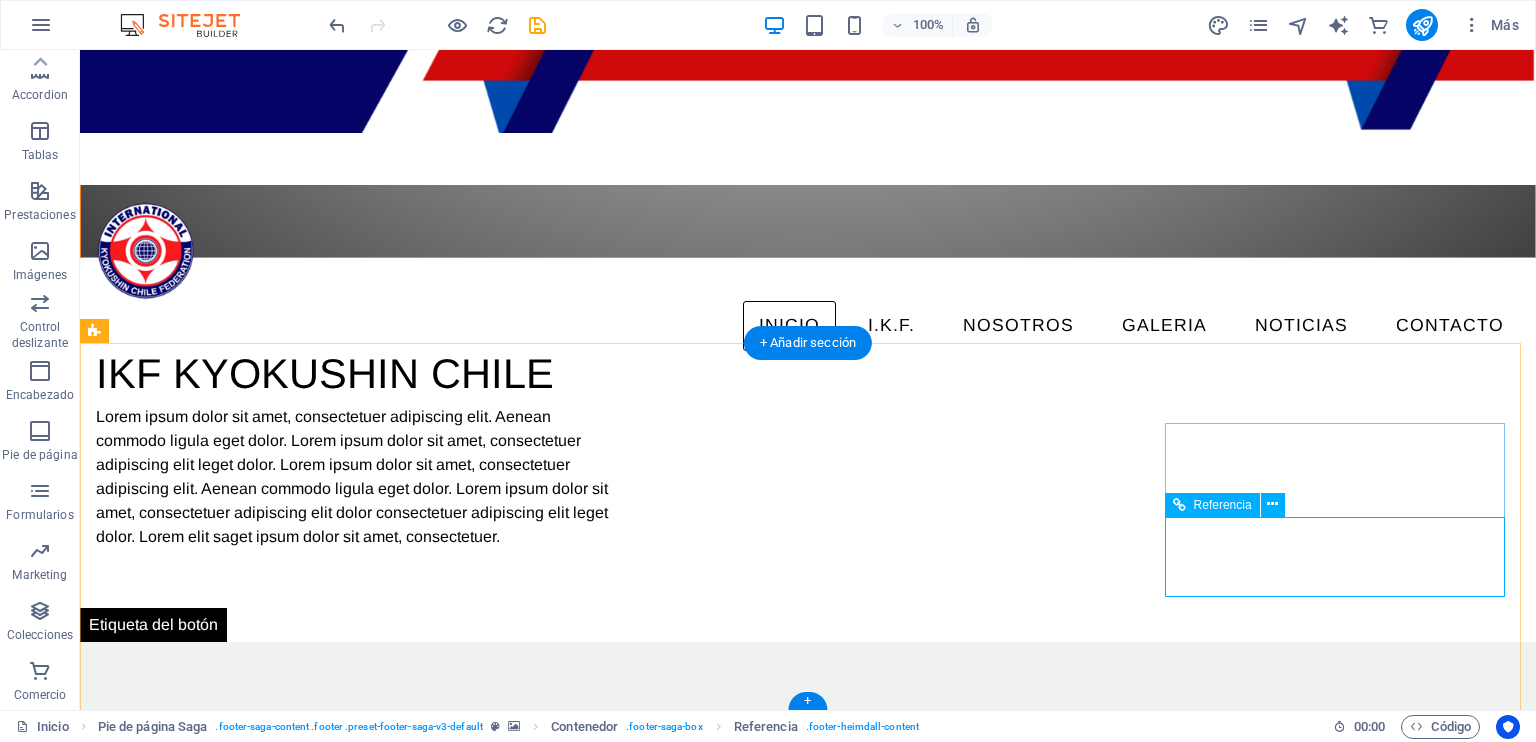 click at bounding box center (268, 2907) 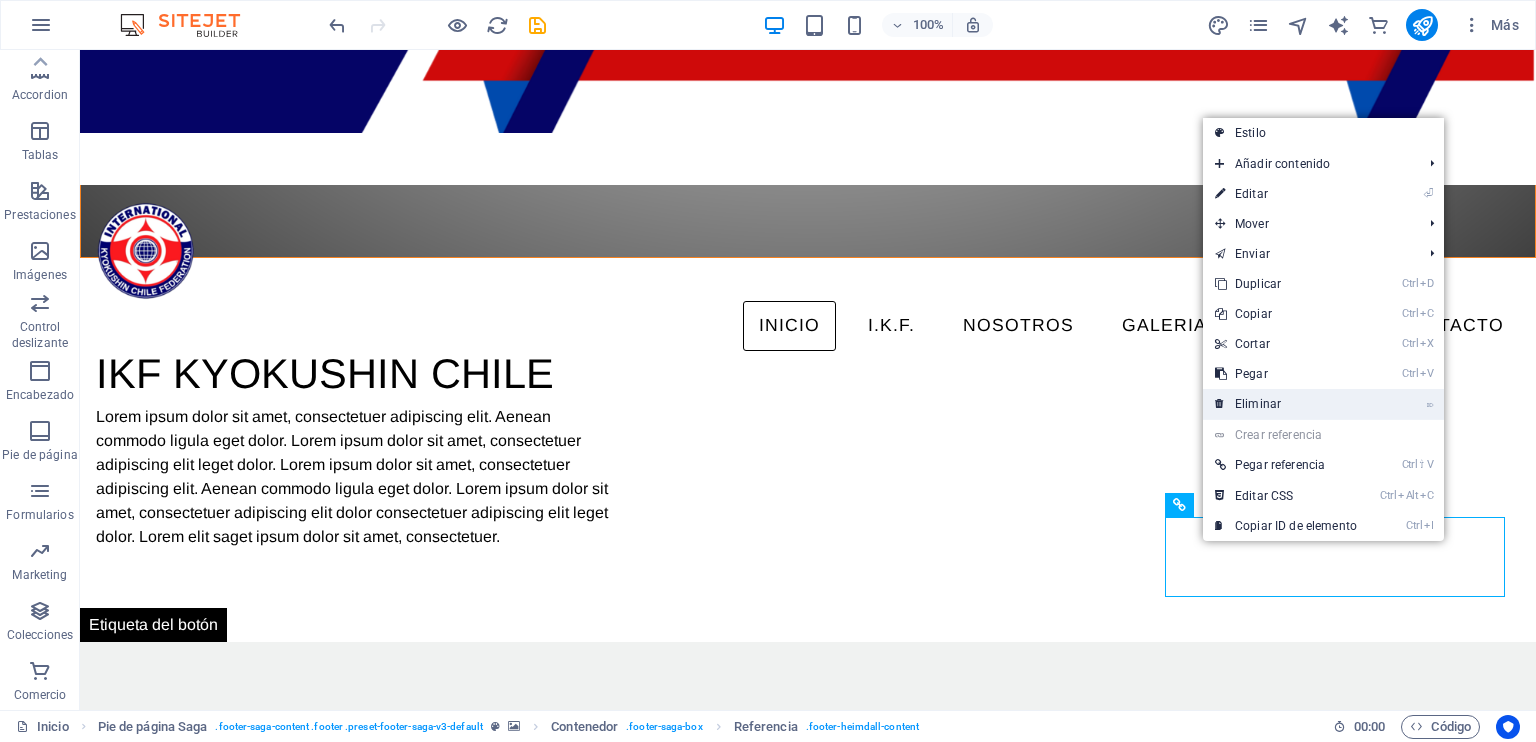 click on "⌦  Eliminar" at bounding box center [1286, 404] 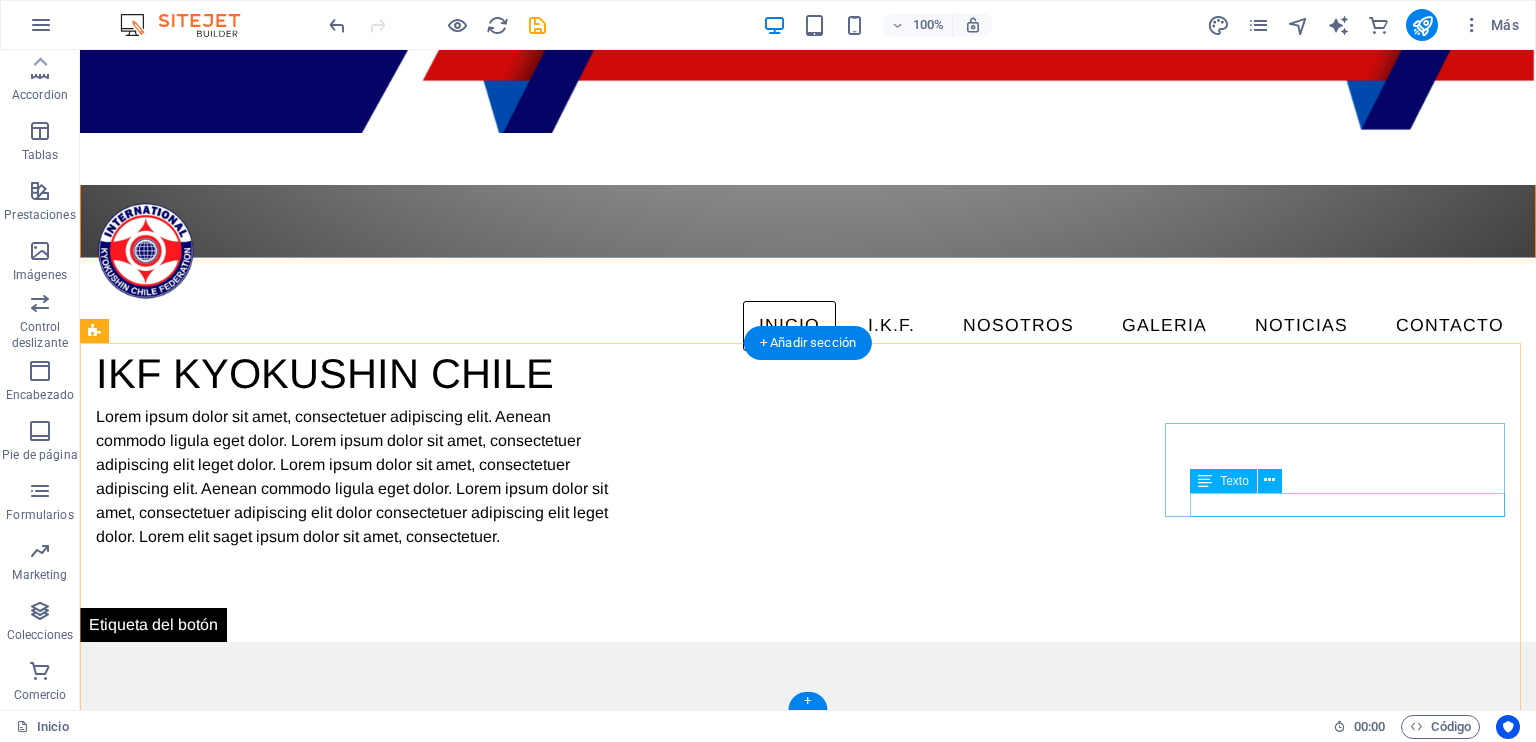 click on "Instagram" at bounding box center [268, 2855] 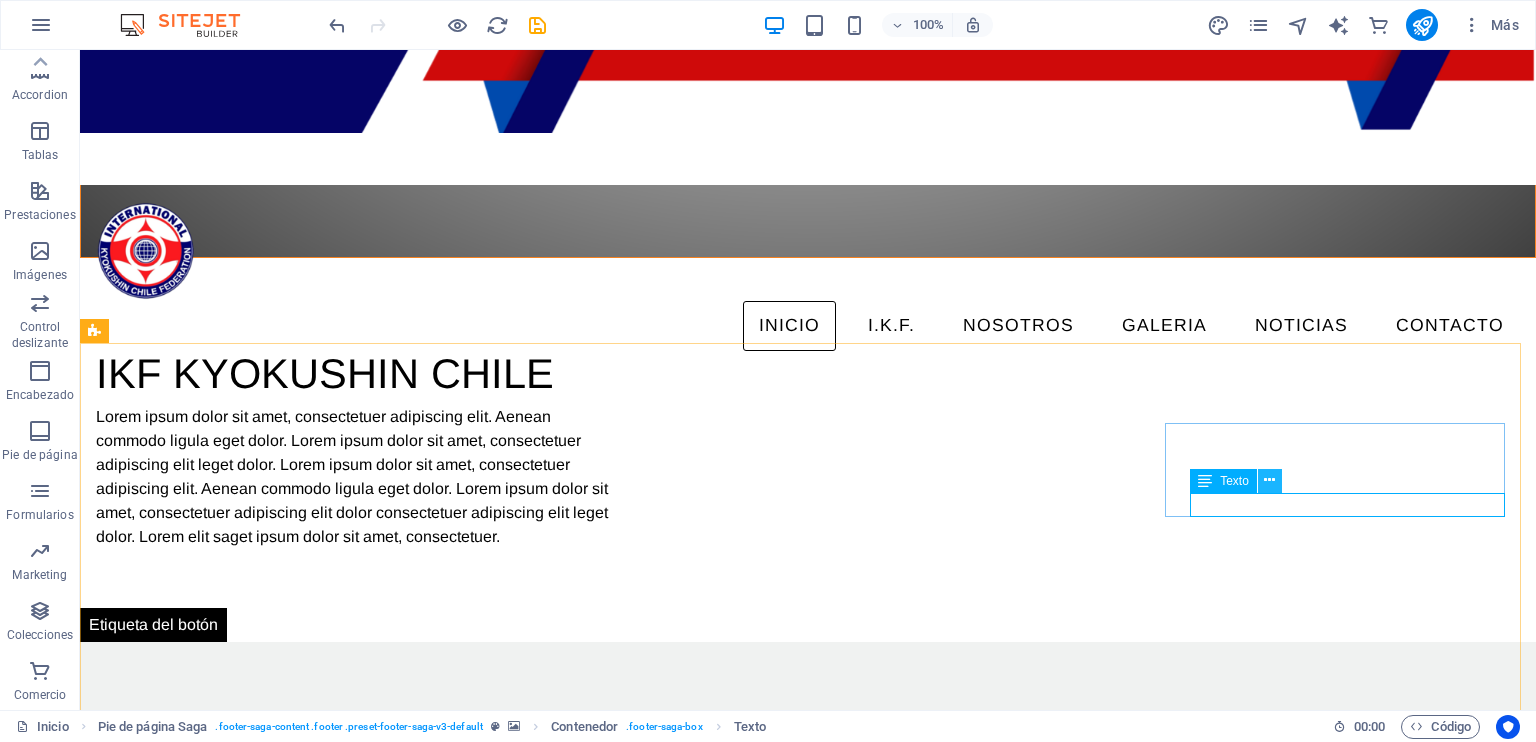 click at bounding box center [1269, 480] 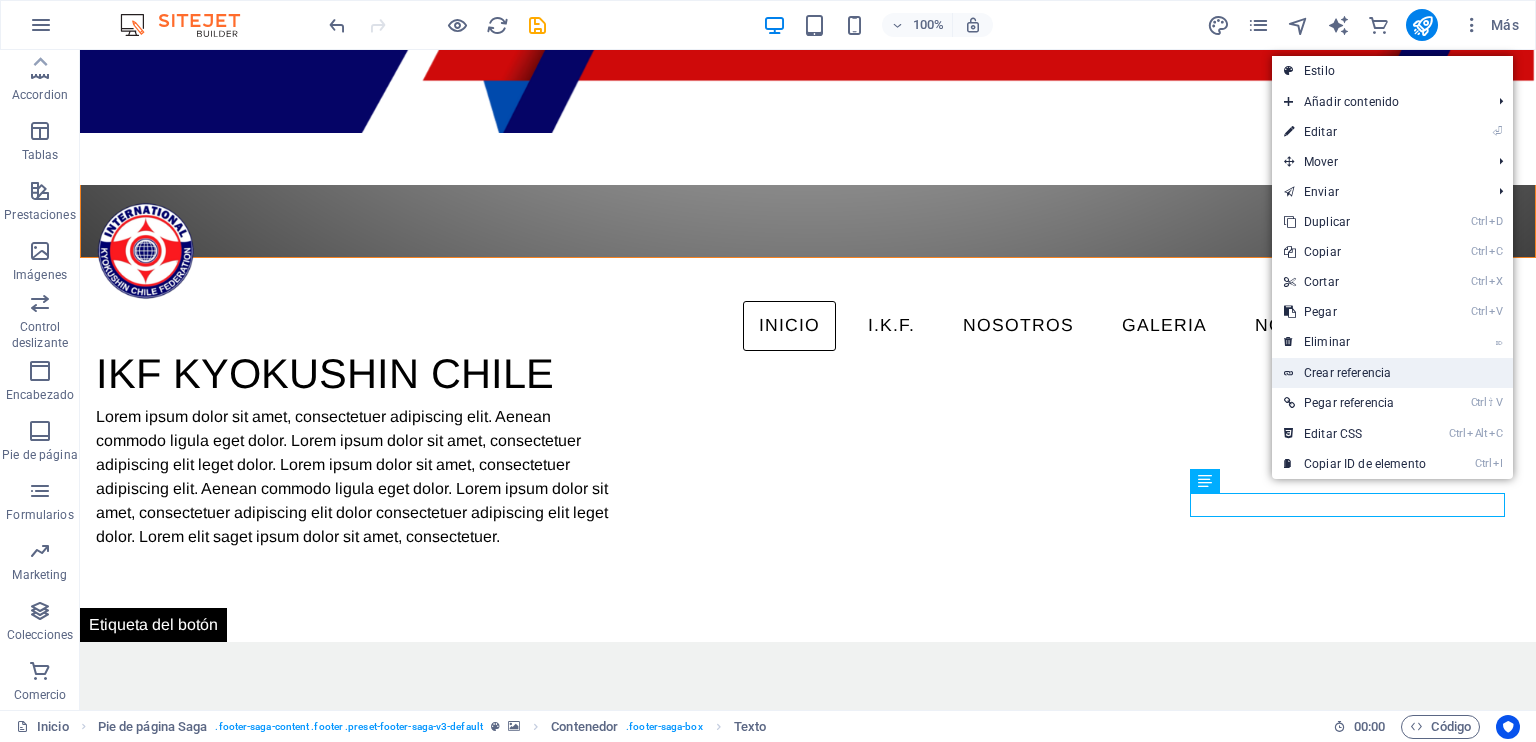 click on "Crear referencia" at bounding box center [1392, 373] 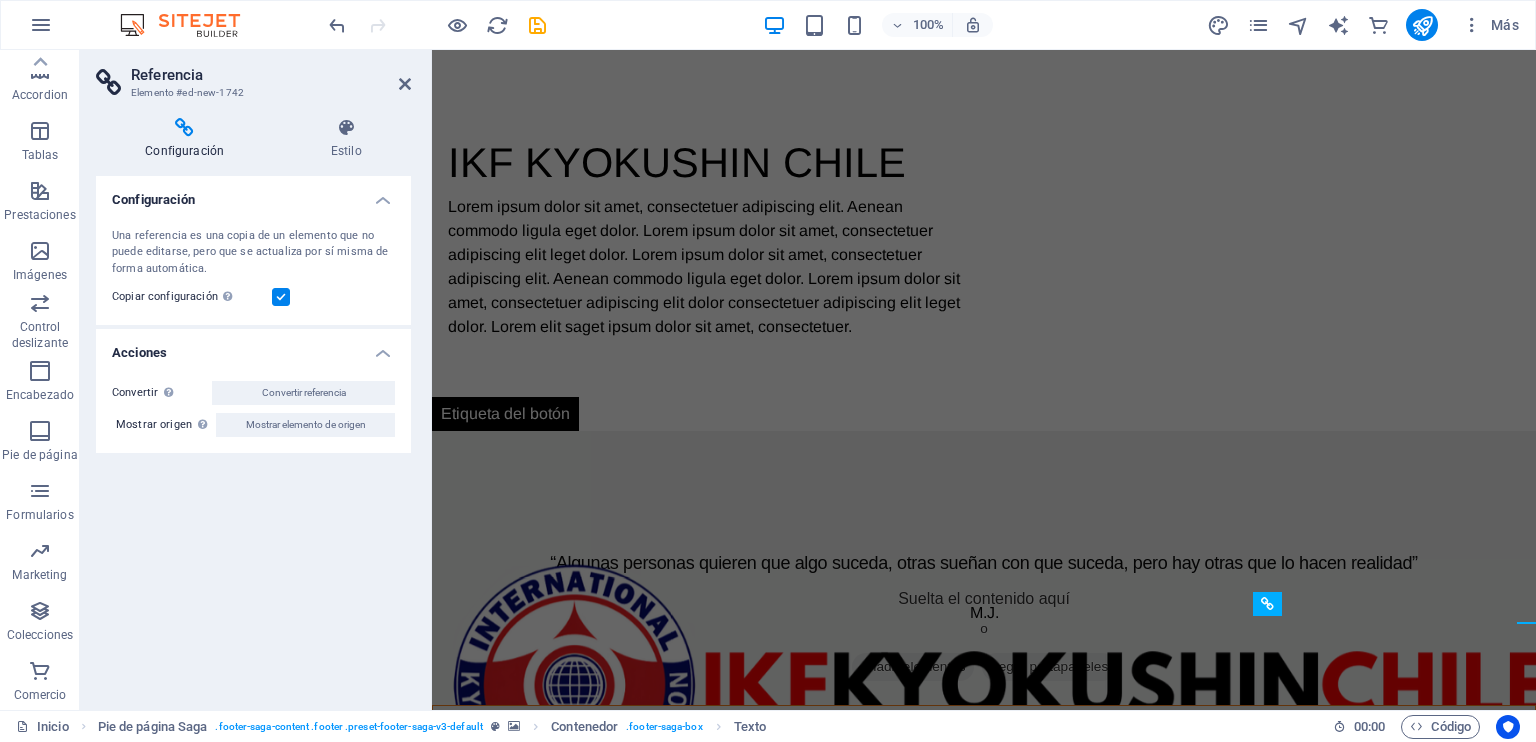 scroll, scrollTop: 1107, scrollLeft: 0, axis: vertical 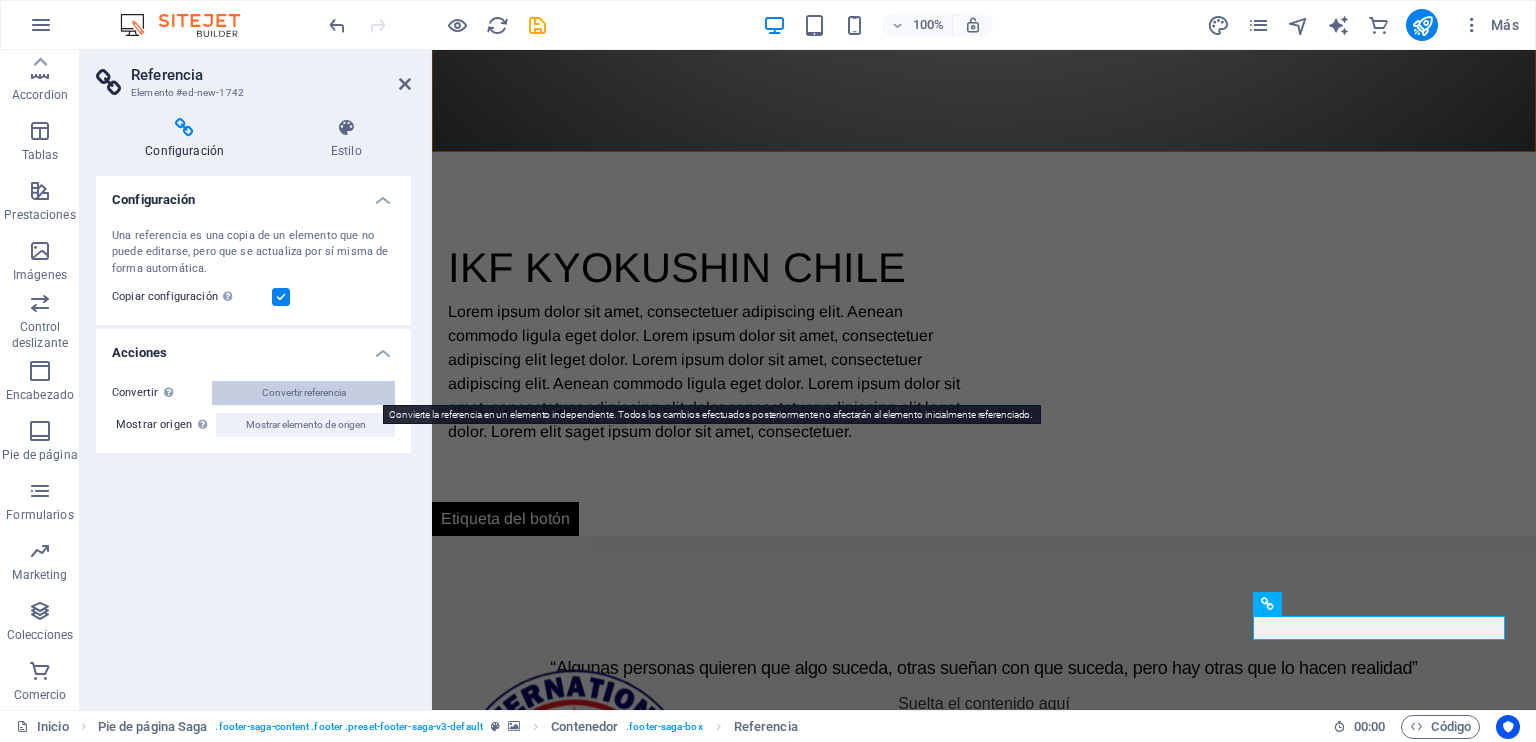 click on "Convertir referencia" at bounding box center [304, 393] 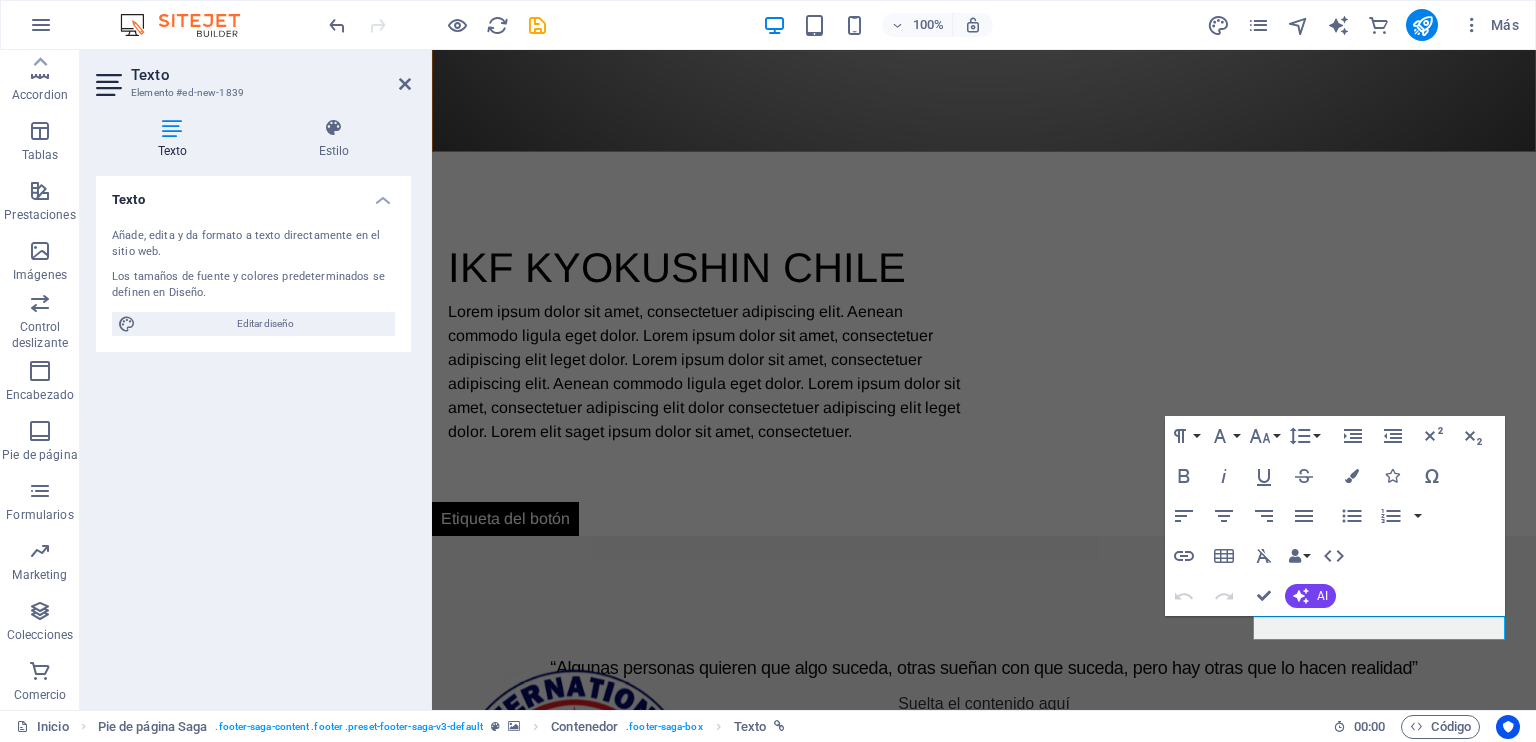 click on "Texto" at bounding box center [253, 194] 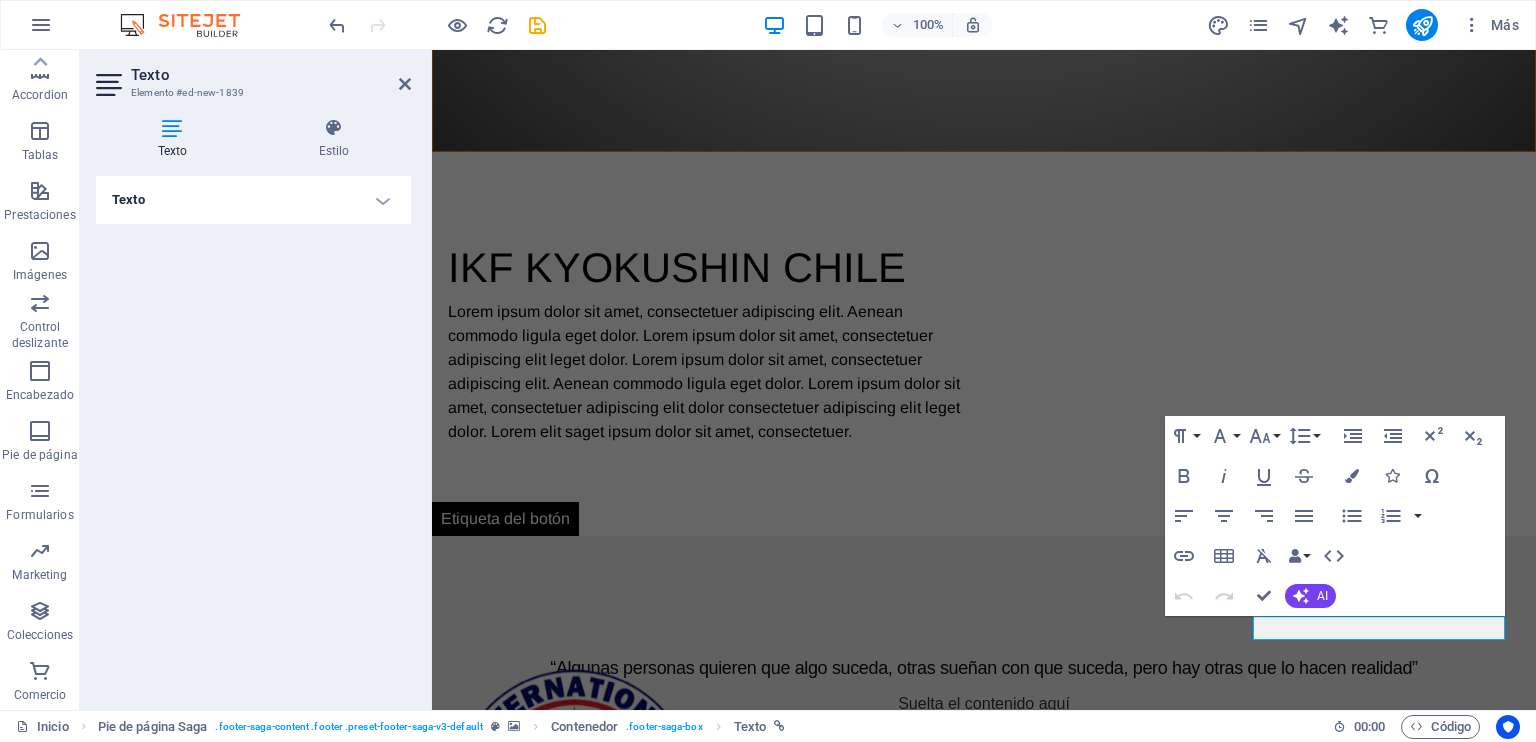 click on "Texto" at bounding box center (253, 200) 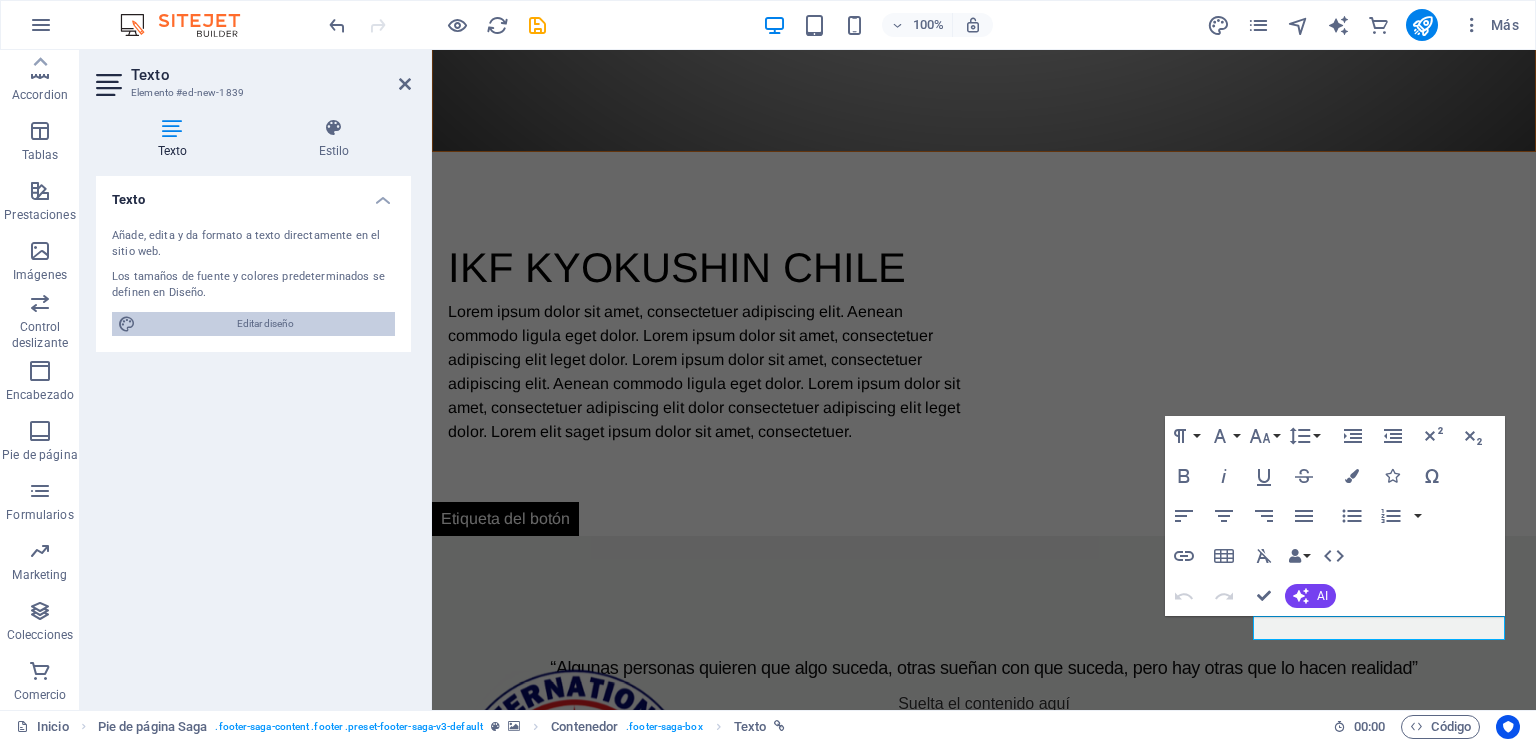 click on "Editar diseño" at bounding box center (265, 324) 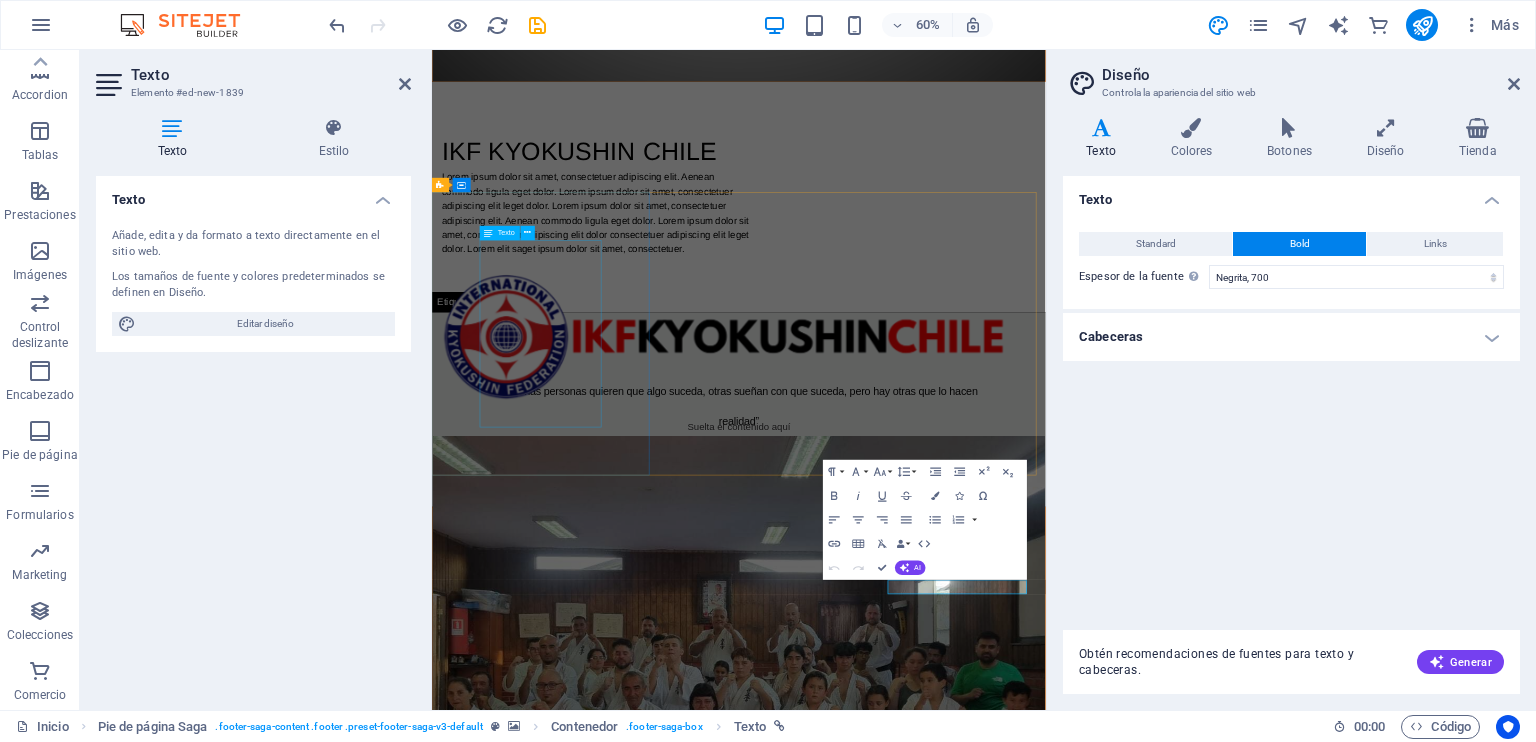 scroll, scrollTop: 766, scrollLeft: 0, axis: vertical 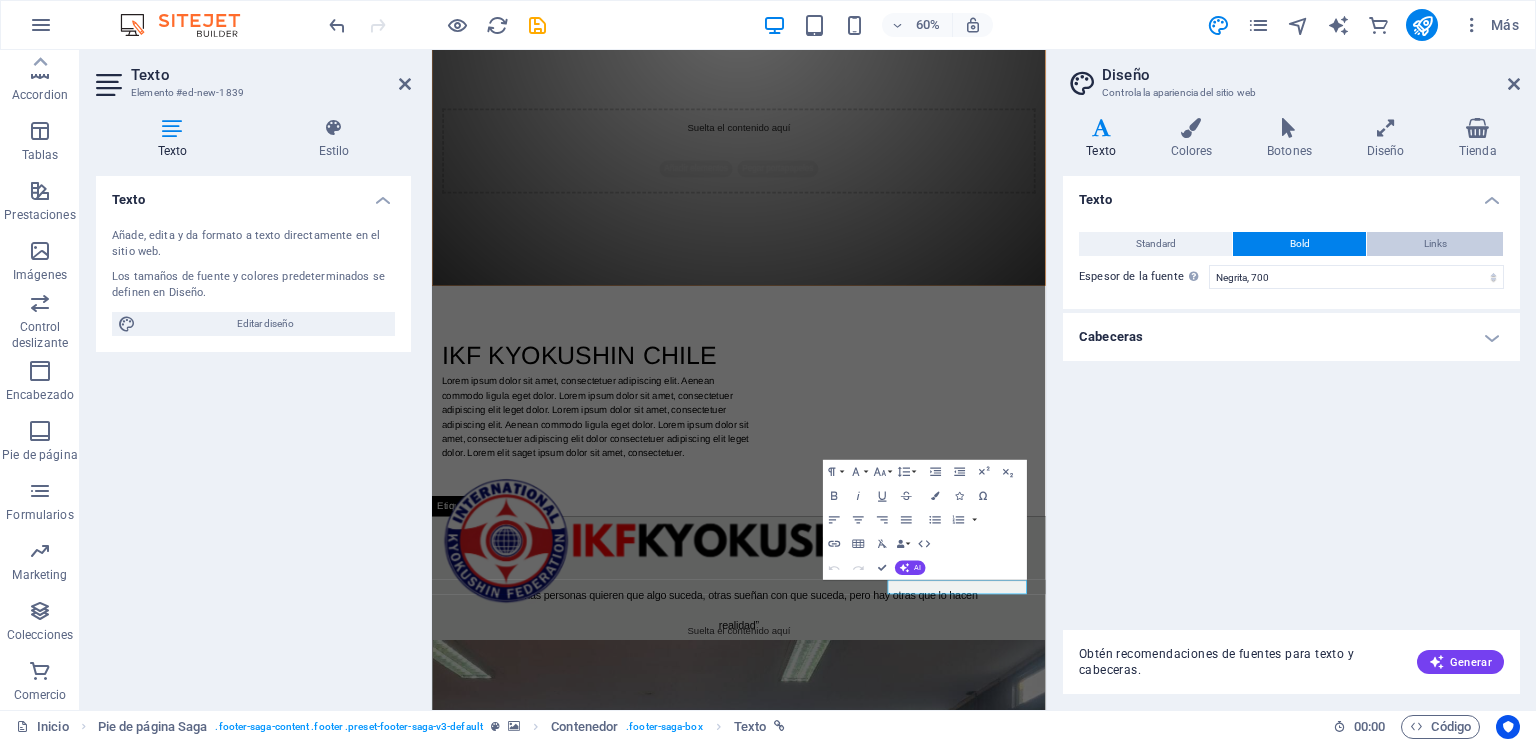click on "Links" at bounding box center [1435, 244] 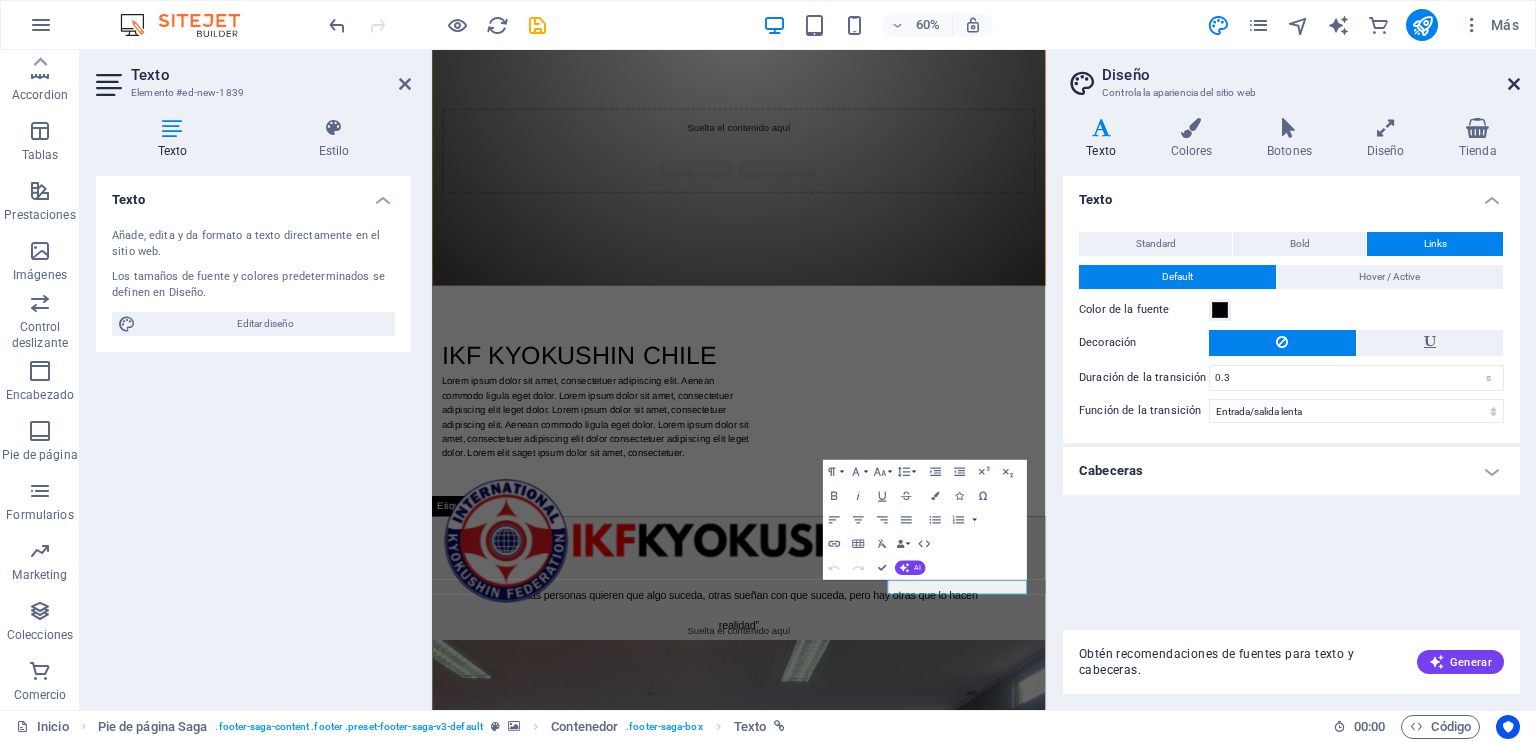 click at bounding box center (1514, 84) 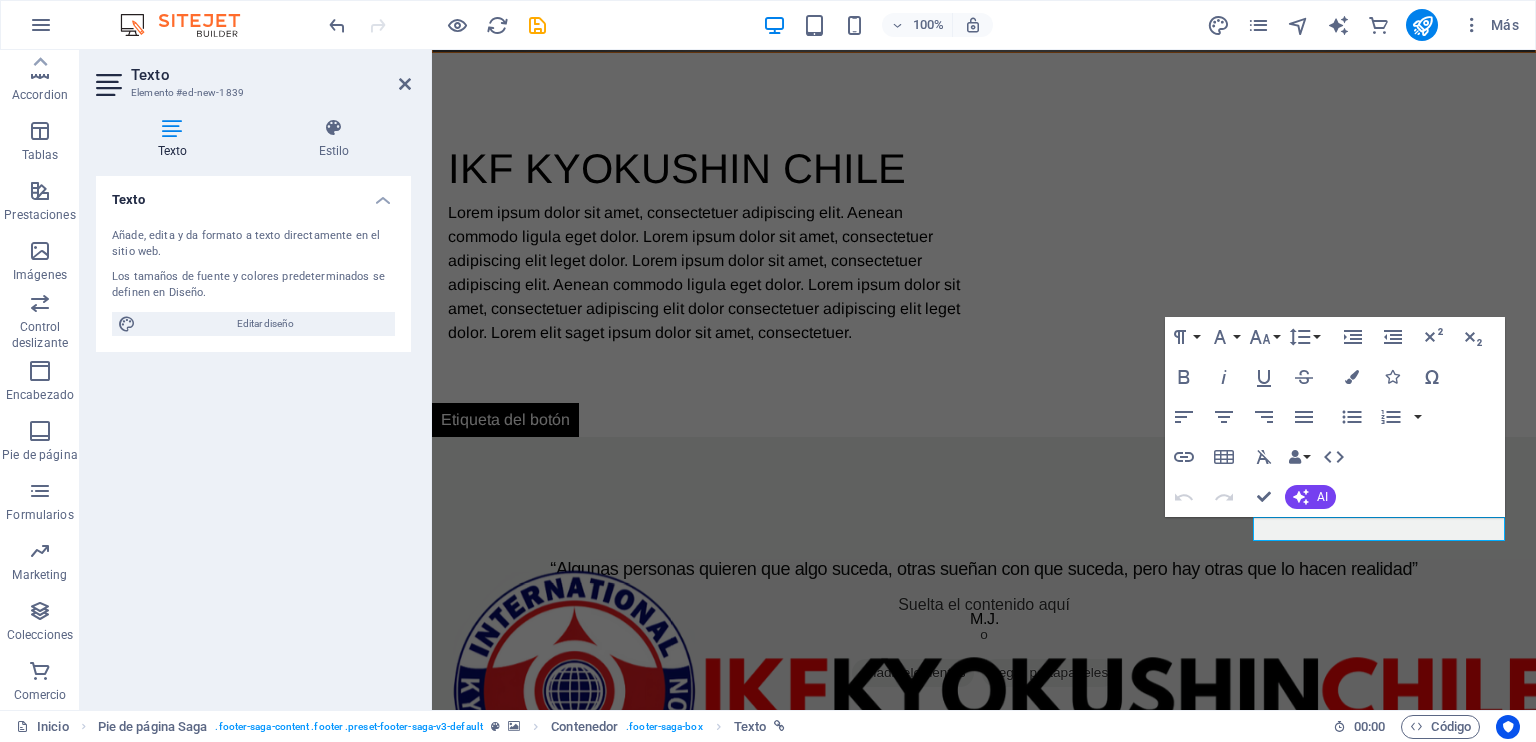 click at bounding box center (984, 1085) 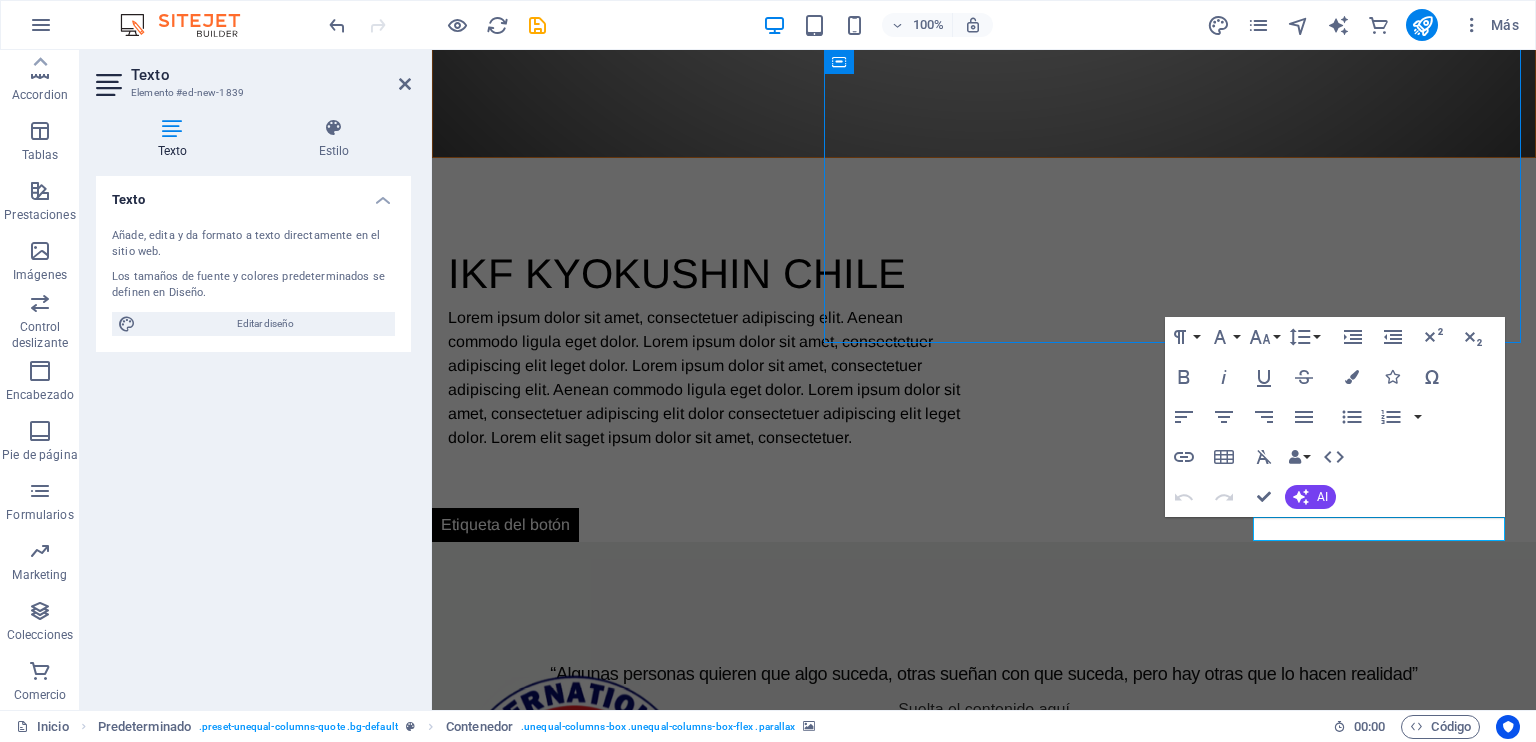 scroll, scrollTop: 1212, scrollLeft: 0, axis: vertical 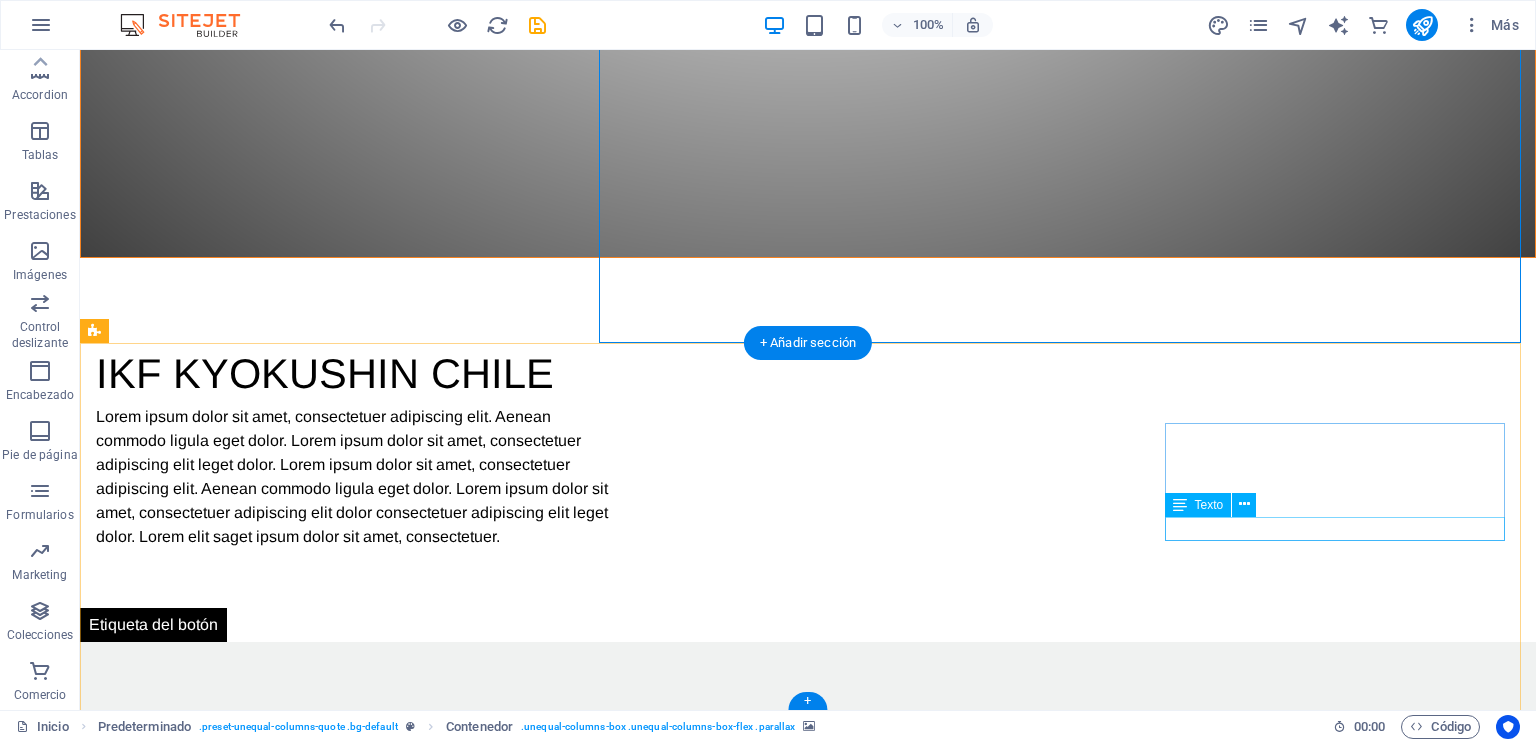 click on "Instagram" at bounding box center (268, 2879) 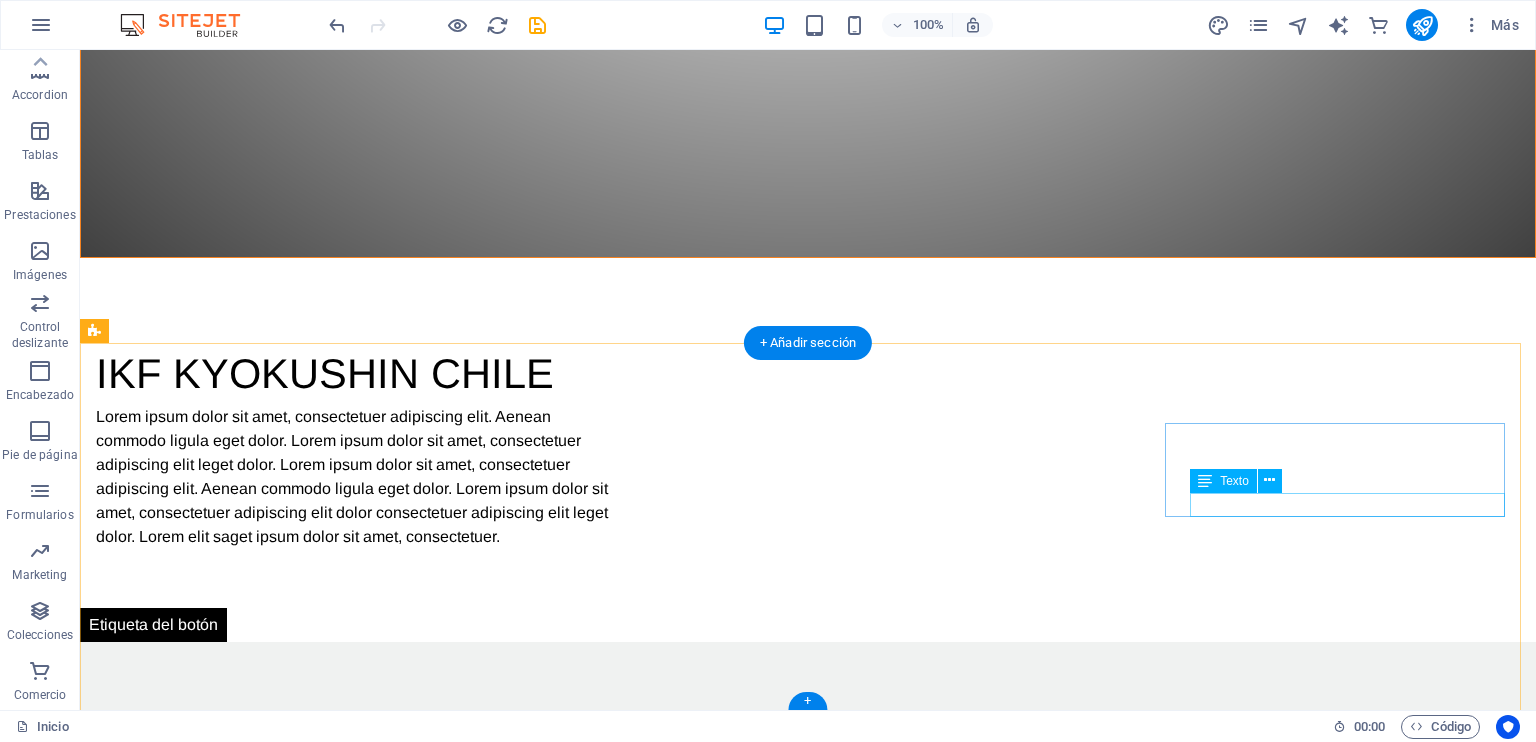 click on "Instagram" at bounding box center (268, 2855) 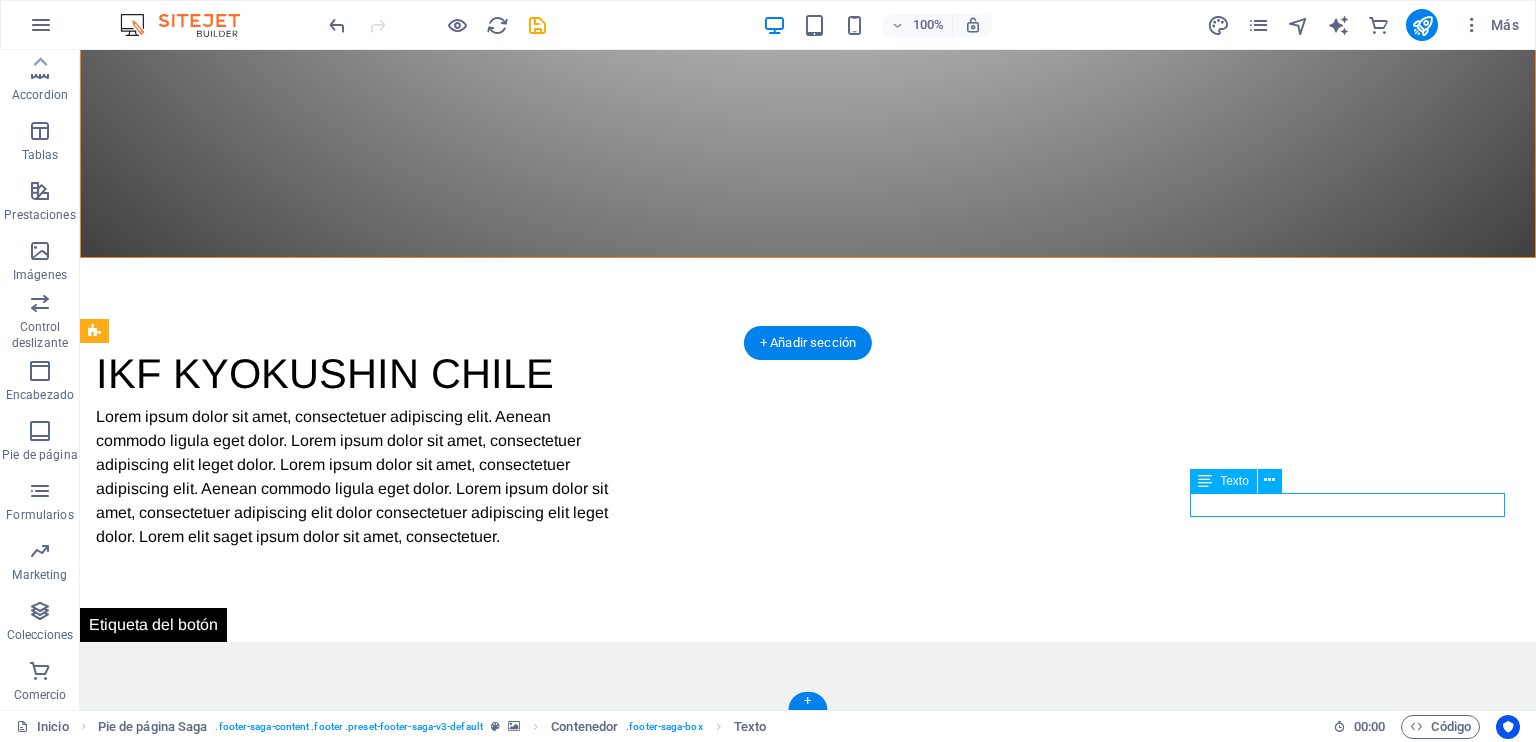 click on "Instagram" at bounding box center [268, 2855] 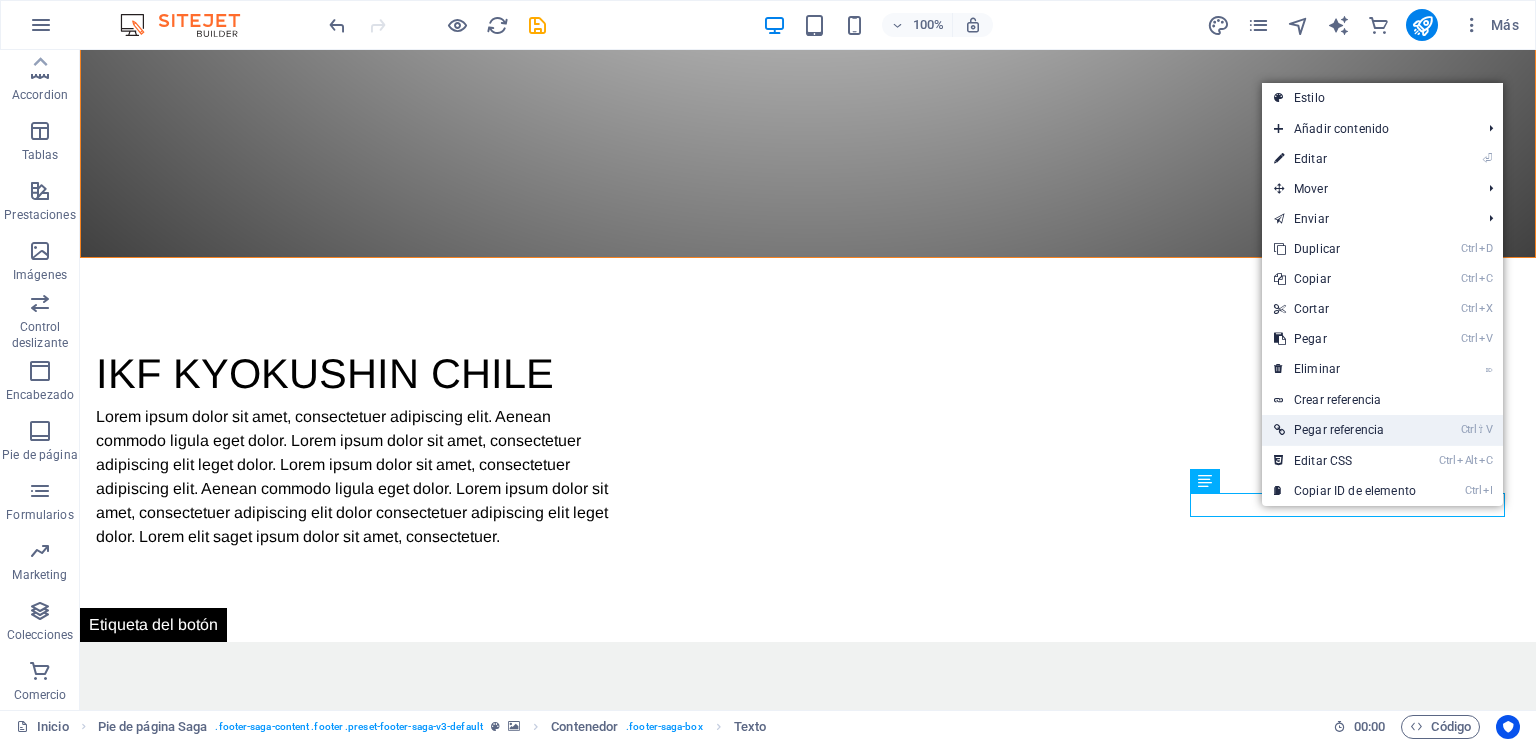 click on "Ctrl ⇧ V  Pegar referencia" at bounding box center [1345, 430] 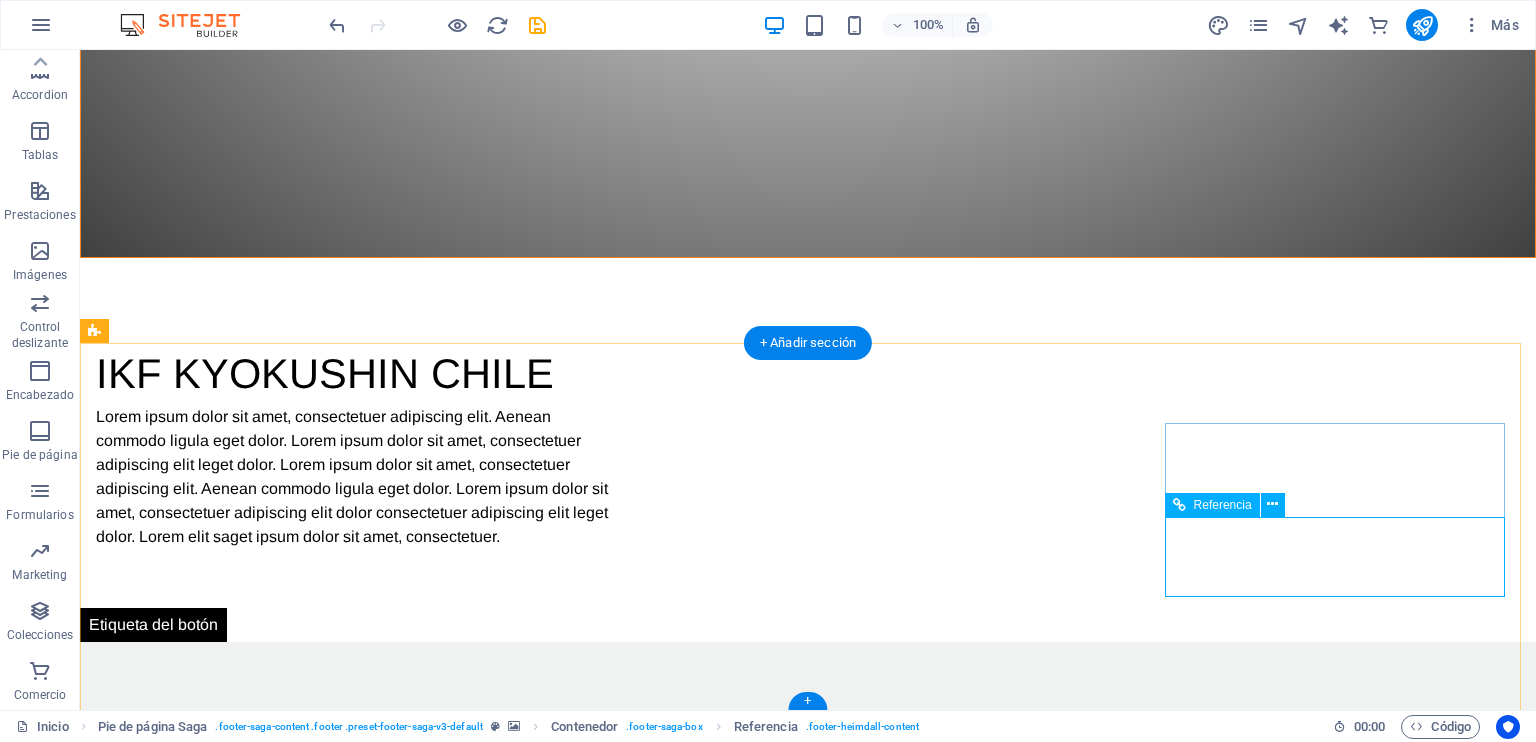 click at bounding box center [268, 2907] 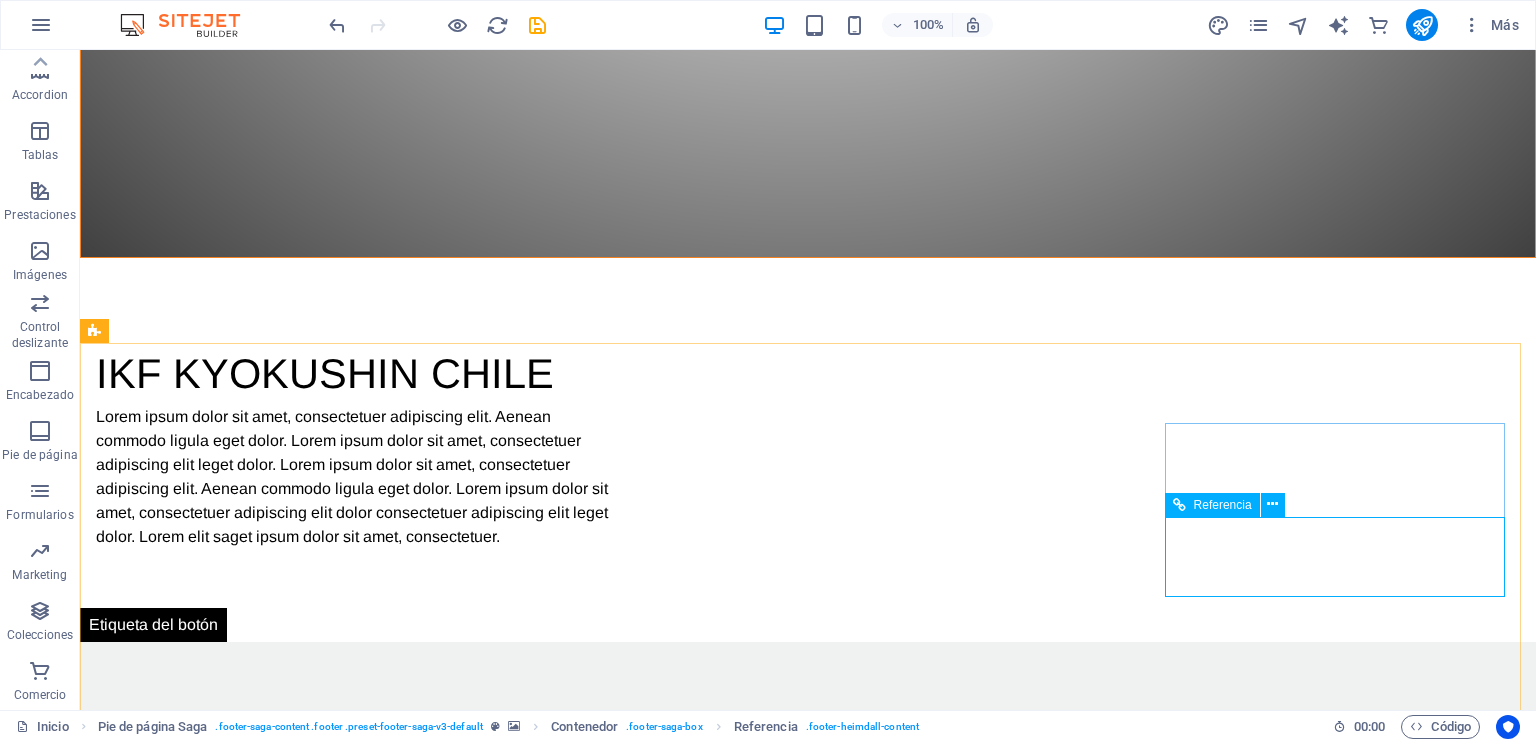 click on "Referencia" at bounding box center [1223, 505] 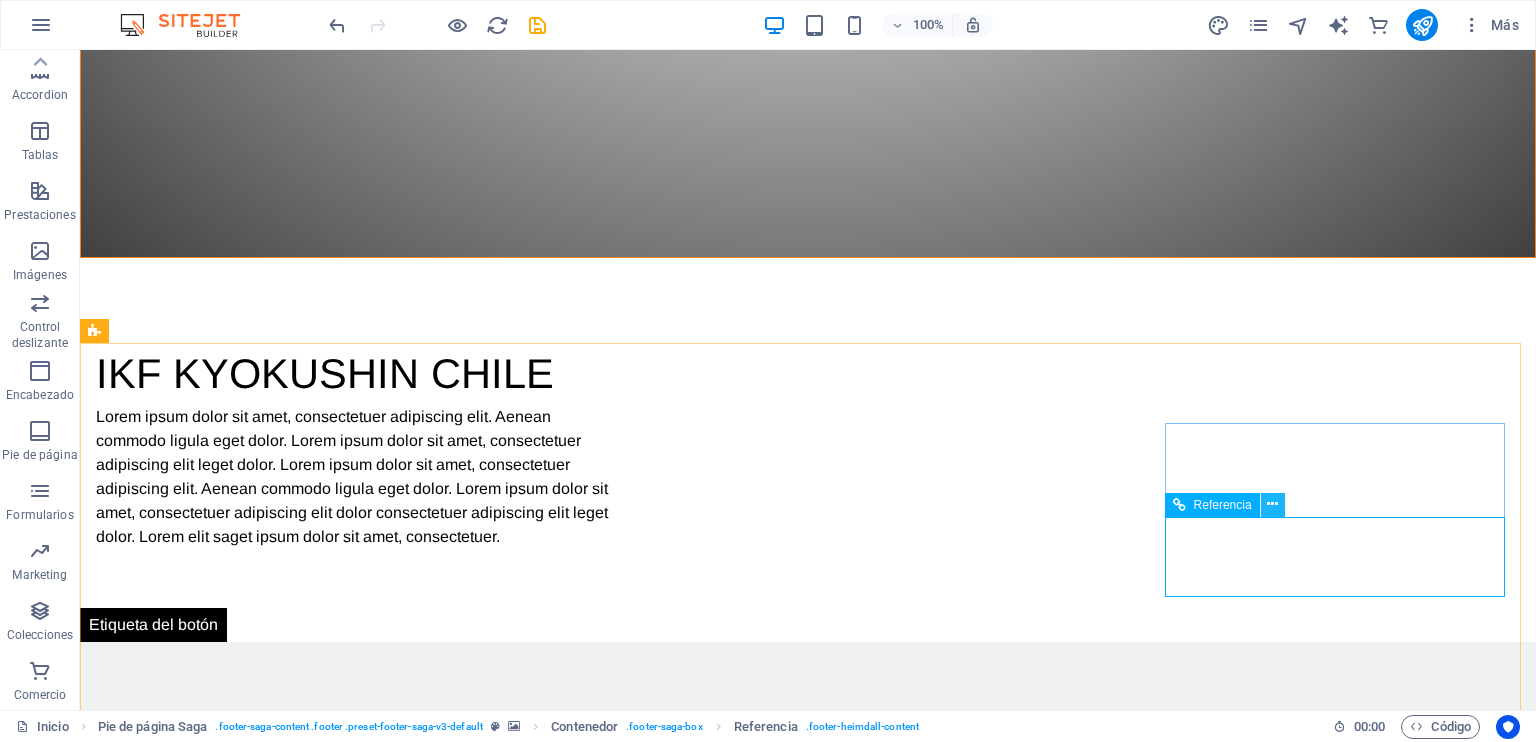 click at bounding box center (1272, 504) 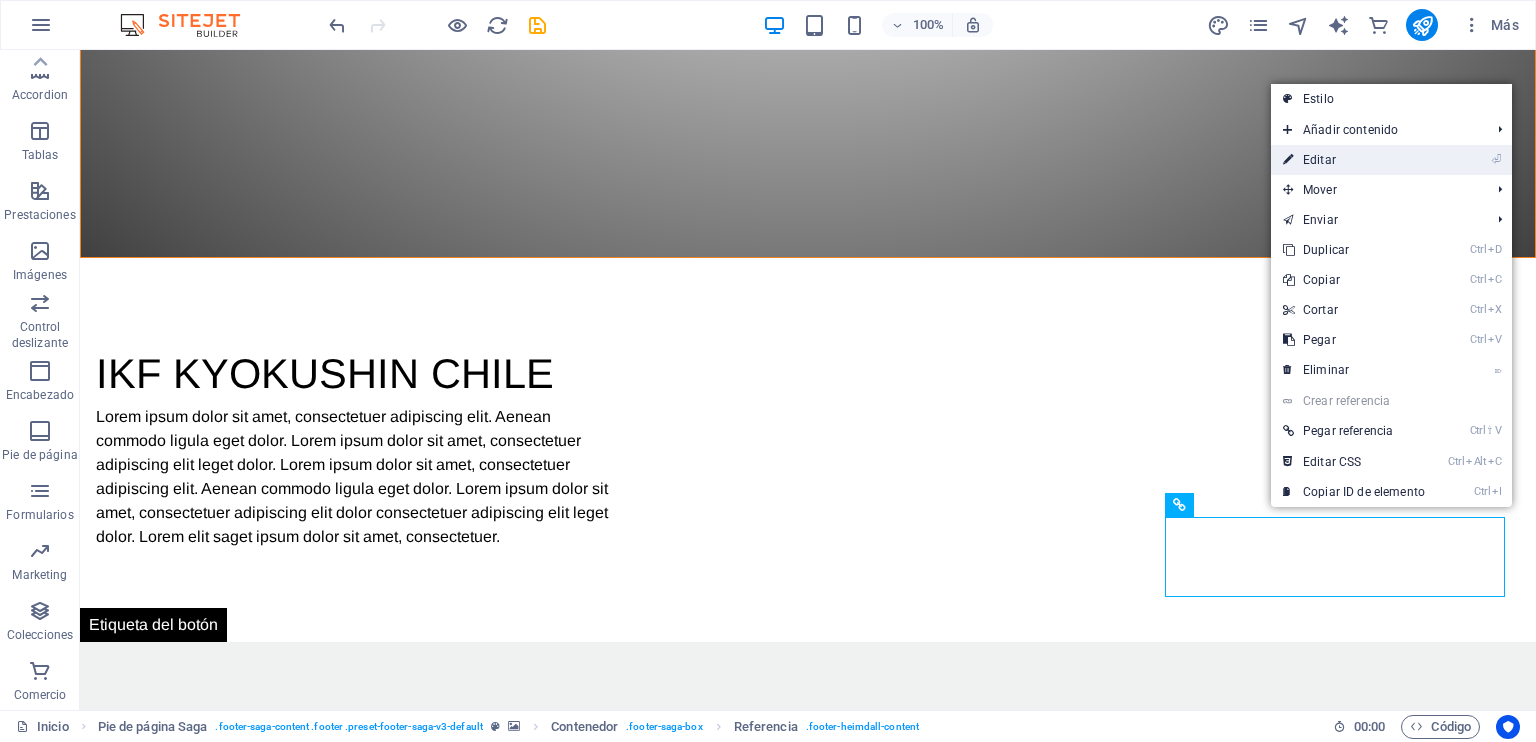 click on "⏎  Editar" at bounding box center [1354, 160] 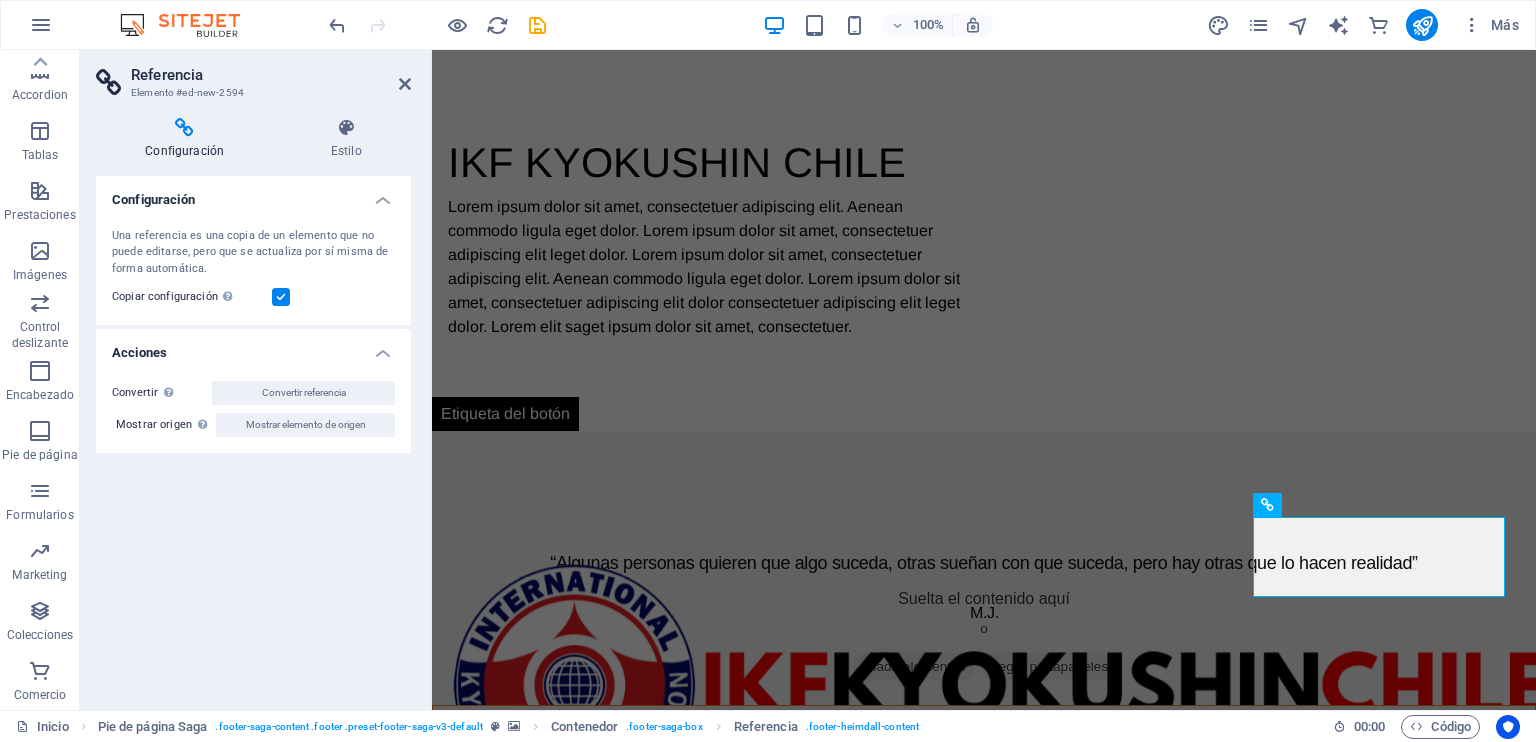 scroll, scrollTop: 1206, scrollLeft: 0, axis: vertical 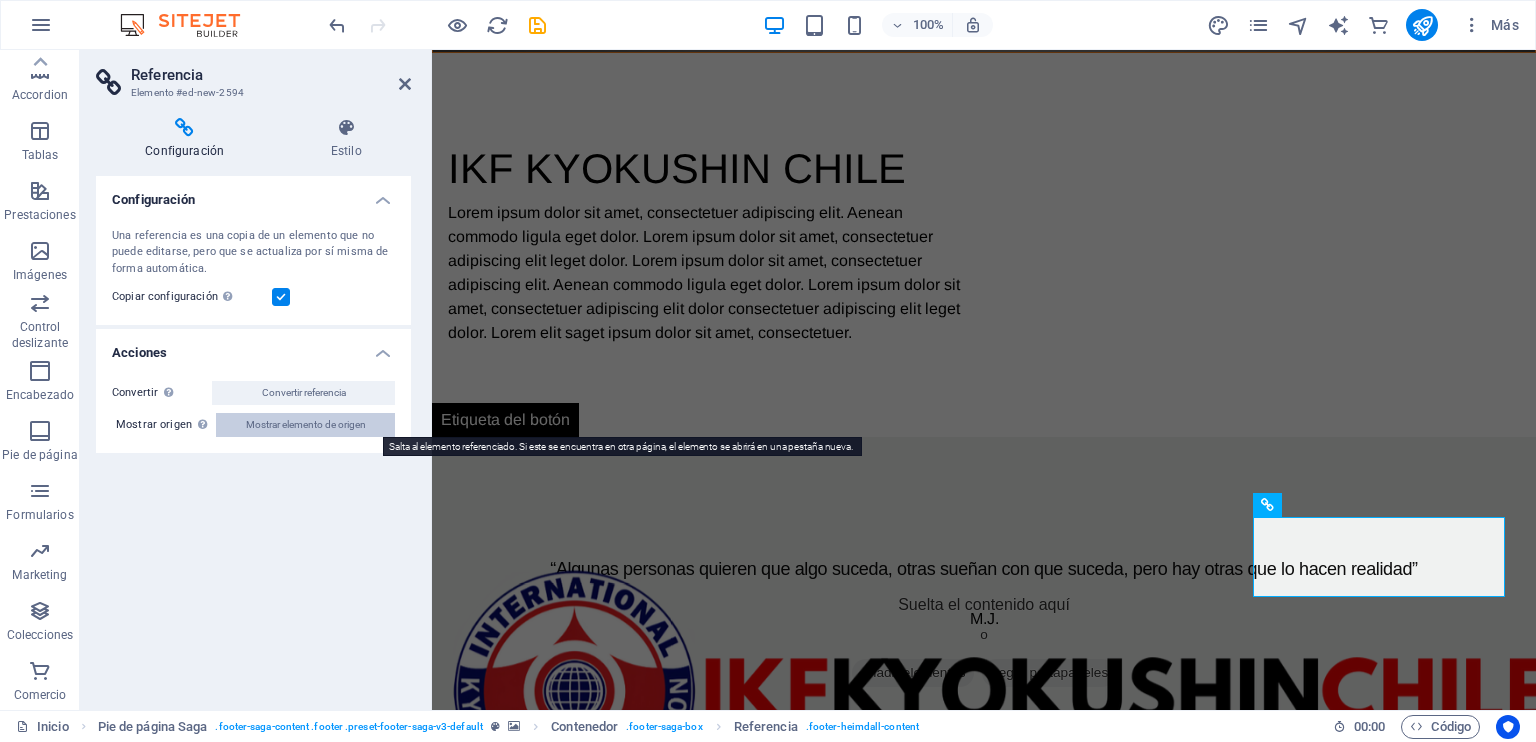 click on "Mostrar elemento de origen" at bounding box center (306, 425) 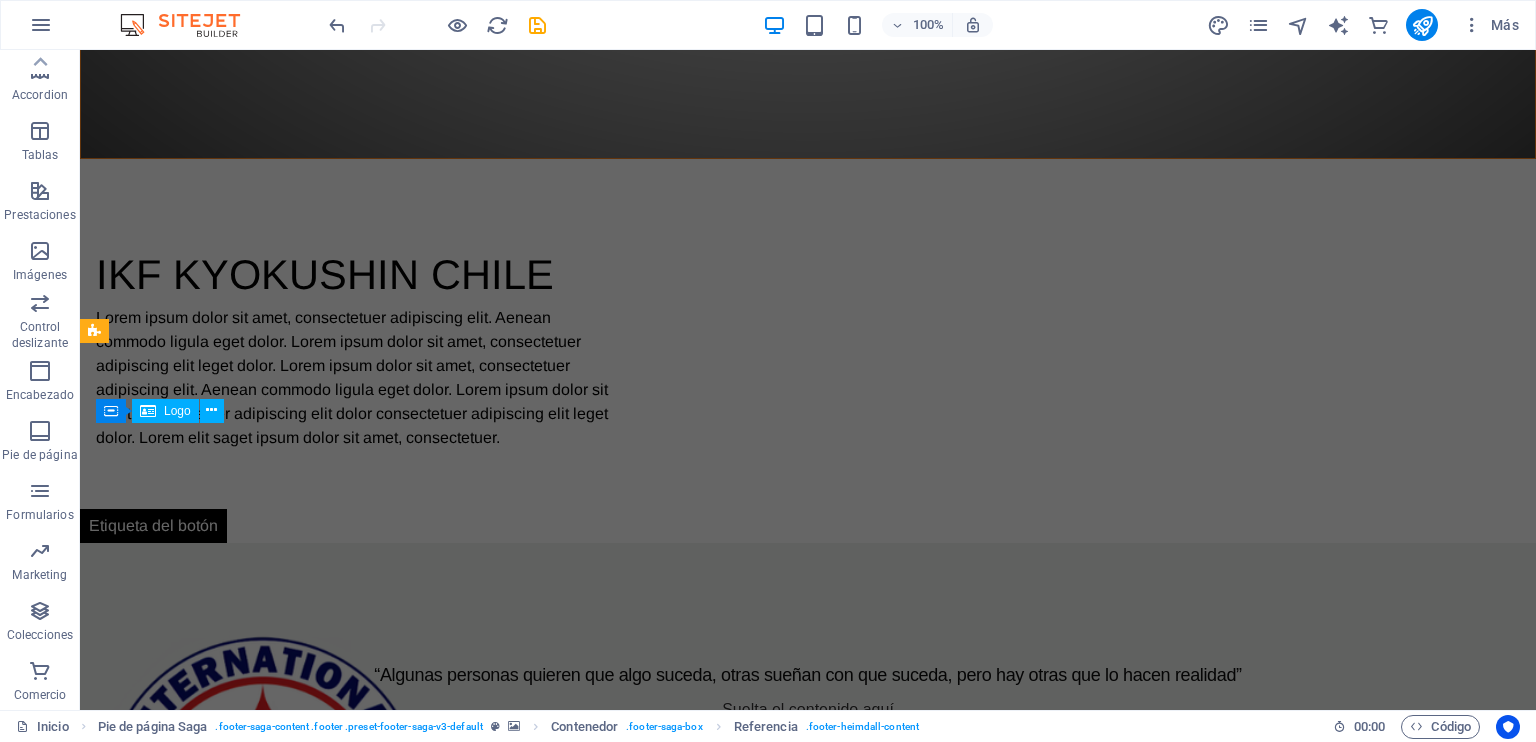 scroll, scrollTop: 1212, scrollLeft: 0, axis: vertical 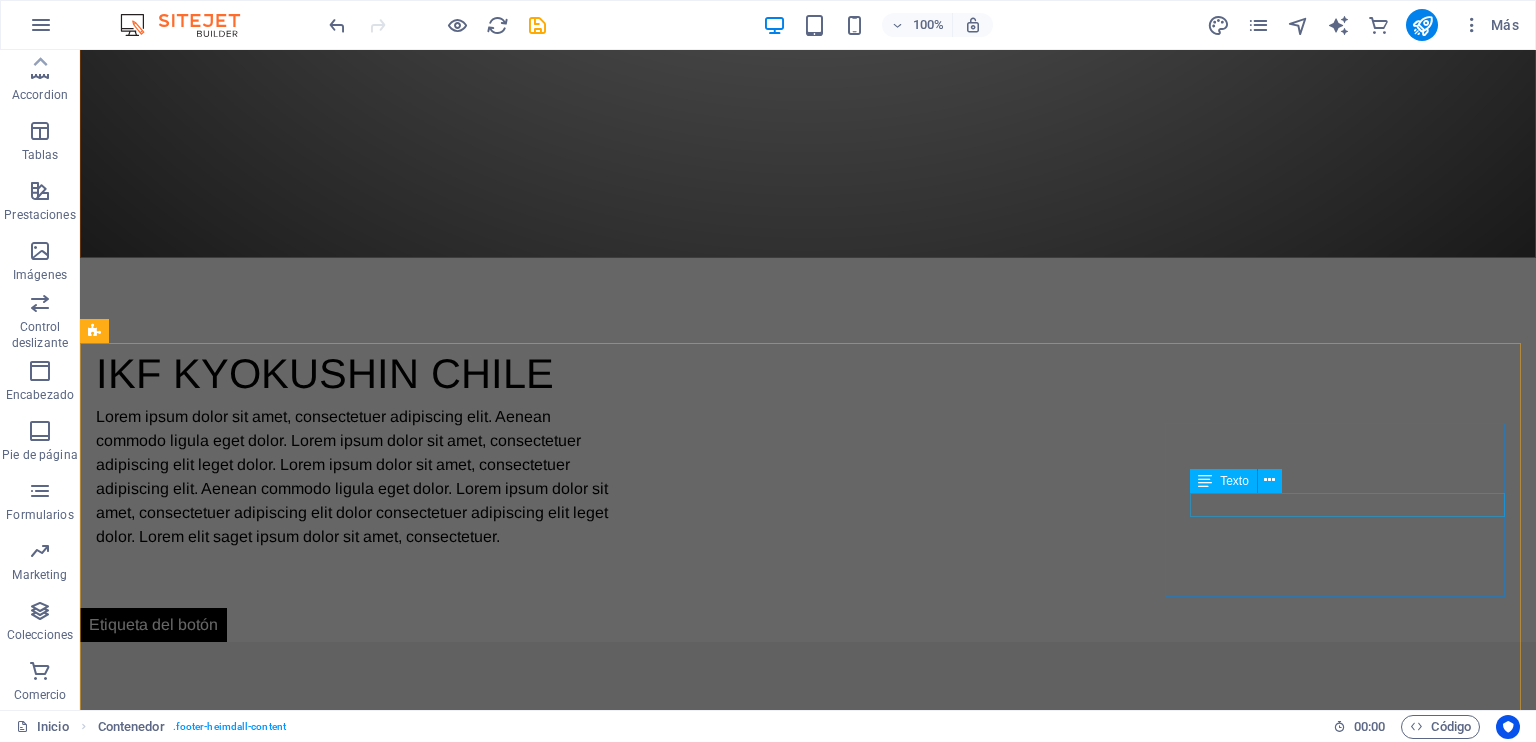 click on "Instagram" at bounding box center [268, 2855] 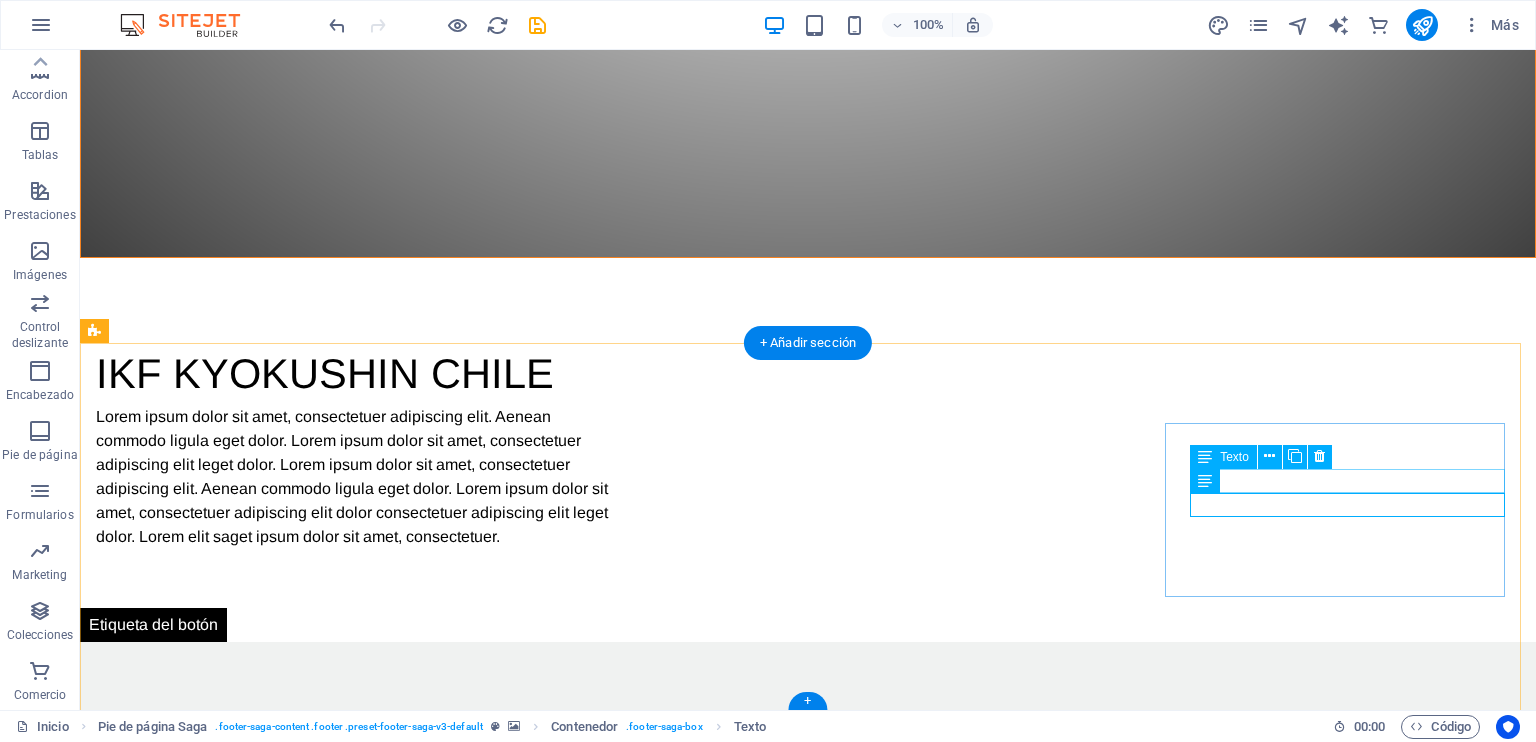 click on "Facebook" at bounding box center (268, 2807) 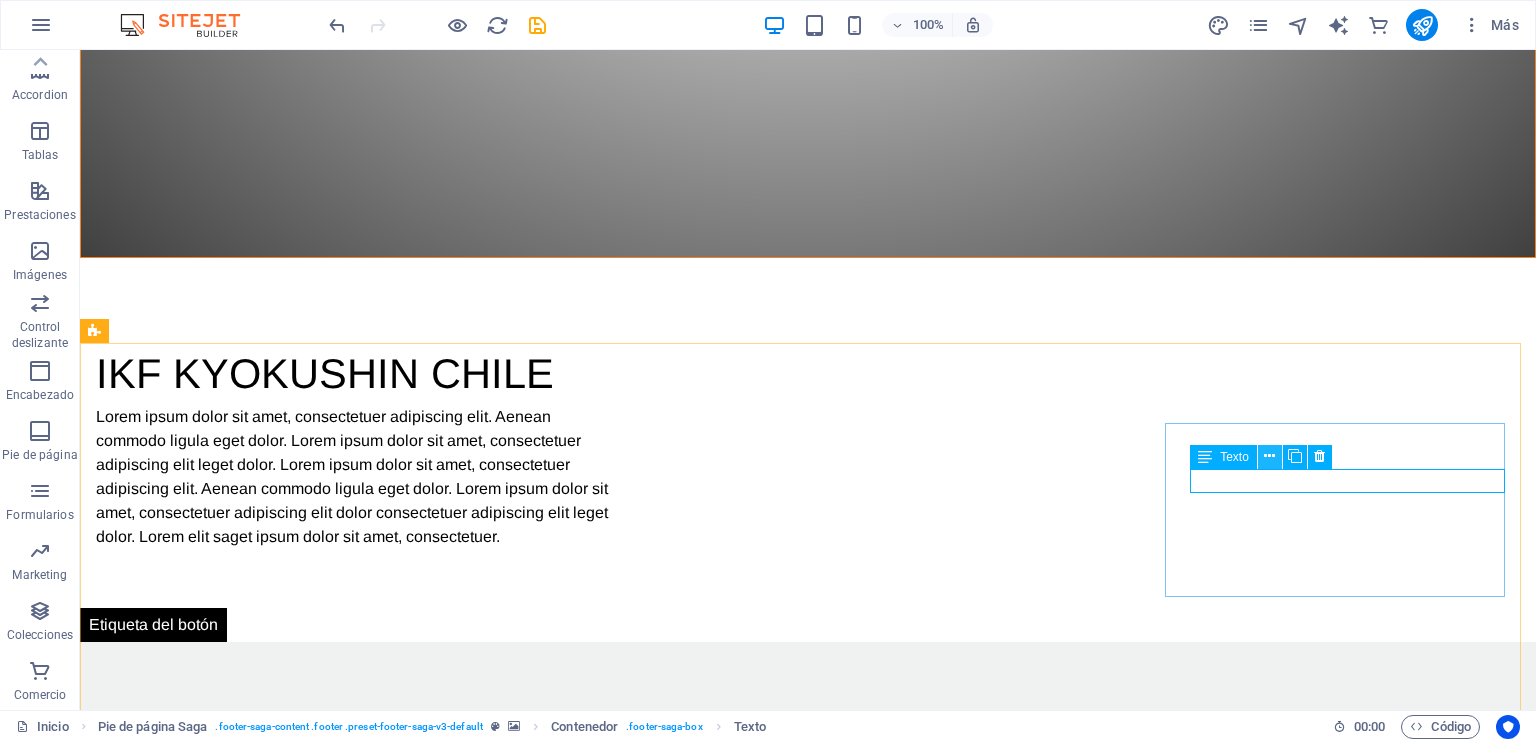 click at bounding box center [1269, 456] 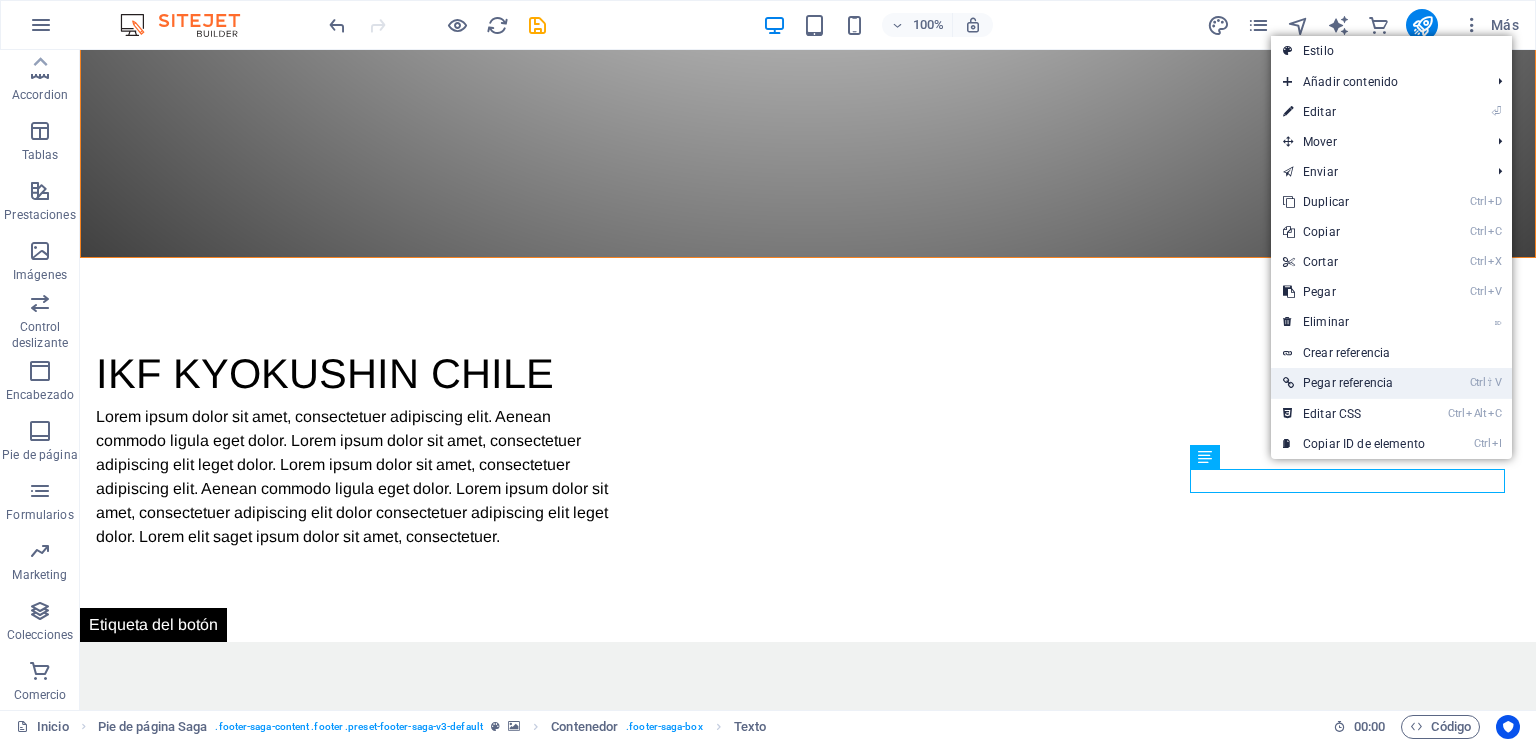click on "Ctrl ⇧ V  Pegar referencia" at bounding box center [1354, 383] 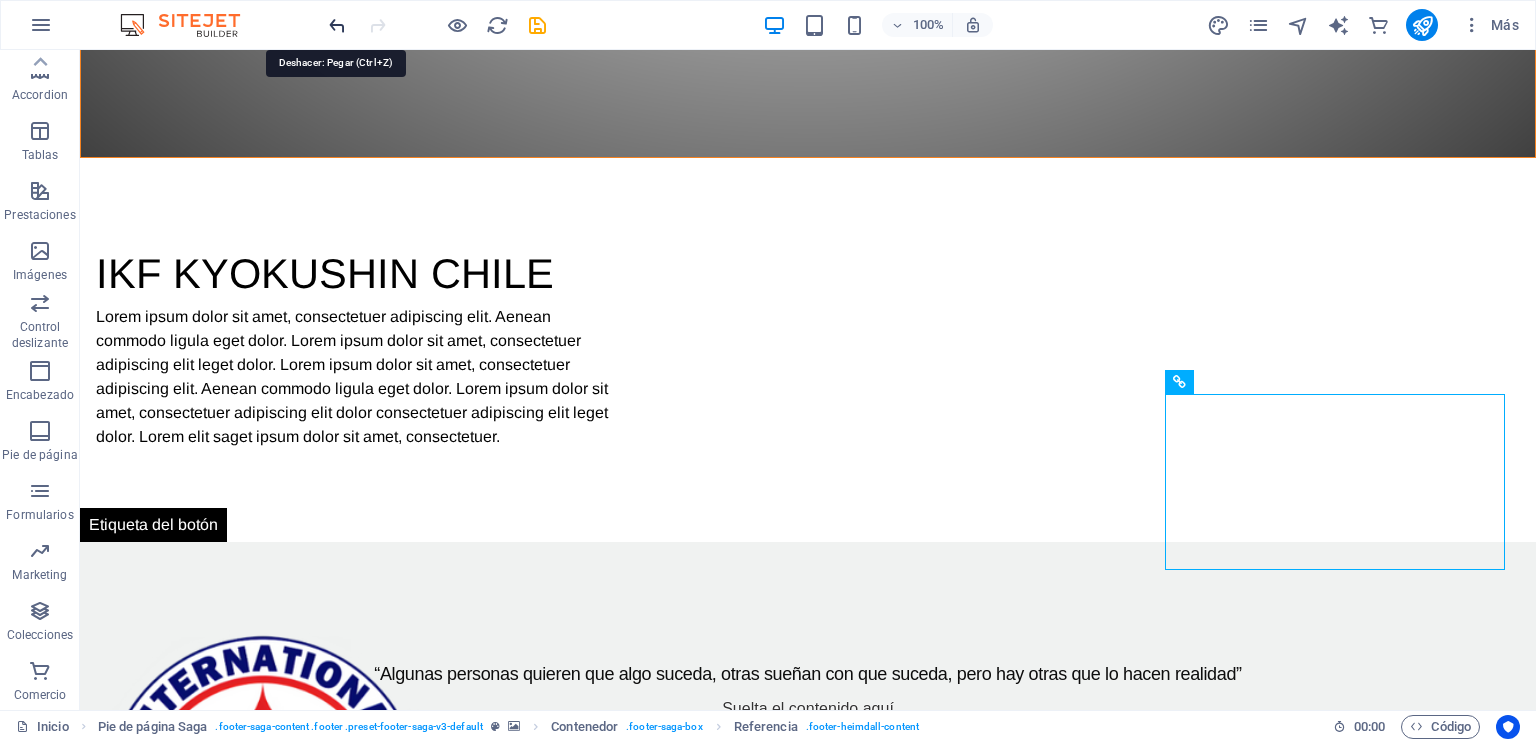 click at bounding box center (337, 25) 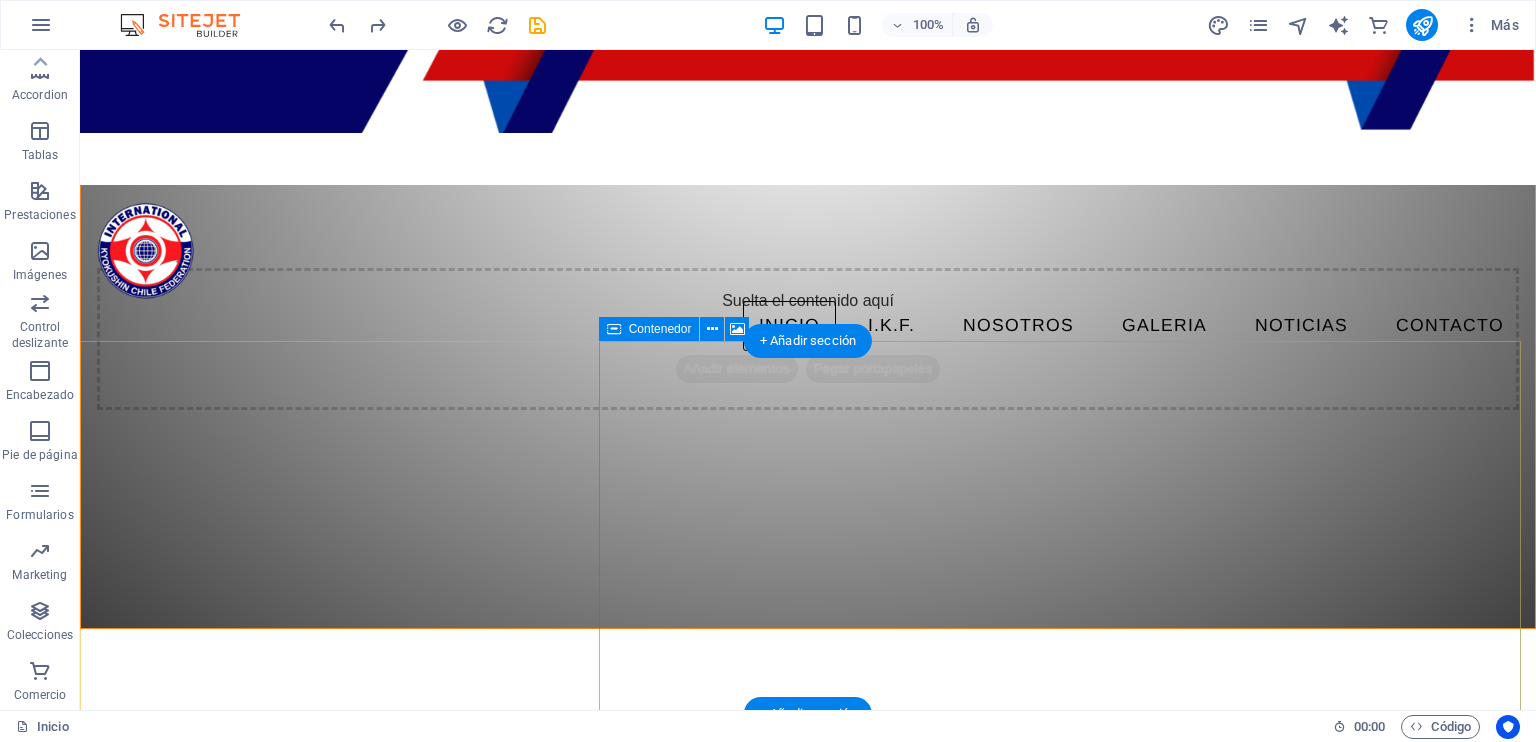 scroll, scrollTop: 812, scrollLeft: 0, axis: vertical 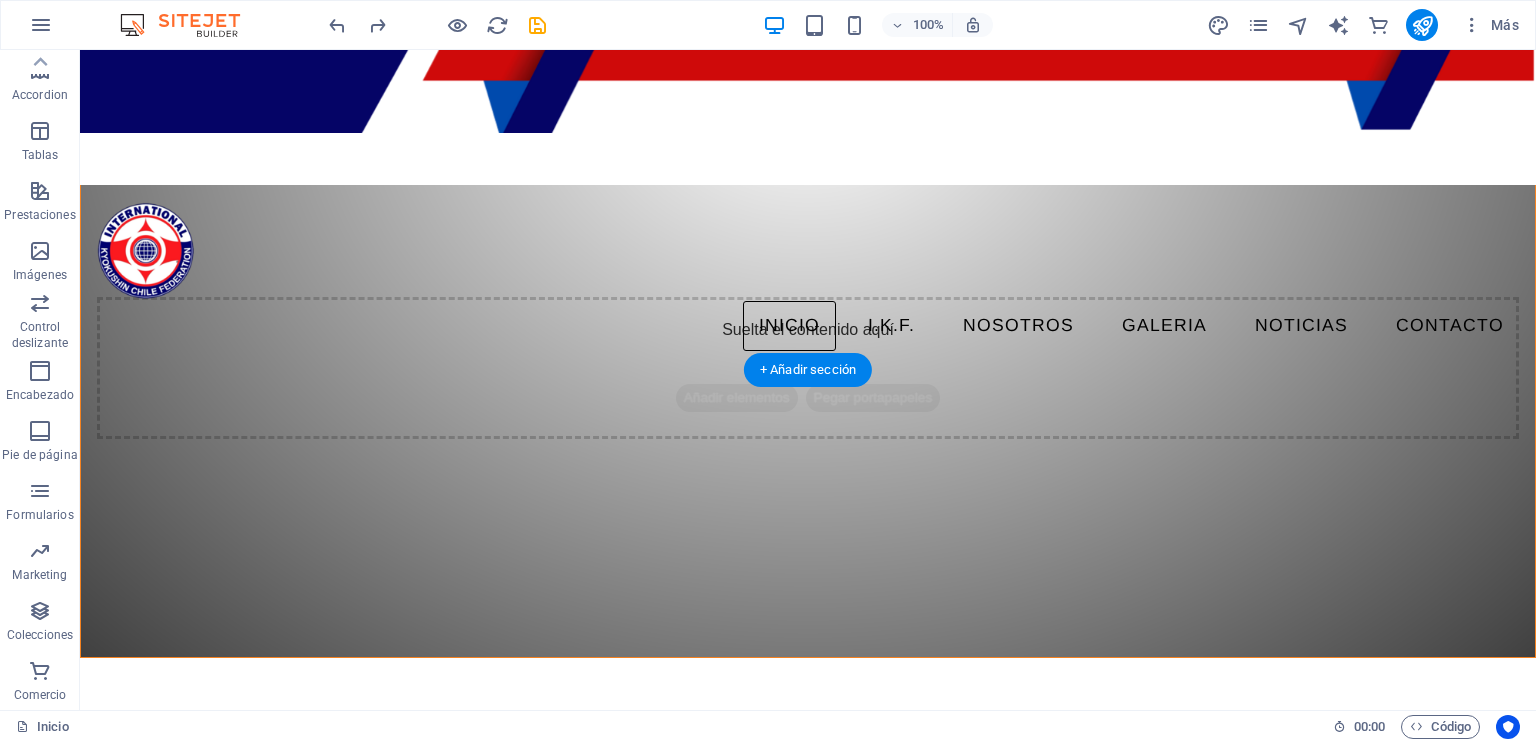 click at bounding box center [808, 1415] 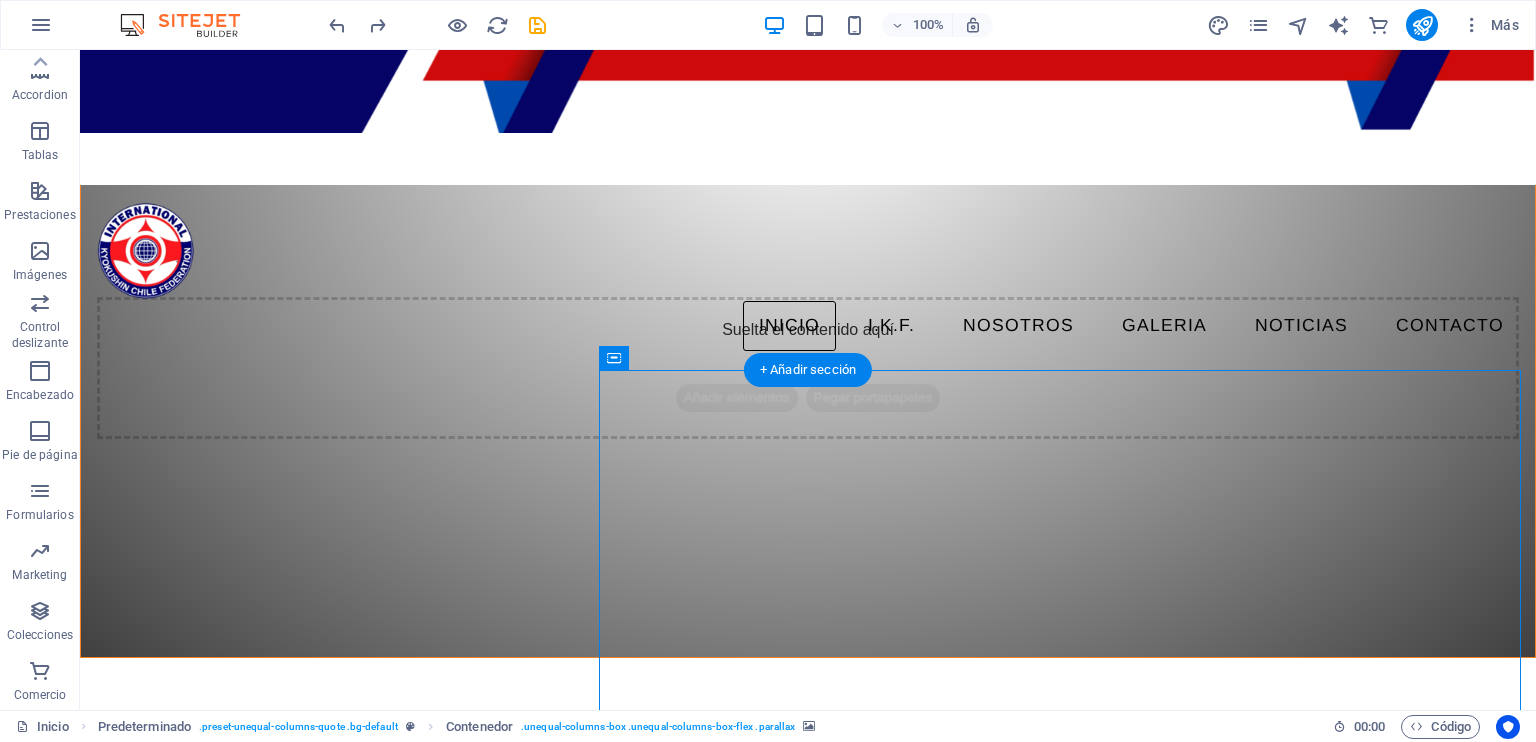 click at bounding box center [808, 1415] 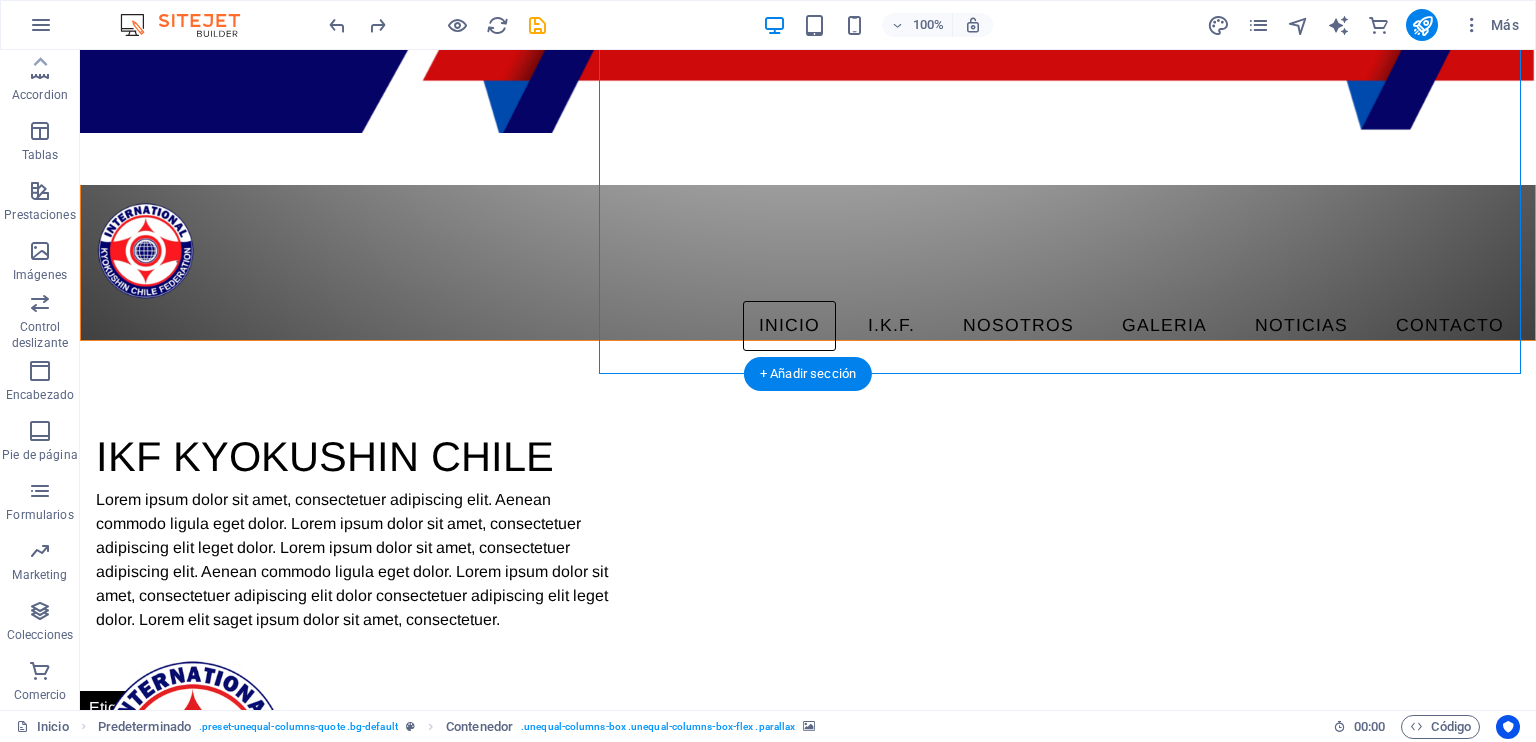 scroll, scrollTop: 1212, scrollLeft: 0, axis: vertical 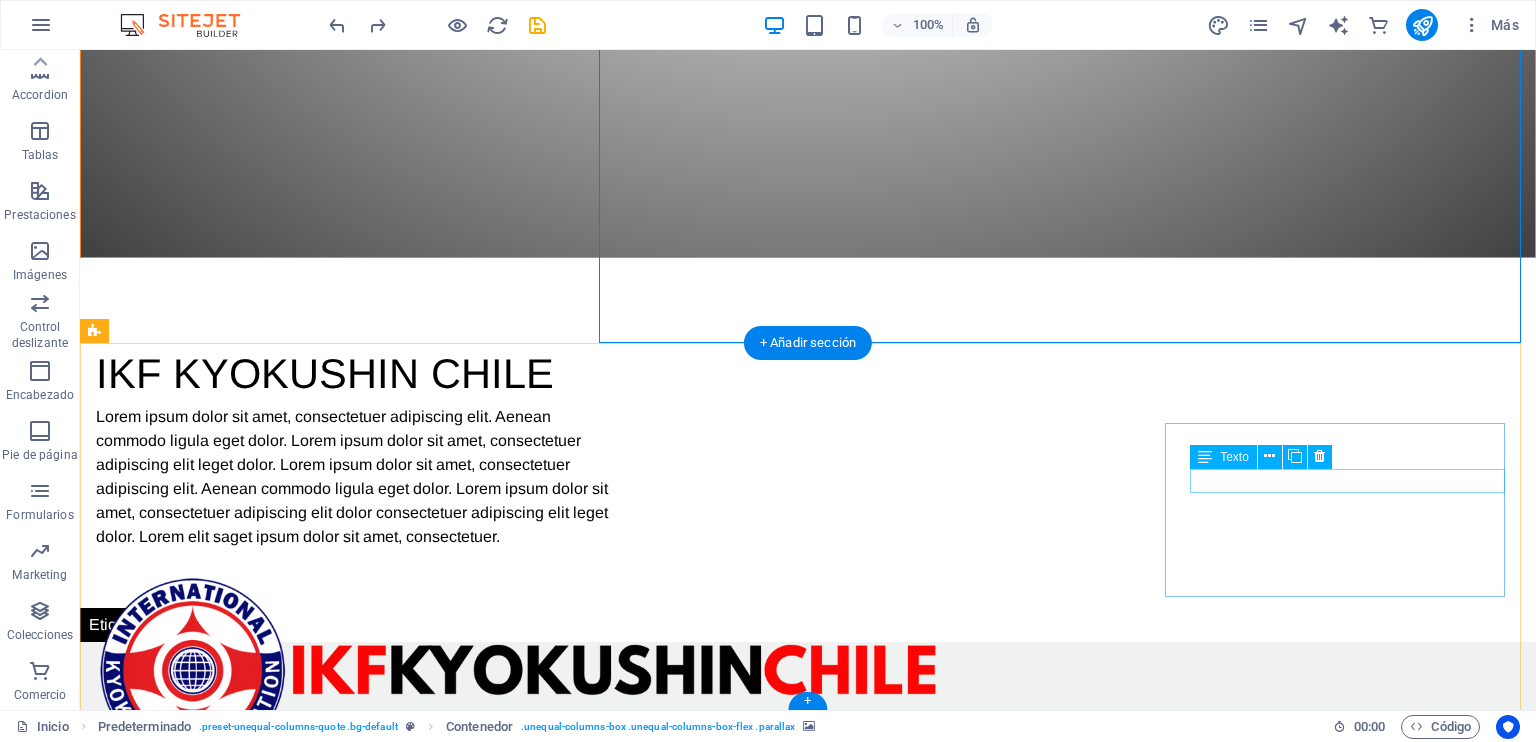 click on "Facebook" at bounding box center [268, 2807] 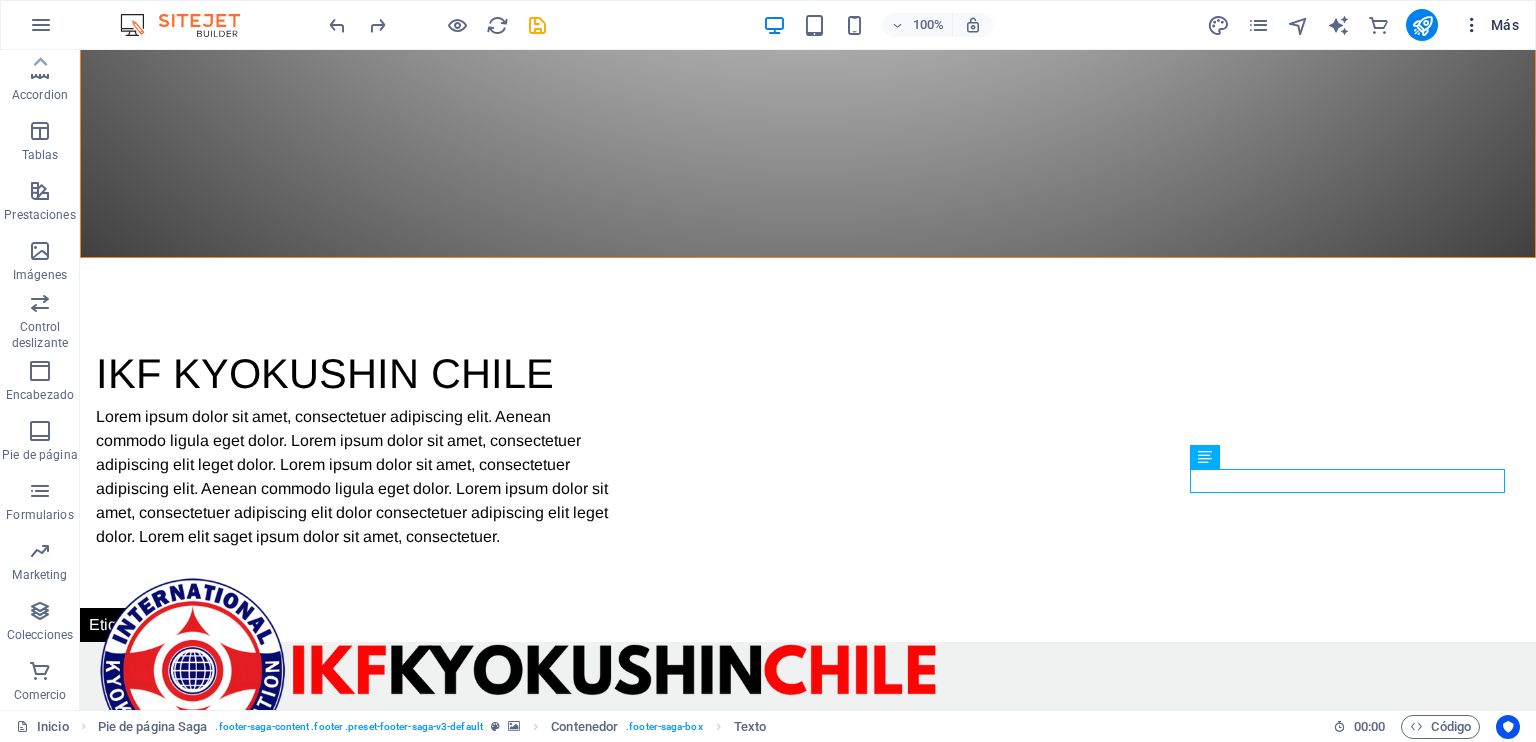 click at bounding box center [1472, 25] 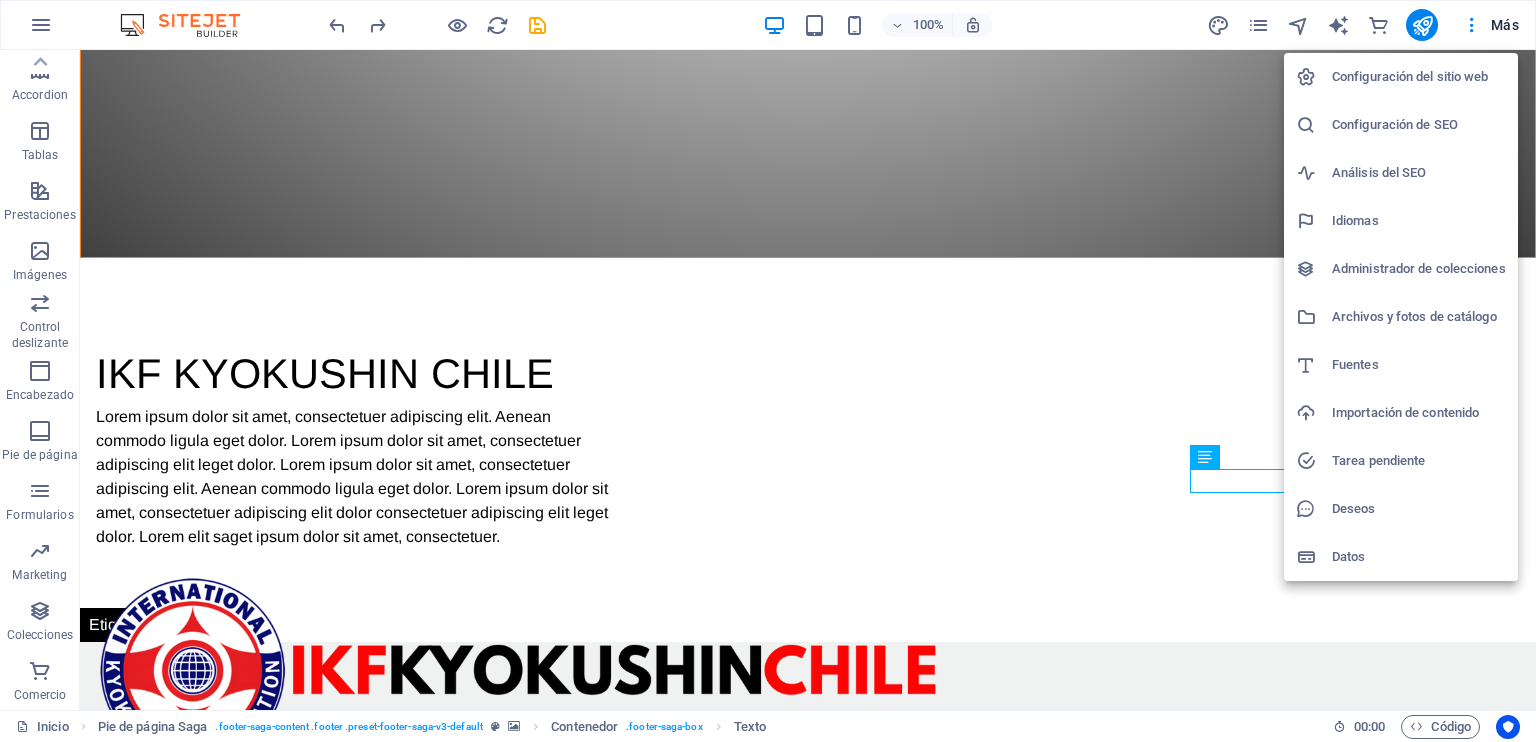 click on "Configuración del sitio web" at bounding box center [1419, 77] 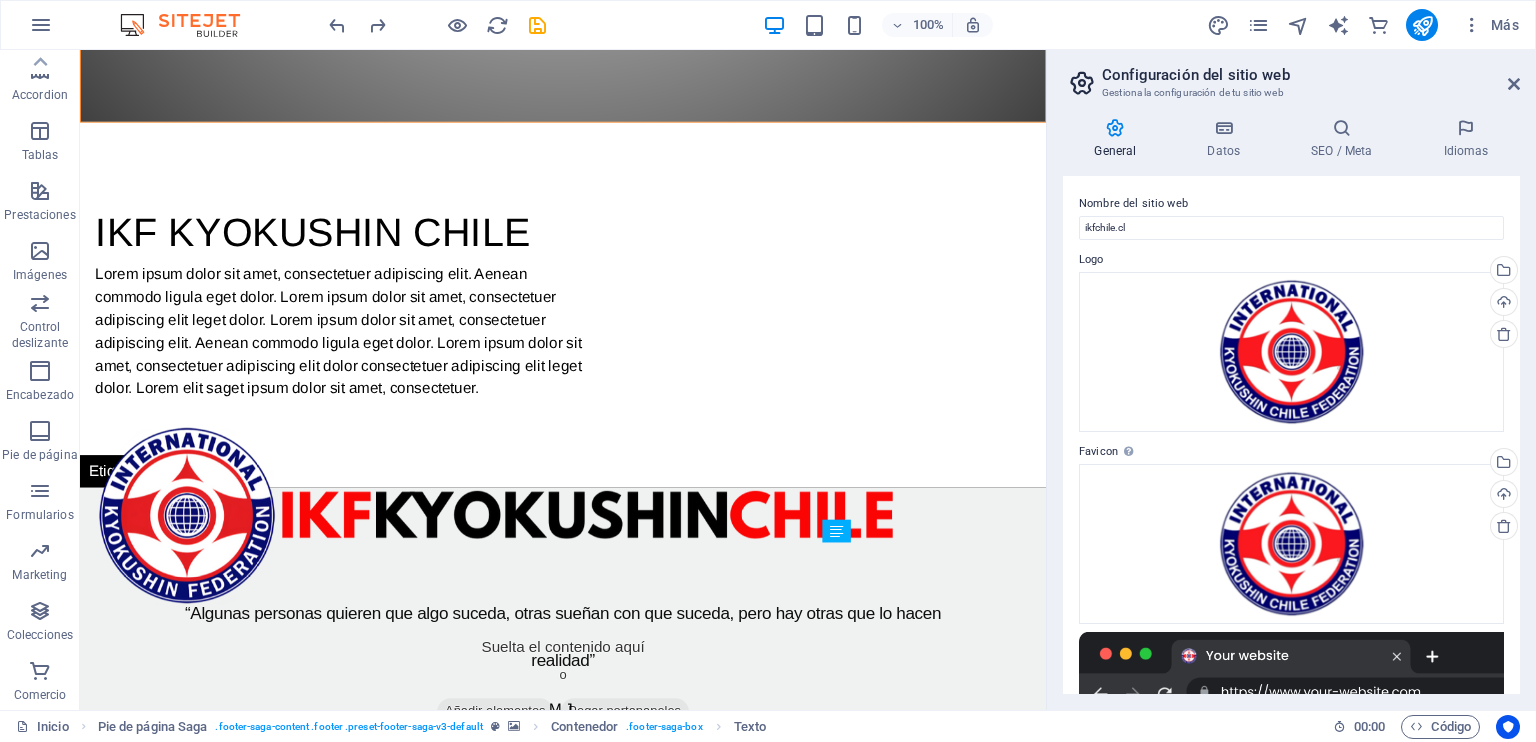 scroll, scrollTop: 1080, scrollLeft: 0, axis: vertical 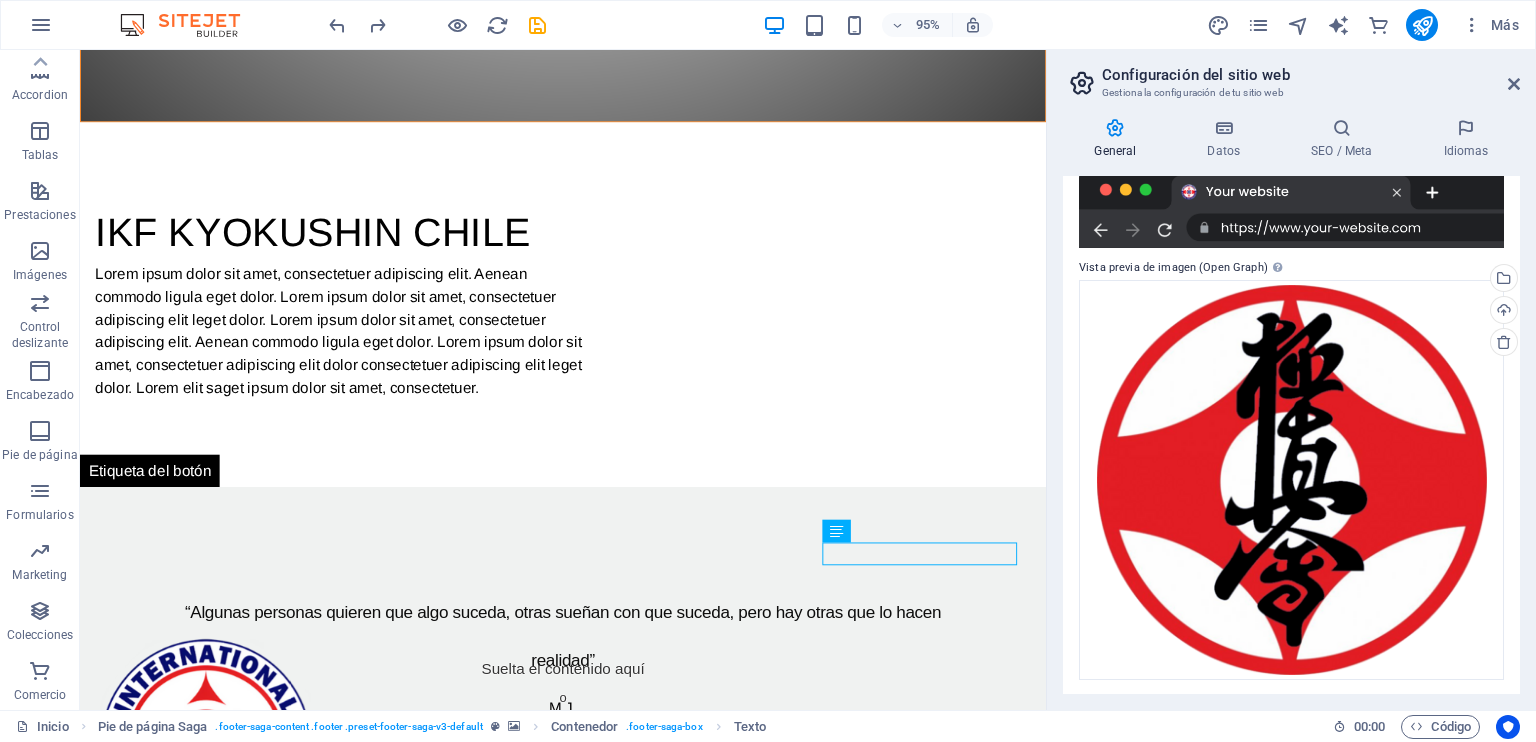 click at bounding box center [1291, 208] 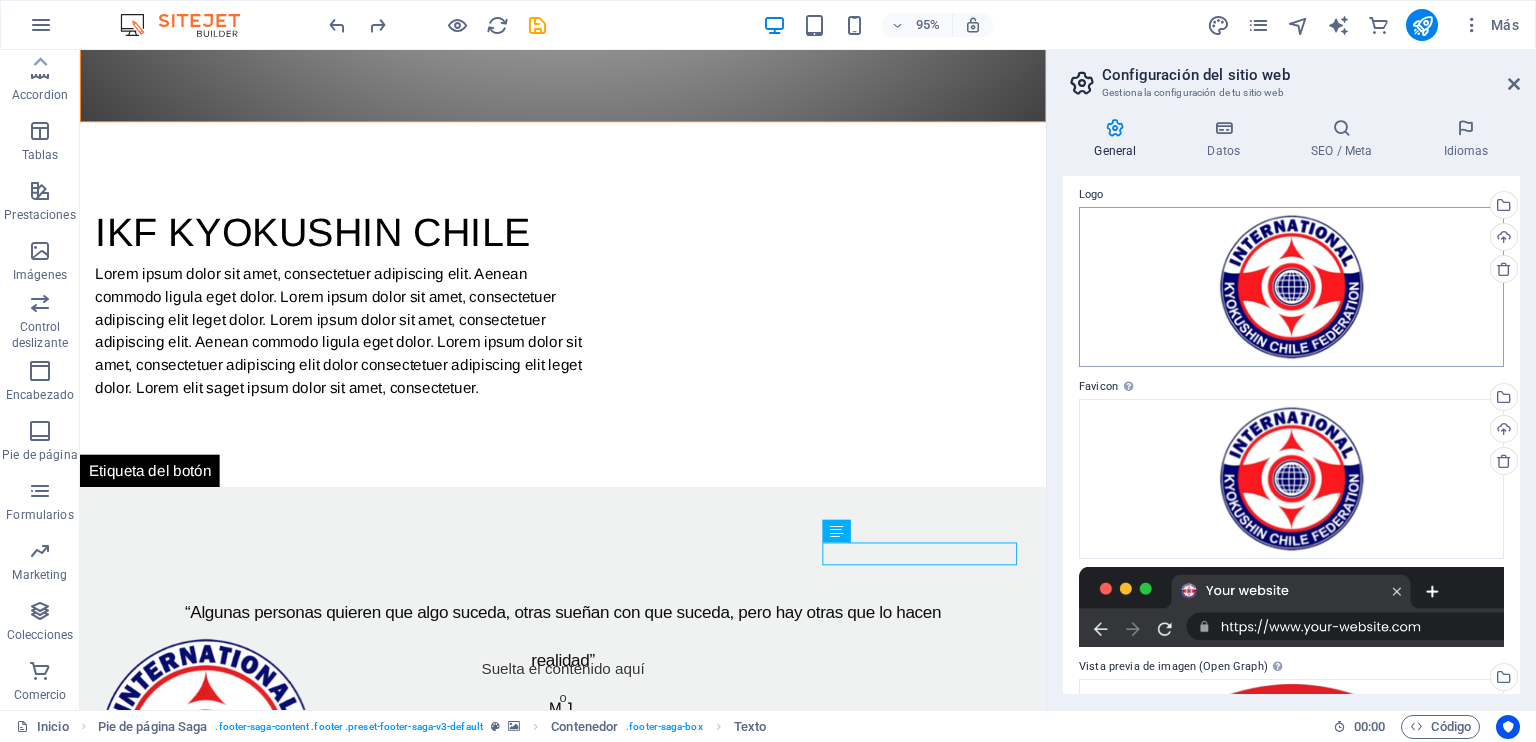 scroll, scrollTop: 0, scrollLeft: 0, axis: both 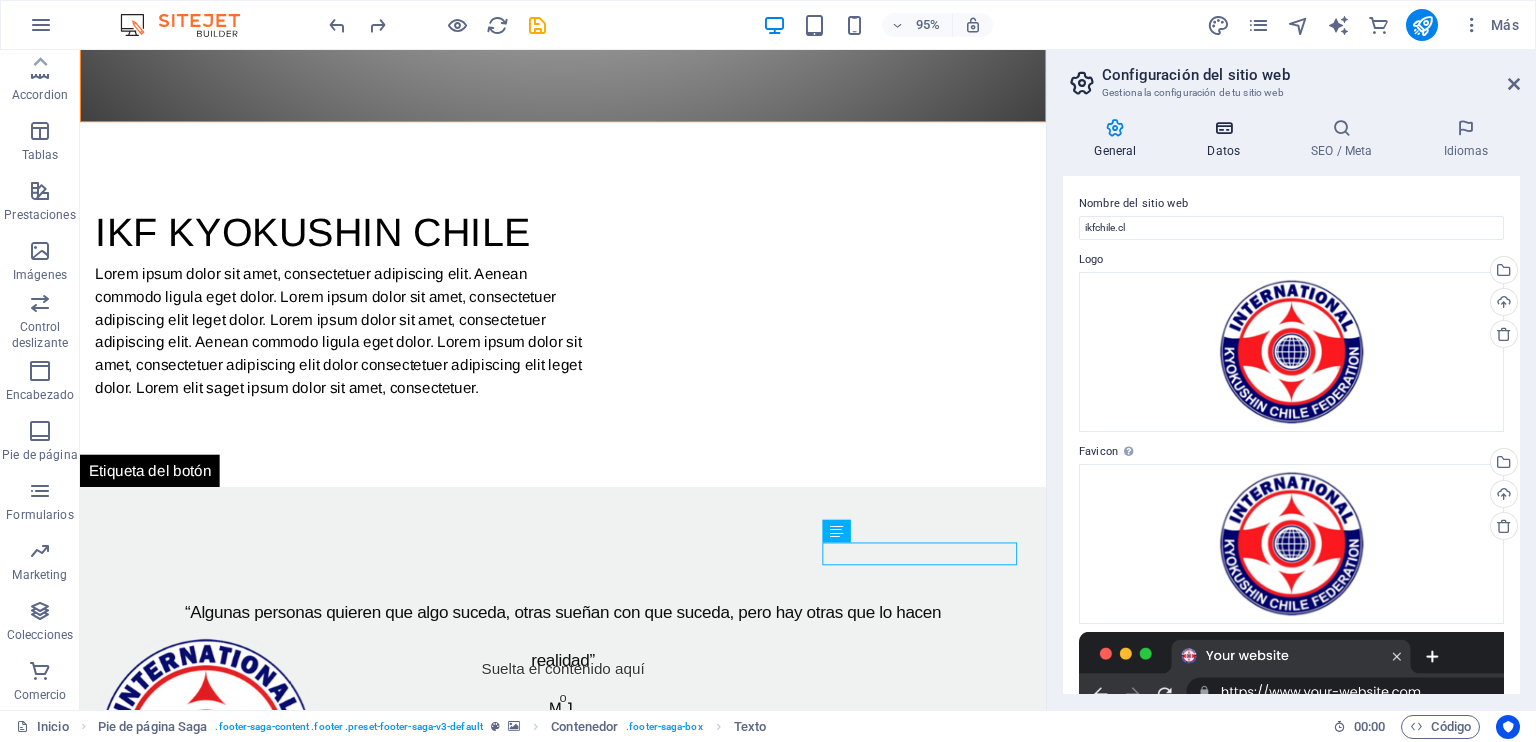 click on "Datos" at bounding box center (1228, 139) 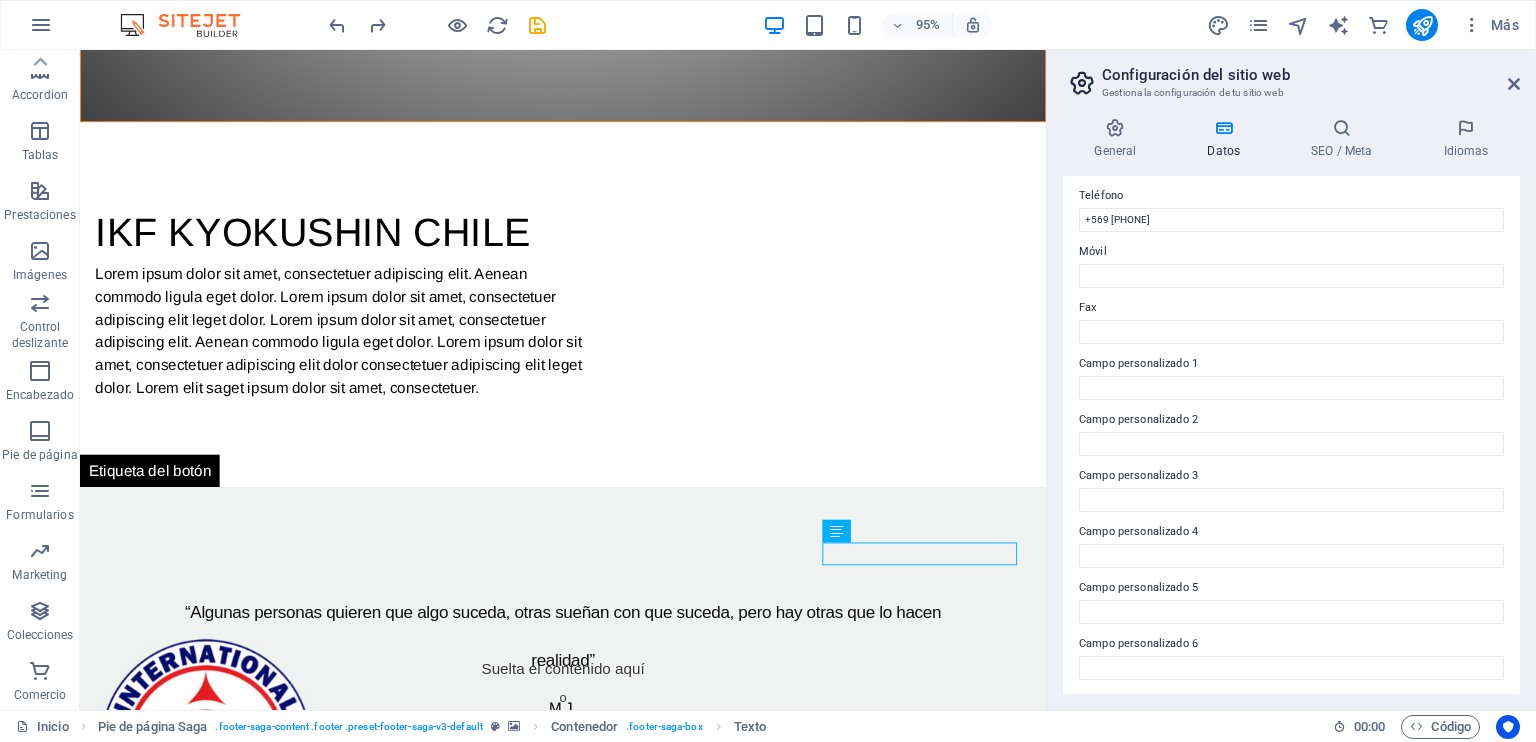 scroll, scrollTop: 342, scrollLeft: 0, axis: vertical 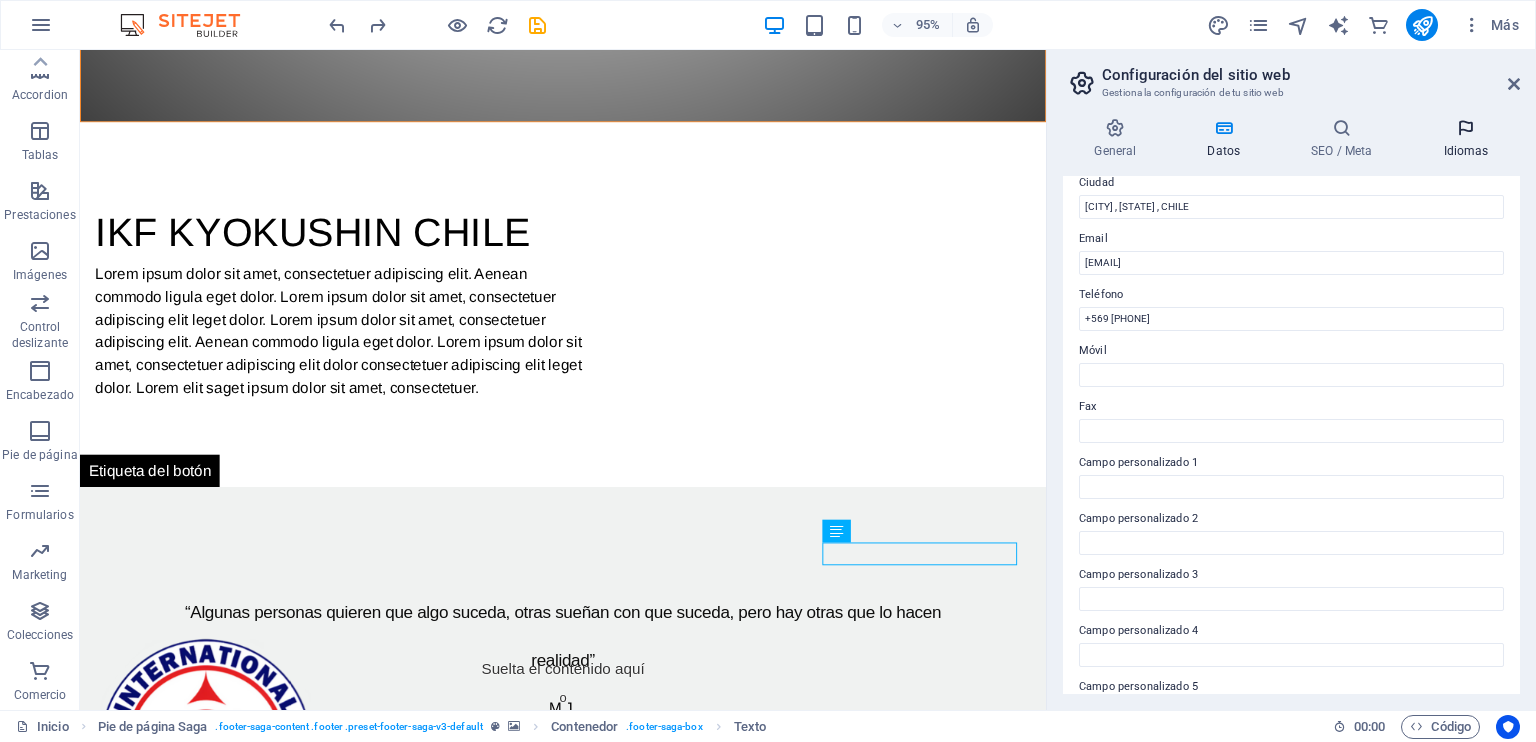 click at bounding box center [1466, 128] 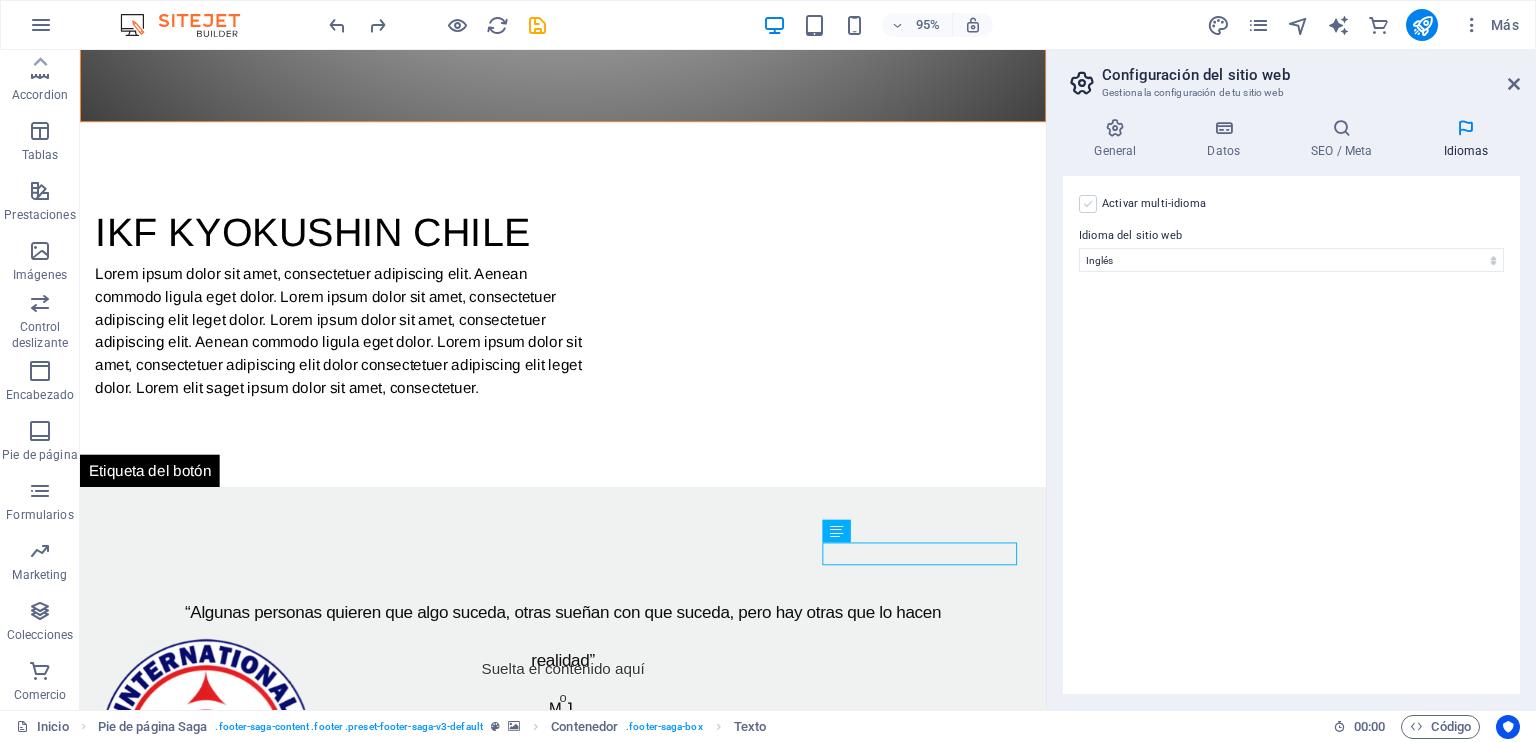 click at bounding box center [1088, 204] 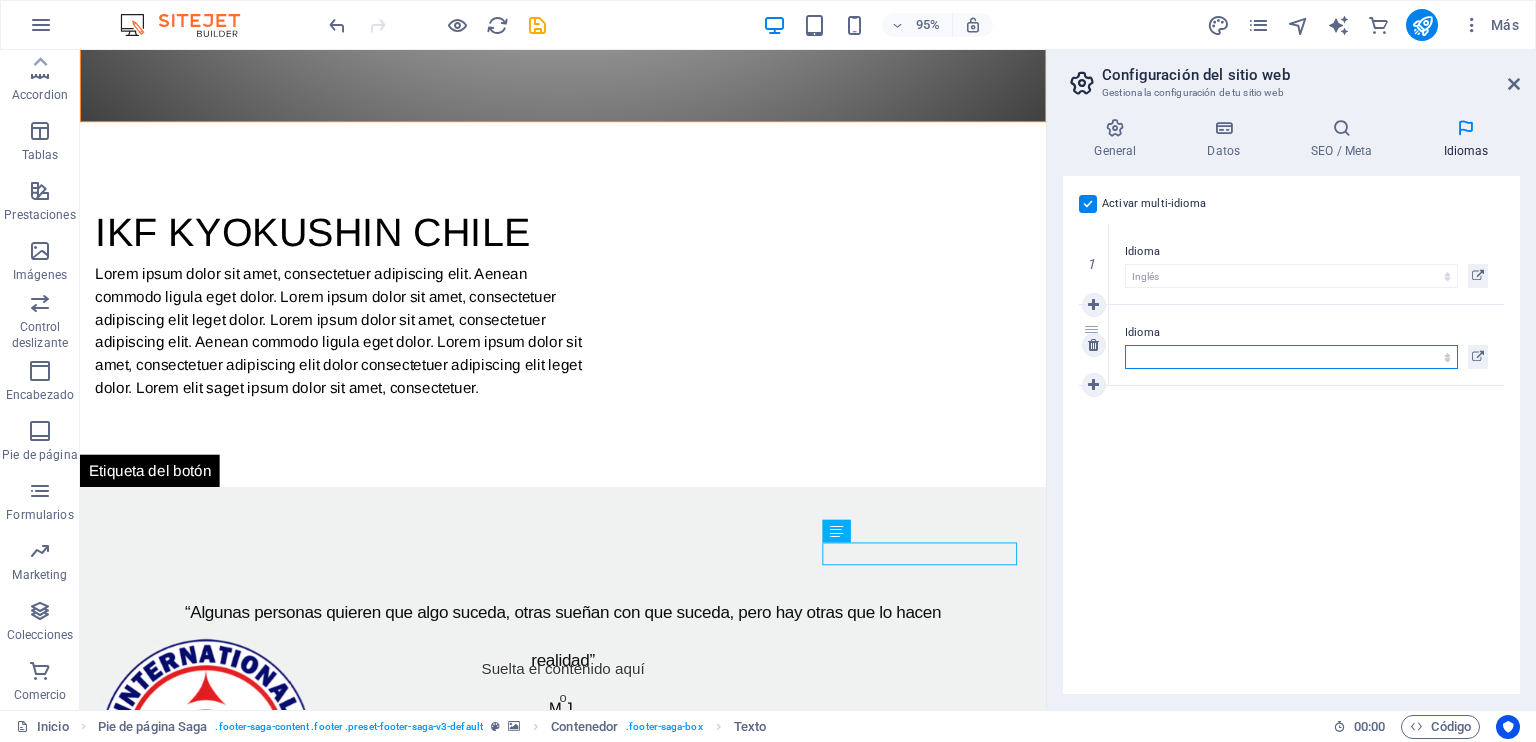 click on "Abkhazian Afar Afrikaans Akan Albanés Alemán Amharic Árabe Aragonese Armenian Assamese Avaric Avestan Aymara Azerbaijani Bambara Bashkir Basque Belarusian Bengalí Bihari languages Bislama Bokmål Bosnian Breton Búlgaro Burmese Catalán Central Khmer Chamorro Chechen Checo Chino Church Slavic Chuvash Coreano Cornish Corsican Cree Croata Danés Dzongkha Eslovaco Esloveno Español Esperanto Estonian Ewe Faroese Farsi (Persa) Fijian Finlandés Francés Fulah Gaelic Galician Ganda Georgian Greenlandic Griego Guaraní Gujarati Haitian Creole Hausa Hebreo Herero Hindi Hiri Motu Holandés Húngaro Ido Igbo Indonesio Inglés Interlingua Interlingue Inuktitut Inupiaq Irish Islandés Italiano Japonés Javanese Kannada Kanuri Kashmiri Kazakh Kikuyu Kinyarwanda Komi Kongo Kurdish Kwanyama Kyrgyz Lao Latín Letón Limburgish Lingala Lituano Luba-Katanga Luxembourgish Macedonio Malagasy Malay Malayalam Maldivian Maltés Manx Maori Marathi Marshallese Mongolian Nauru Navajo Ndonga Nepali North Ndebele Northern Sami Pali" at bounding box center (1291, 357) 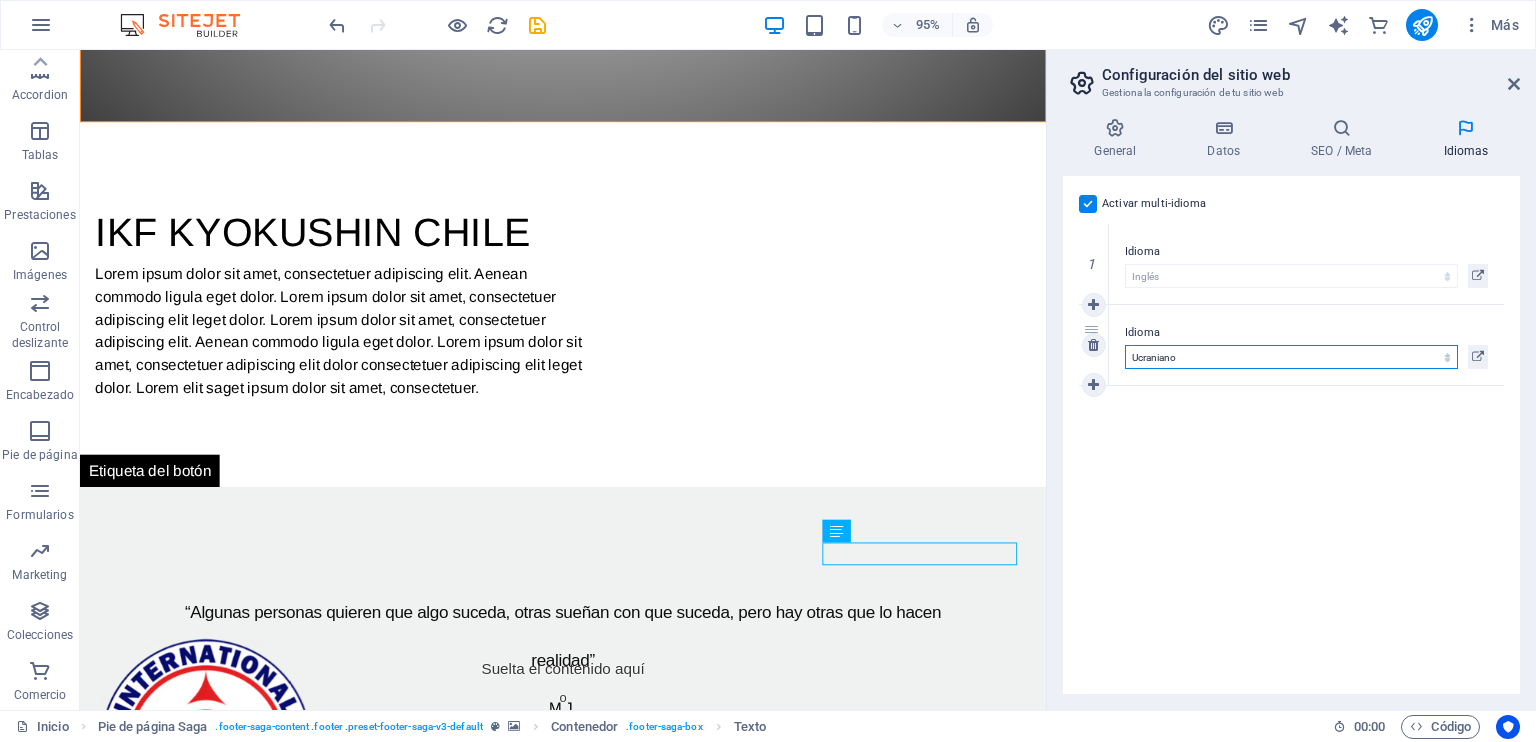click on "Abkhazian Afar Afrikaans Akan Albanés Alemán Amharic Árabe Aragonese Armenian Assamese Avaric Avestan Aymara Azerbaijani Bambara Bashkir Basque Belarusian Bengalí Bihari languages Bislama Bokmål Bosnian Breton Búlgaro Burmese Catalán Central Khmer Chamorro Chechen Checo Chino Church Slavic Chuvash Coreano Cornish Corsican Cree Croata Danés Dzongkha Eslovaco Esloveno Español Esperanto Estonian Ewe Faroese Farsi (Persa) Fijian Finlandés Francés Fulah Gaelic Galician Ganda Georgian Greenlandic Griego Guaraní Gujarati Haitian Creole Hausa Hebreo Herero Hindi Hiri Motu Holandés Húngaro Ido Igbo Indonesio Inglés Interlingua Interlingue Inuktitut Inupiaq Irish Islandés Italiano Japonés Javanese Kannada Kanuri Kashmiri Kazakh Kikuyu Kinyarwanda Komi Kongo Kurdish Kwanyama Kyrgyz Lao Latín Letón Limburgish Lingala Lituano Luba-Katanga Luxembourgish Macedonio Malagasy Malay Malayalam Maldivian Maltés Manx Maori Marathi Marshallese Mongolian Nauru Navajo Ndonga Nepali North Ndebele Northern Sami Pali" at bounding box center [1291, 357] 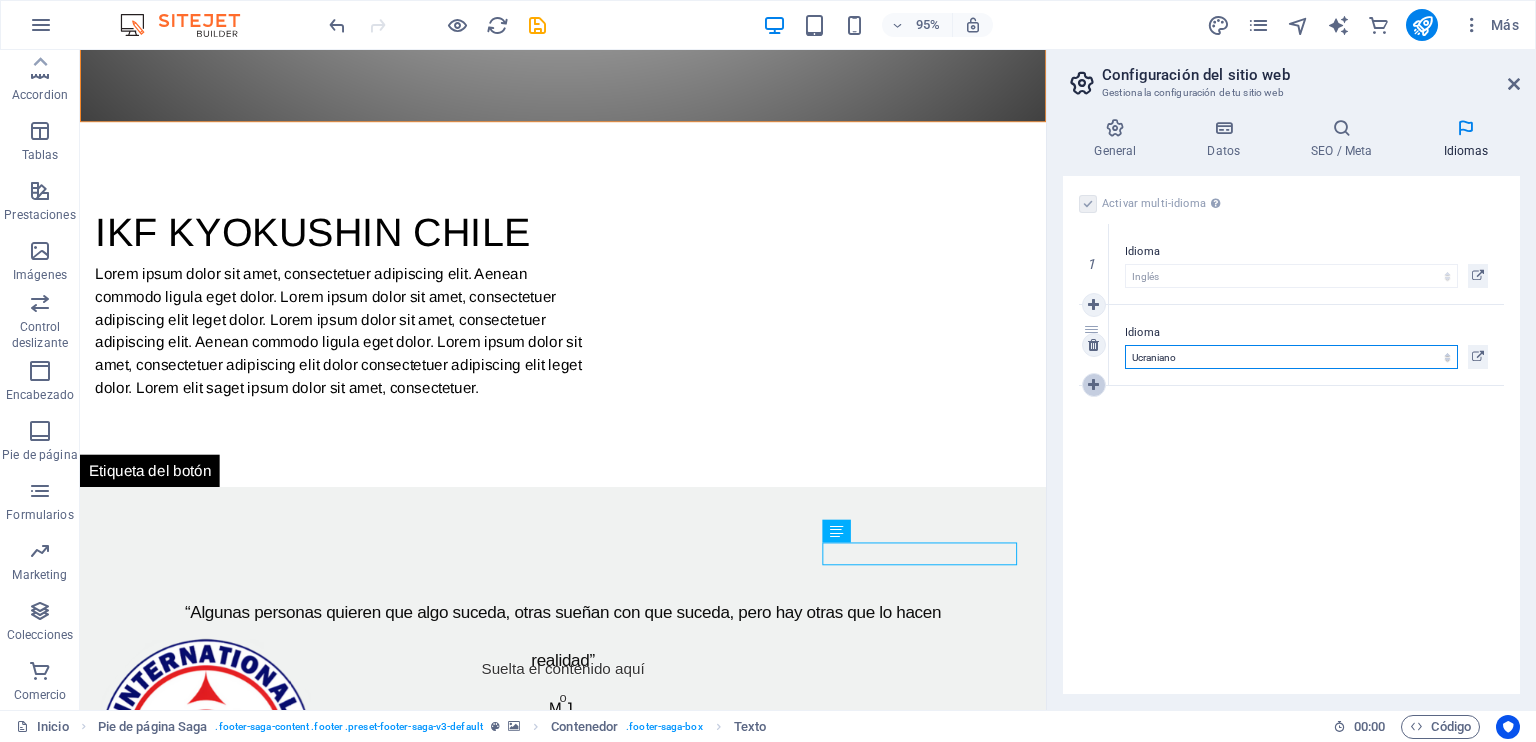 click at bounding box center (1093, 385) 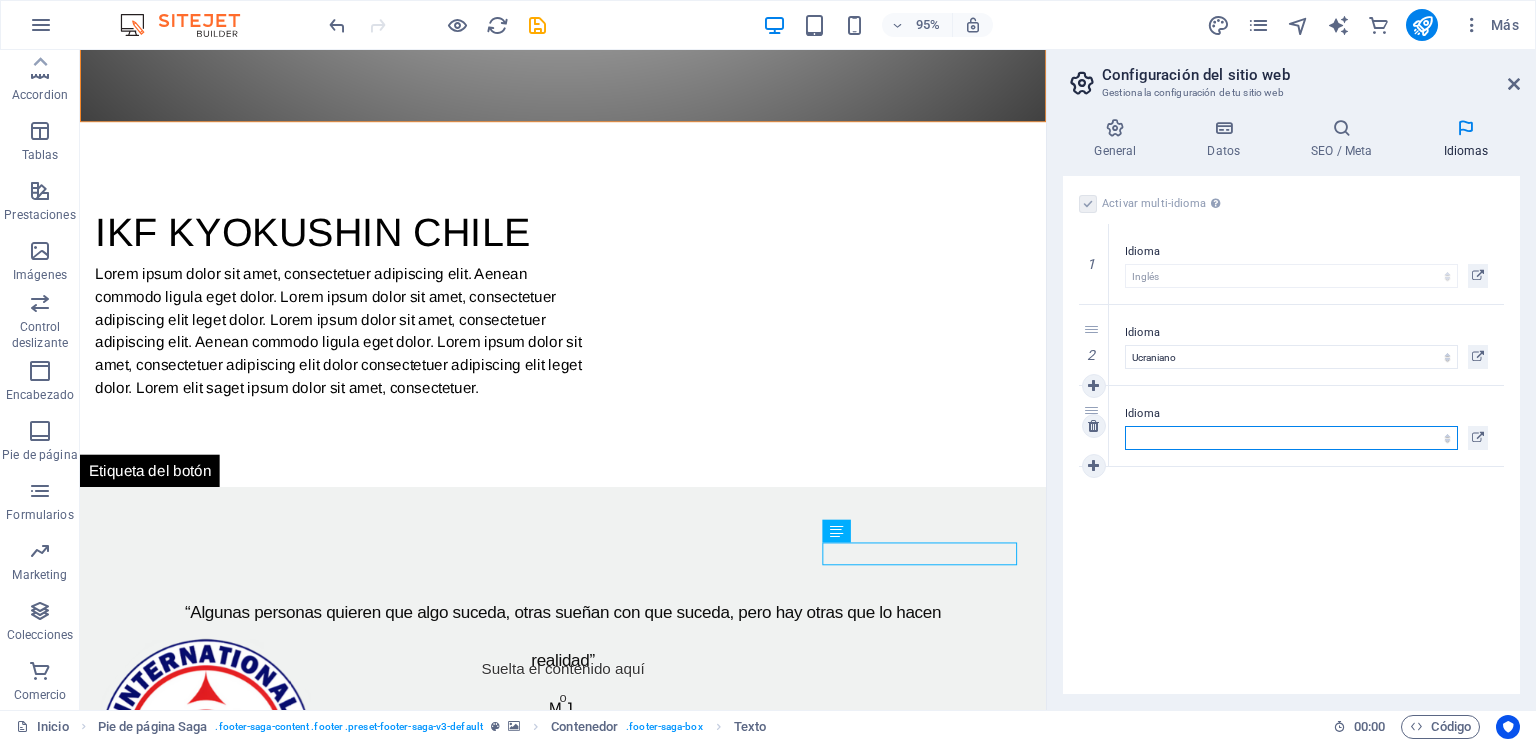 click on "Abkhazian Afar Afrikaans Akan Albanés Alemán Amharic Árabe Aragonese Armenian Assamese Avaric Avestan Aymara Azerbaijani Bambara Bashkir Basque Belarusian Bengalí Bihari languages Bislama Bokmål Bosnian Breton Búlgaro Burmese Catalán Central Khmer Chamorro Chechen Checo Chino Church Slavic Chuvash Coreano Cornish Corsican Cree Croata Danés Dzongkha Eslovaco Esloveno Español Esperanto Estonian Ewe Faroese Farsi (Persa) Fijian Finlandés Francés Fulah Gaelic Galician Ganda Georgian Greenlandic Griego Guaraní Gujarati Haitian Creole Hausa Hebreo Herero Hindi Hiri Motu Holandés Húngaro Ido Igbo Indonesio Inglés Interlingua Interlingue Inuktitut Inupiaq Irish Islandés Italiano Japonés Javanese Kannada Kanuri Kashmiri Kazakh Kikuyu Kinyarwanda Komi Kongo Kurdish Kwanyama Kyrgyz Lao Latín Letón Limburgish Lingala Lituano Luba-Katanga Luxembourgish Macedonio Malagasy Malay Malayalam Maldivian Maltés Manx Maori Marathi Marshallese Mongolian Nauru Navajo Ndonga Nepali North Ndebele Northern Sami Pali" at bounding box center (1291, 438) 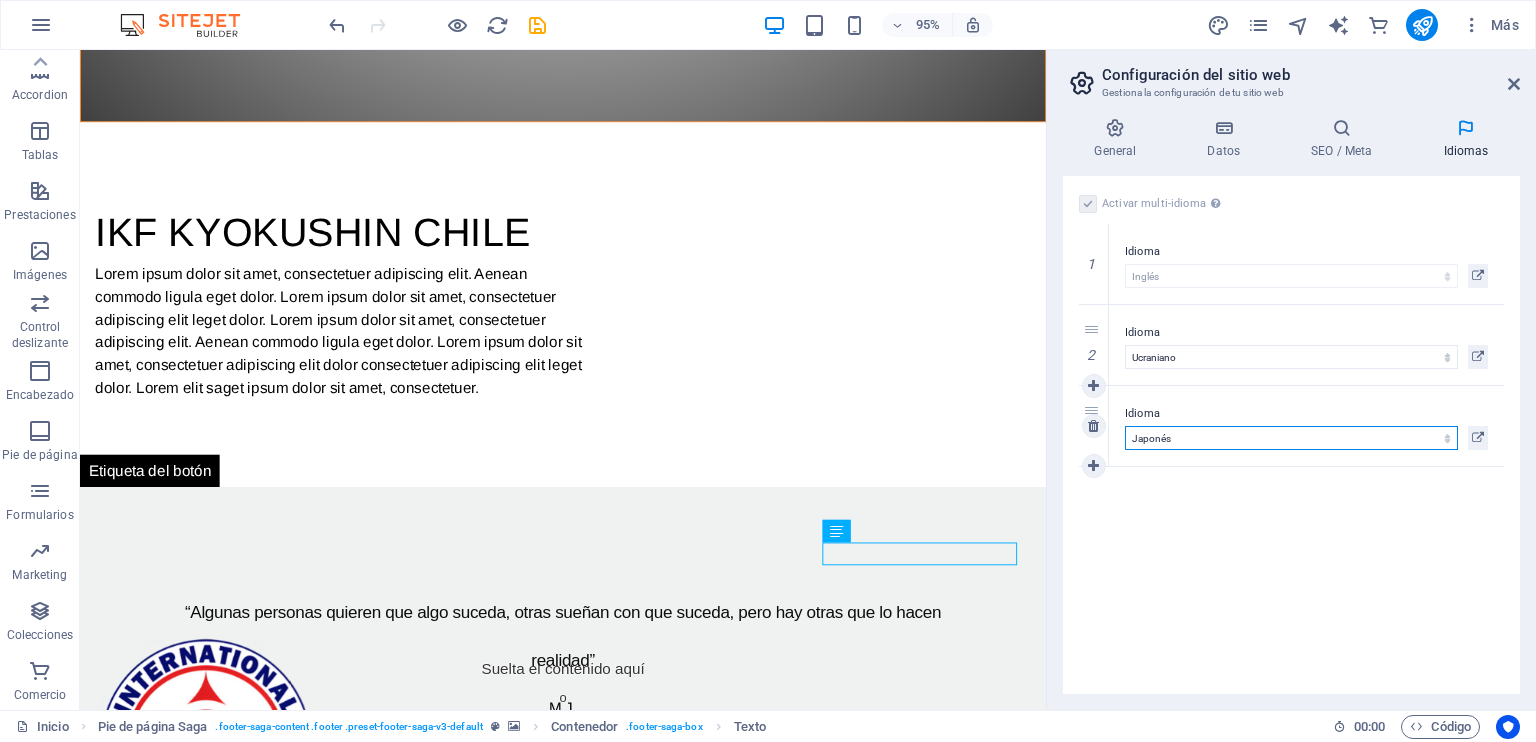 click on "Abkhazian Afar Afrikaans Akan Albanés Alemán Amharic Árabe Aragonese Armenian Assamese Avaric Avestan Aymara Azerbaijani Bambara Bashkir Basque Belarusian Bengalí Bihari languages Bislama Bokmål Bosnian Breton Búlgaro Burmese Catalán Central Khmer Chamorro Chechen Checo Chino Church Slavic Chuvash Coreano Cornish Corsican Cree Croata Danés Dzongkha Eslovaco Esloveno Español Esperanto Estonian Ewe Faroese Farsi (Persa) Fijian Finlandés Francés Fulah Gaelic Galician Ganda Georgian Greenlandic Griego Guaraní Gujarati Haitian Creole Hausa Hebreo Herero Hindi Hiri Motu Holandés Húngaro Ido Igbo Indonesio Inglés Interlingua Interlingue Inuktitut Inupiaq Irish Islandés Italiano Japonés Javanese Kannada Kanuri Kashmiri Kazakh Kikuyu Kinyarwanda Komi Kongo Kurdish Kwanyama Kyrgyz Lao Latín Letón Limburgish Lingala Lituano Luba-Katanga Luxembourgish Macedonio Malagasy Malay Malayalam Maldivian Maltés Manx Maori Marathi Marshallese Mongolian Nauru Navajo Ndonga Nepali North Ndebele Northern Sami Pali" at bounding box center [1291, 438] 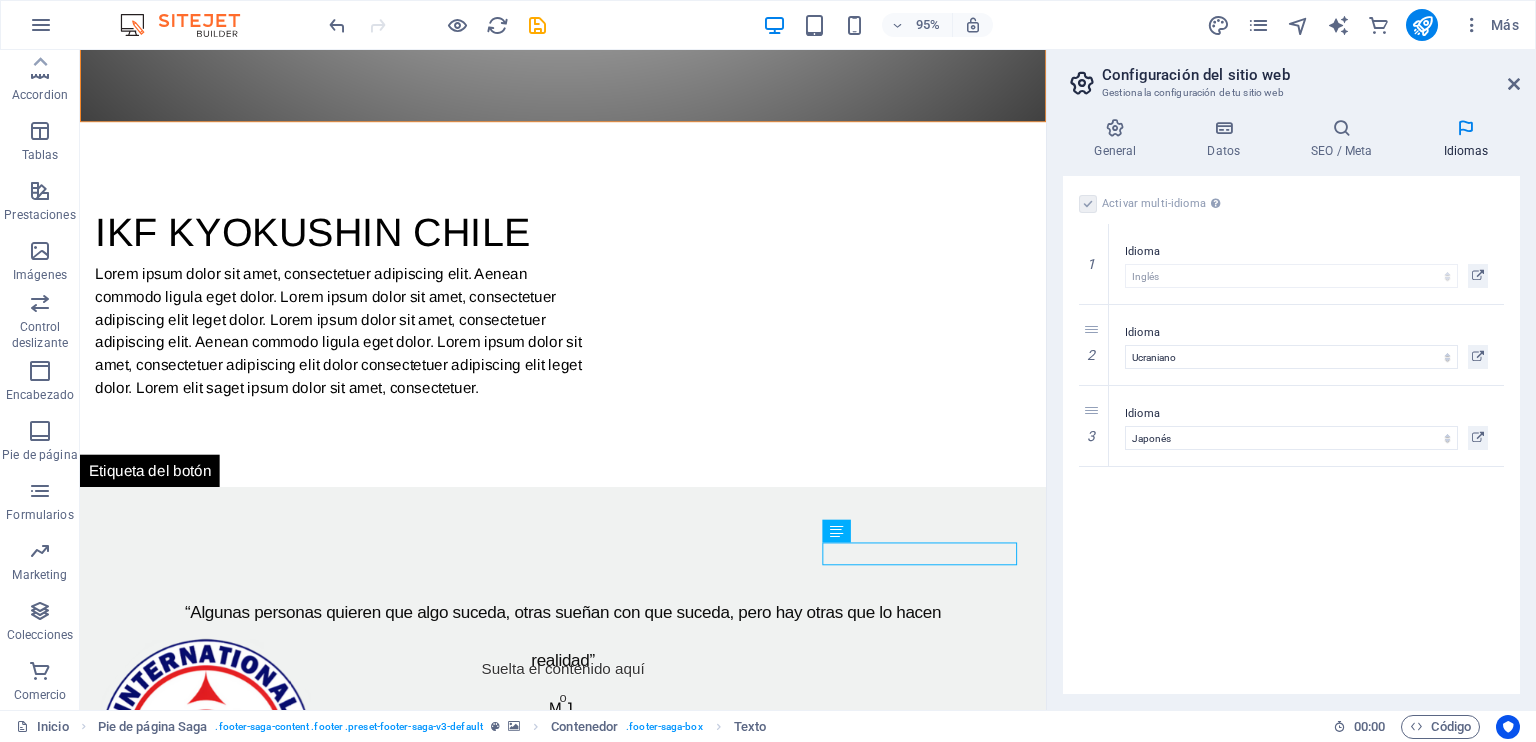 click on "Activar multi-idioma Para desactivar la opción multi-idioma, elimine todos los idiomas hasta que solo tenga un idioma. Idioma del sitio web Abkhazian Afar Afrikaans Akan Albanés Alemán Amharic Árabe Aragonese Armenian Assamese Avaric Avestan Aymara Azerbaijani Bambara Bashkir Basque Belarusian Bengalí Bihari languages Bislama Bokmål Bosnian Breton Búlgaro Burmese Catalán Central Khmer Chamorro Chechen Checo Chino Church Slavic Chuvash Coreano Cornish Corsican Cree Croata Danés Dzongkha Eslovaco Esloveno Español Esperanto Estonian Ewe Faroese Farsi (Persa) Fijian Finlandés Francés Fulah Gaelic Galician Ganda Georgian Greenlandic Griego Guaraní Gujarati Haitian Creole Hausa Hebreo Herero Hindi Hiri Motu Holandés Húngaro Ido Igbo Indonesio Inglés Interlingua Interlingue Inuktitut Inupiaq Irish Islandés Italiano Japonés Javanese Kannada Kanuri Kashmiri Kazakh Kikuyu Kinyarwanda Komi Kongo Kurdish Kwanyama Kyrgyz Lao Latín Letón Limburgish Lingala Lituano Luba-Katanga Luxembourgish Macedonio 1" at bounding box center [1291, 435] 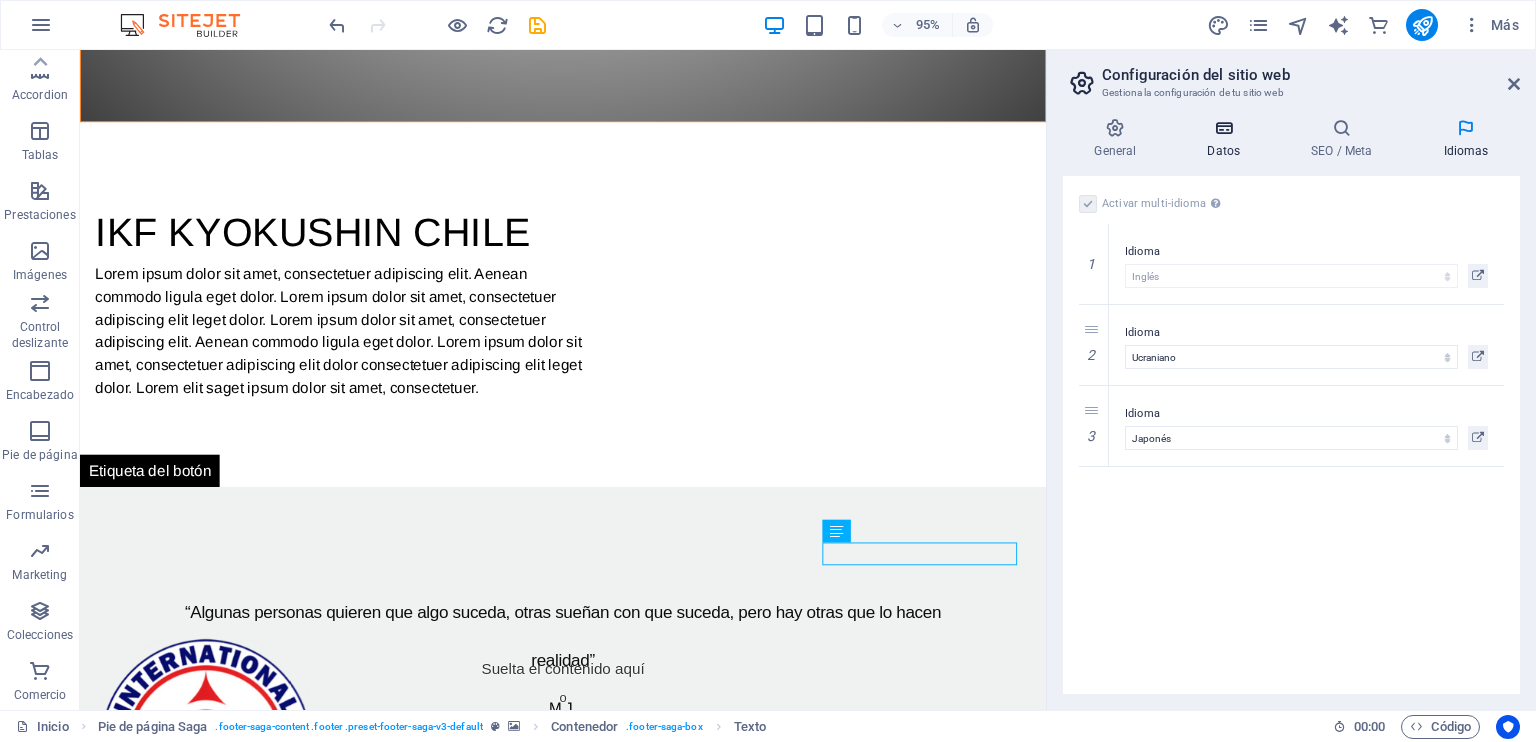 click at bounding box center [1224, 128] 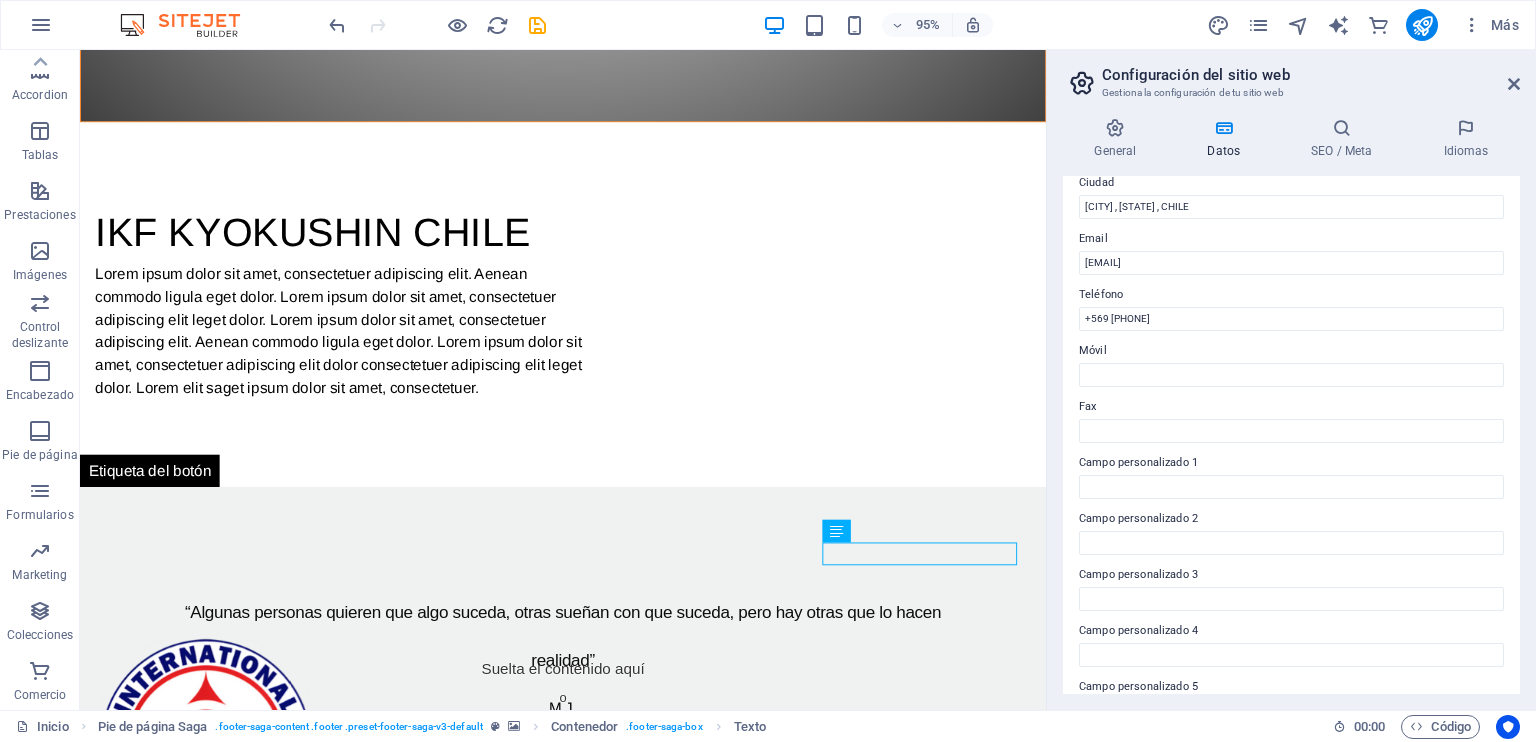 scroll, scrollTop: 441, scrollLeft: 0, axis: vertical 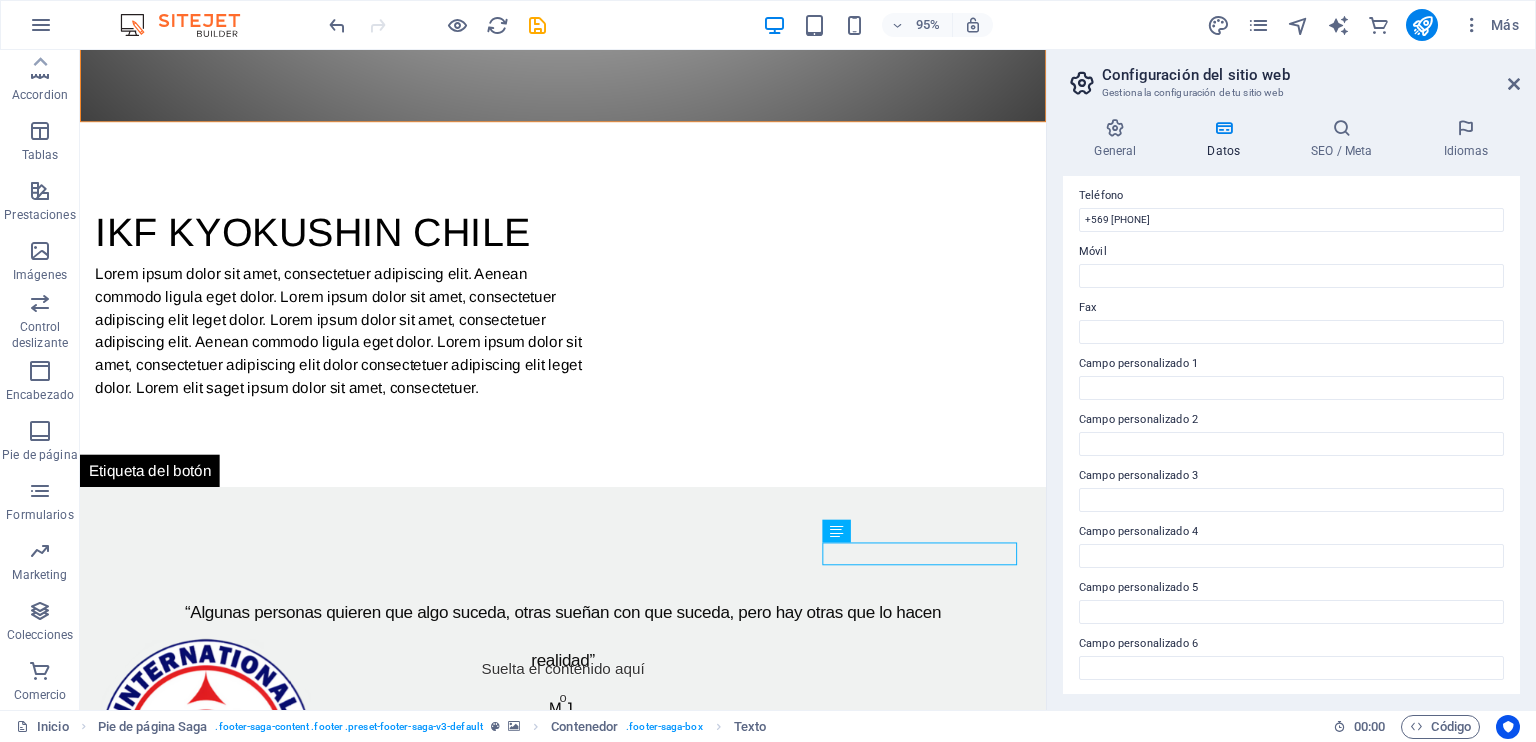 click on "Campo personalizado 1" at bounding box center [1291, 364] 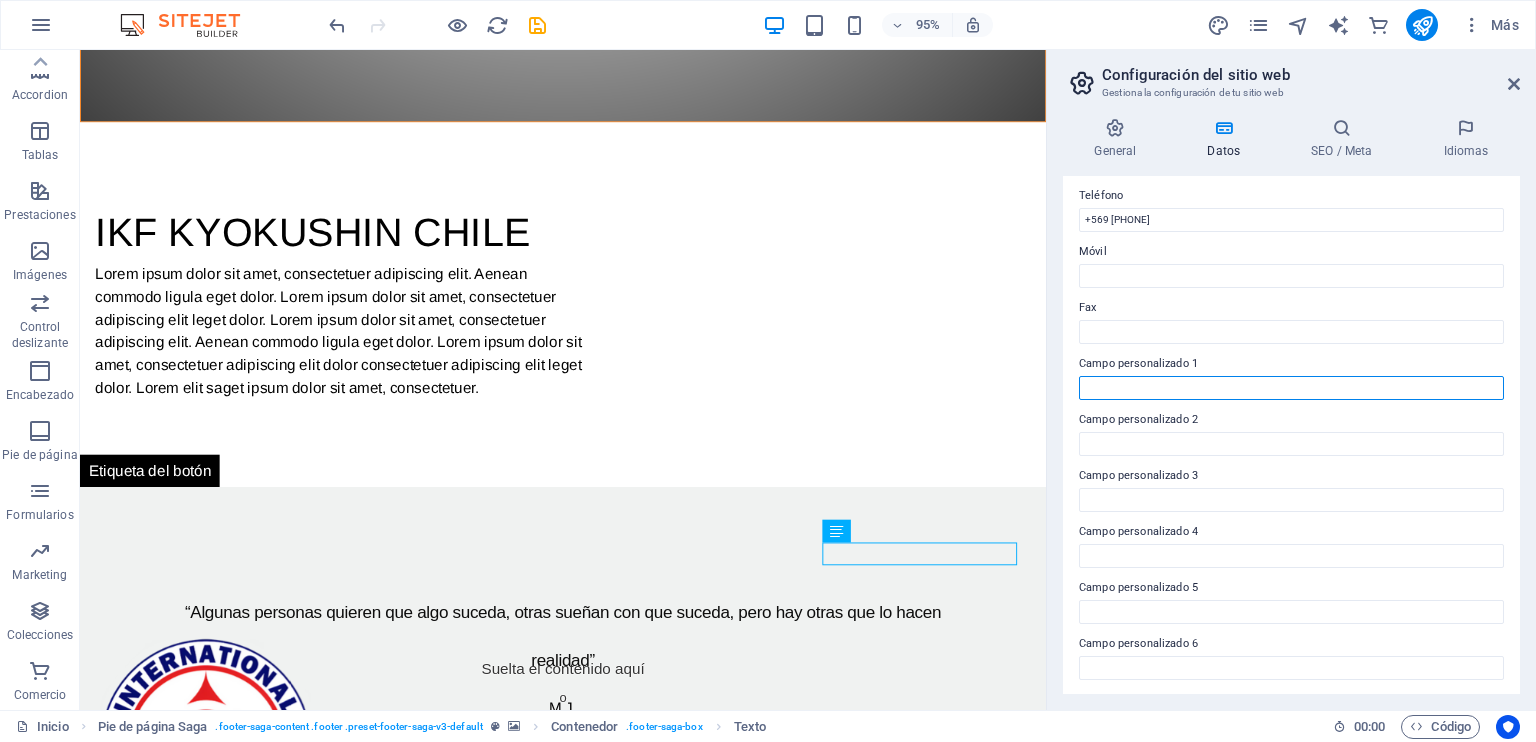 click on "Campo personalizado 1" at bounding box center [1291, 388] 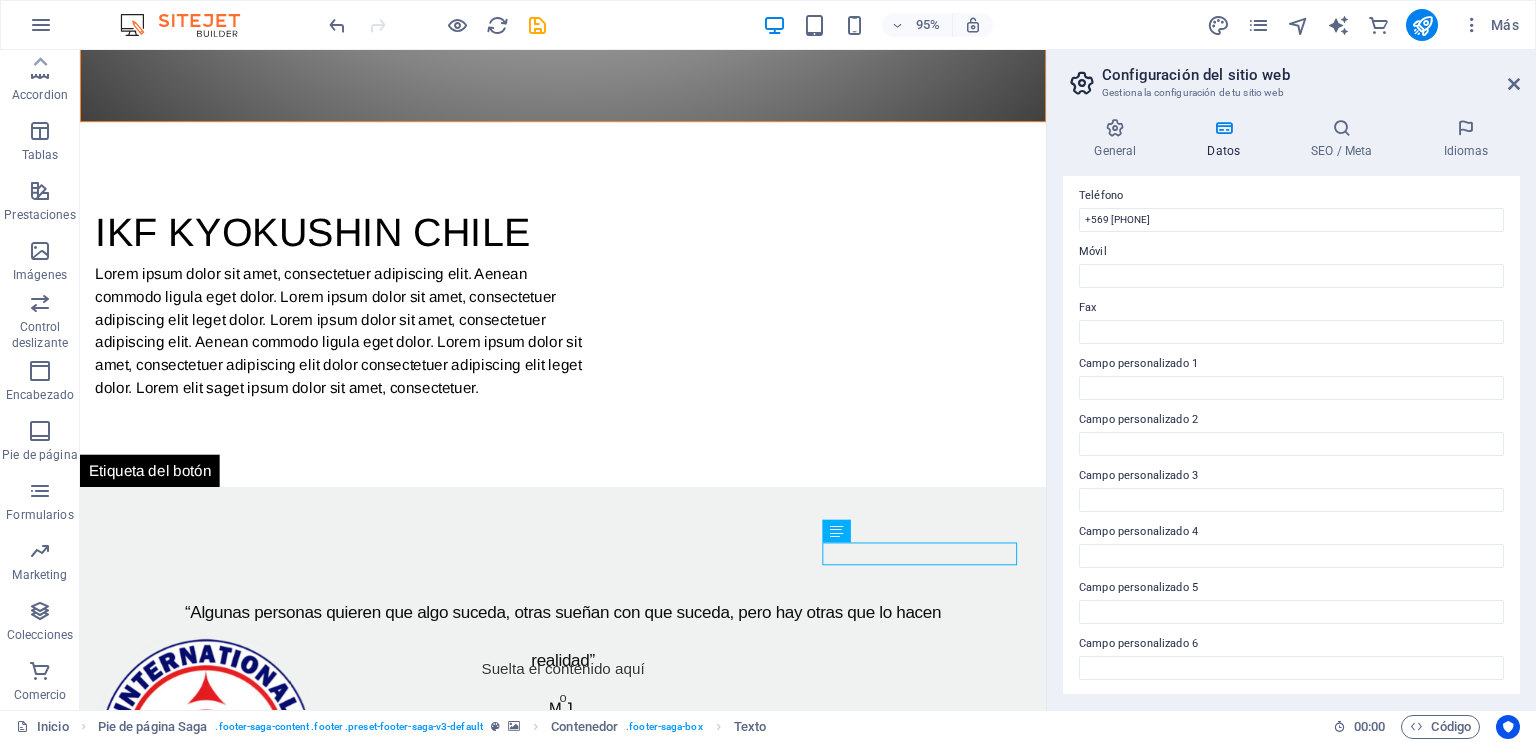 click on "Campo personalizado 1" at bounding box center [1291, 364] 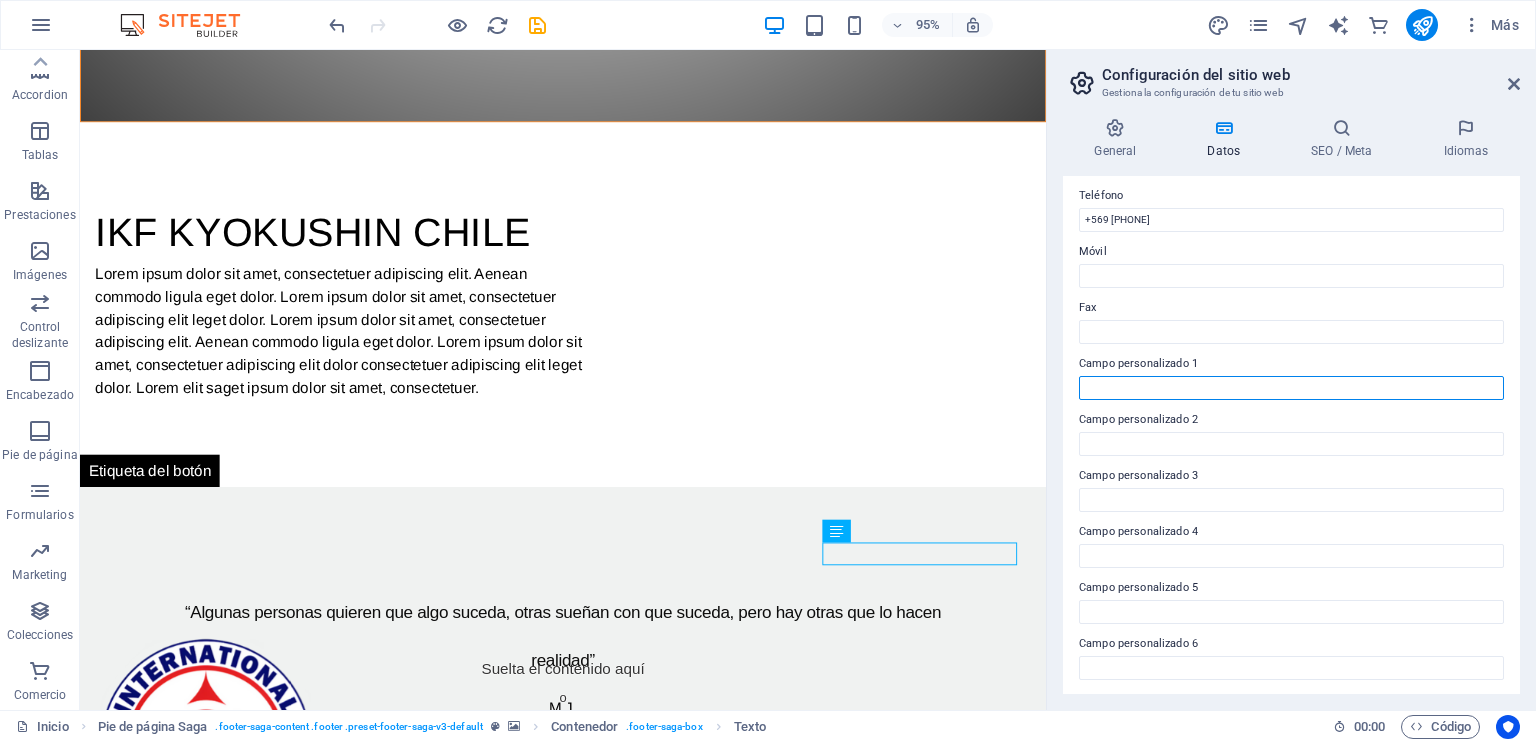 click on "Campo personalizado 1" at bounding box center [1291, 388] 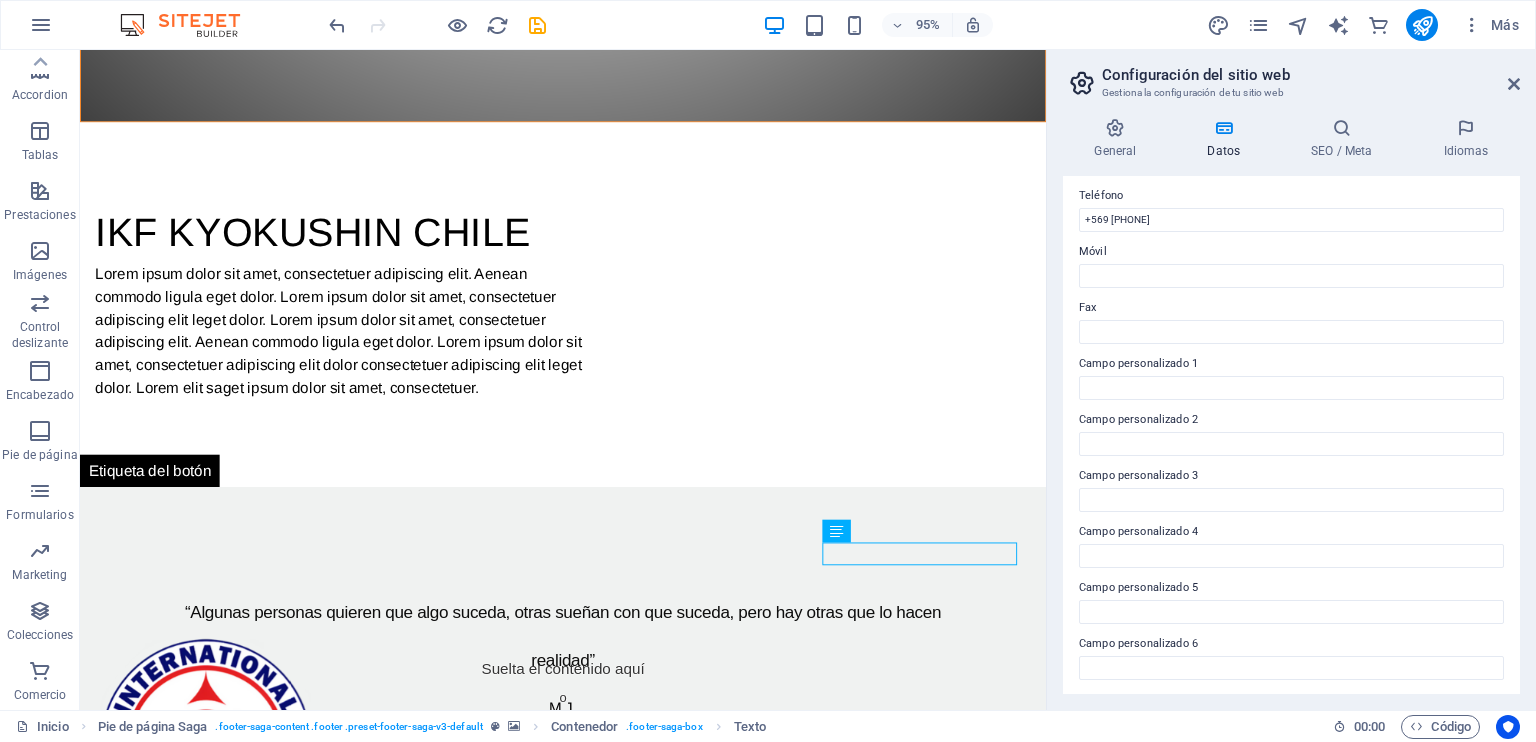 click on "Campo personalizado 1" at bounding box center (1291, 364) 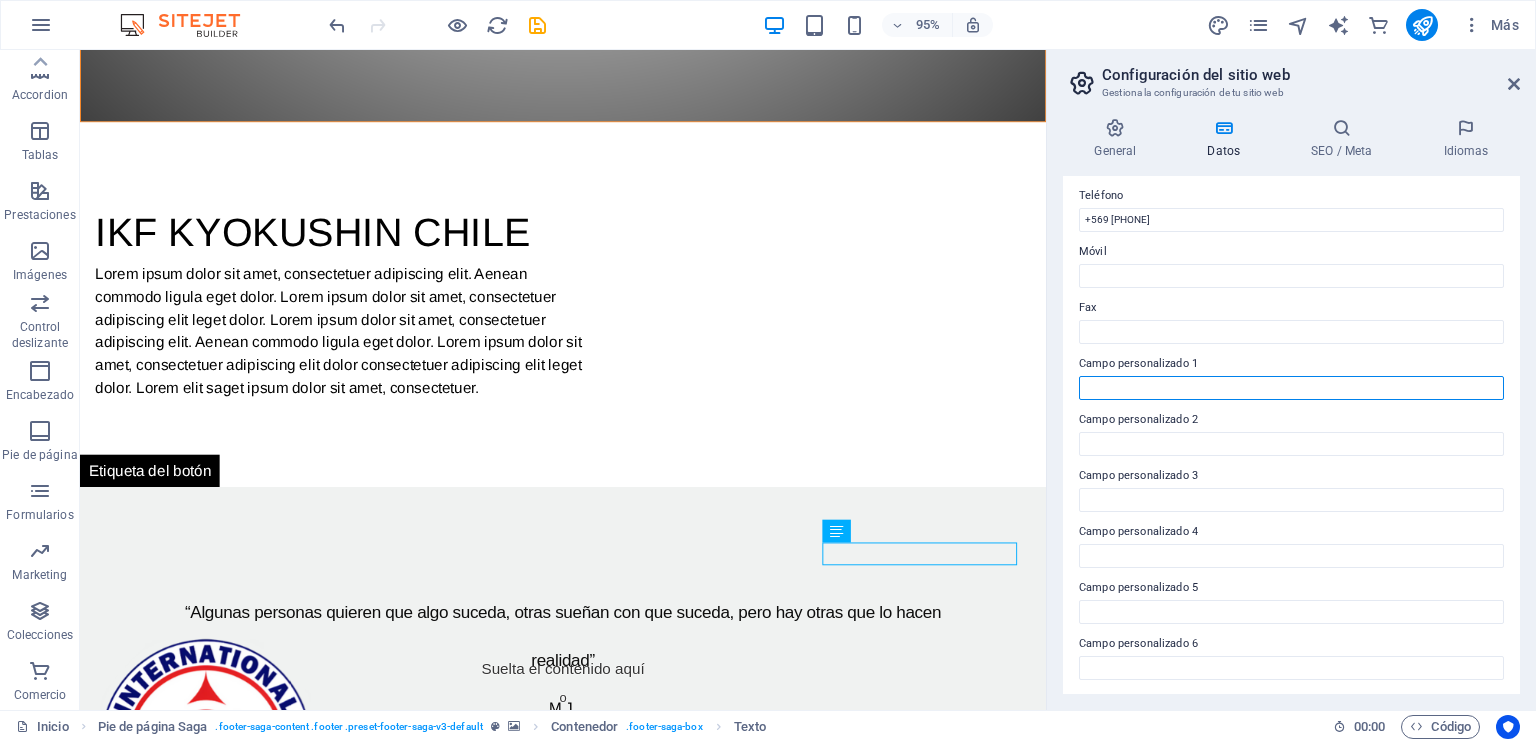 click on "Campo personalizado 1" at bounding box center [1291, 388] 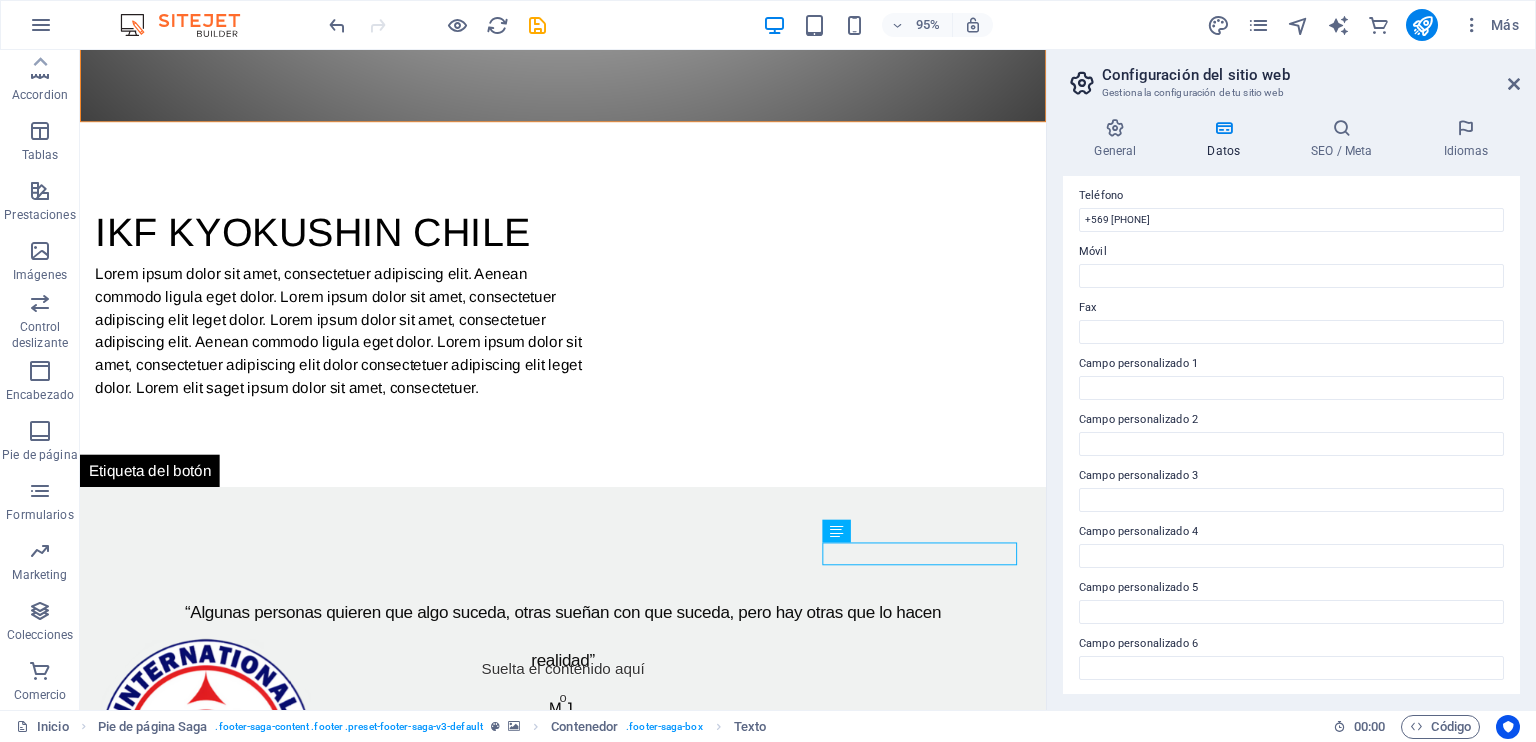 click on "Campo personalizado 1" at bounding box center (1291, 364) 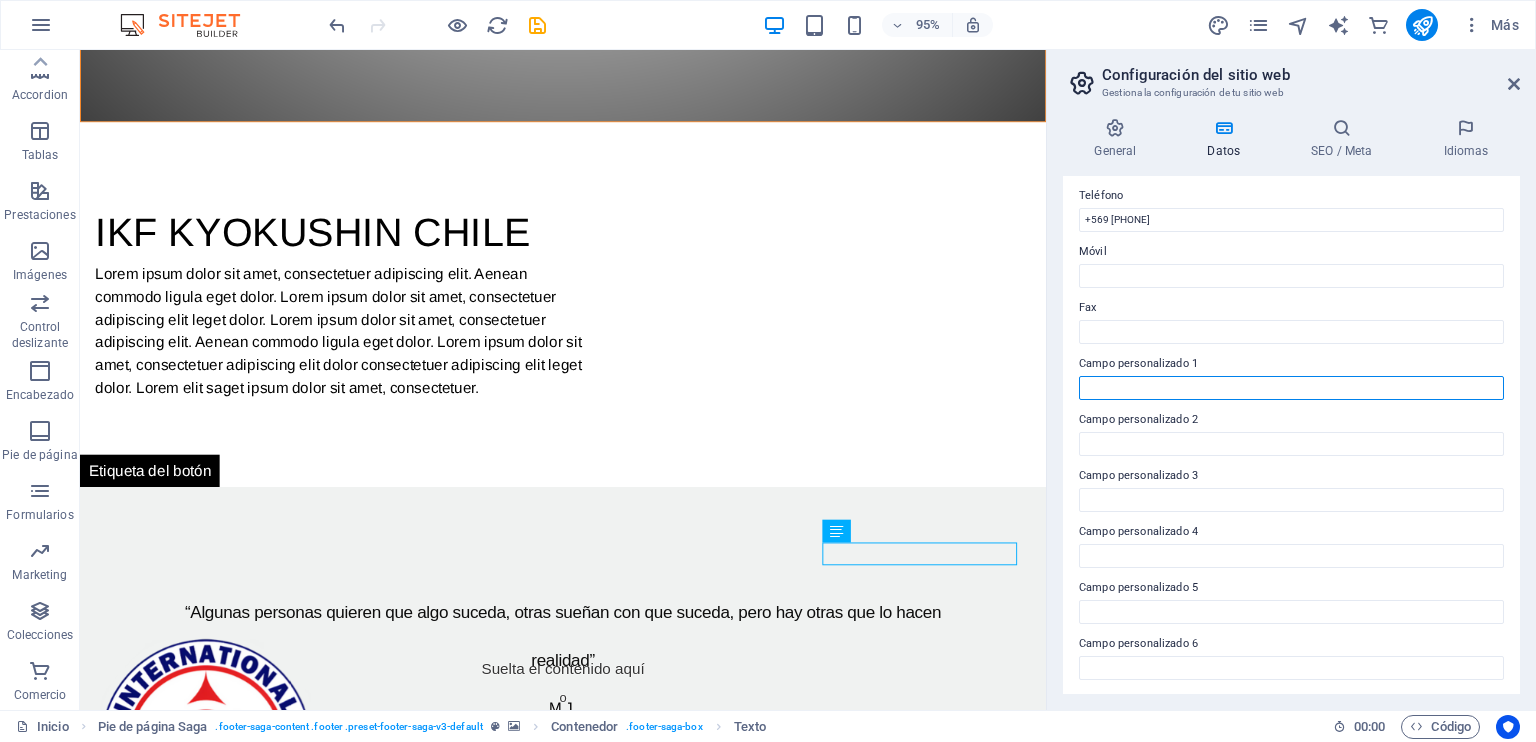 click on "Campo personalizado 1" at bounding box center [1291, 388] 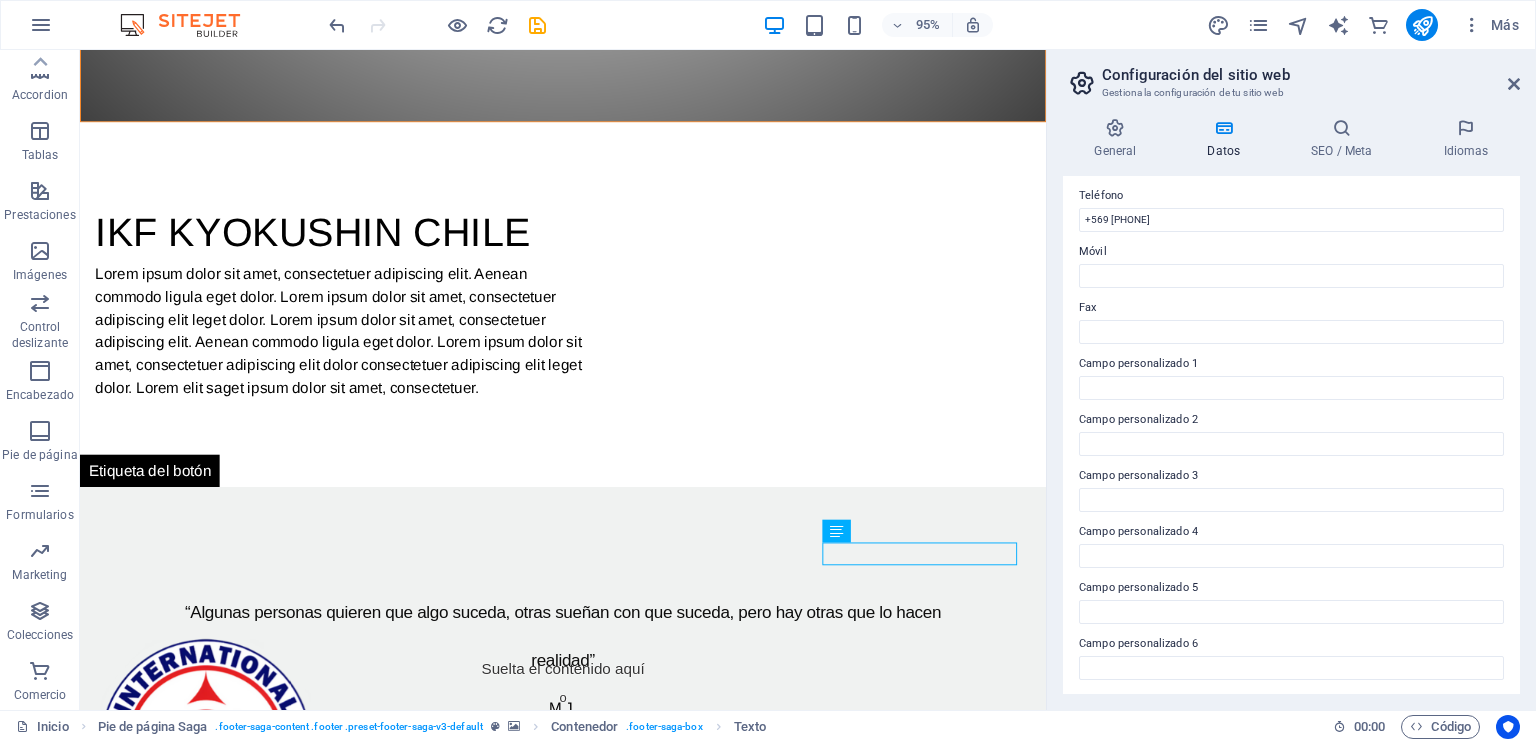 click on "Campo personalizado 1" at bounding box center (1291, 364) 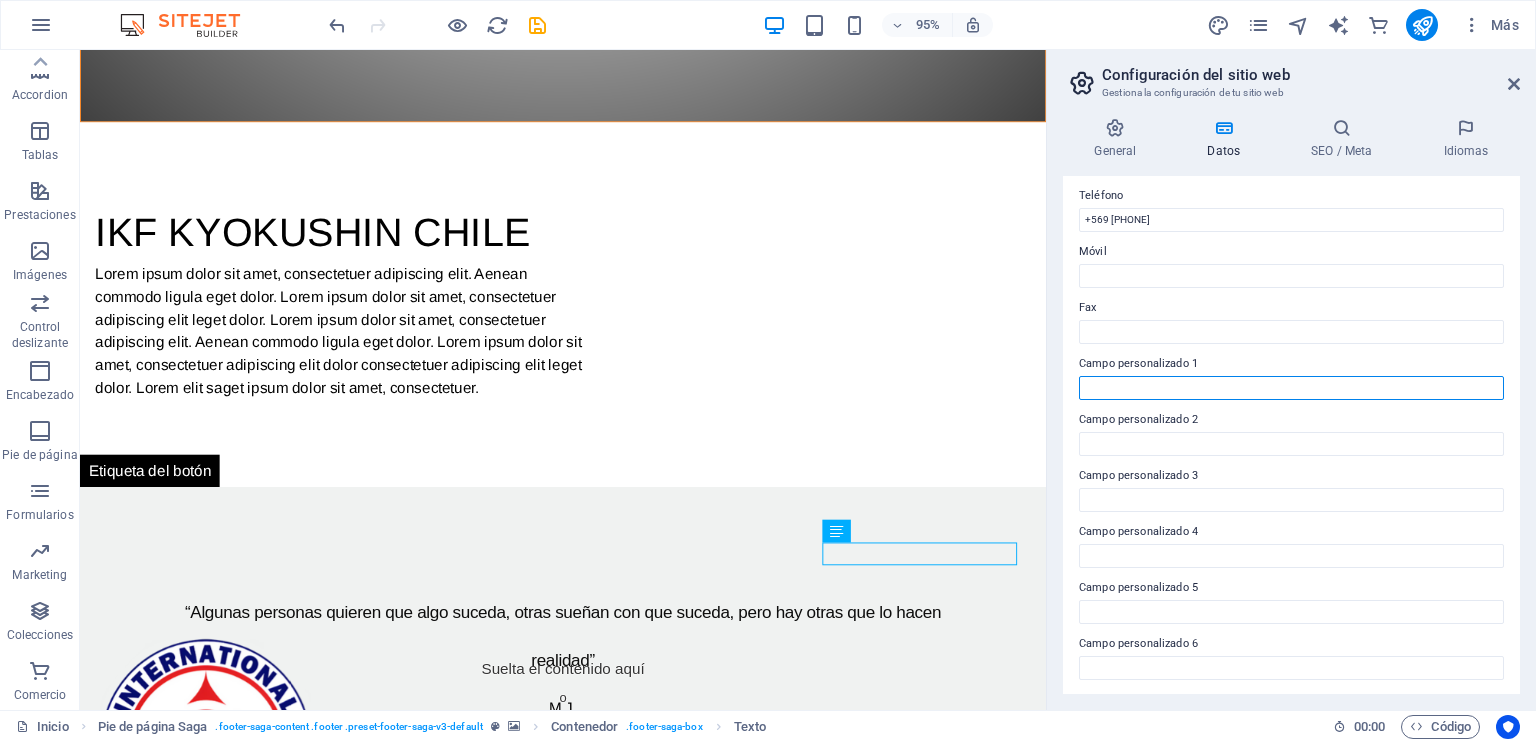 click on "Campo personalizado 1" at bounding box center [1291, 388] 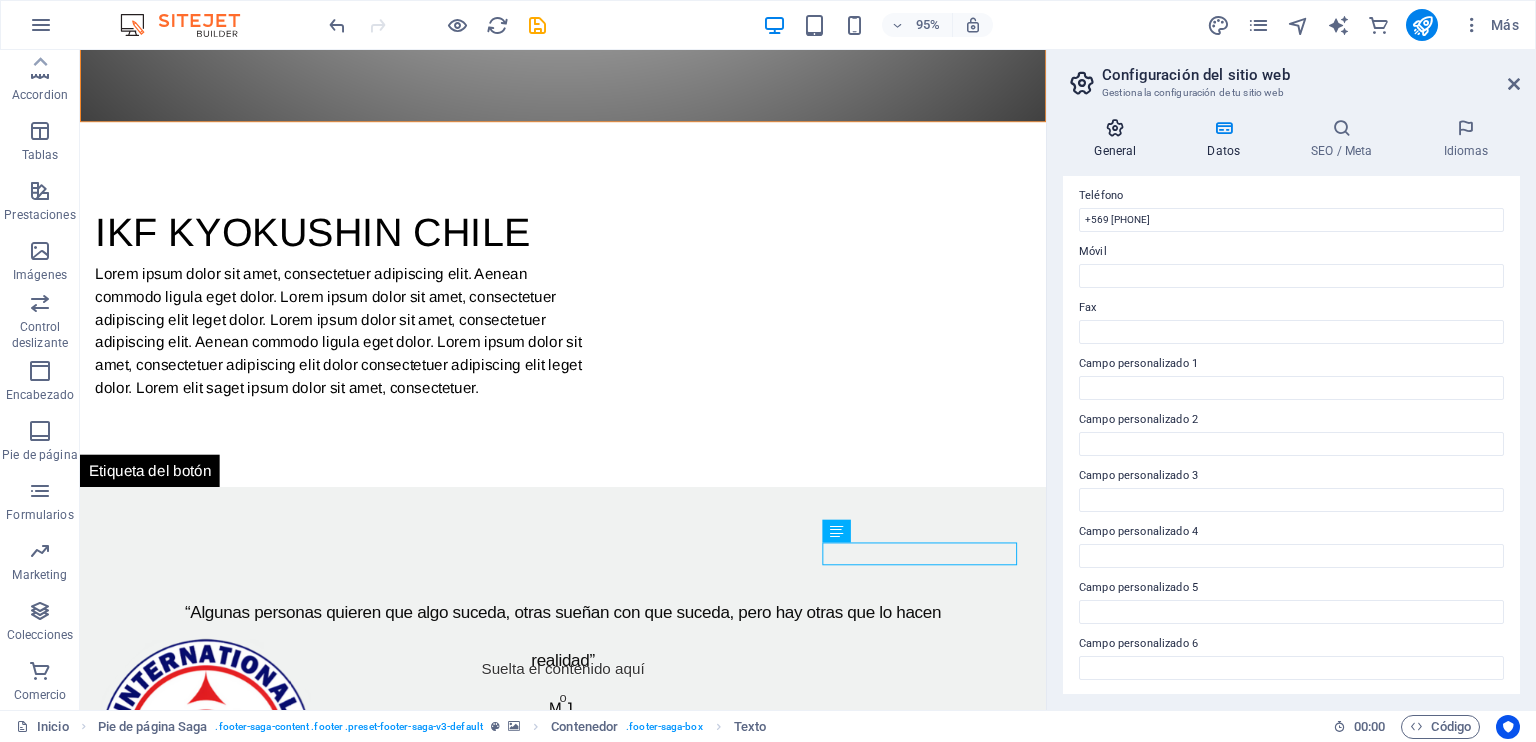 click on "General" at bounding box center [1119, 139] 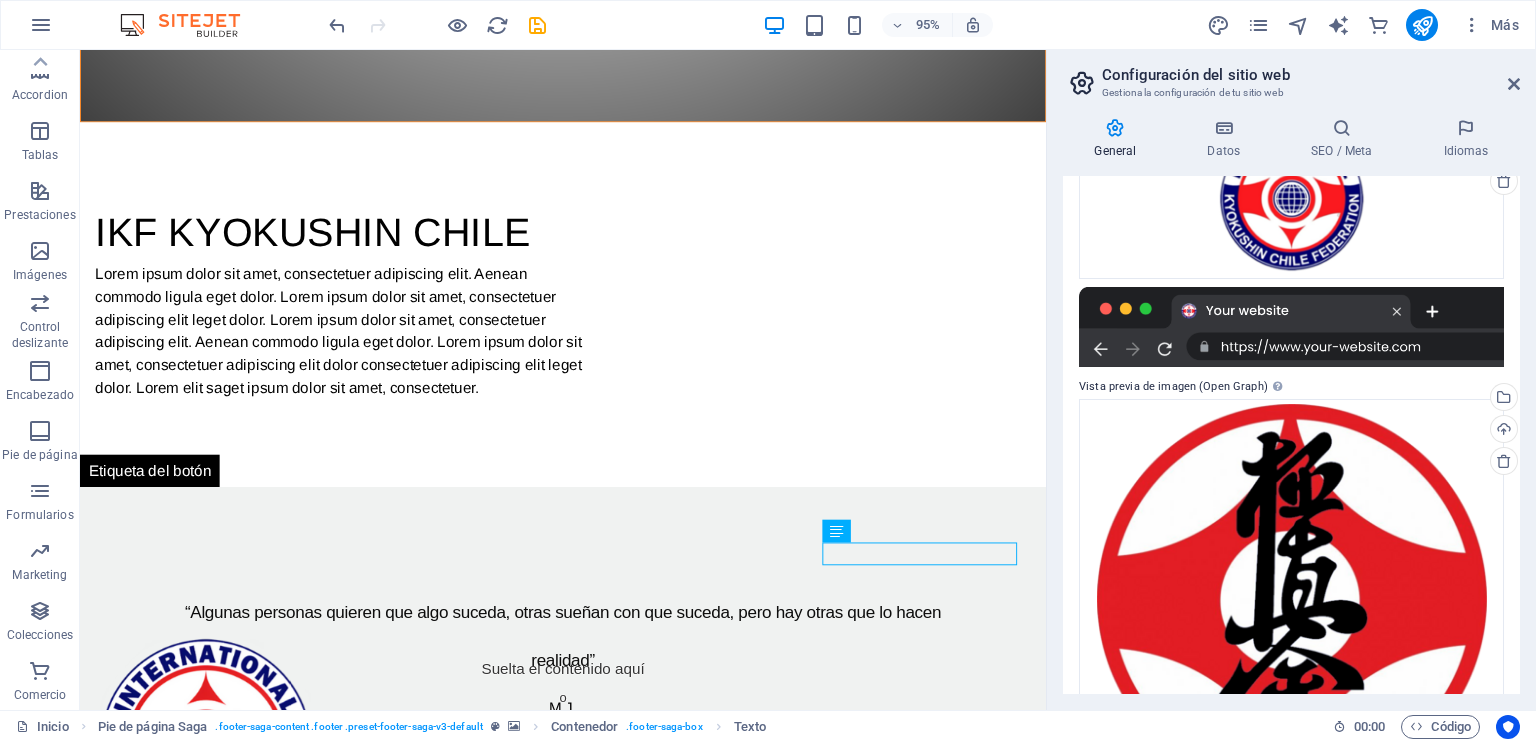 scroll, scrollTop: 464, scrollLeft: 0, axis: vertical 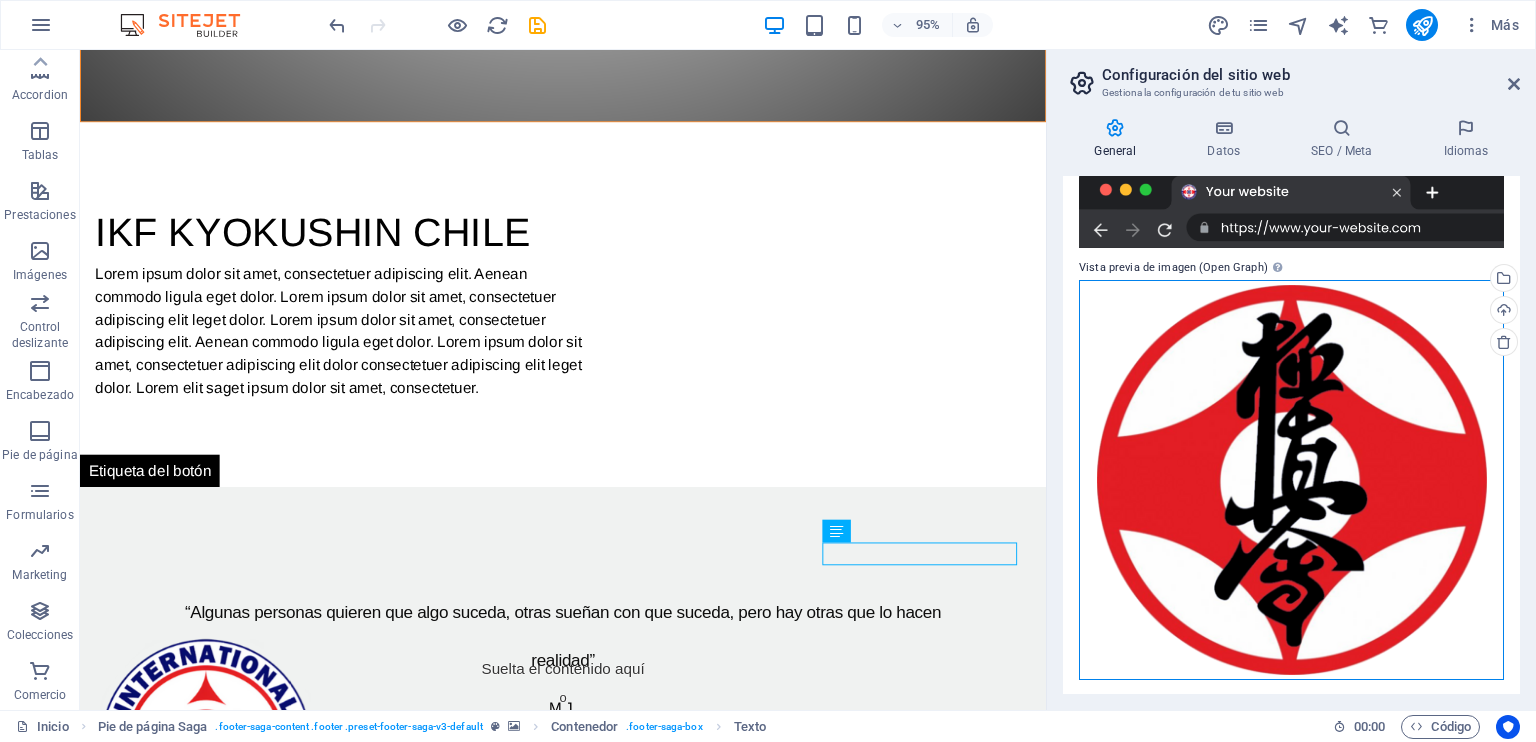click on "Arrastra archivos aquí, haz clic para escoger archivos o  selecciona archivos de Archivos o de nuestra galería gratuita de fotos y vídeos" at bounding box center [1291, 480] 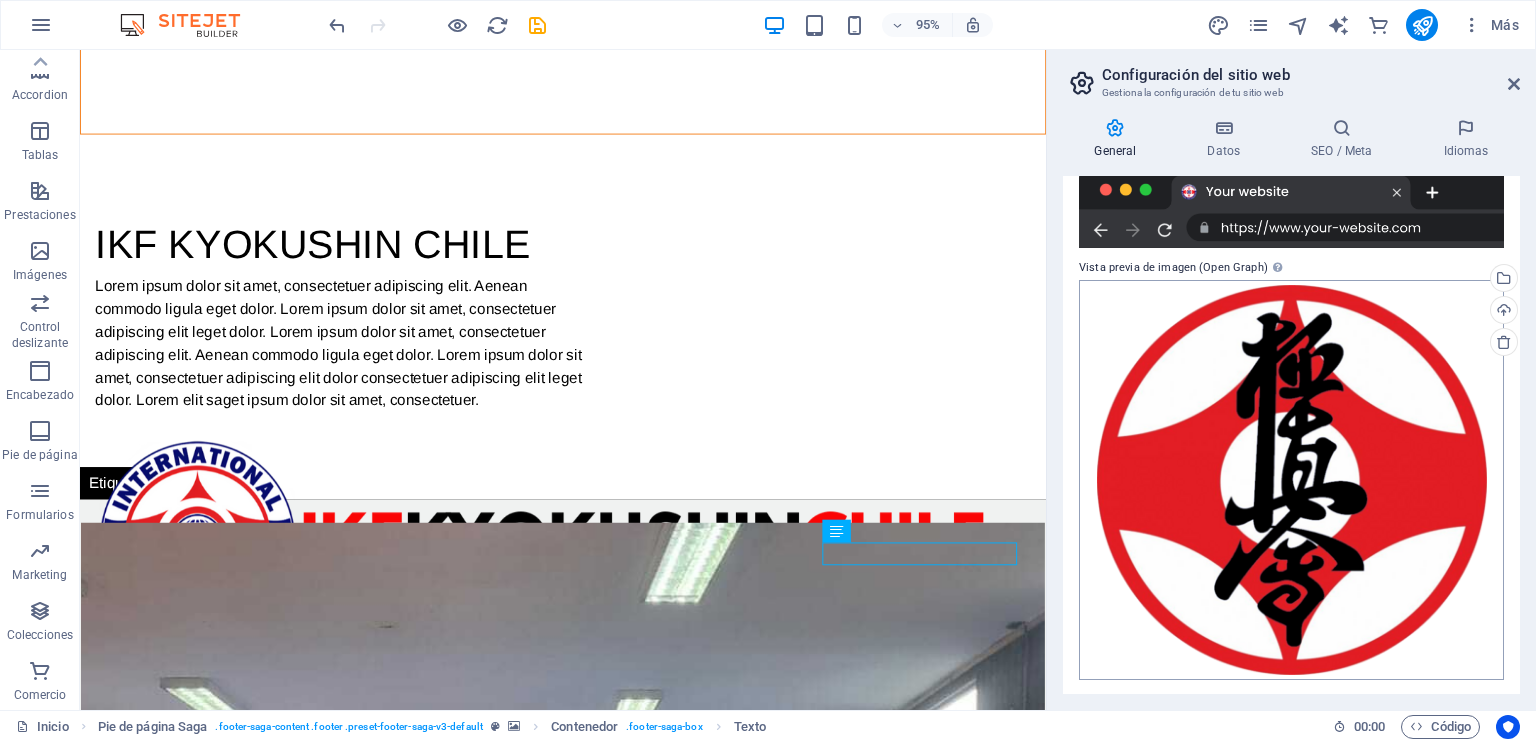 scroll, scrollTop: 410, scrollLeft: 0, axis: vertical 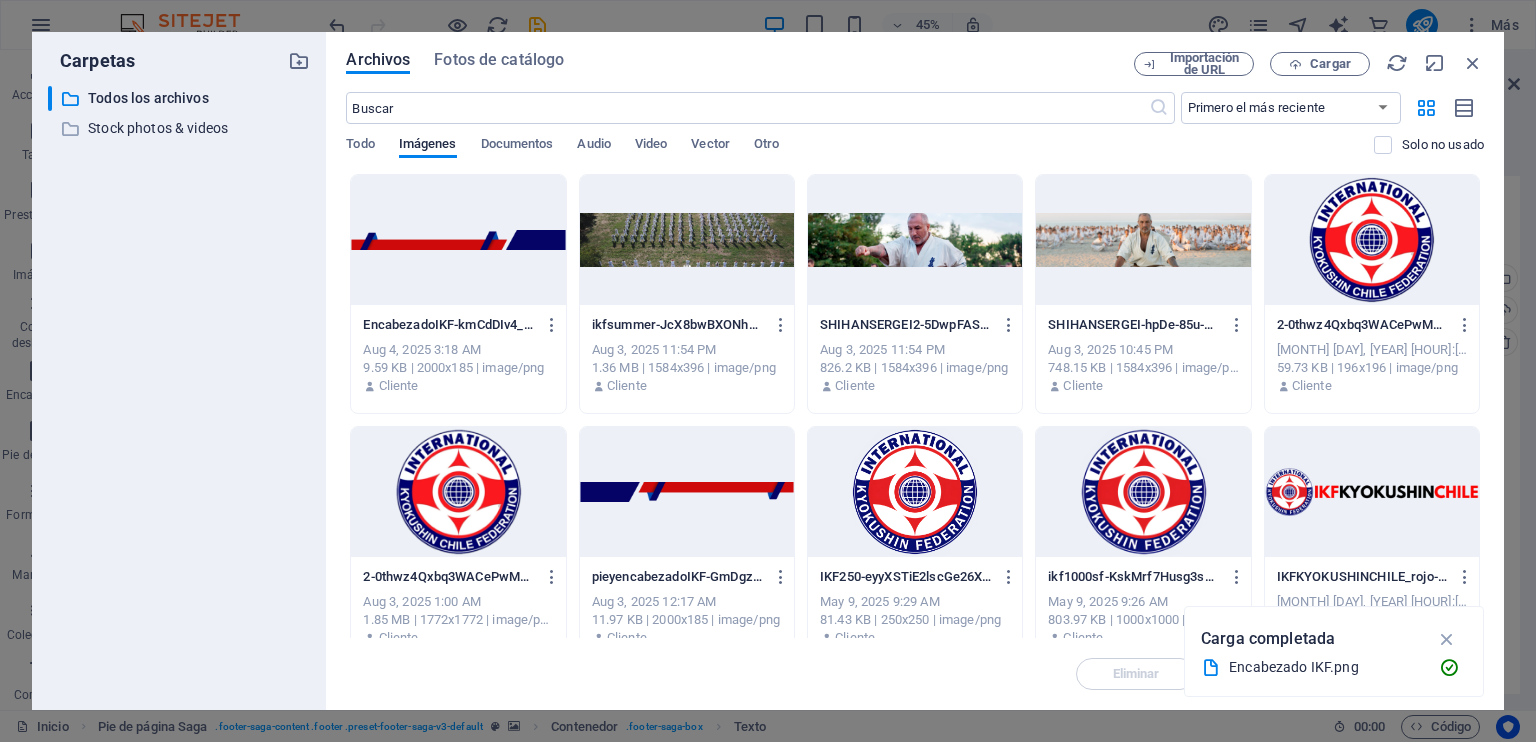 click at bounding box center [1372, 240] 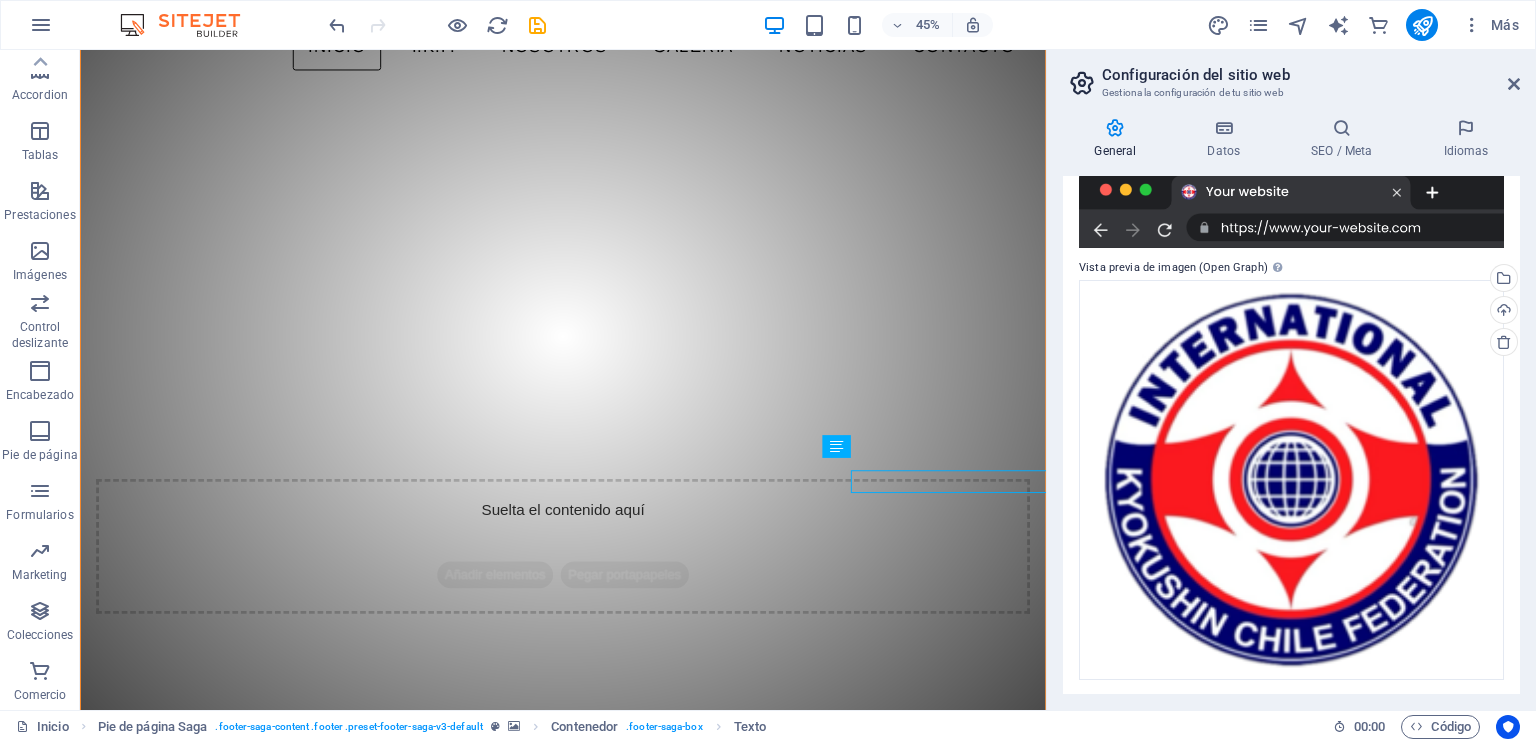 scroll, scrollTop: 1169, scrollLeft: 0, axis: vertical 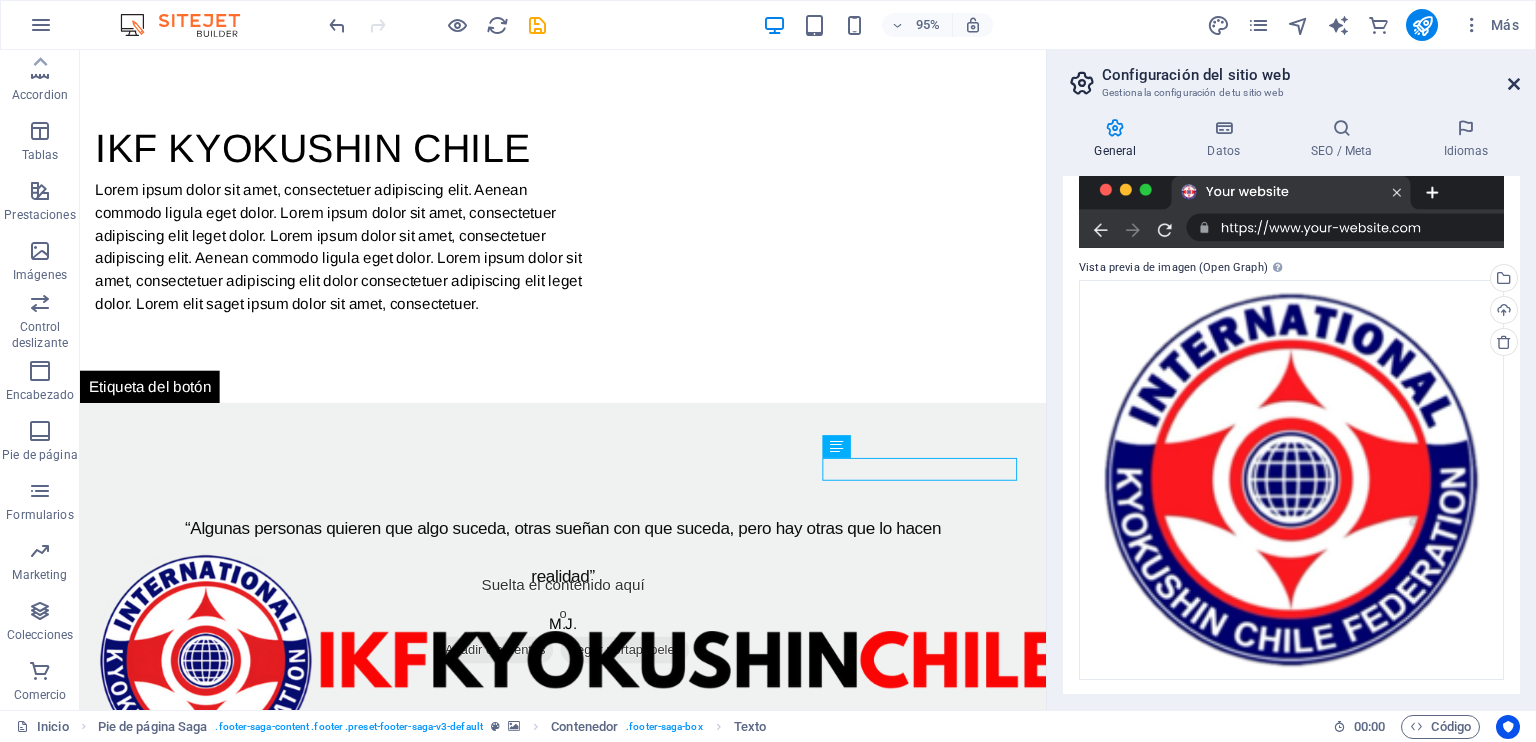 click at bounding box center (1514, 84) 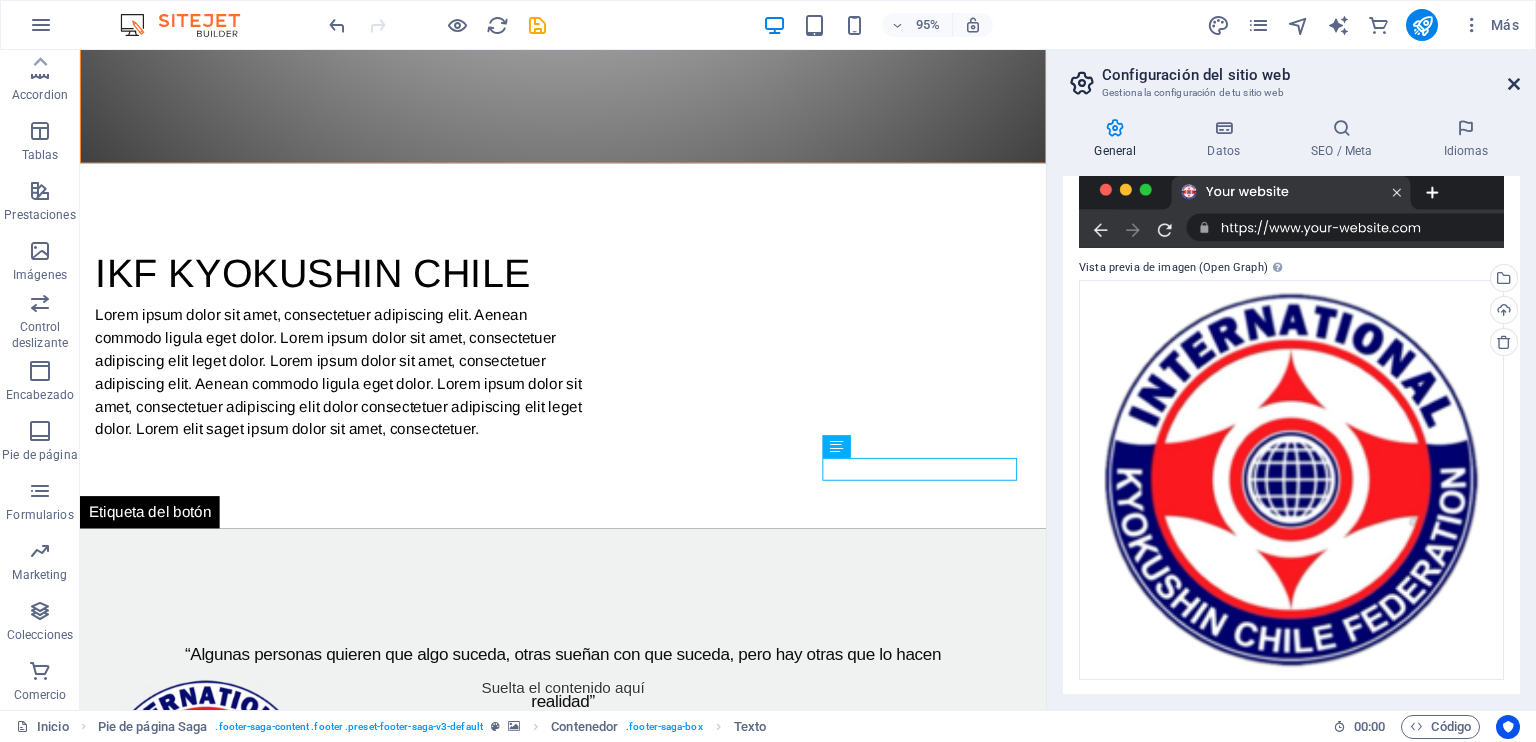 scroll, scrollTop: 1212, scrollLeft: 0, axis: vertical 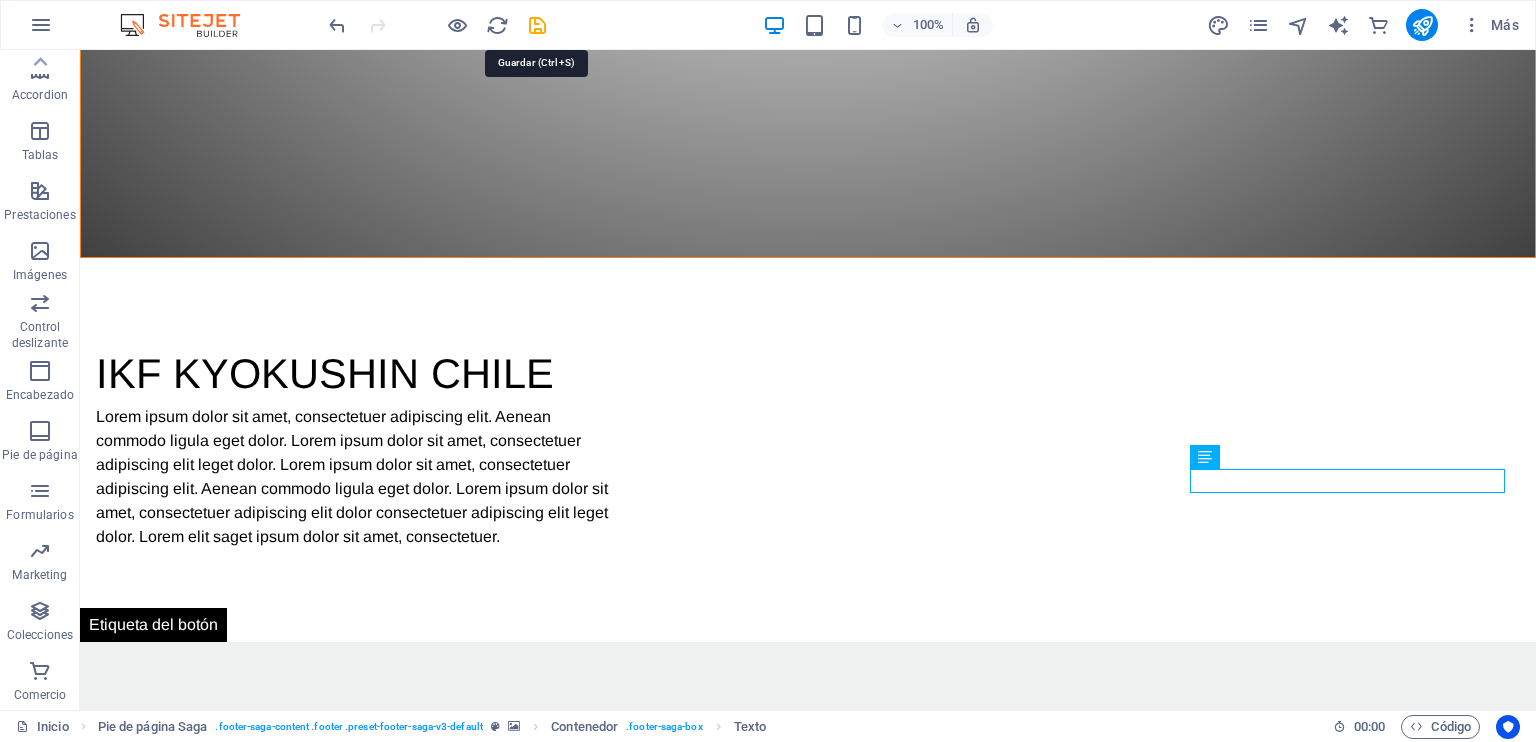 click at bounding box center [537, 25] 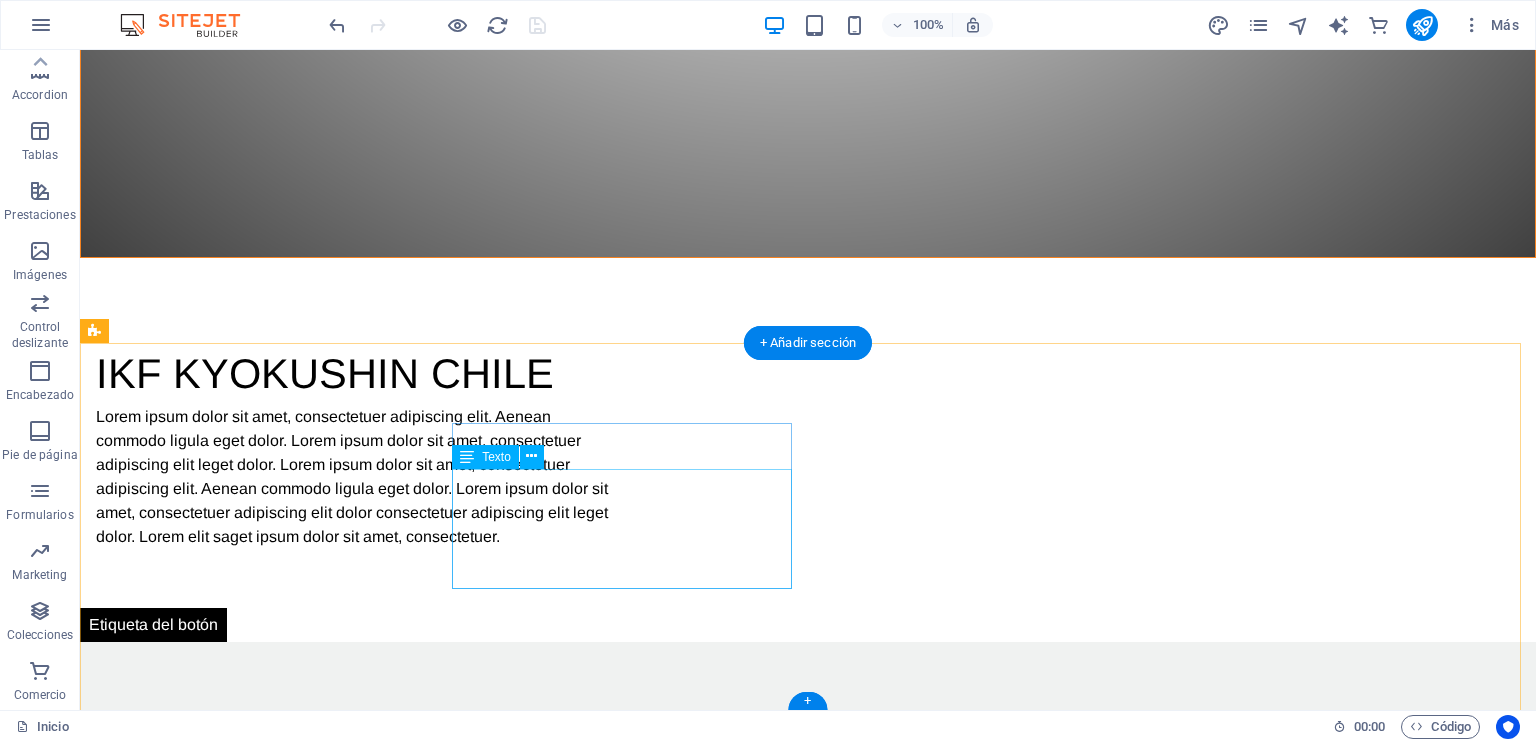 click on "[FIRST] [LAST] 0543, [STREET] 8190433   [CITY] , [STATE] , CHILE Teléfono:  +569 [PHONE] Móvil:  Email:  [EMAIL]" at bounding box center [268, 2507] 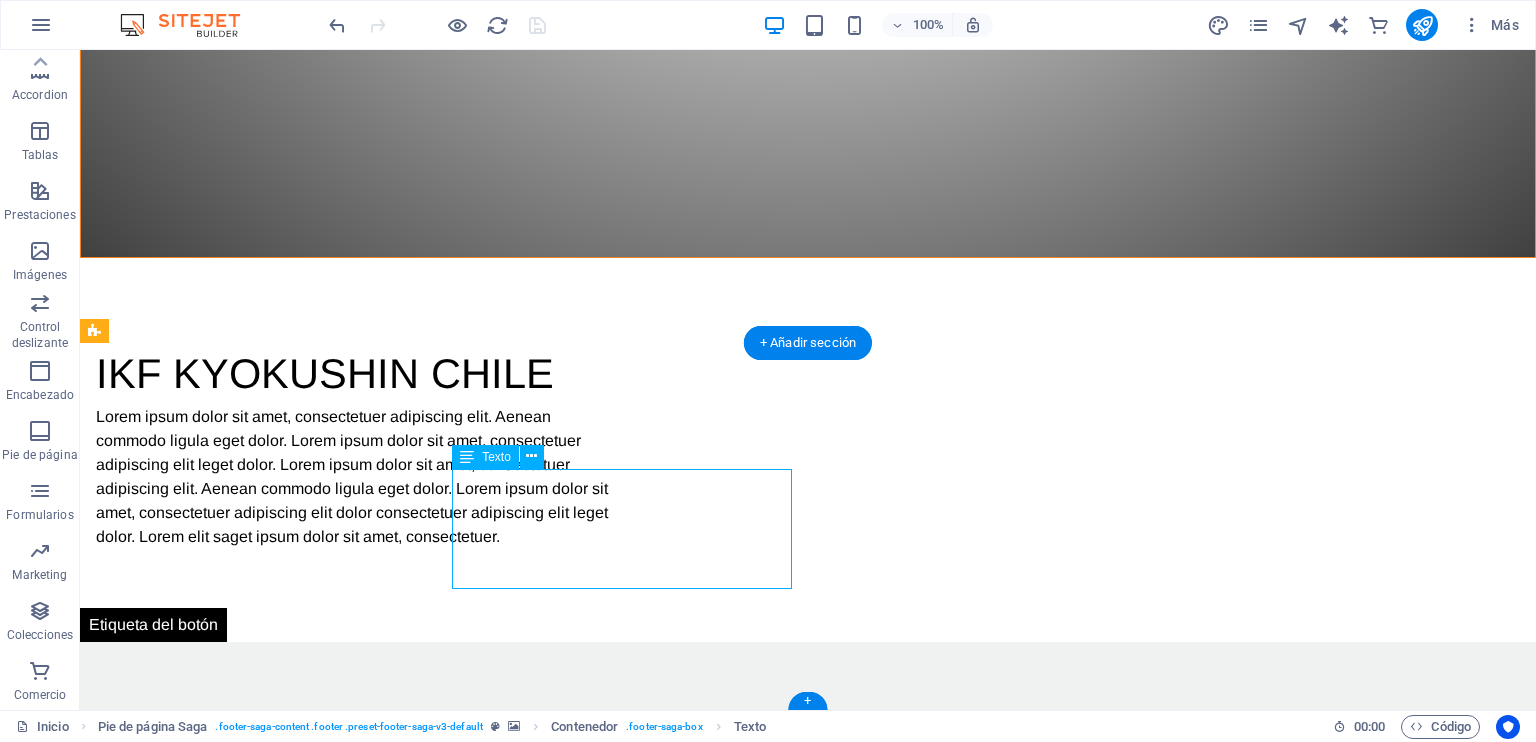 click on "[FIRST] [LAST] 0543, [STREET] 8190433   [CITY] , [STATE] , CHILE Teléfono:  +569 [PHONE] Móvil:  Email:  [EMAIL]" at bounding box center [268, 2507] 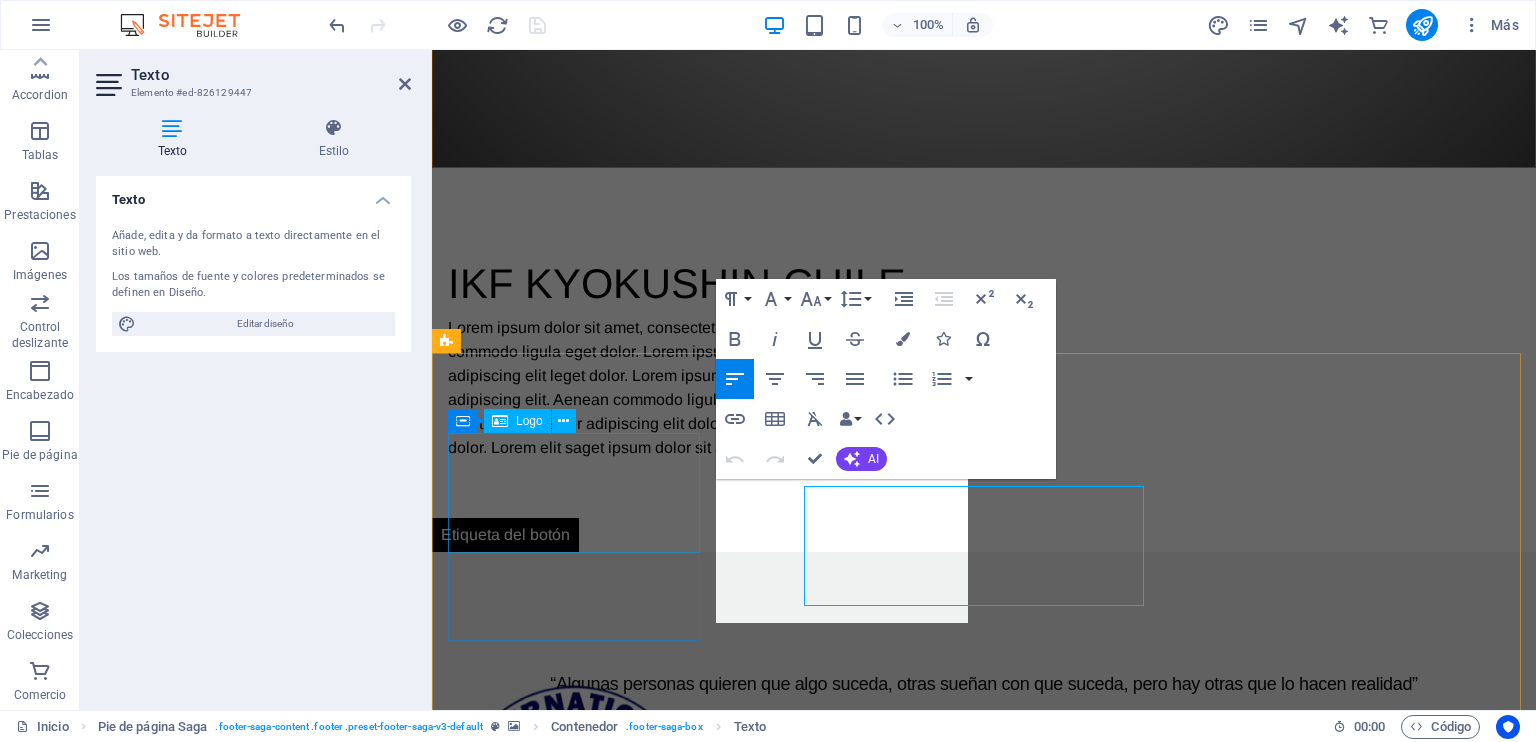 click at bounding box center [576, 2155] 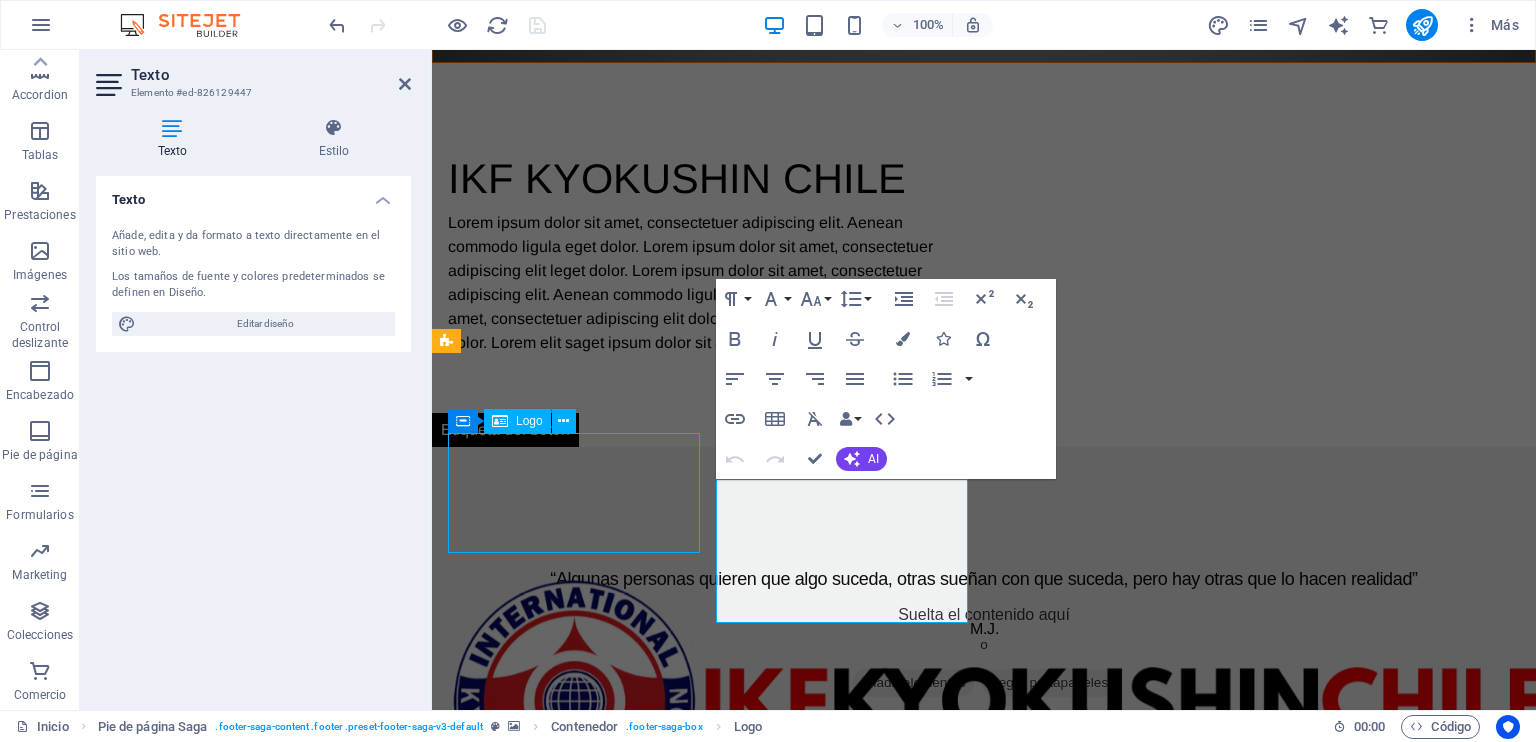scroll, scrollTop: 1212, scrollLeft: 0, axis: vertical 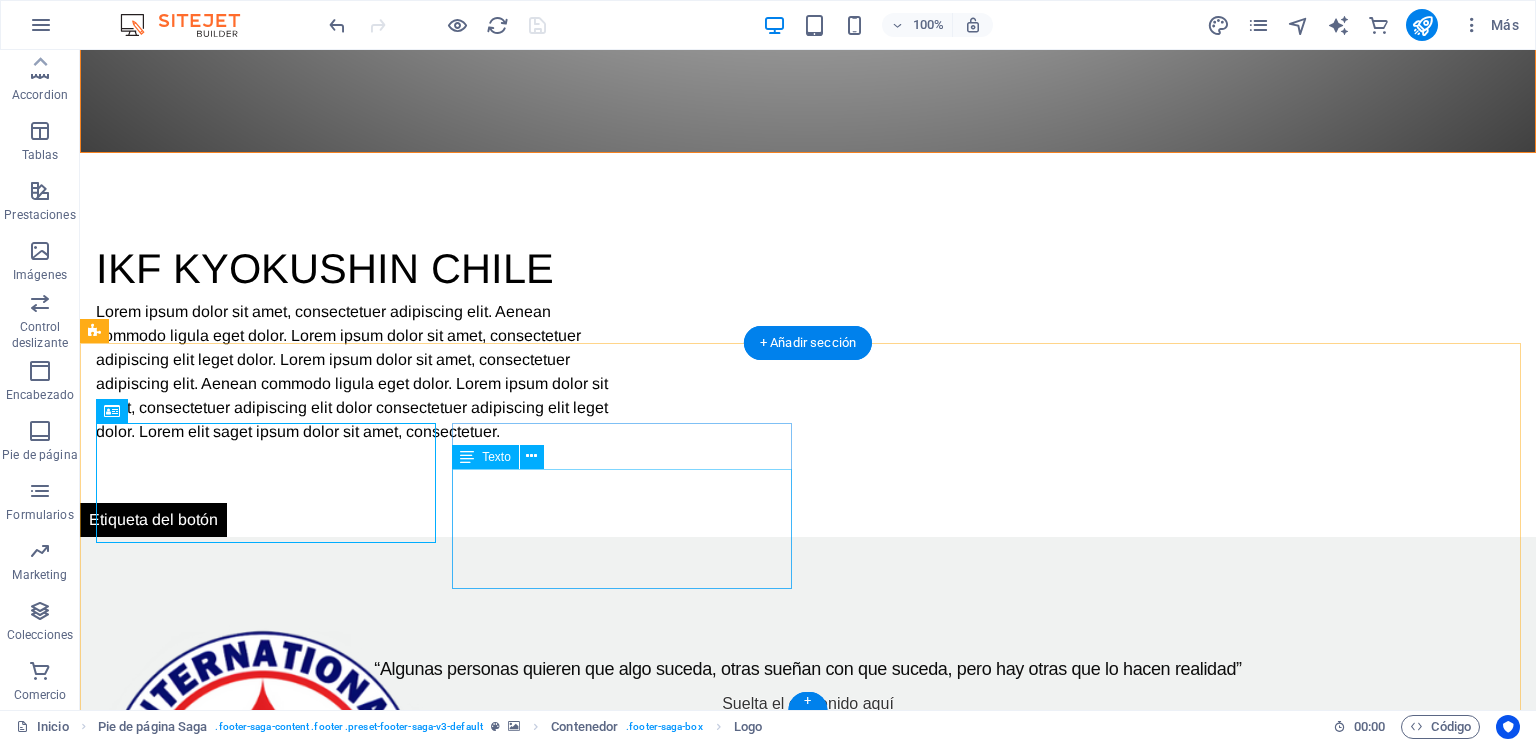 click on "[FIRST] [LAST] 0543, [STREET] 8190433   [CITY] , [STATE] , CHILE Teléfono:  +569 [PHONE] Móvil:  Email:  [EMAIL]" at bounding box center (268, 2452) 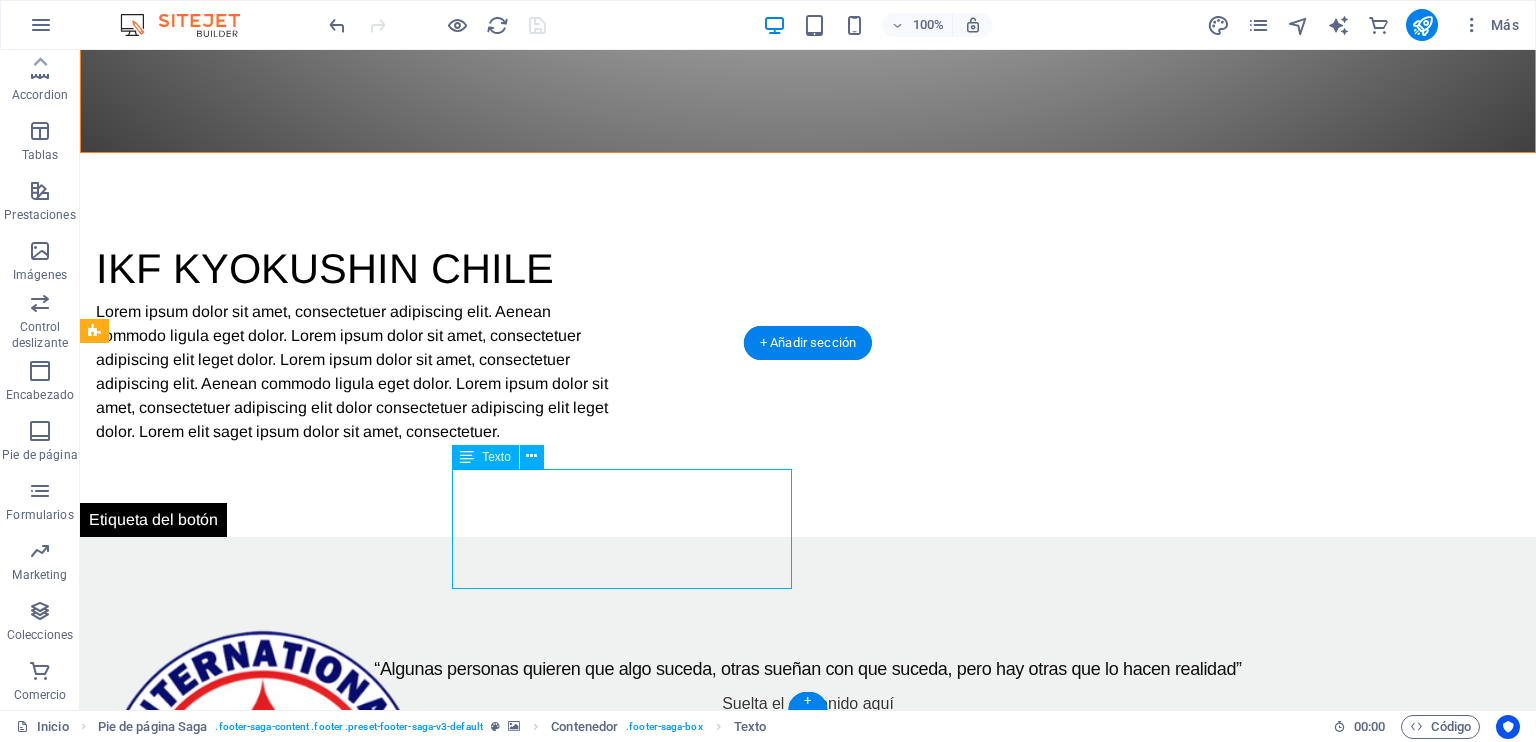 click on "[FIRST] [LAST] 0543, [STREET] 8190433   [CITY] , [STATE] , CHILE Teléfono:  +569 [PHONE] Móvil:  Email:  [EMAIL]" at bounding box center (268, 2452) 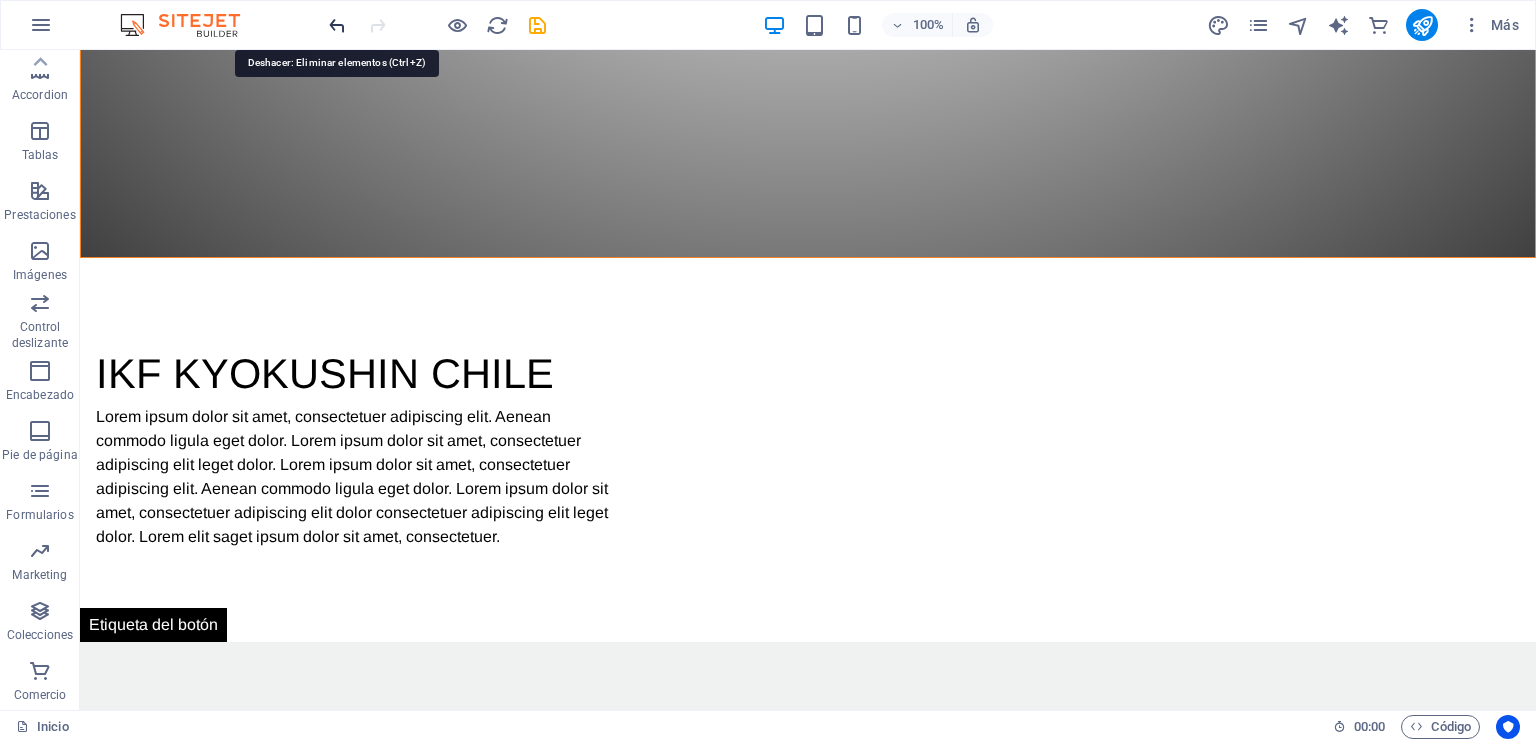 click at bounding box center [337, 25] 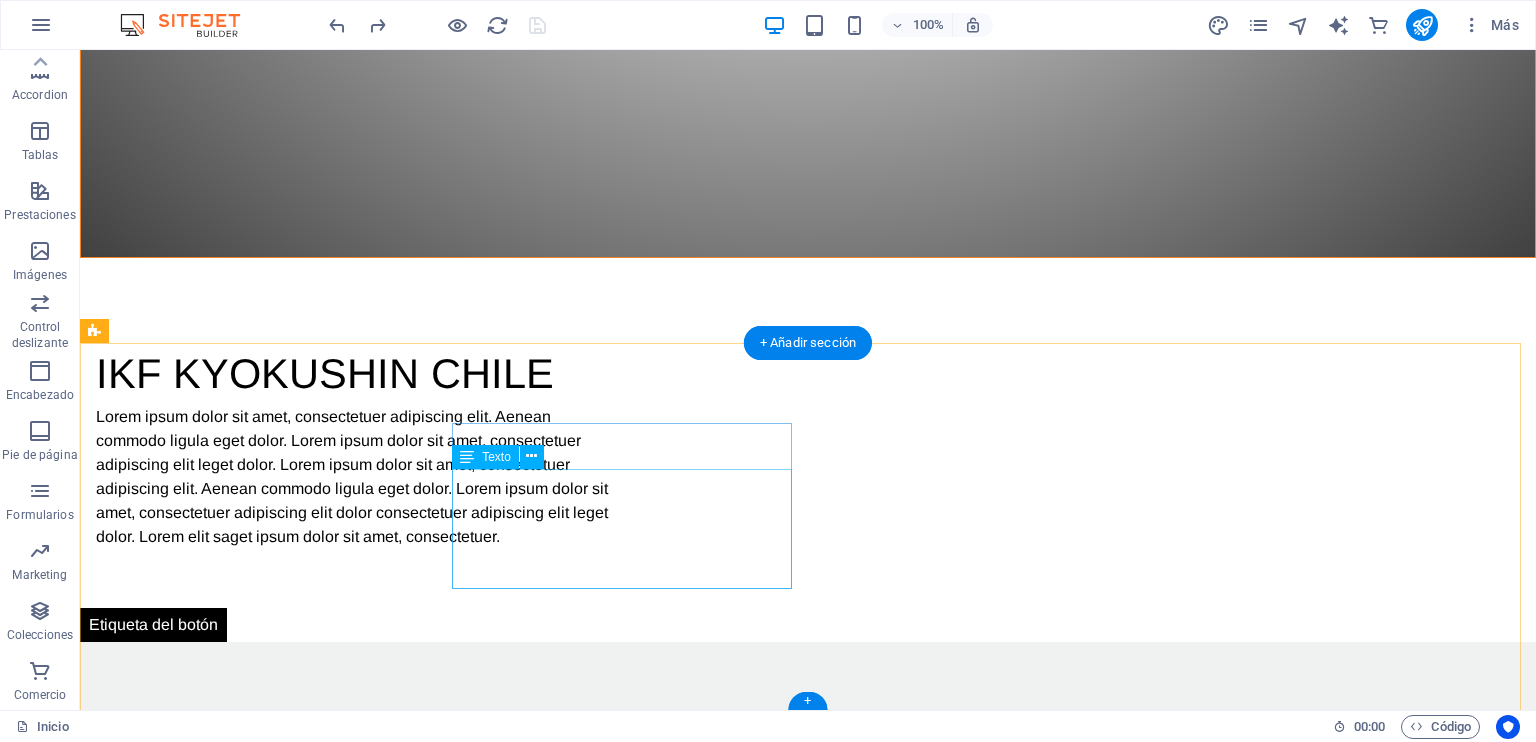 click on "+569 [PHONE]" at bounding box center (214, 2506) 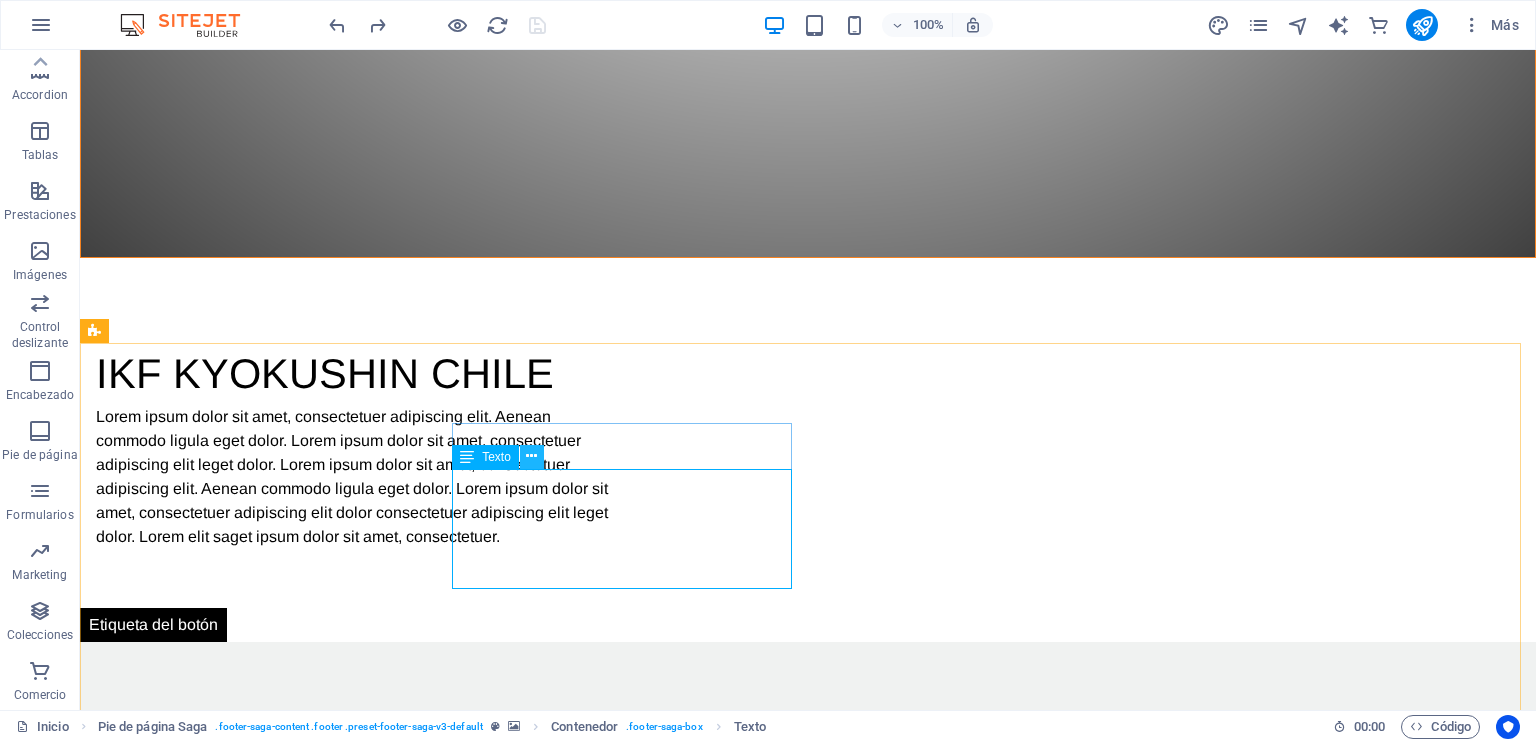 click at bounding box center (531, 456) 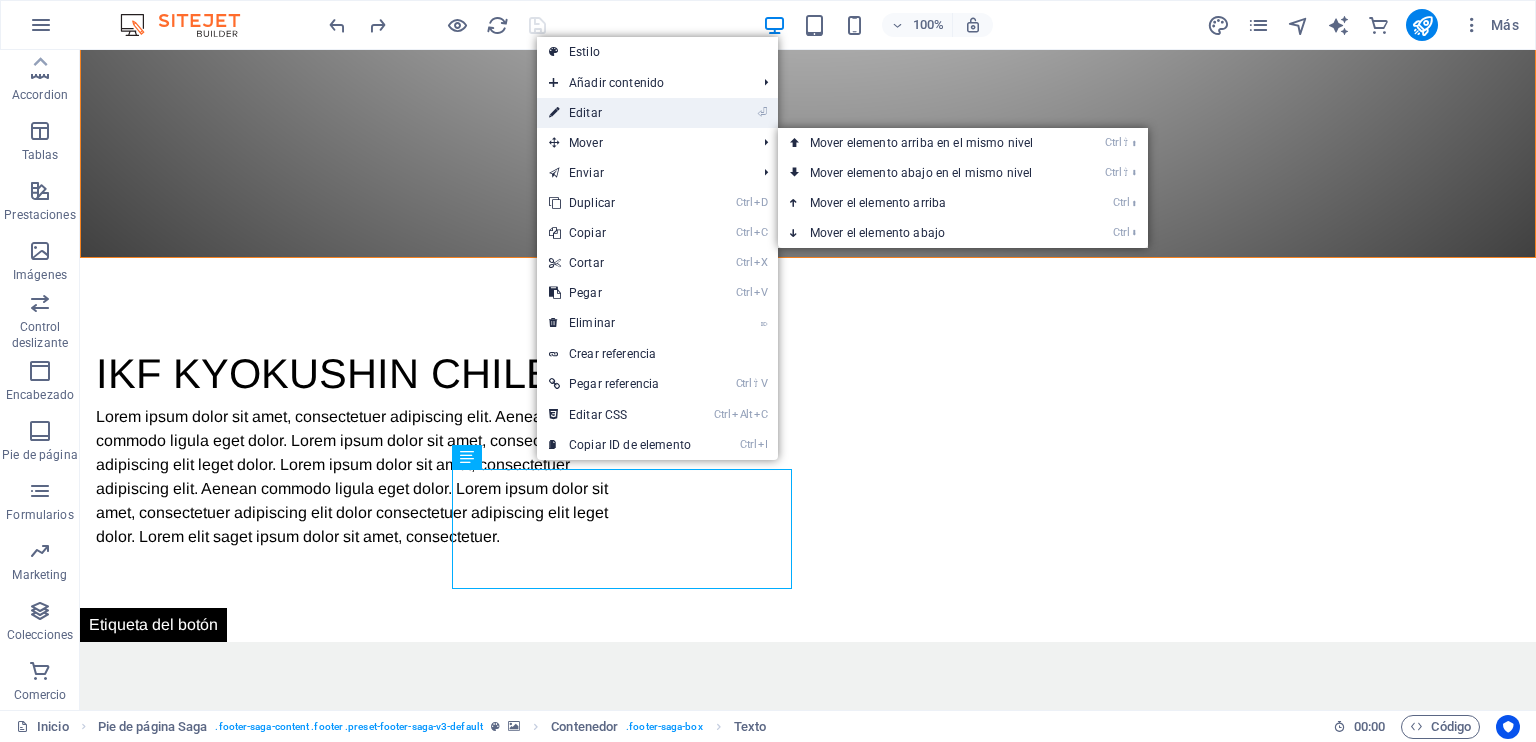 click on "⏎  Editar" at bounding box center [620, 113] 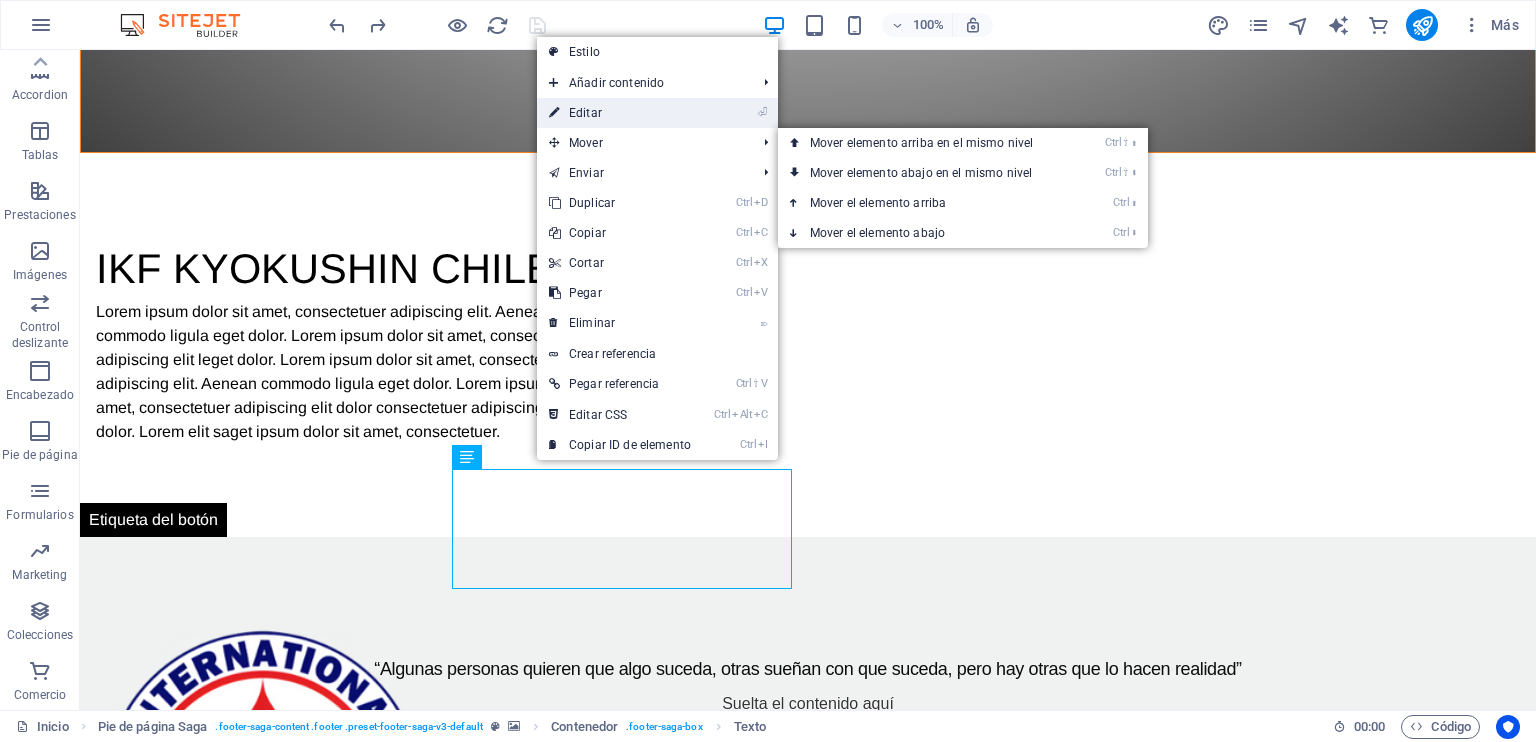 scroll, scrollTop: 1196, scrollLeft: 0, axis: vertical 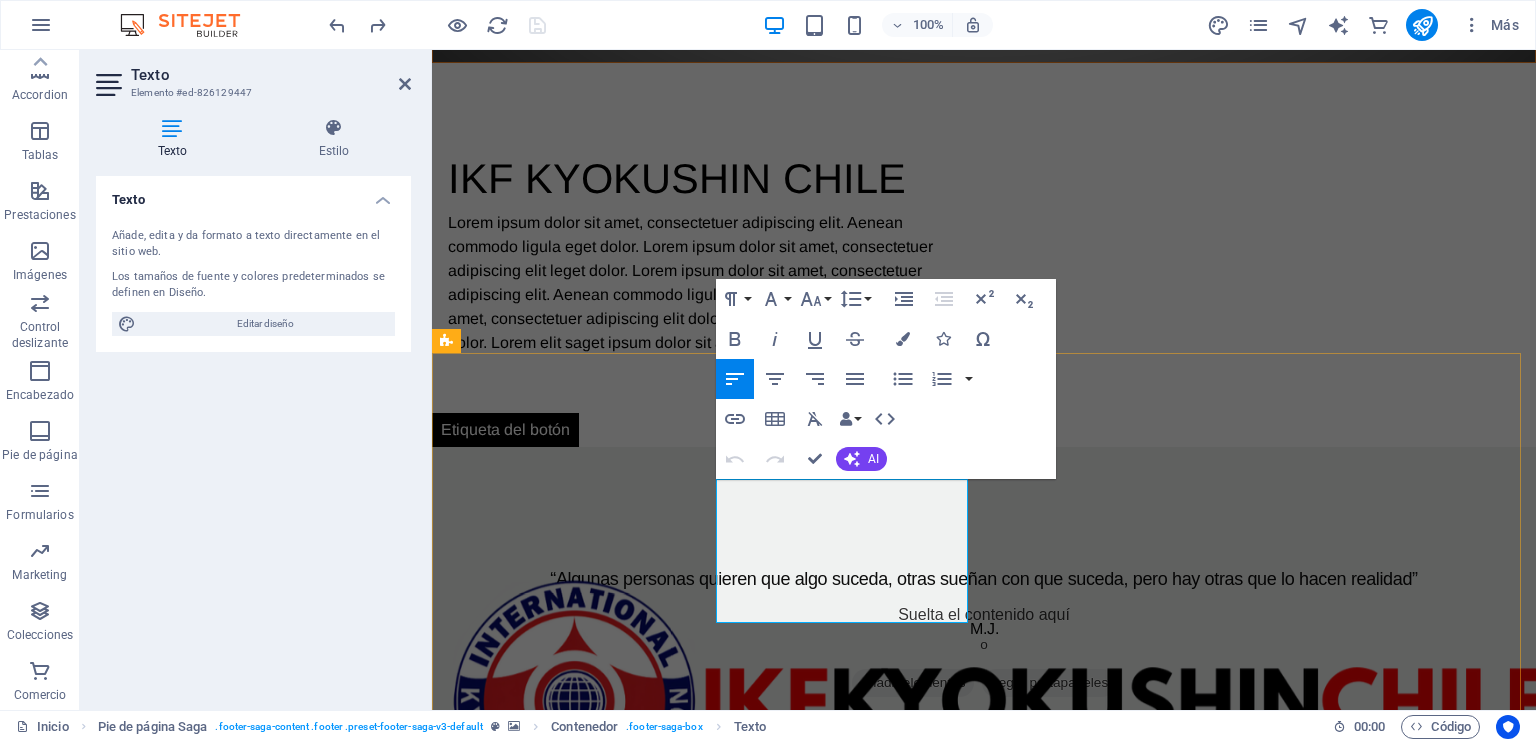 click on "Móvil:" at bounding box center [576, 2386] 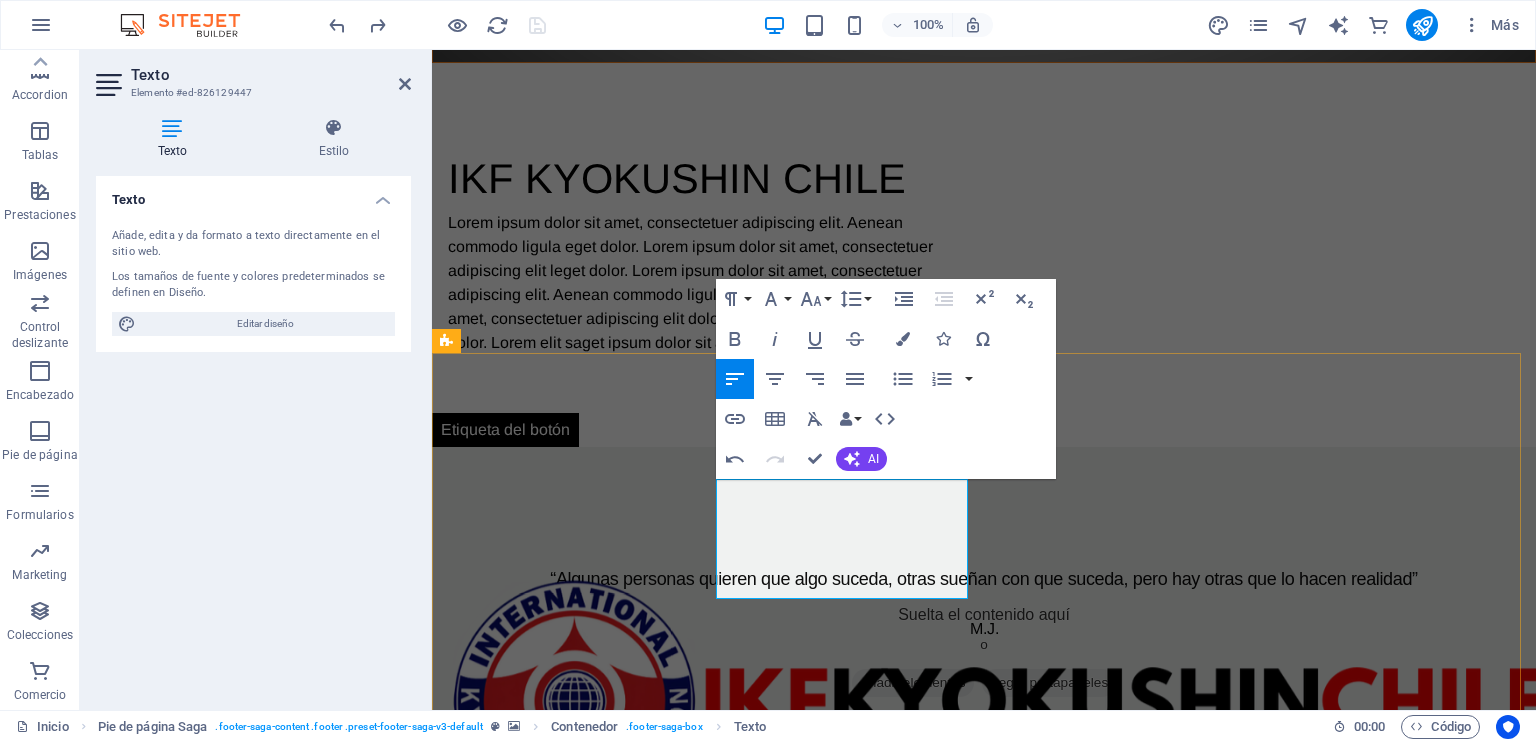 click on "8190433" at bounding box center (479, 2337) 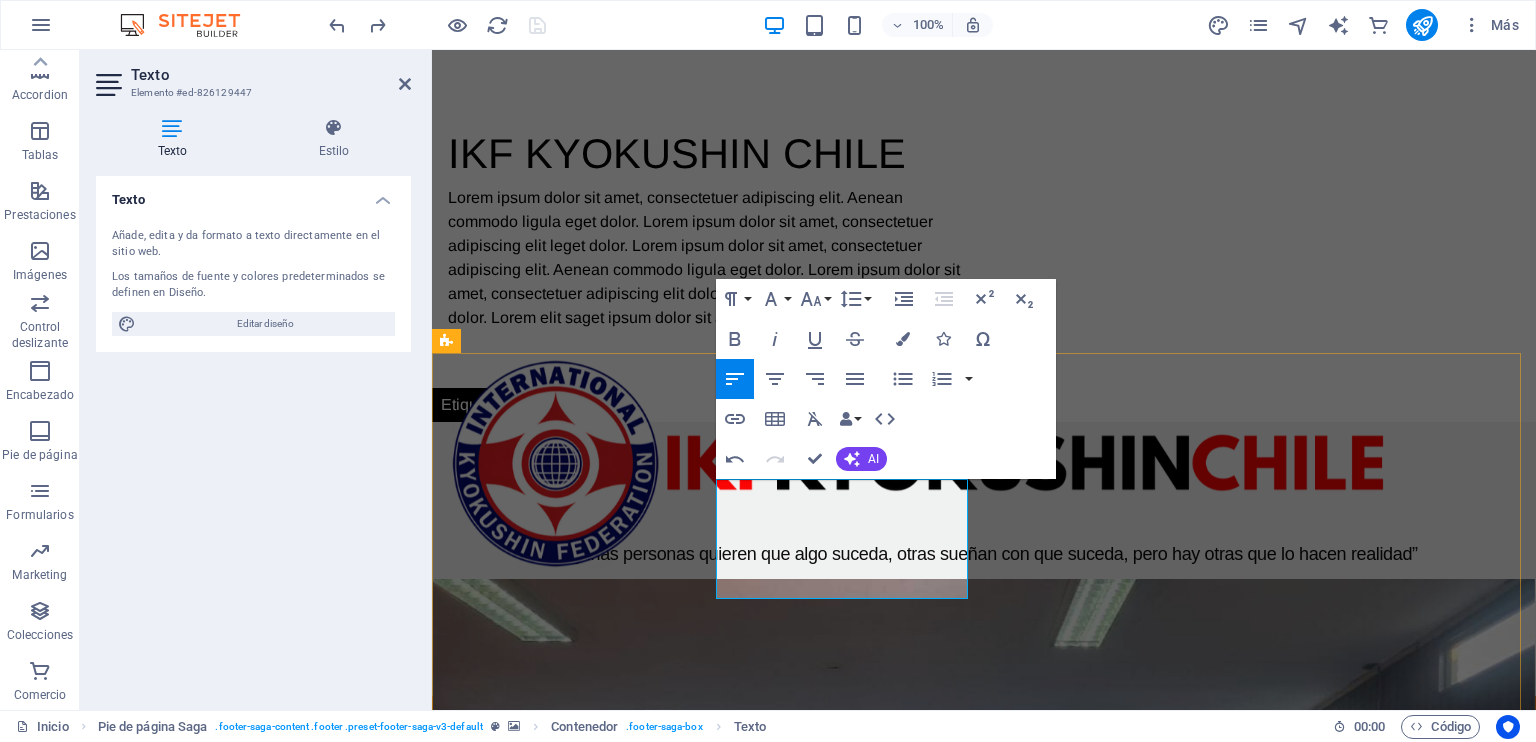 scroll, scrollTop: 766, scrollLeft: 0, axis: vertical 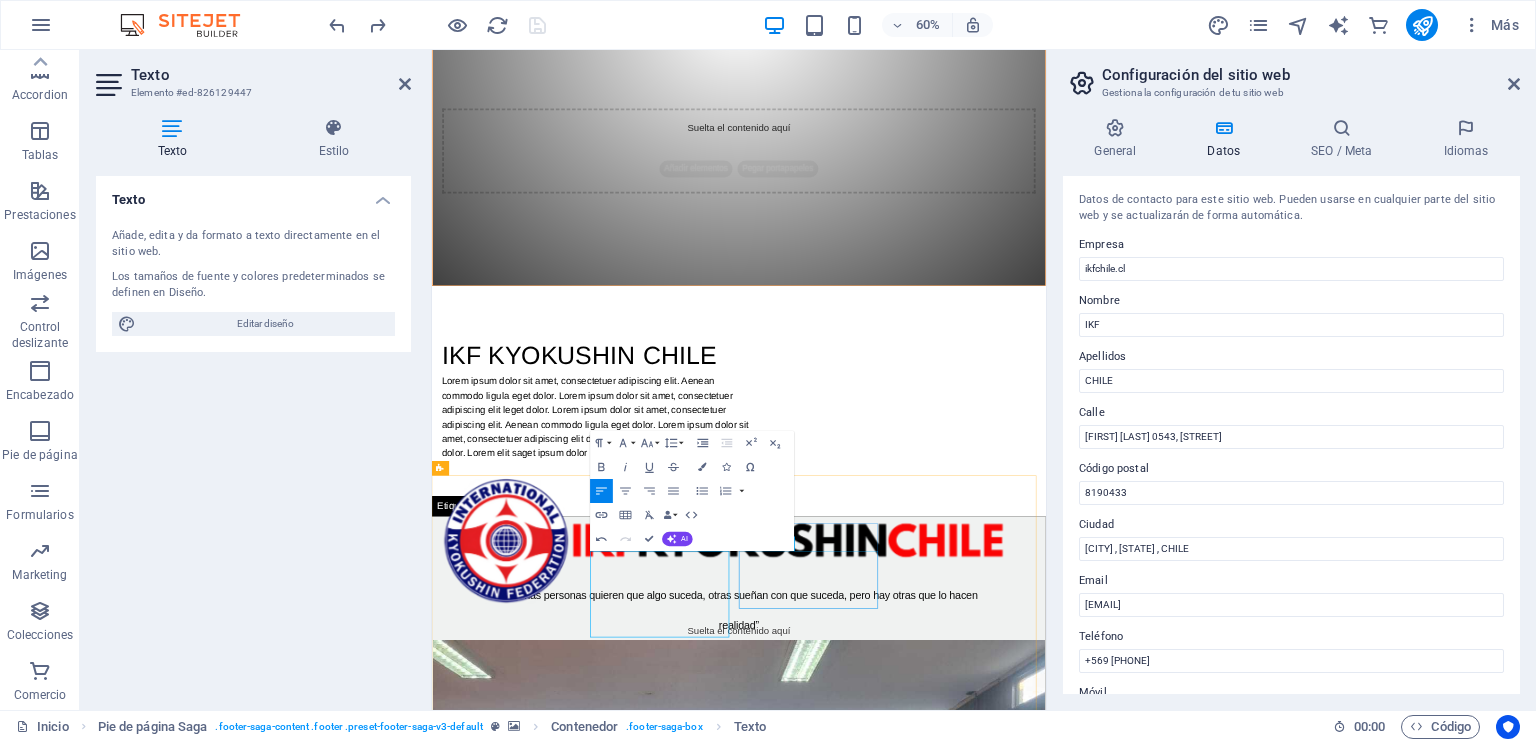 click on "Home About Service Contact" at bounding box center [566, 3223] 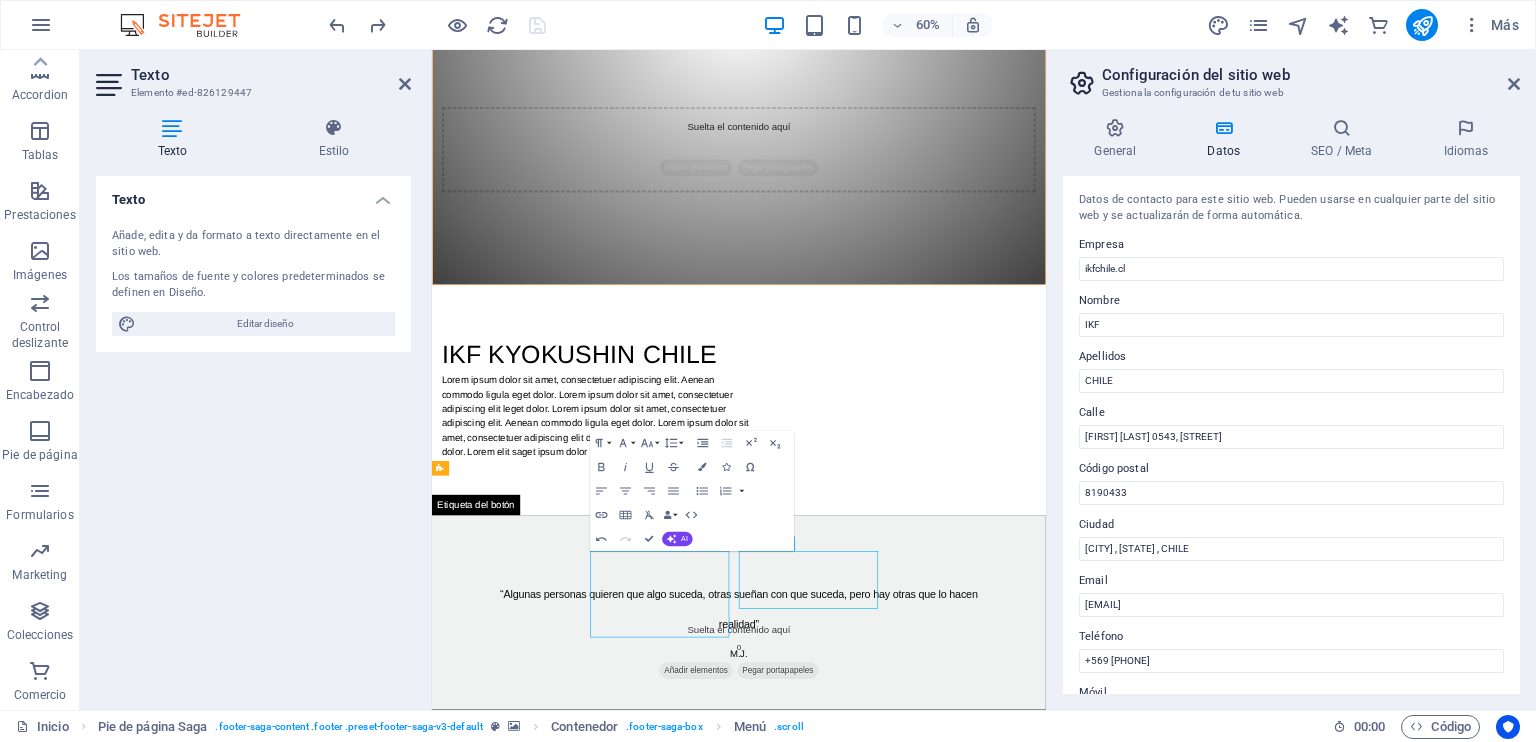 scroll, scrollTop: 1169, scrollLeft: 0, axis: vertical 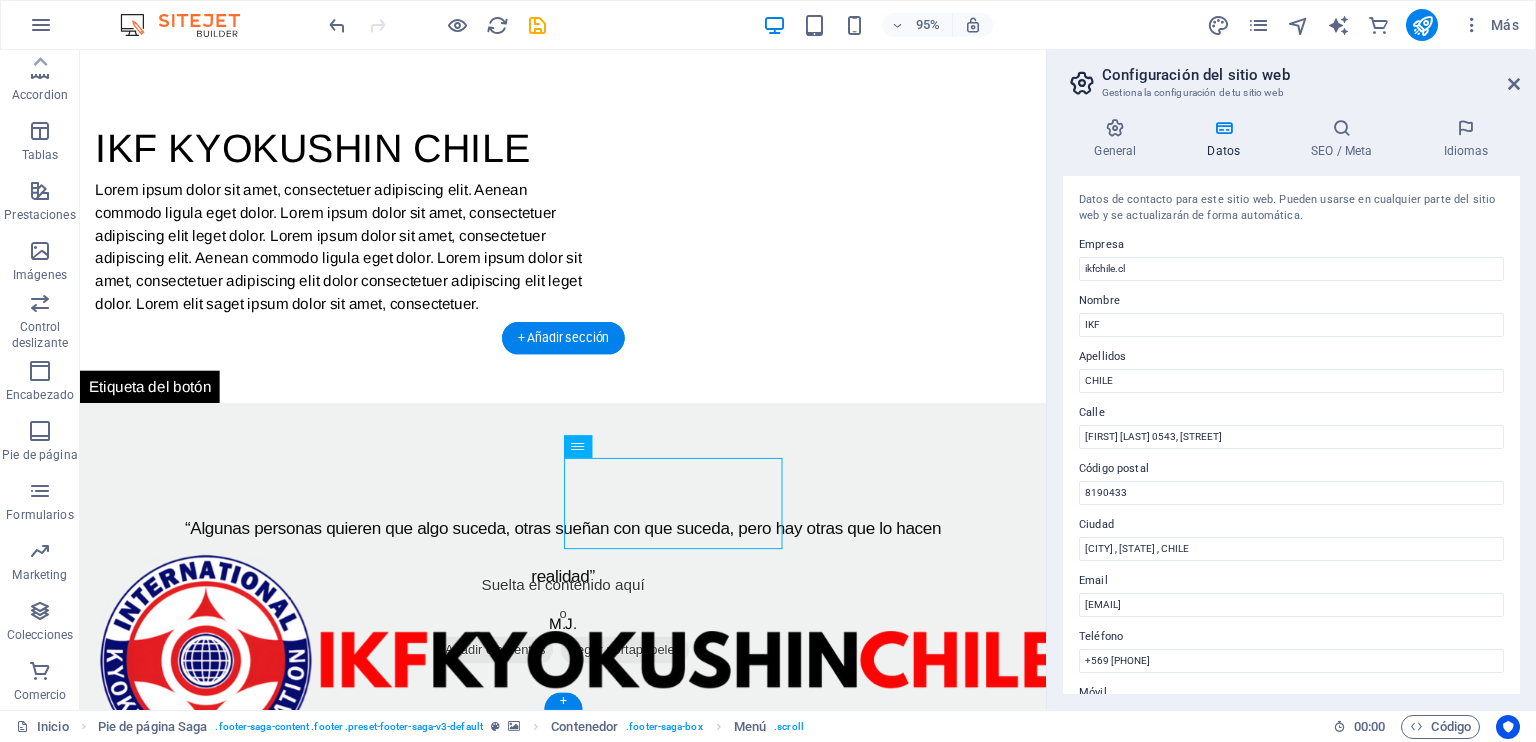 click at bounding box center [588, 1830] 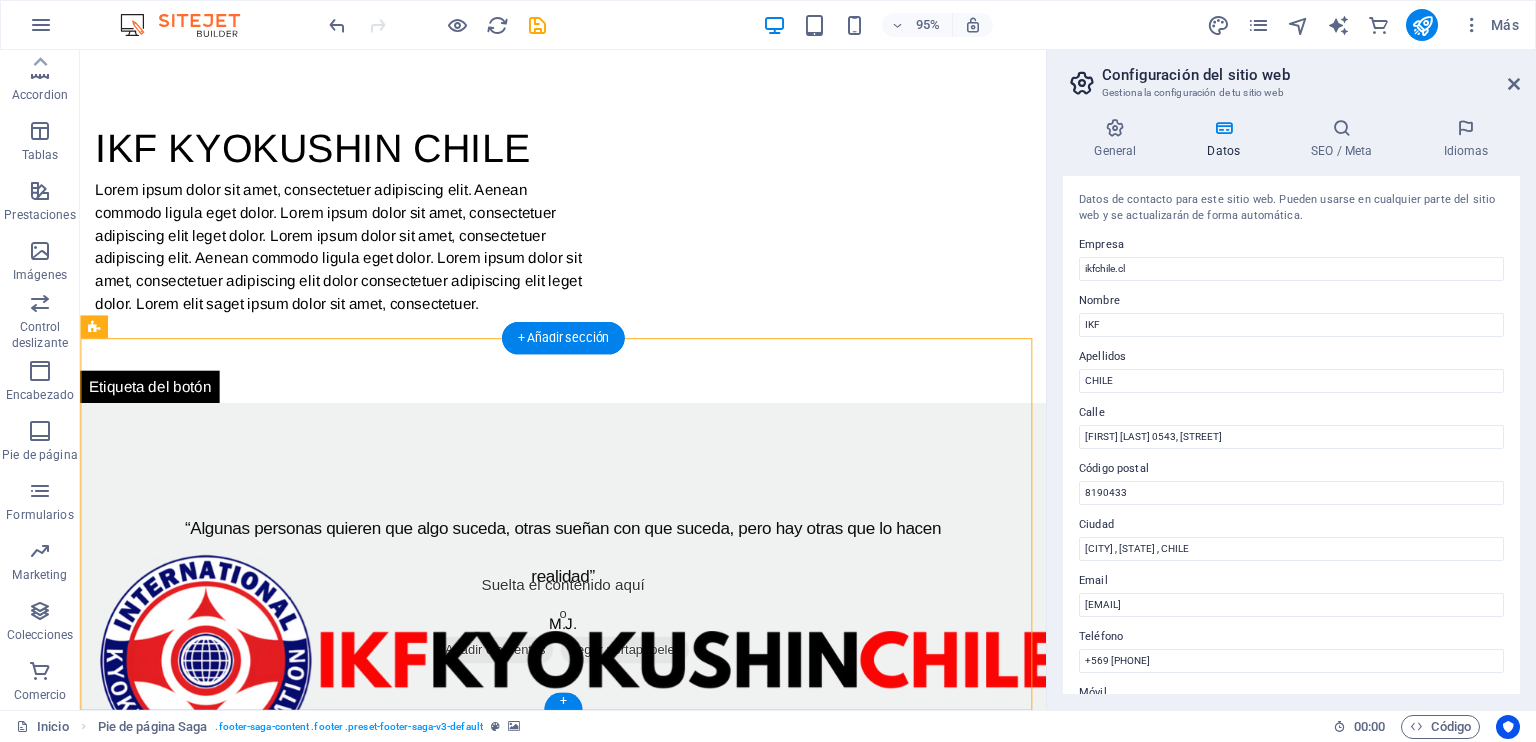 click on "[FIRST] [LAST] 0543, [STREET] 8190433   [CITY] , [STATE] , CHILE Teléfono:  +569 [PHONE]   Email:  [EMAIL]" at bounding box center (213, 2452) 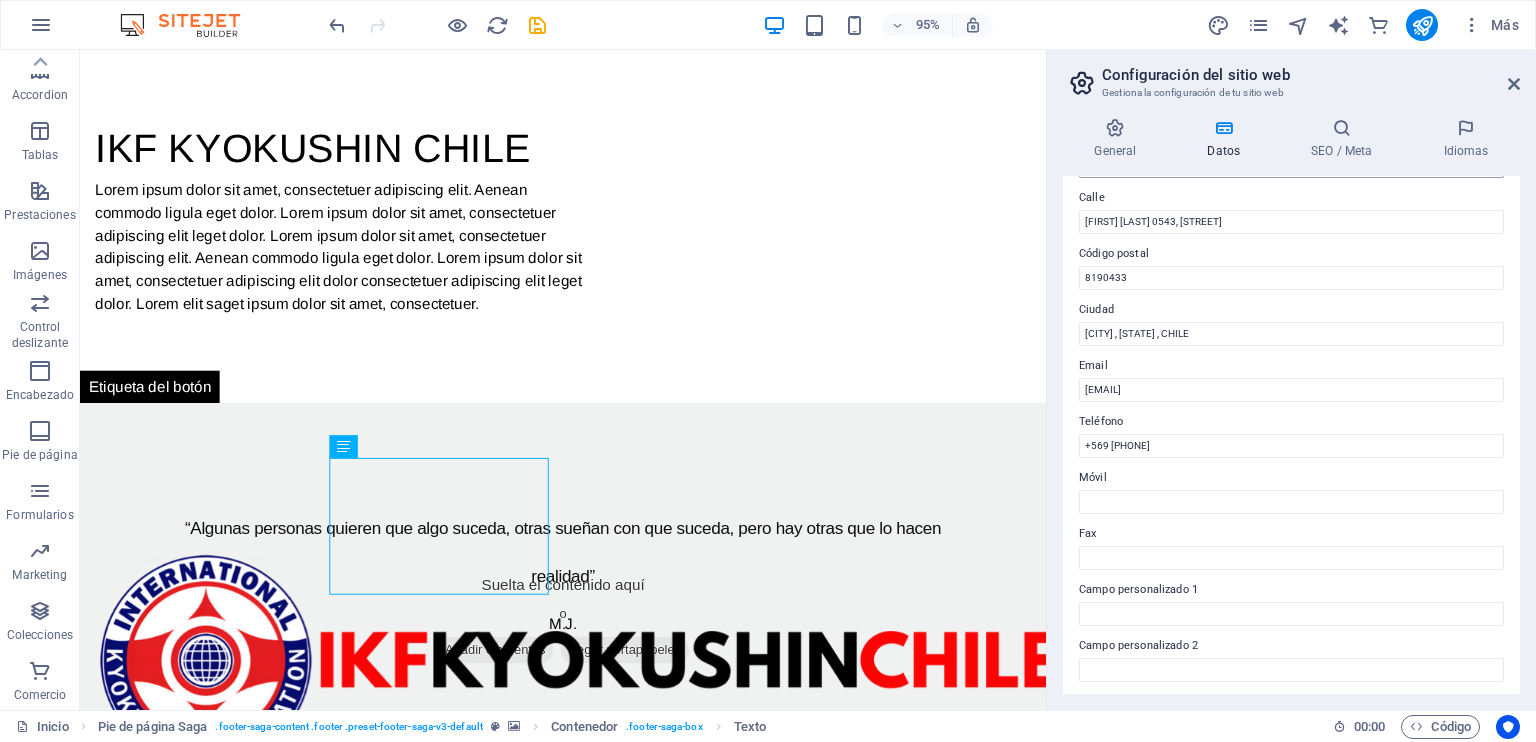 scroll, scrollTop: 100, scrollLeft: 0, axis: vertical 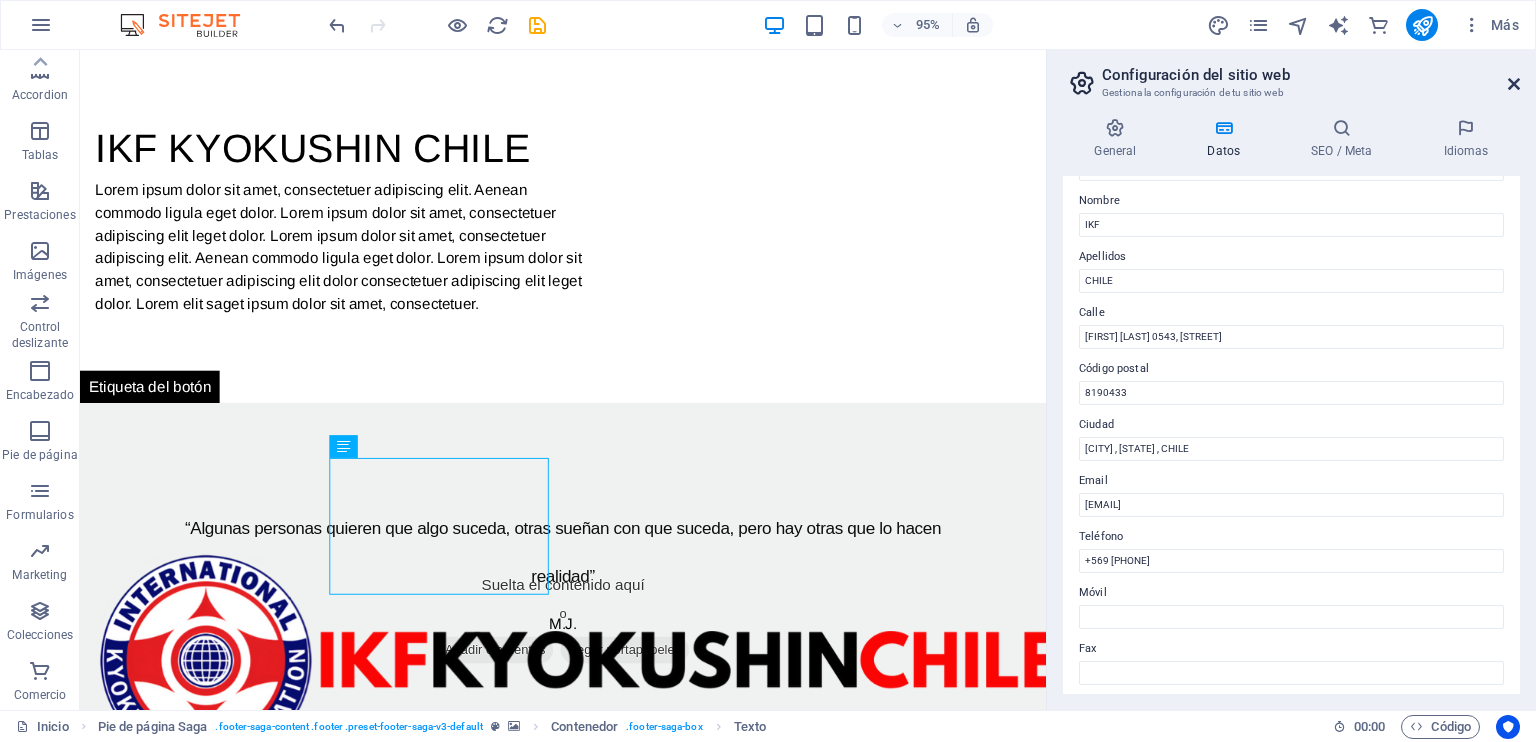 click at bounding box center [1514, 84] 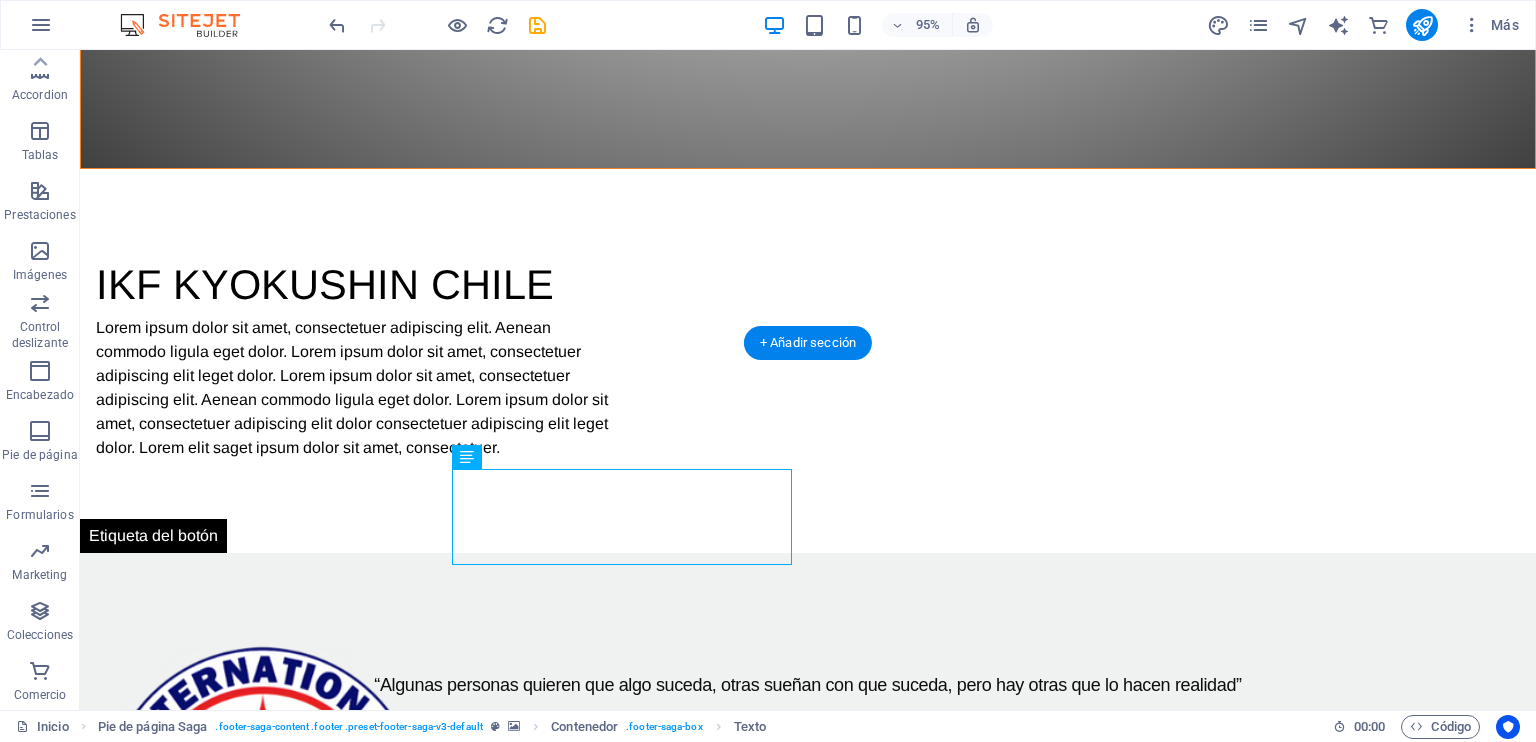 scroll, scrollTop: 1212, scrollLeft: 0, axis: vertical 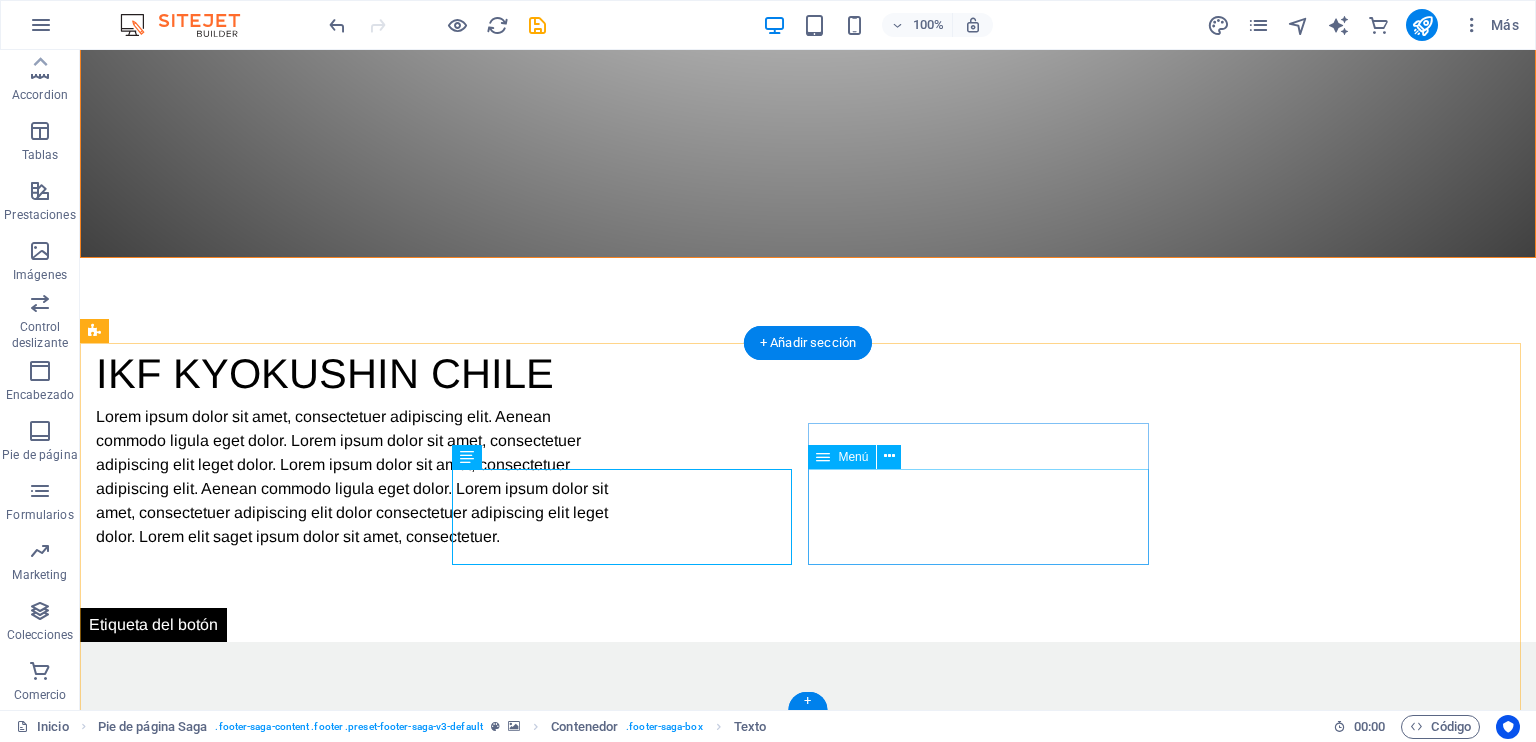 click on "Home About Service Contact" at bounding box center (268, 2645) 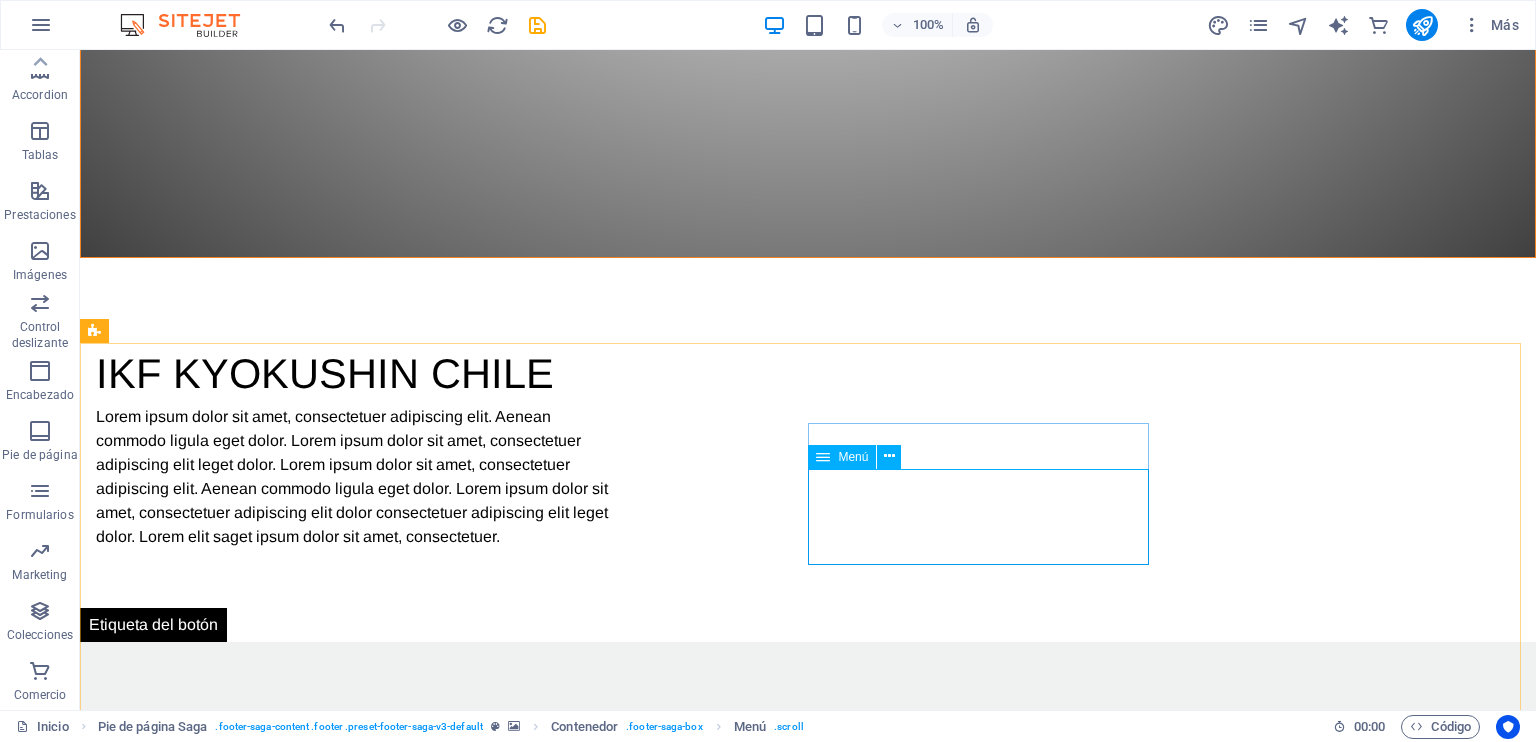 click on "Menú" at bounding box center [853, 457] 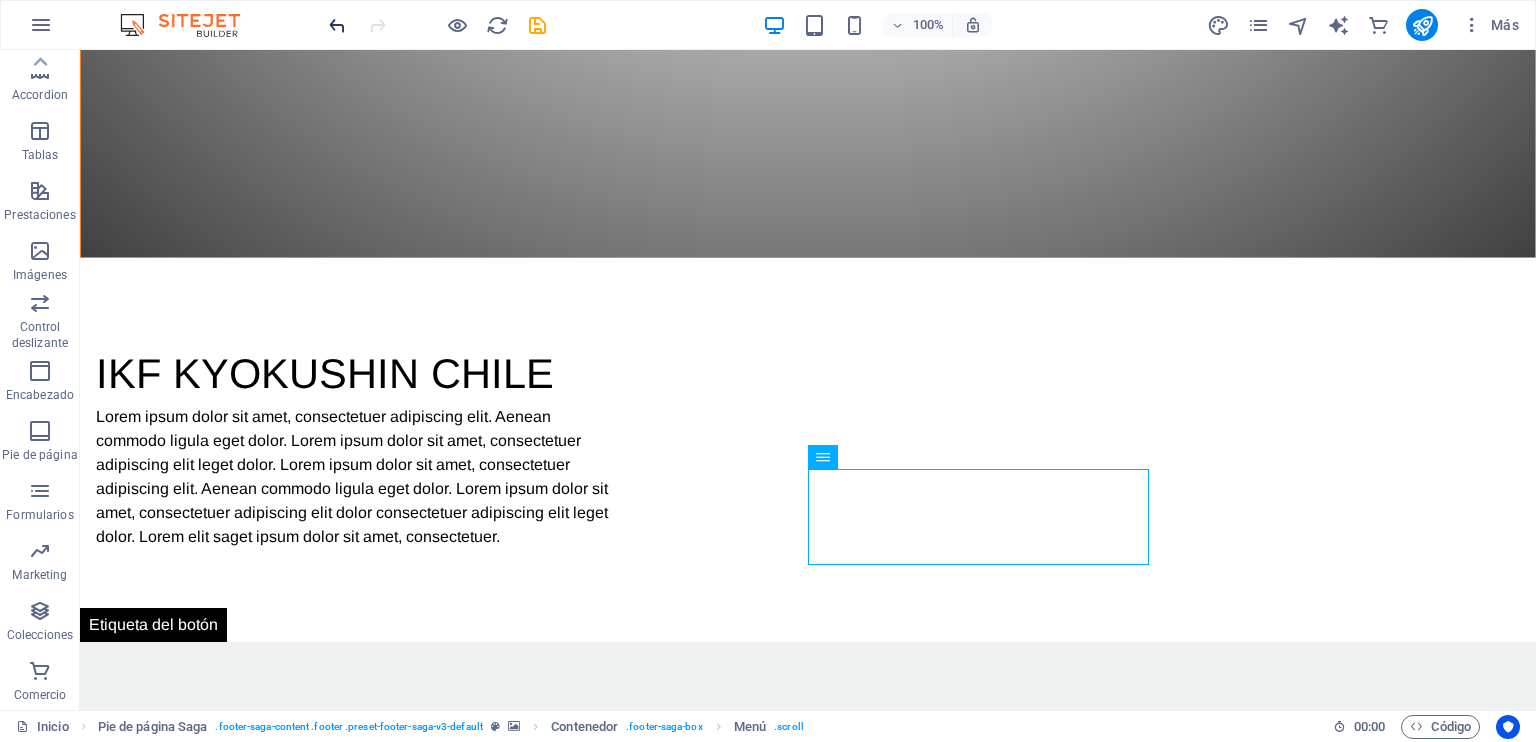 click at bounding box center [337, 25] 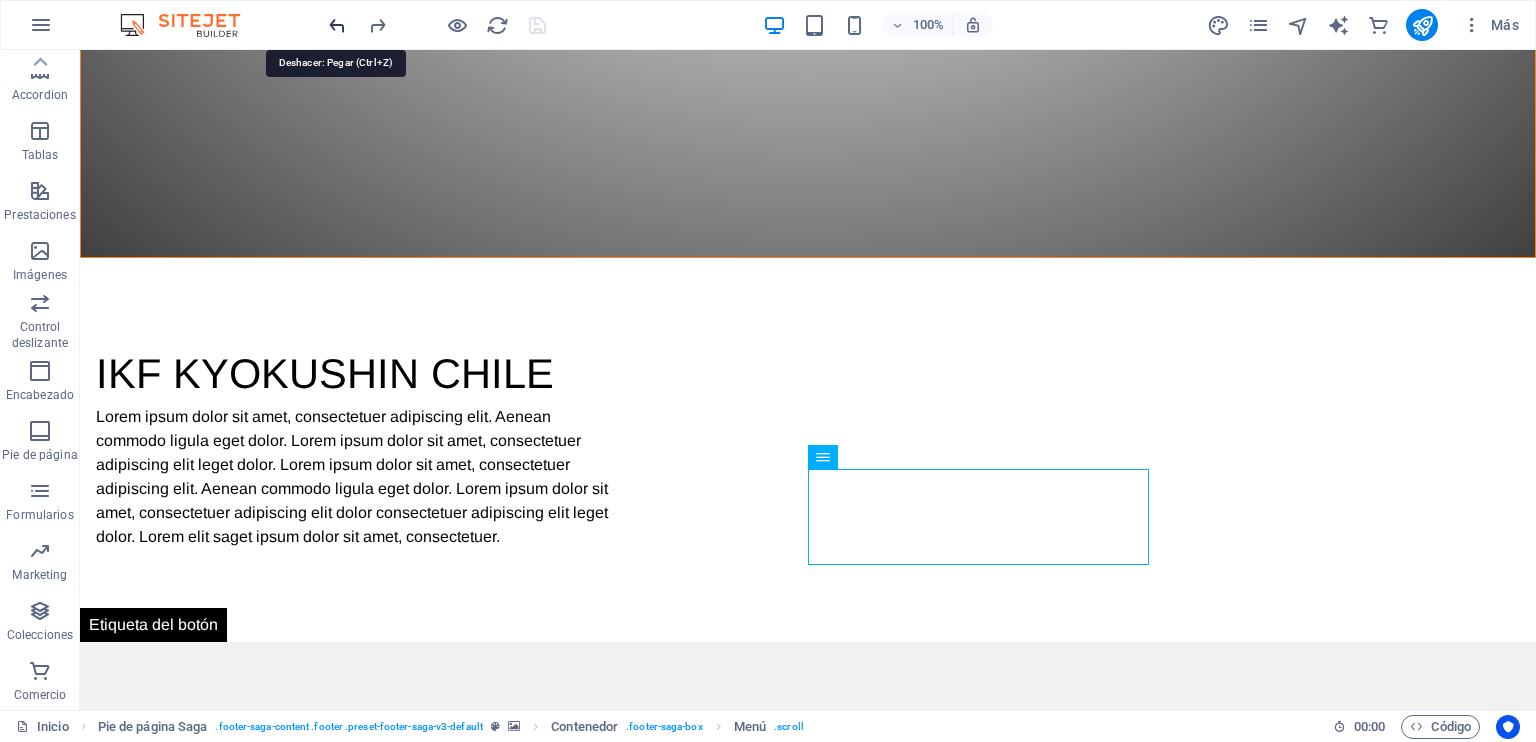 click at bounding box center (337, 25) 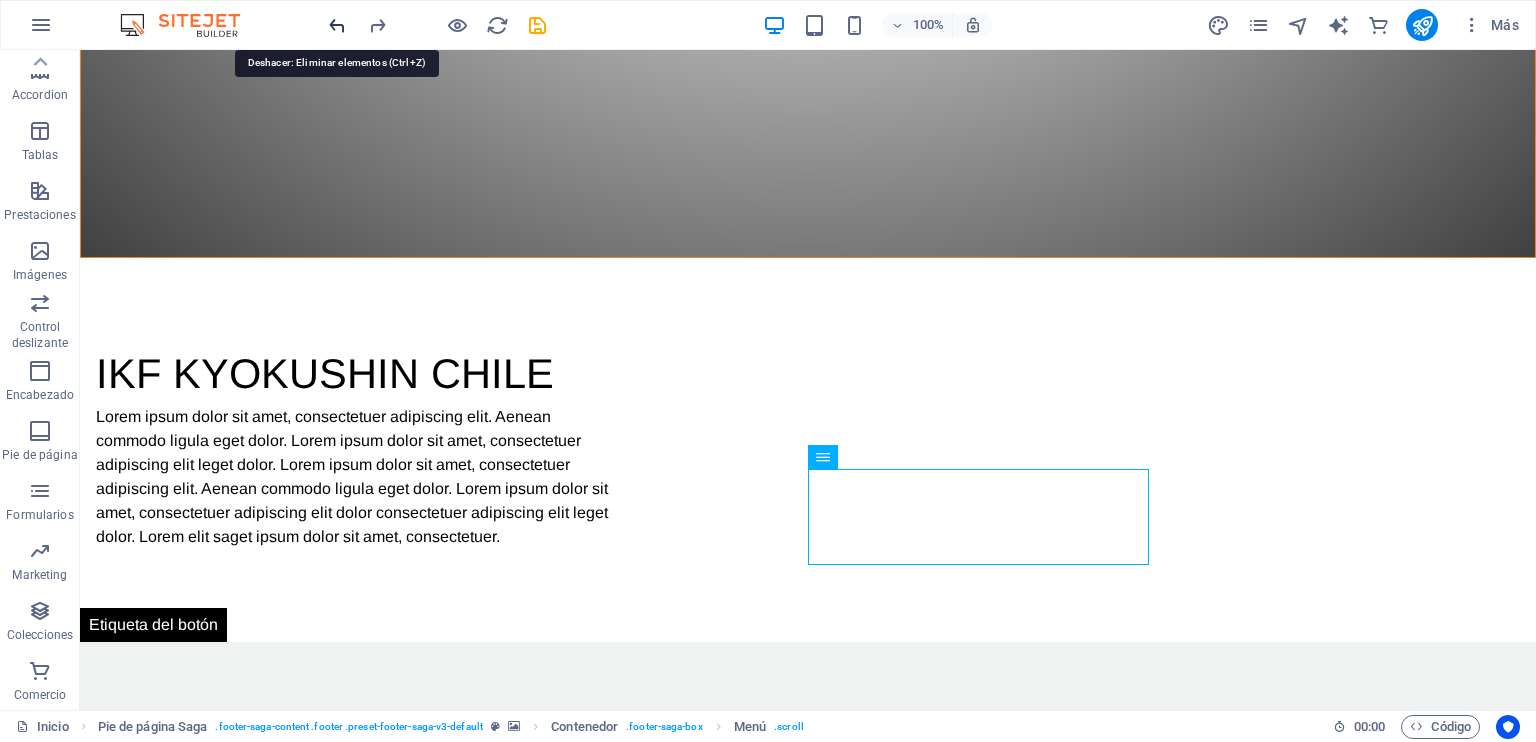 click at bounding box center (337, 25) 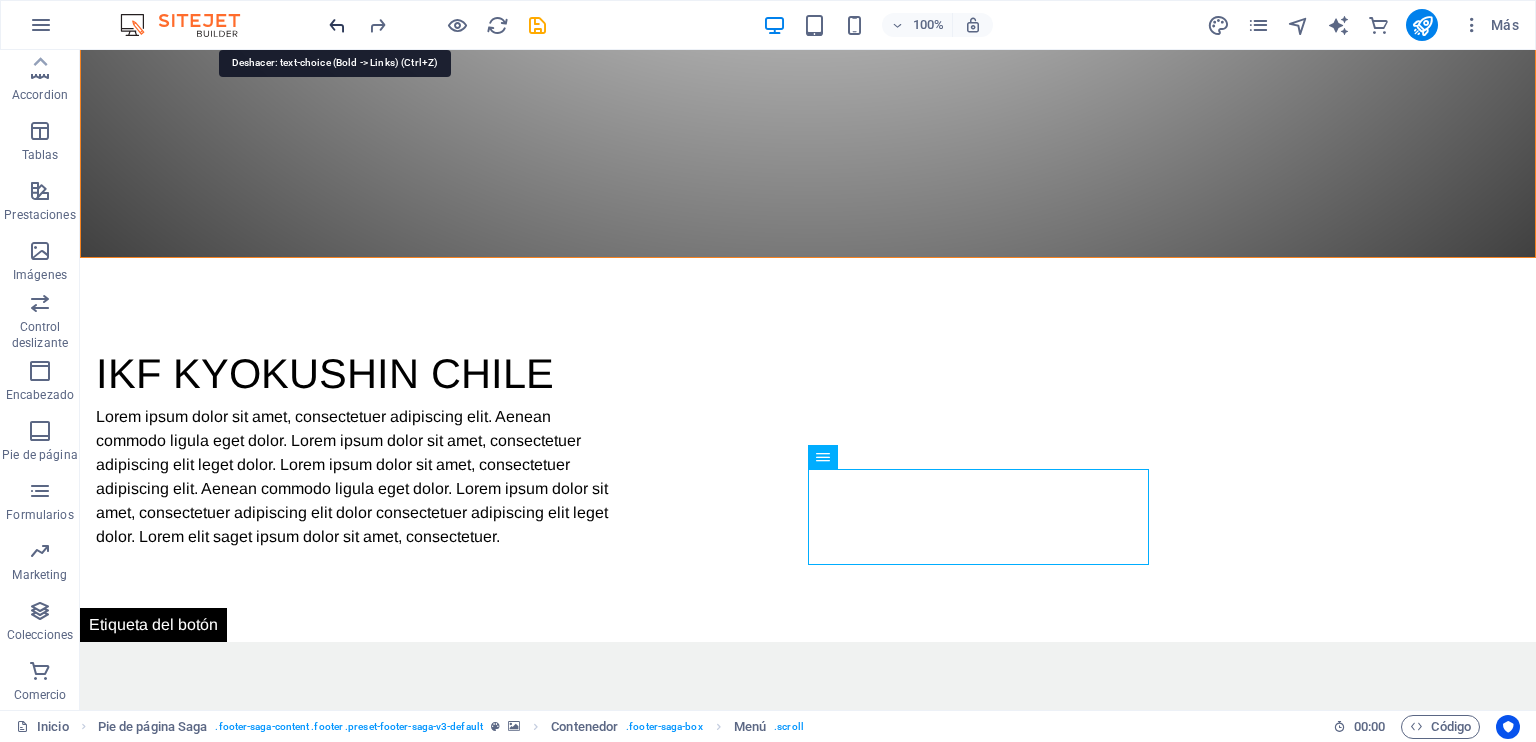 click at bounding box center (337, 25) 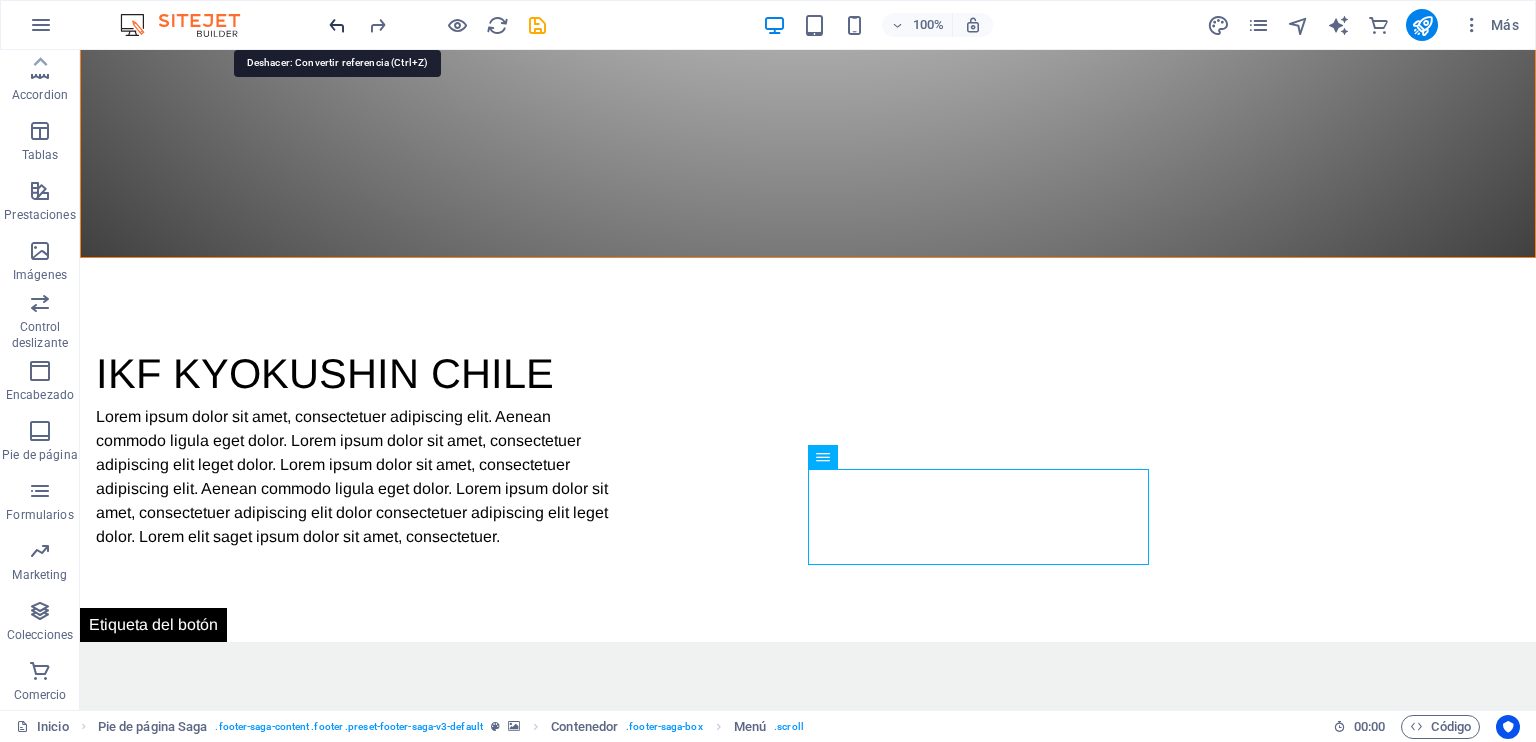 click at bounding box center (337, 25) 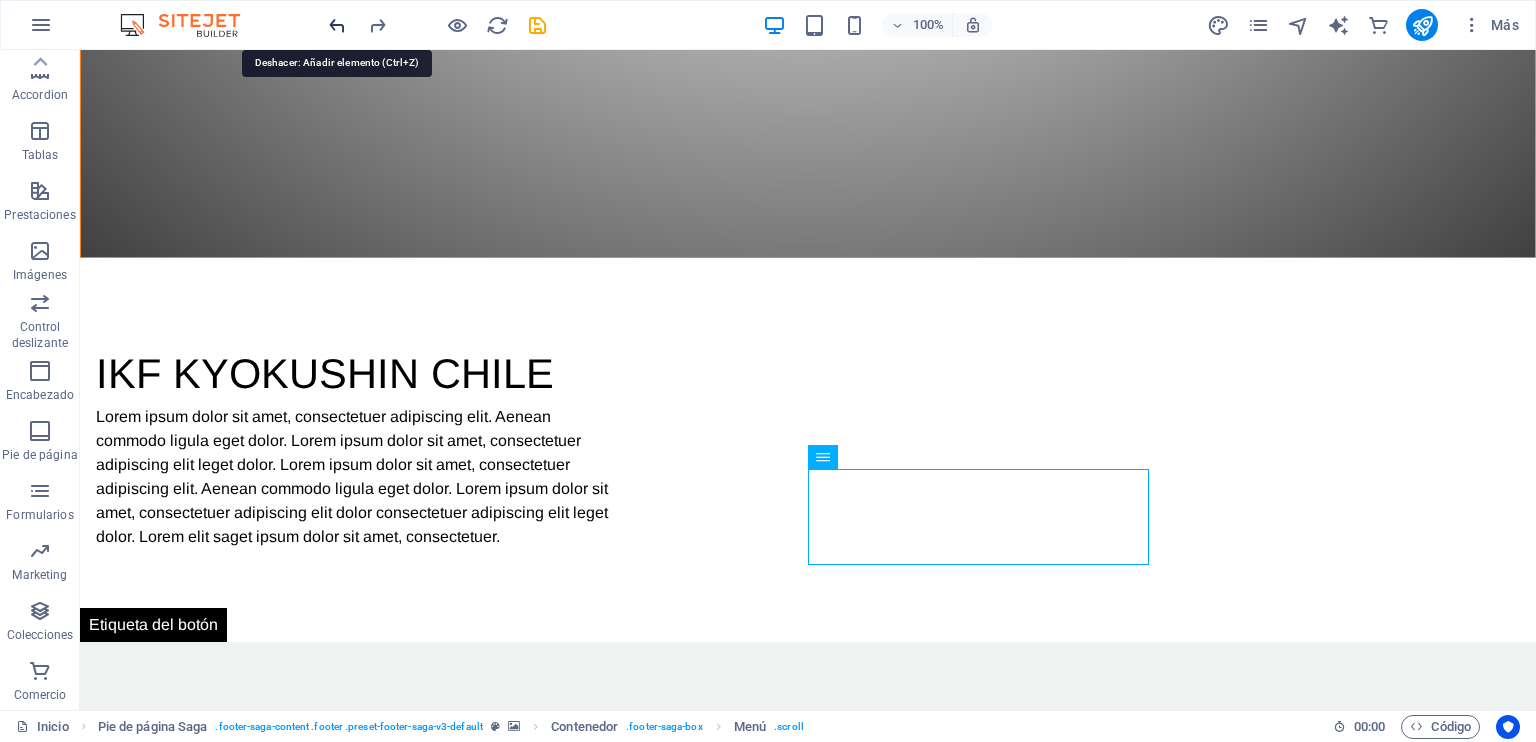 click at bounding box center [337, 25] 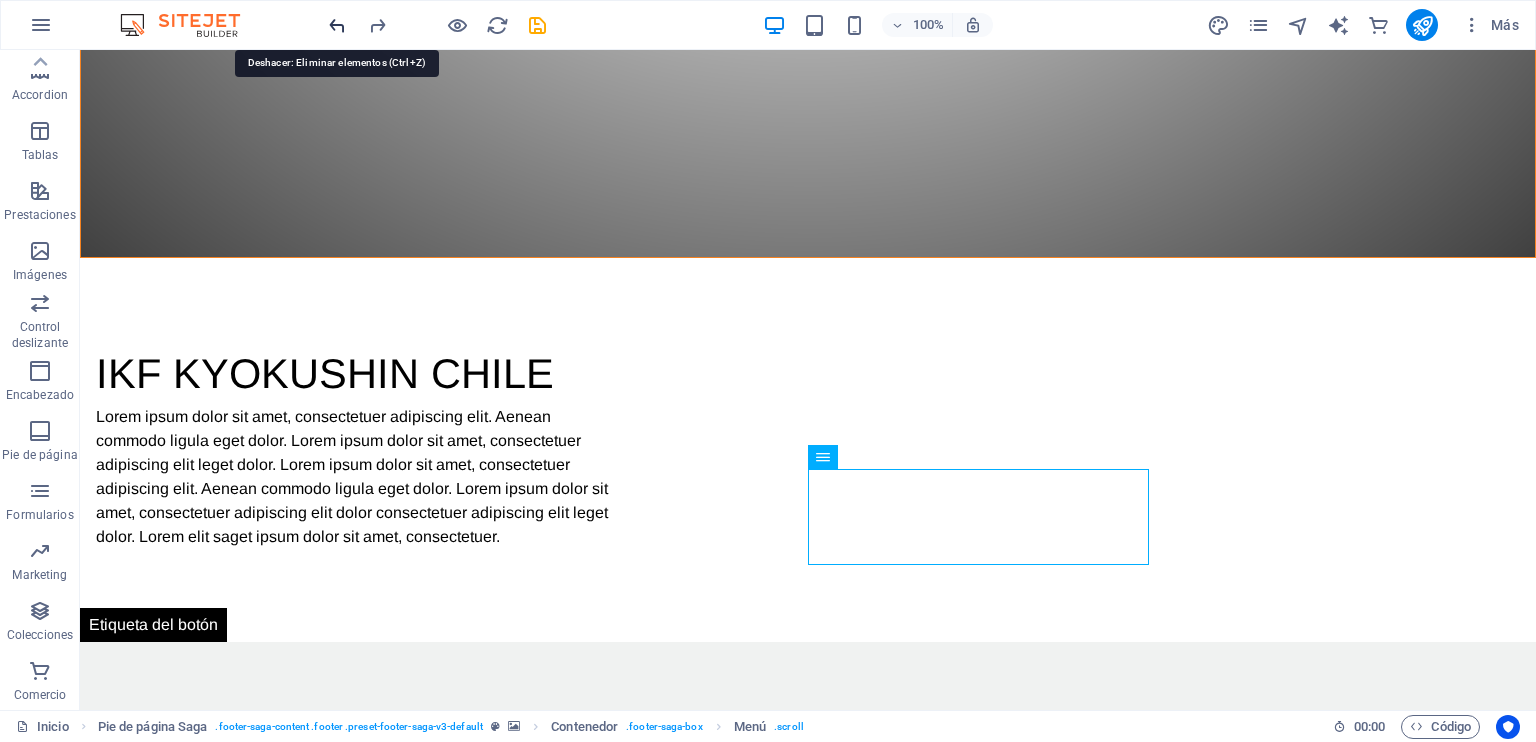 click at bounding box center [337, 25] 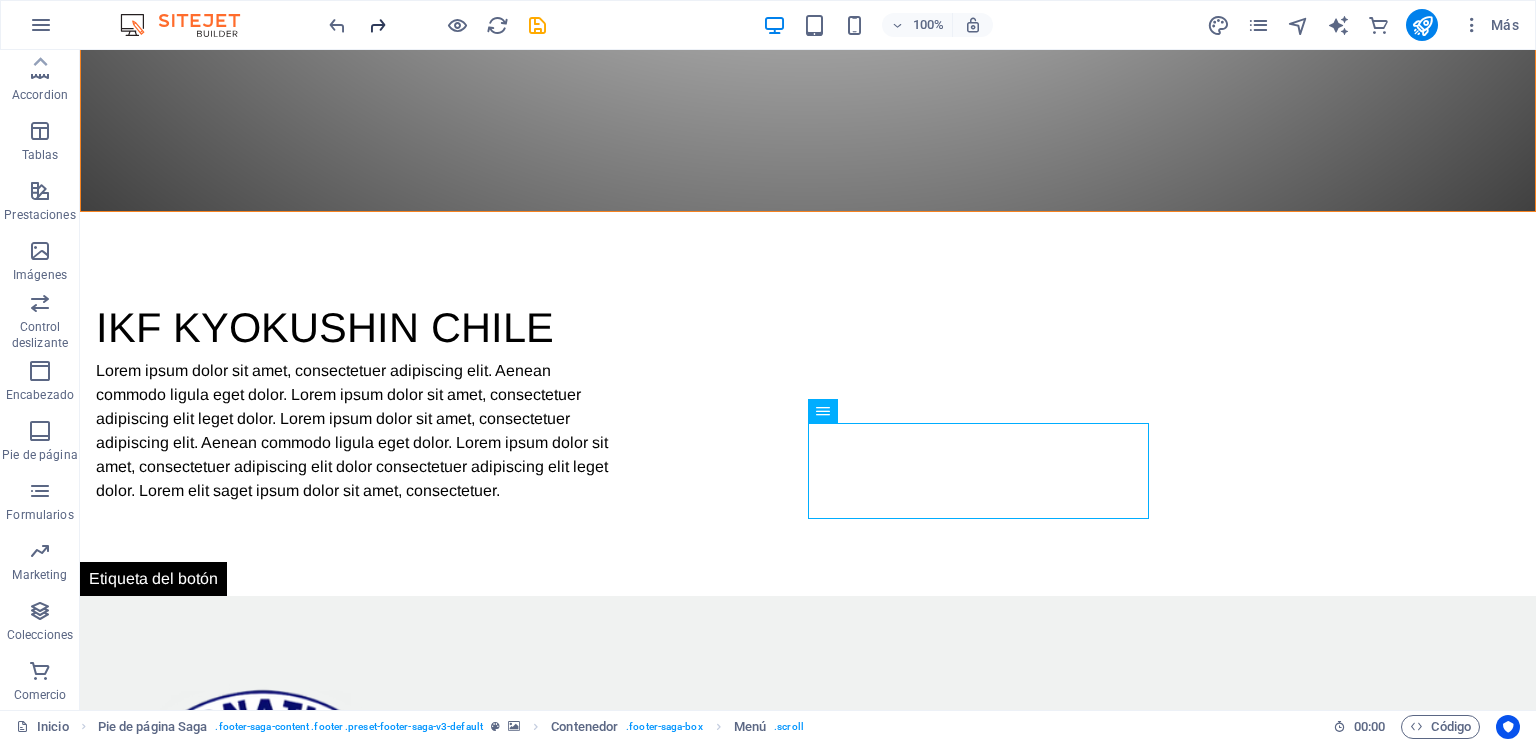 click at bounding box center [377, 25] 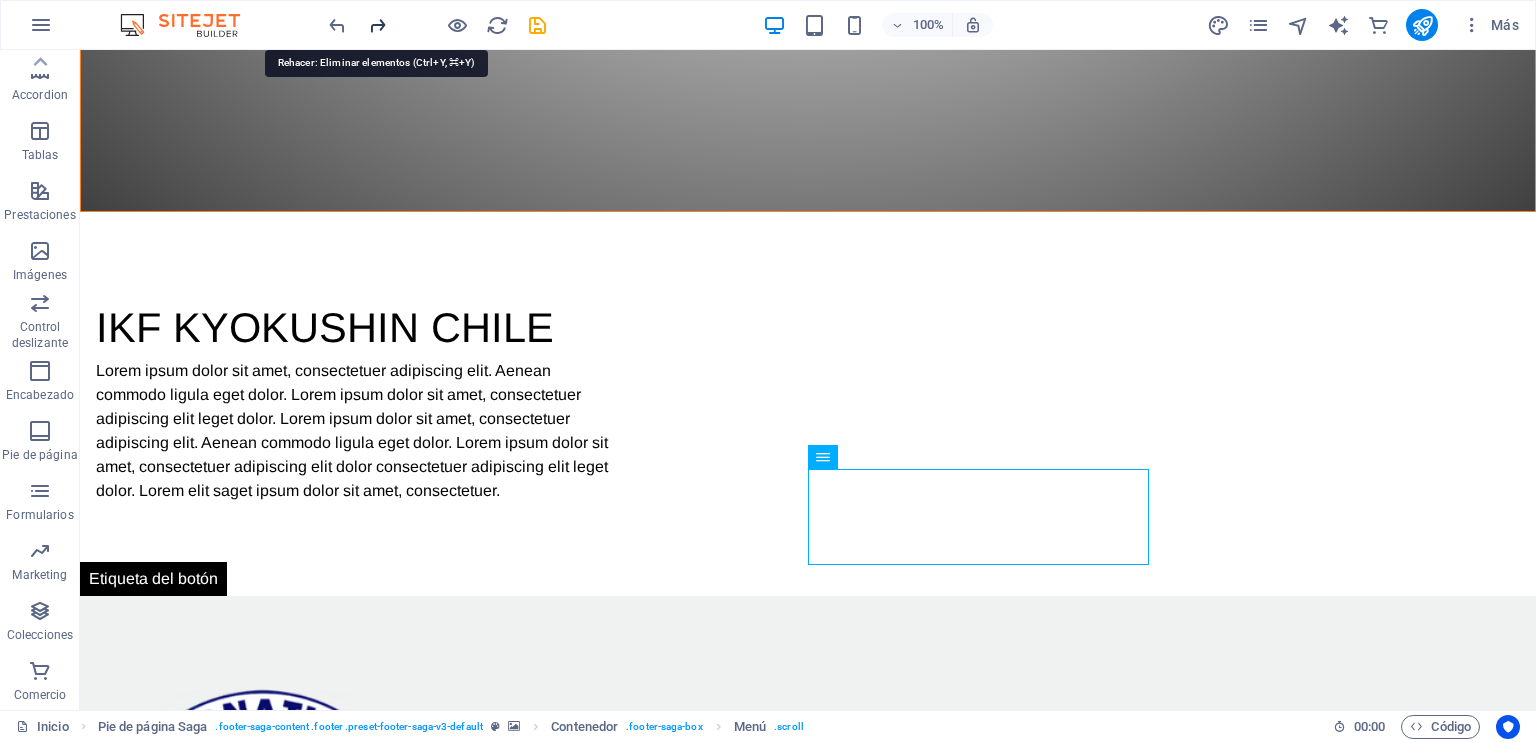 scroll, scrollTop: 1212, scrollLeft: 0, axis: vertical 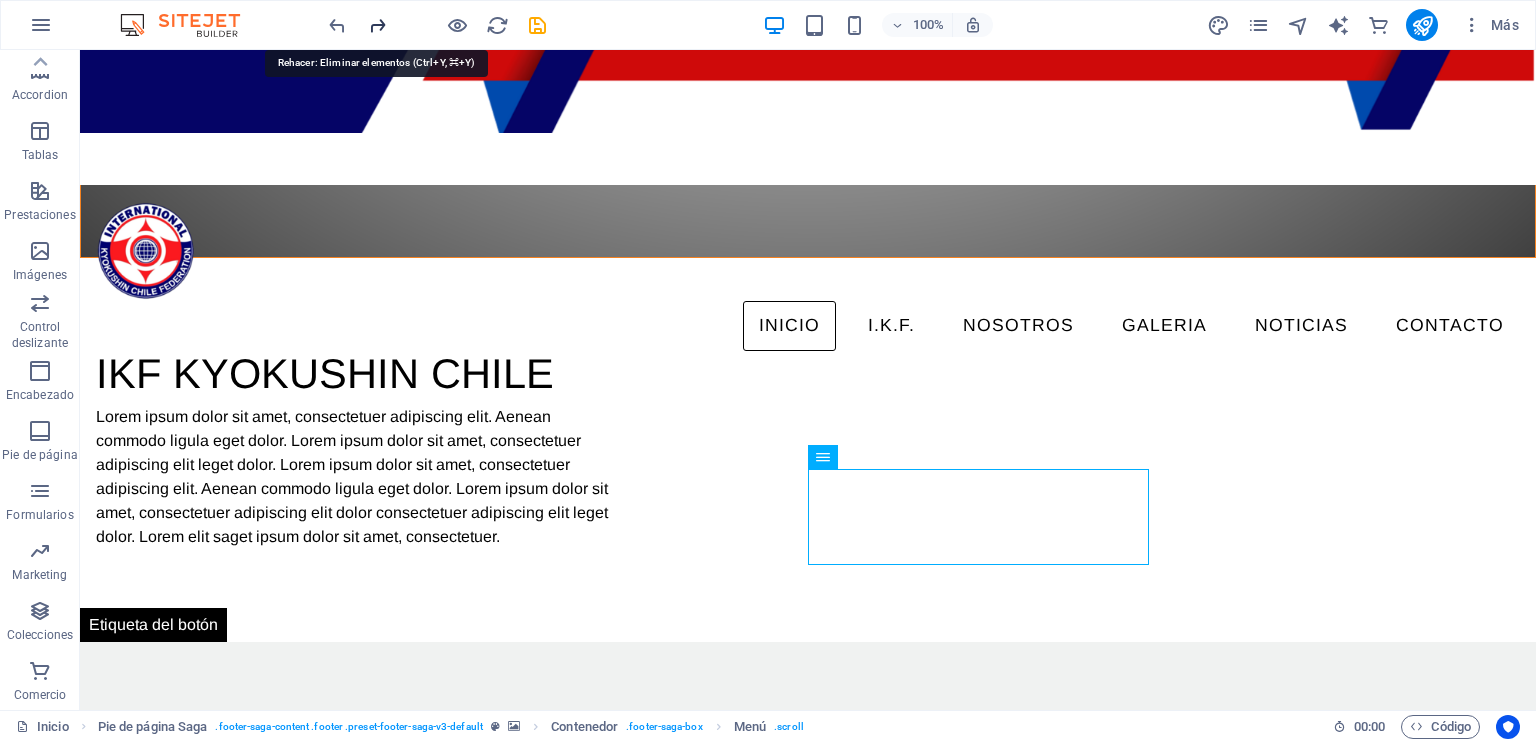 click at bounding box center [377, 25] 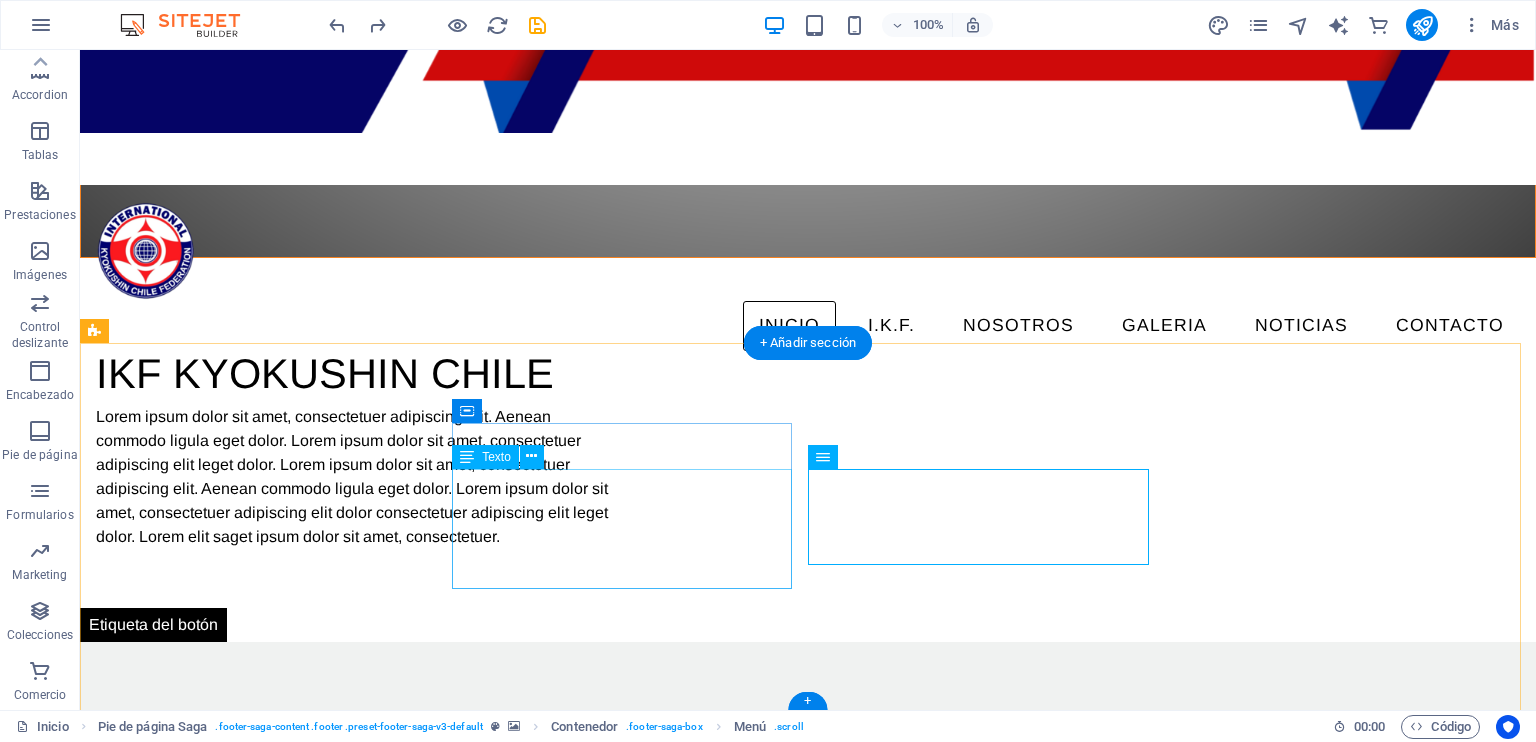 click on "[CITY] , [STATE] , CHILE" at bounding box center (251, 2482) 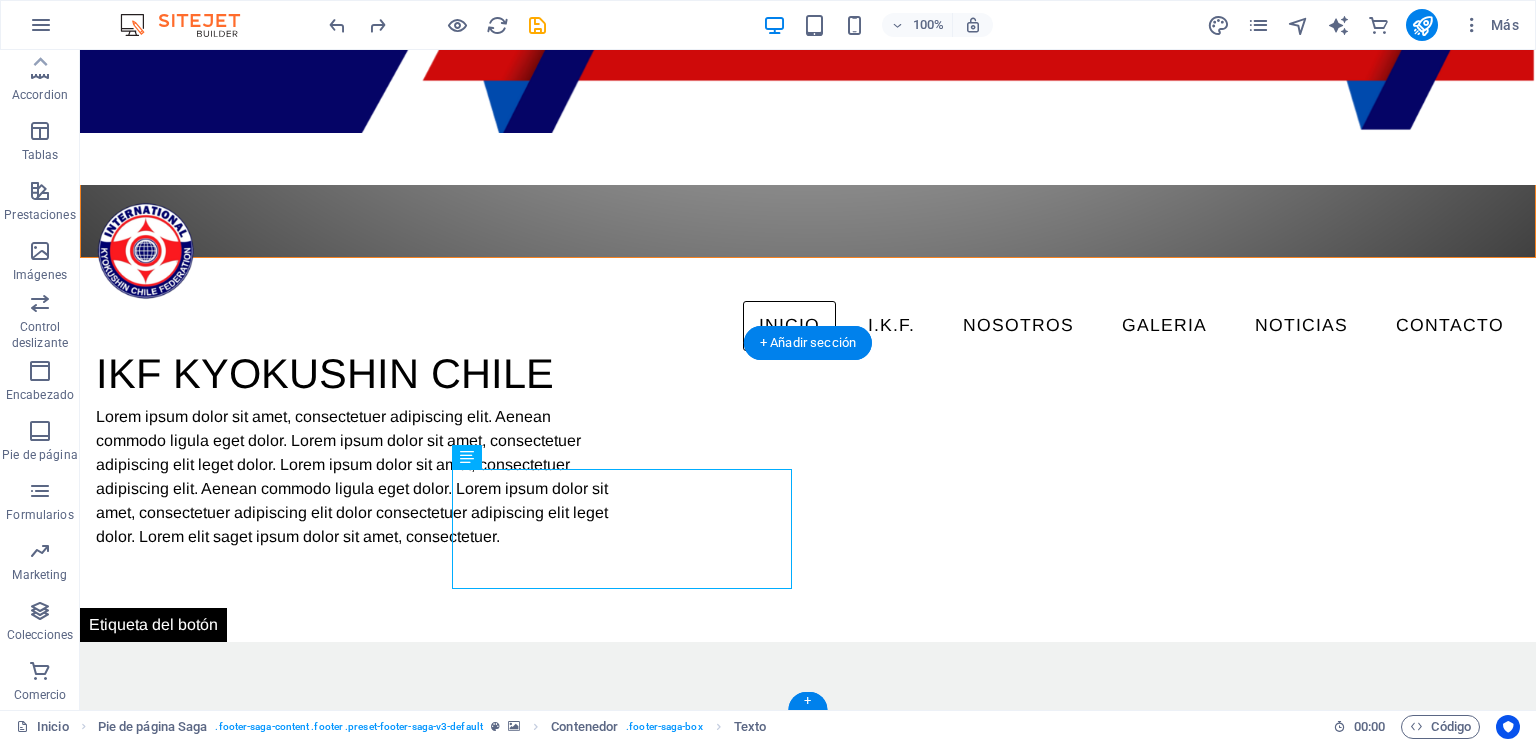 click at bounding box center [808, 1921] 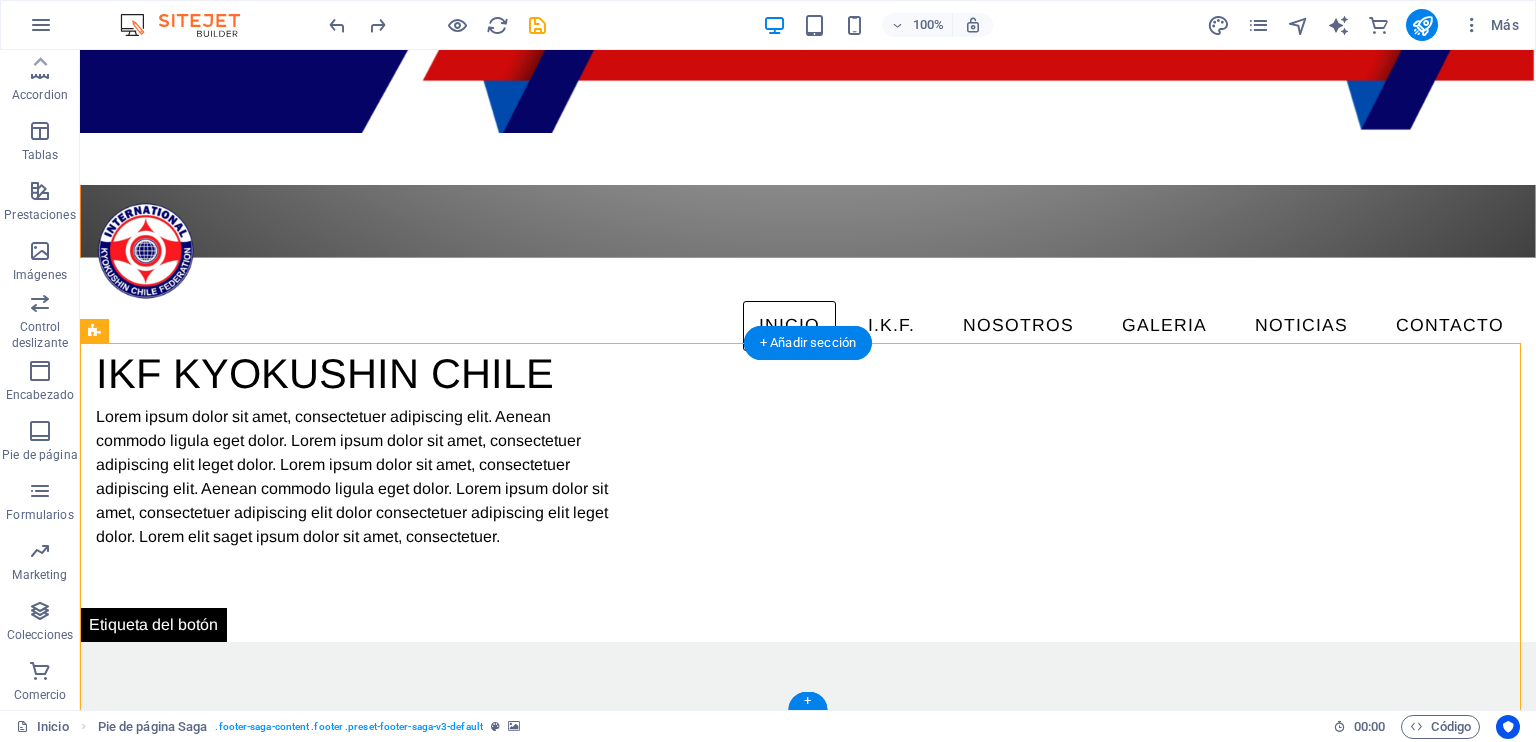 click at bounding box center (808, 1921) 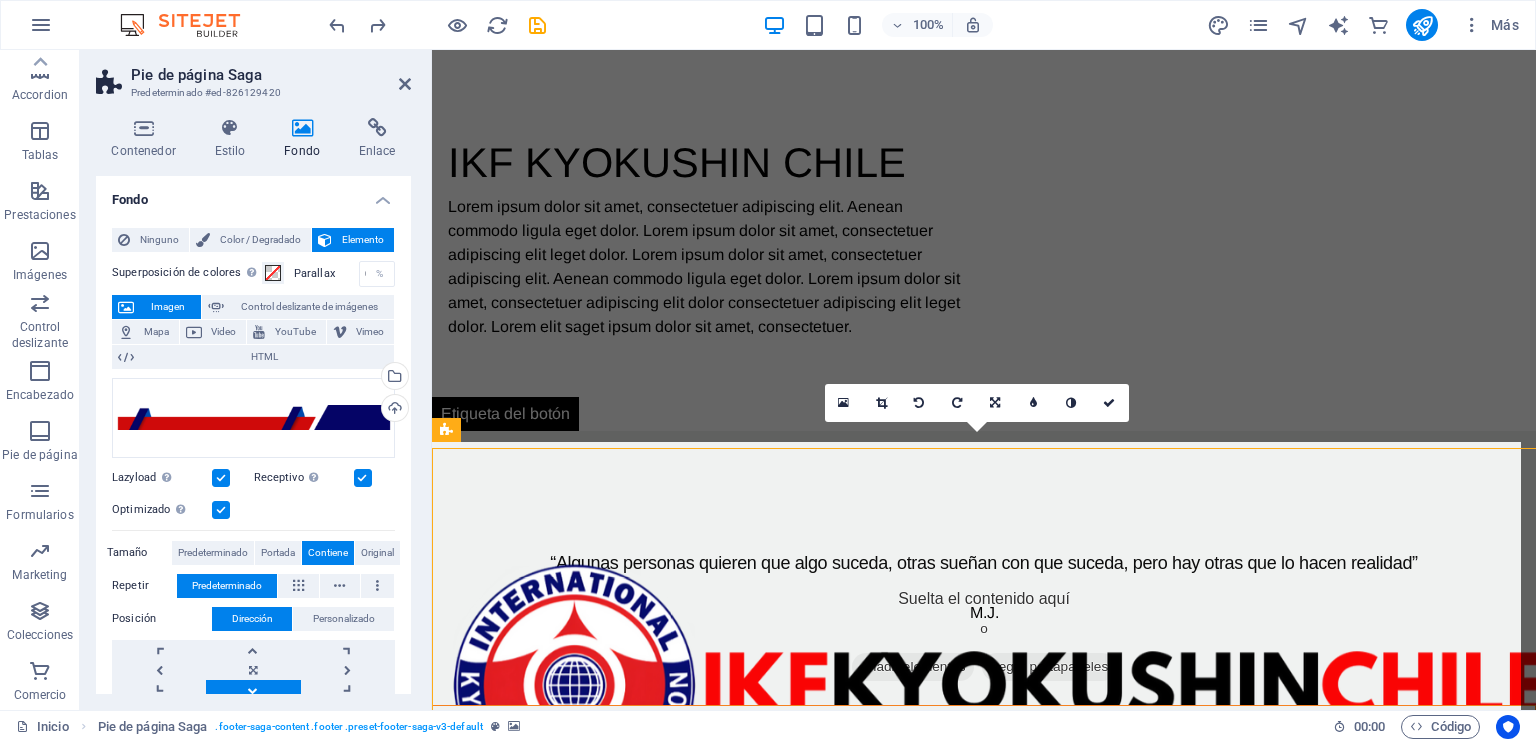 scroll, scrollTop: 1107, scrollLeft: 0, axis: vertical 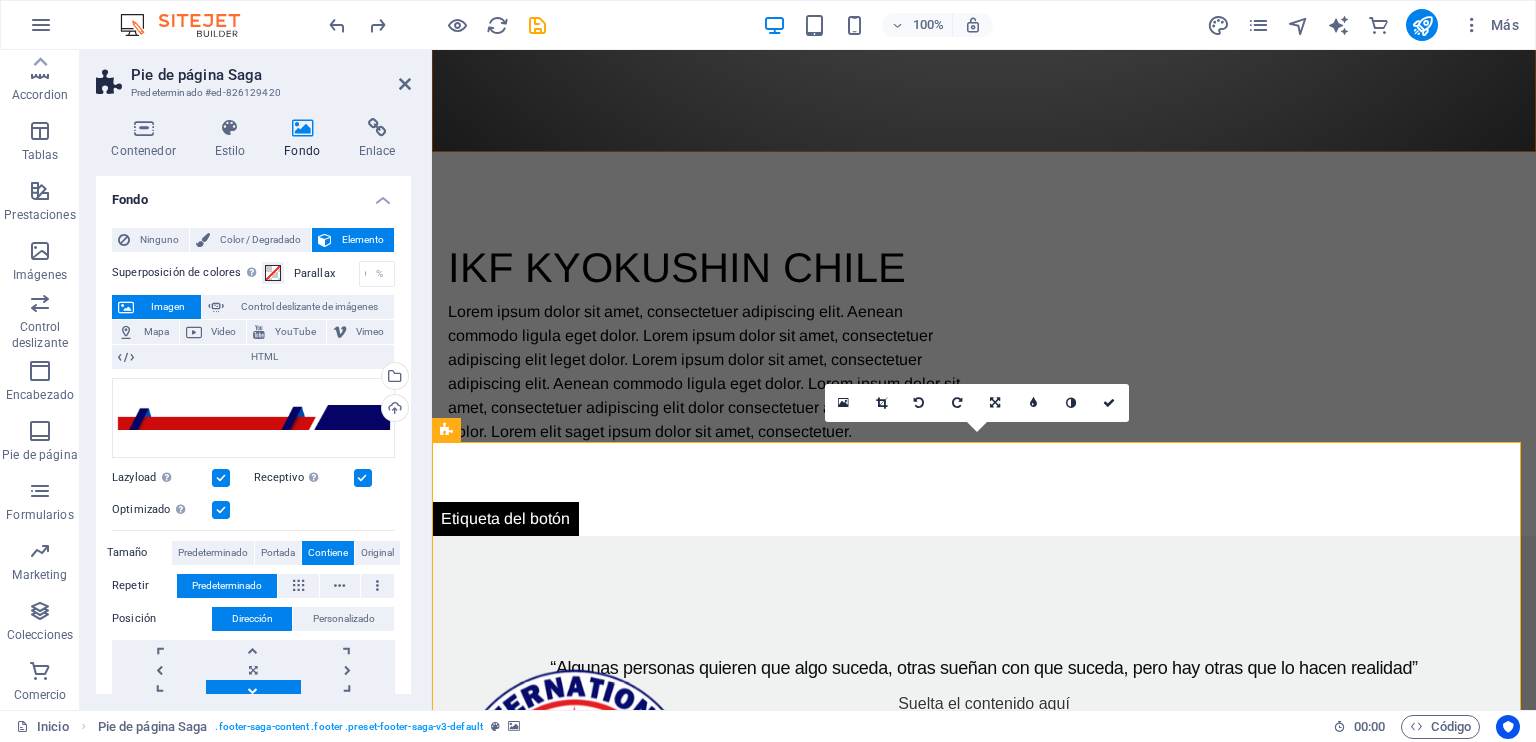 click at bounding box center [984, 1865] 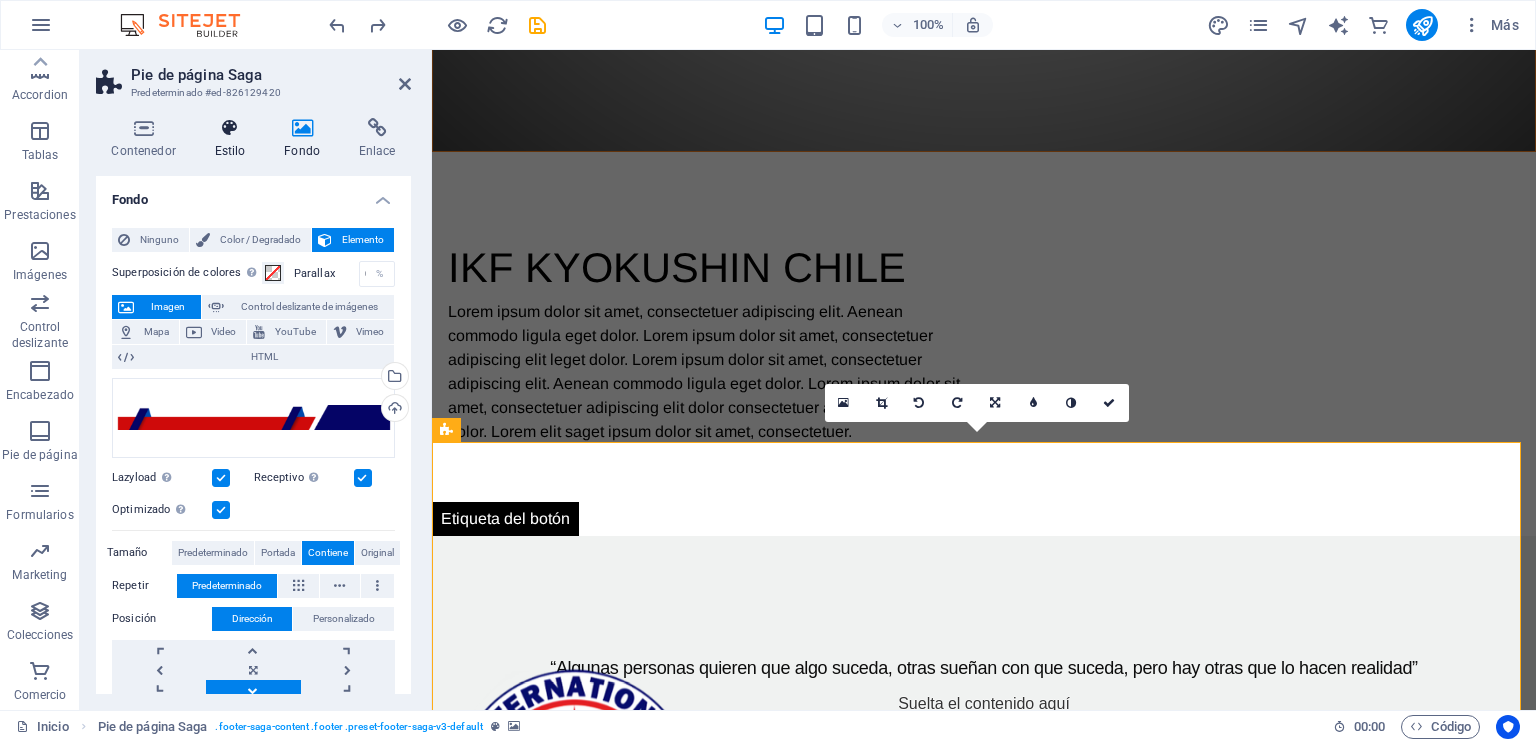 click on "Estilo" at bounding box center [234, 139] 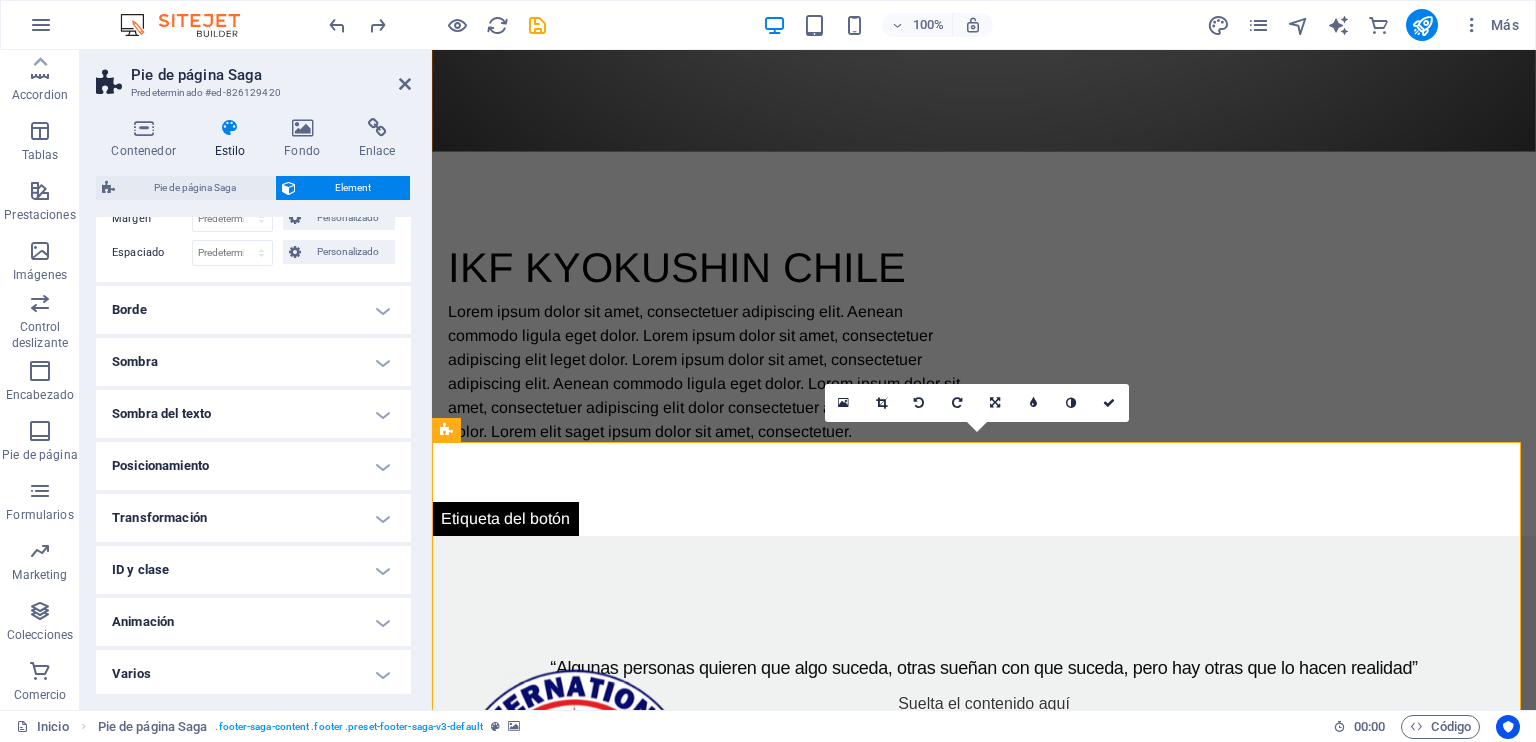 scroll, scrollTop: 232, scrollLeft: 0, axis: vertical 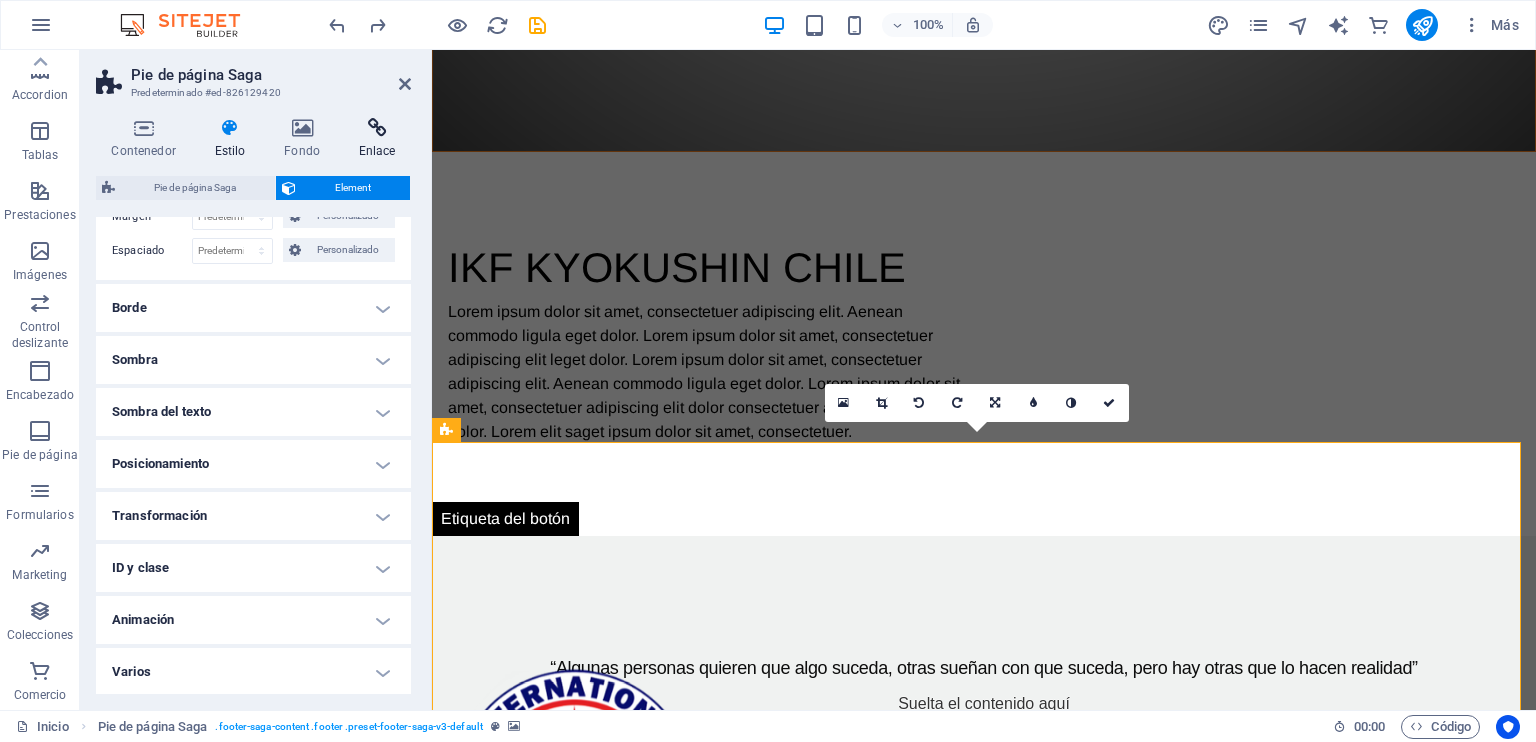 click on "Enlace" at bounding box center [377, 139] 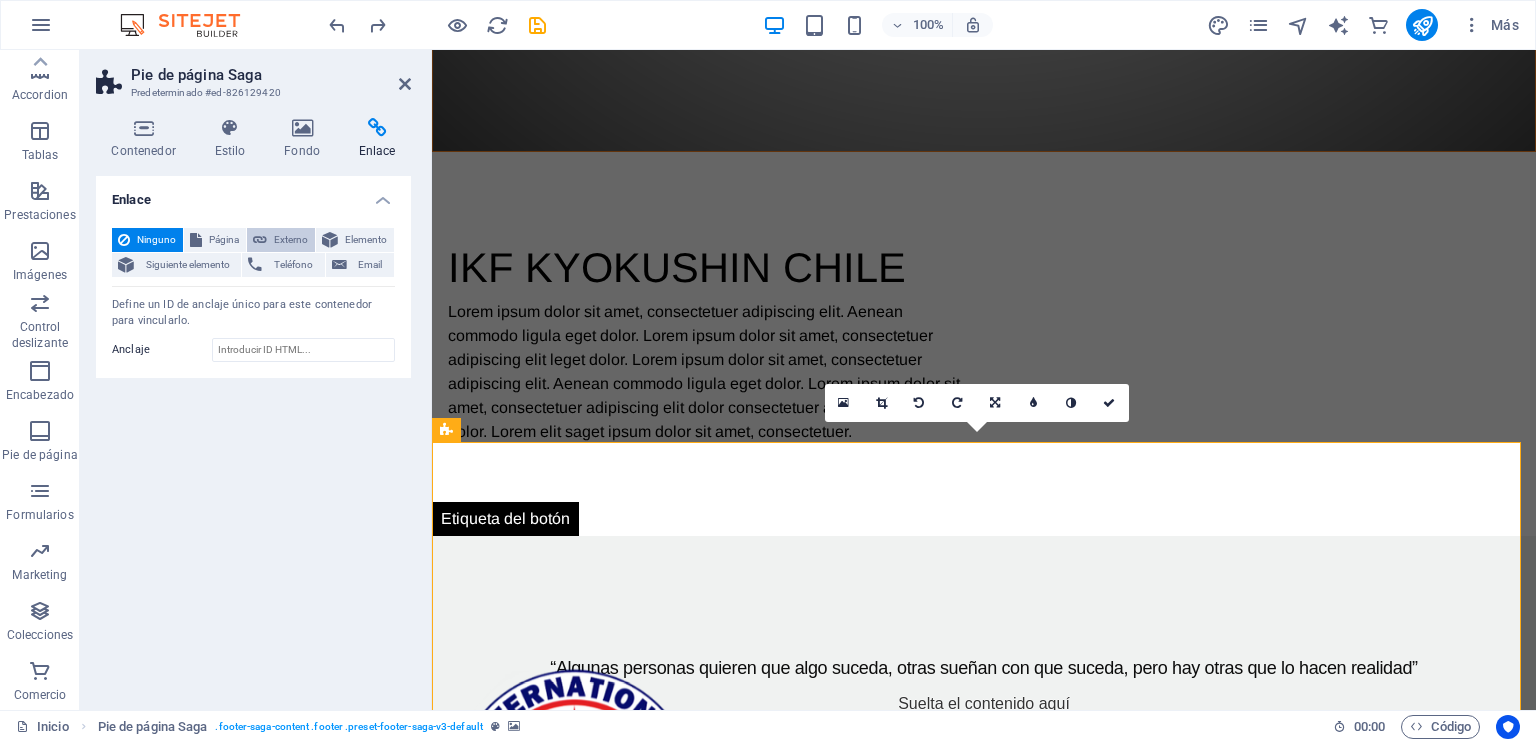 click on "Externo" at bounding box center [291, 240] 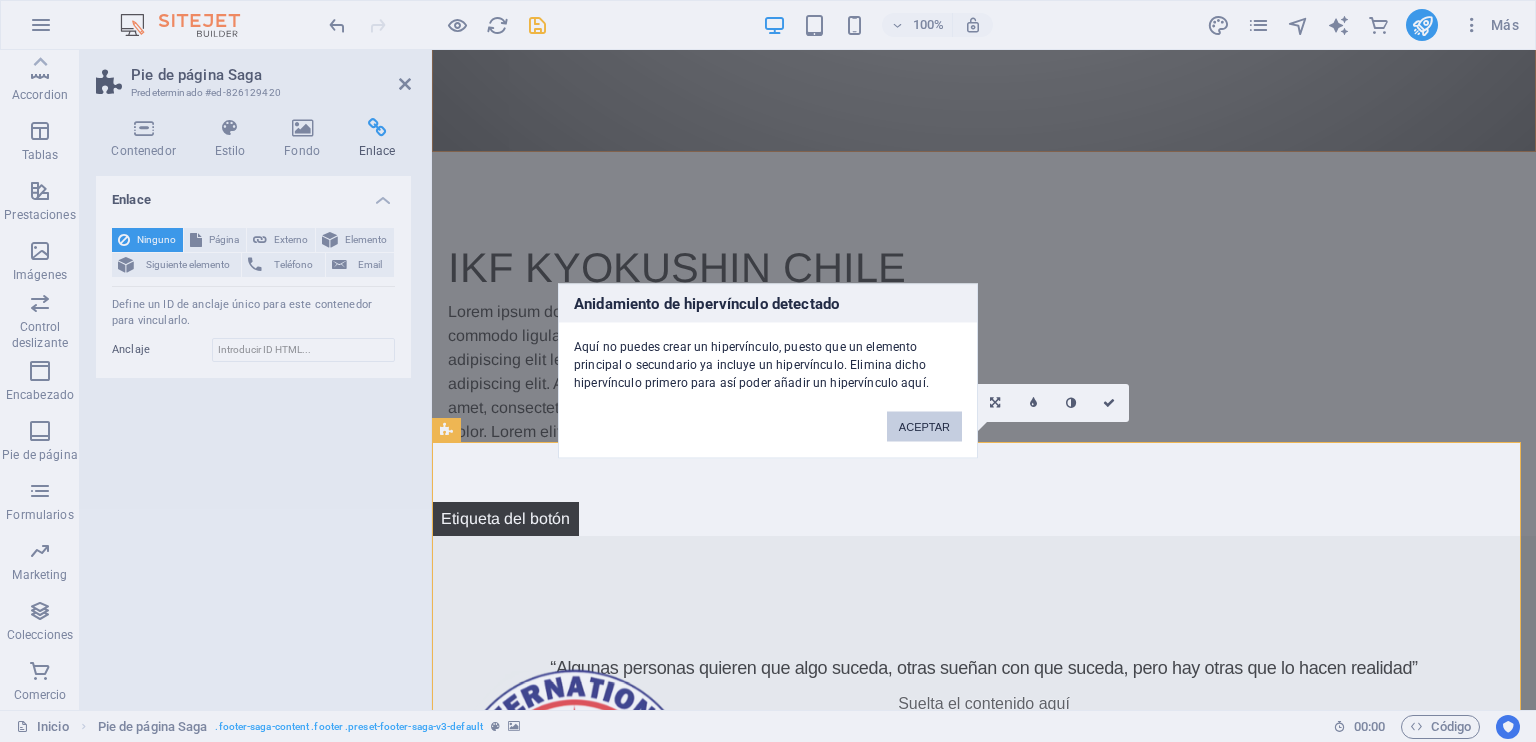 click on "ACEPTAR" at bounding box center (924, 427) 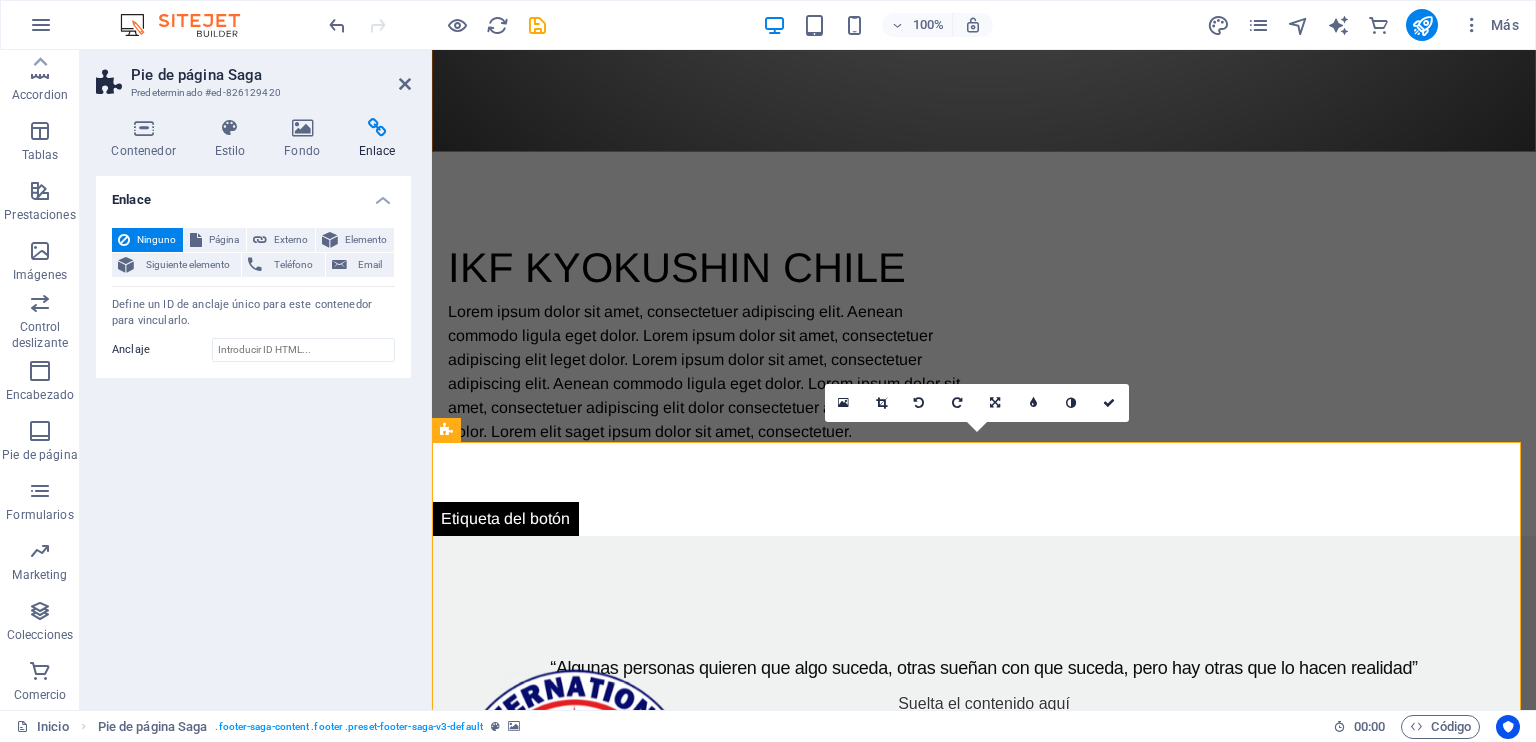 click at bounding box center (984, 1865) 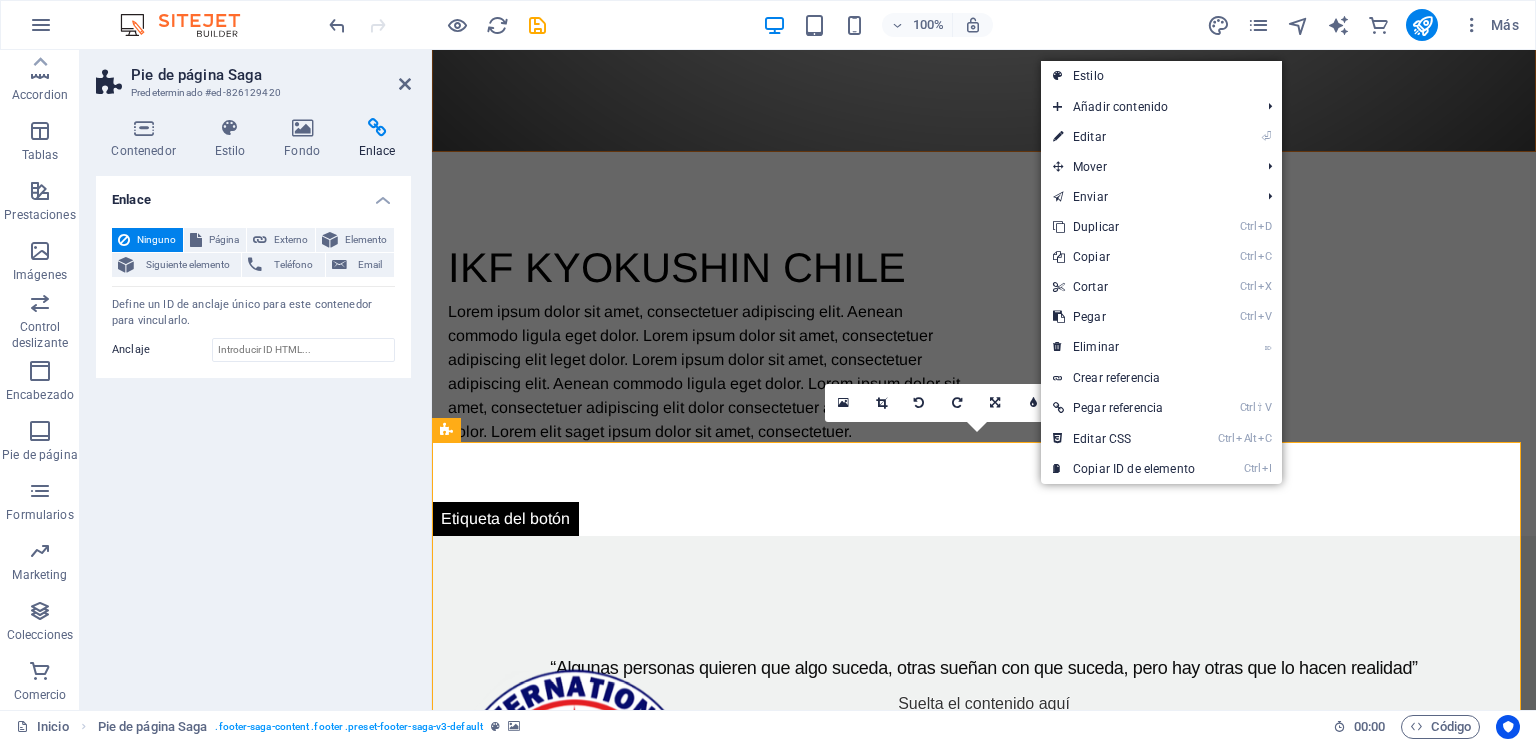 click at bounding box center [984, 1865] 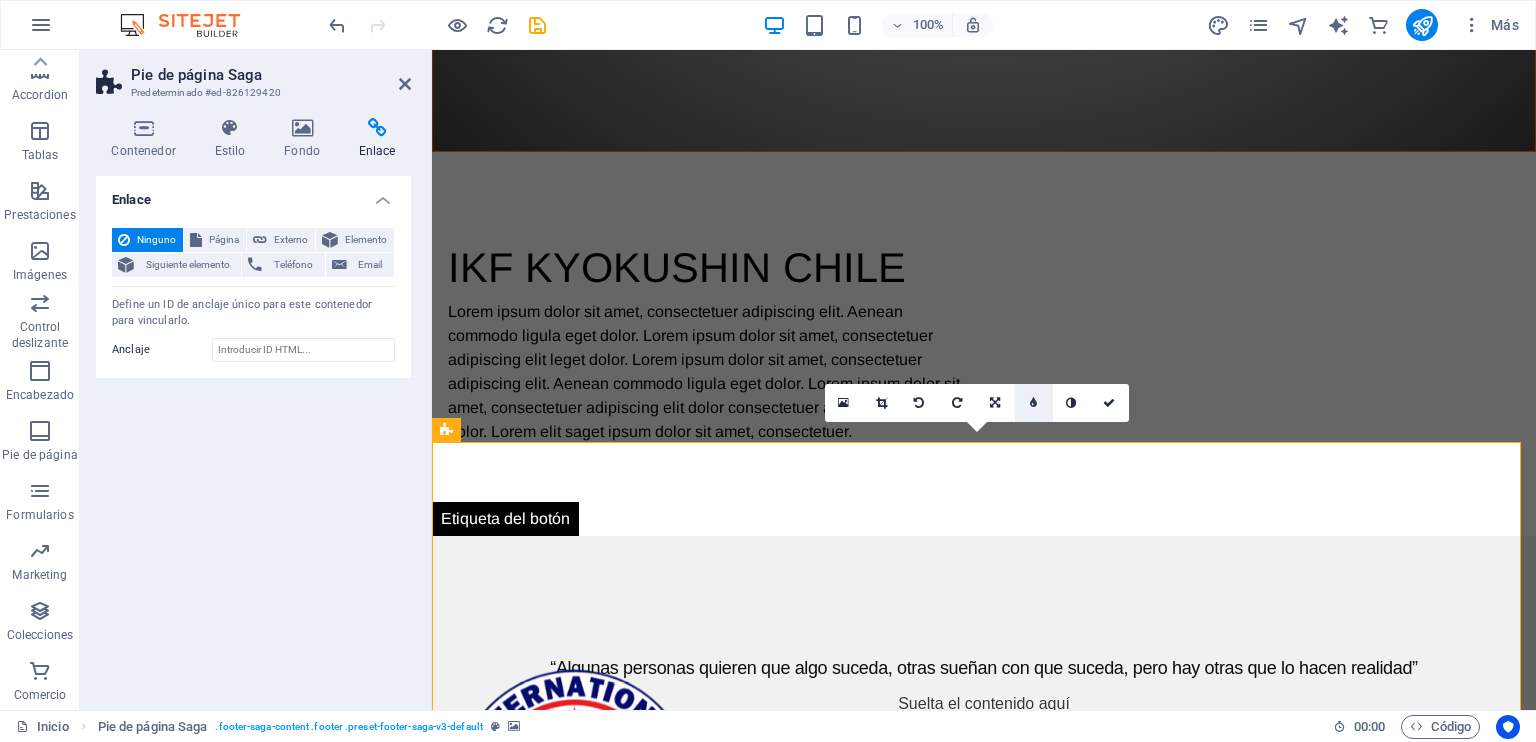 click at bounding box center [1033, 403] 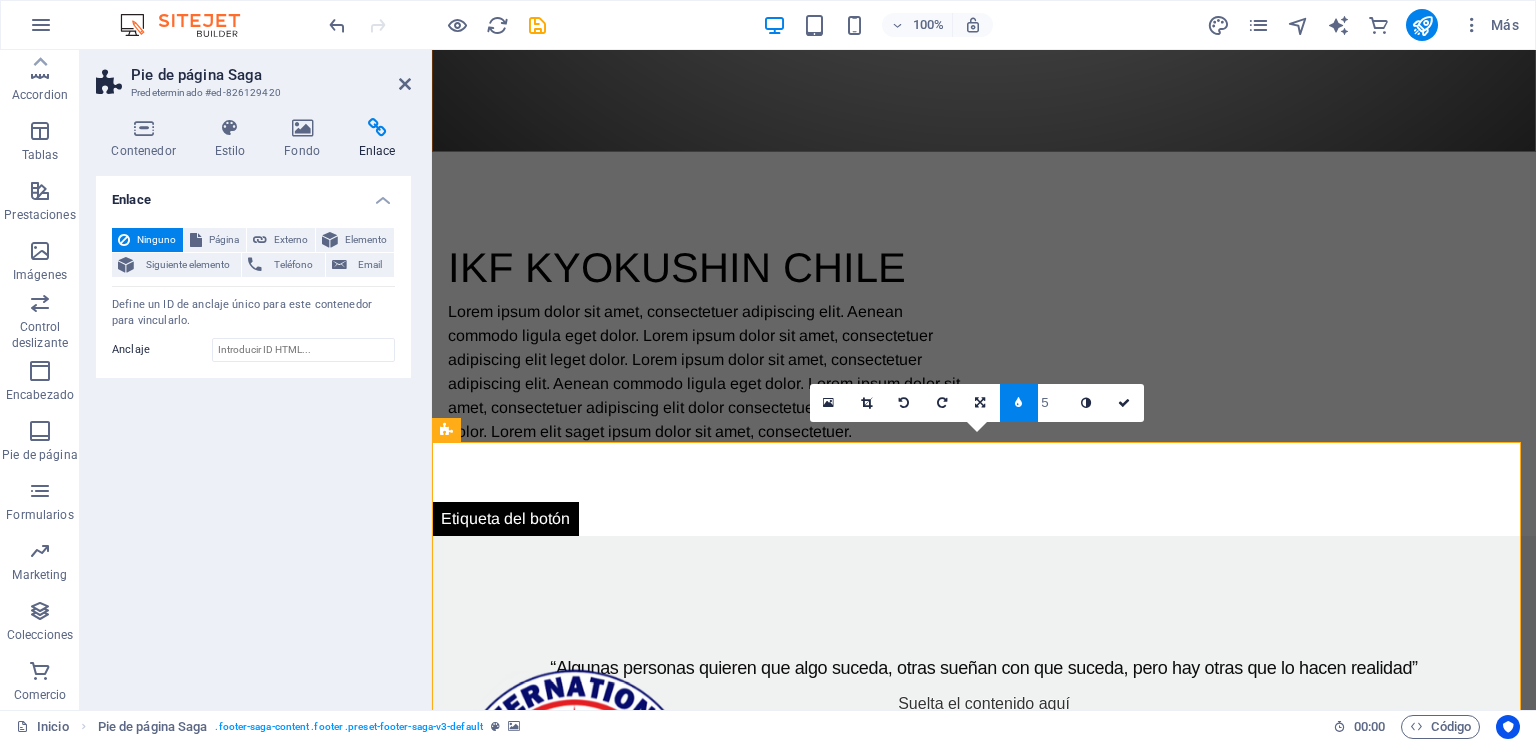 click at bounding box center [1018, 403] 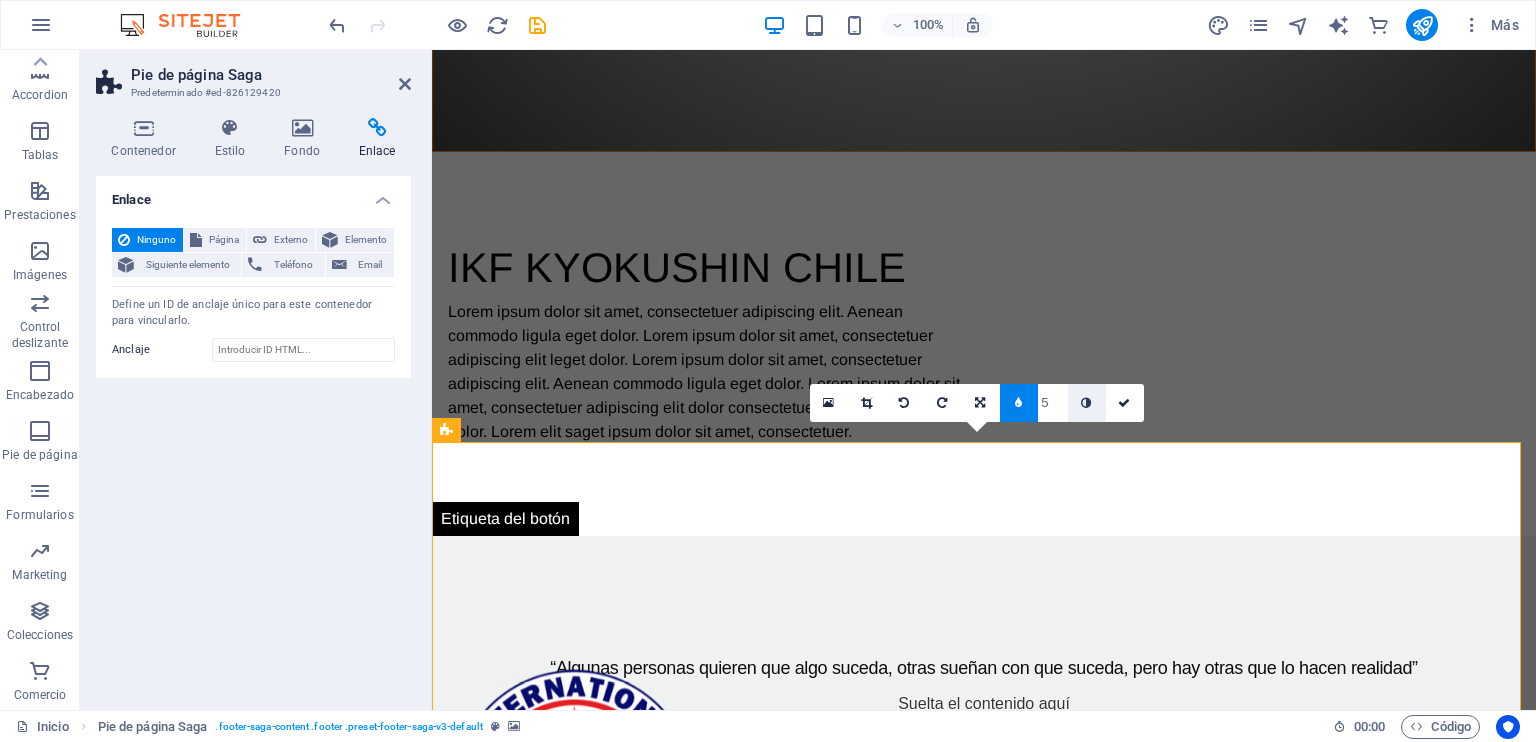 click at bounding box center (1086, 403) 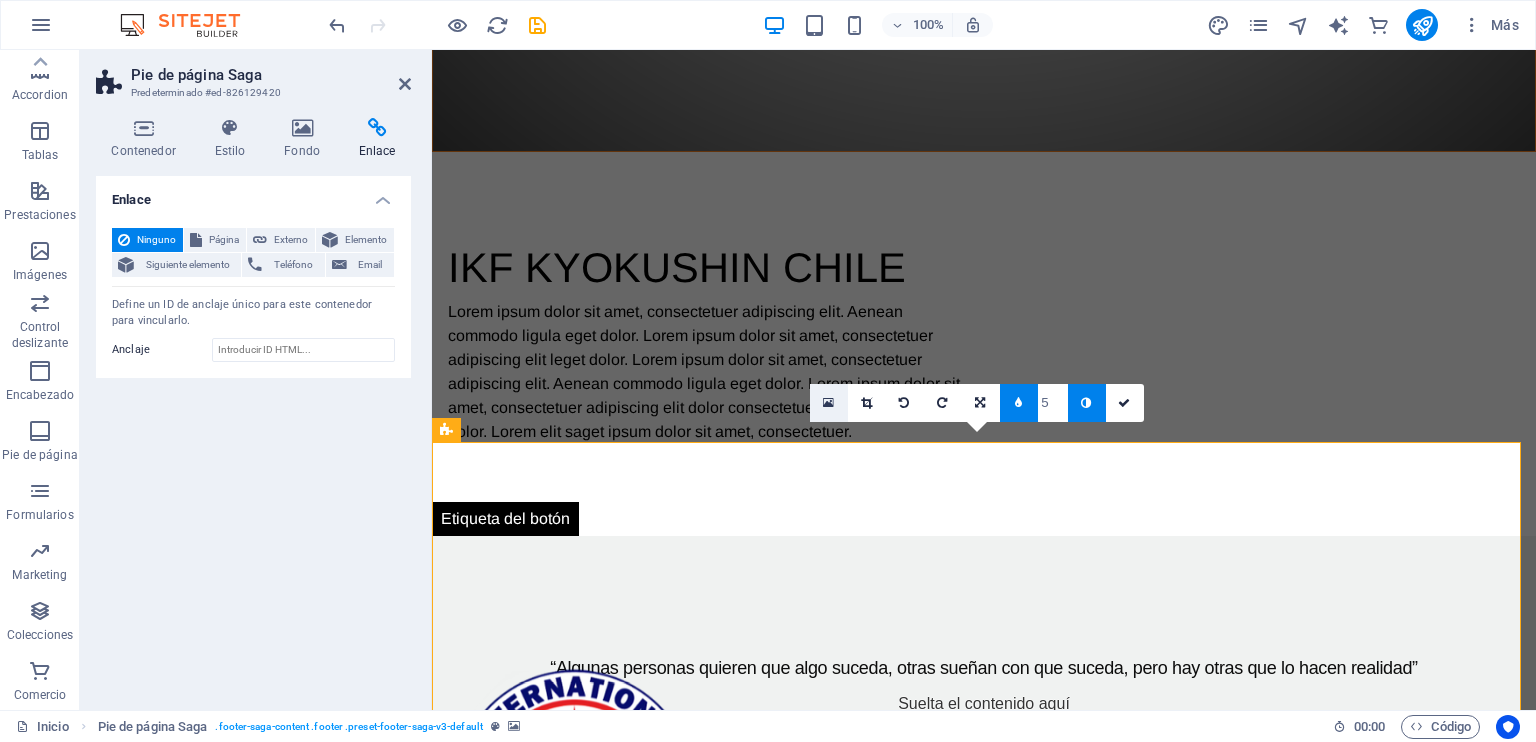 click at bounding box center (829, 403) 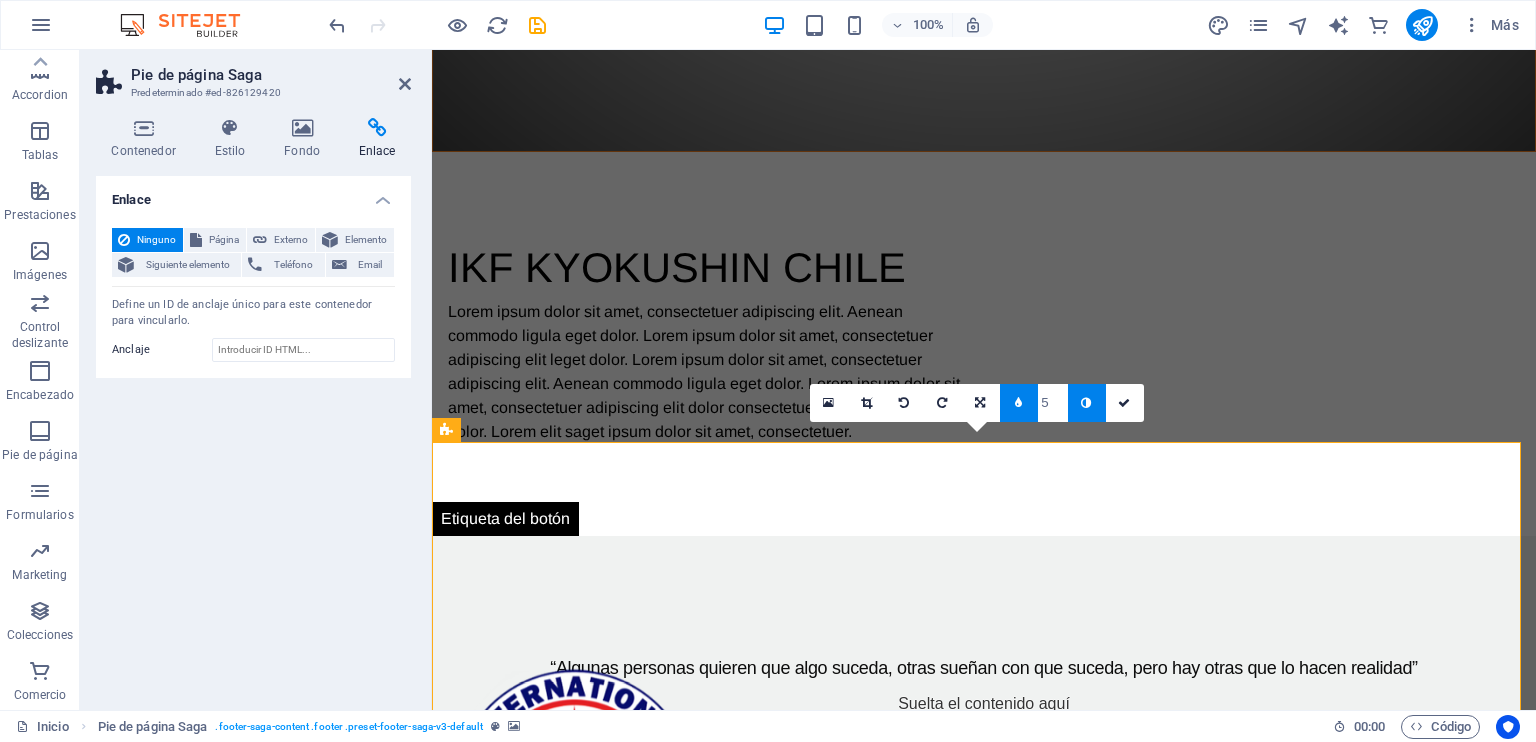 scroll, scrollTop: 766, scrollLeft: 0, axis: vertical 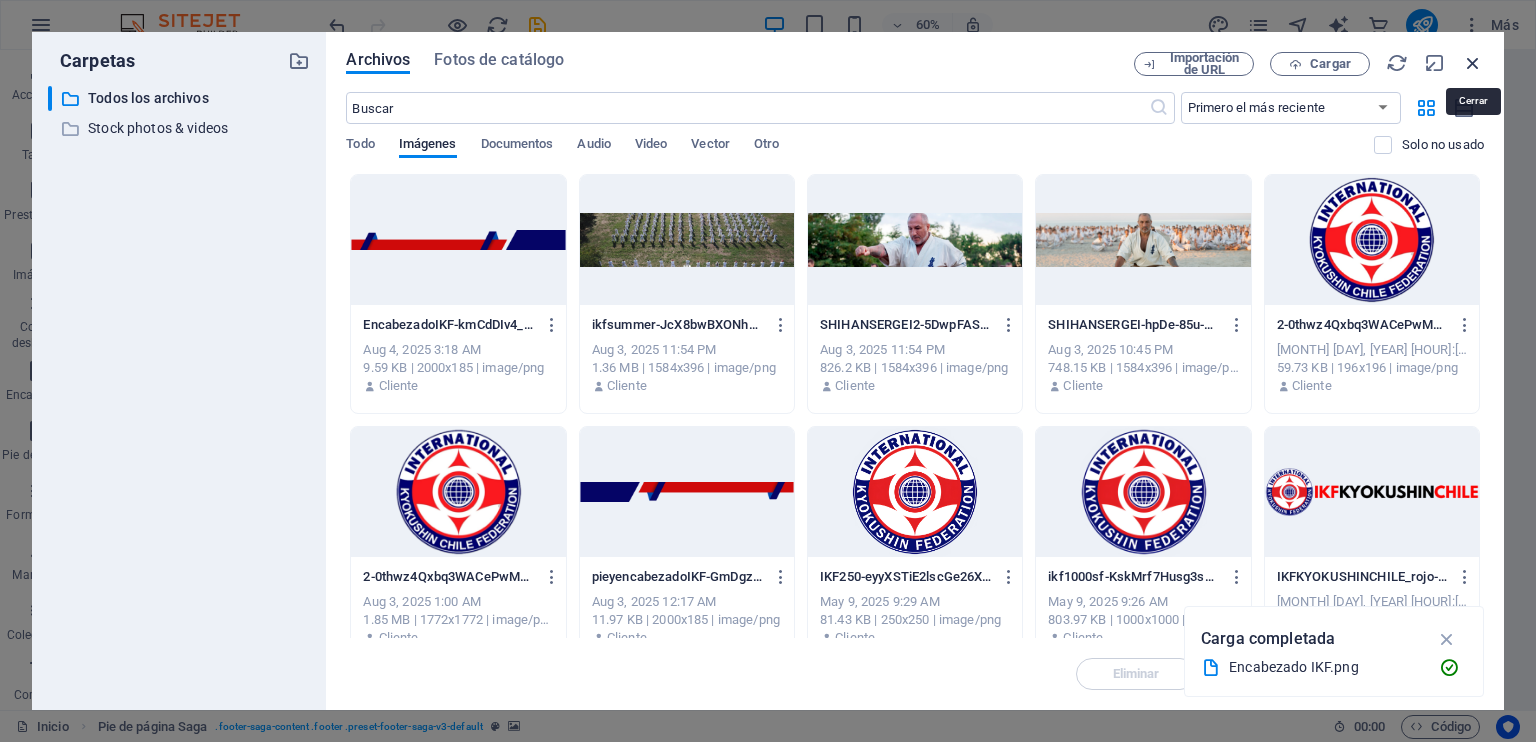 click at bounding box center [1473, 63] 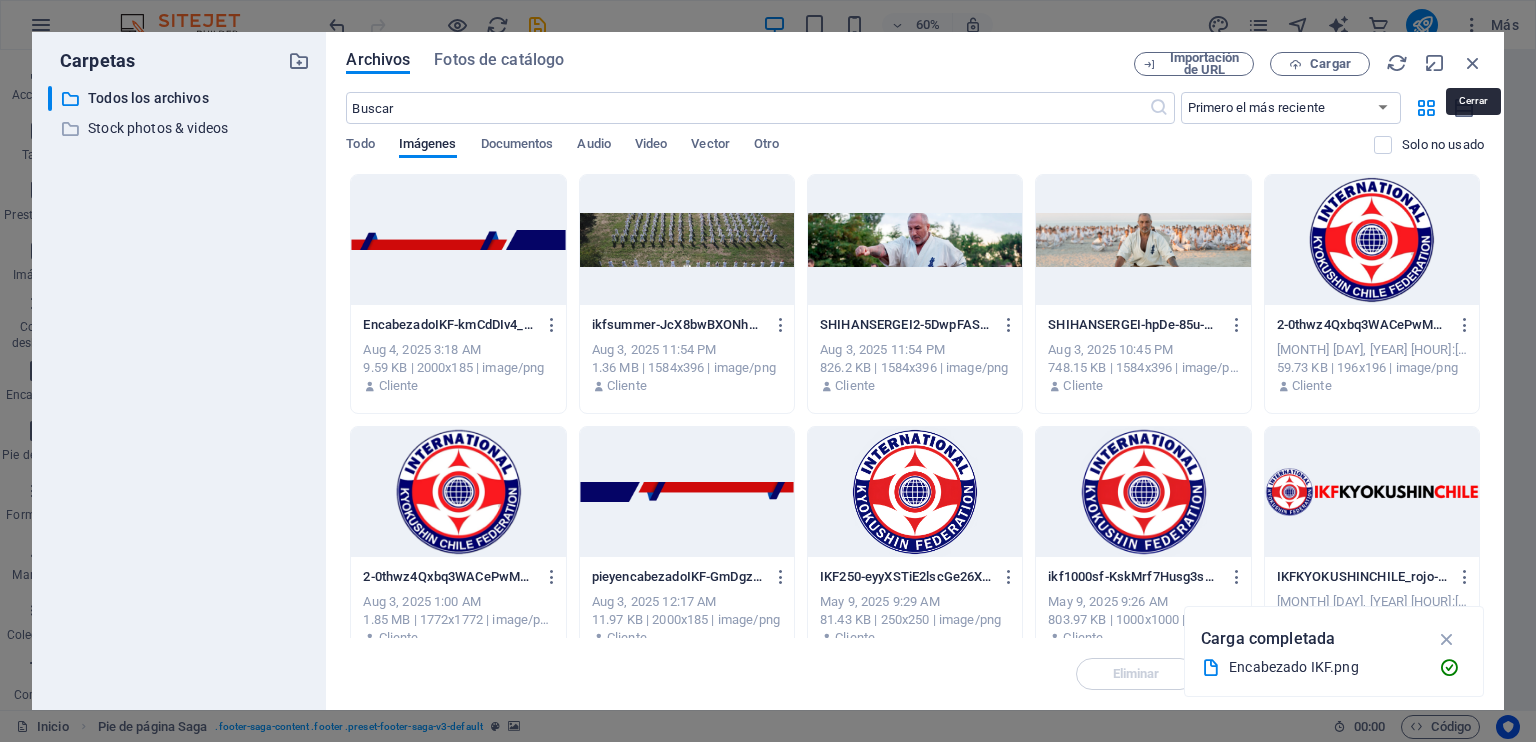 scroll, scrollTop: 1206, scrollLeft: 0, axis: vertical 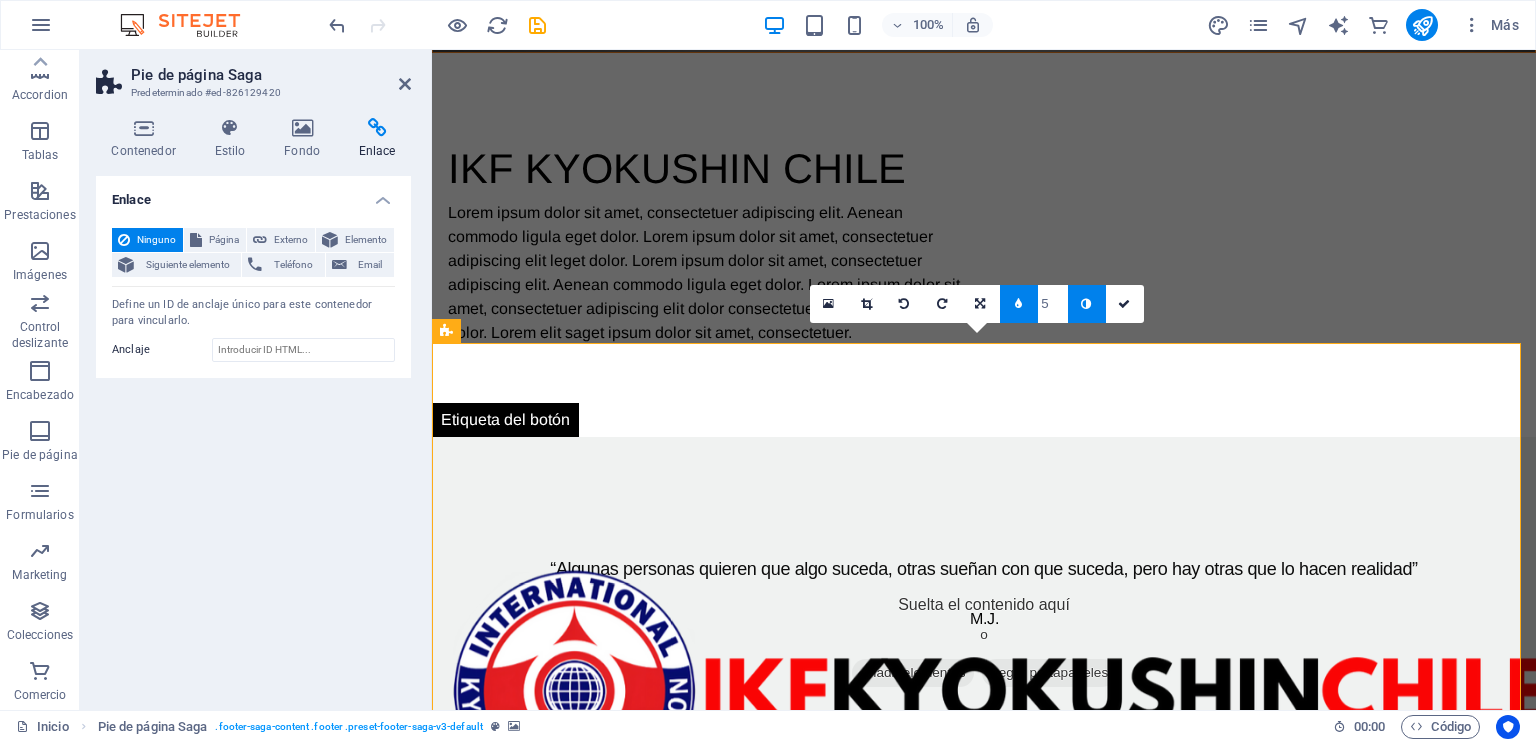 click at bounding box center (984, 1766) 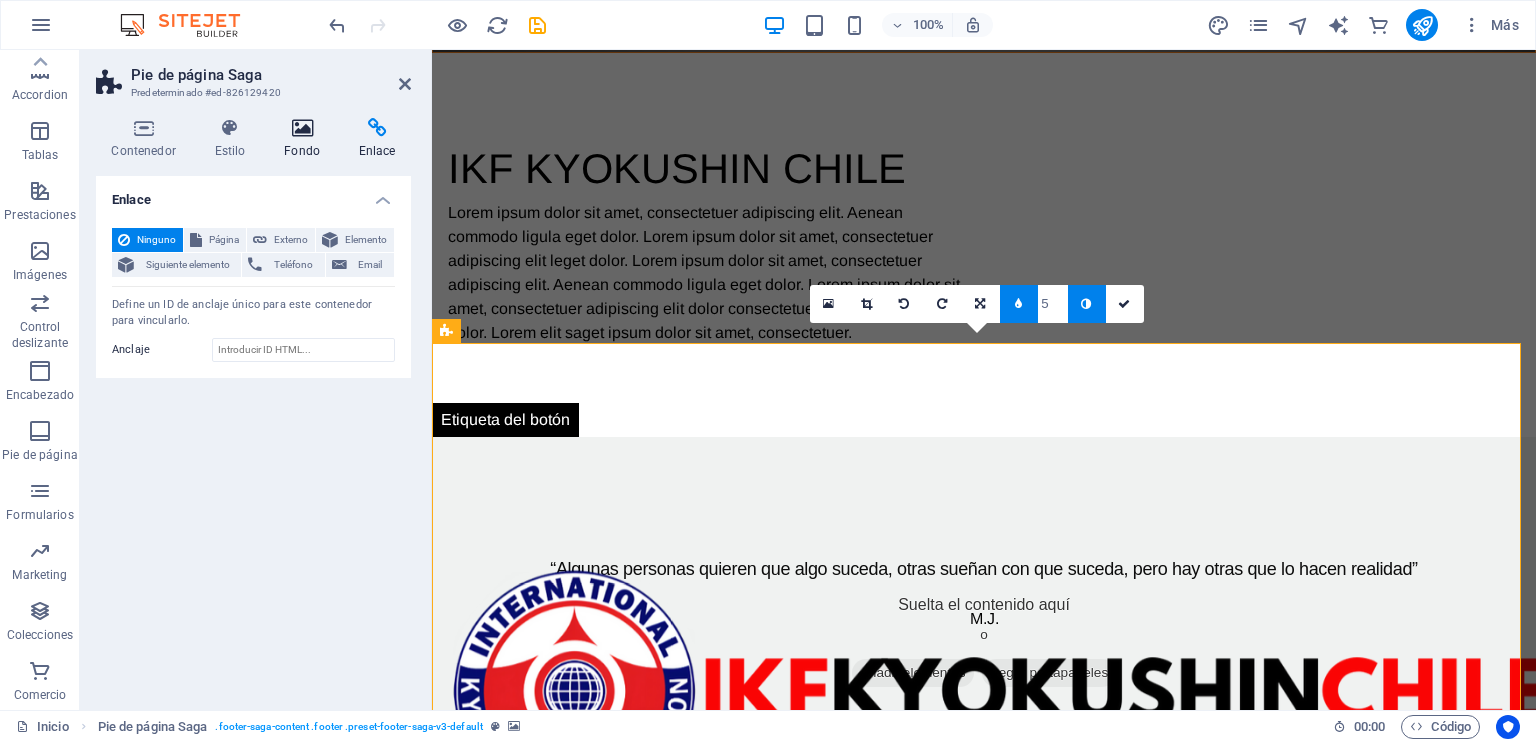 click on "Fondo" at bounding box center (306, 139) 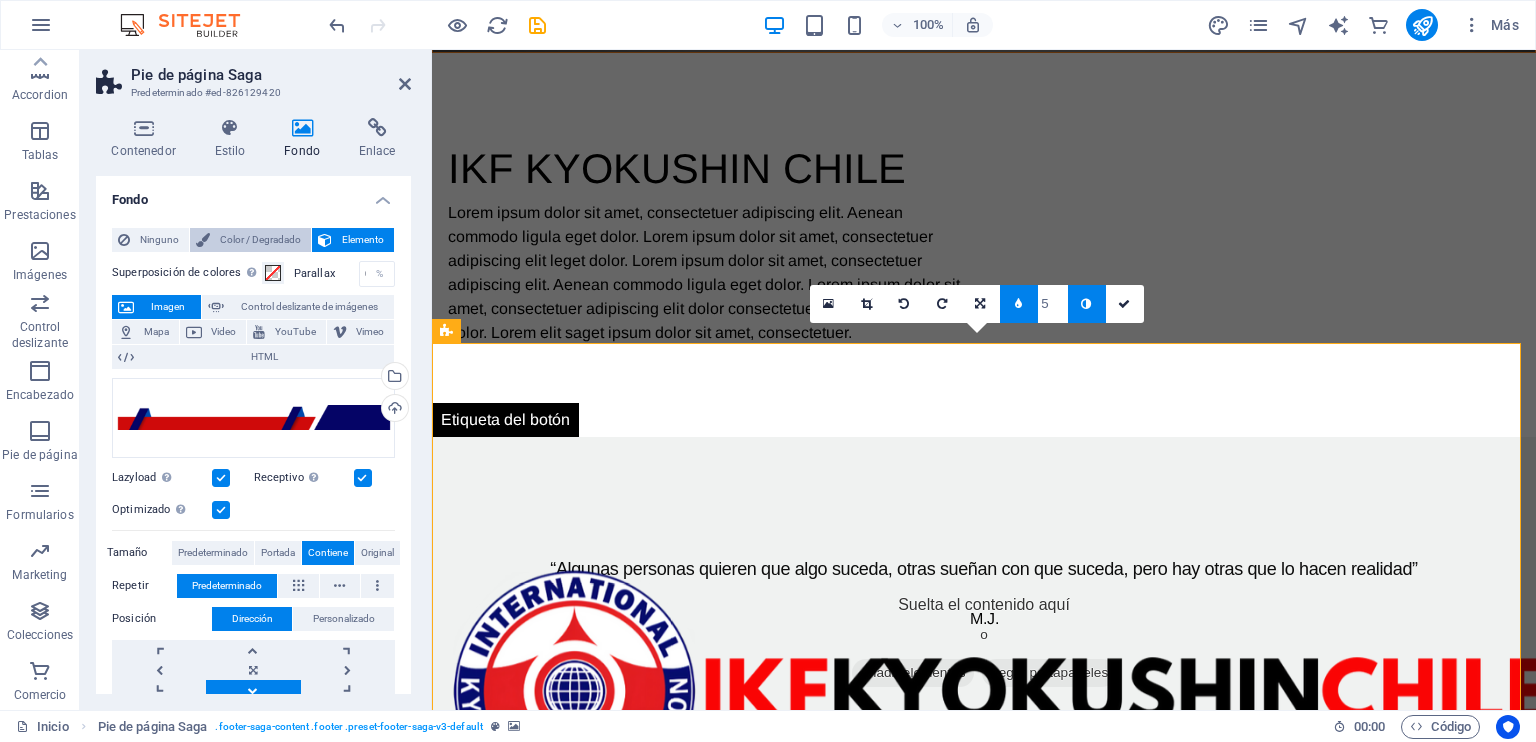 click on "Color / Degradado" at bounding box center (260, 240) 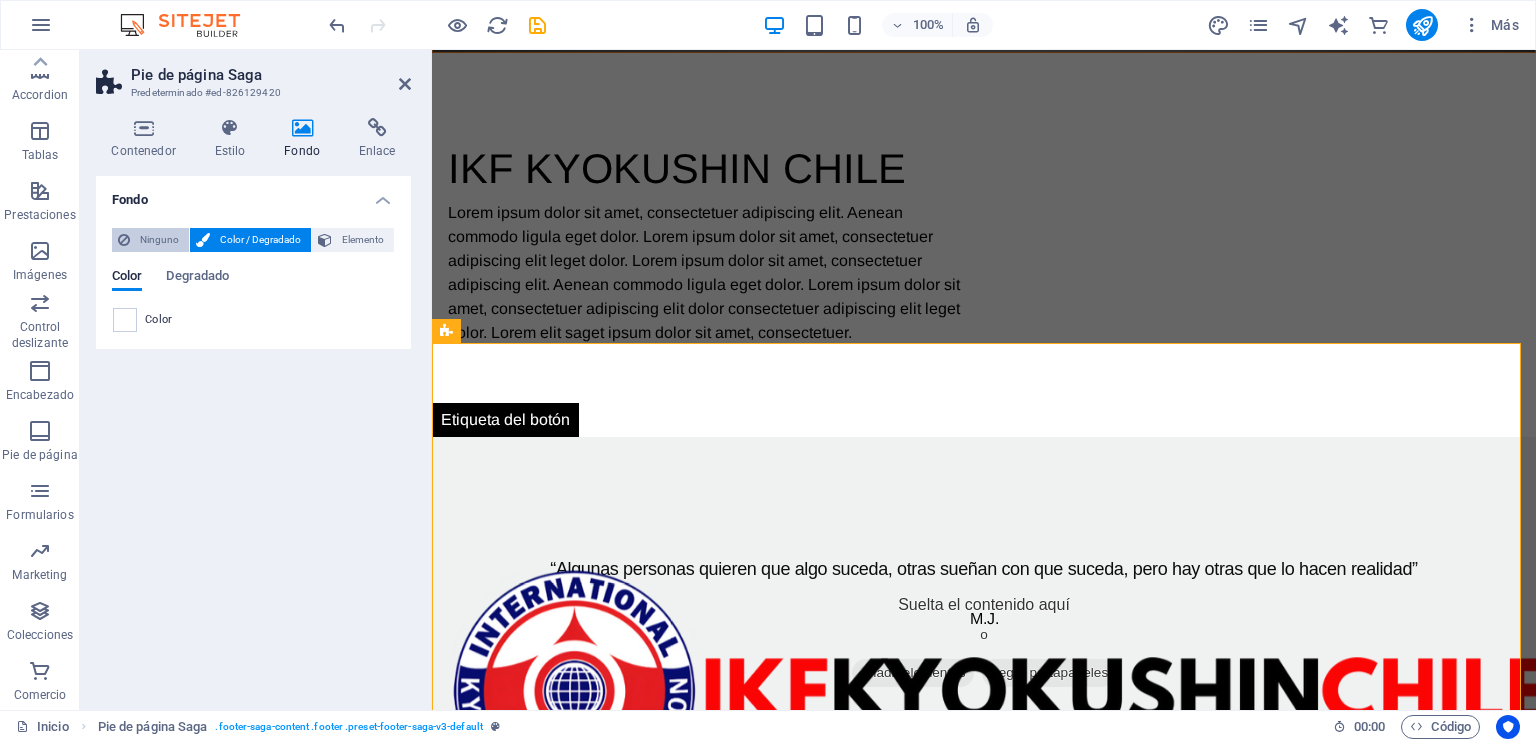 click on "Ninguno" at bounding box center (159, 240) 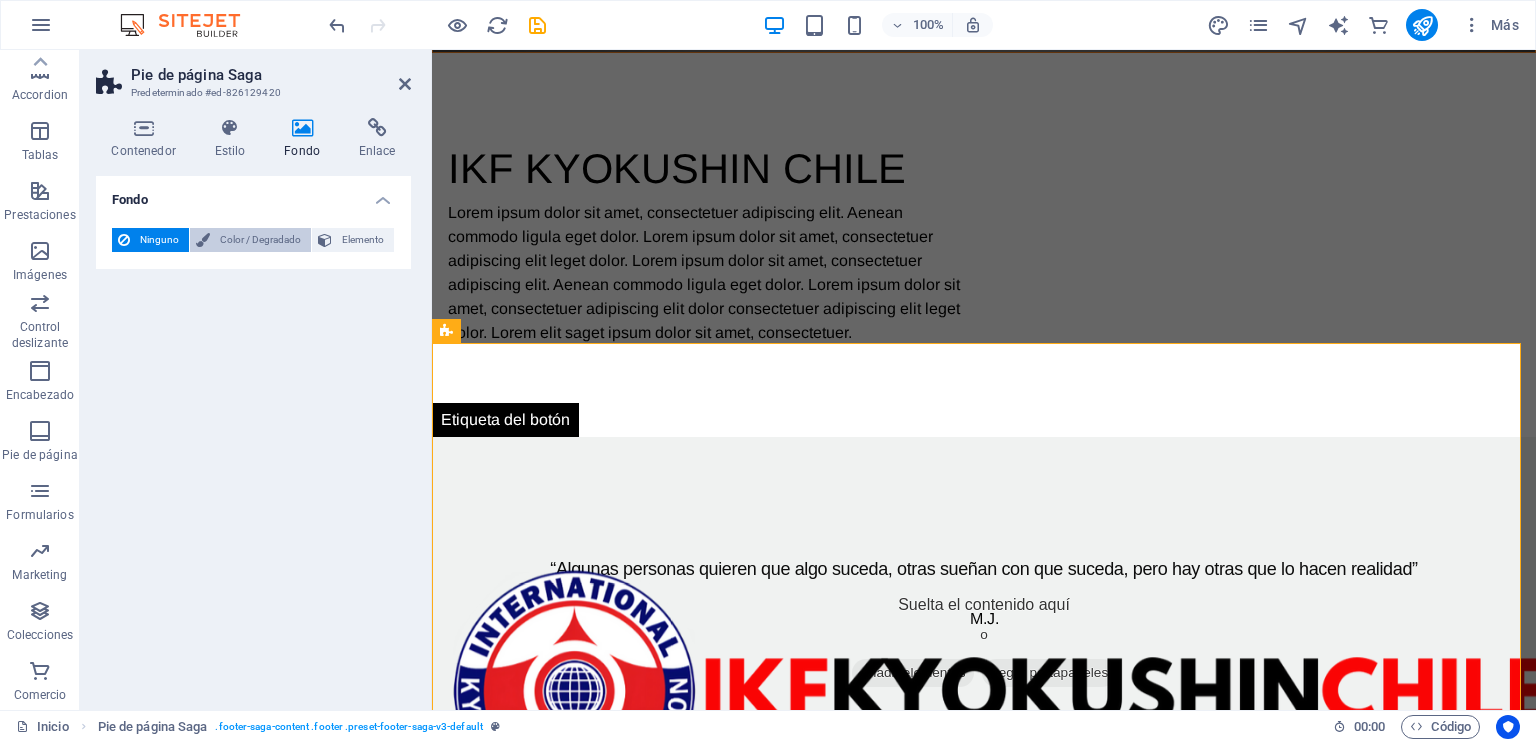 click on "Color / Degradado" at bounding box center [260, 240] 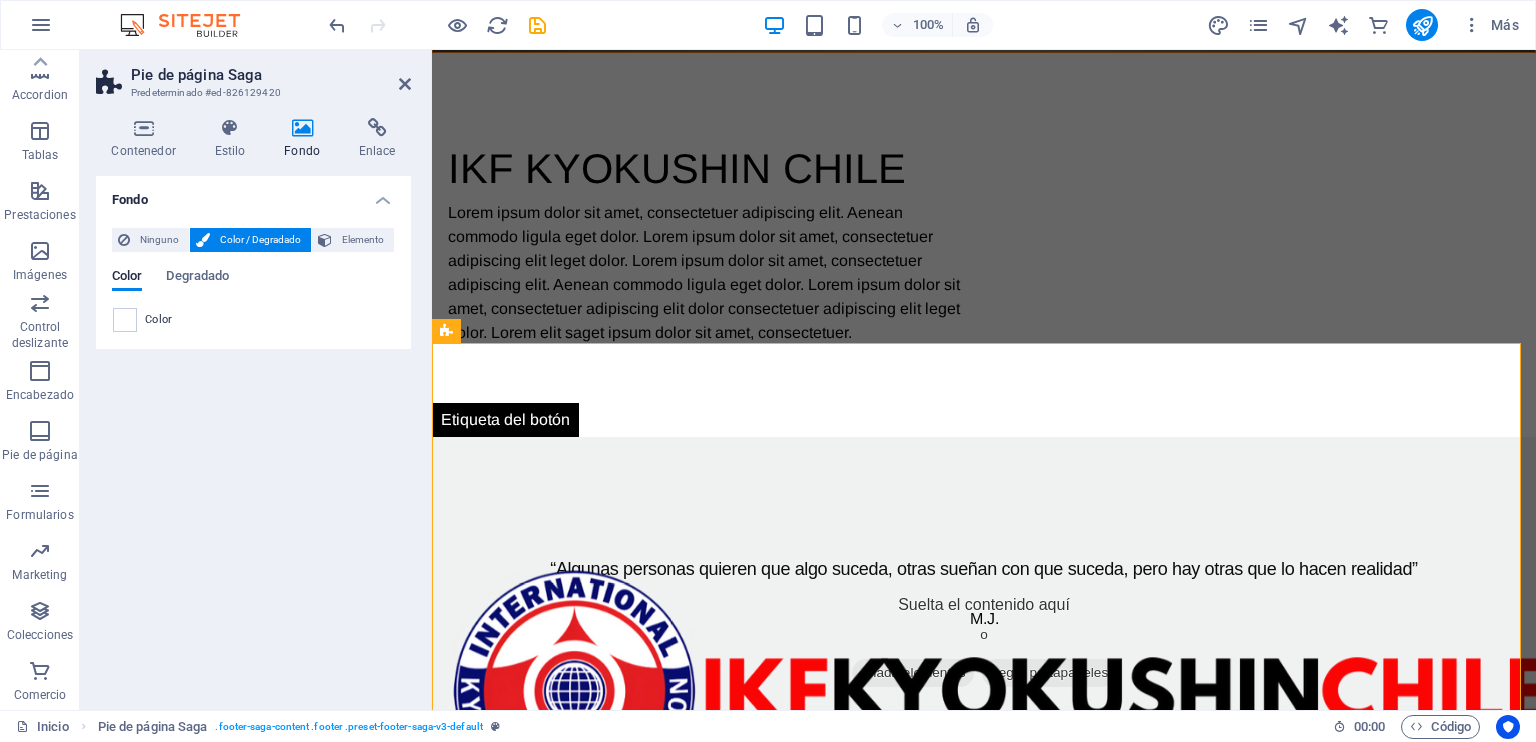click on "Color" at bounding box center [159, 320] 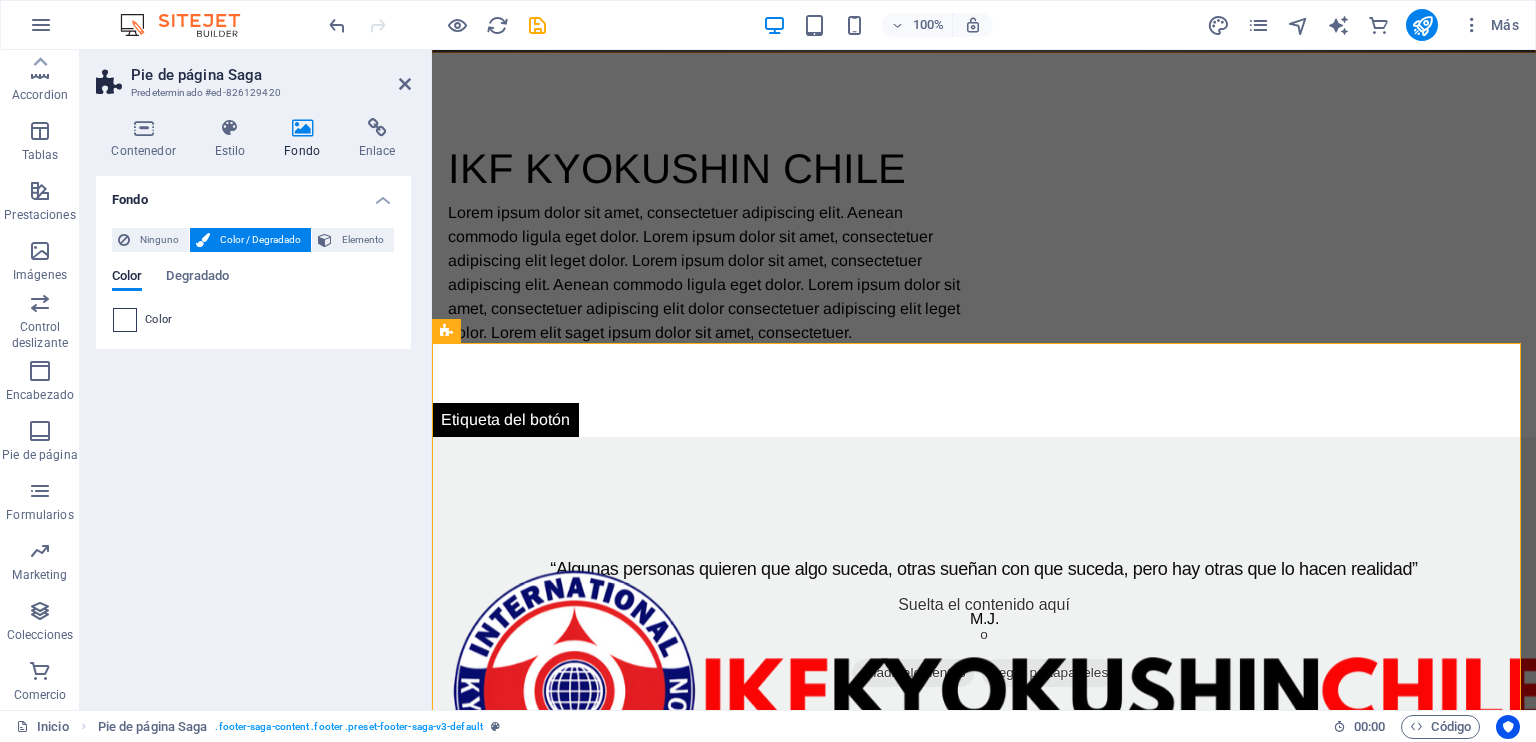 click at bounding box center [125, 320] 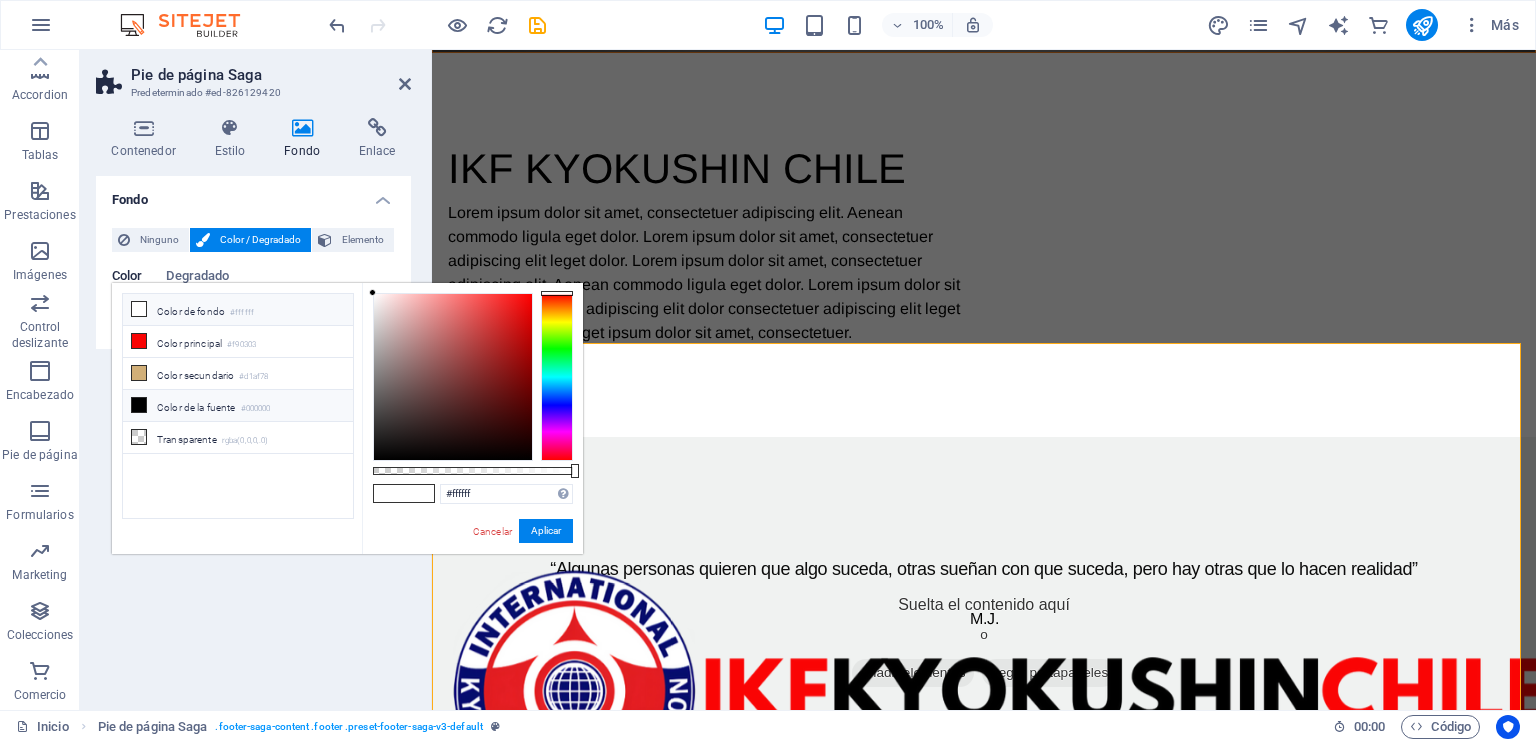 click on "Color de fondo
#ffffff" at bounding box center [238, 310] 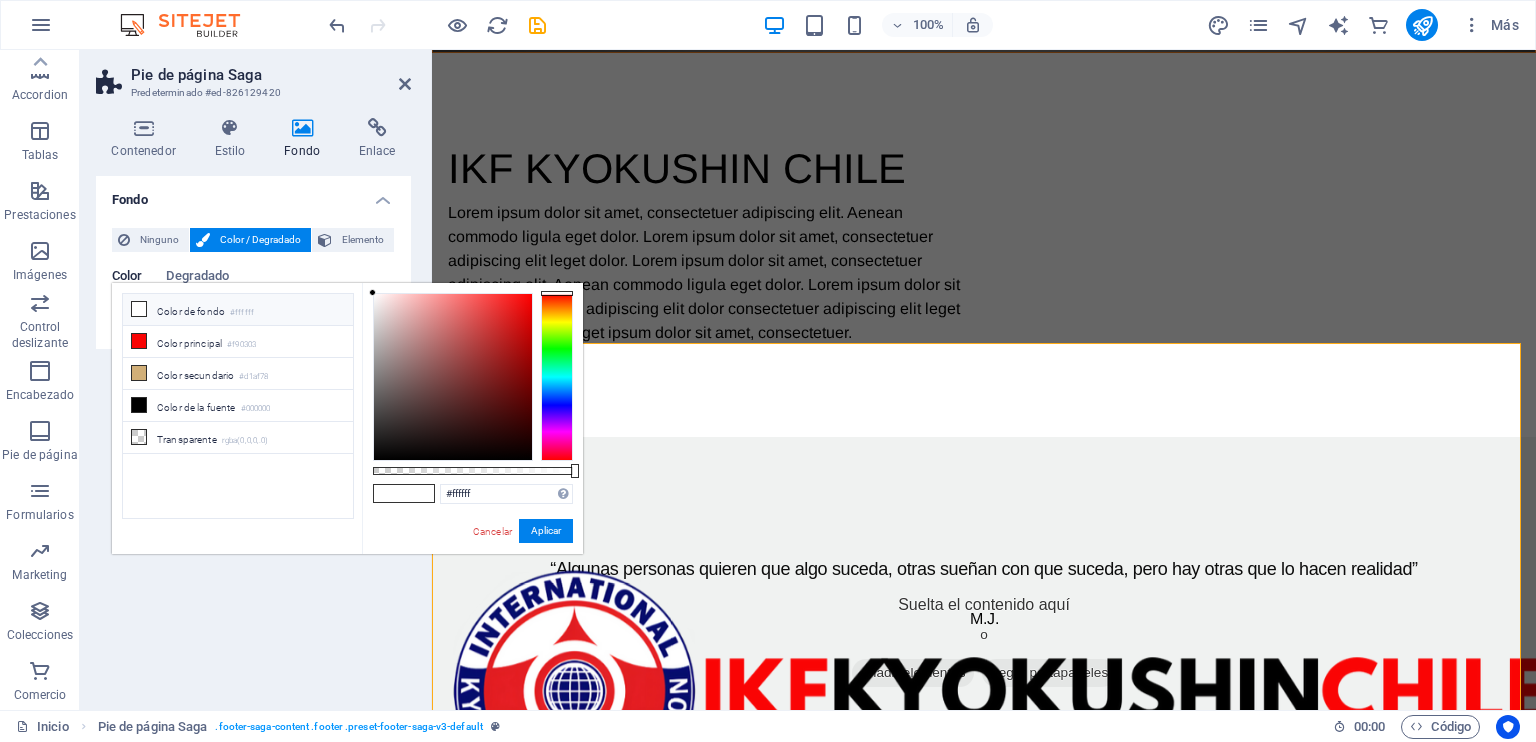 click at bounding box center (139, 309) 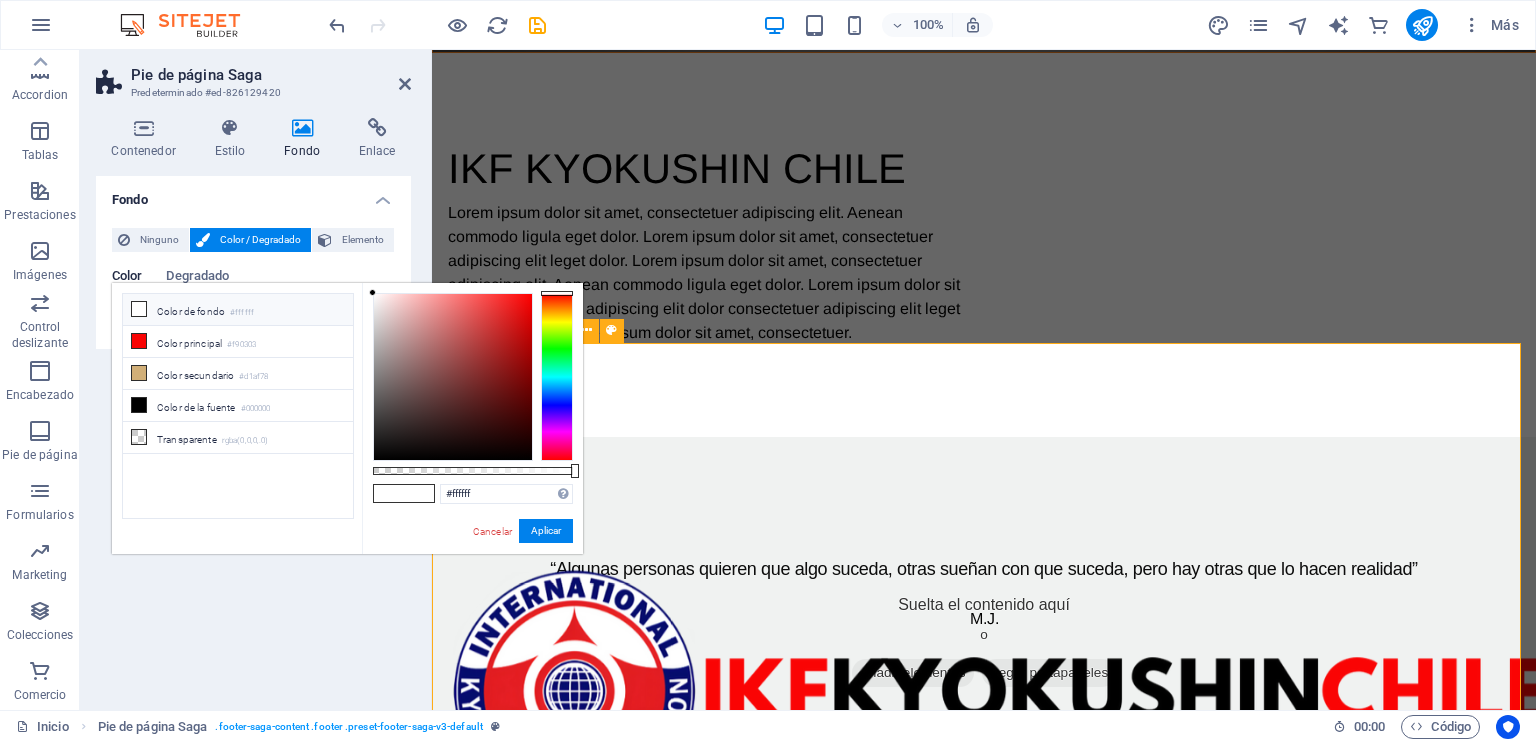 click on "Lorem ipsum dolor sit amet, consectetuer adipiscing elit. Aenean commodo ligula eget dolor. Contacto [FIRST] [LAST] 0543, [STREET] 8190433   [CITY] , [STATE] , CHILE Teléfono:  +569 [PHONE] Móvil:  Email:  [EMAIL] Navegación Home About Service Contact Redes sociales Facebook Instagram" at bounding box center [984, 2003] 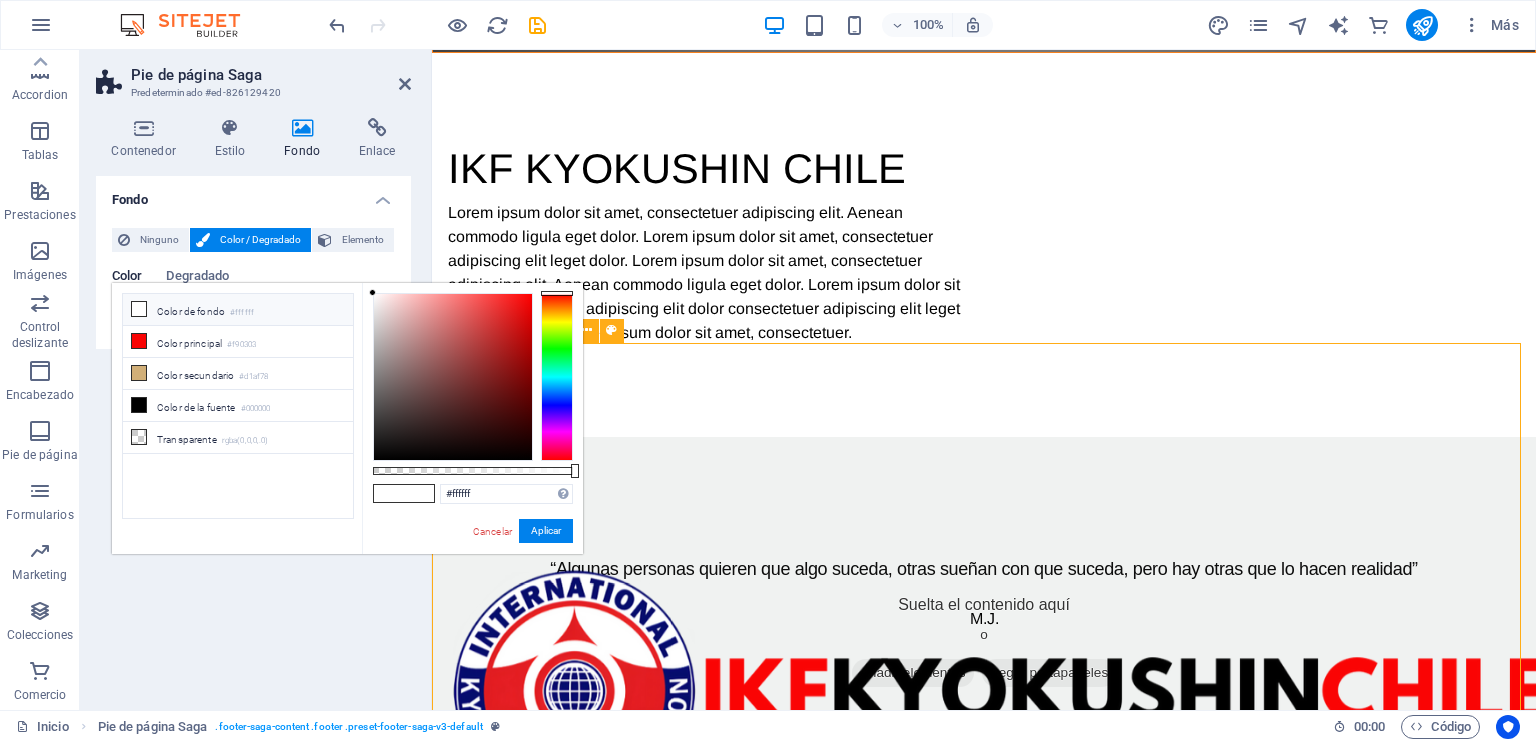 click on "Lorem ipsum dolor sit amet, consectetuer adipiscing elit. Aenean commodo ligula eget dolor. Contacto [FIRST] [LAST] 0543, [STREET] 8190433   [CITY] , [STATE] , CHILE Teléfono:  +569 [PHONE] Móvil:  Email:  [EMAIL] Navegación Home About Service Contact Redes sociales Facebook Instagram" at bounding box center [984, 2003] 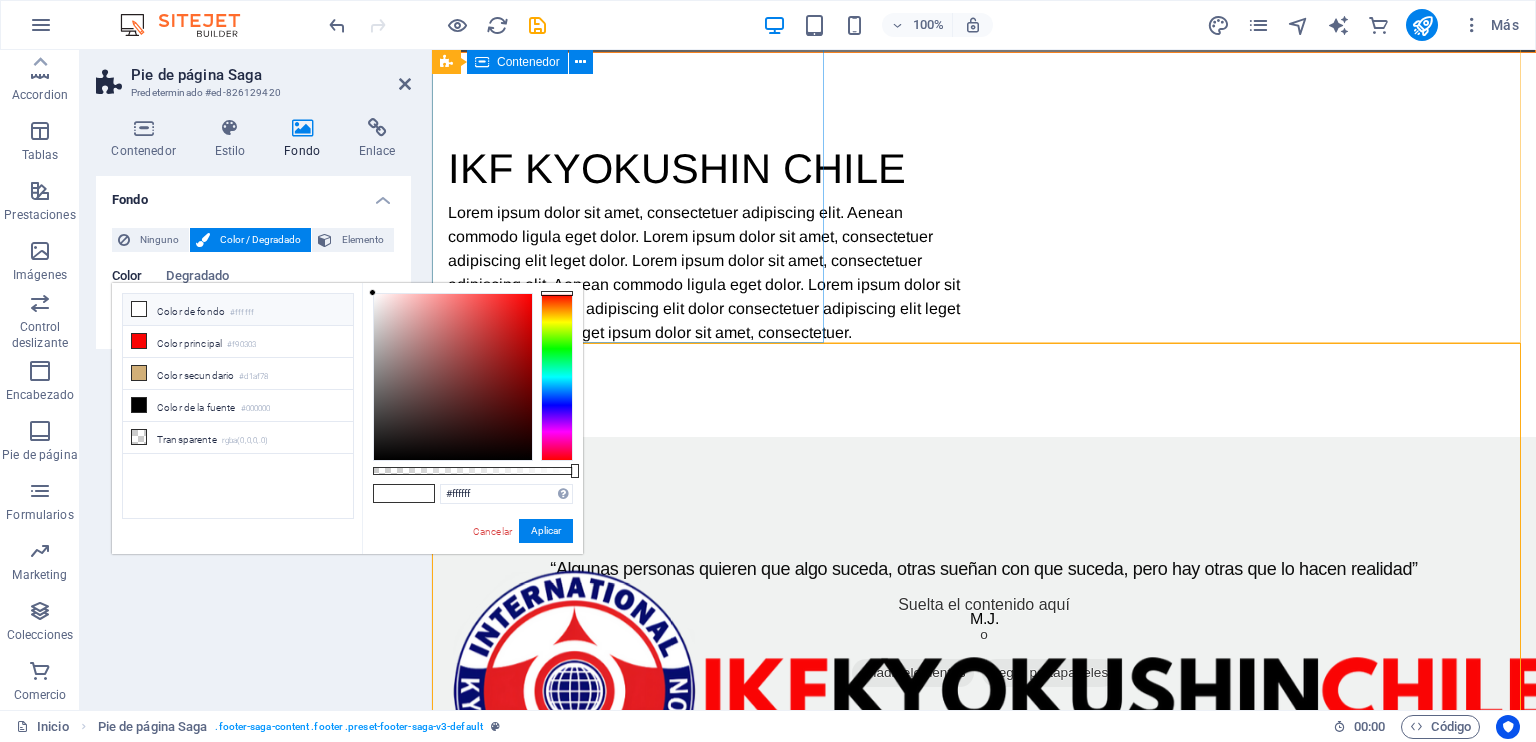 click on "Lorem ipsum dolor sit amet, consectetuer adipiscing elit. Aenean commodo ligula eget dolor. Contacto [FIRST] [LAST] 0543, [STREET] 8190433   [CITY] , [STATE] , CHILE Teléfono:  +569 [PHONE] Móvil:  Email:  [EMAIL] Navegación Home About Service Contact Redes sociales Facebook Instagram" at bounding box center (984, 2003) 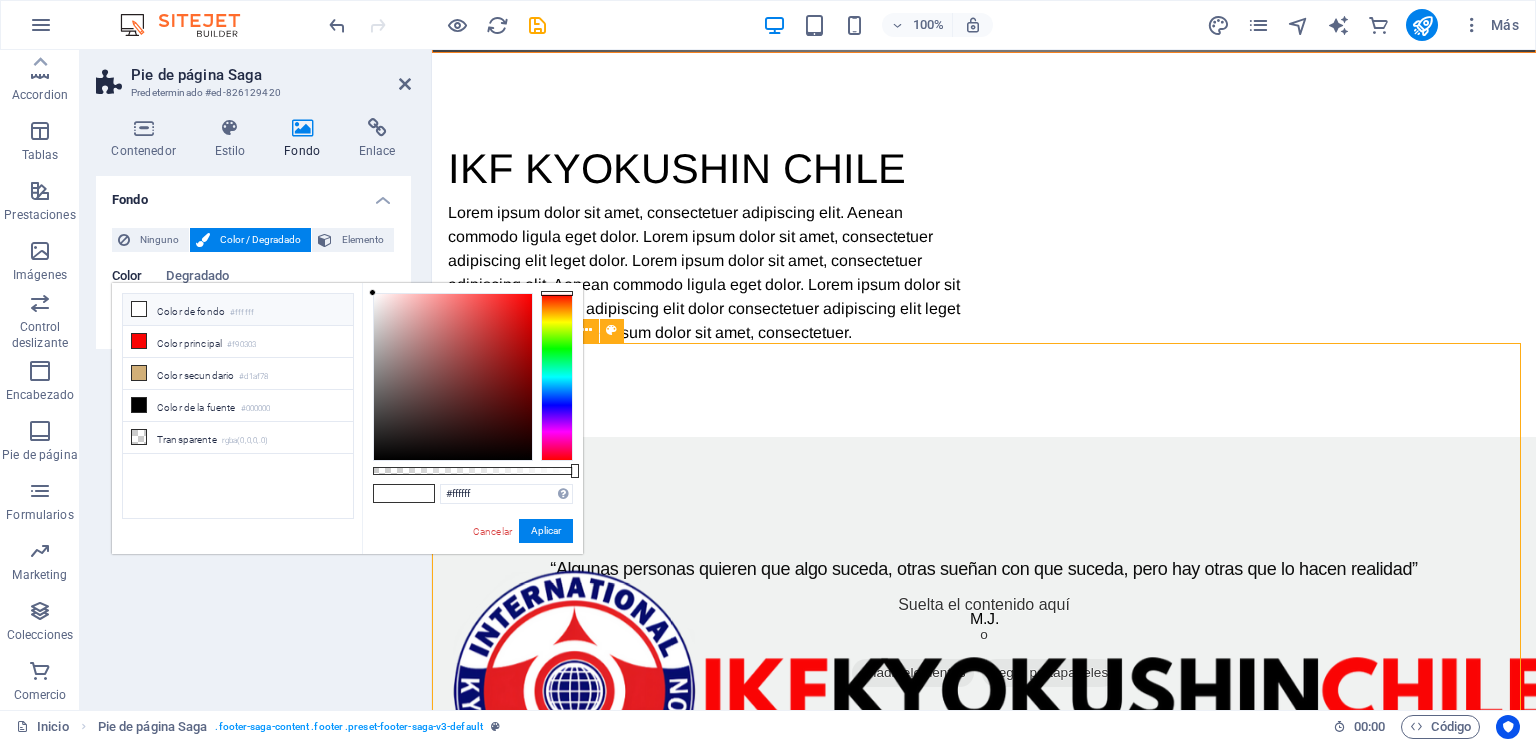 click on "Lorem ipsum dolor sit amet, consectetuer adipiscing elit. Aenean commodo ligula eget dolor. Contacto [FIRST] [LAST] 0543, [STREET] 8190433   [CITY] , [STATE] , CHILE Teléfono:  +569 [PHONE] Móvil:  Email:  [EMAIL] Navegación Home About Service Contact Redes sociales Facebook Instagram" at bounding box center (984, 2003) 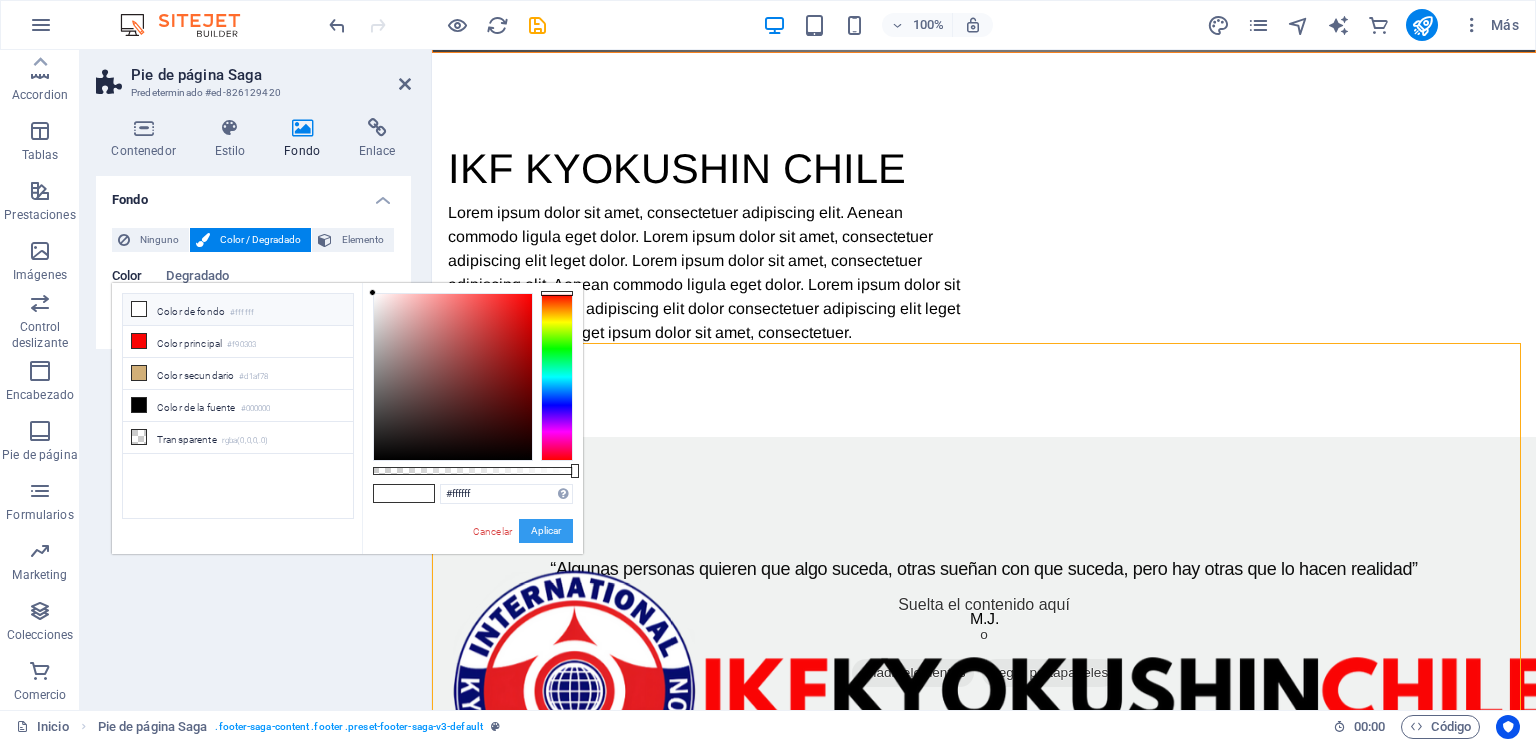 drag, startPoint x: 547, startPoint y: 529, endPoint x: 115, endPoint y: 480, distance: 434.77005 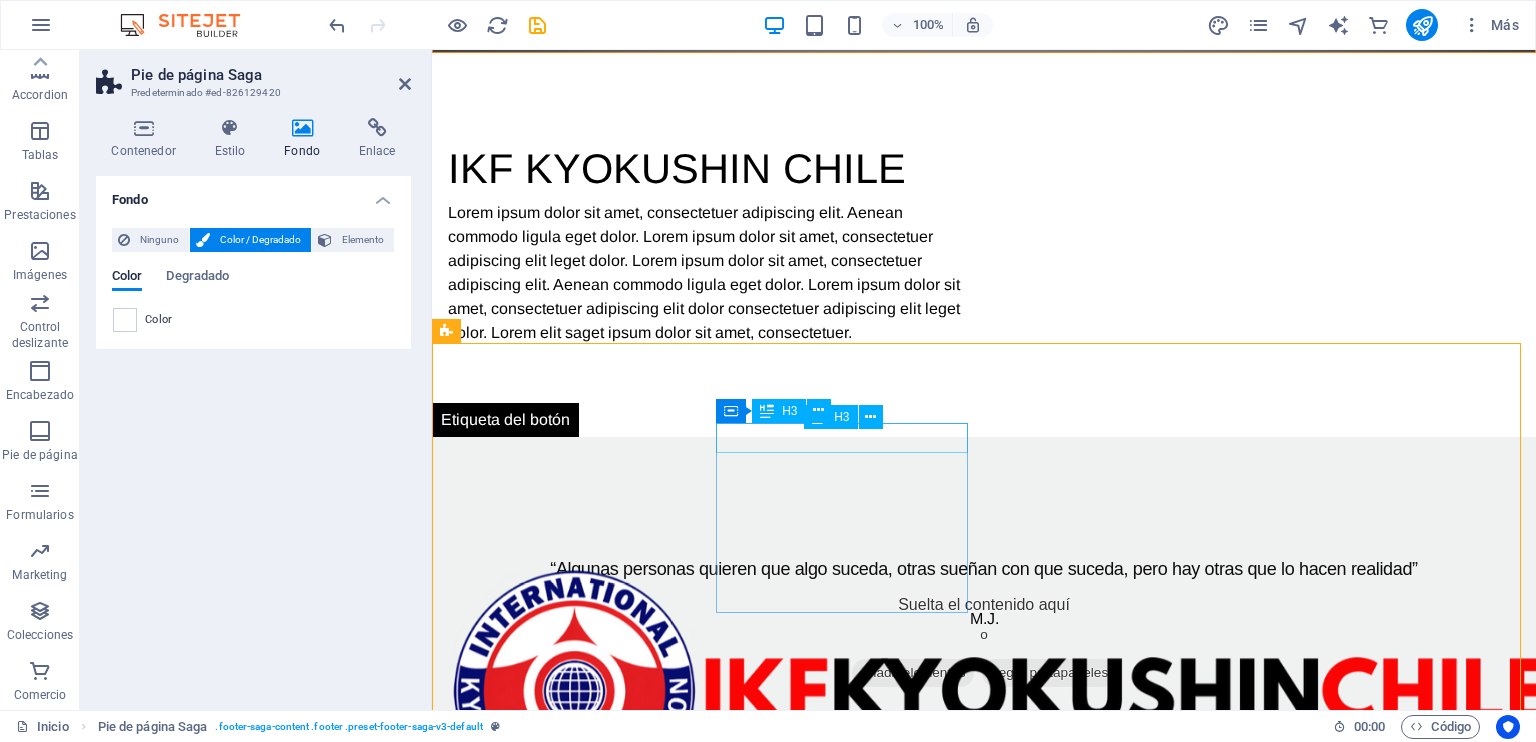 click on "Contacto" at bounding box center [576, 1893] 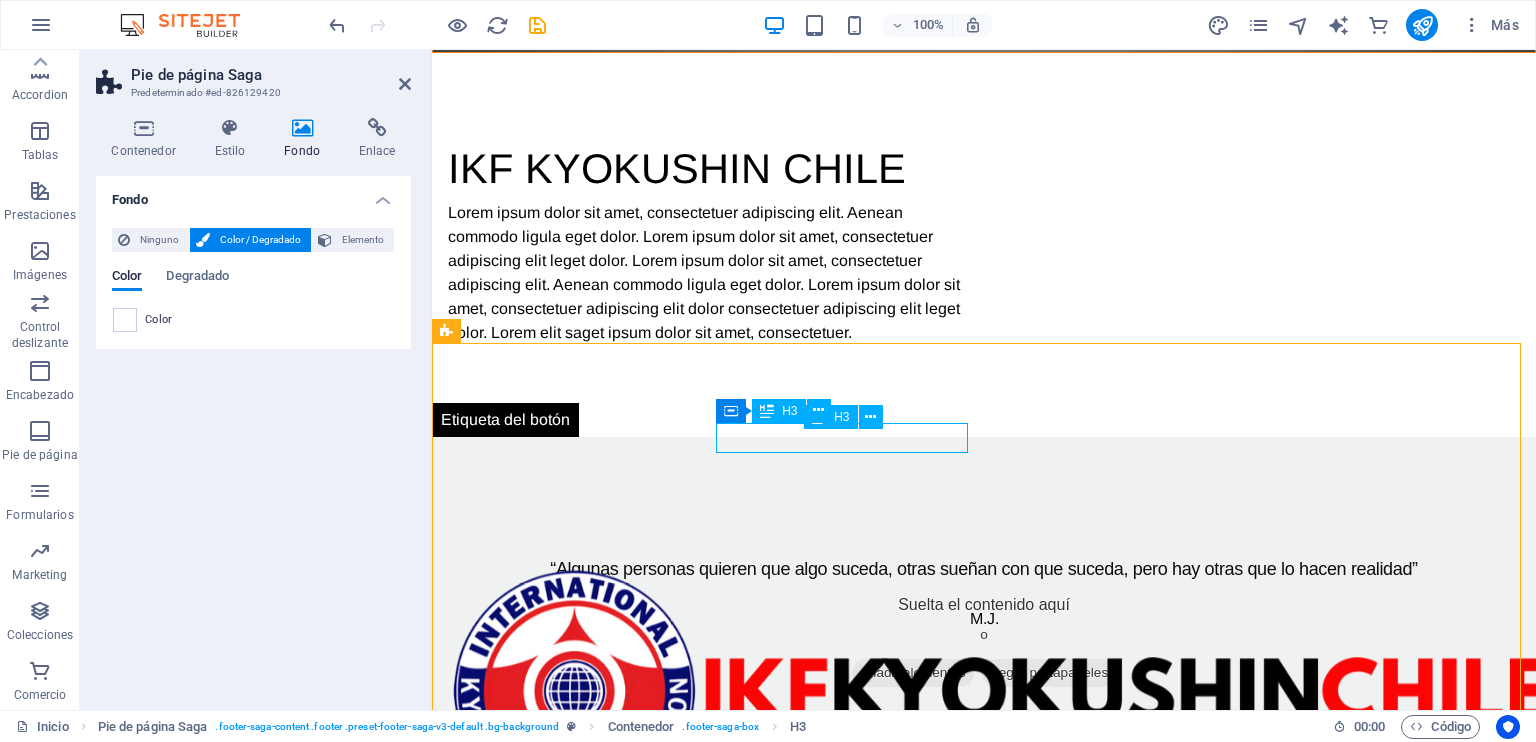 click on "Contacto" at bounding box center (576, 1893) 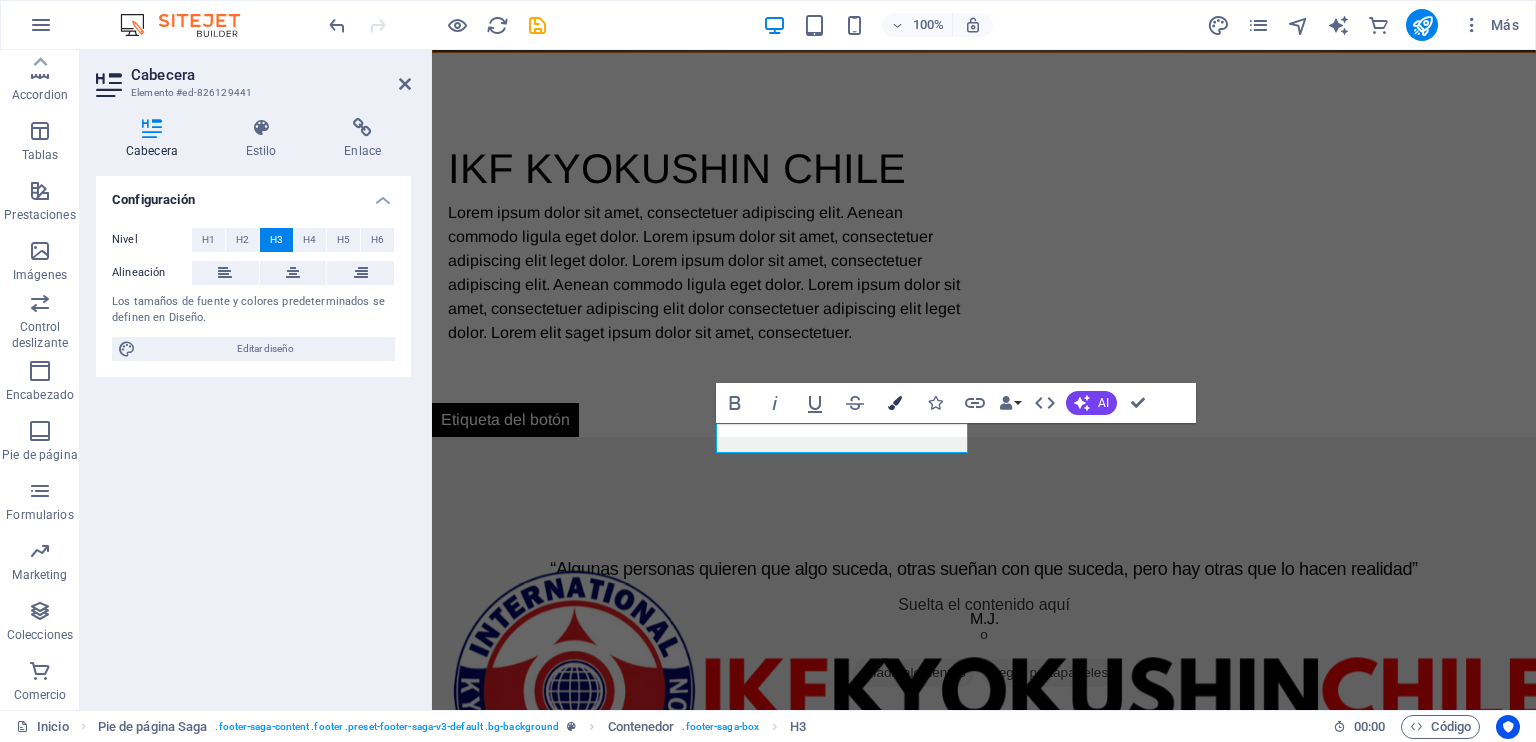 click at bounding box center (895, 403) 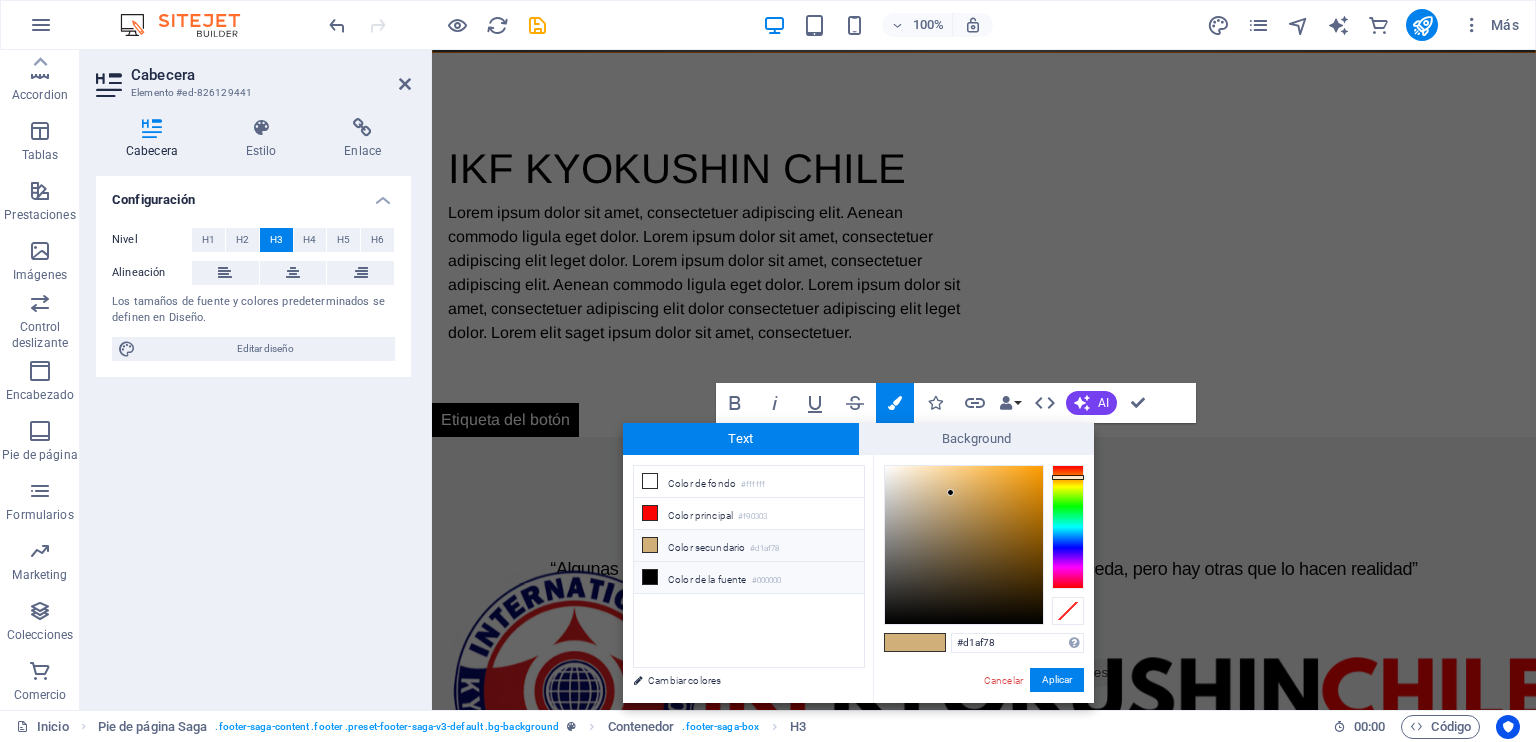click at bounding box center [650, 577] 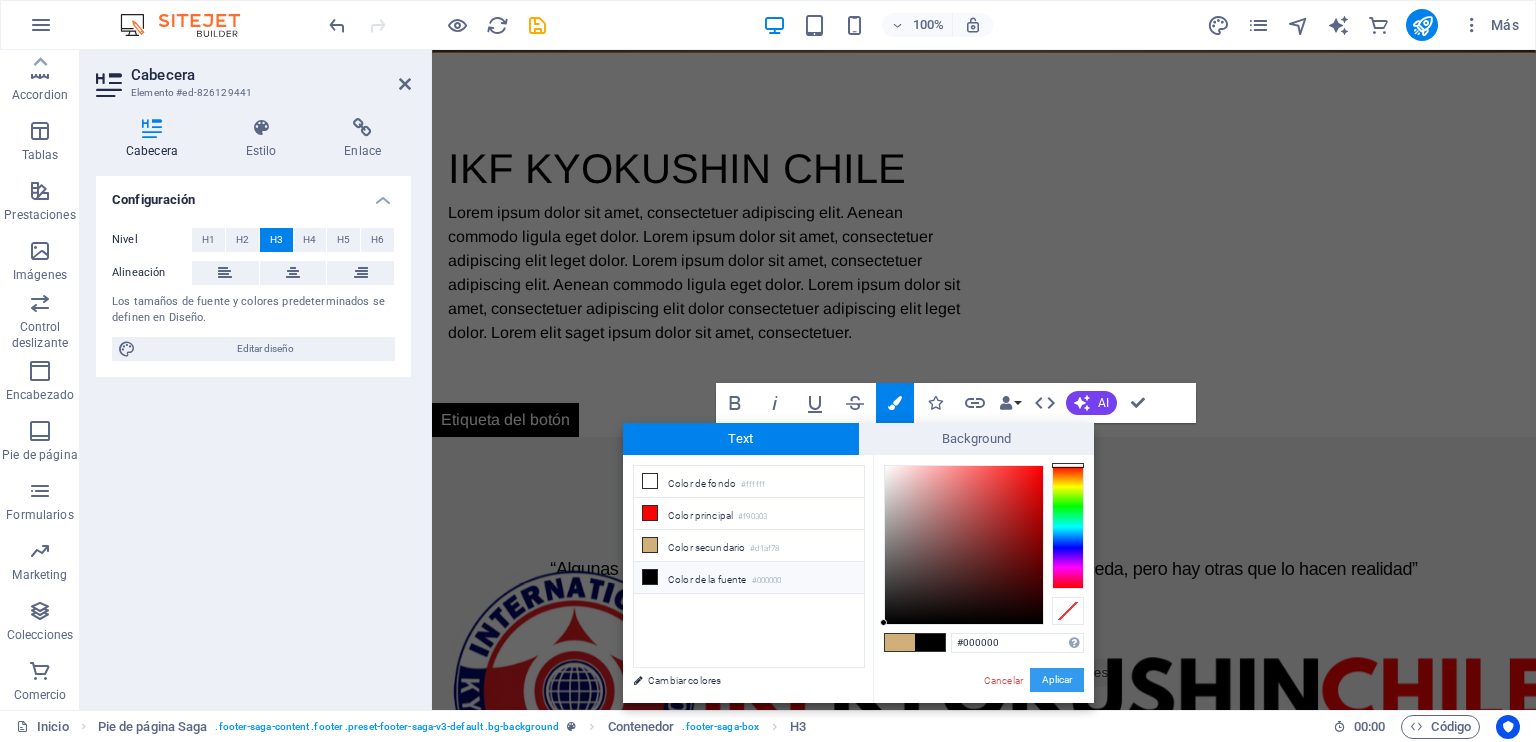 click on "Aplicar" at bounding box center [1057, 680] 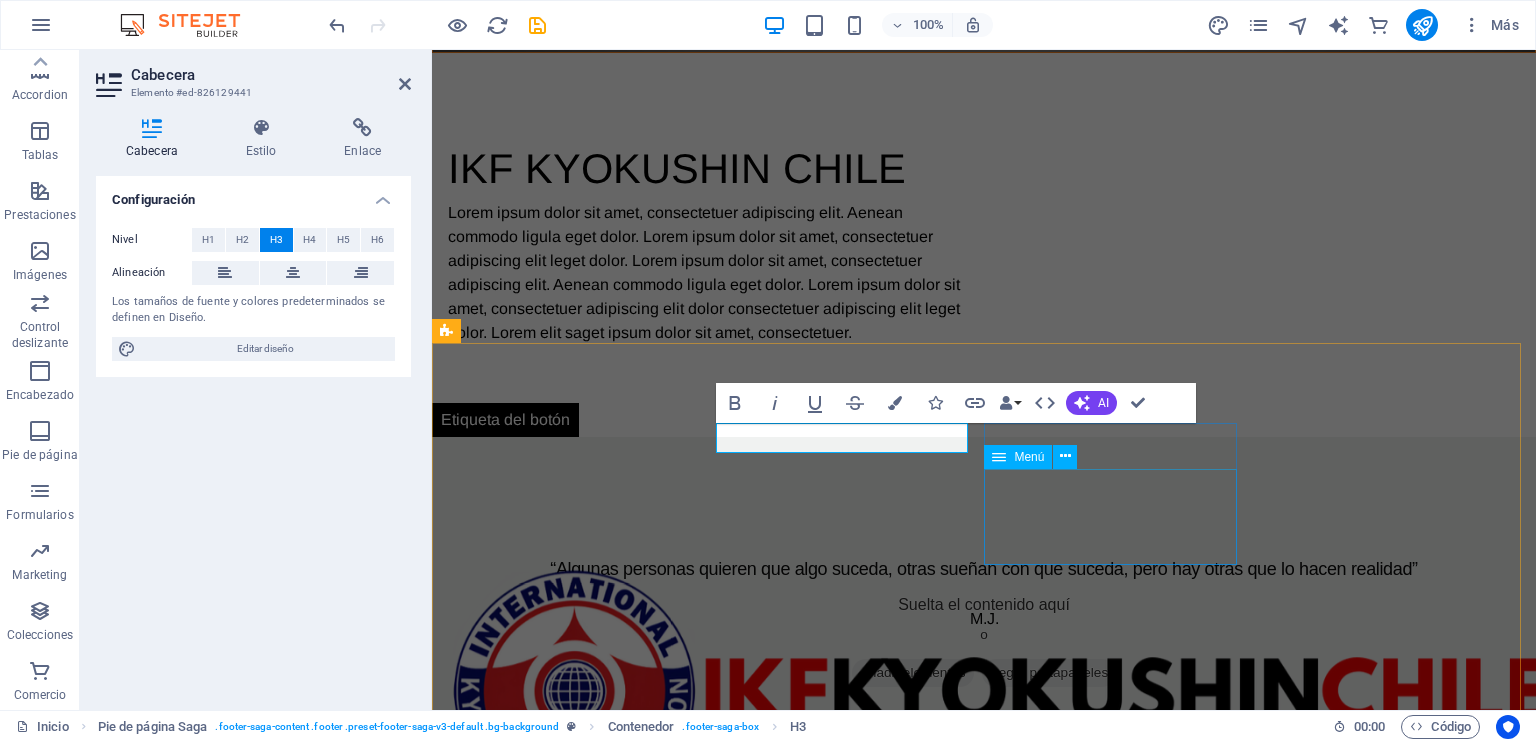 click on "Home About Service Contact" at bounding box center [576, 2146] 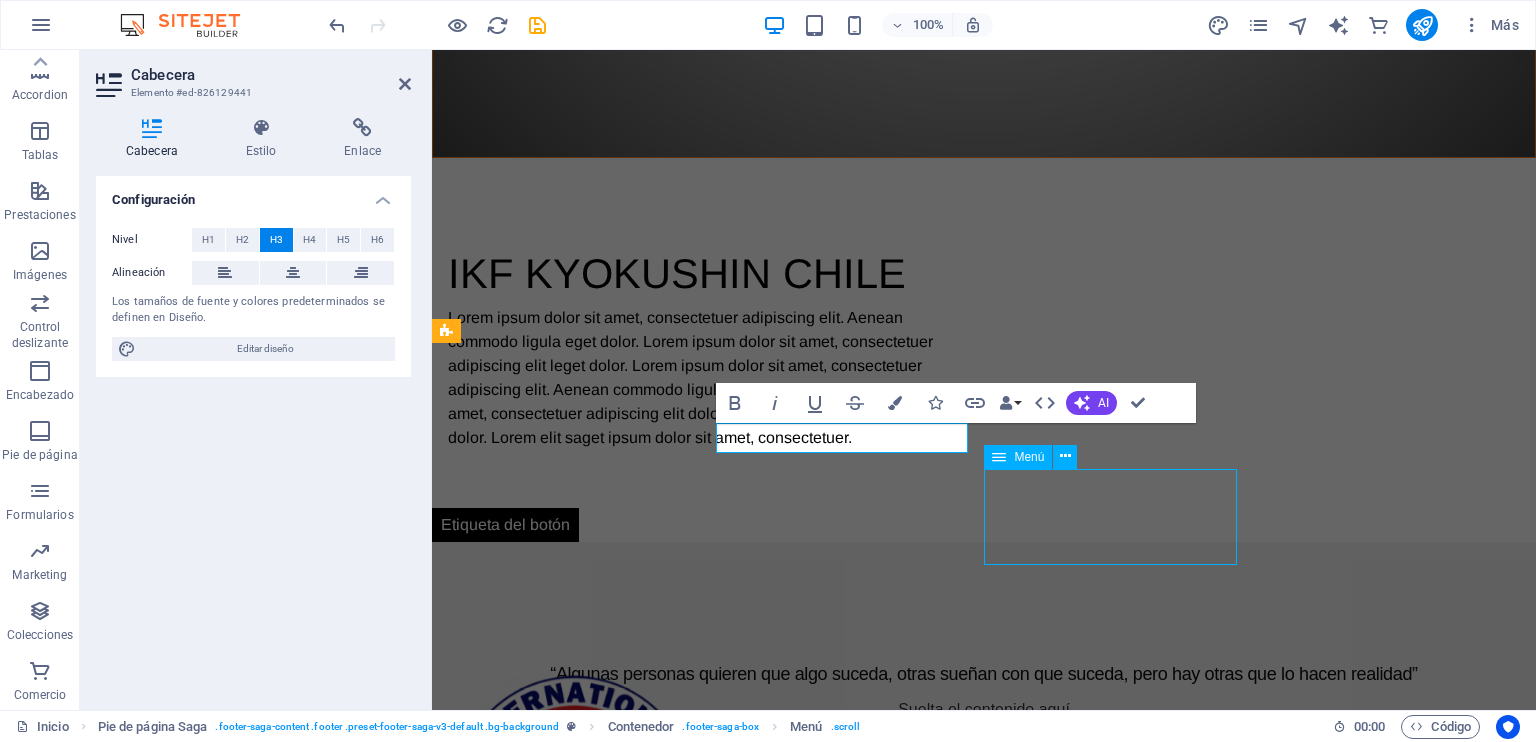 scroll, scrollTop: 1212, scrollLeft: 0, axis: vertical 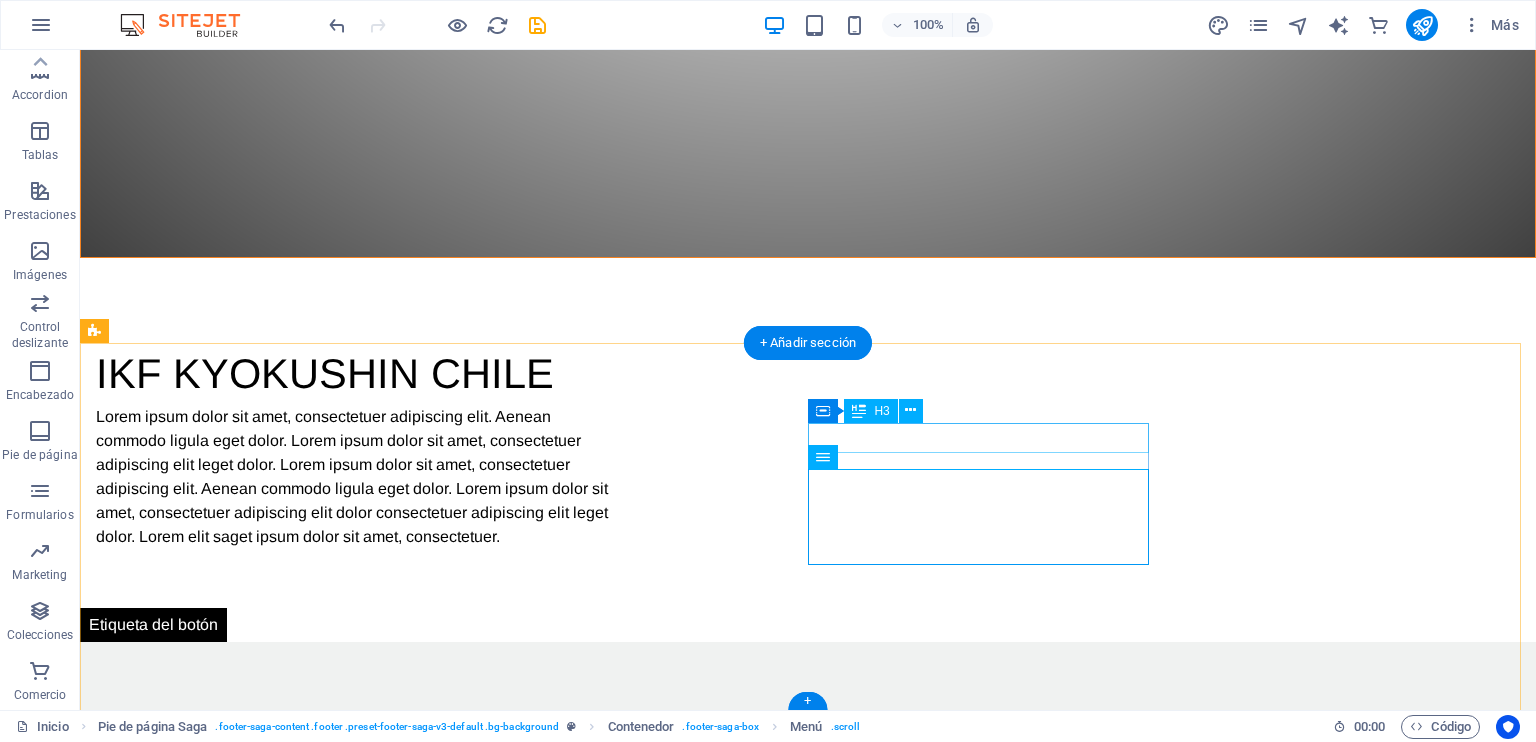 click on "Navegación" at bounding box center (268, 2222) 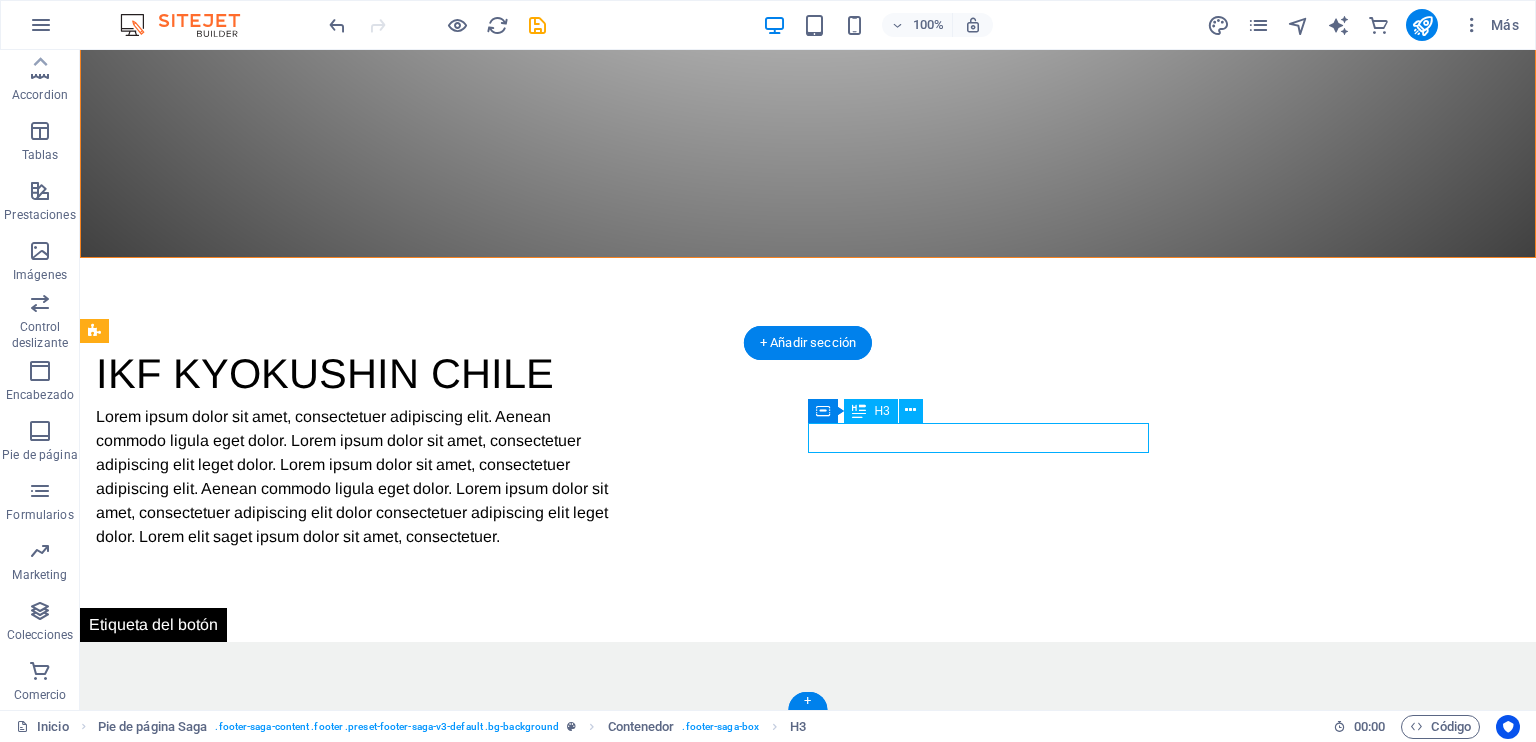 click on "Navegación" at bounding box center (268, 2222) 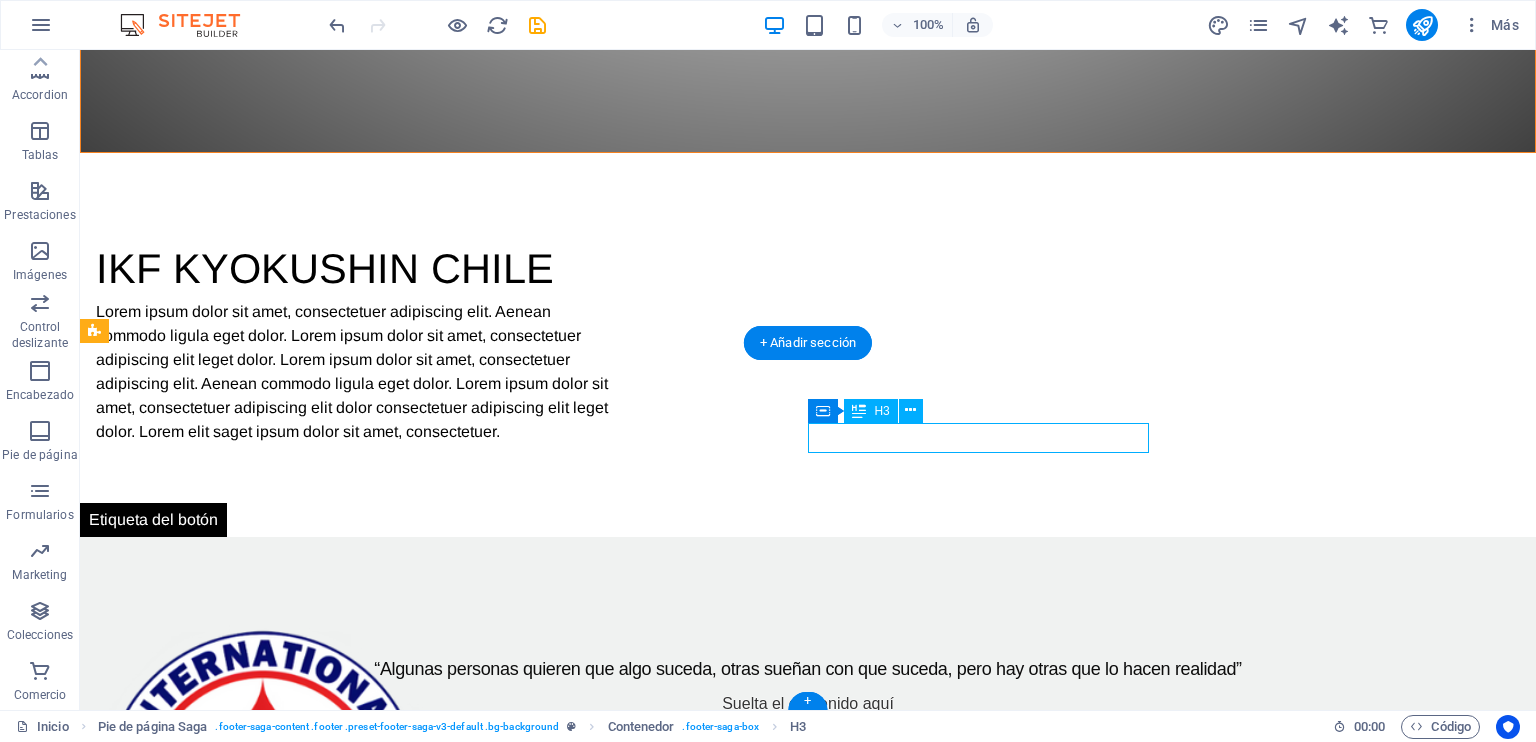 scroll, scrollTop: 1206, scrollLeft: 0, axis: vertical 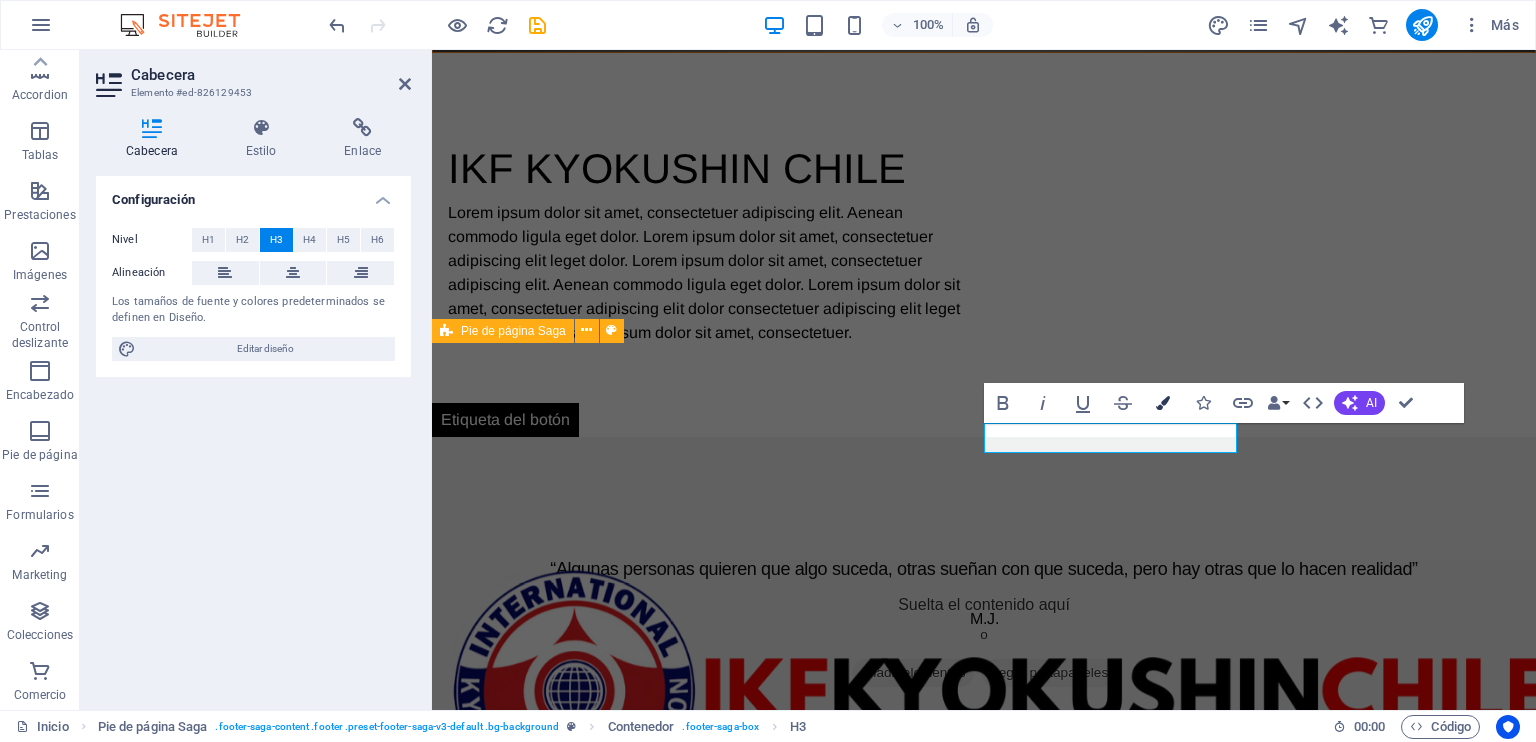 click at bounding box center [1163, 403] 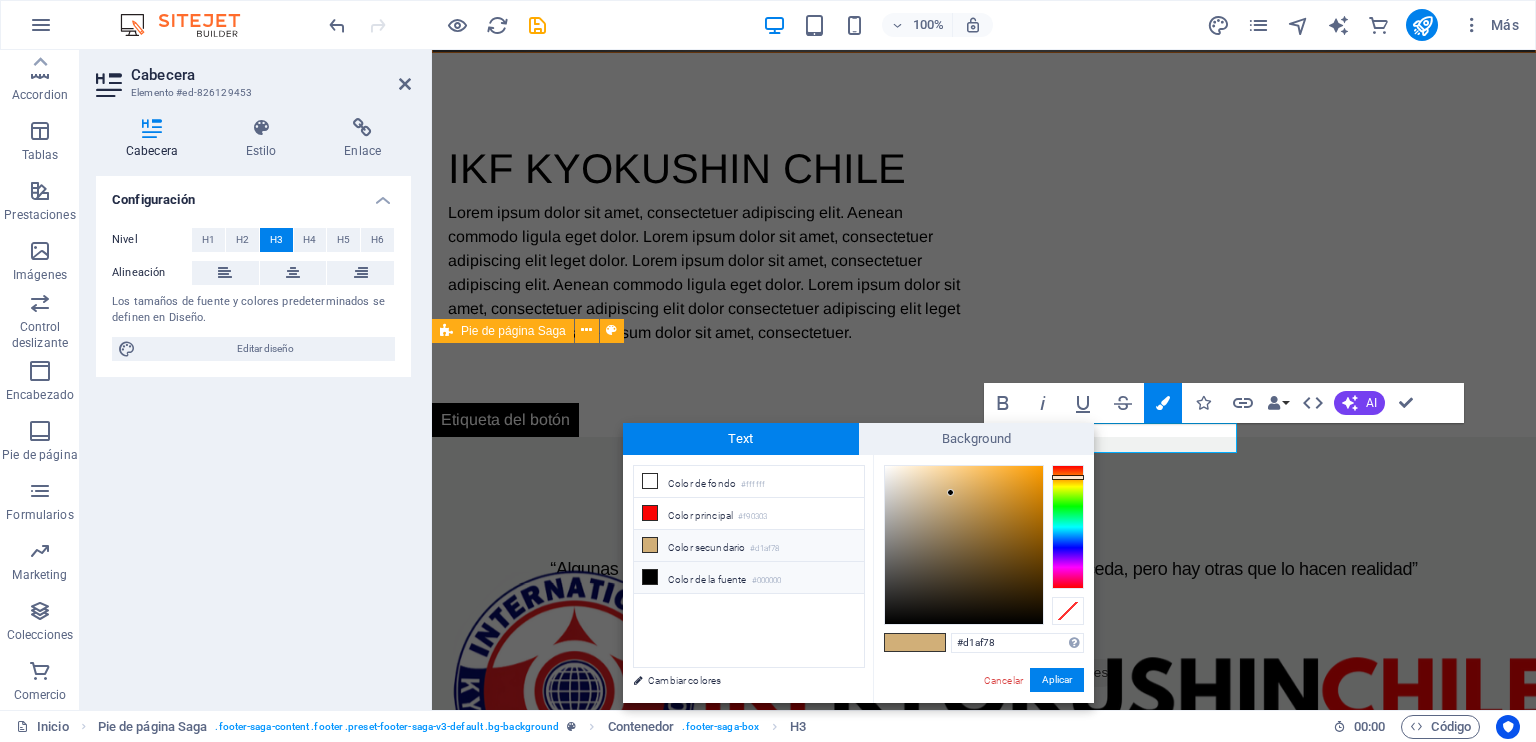 click at bounding box center (650, 577) 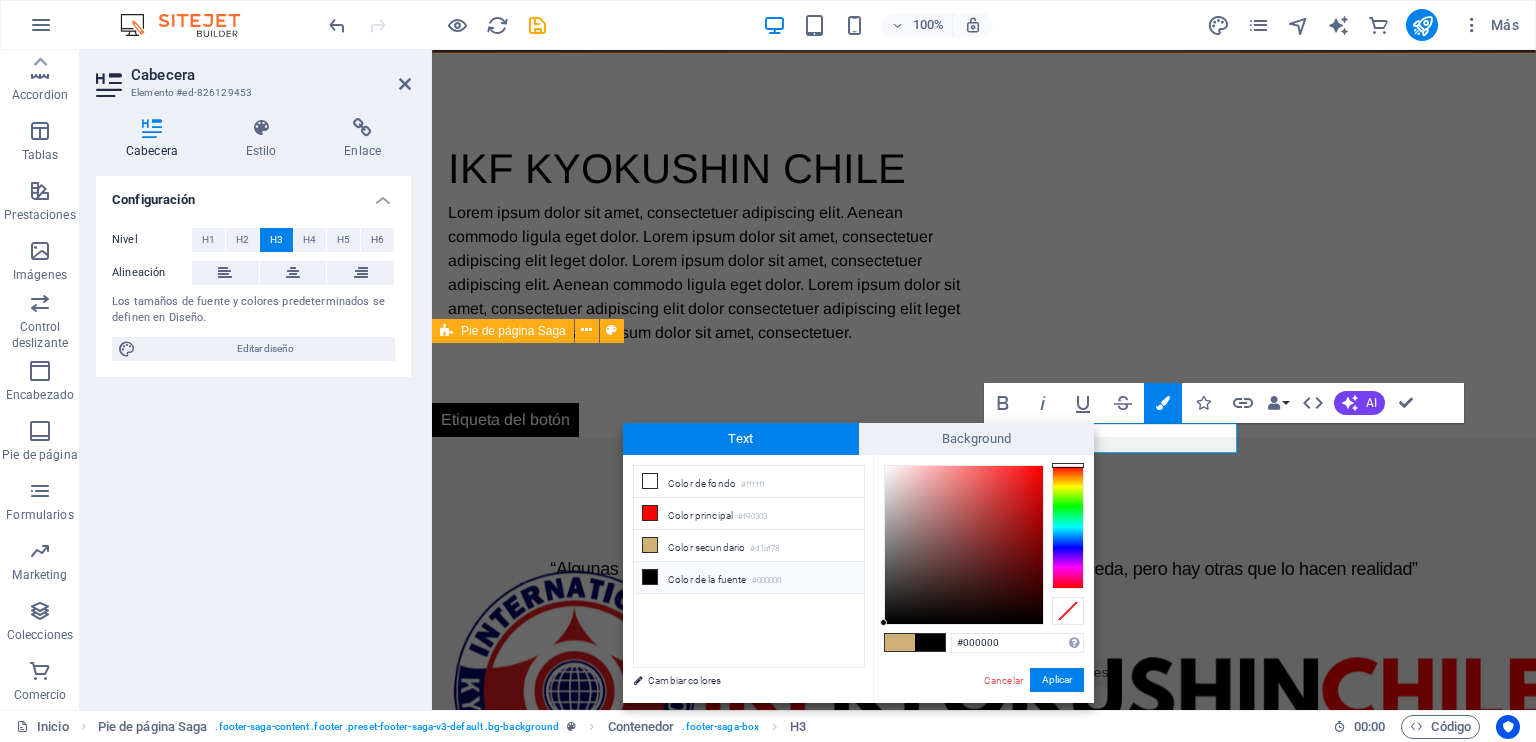 click at bounding box center (650, 577) 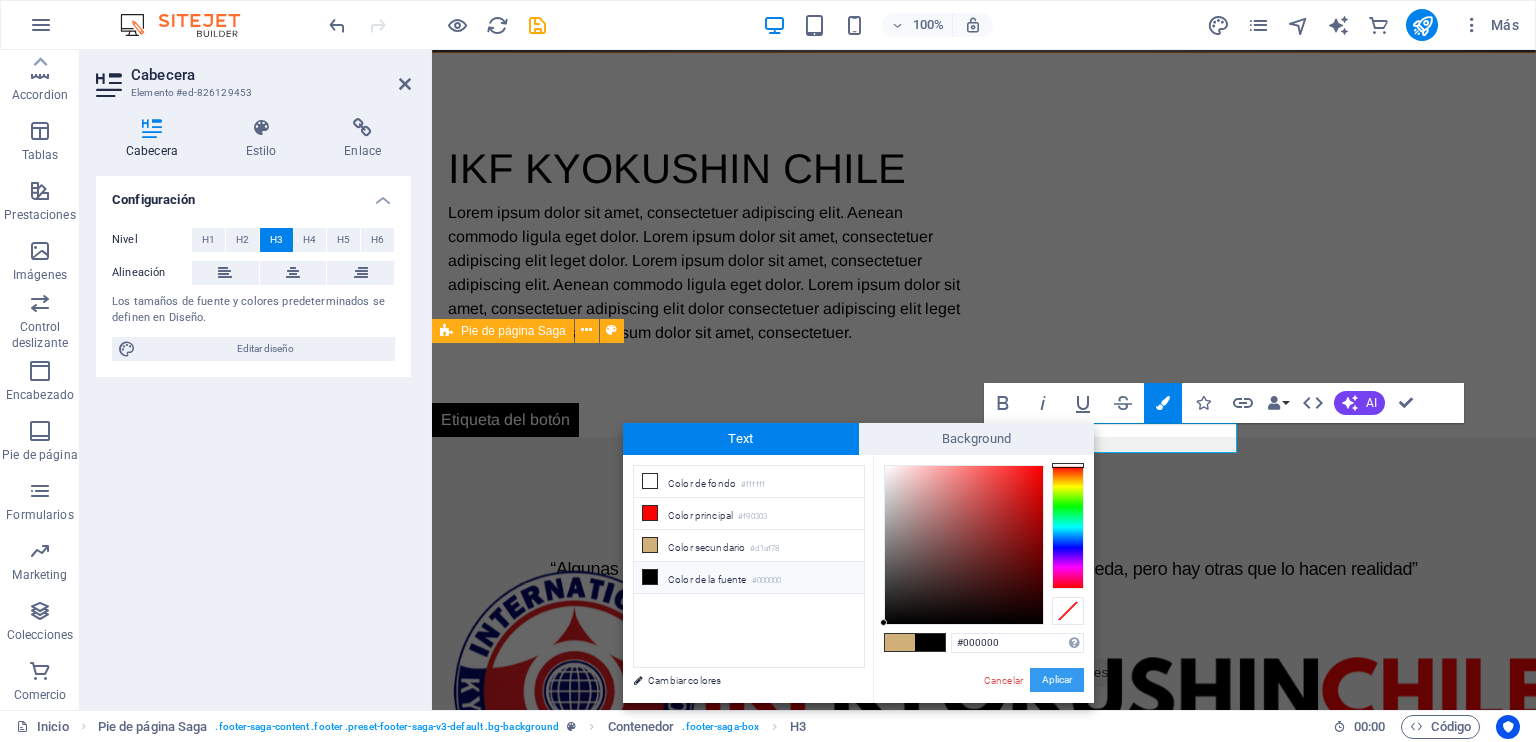click on "Aplicar" at bounding box center (1057, 680) 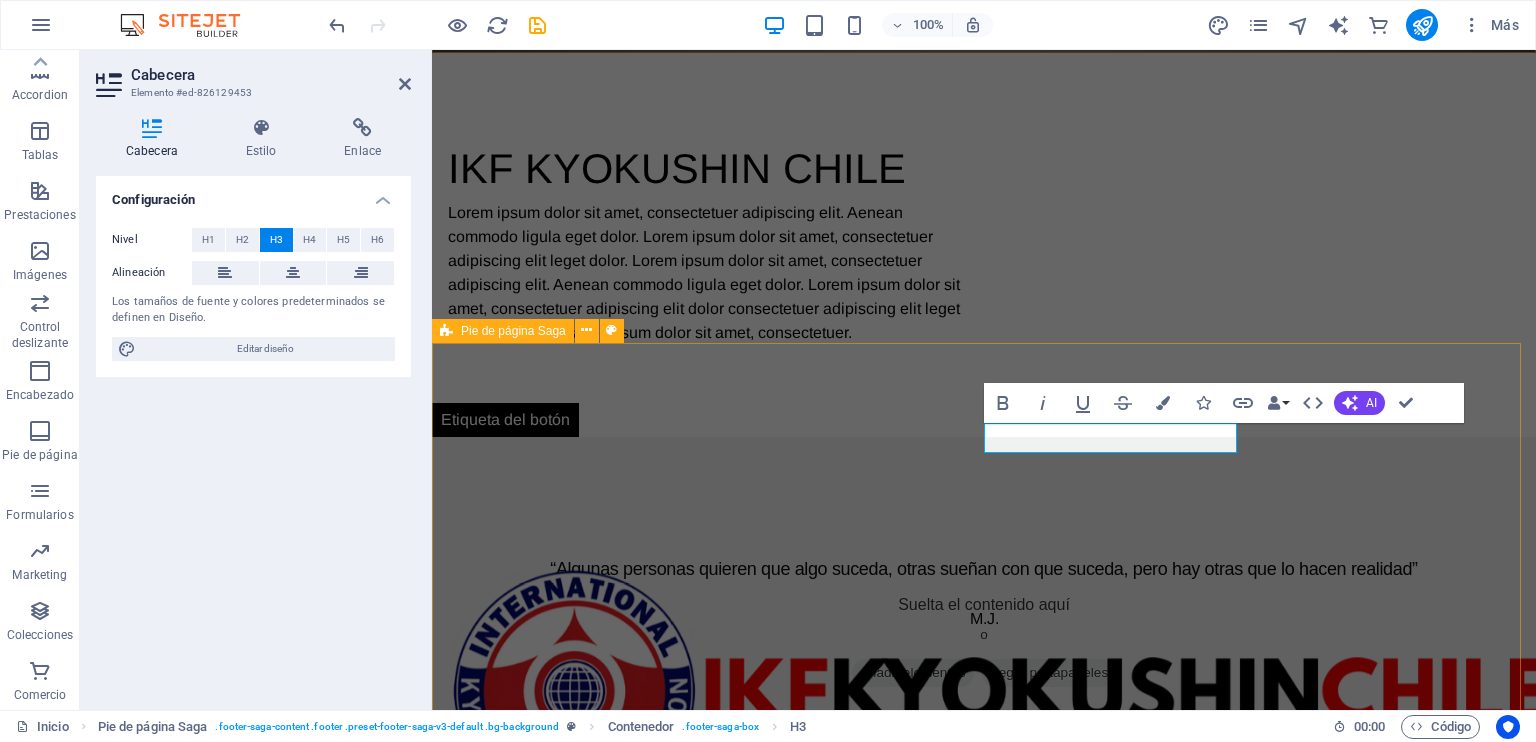 click on "Lorem ipsum dolor sit amet, consectetuer adipiscing elit. Aenean commodo ligula eget dolor. Contacto [FIRST] [LAST] 0543, [STREET] 8190433   [CITY] , [STATE] , CHILE Teléfono:  +569 [PHONE] Móvil:  Email:  [EMAIL] Navegación Home About Service Contact Redes sociales Facebook Instagram" at bounding box center (984, 2003) 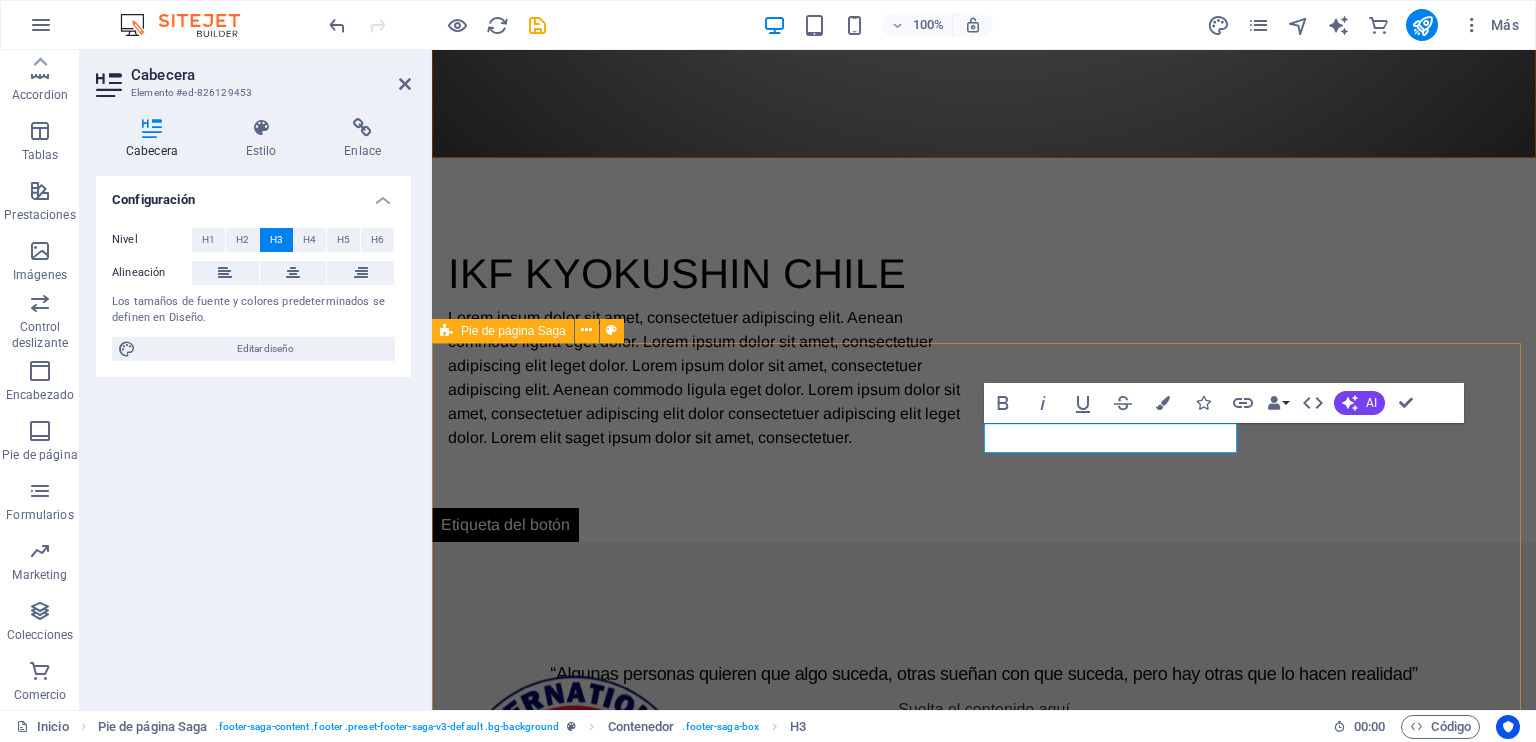 scroll, scrollTop: 1212, scrollLeft: 0, axis: vertical 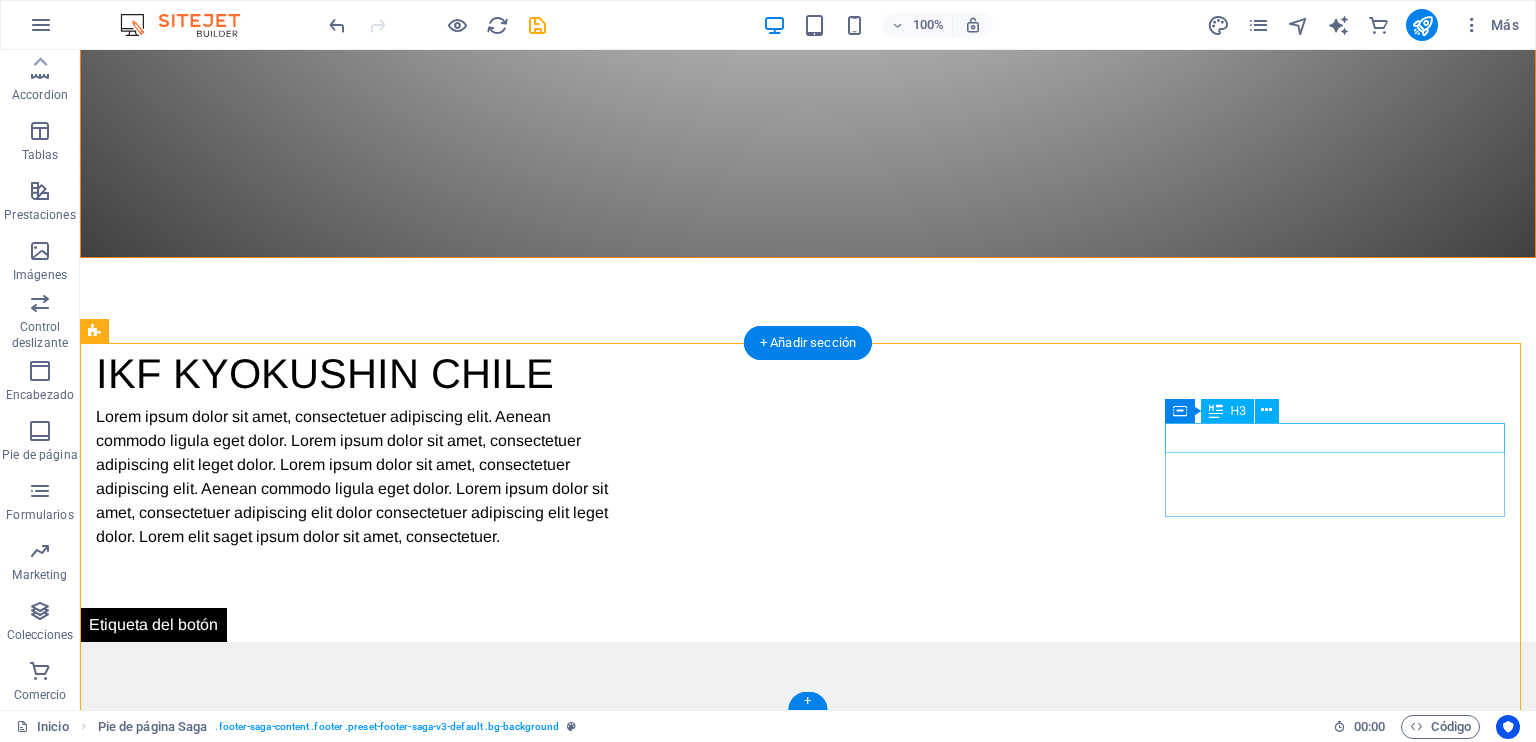 click on "Redes sociales" at bounding box center [268, 2372] 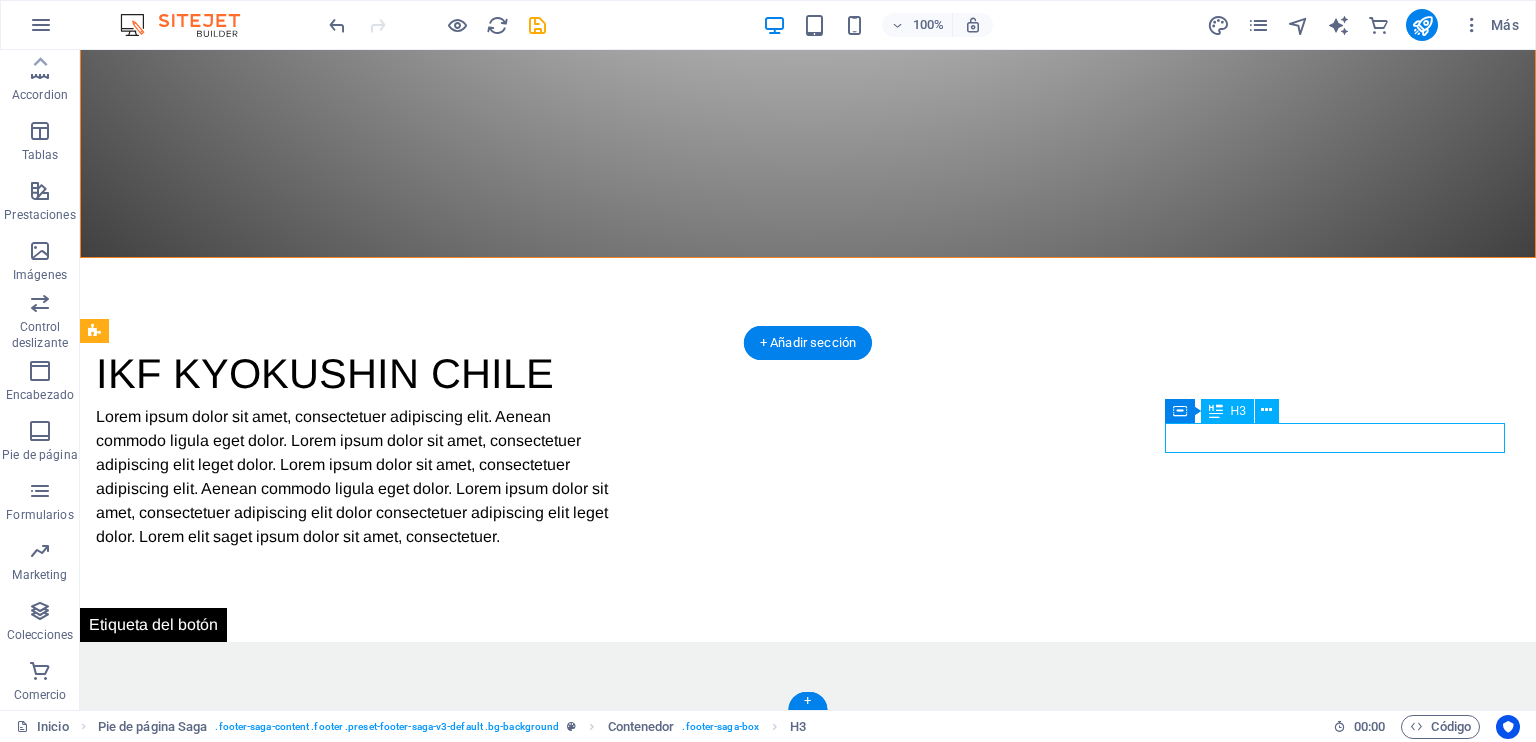 click on "Redes sociales" at bounding box center (268, 2372) 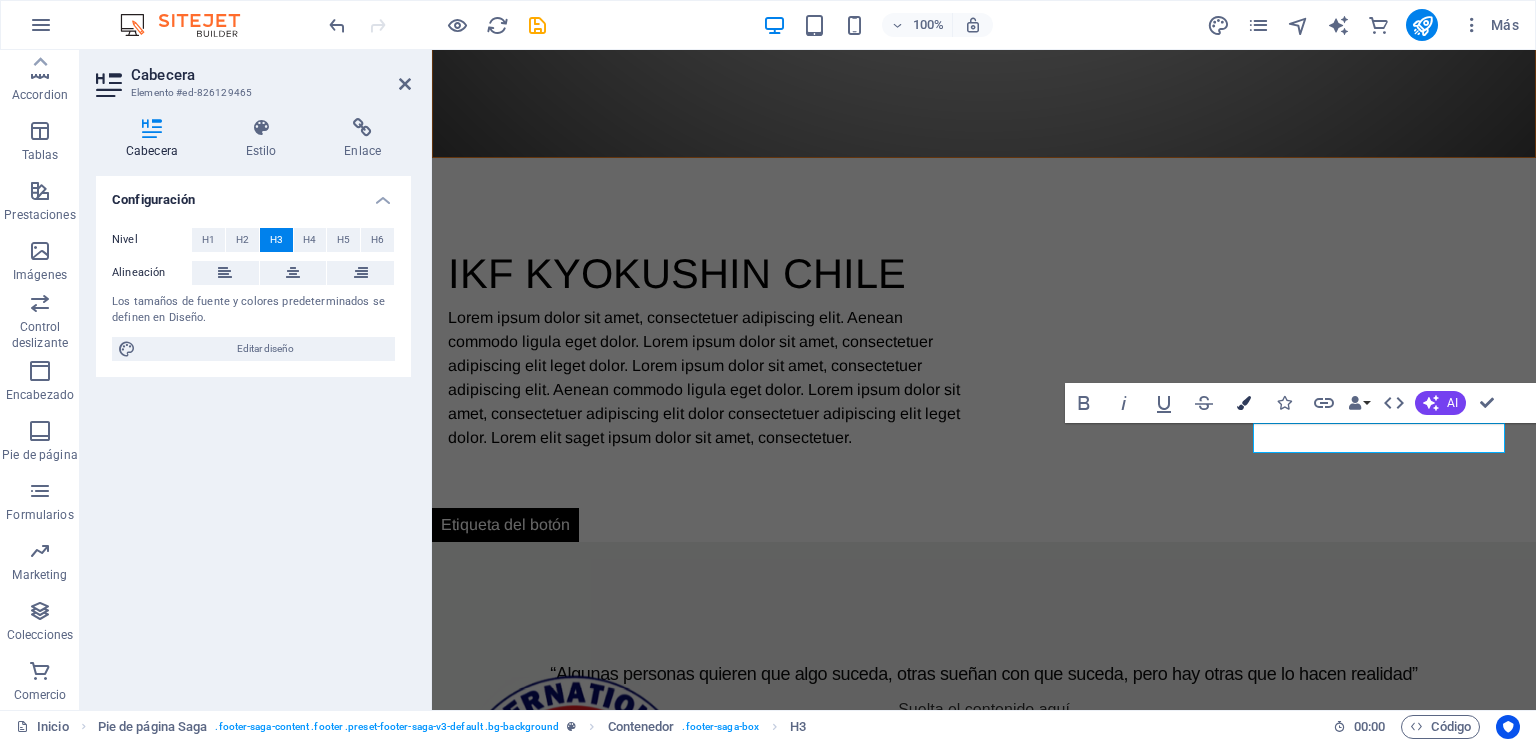 click on "Colors" at bounding box center (1244, 403) 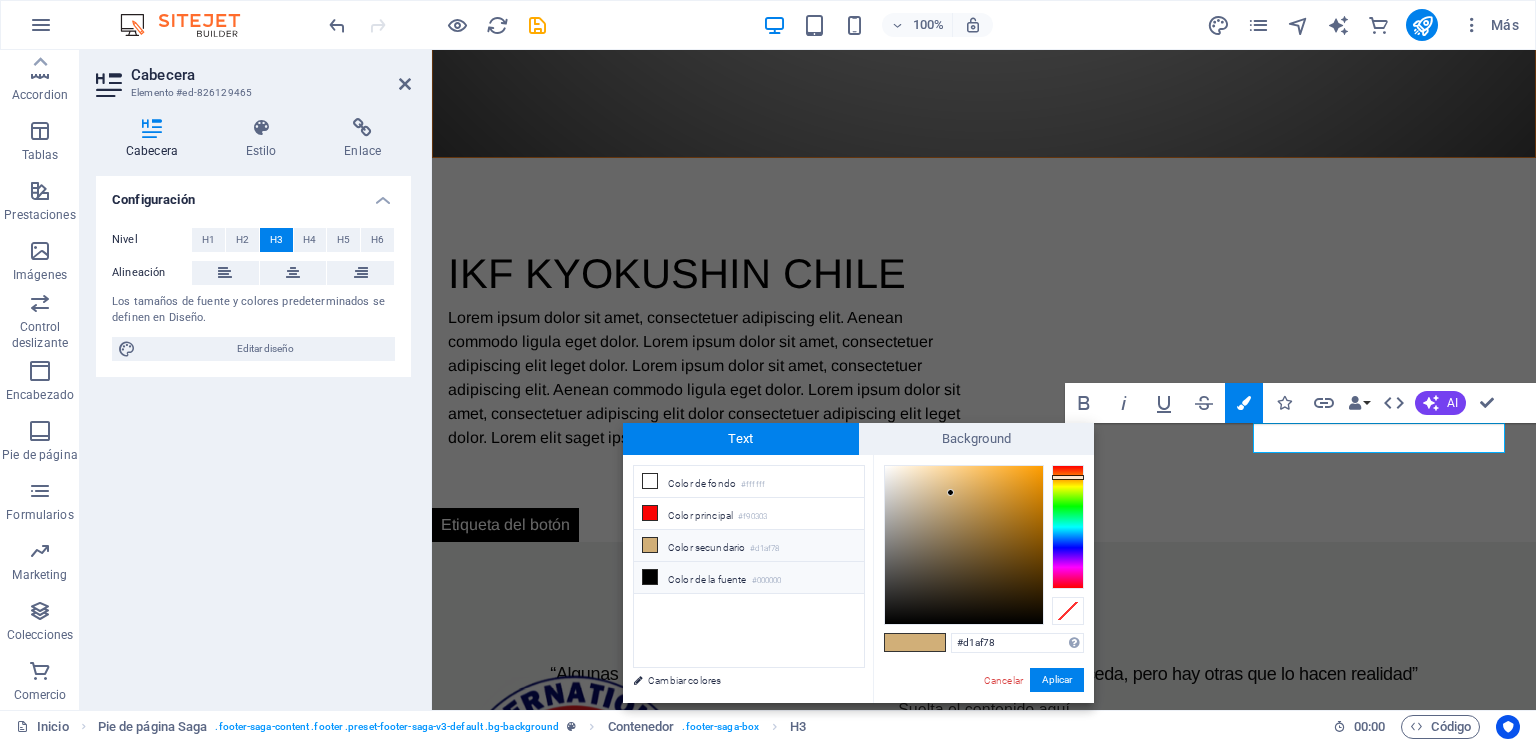 click at bounding box center (650, 577) 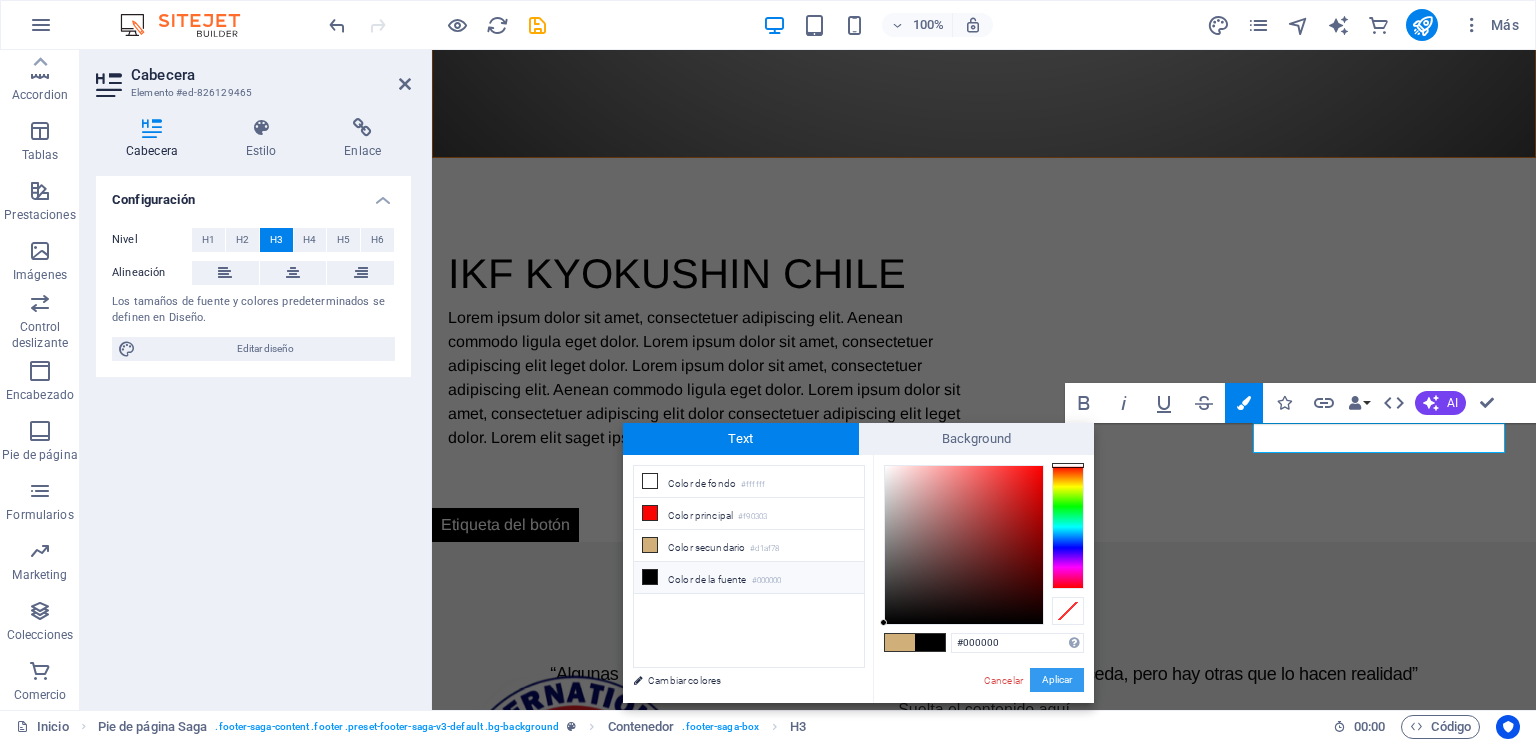 click on "Aplicar" at bounding box center (1057, 680) 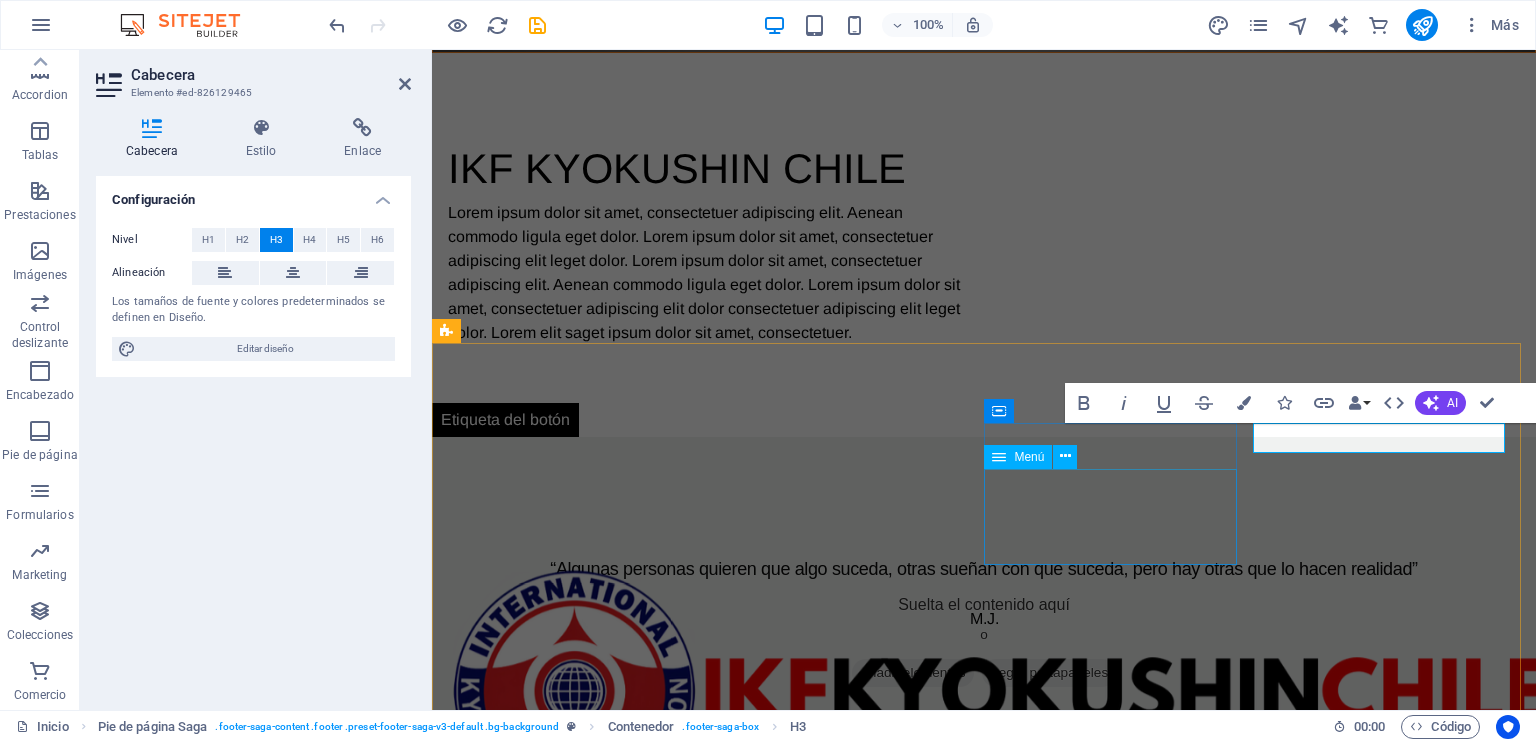click on "Home About Service Contact" at bounding box center [576, 2146] 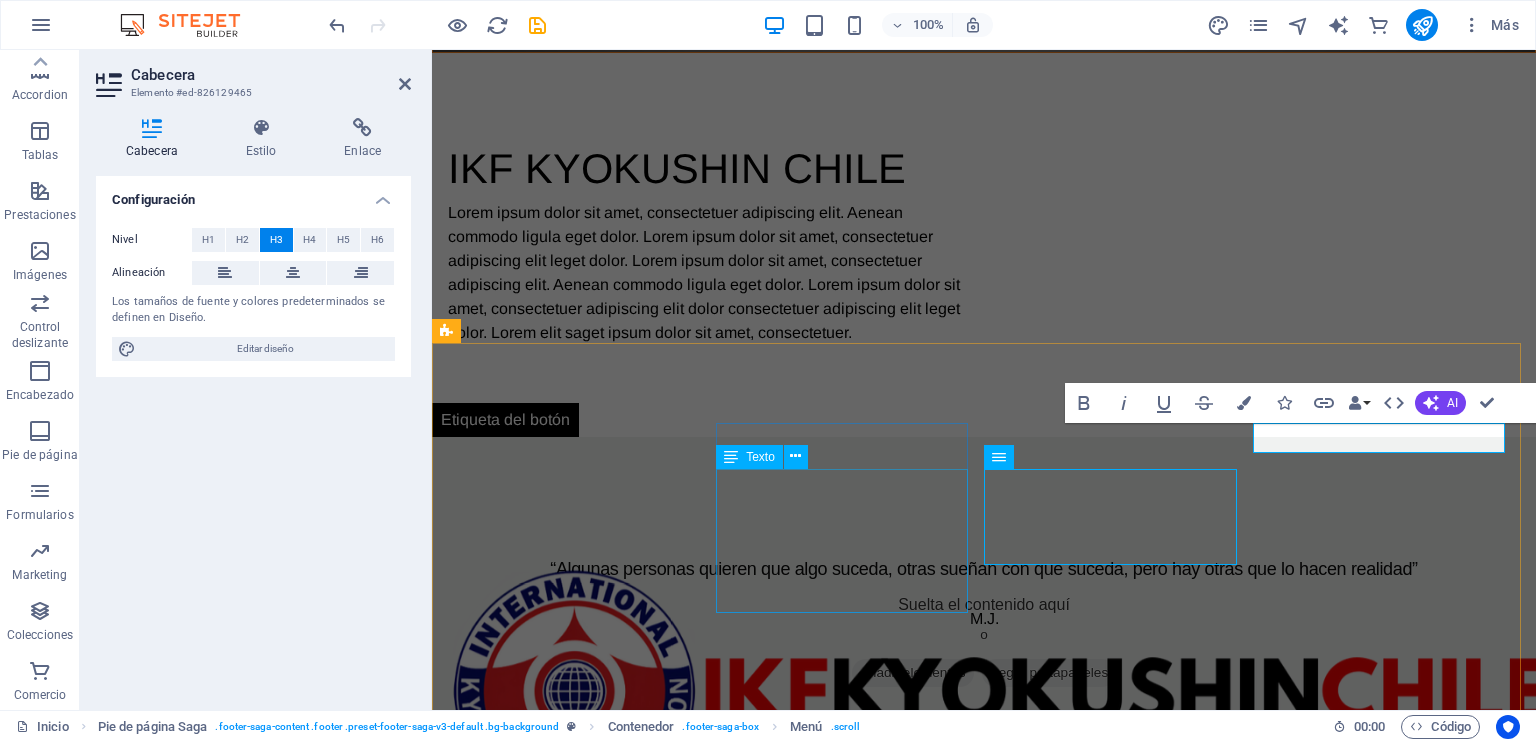 scroll, scrollTop: 1212, scrollLeft: 0, axis: vertical 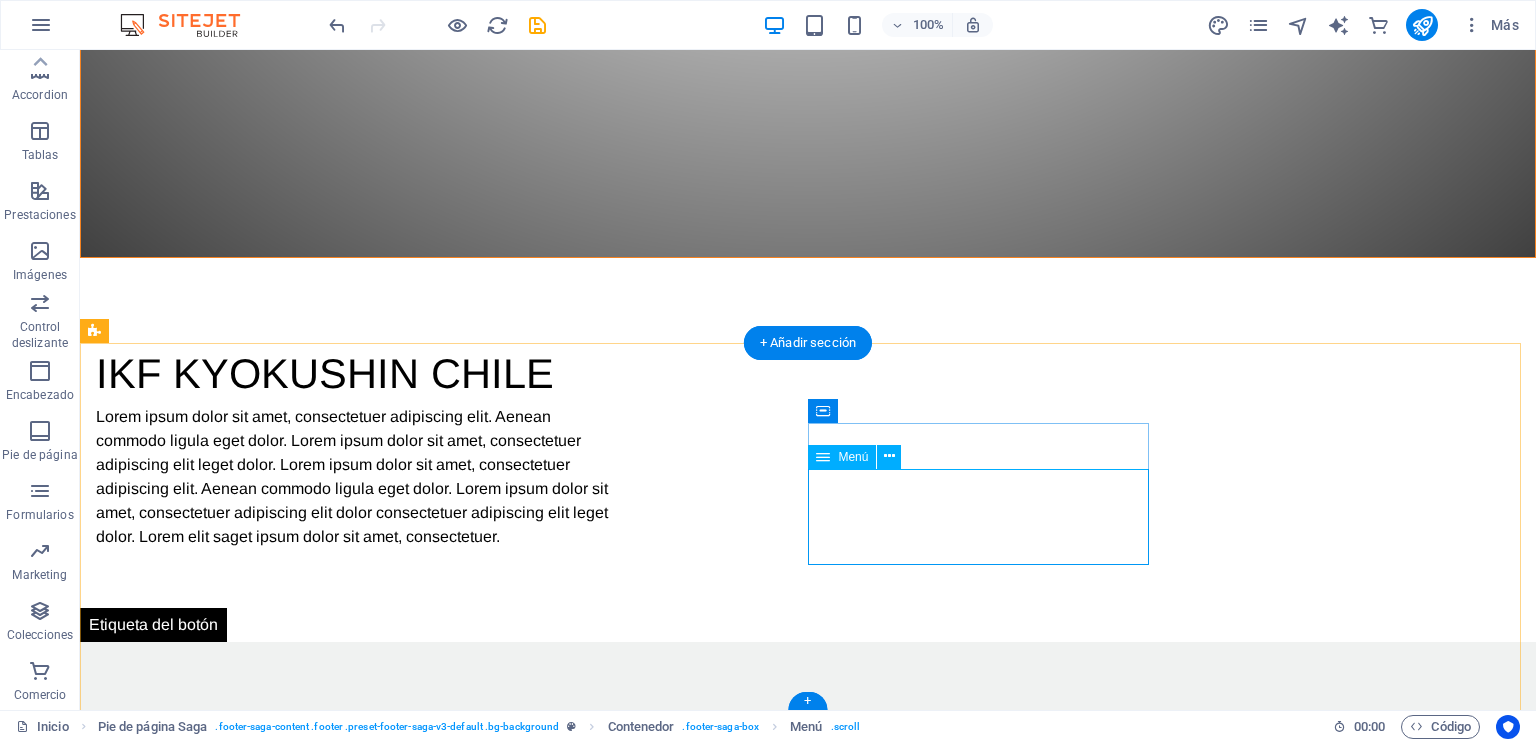 click on "Home About Service Contact" at bounding box center (268, 2301) 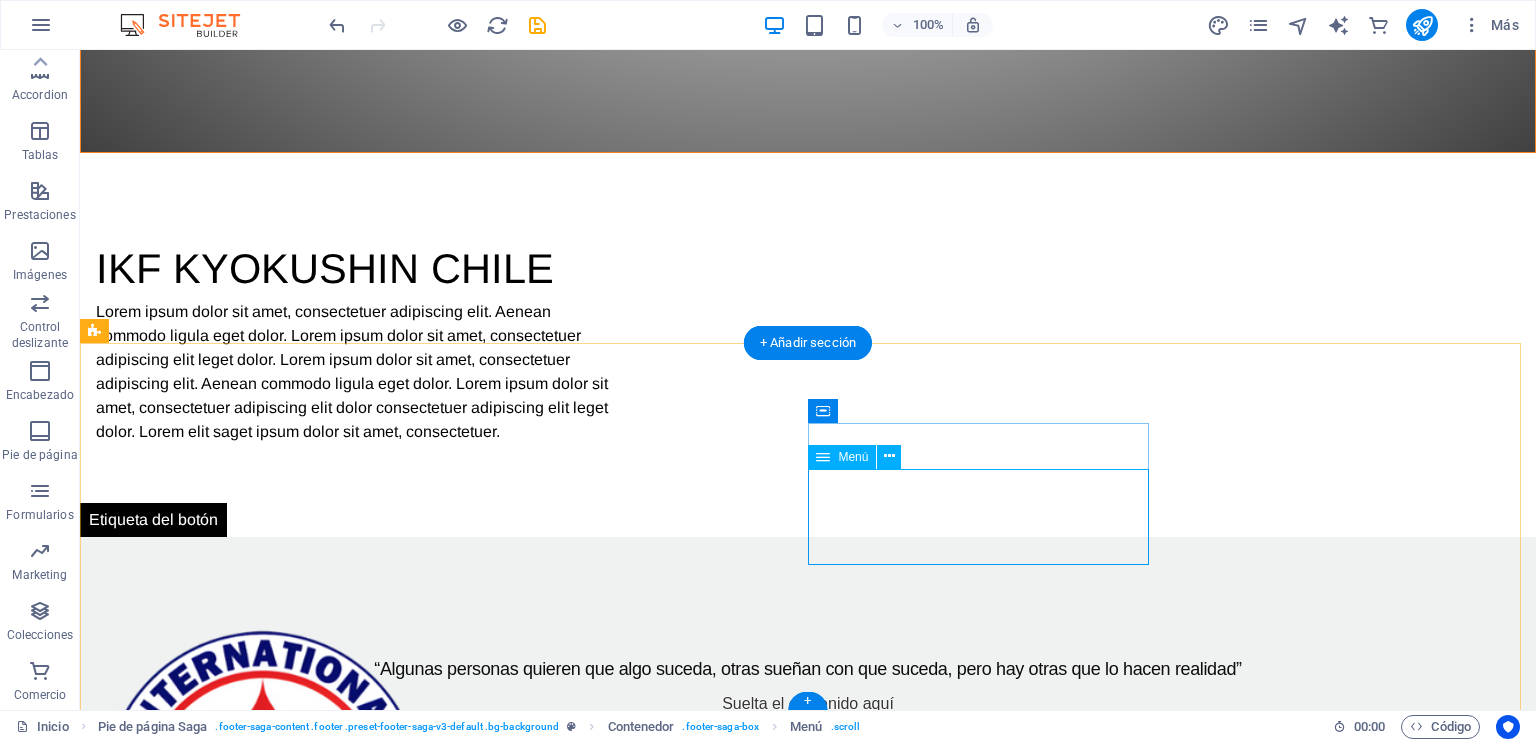 scroll, scrollTop: 1206, scrollLeft: 0, axis: vertical 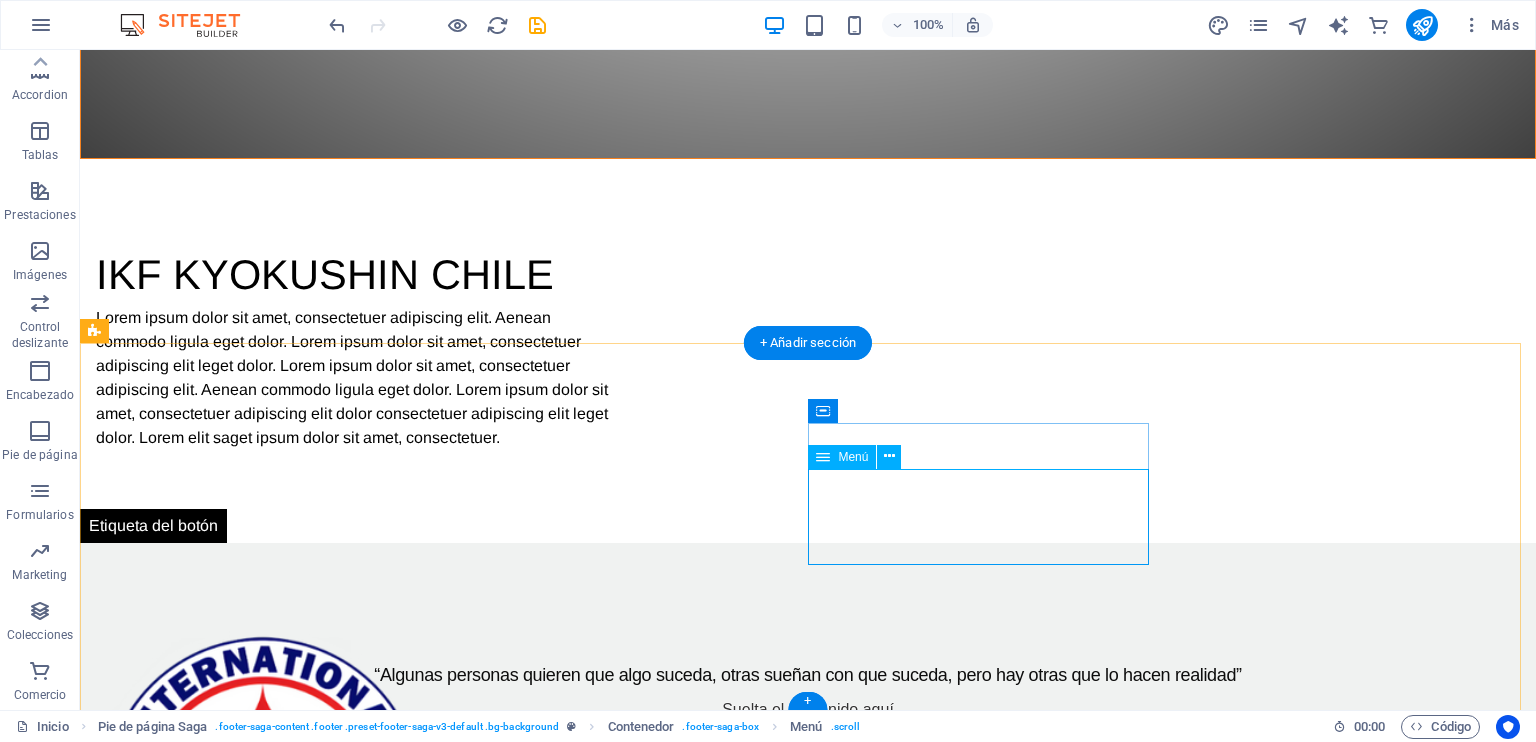 select 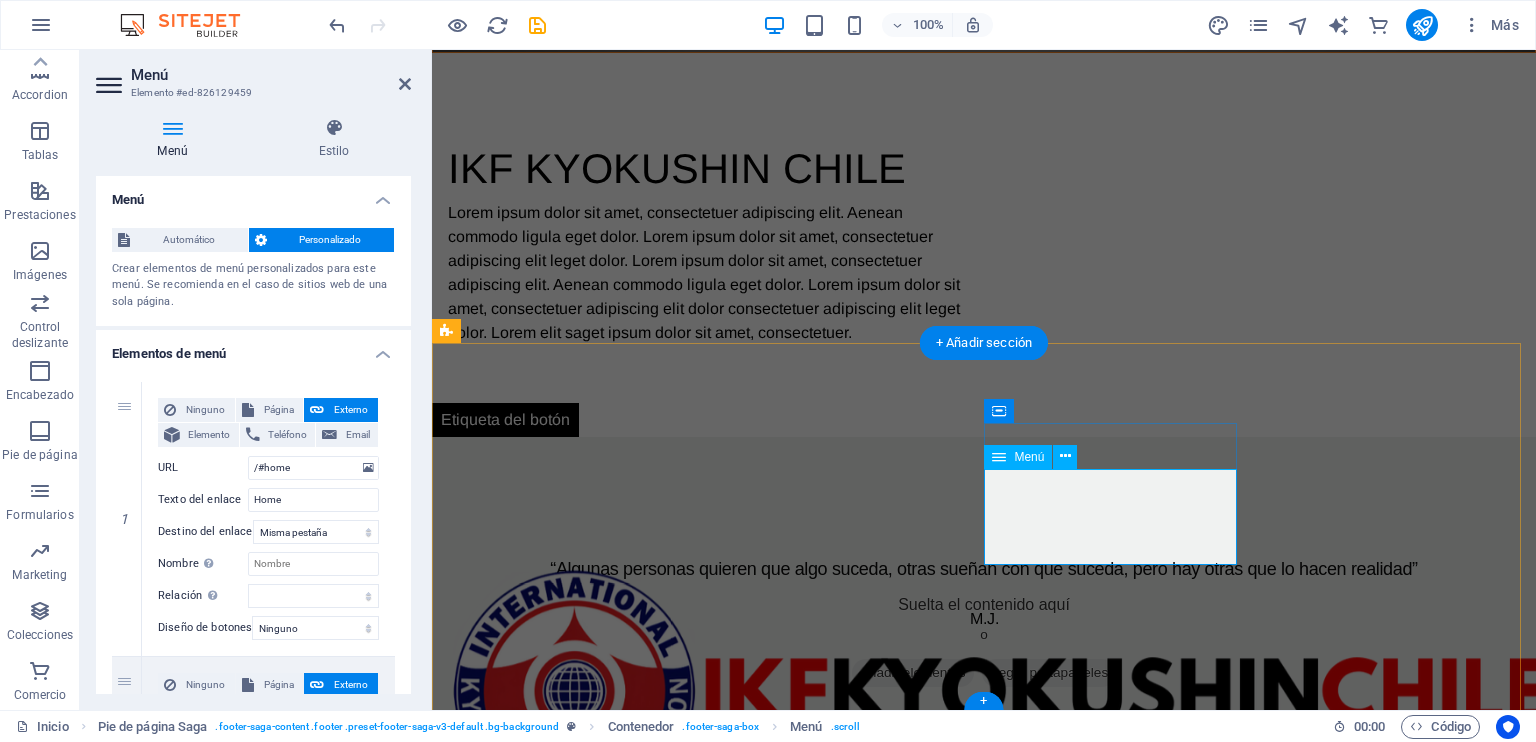 click on "Home About Service Contact" at bounding box center (576, 2146) 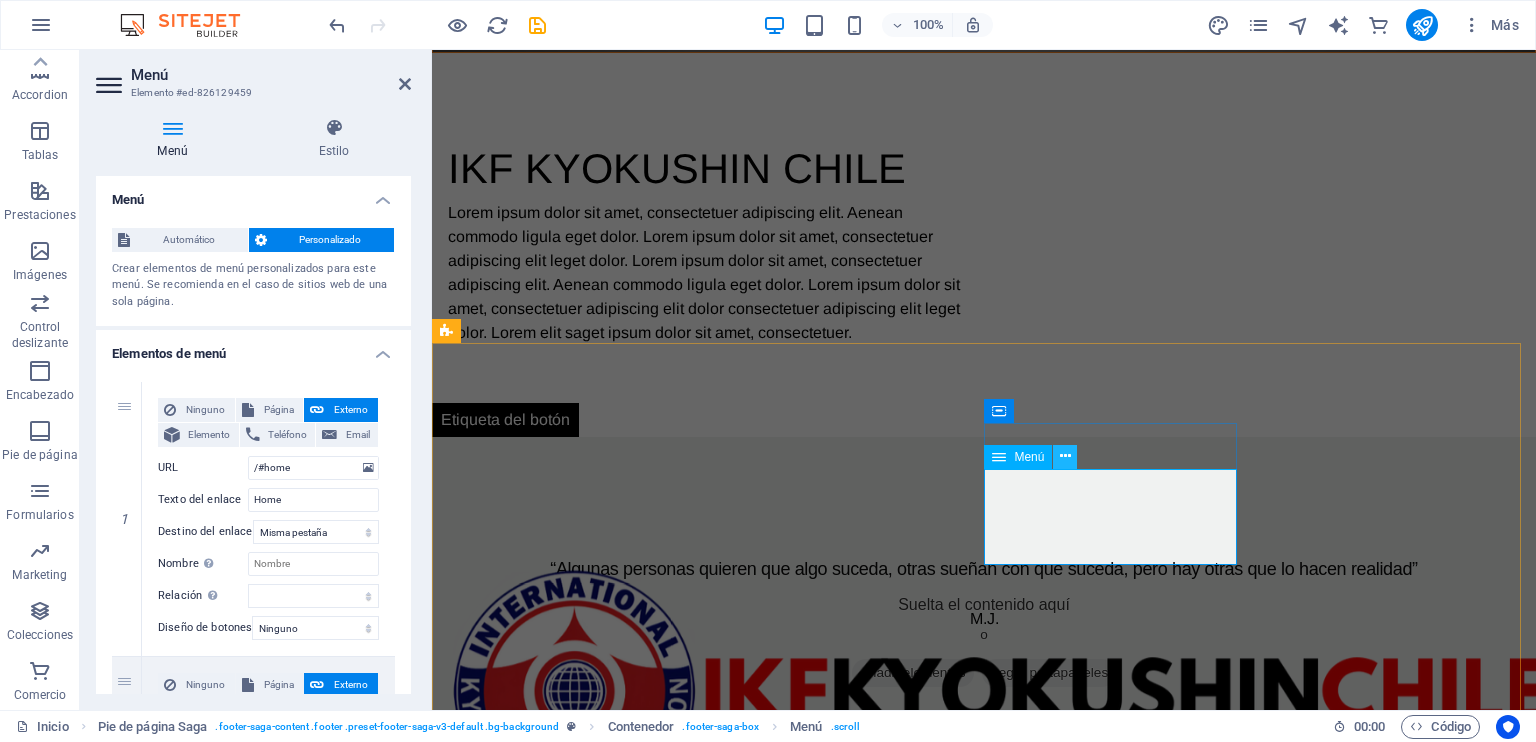 click at bounding box center [1065, 457] 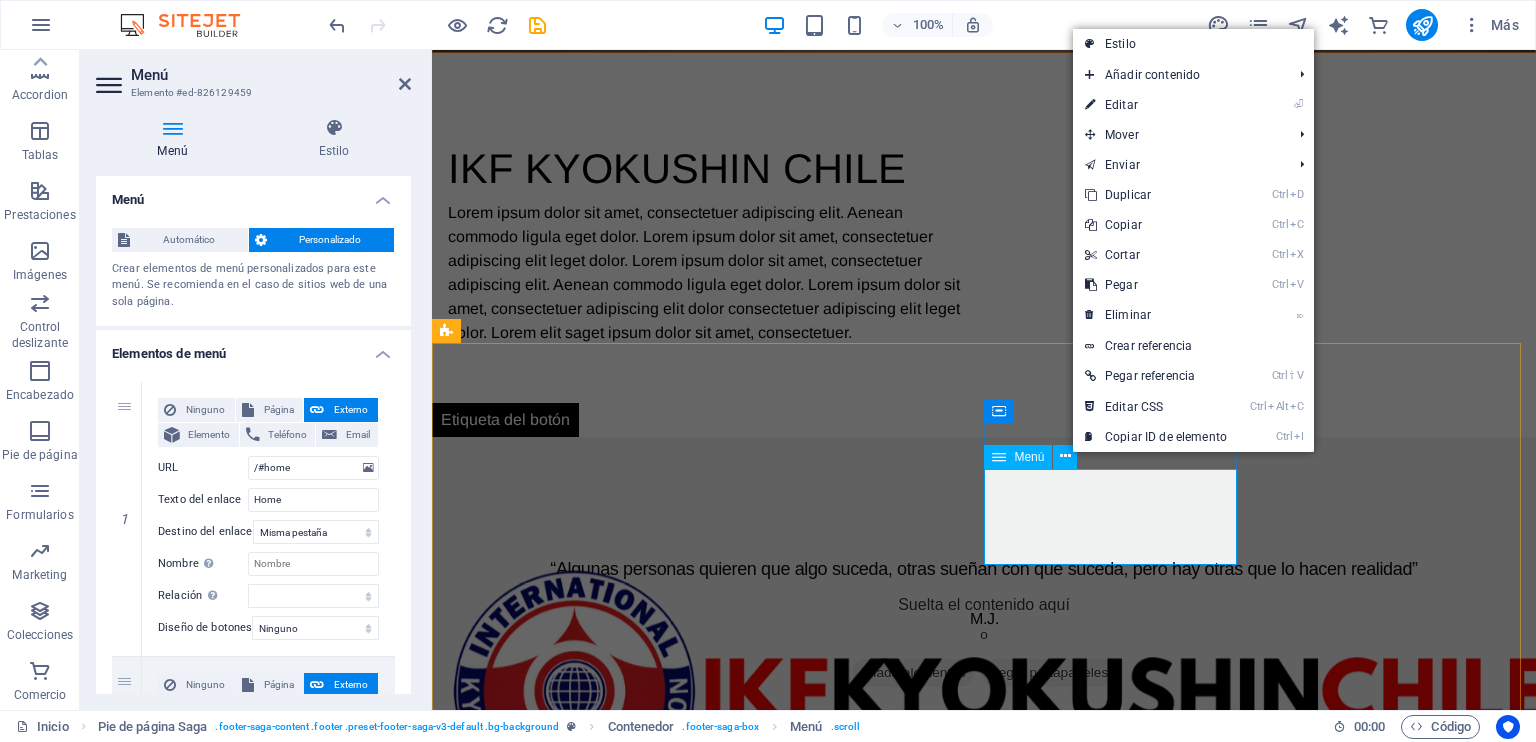 click on "Home About Service Contact" at bounding box center (576, 2146) 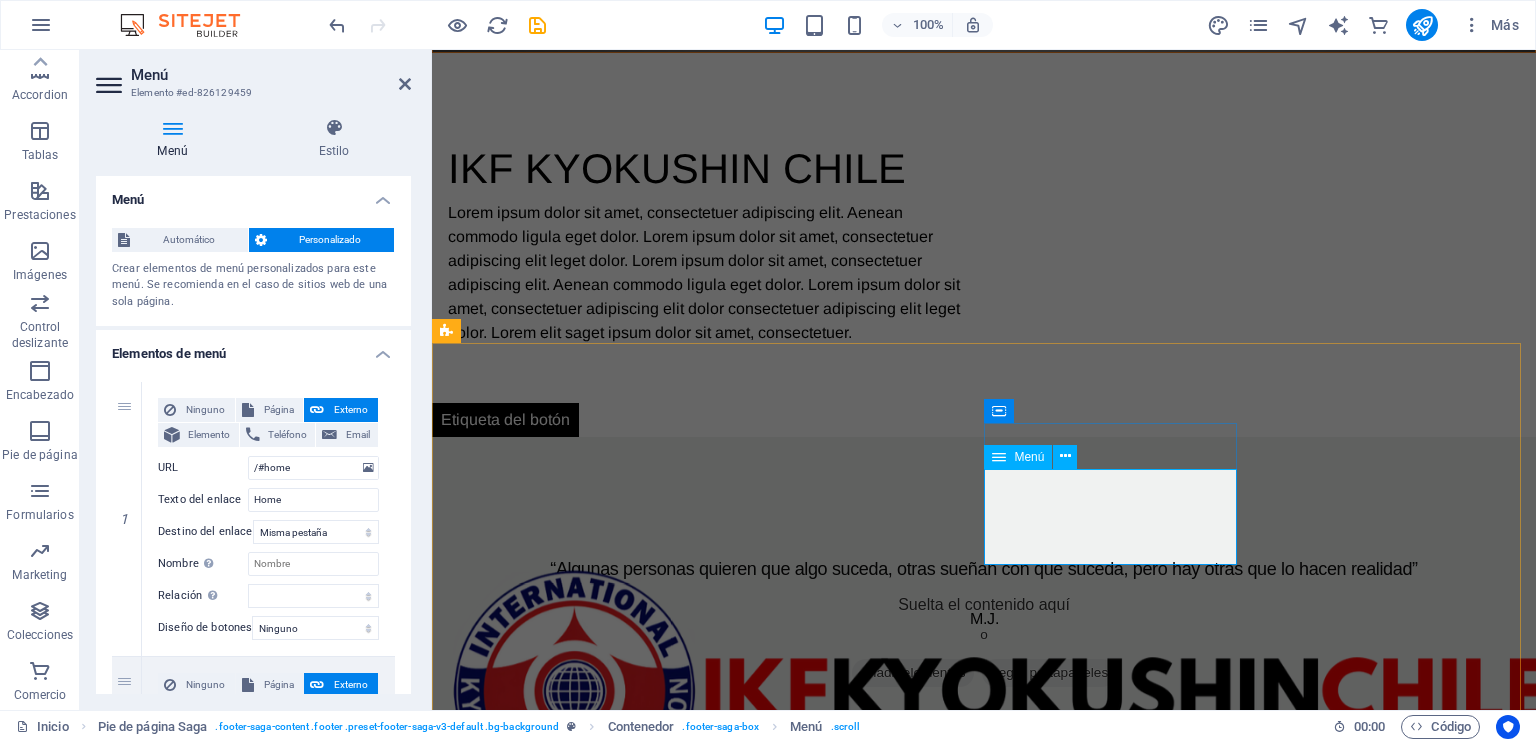 click on "Home About Service Contact" at bounding box center (576, 2146) 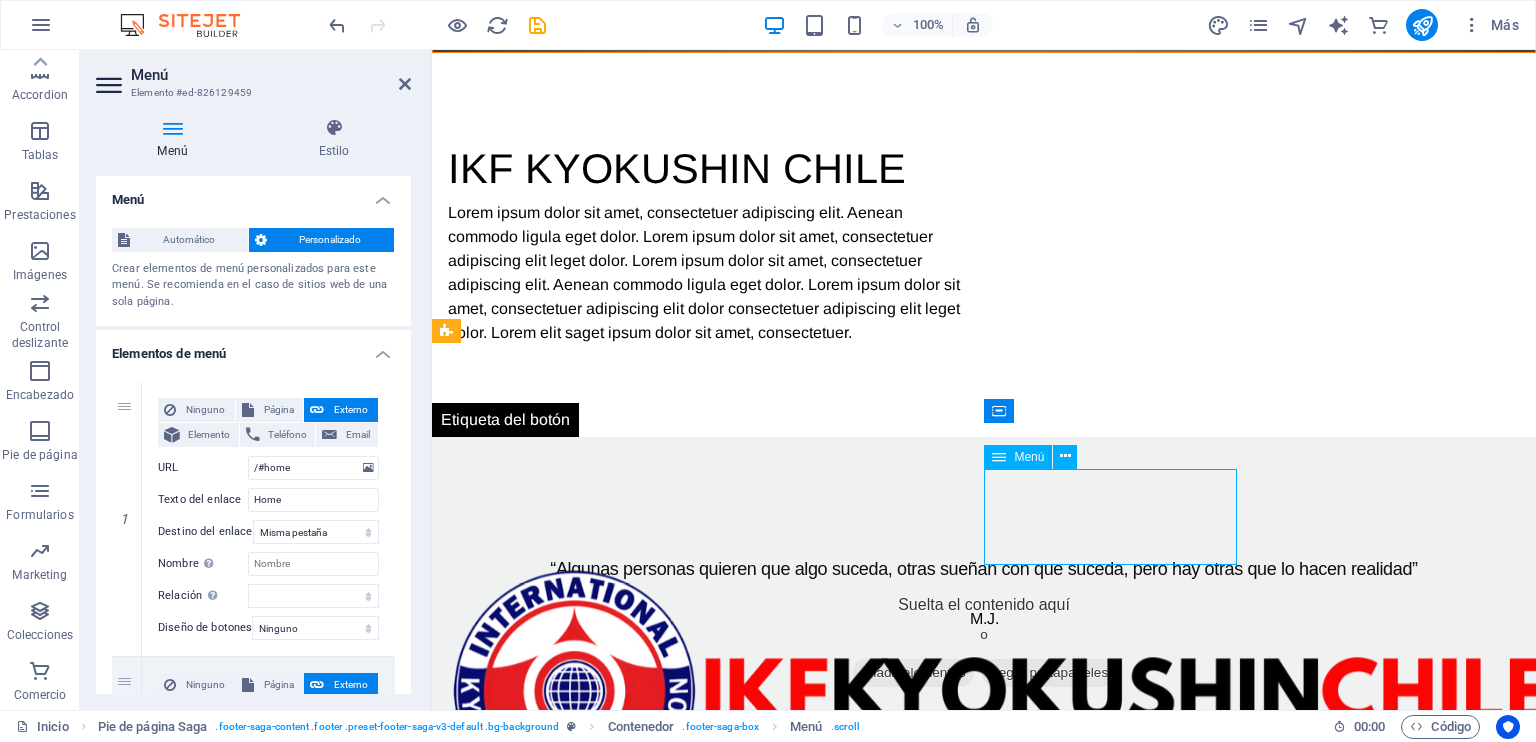 drag, startPoint x: 1200, startPoint y: 558, endPoint x: 984, endPoint y: 488, distance: 227.05946 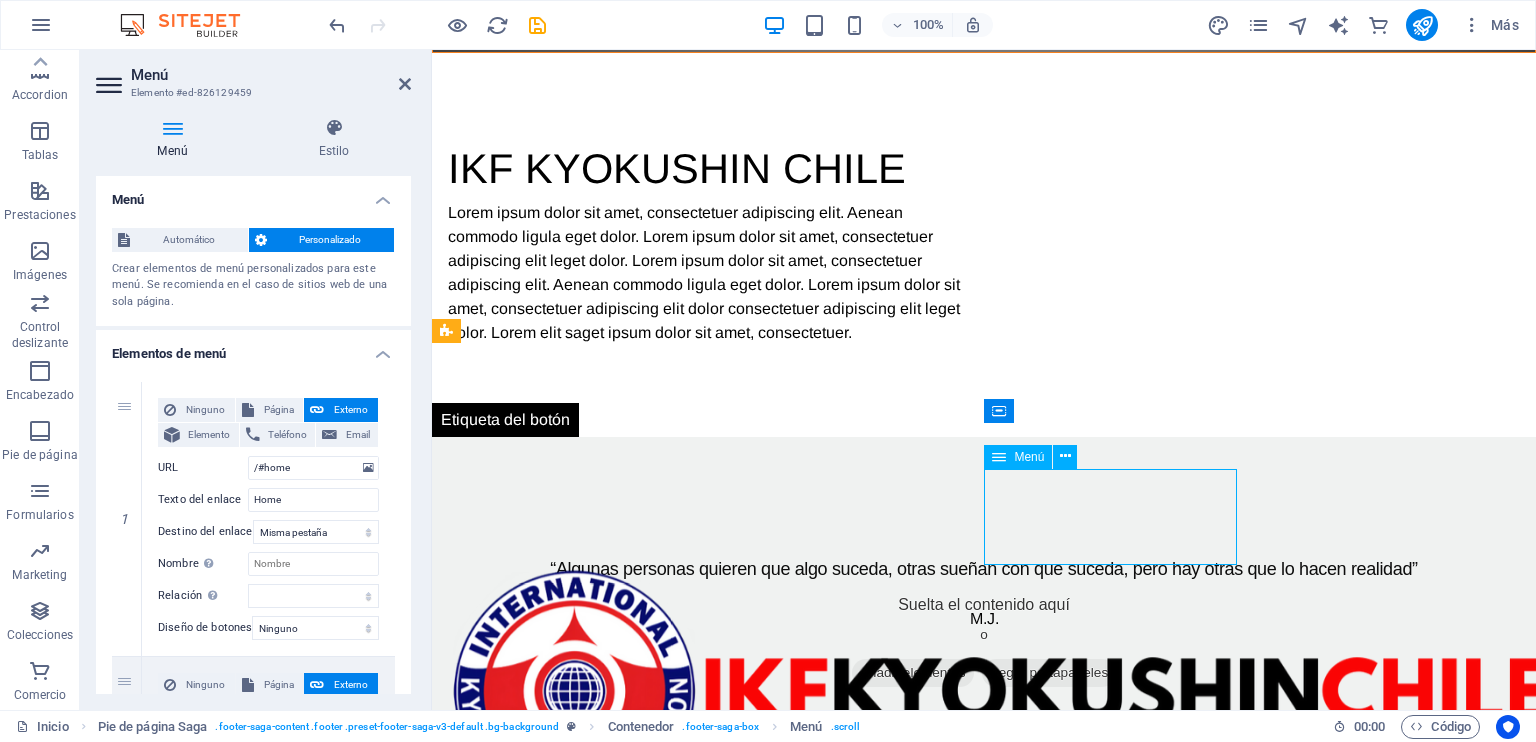 click on "Home About Service Contact" at bounding box center (576, 2146) 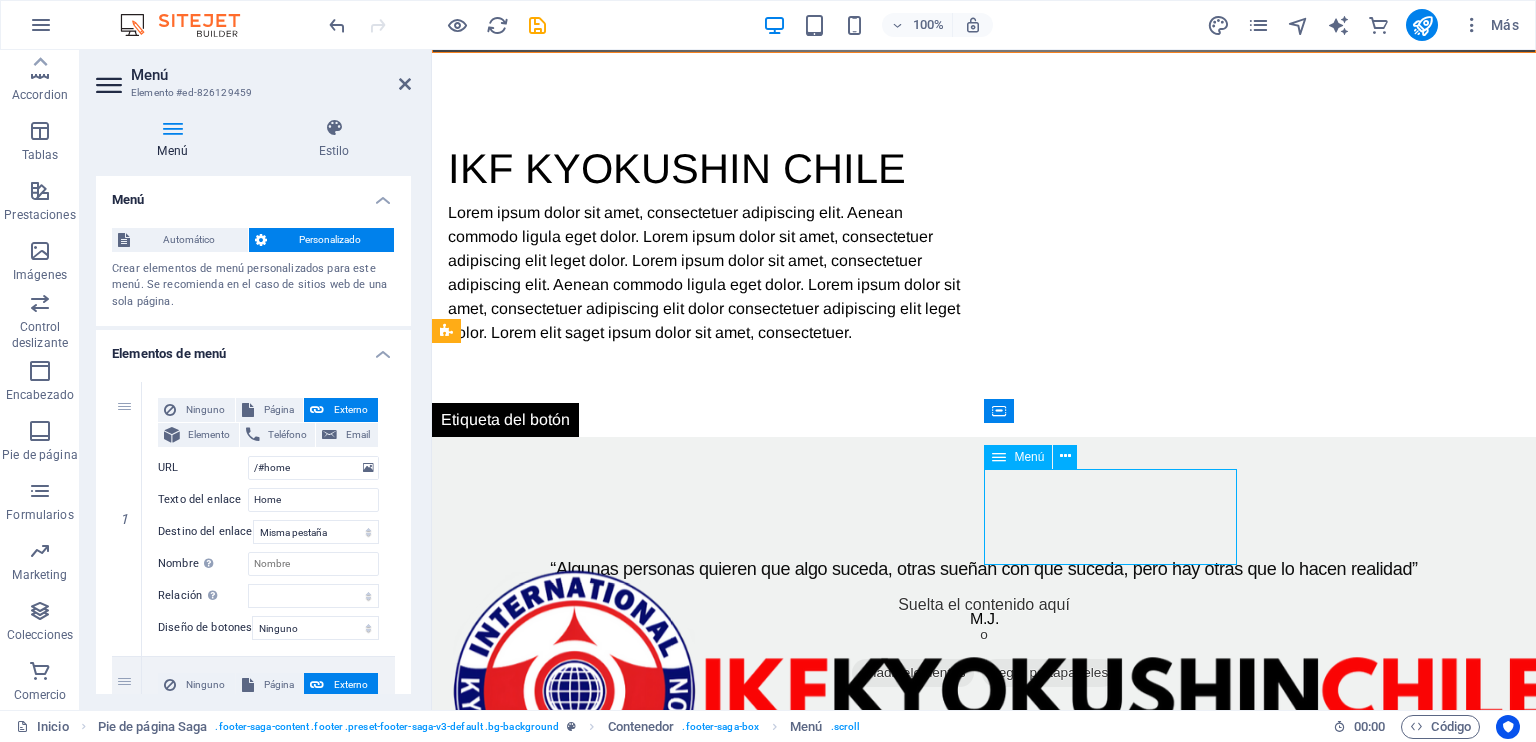click on "Home About Service Contact" at bounding box center [576, 2146] 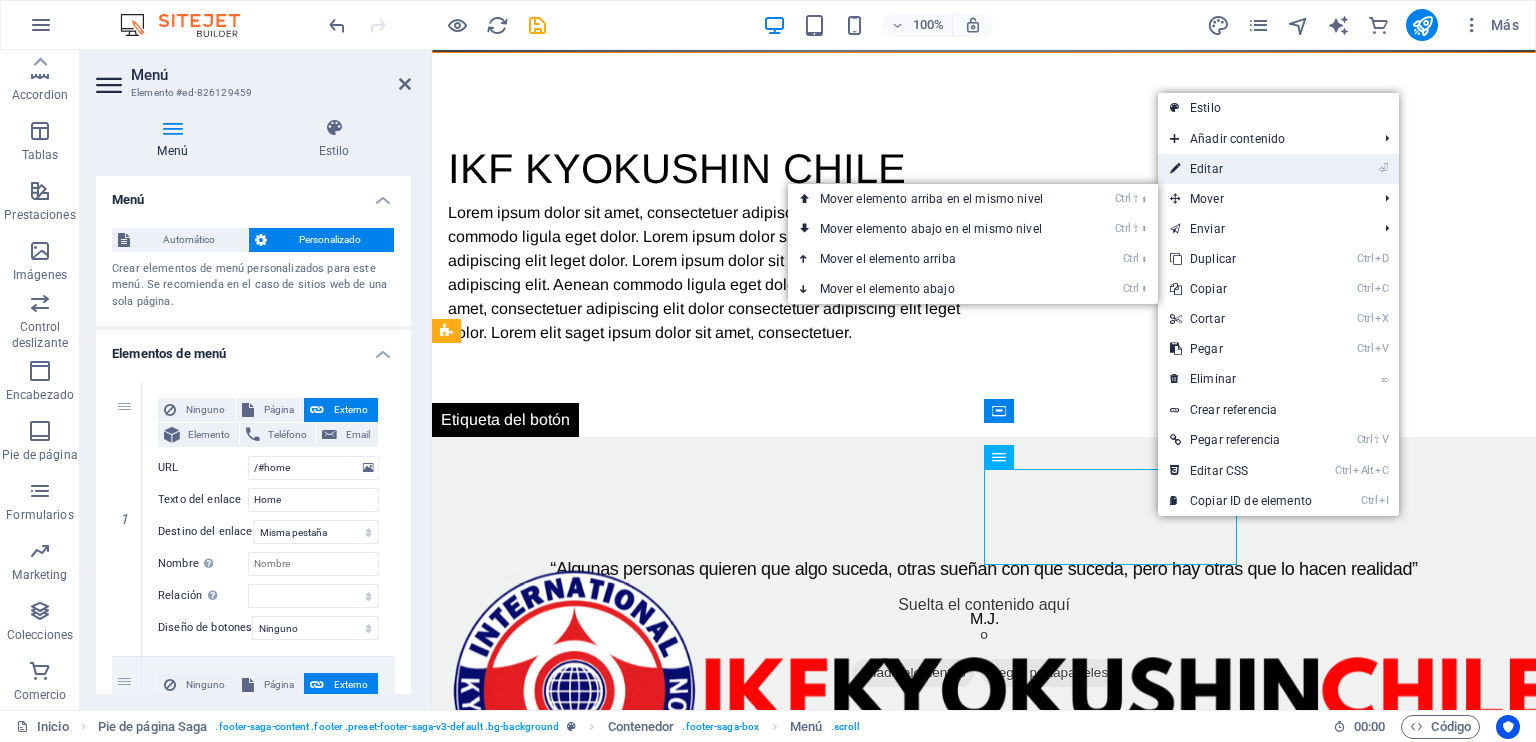 click on "⏎  Editar" at bounding box center (1241, 169) 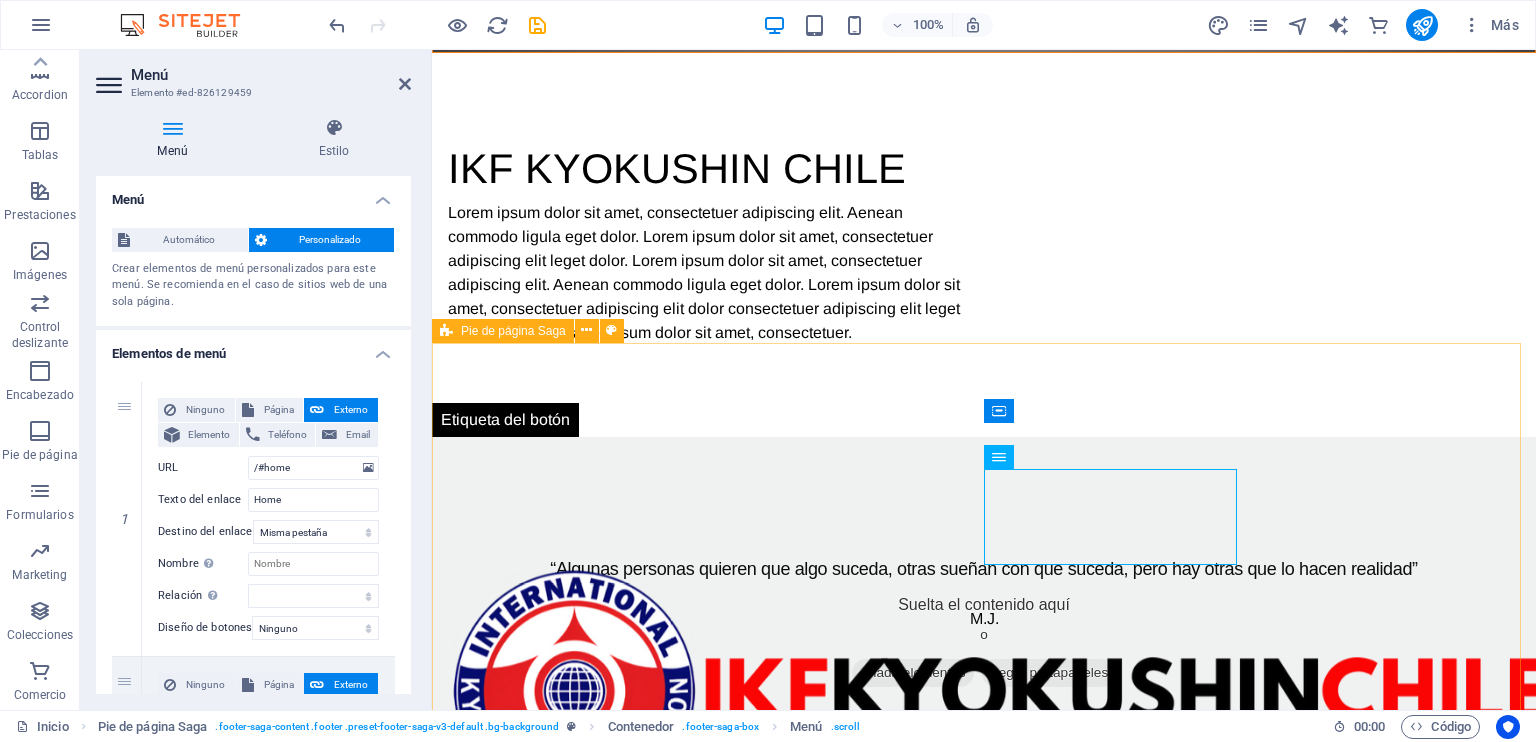 click on "Lorem ipsum dolor sit amet, consectetuer adipiscing elit. Aenean commodo ligula eget dolor. Contacto [FIRST] [LAST] 0543, [STREET] 8190433   [CITY] , [STATE] , CHILE Teléfono:  +569 [PHONE] Móvil:  Email:  [EMAIL] Navegación Home About Service Contact Redes sociales Facebook Instagram" at bounding box center (984, 2003) 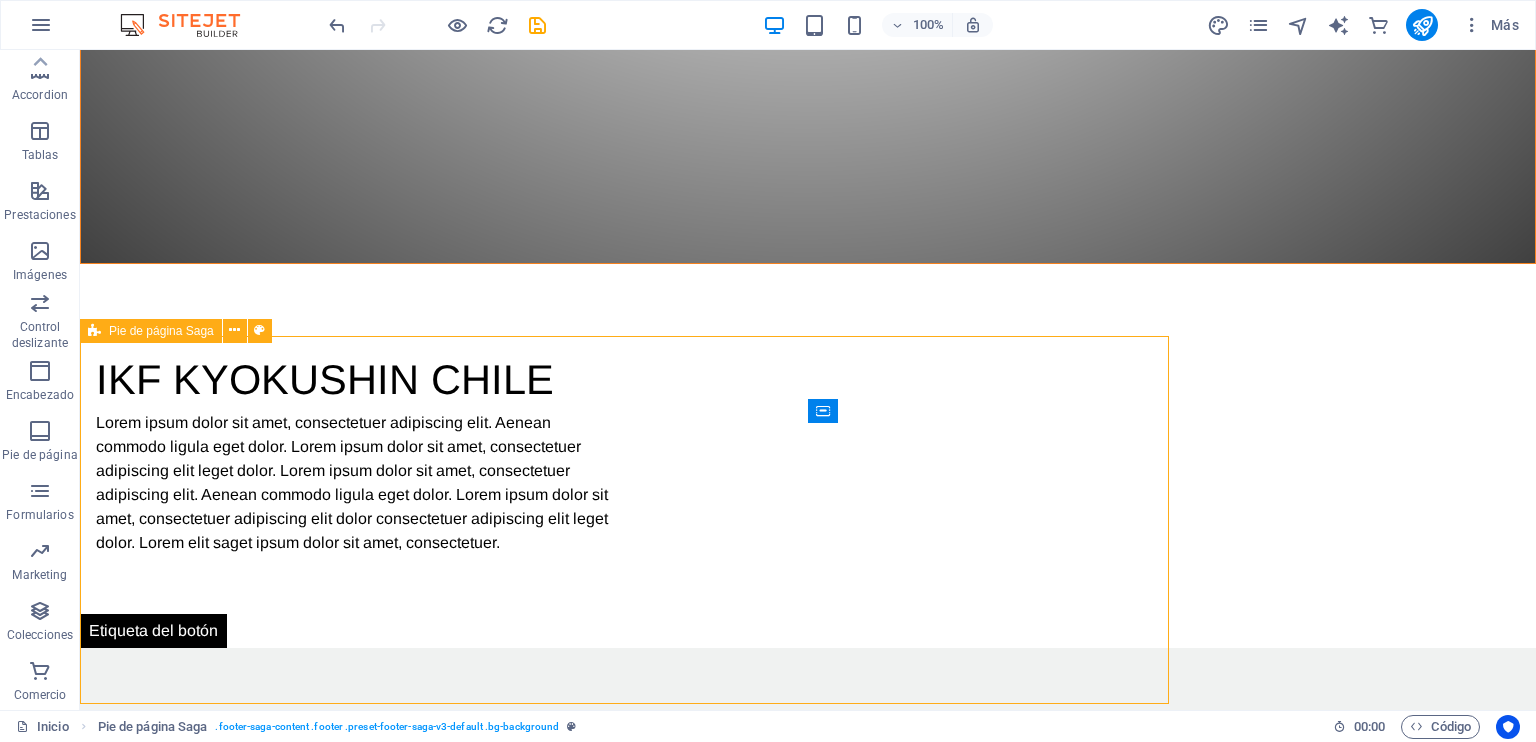 scroll, scrollTop: 1212, scrollLeft: 0, axis: vertical 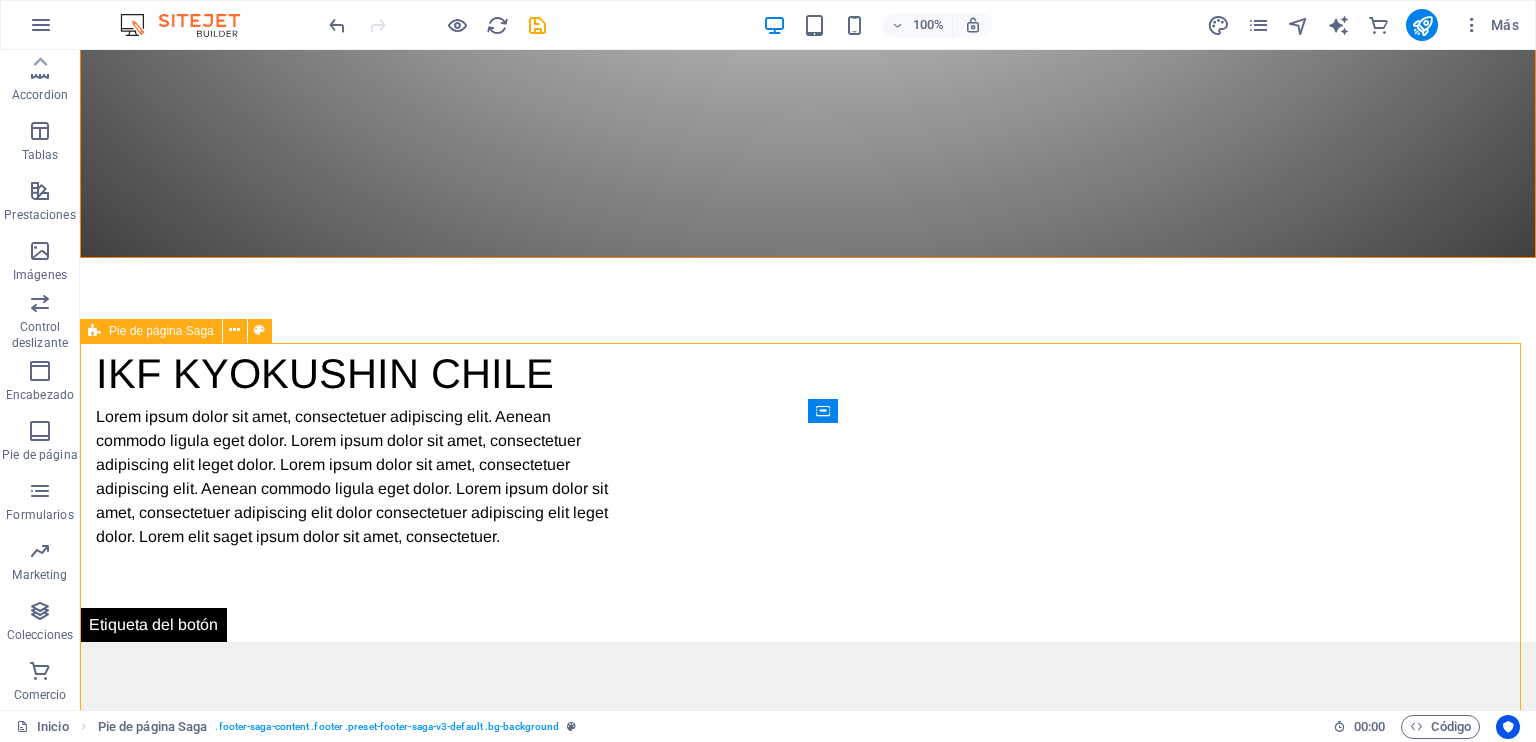 click on "Lorem ipsum dolor sit amet, consectetuer adipiscing elit. Aenean commodo ligula eget dolor. Contacto [FIRST] [LAST] 0543, [STREET] 8190433   [CITY] , [STATE] , CHILE Teléfono:  +569 [PHONE] Móvil:  Email:  [EMAIL] Navegación Home About Service Contact Redes sociales Facebook Instagram" at bounding box center (808, 2158) 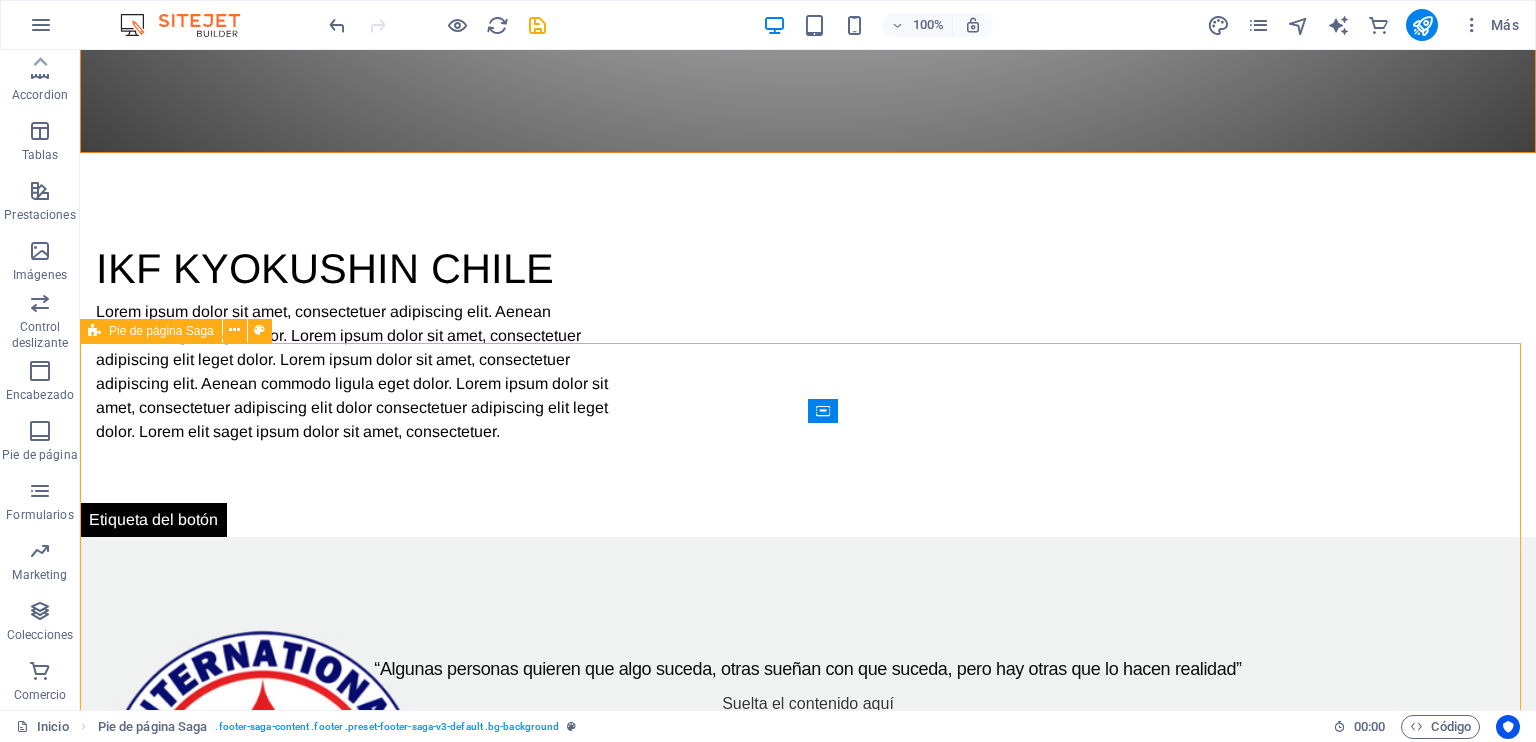 scroll, scrollTop: 1206, scrollLeft: 0, axis: vertical 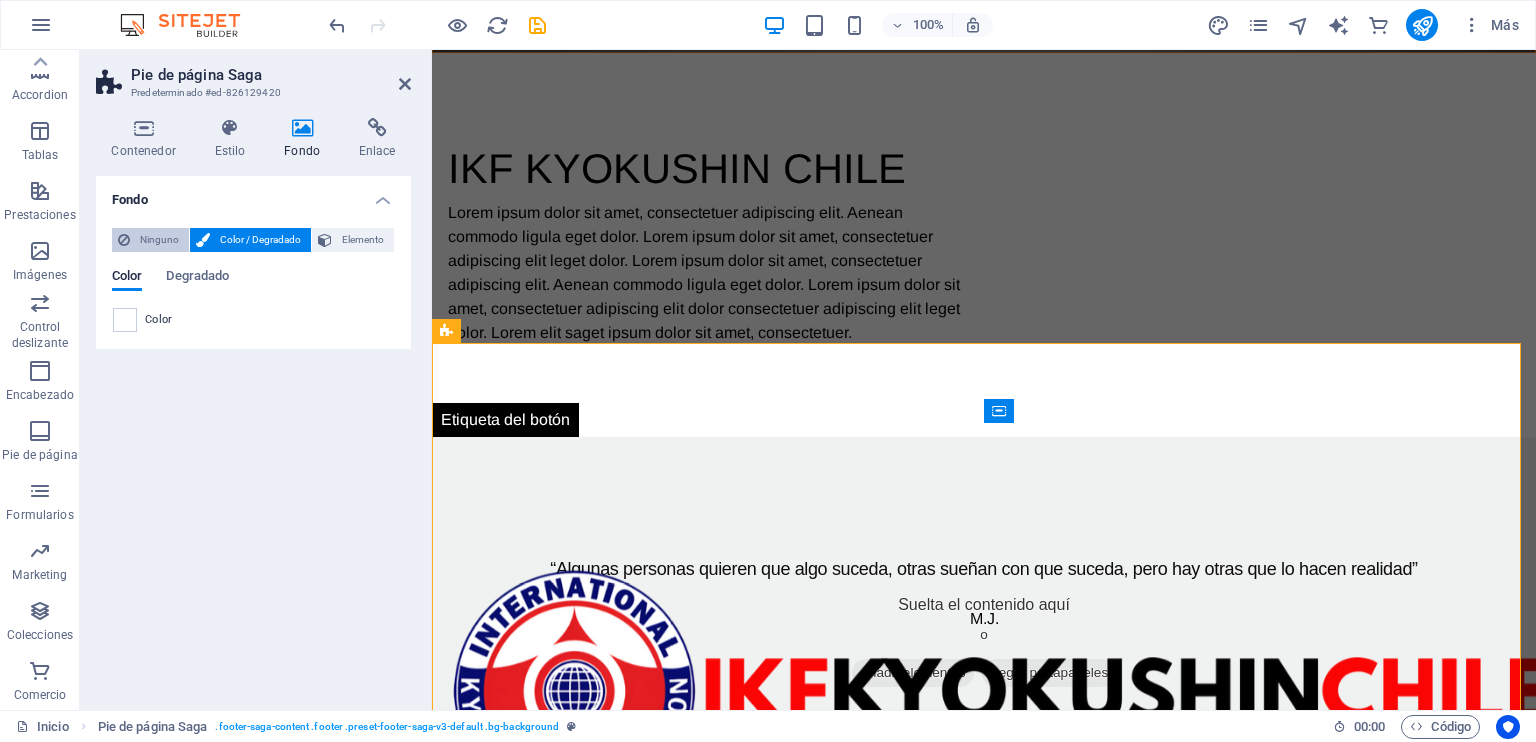 click on "Ninguno" at bounding box center [150, 240] 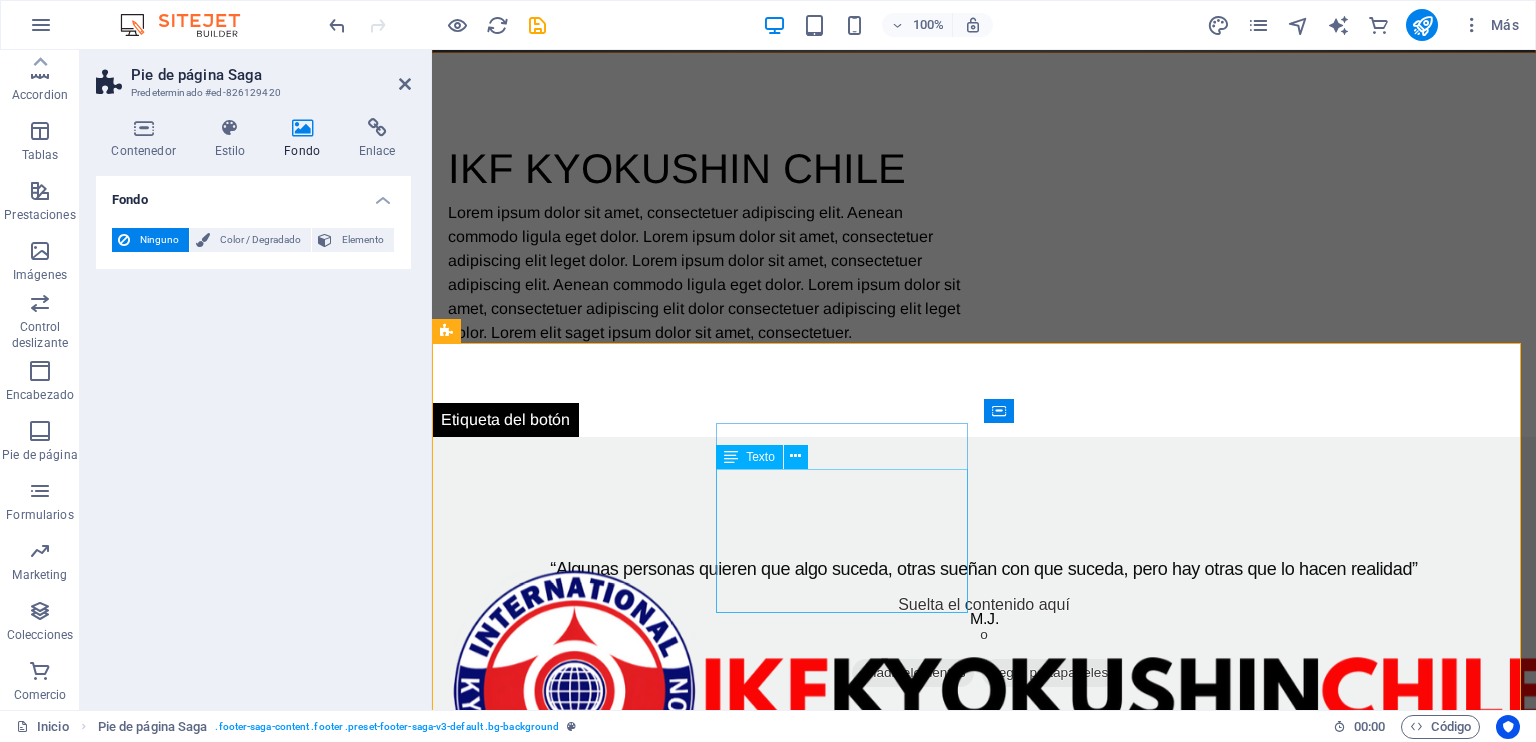 click on "[FIRST] [LAST] 0543, [STREET] 8190433   [CITY] , [STATE] , CHILE Teléfono:  +569 [PHONE] Móvil:  Email:  [EMAIL]" at bounding box center [576, 1984] 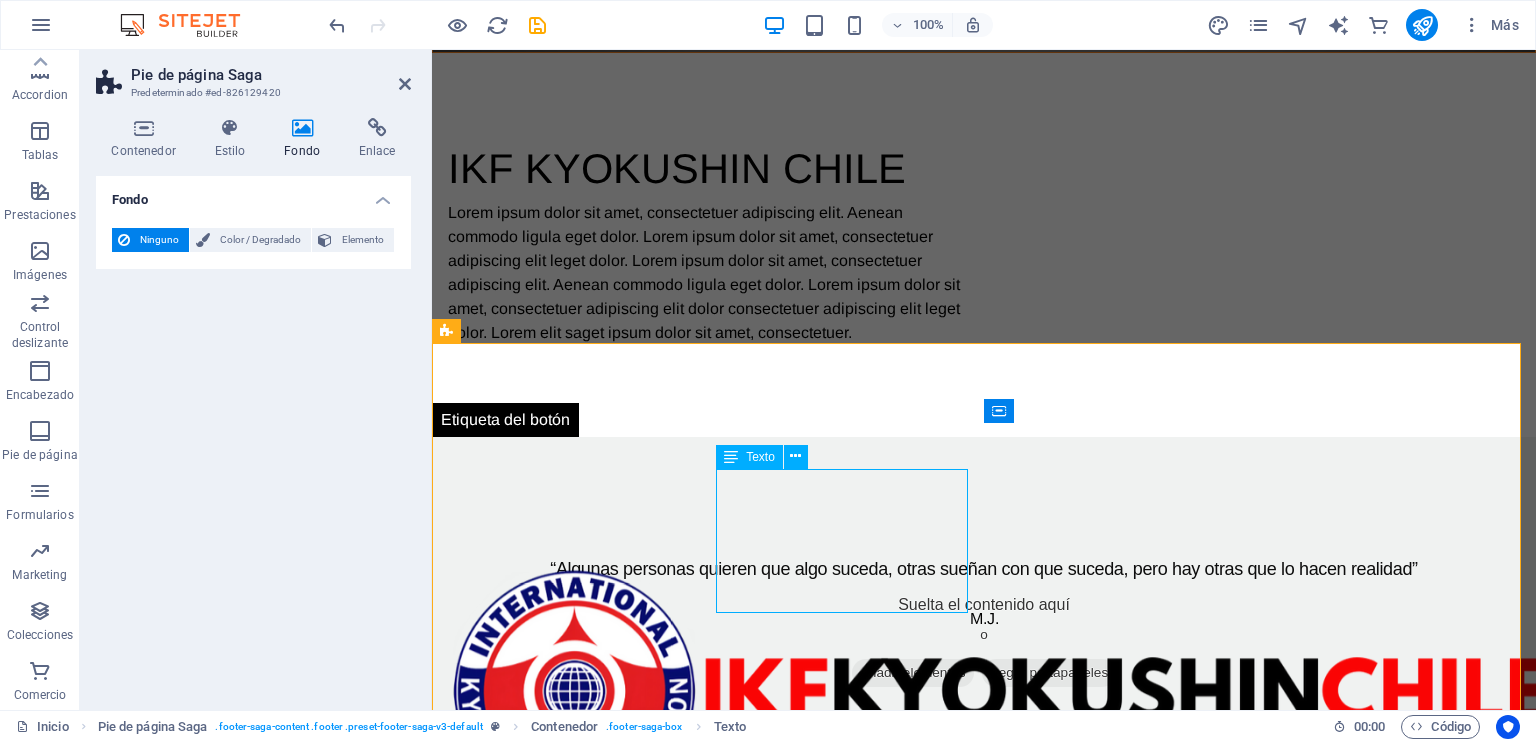 click on "[FIRST] [LAST] 0543, [STREET] 8190433   [CITY] , [STATE] , CHILE Teléfono:  +569 [PHONE] Móvil:  Email:  [EMAIL]" at bounding box center [576, 1984] 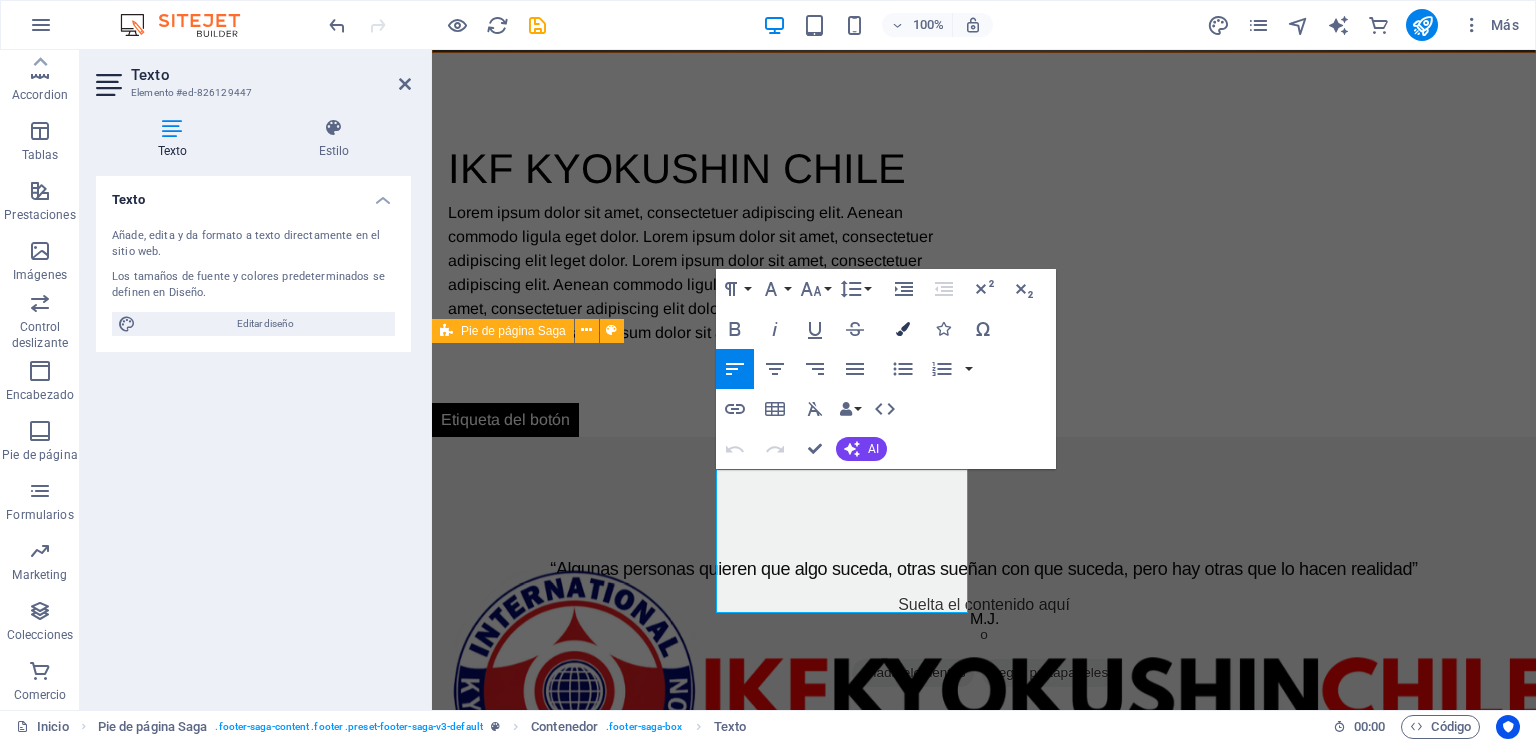 click at bounding box center (903, 329) 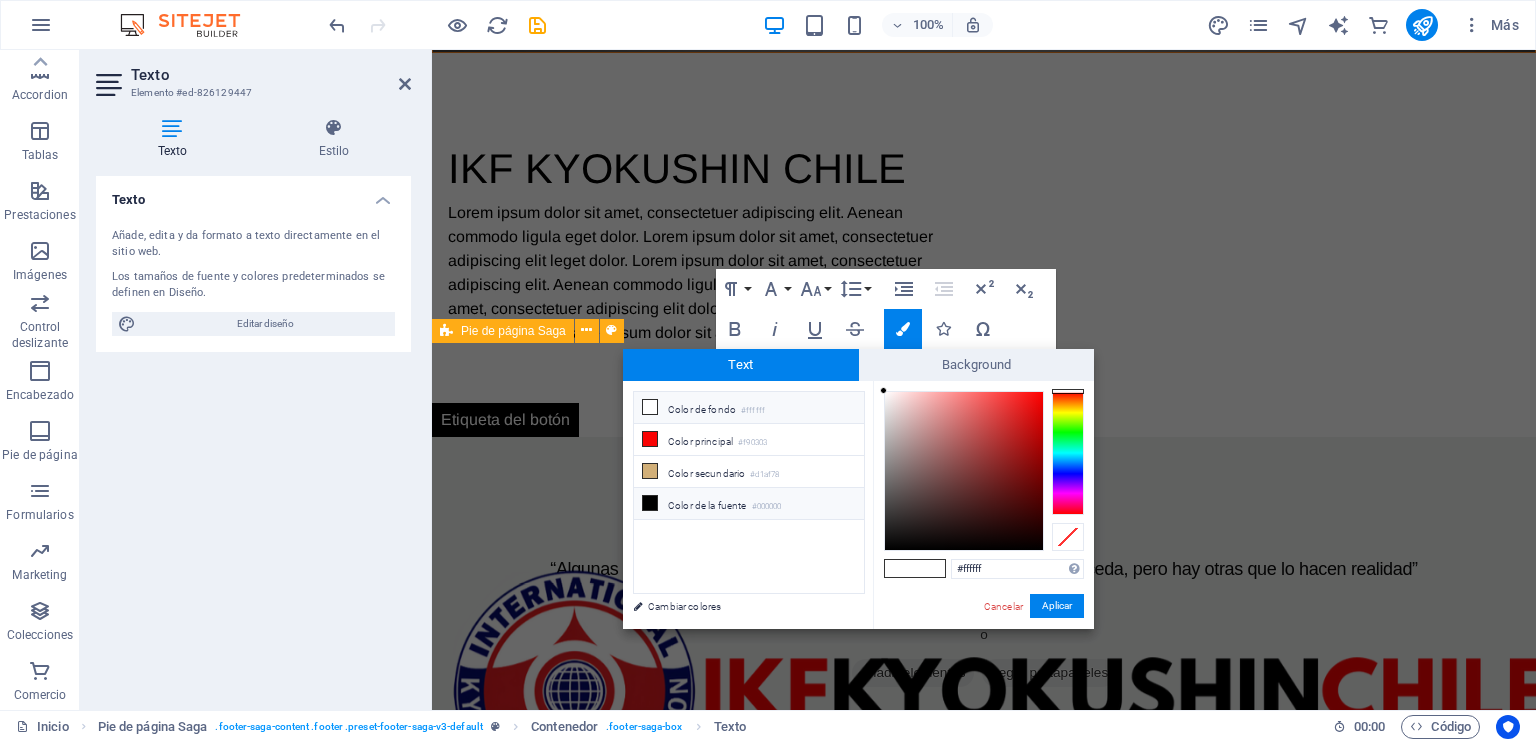 click at bounding box center (650, 503) 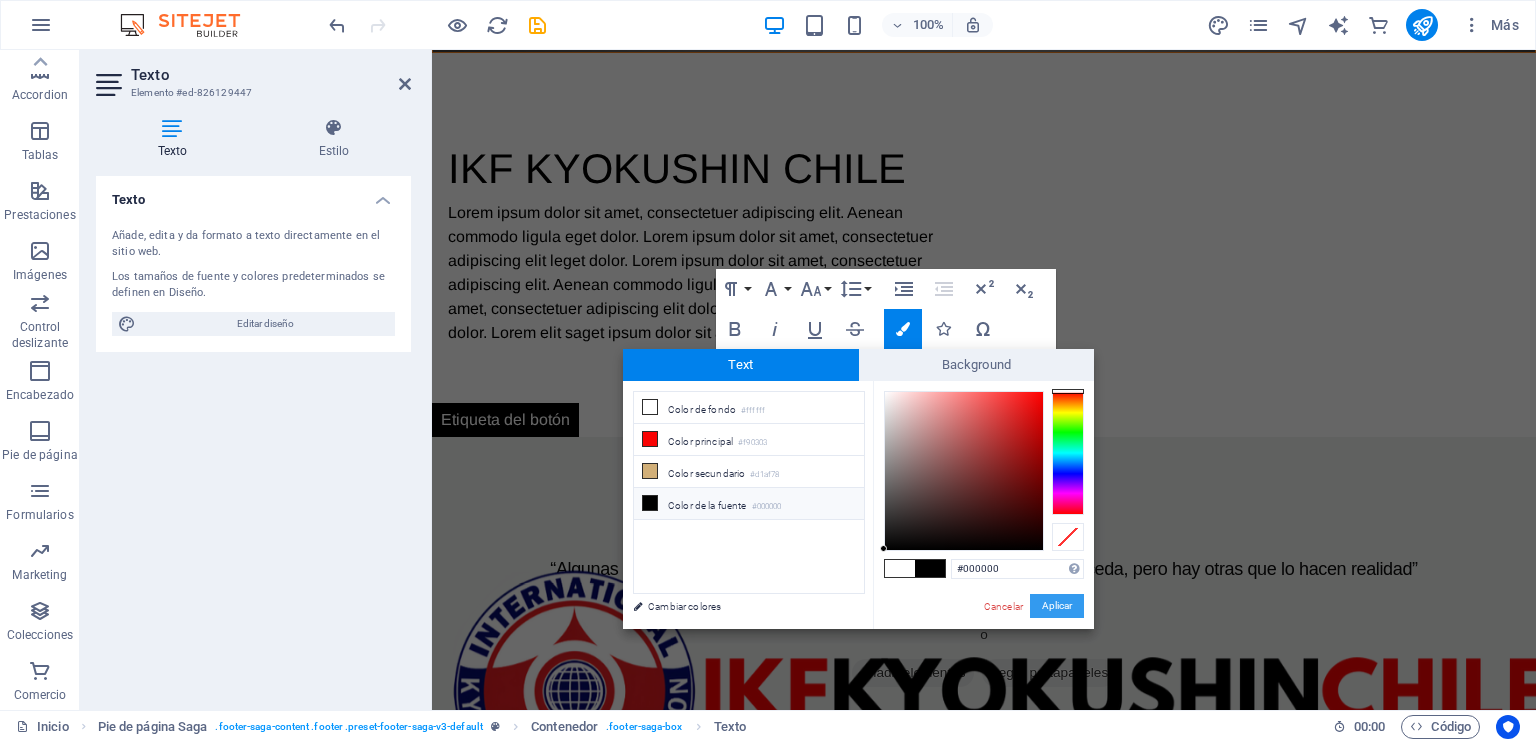 click on "Aplicar" at bounding box center (1057, 606) 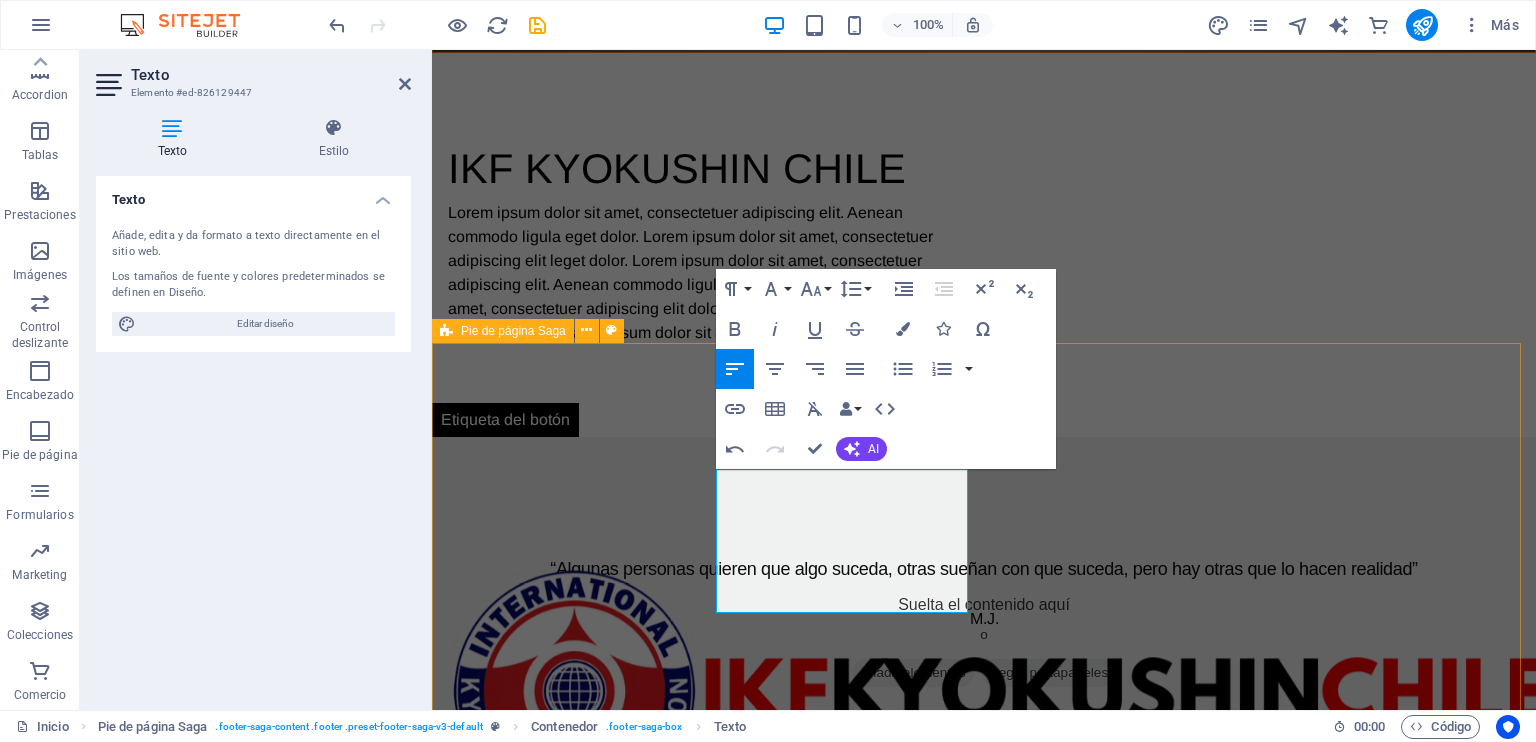 click on "Lorem ipsum dolor sit amet, consectetuer adipiscing elit. Aenean commodo ligula eget dolor. Contacto ​ ​ [FIRST] [LAST] 0543, [STREET] 8190433   [CITY] , [STATE] , CHILE Teléfono:  +569 [PHONE] Móvil:  Email:  [EMAIL] Navegación Home About Service Contact Redes sociales Facebook Instagram" at bounding box center [984, 2003] 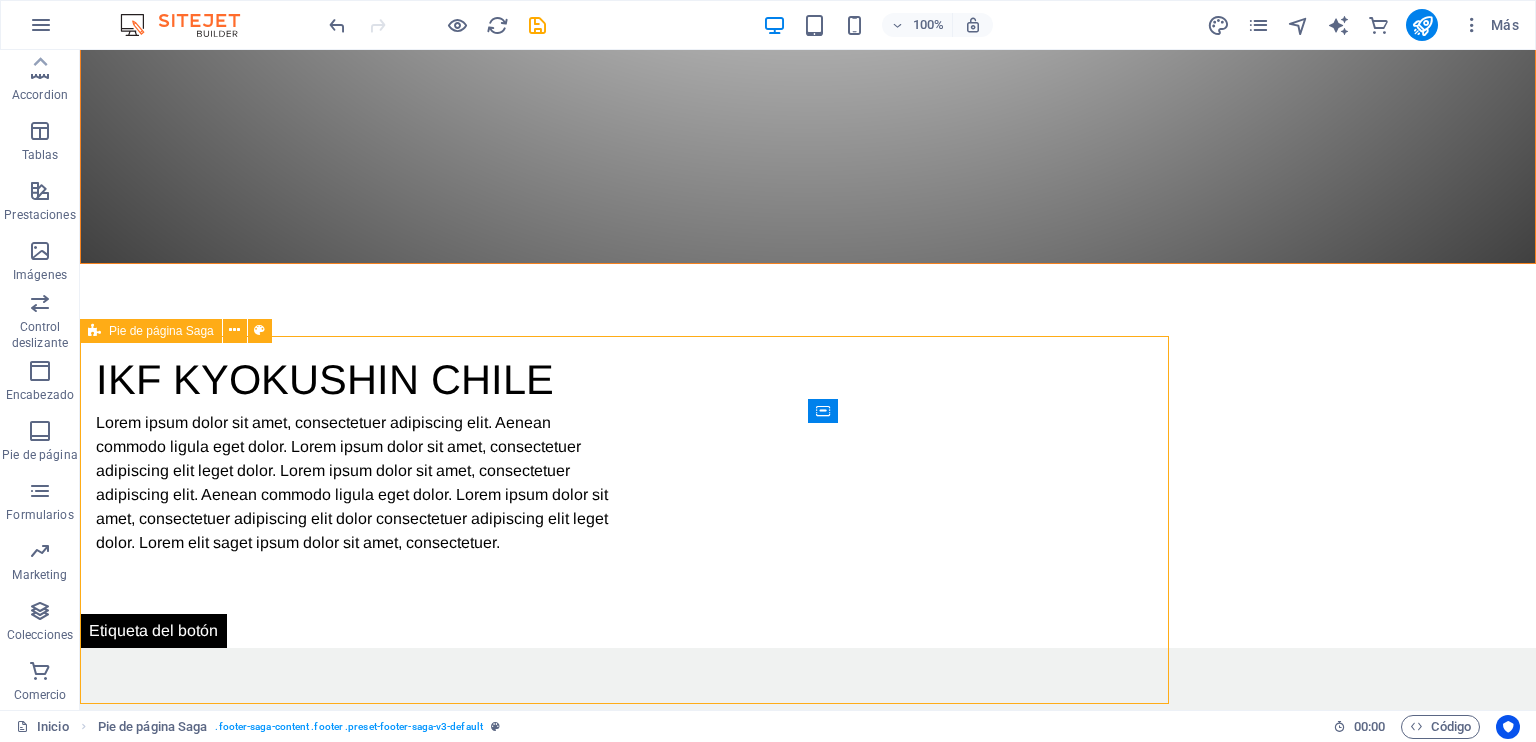 scroll, scrollTop: 1212, scrollLeft: 0, axis: vertical 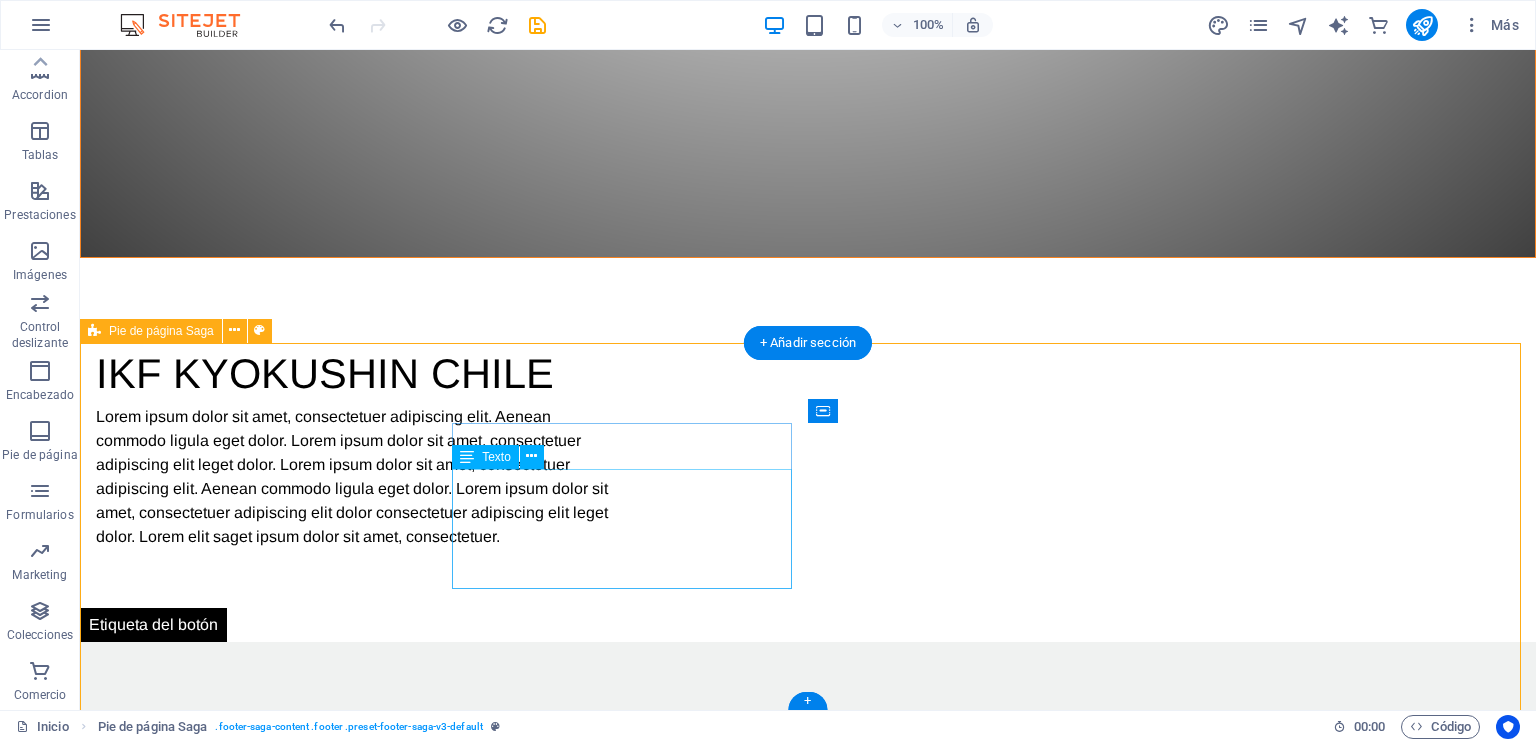 click on "[FIRST] [LAST] 0543, [STREET]" at bounding box center (210, 2090) 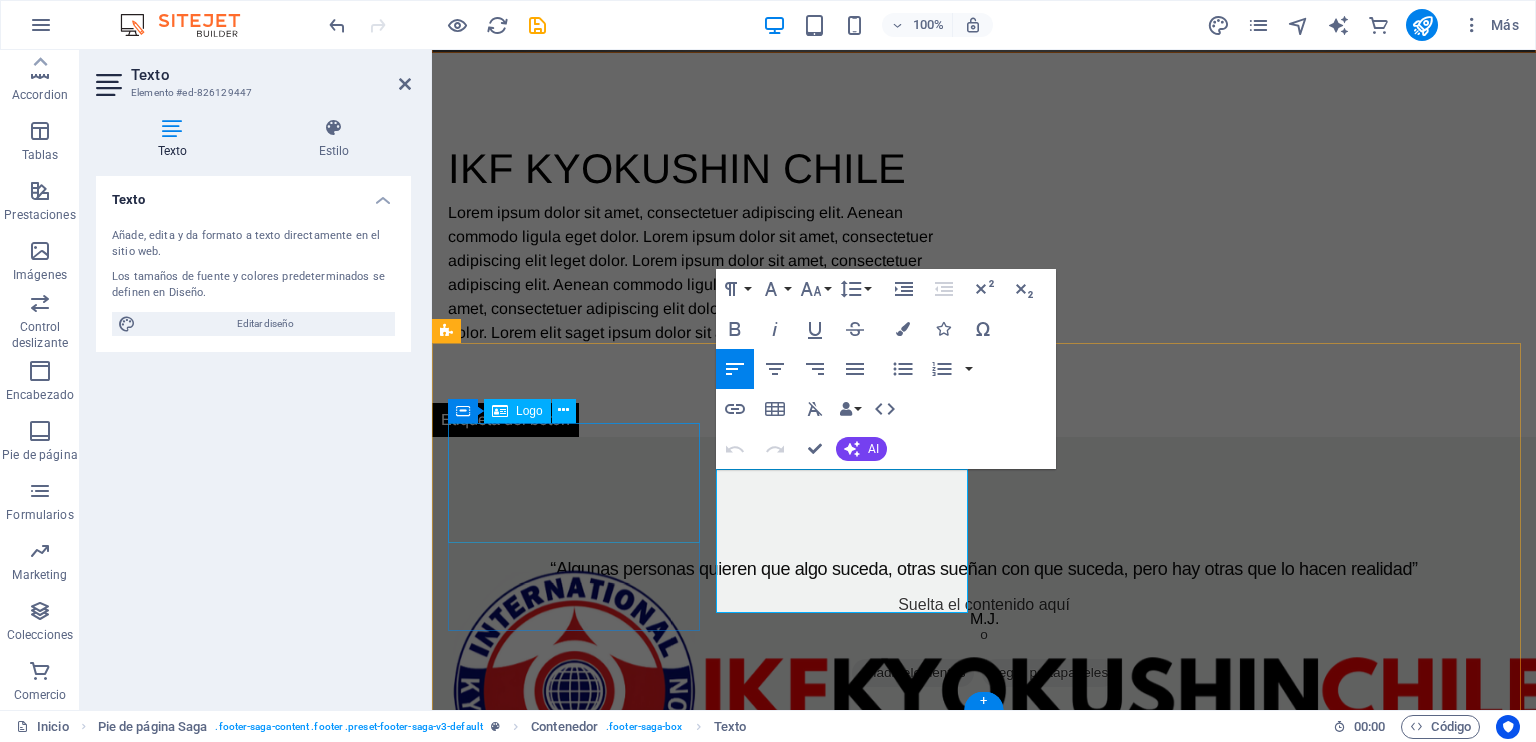 click at bounding box center [576, 1722] 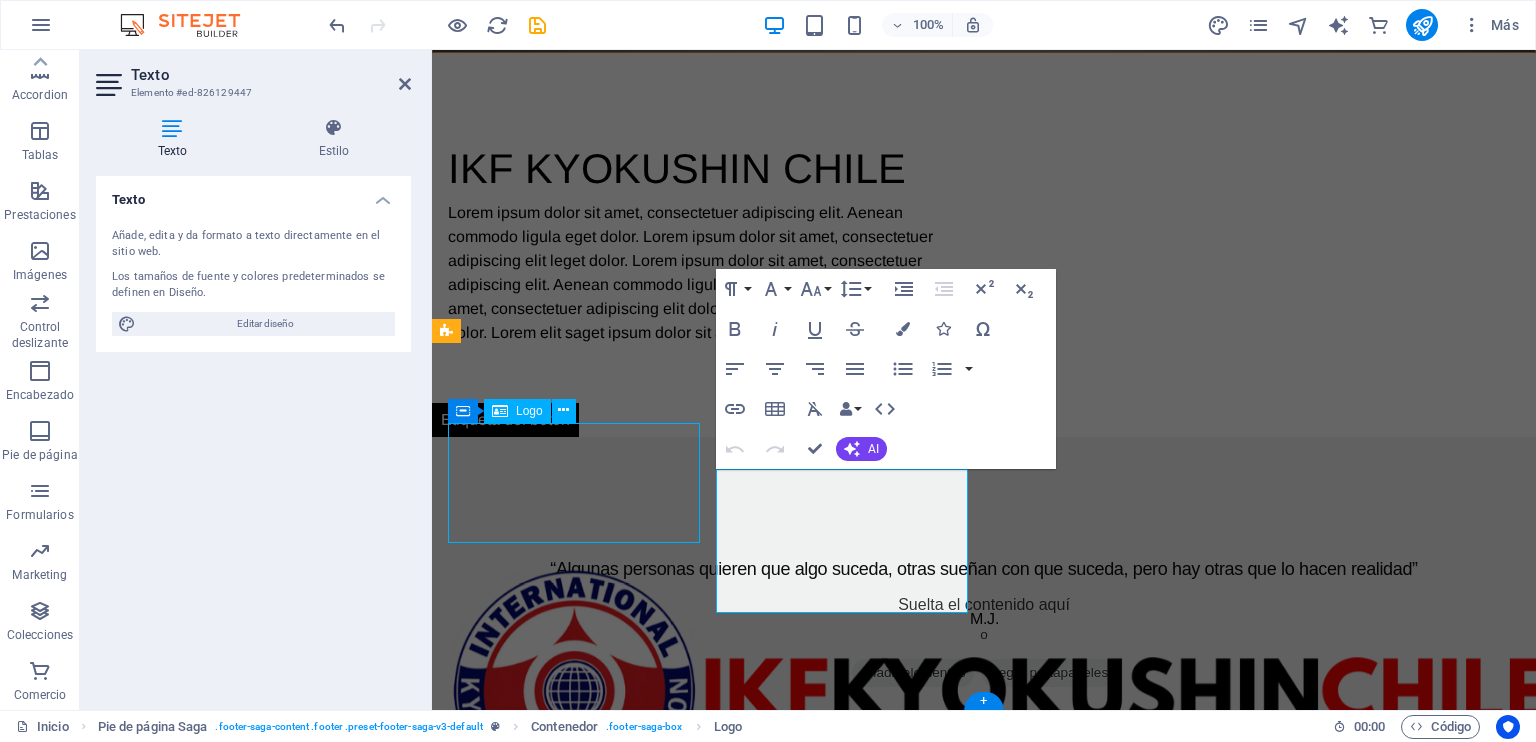 scroll, scrollTop: 1212, scrollLeft: 0, axis: vertical 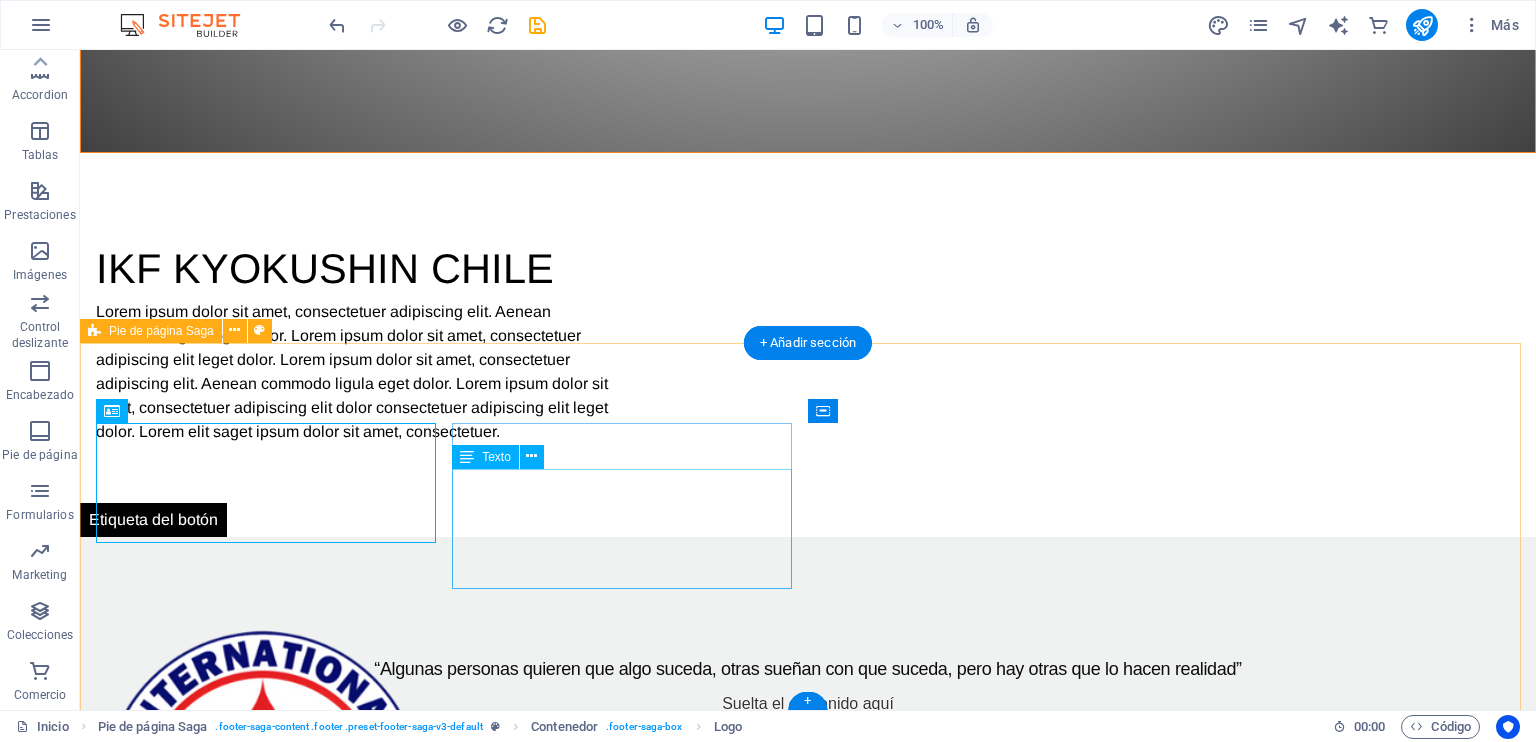 click on "[FIRST] [LAST] 0543, [STREET] 8190433   [CITY] , [STATE] , CHILE Teléfono:  +569 [PHONE] Móvil:  Email:  [EMAIL]" at bounding box center (268, 2084) 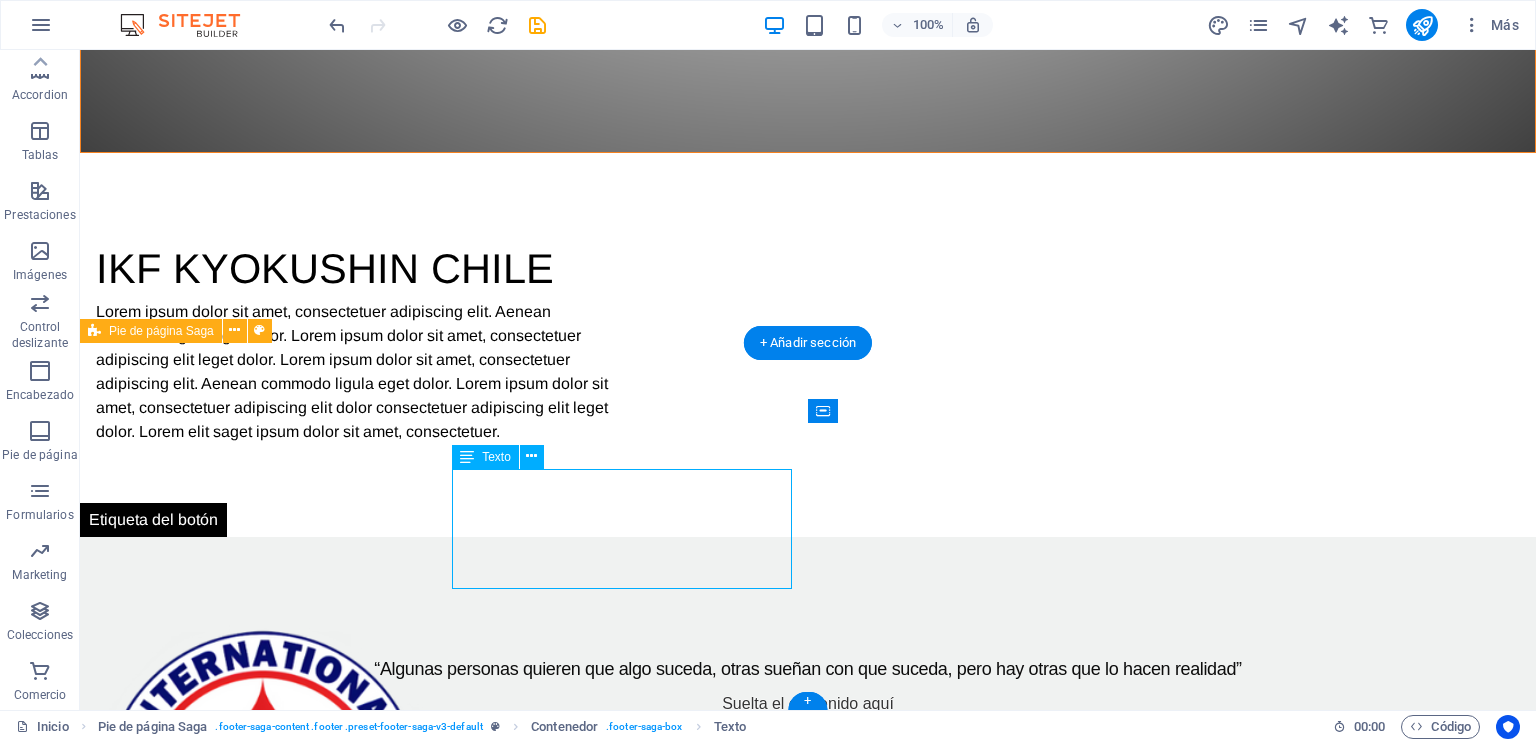 click on "[FIRST] [LAST] 0543, [STREET] 8190433   [CITY] , [STATE] , CHILE Teléfono:  +569 [PHONE] Móvil:  Email:  [EMAIL]" at bounding box center (268, 2084) 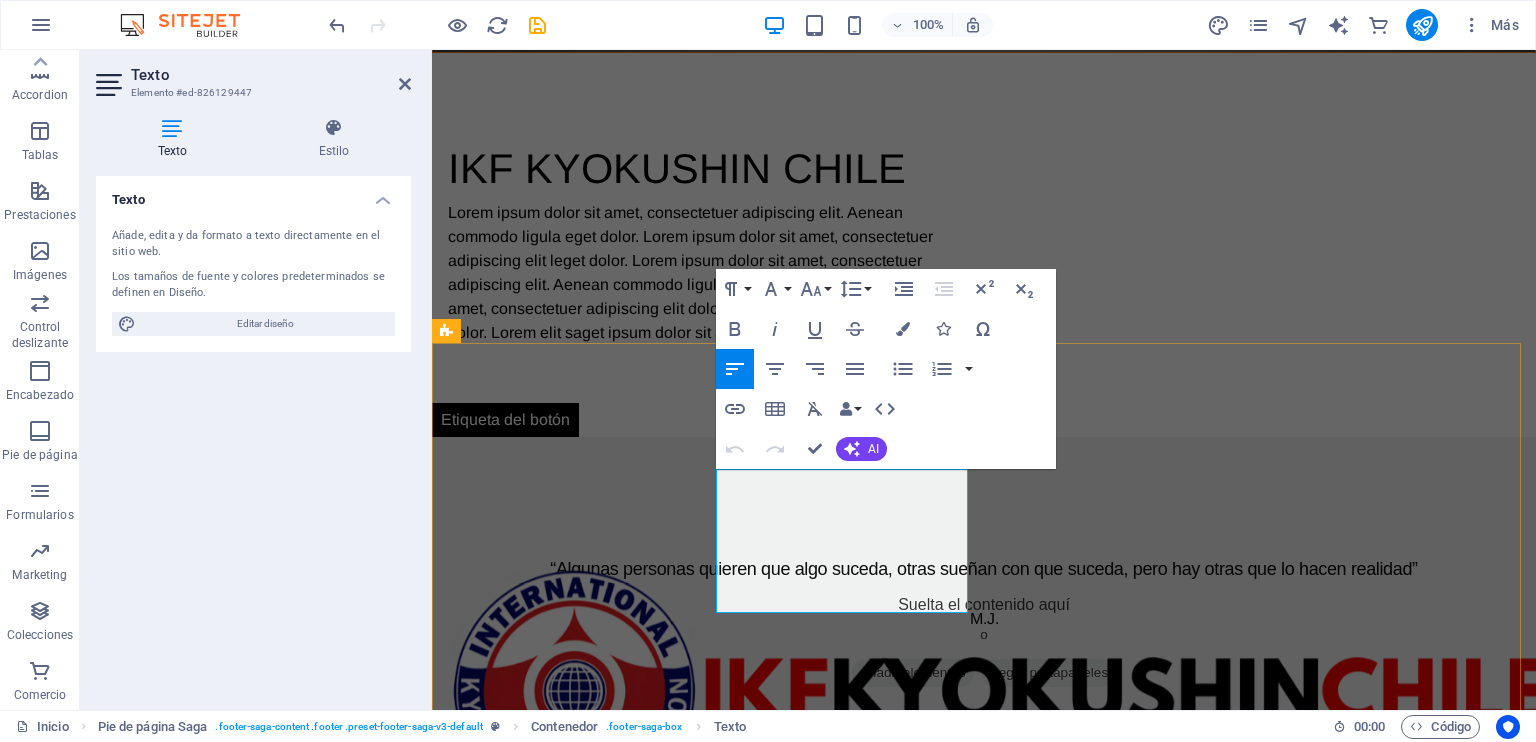drag, startPoint x: 924, startPoint y: 603, endPoint x: 720, endPoint y: 468, distance: 244.6242 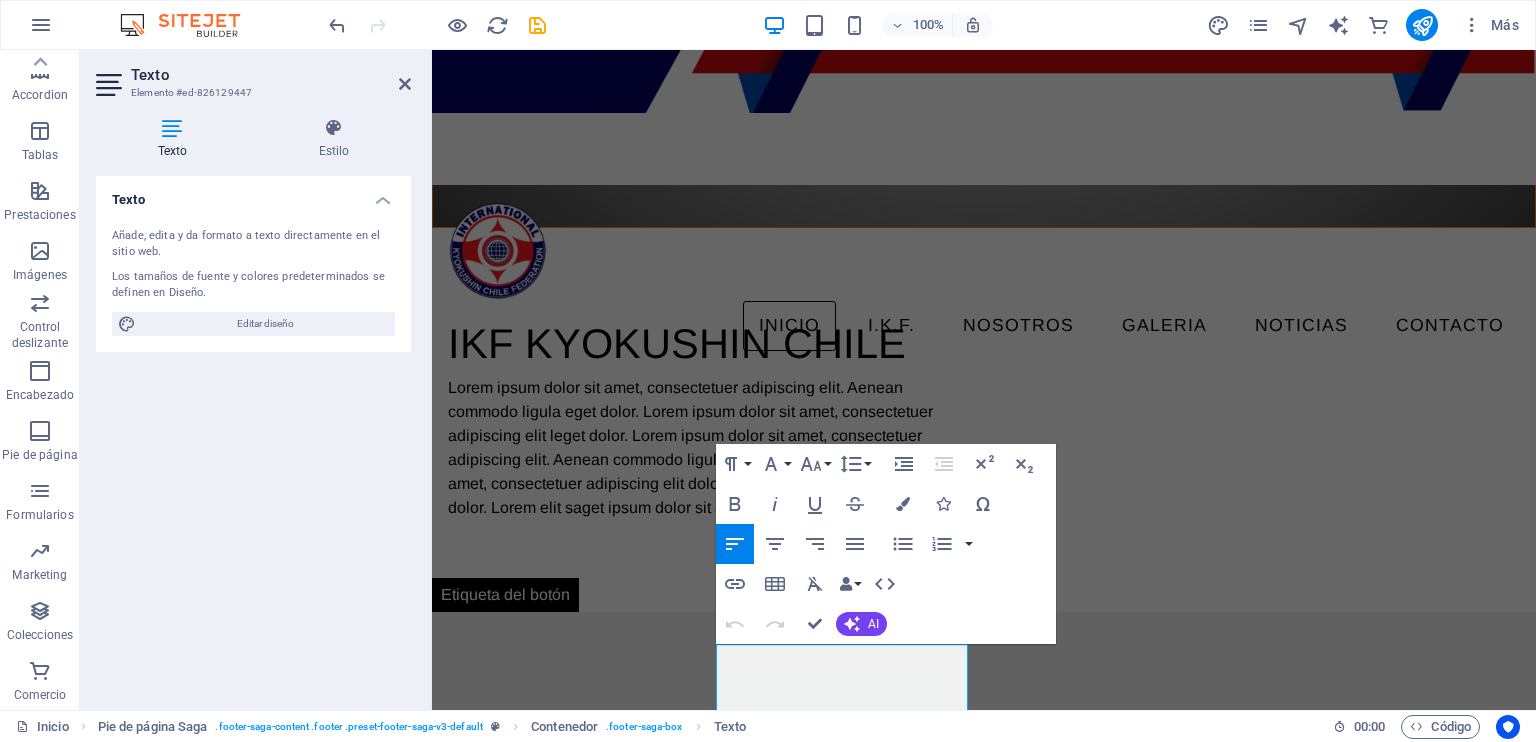 scroll, scrollTop: 1006, scrollLeft: 0, axis: vertical 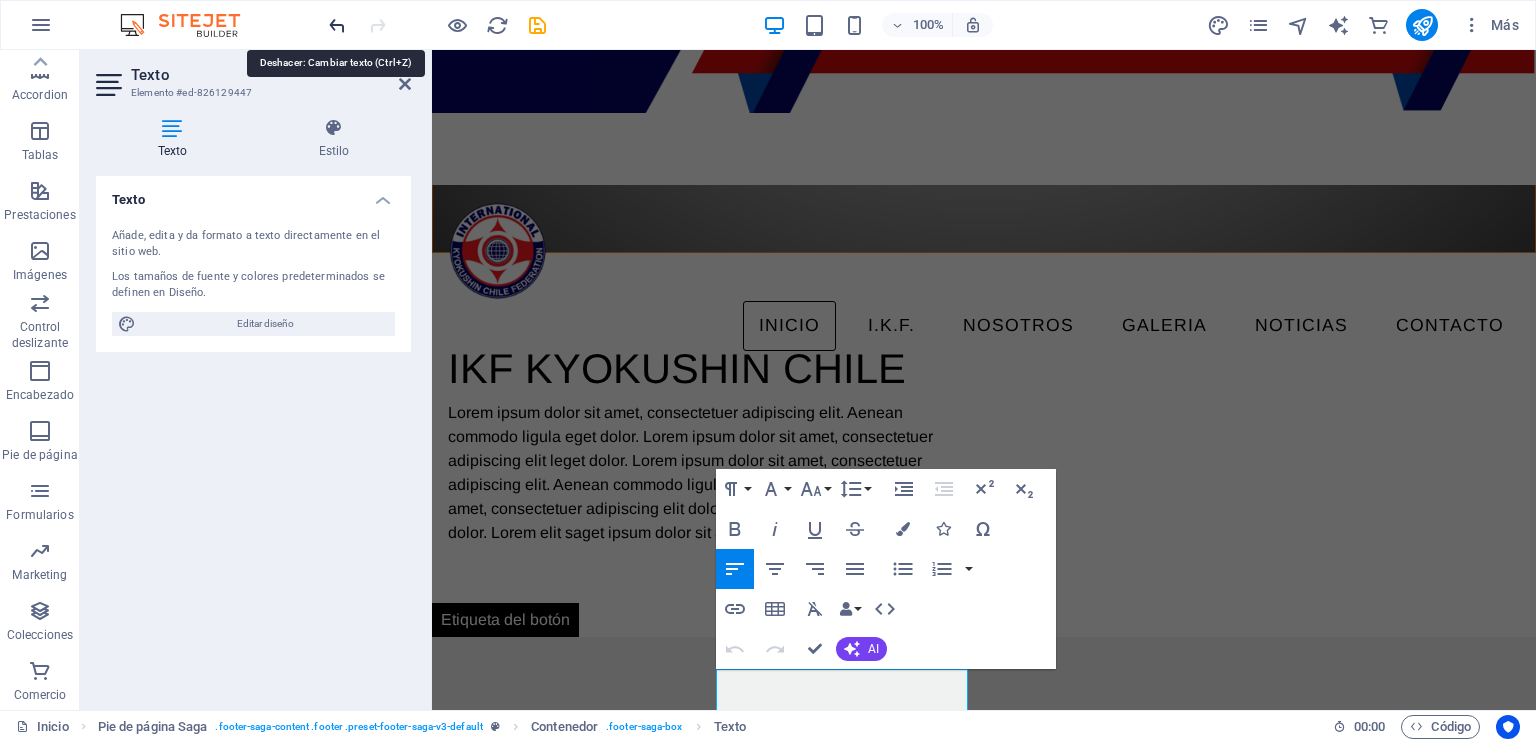 click at bounding box center [337, 25] 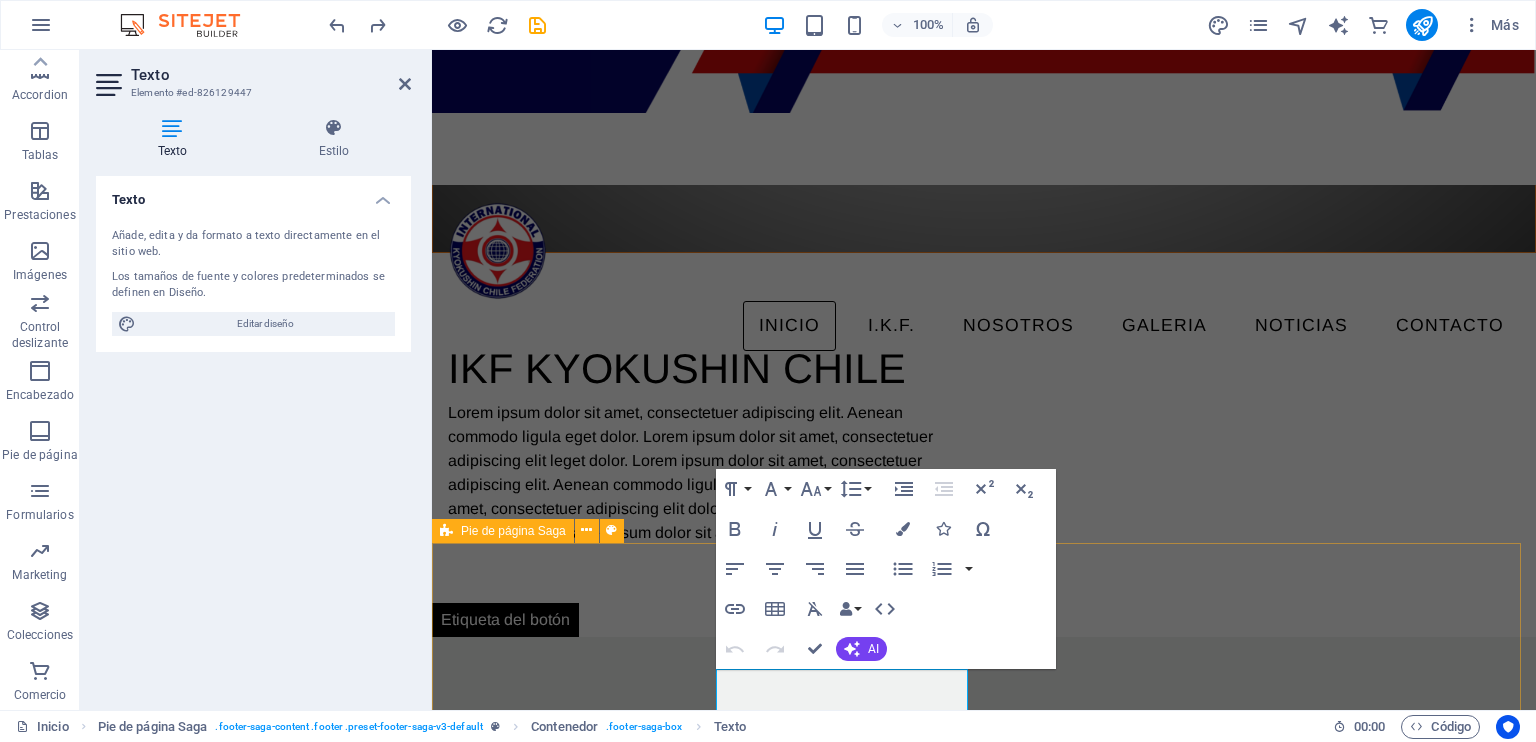 click on "Lorem ipsum dolor sit amet, consectetuer adipiscing elit. Aenean commodo ligula eget dolor. Contacto [FIRST] [LAST] 0543, [STREET] 8190433   [CITY] , [STATE] , CHILE Teléfono:  +569 [PHONE] Móvil:  Email:  [EMAIL] Navegación Home About Service Contact Redes sociales Facebook Instagram" at bounding box center [984, 2203] 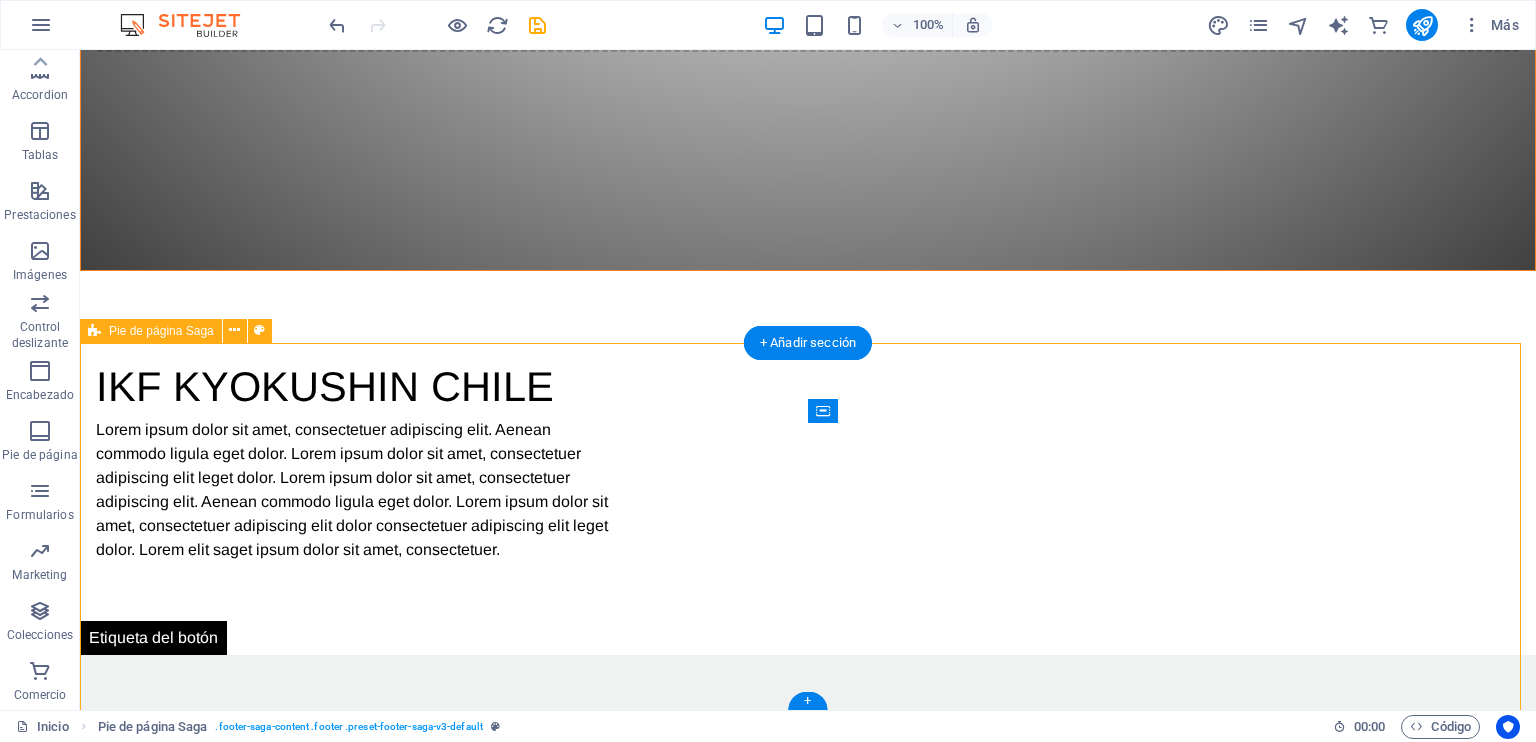 scroll, scrollTop: 1212, scrollLeft: 0, axis: vertical 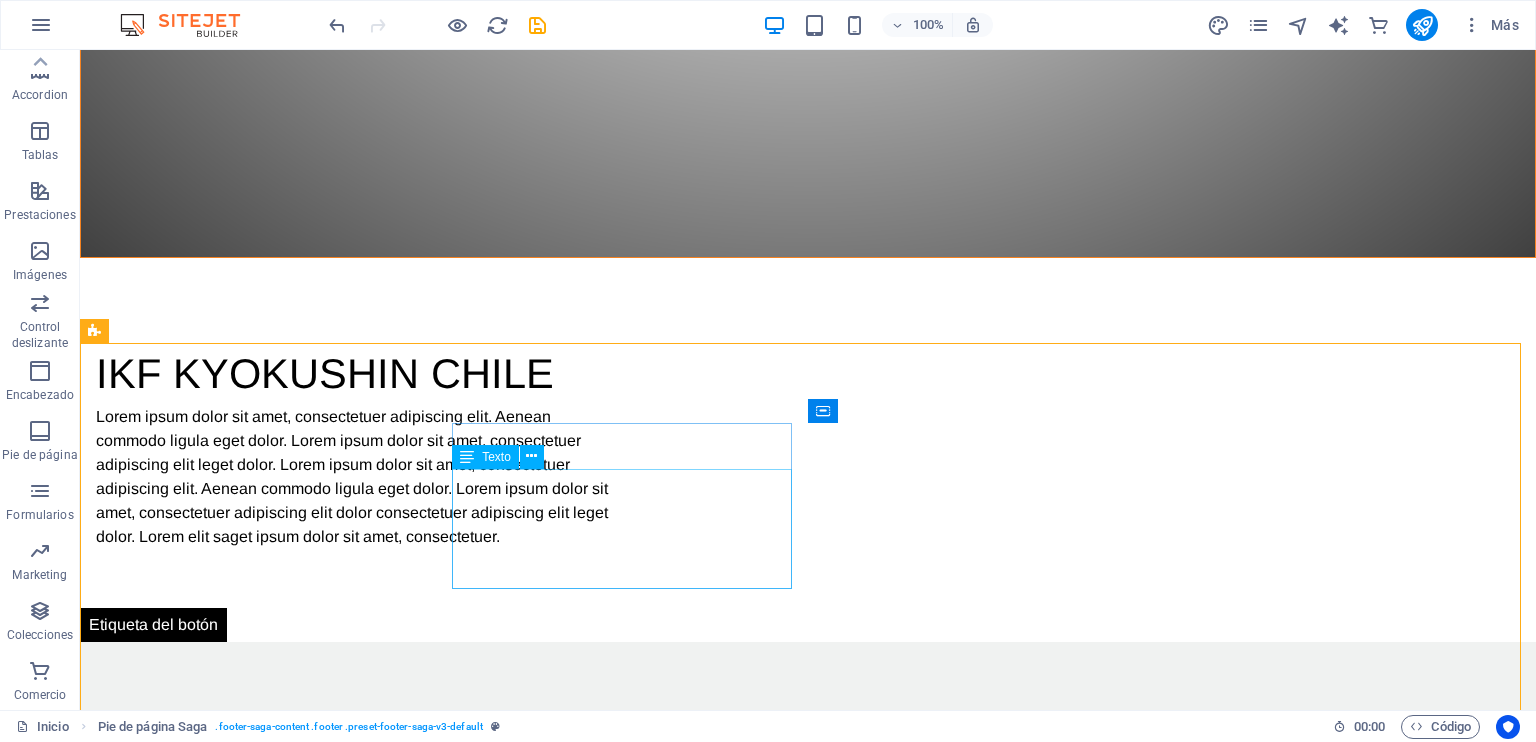 click on "Texto" at bounding box center [496, 457] 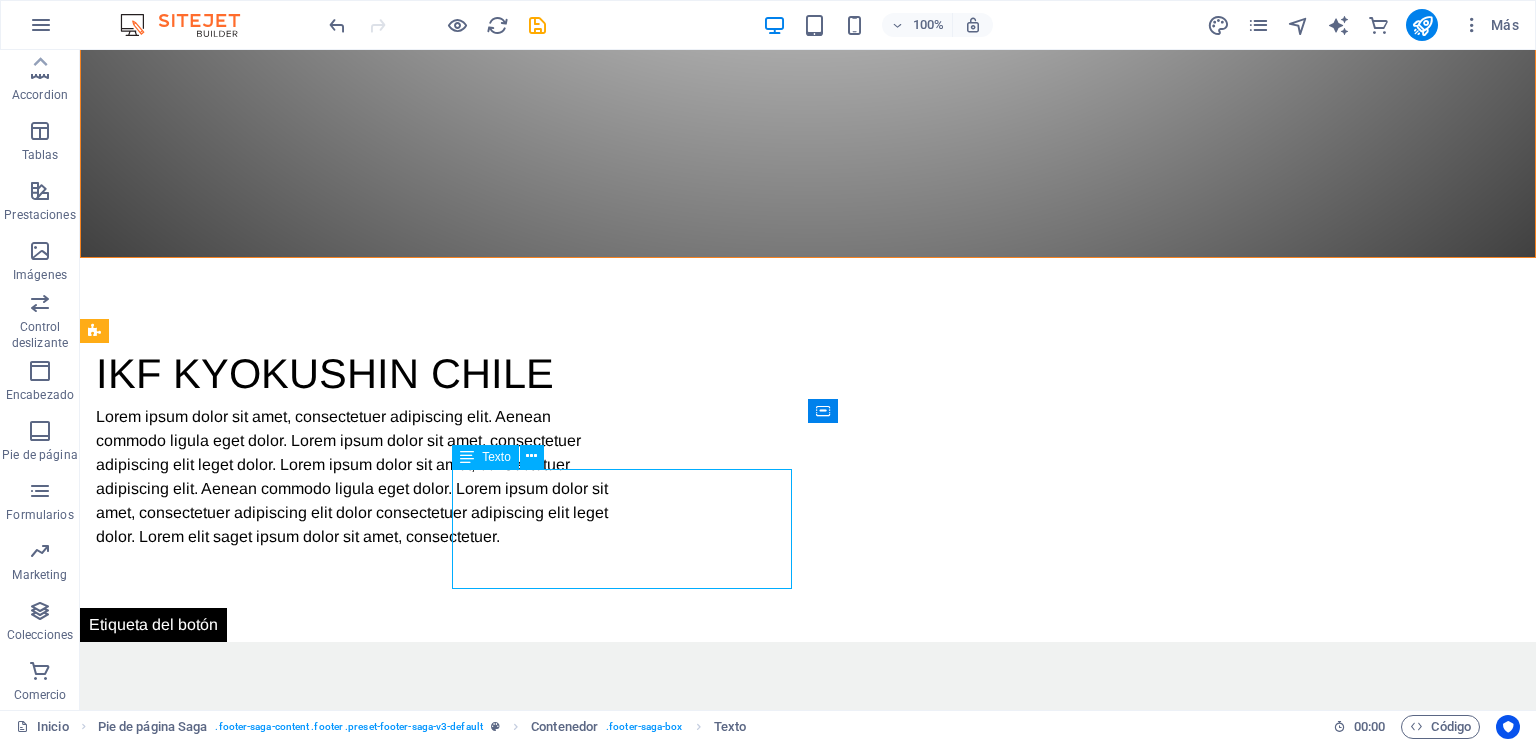click on "Texto" at bounding box center [496, 457] 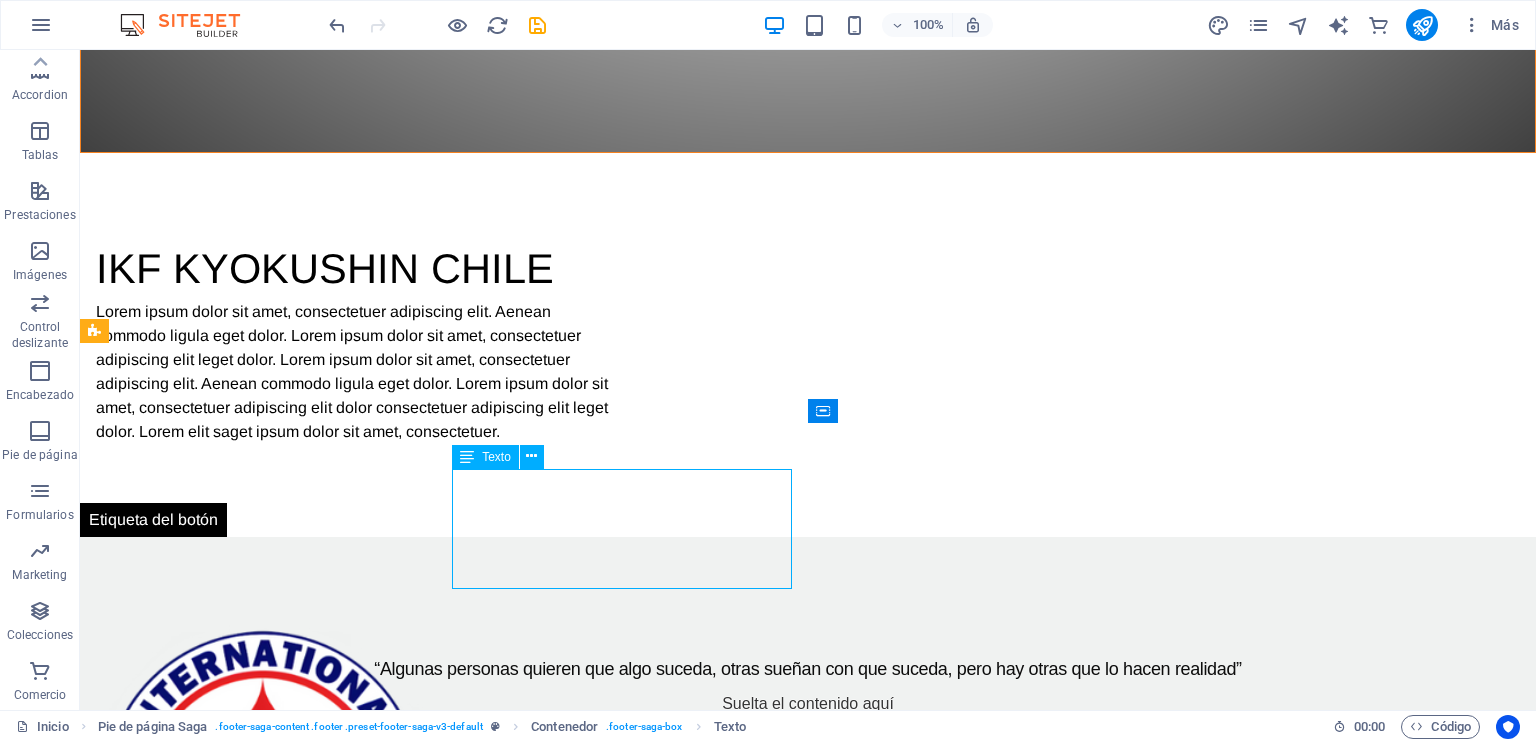 scroll, scrollTop: 1107, scrollLeft: 0, axis: vertical 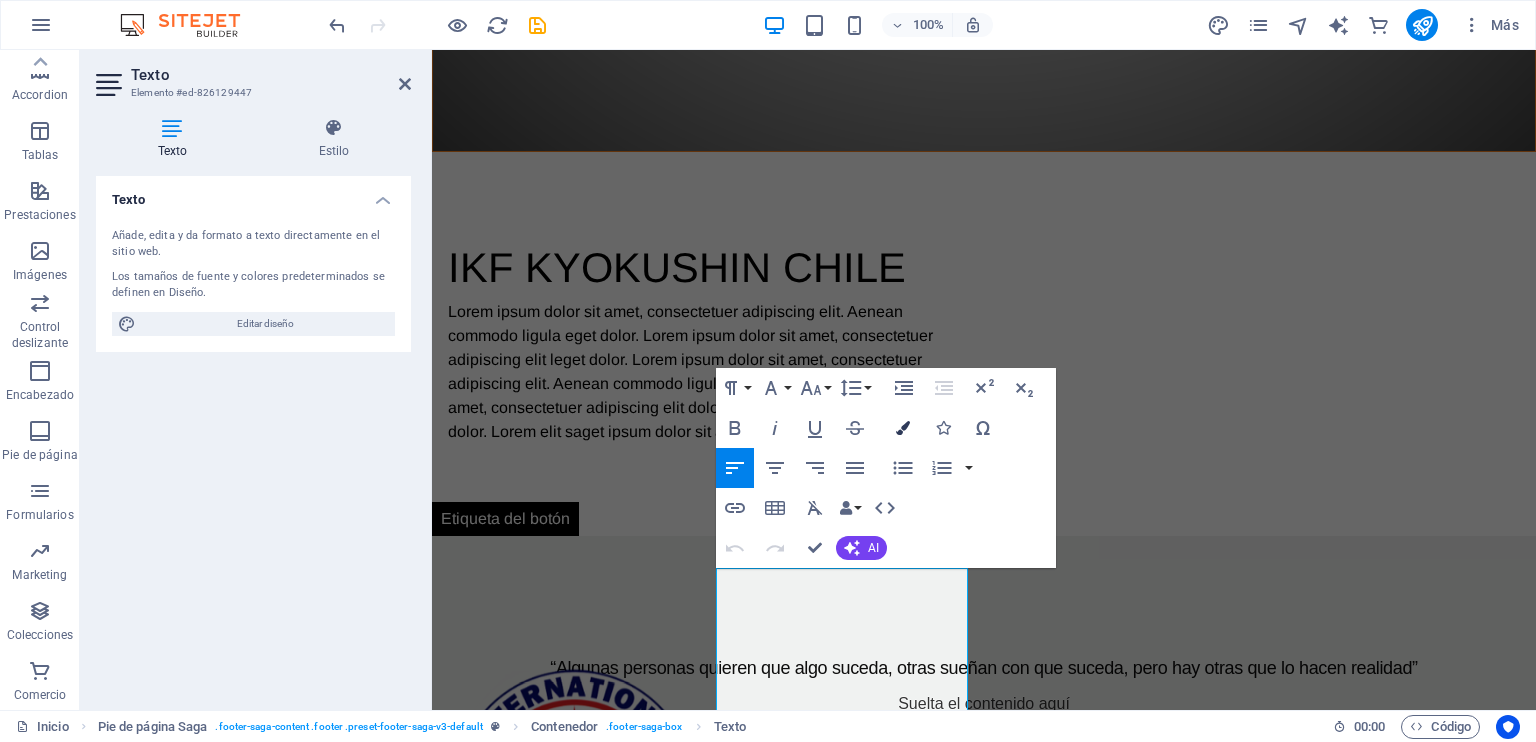 click at bounding box center (903, 428) 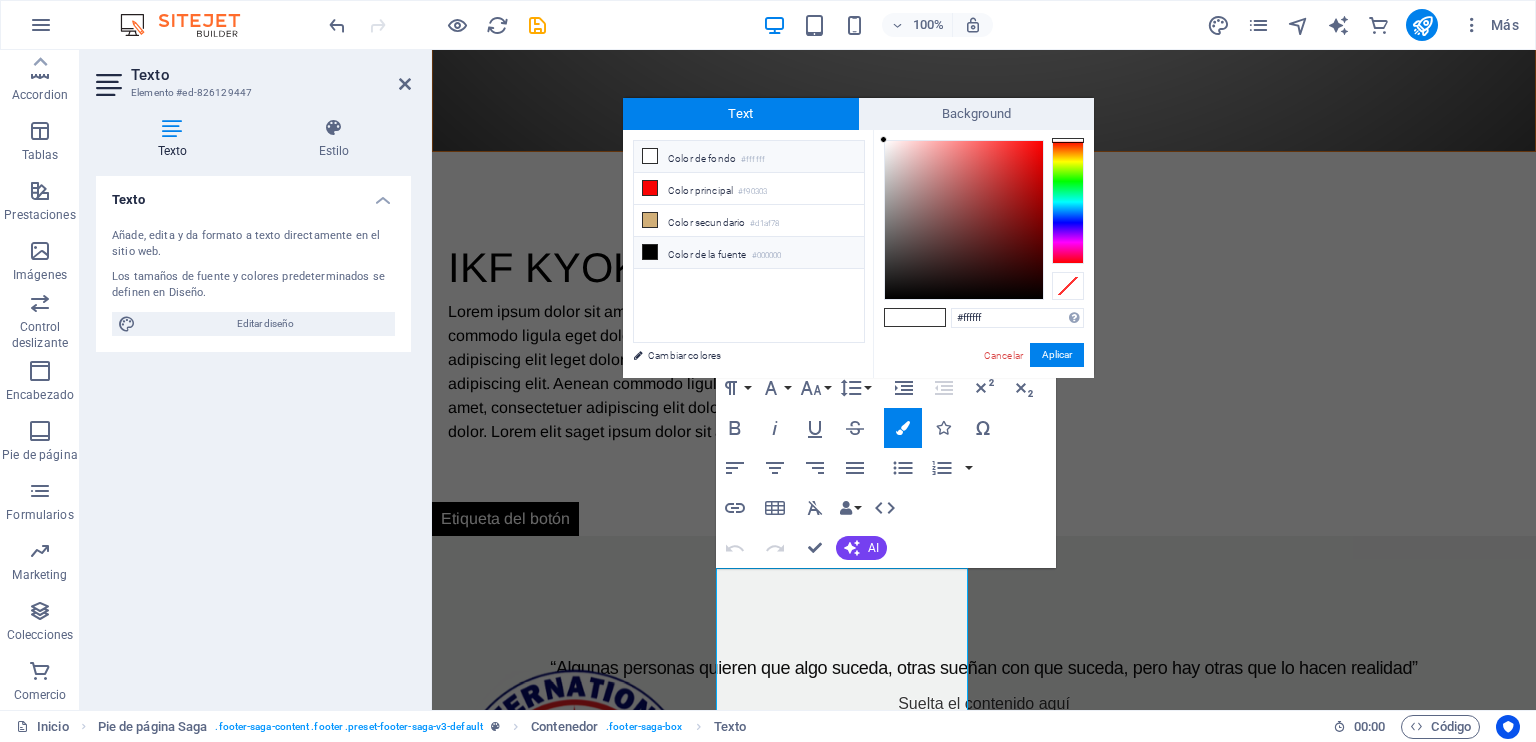 click at bounding box center (650, 252) 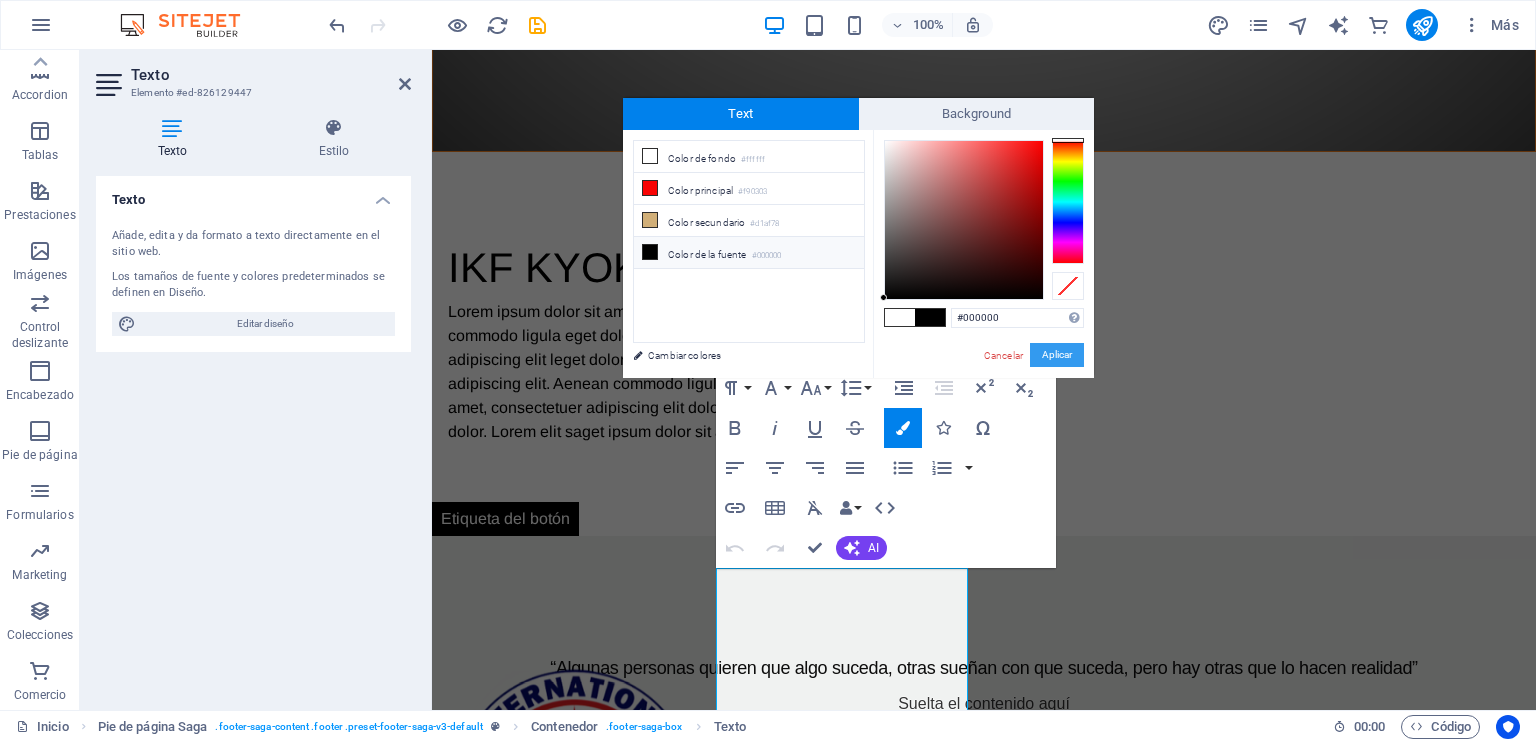 click on "Aplicar" at bounding box center (1057, 355) 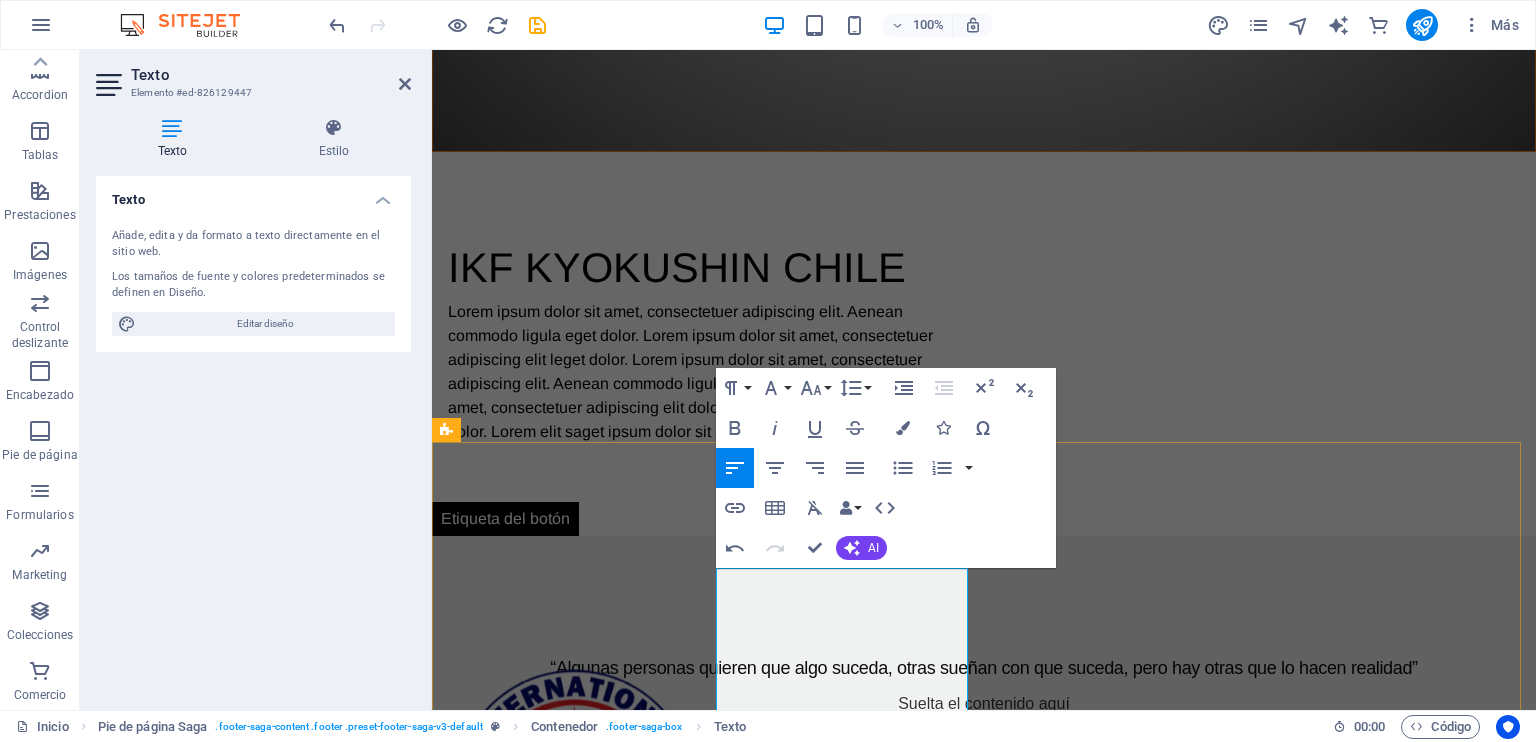 click on "Teléfono:  +569 [PHONE]" at bounding box center (576, 2083) 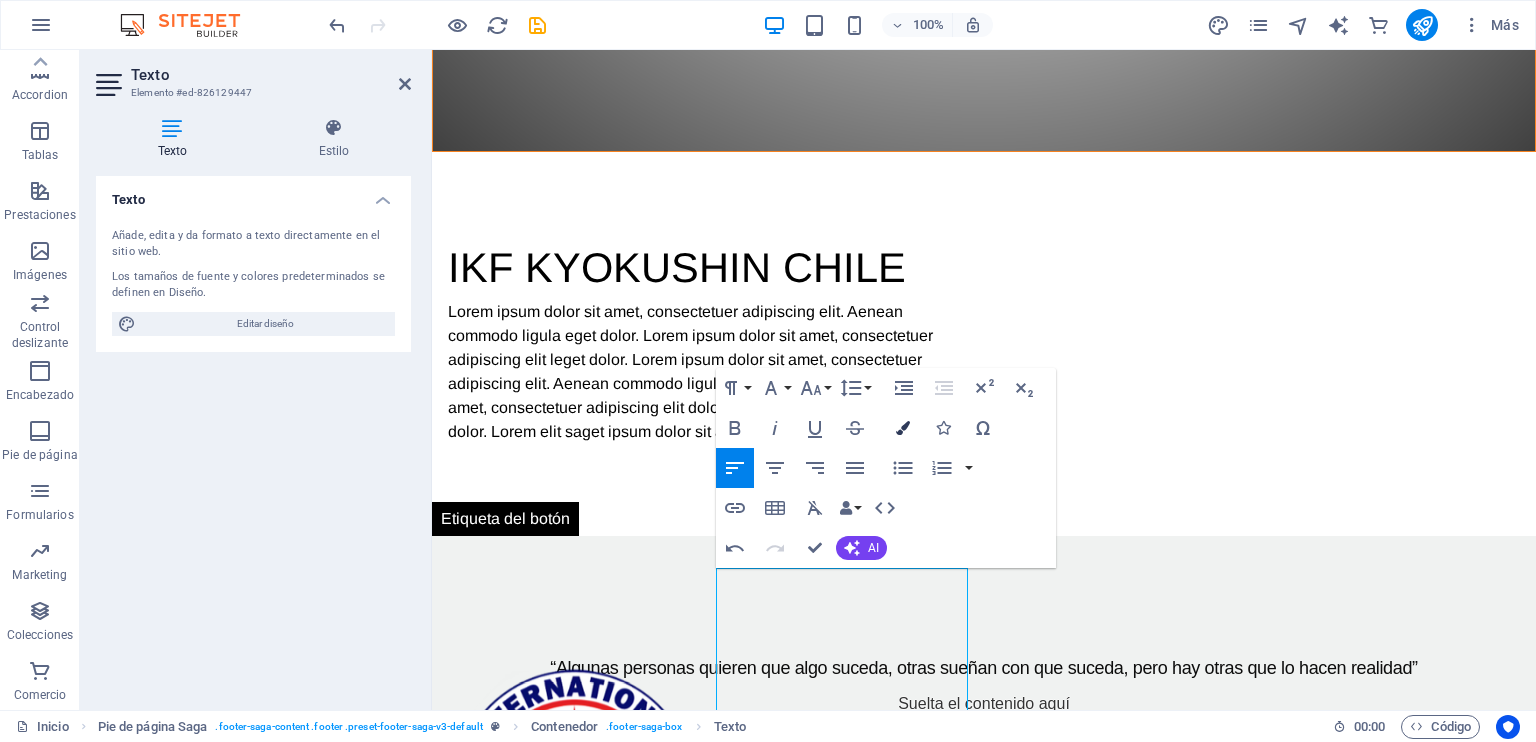 click at bounding box center [903, 428] 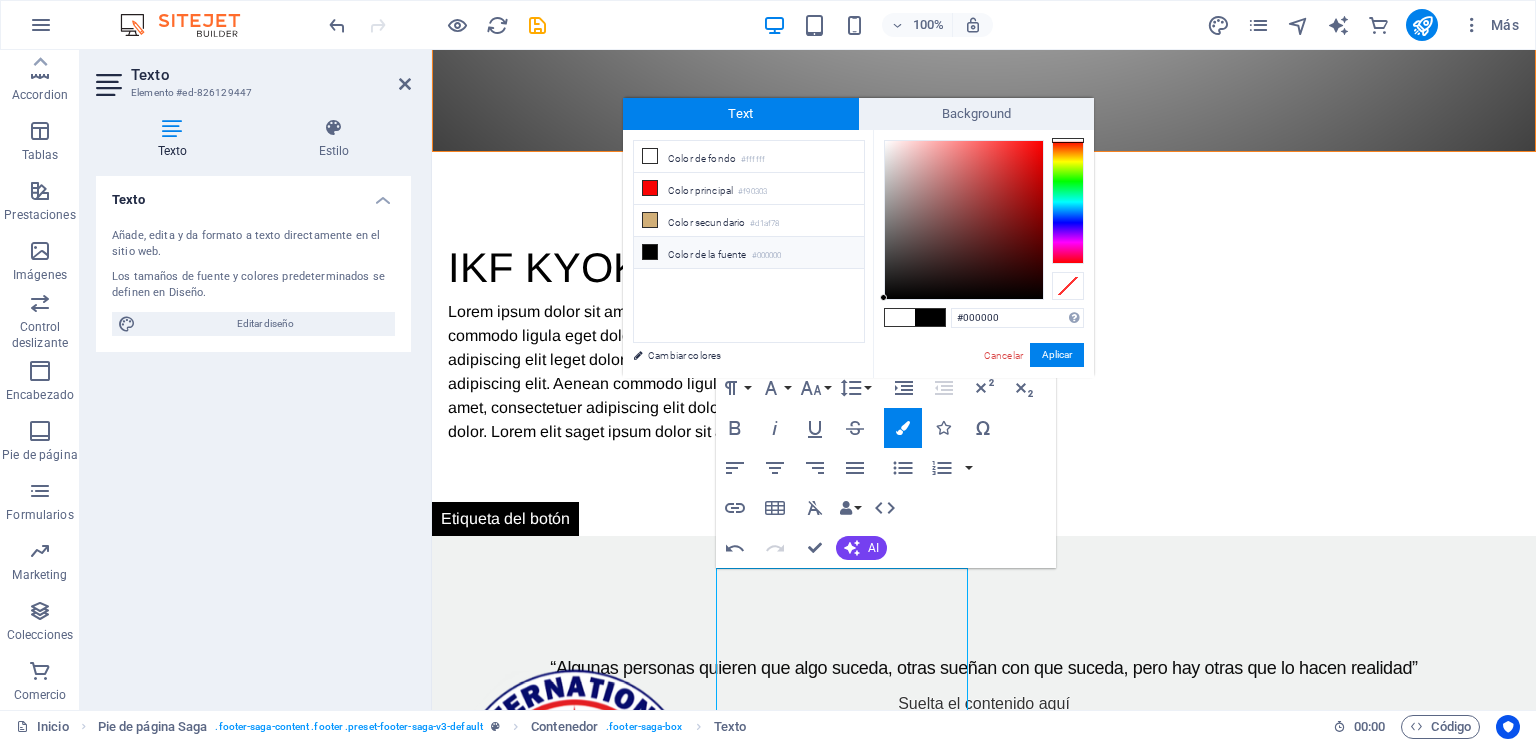 drag, startPoint x: 640, startPoint y: 243, endPoint x: 657, endPoint y: 258, distance: 22.671568 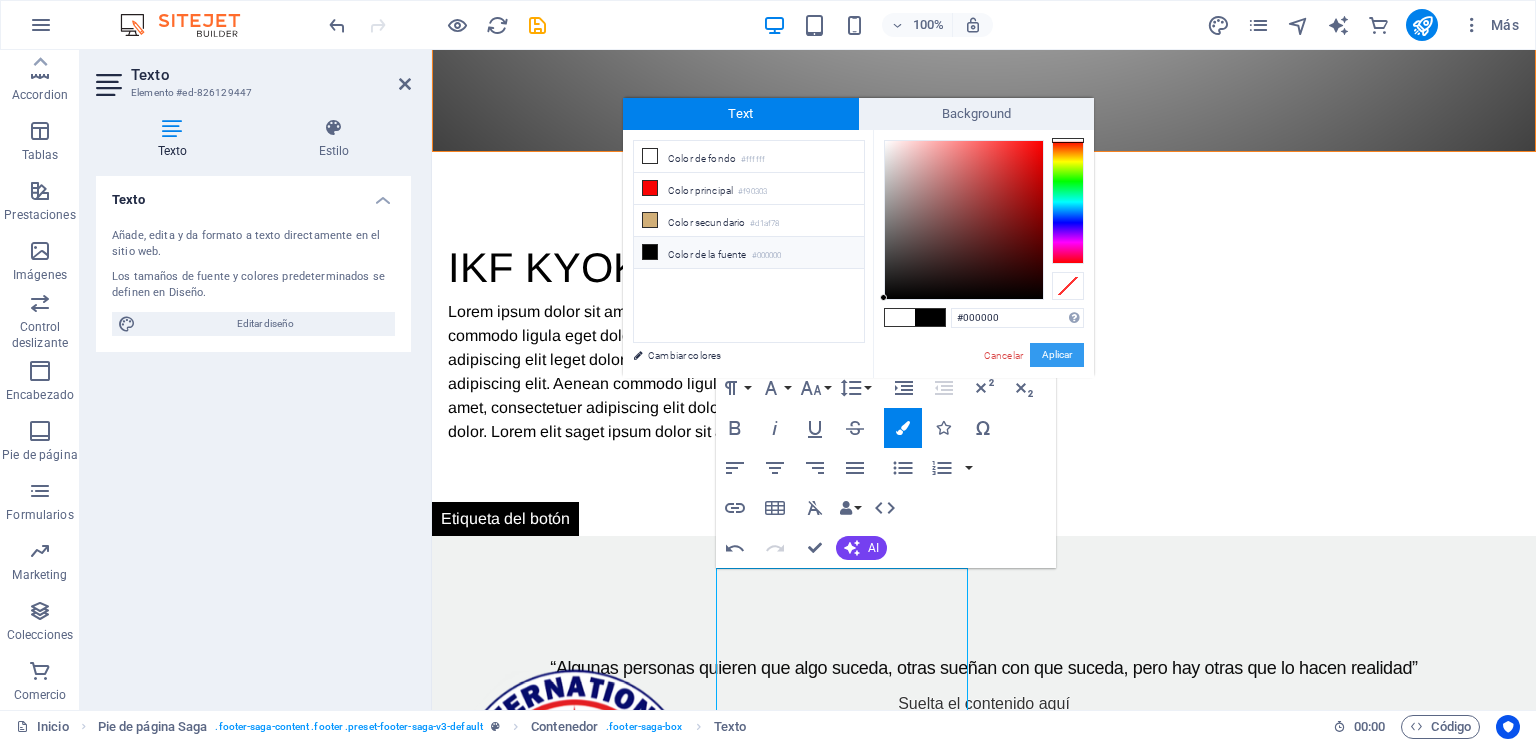 click on "Aplicar" at bounding box center [1057, 355] 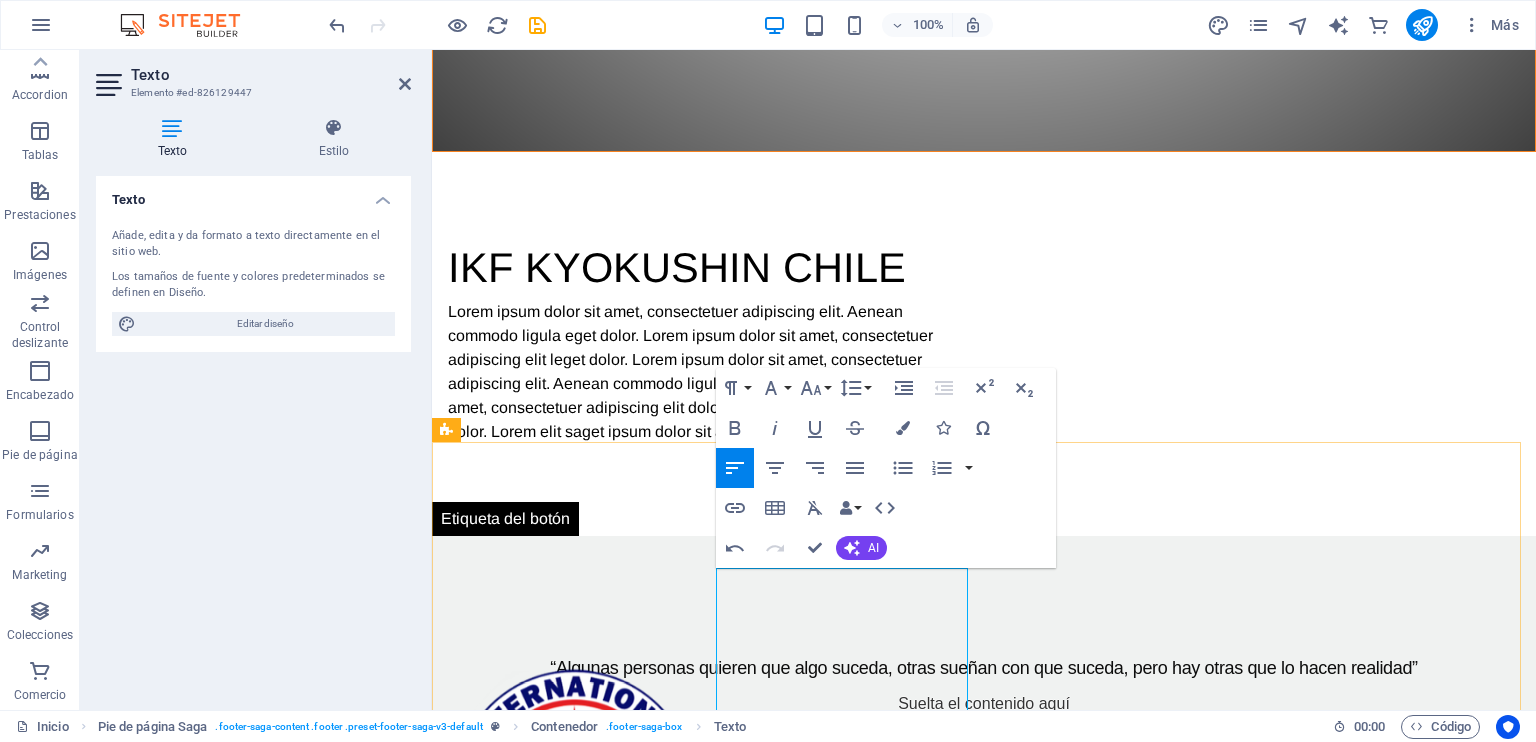 click on "8190433" at bounding box center [479, 2058] 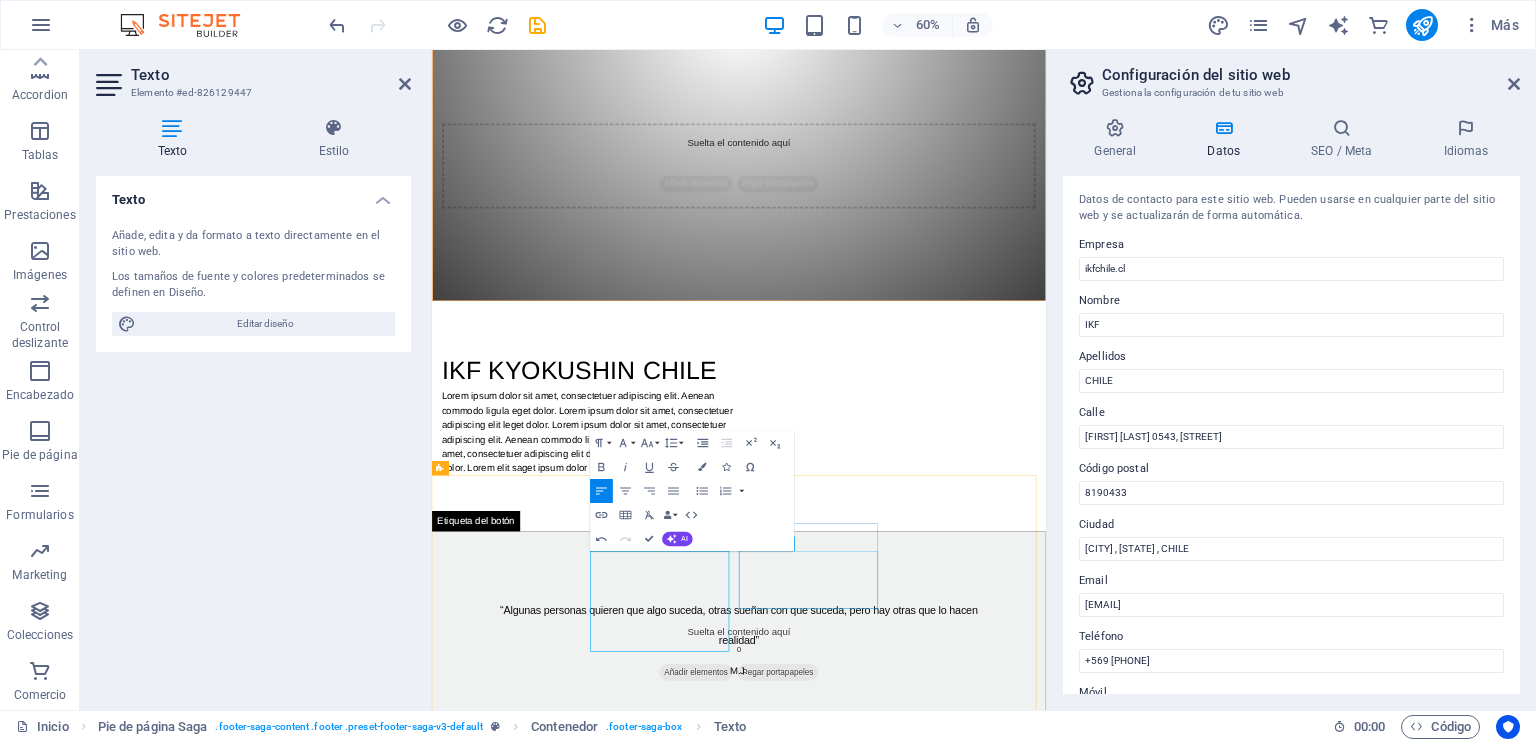 click on "Home About Service Contact" at bounding box center [566, 2660] 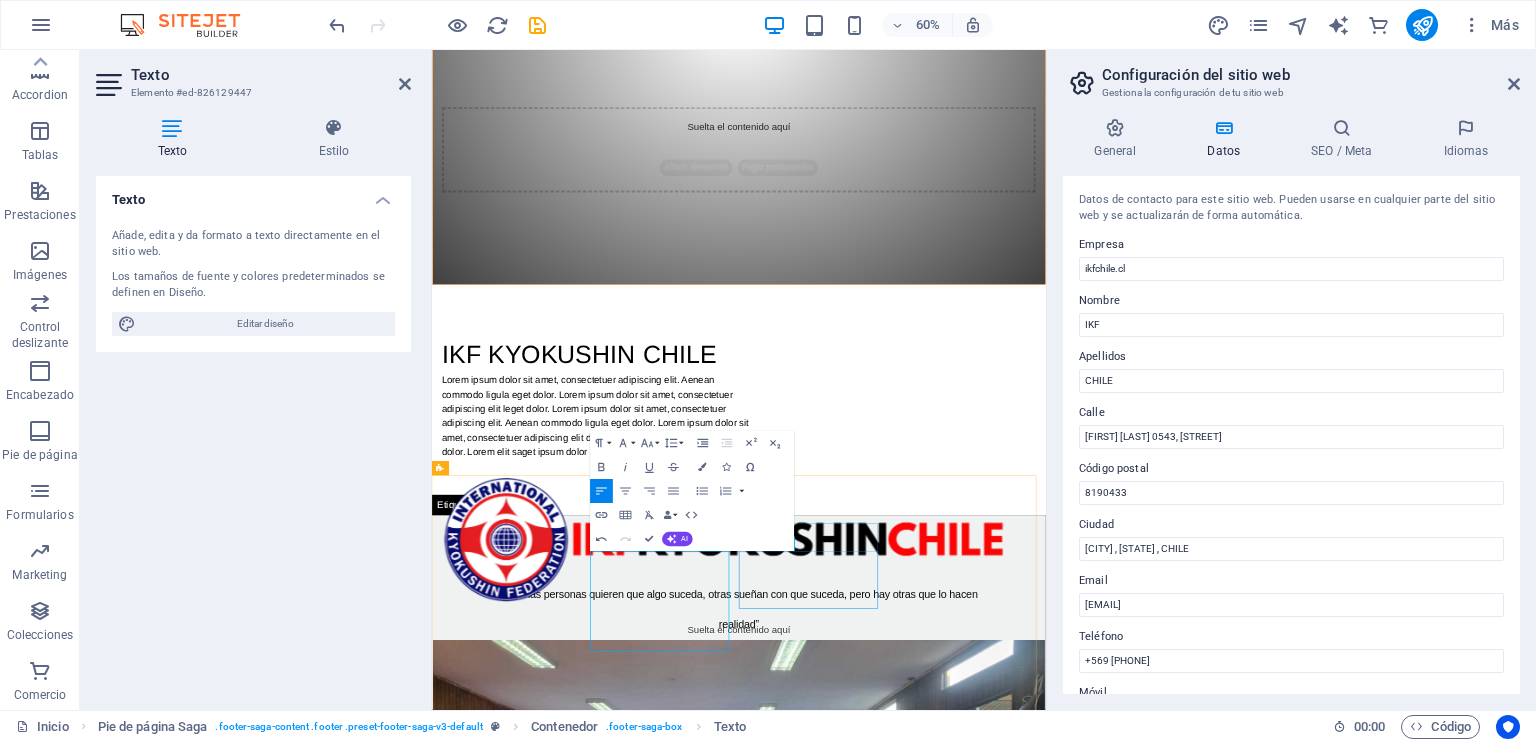 select 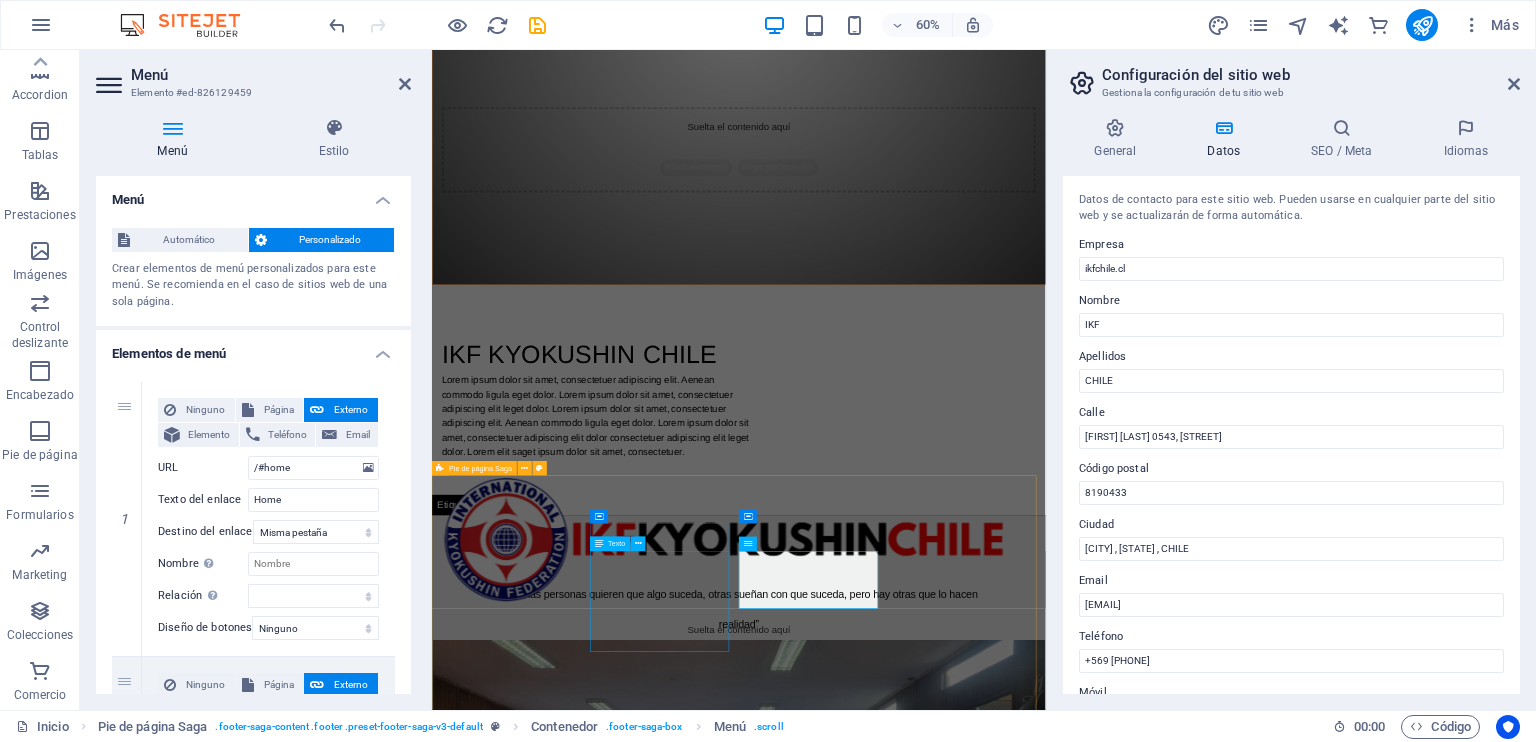 click on "[CITY] , [STATE] , CHILE" at bounding box center (543, 2451) 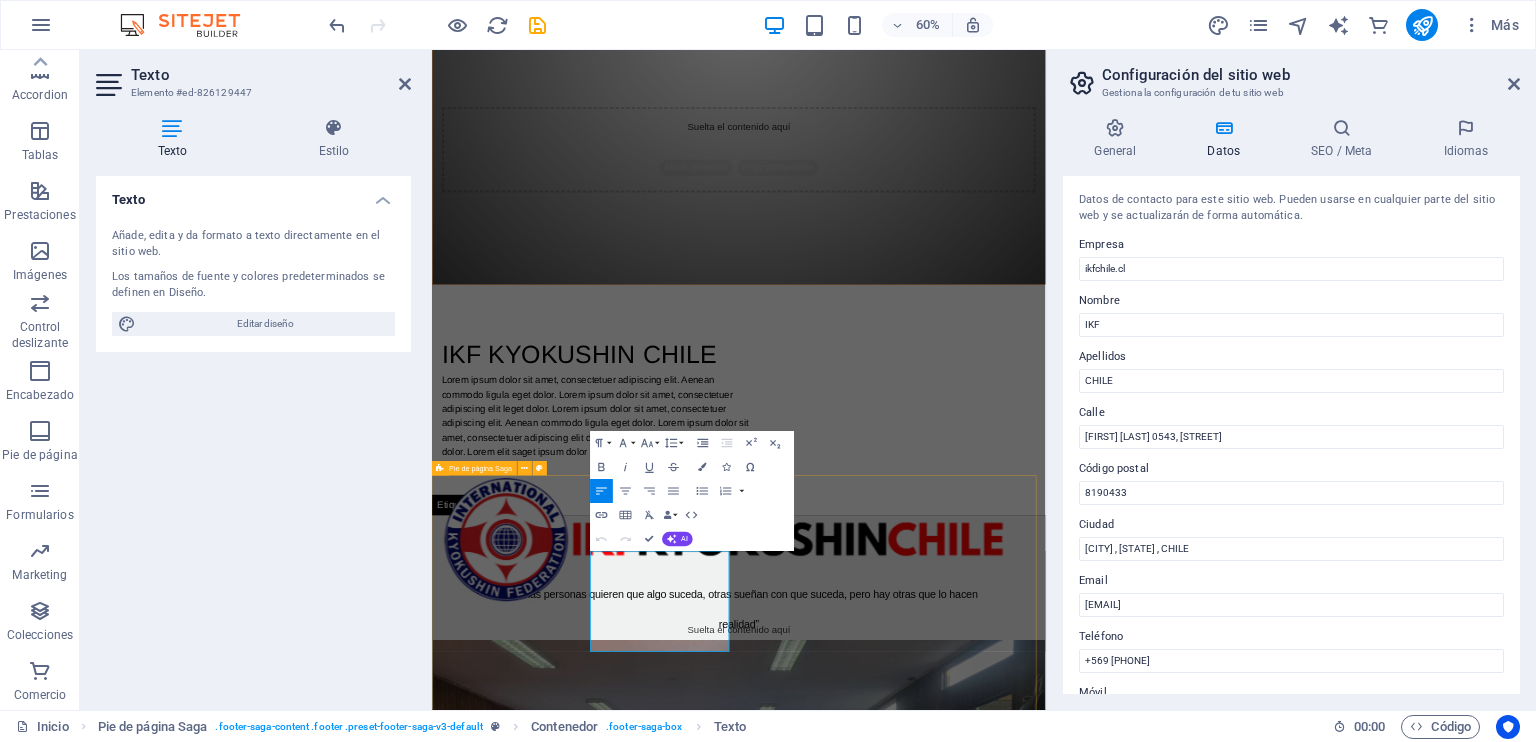 click on "[CITY] , [STATE] , CHILE" at bounding box center (543, 2451) 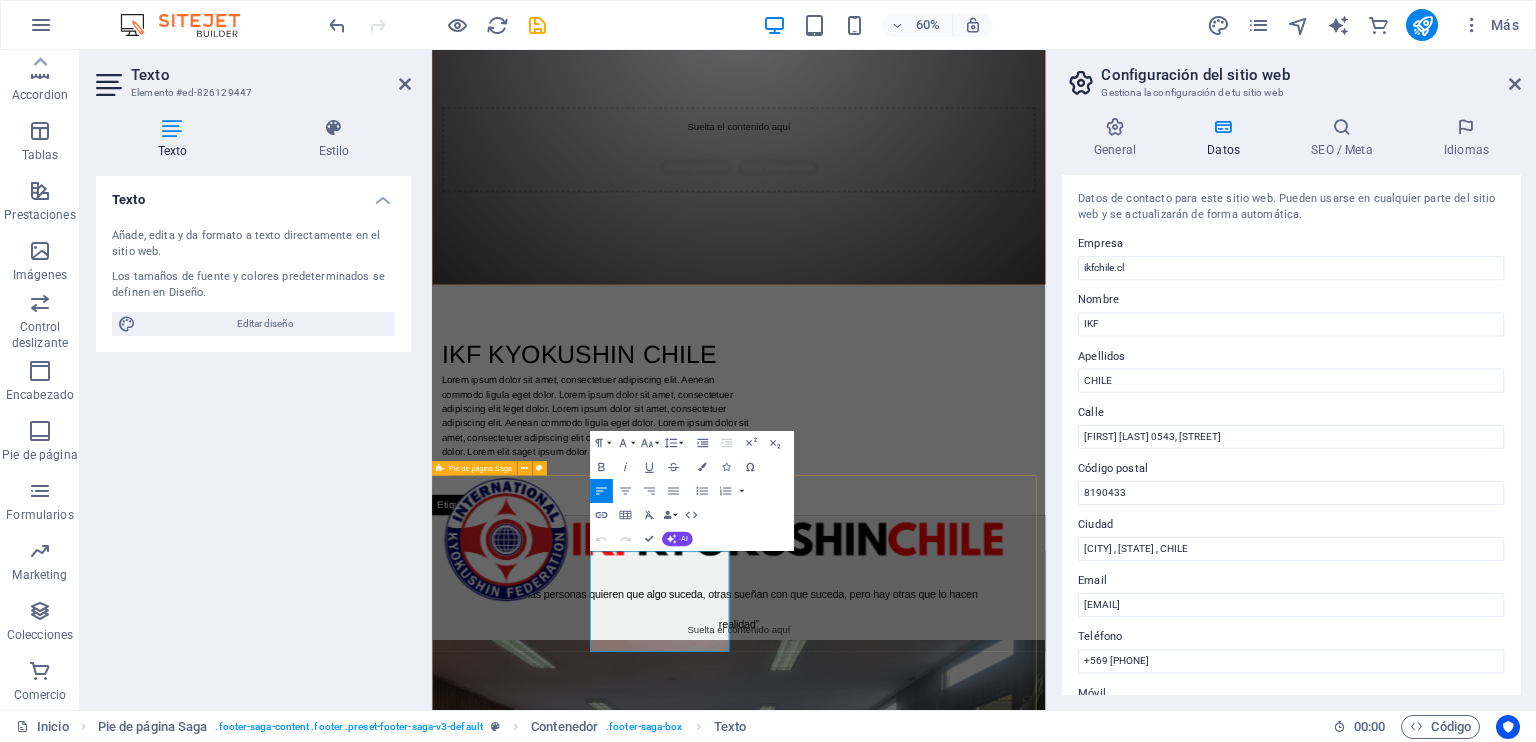 click on "[CITY] , [STATE] , CHILE" at bounding box center [543, 2451] 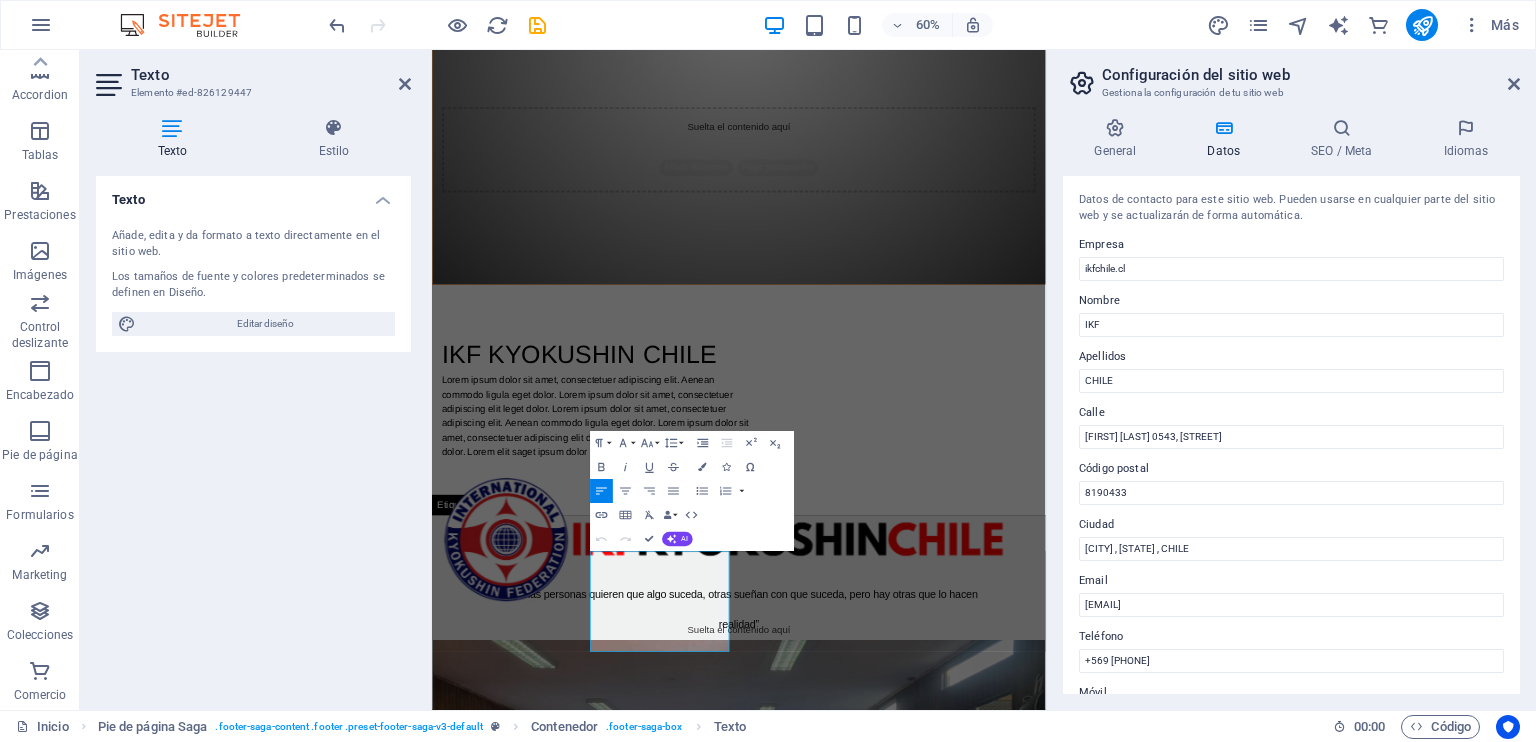 click on "Configuración del sitio web Gestiona la configuración de tu sitio web" at bounding box center (1293, 76) 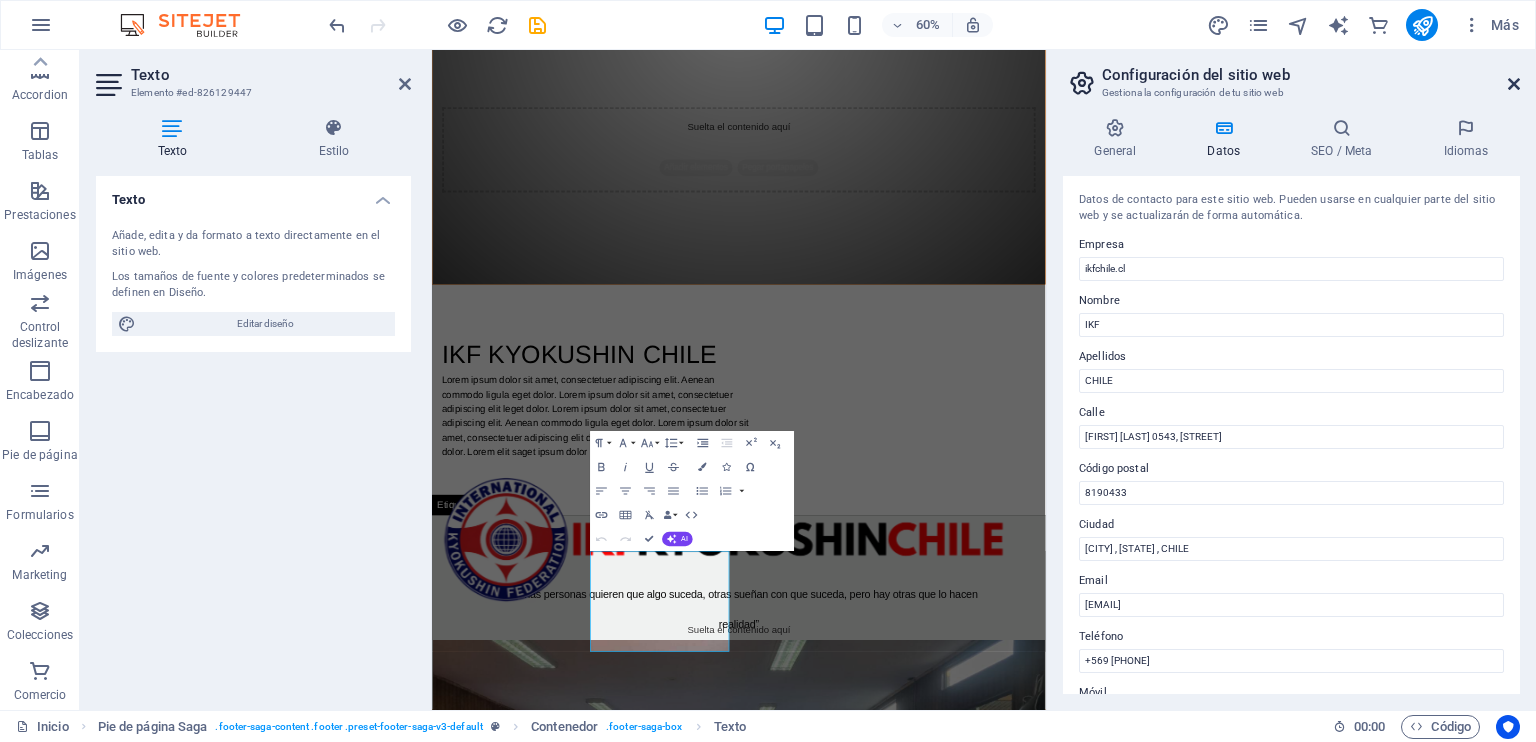 click at bounding box center [1514, 84] 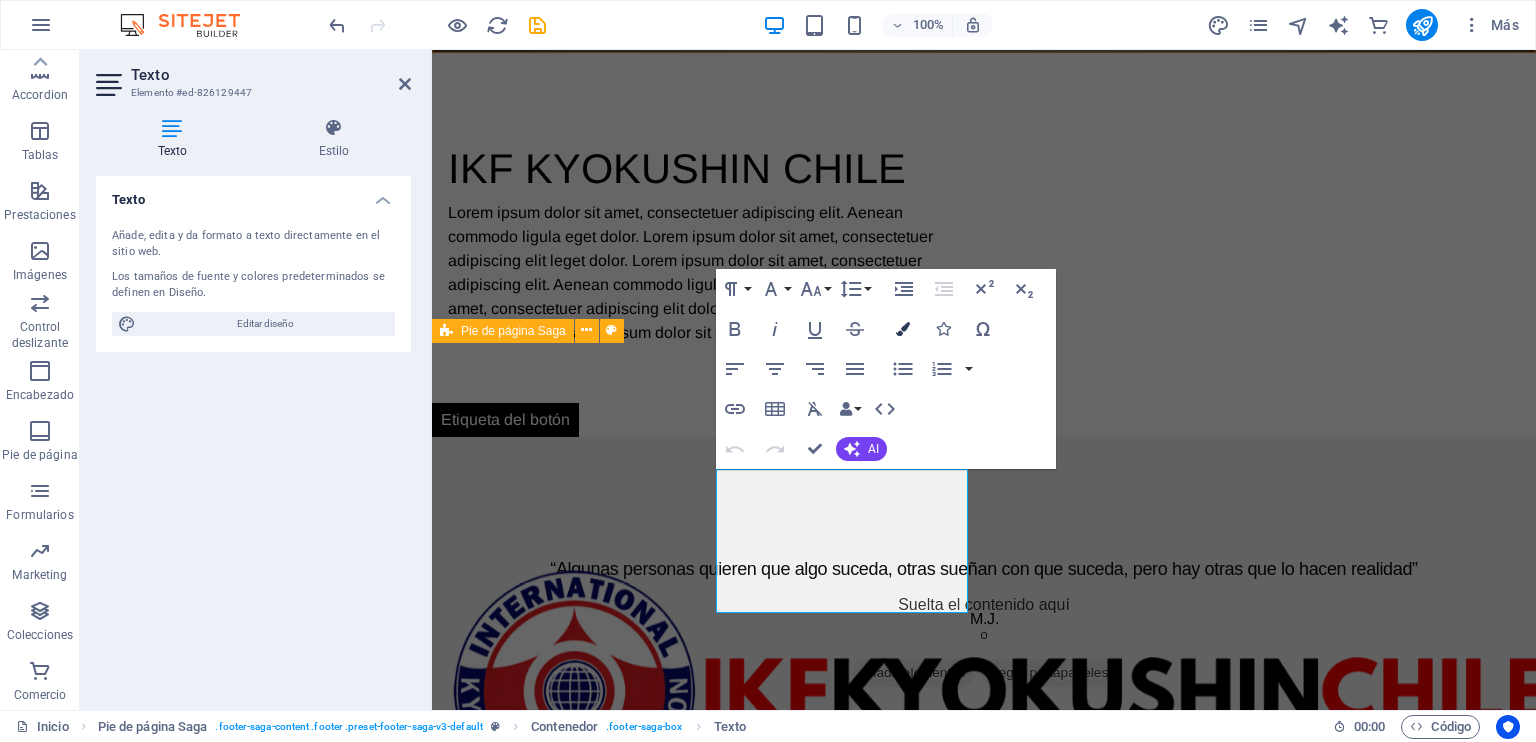 click at bounding box center (903, 329) 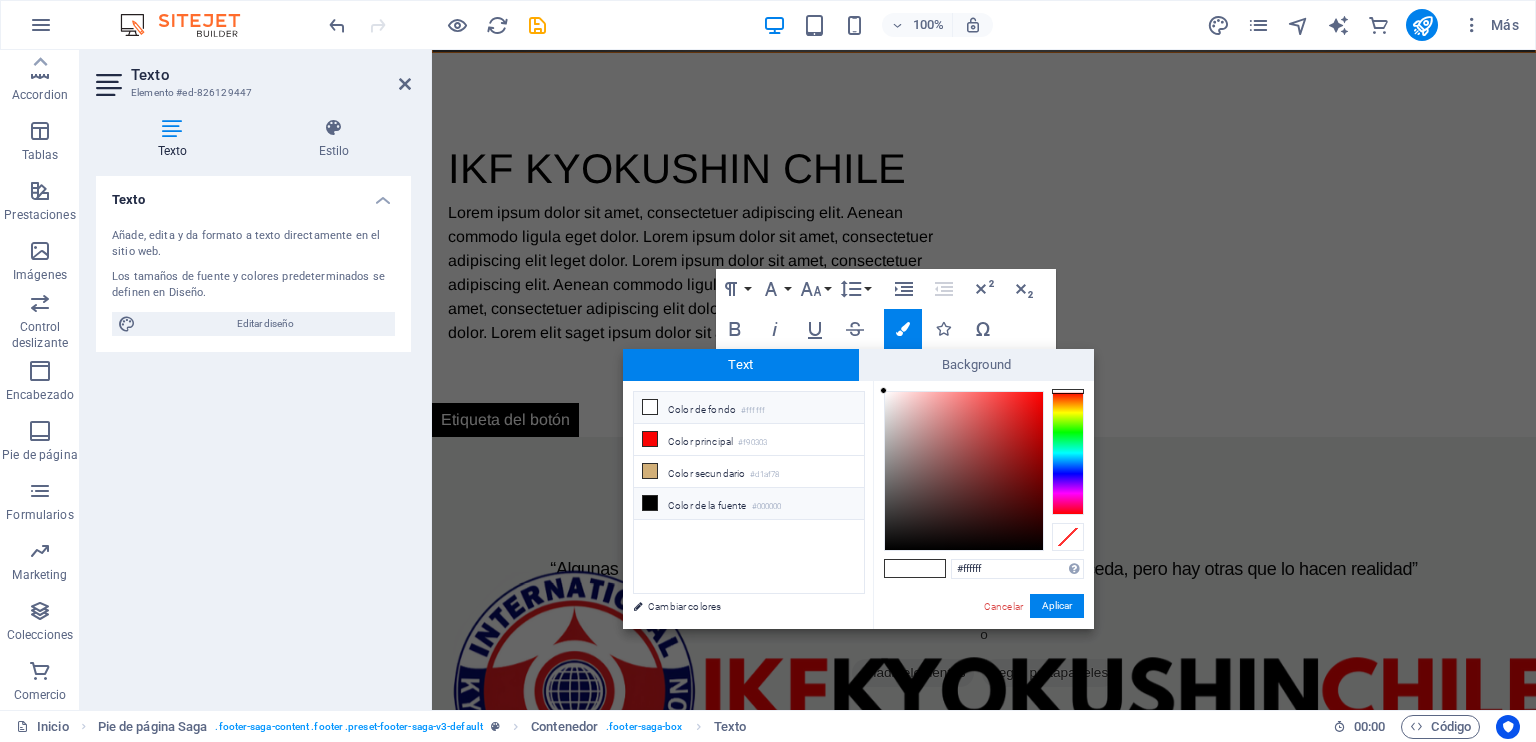click at bounding box center [650, 503] 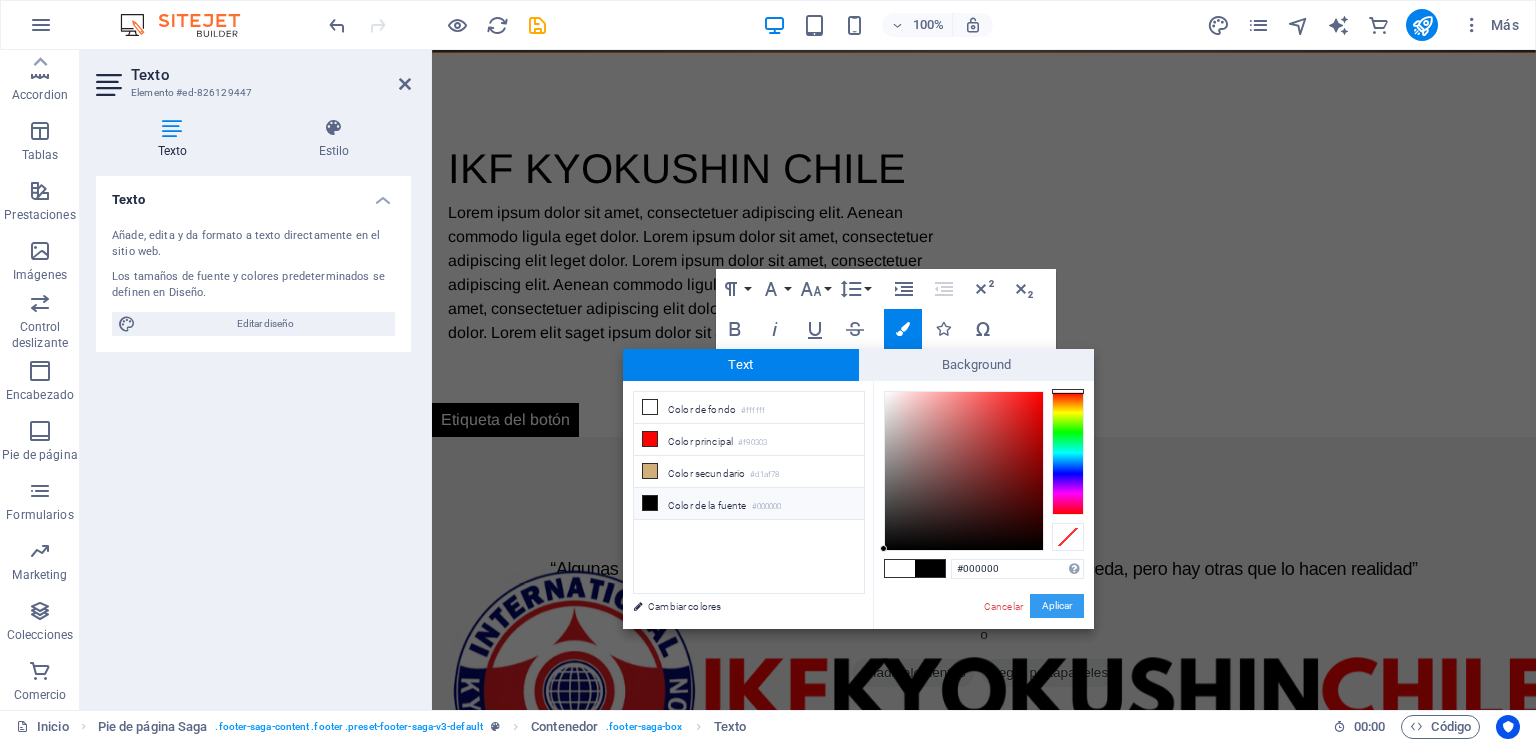 click on "Aplicar" at bounding box center [1057, 606] 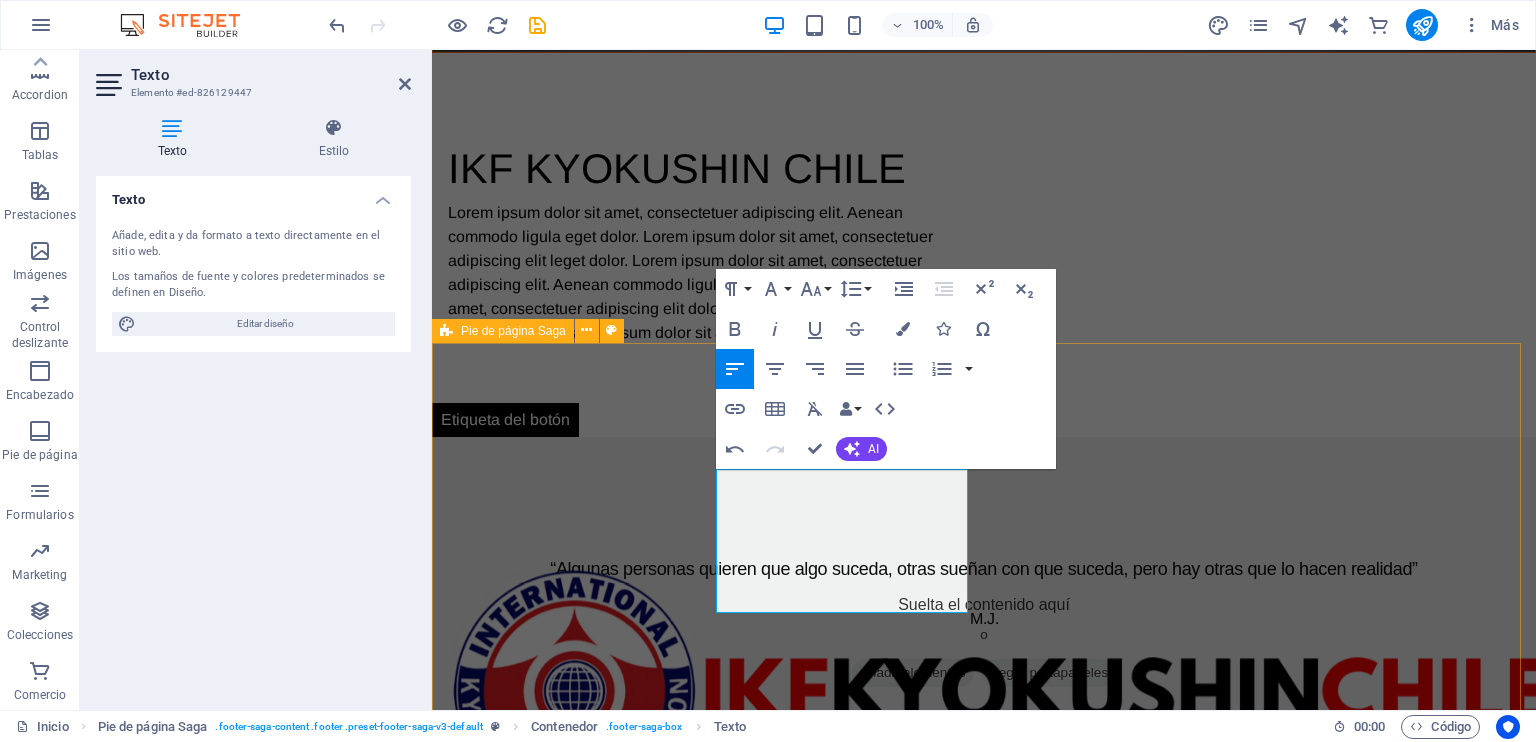 click on "8190433" at bounding box center [479, 1959] 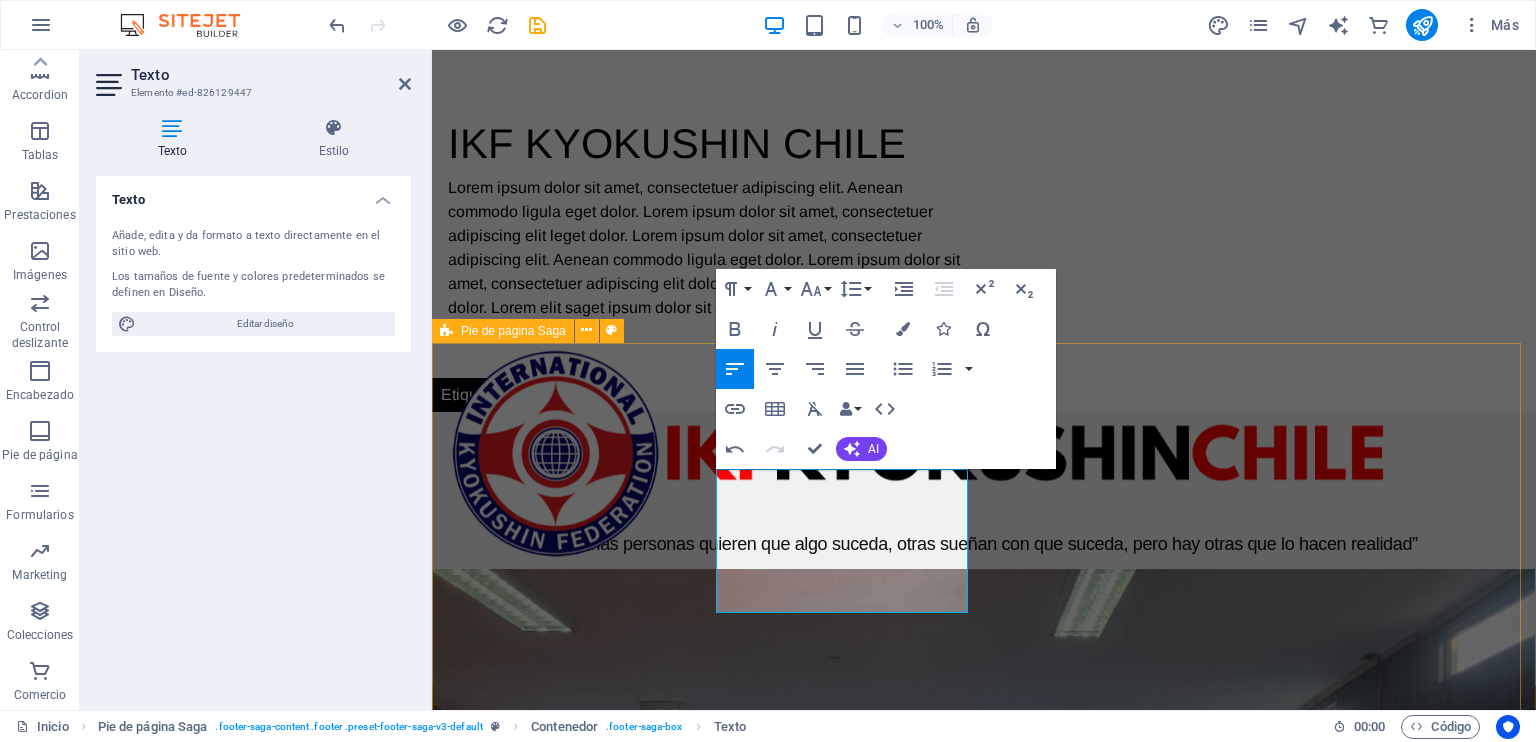 scroll, scrollTop: 766, scrollLeft: 0, axis: vertical 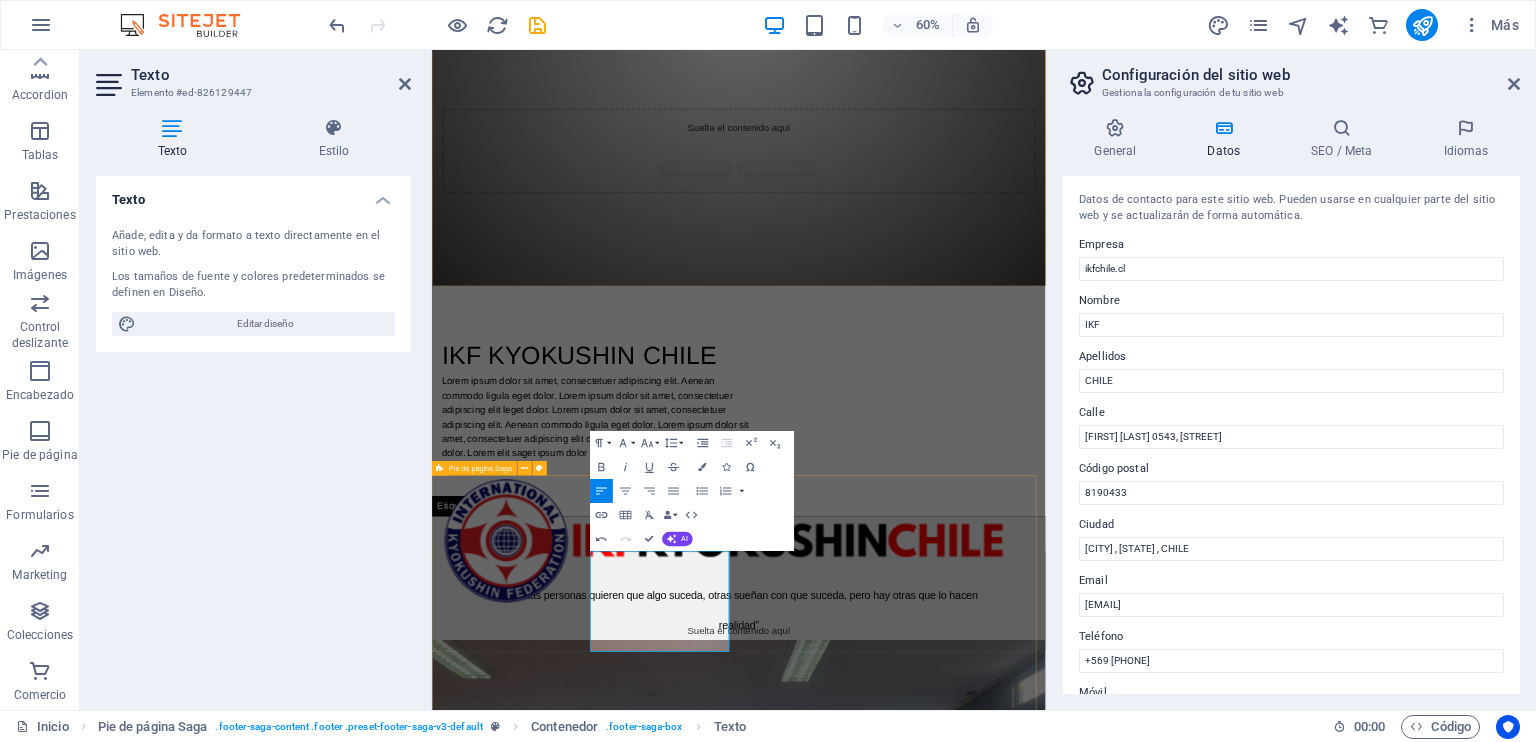 click on "8190433" at bounding box center [479, 2644] 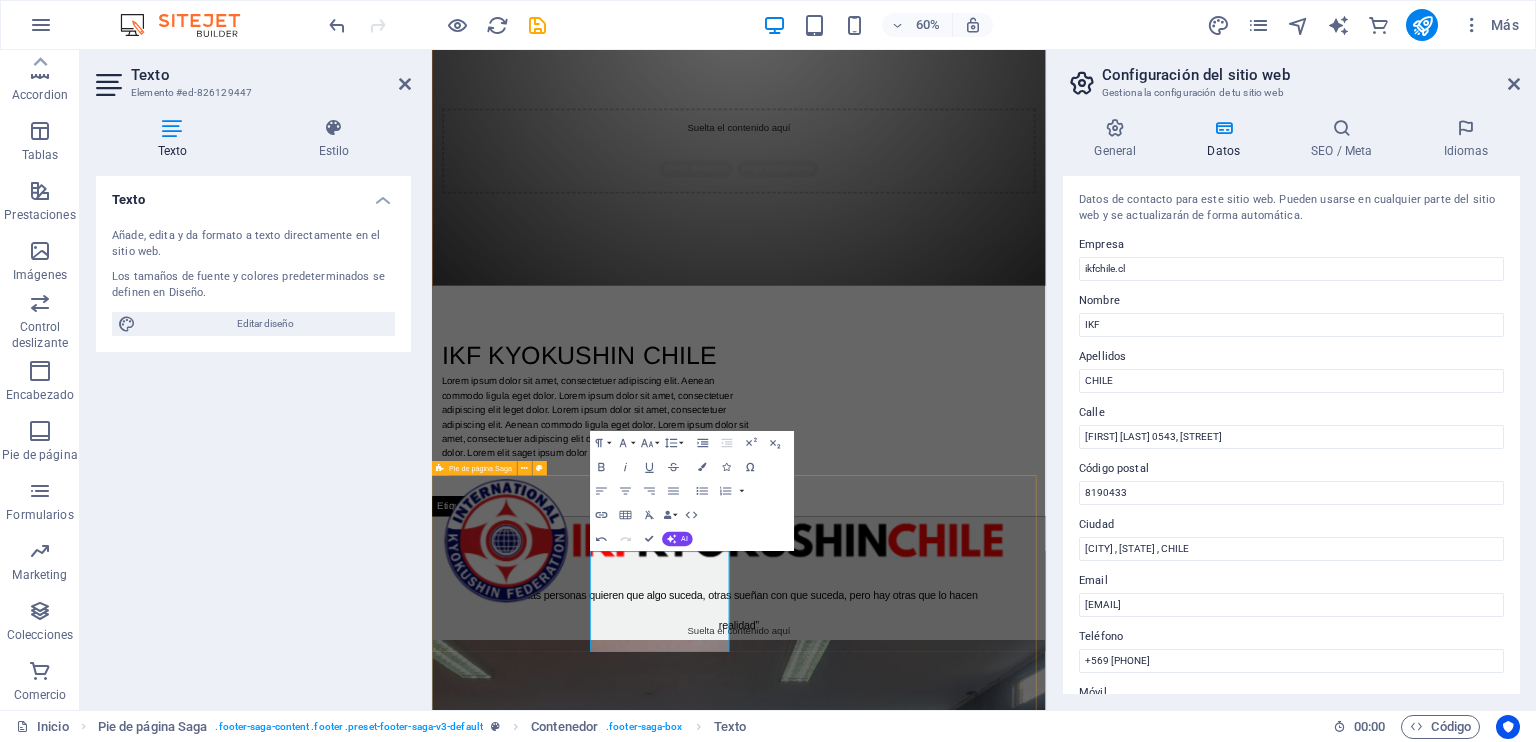 click on "8190433" at bounding box center [479, 2644] 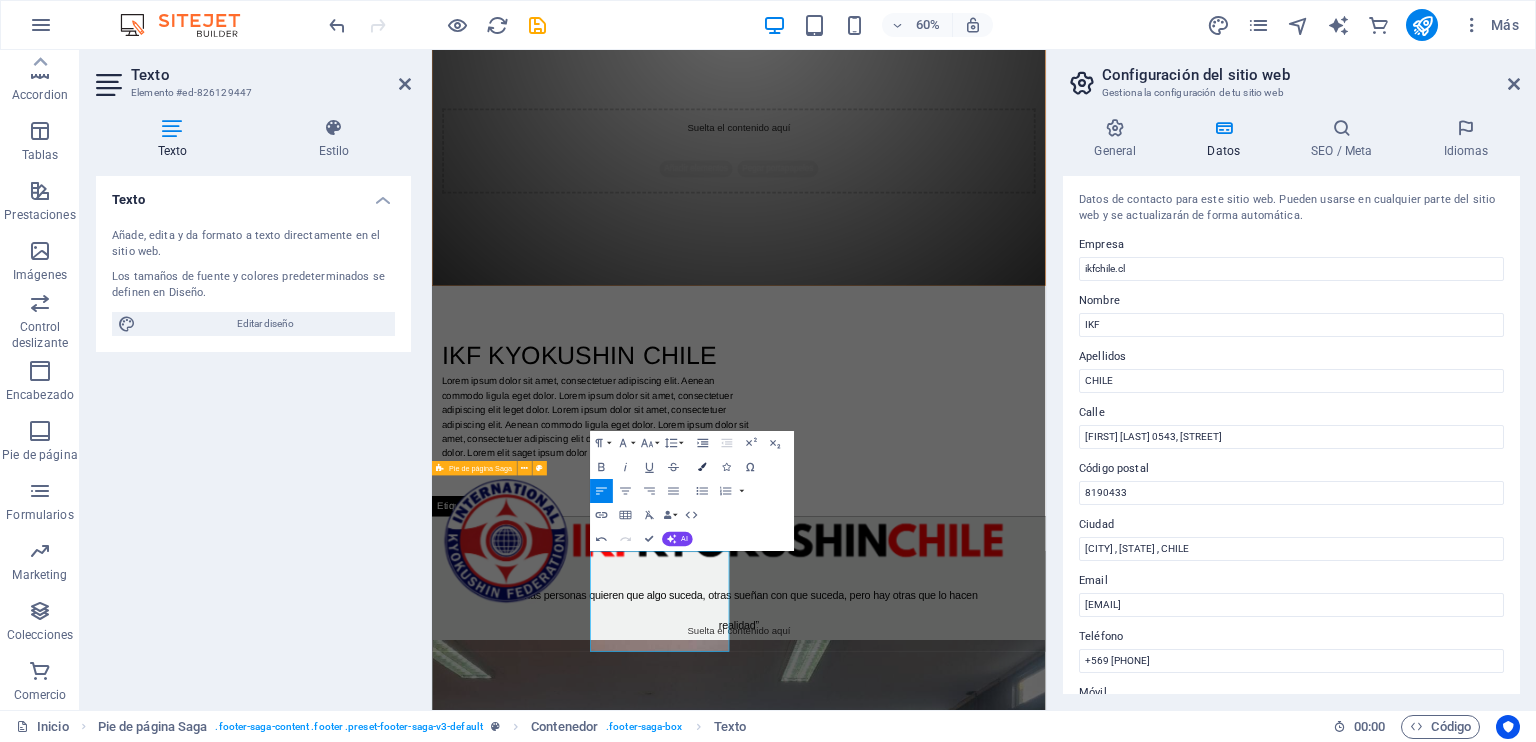 click at bounding box center [702, 467] 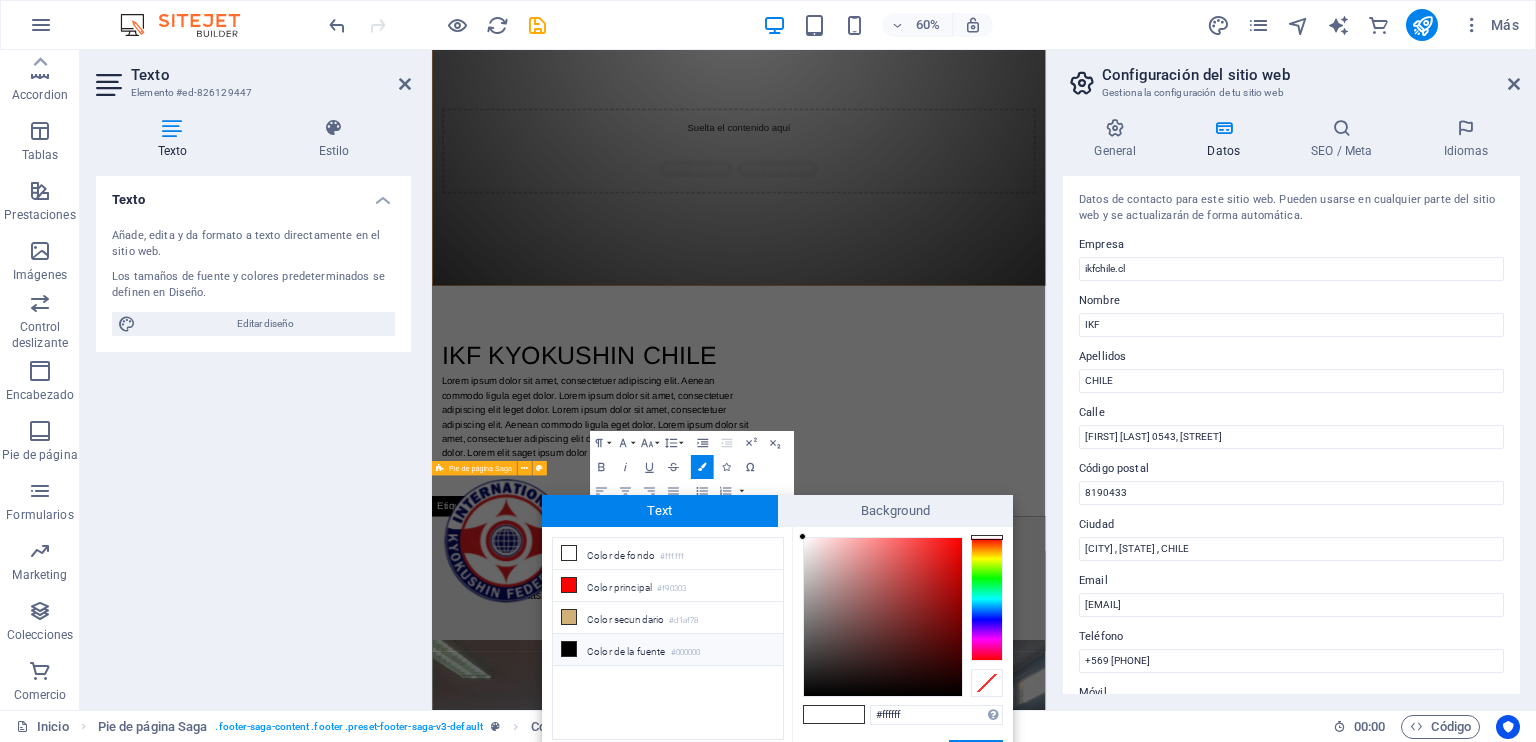 click at bounding box center [569, 649] 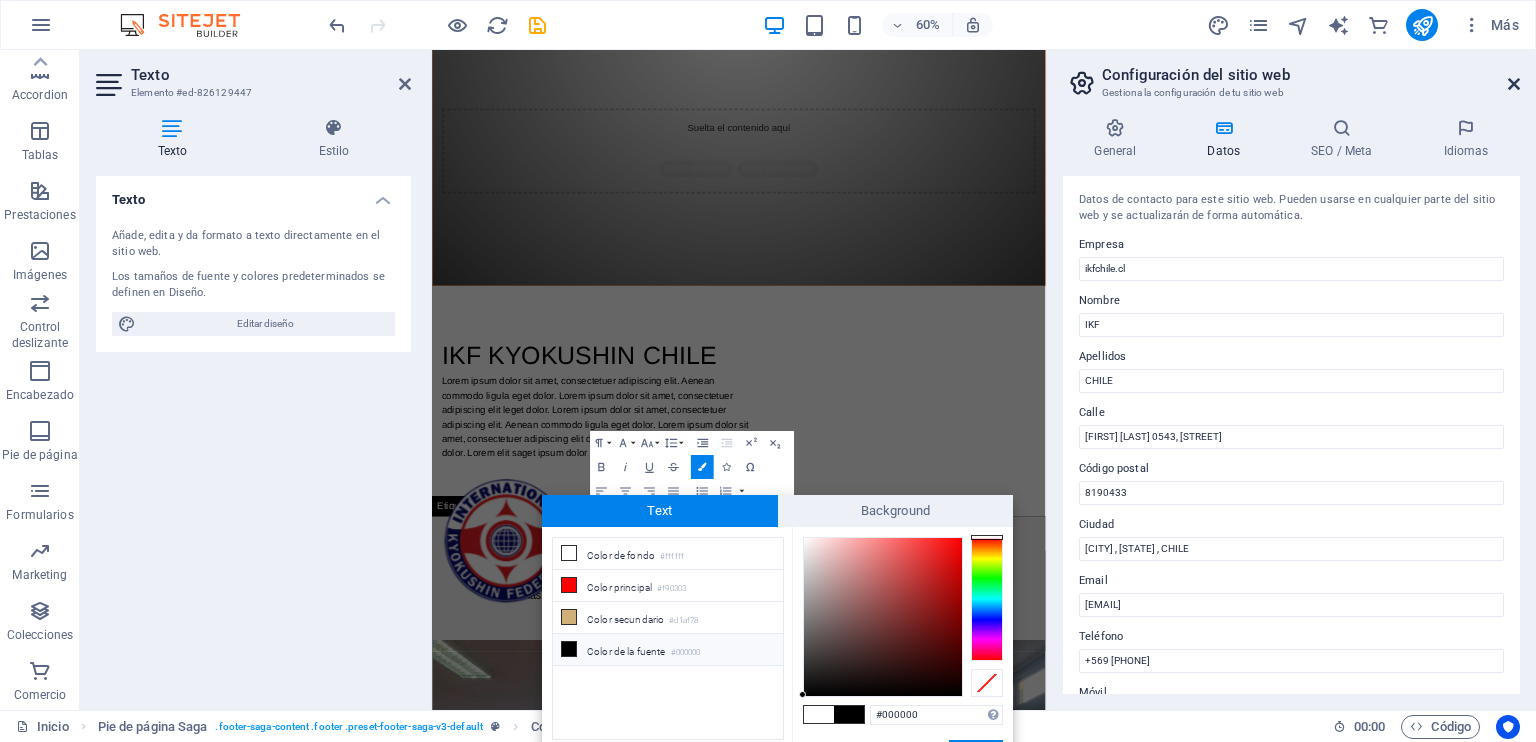 click at bounding box center (1514, 84) 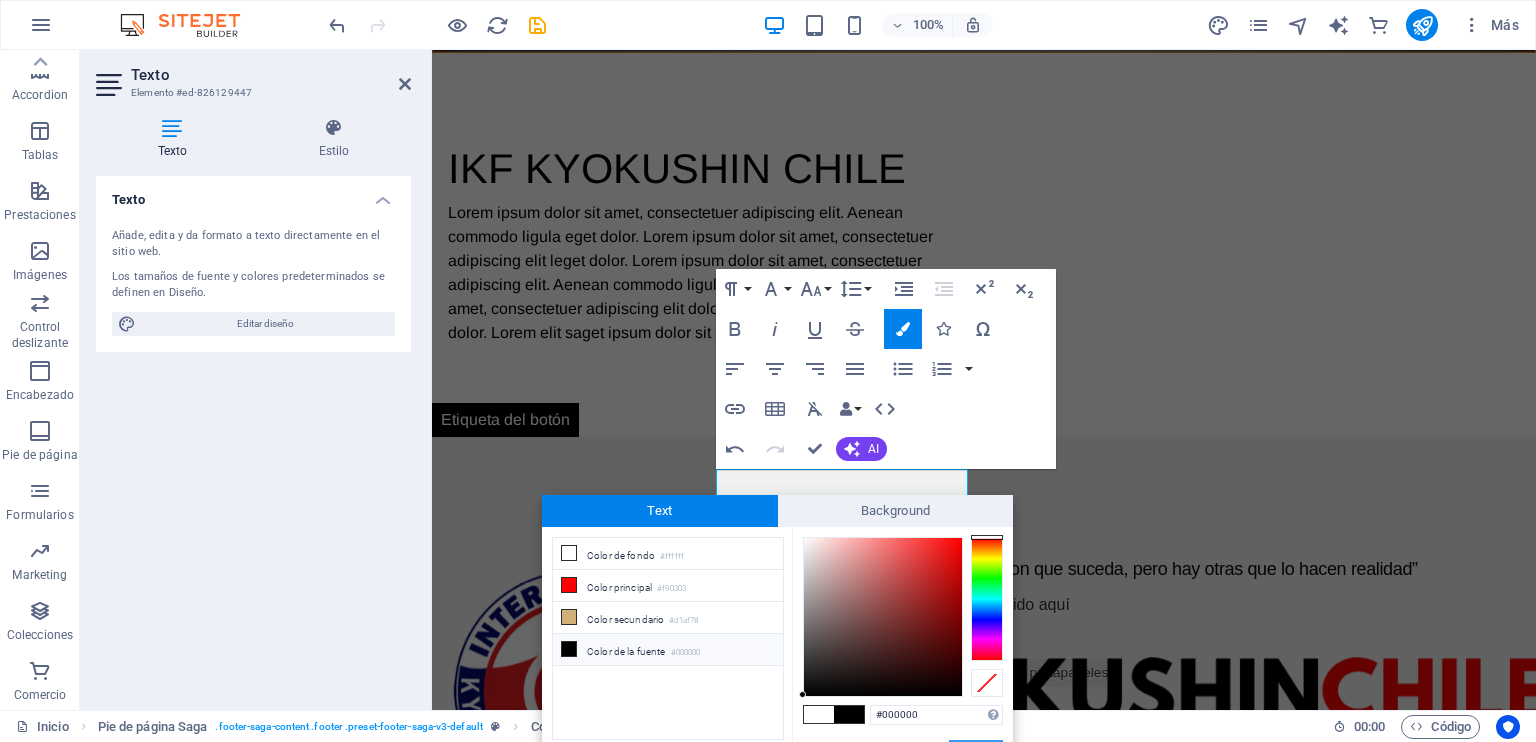 click on "Aplicar" at bounding box center (976, 752) 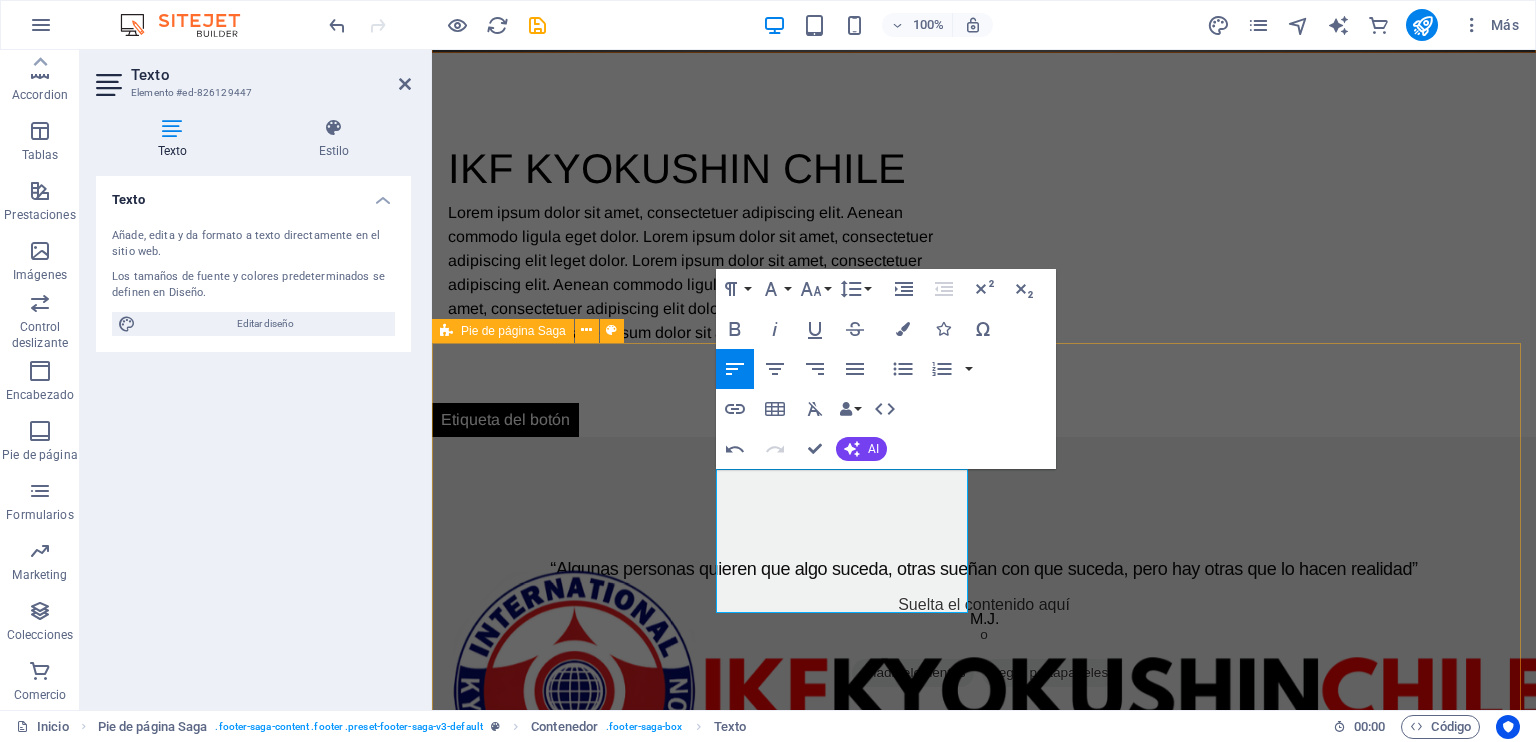 click on "Lorem ipsum dolor sit amet, consectetuer adipiscing elit. Aenean commodo ligula eget dolor. Contacto [FIRST] [LAST] 0543, [STREET] 8190433   [CITY] , [STATE] , CHILE Teléfono:  +569 [PHONE] Móvil:  Email:  [EMAIL] Navegación Home About Service Contact Redes sociales Facebook Instagram" at bounding box center [984, 2003] 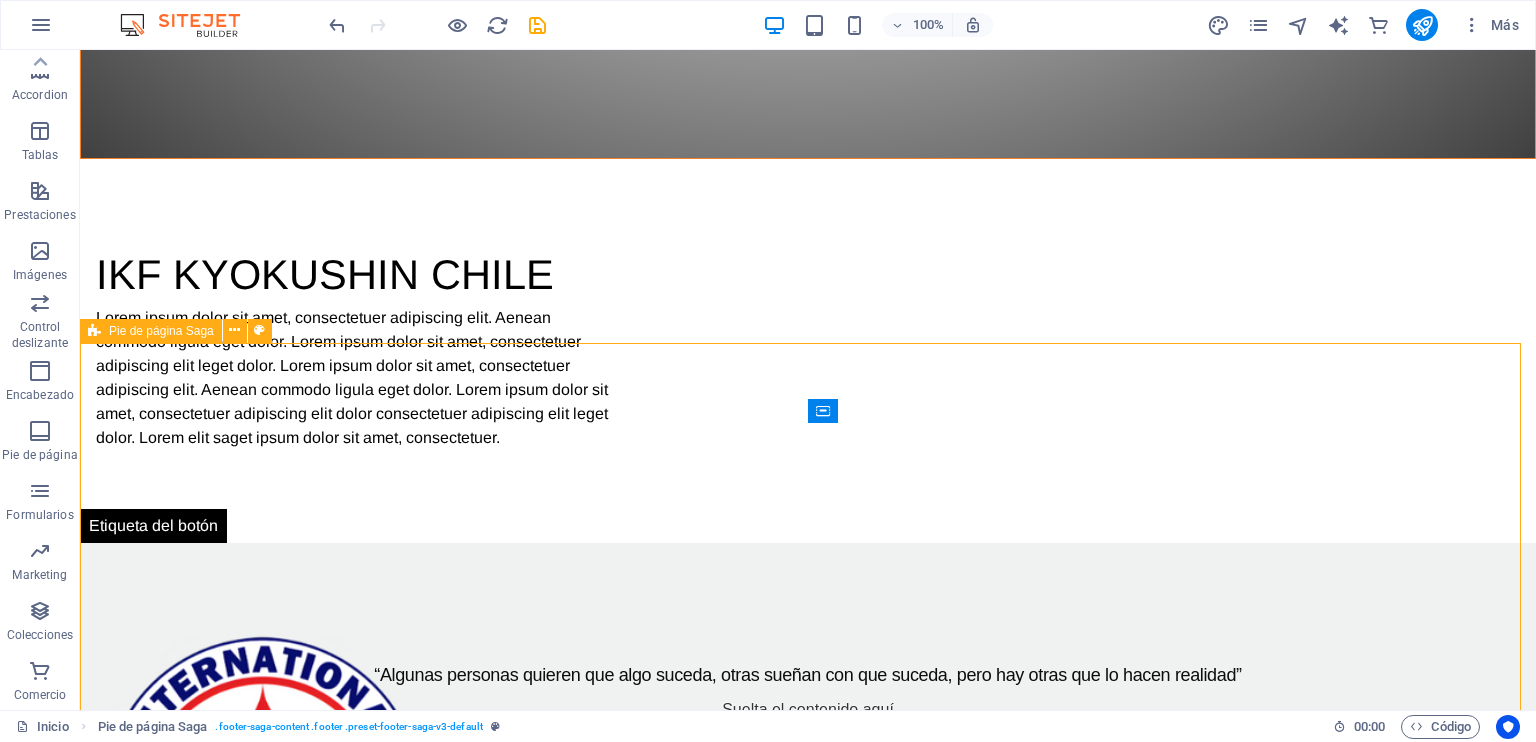 scroll, scrollTop: 1212, scrollLeft: 0, axis: vertical 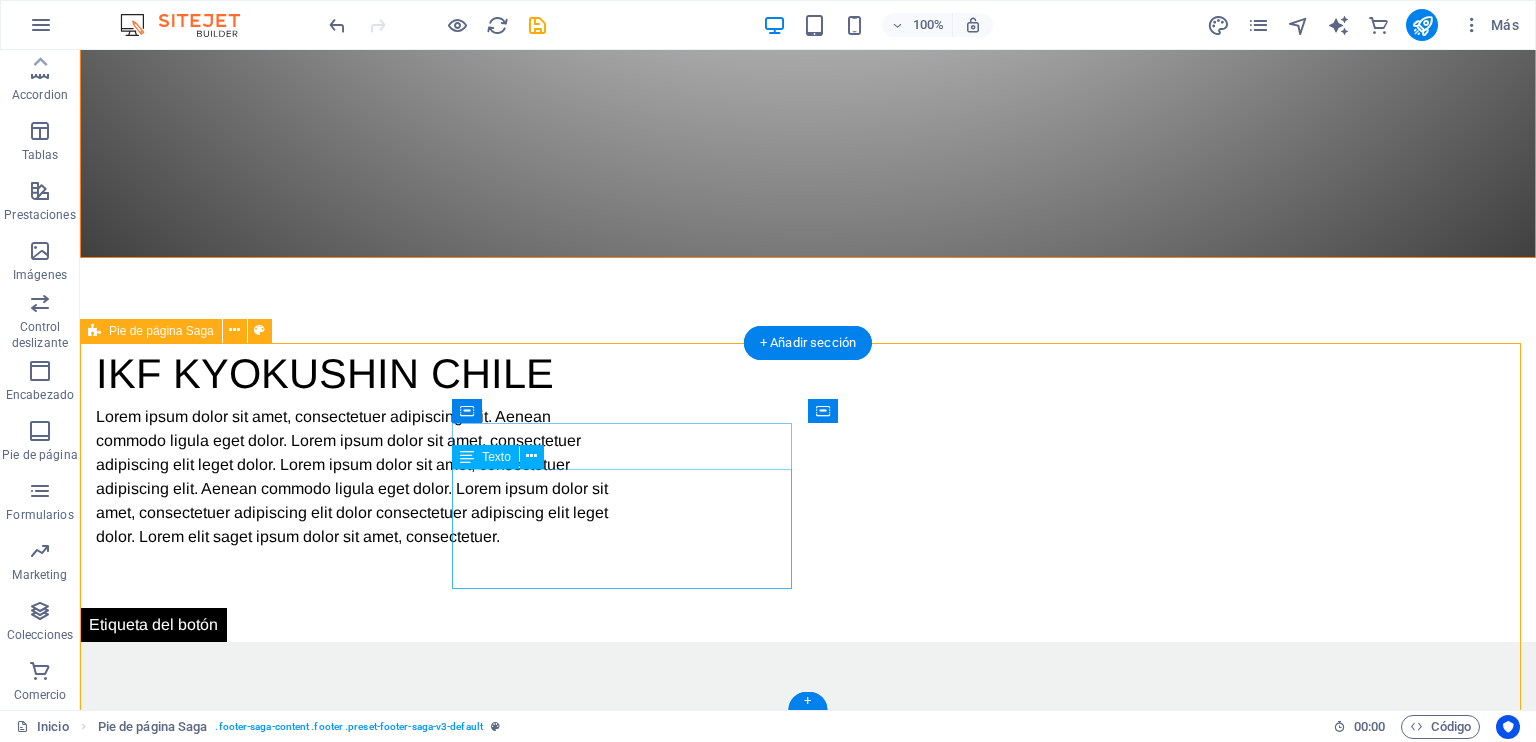 click on "+569 [PHONE]" at bounding box center [214, 2138] 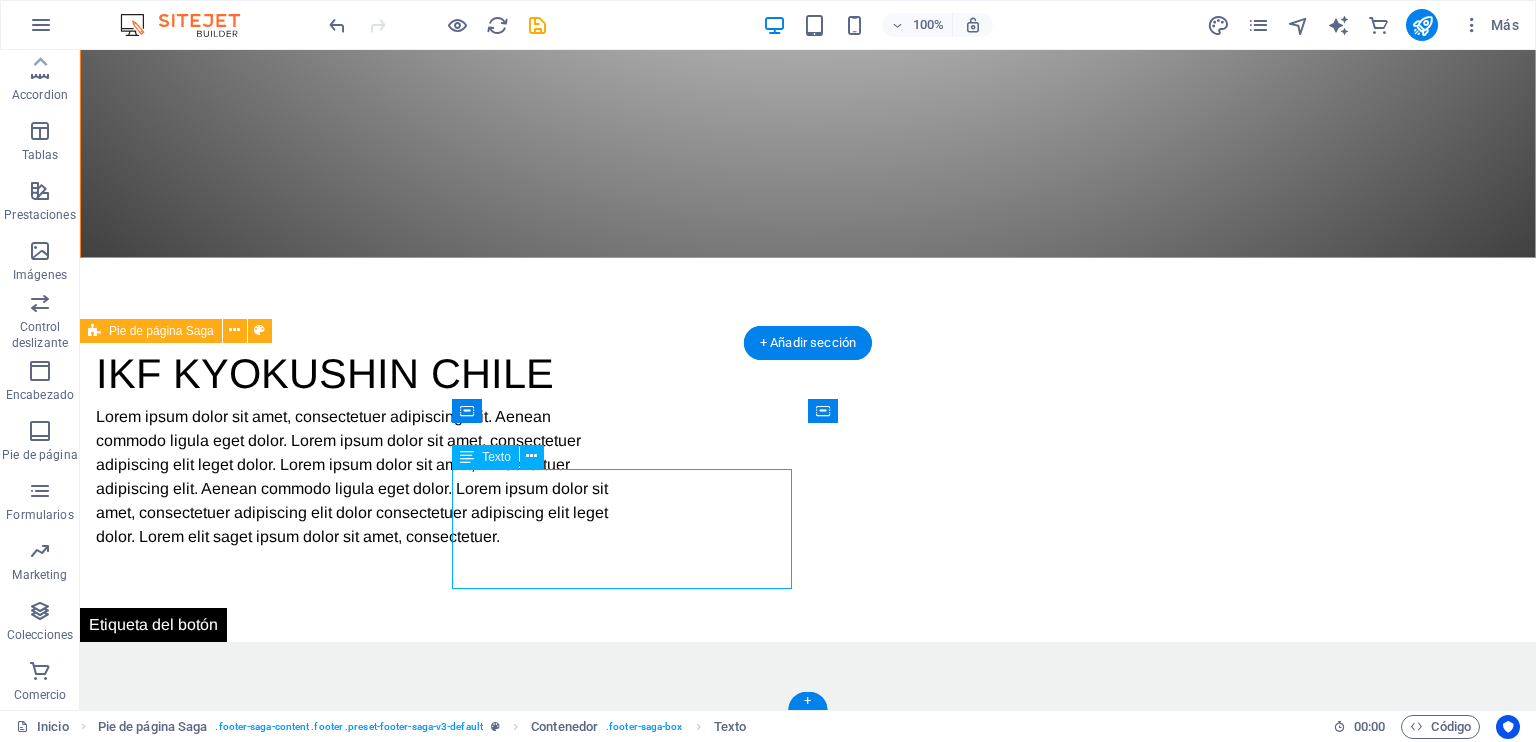 click on "+569 [PHONE]" at bounding box center [214, 2138] 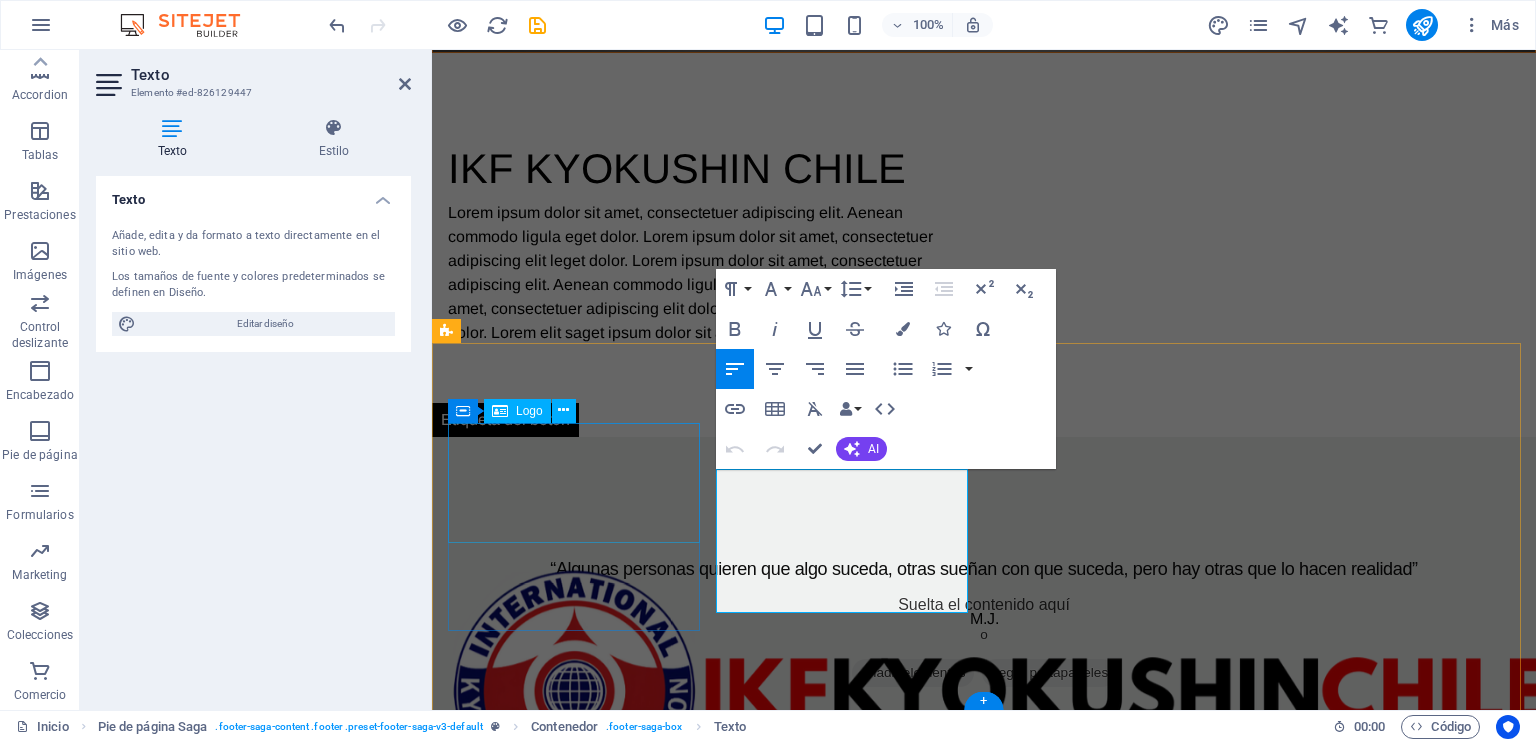 click at bounding box center (576, 1722) 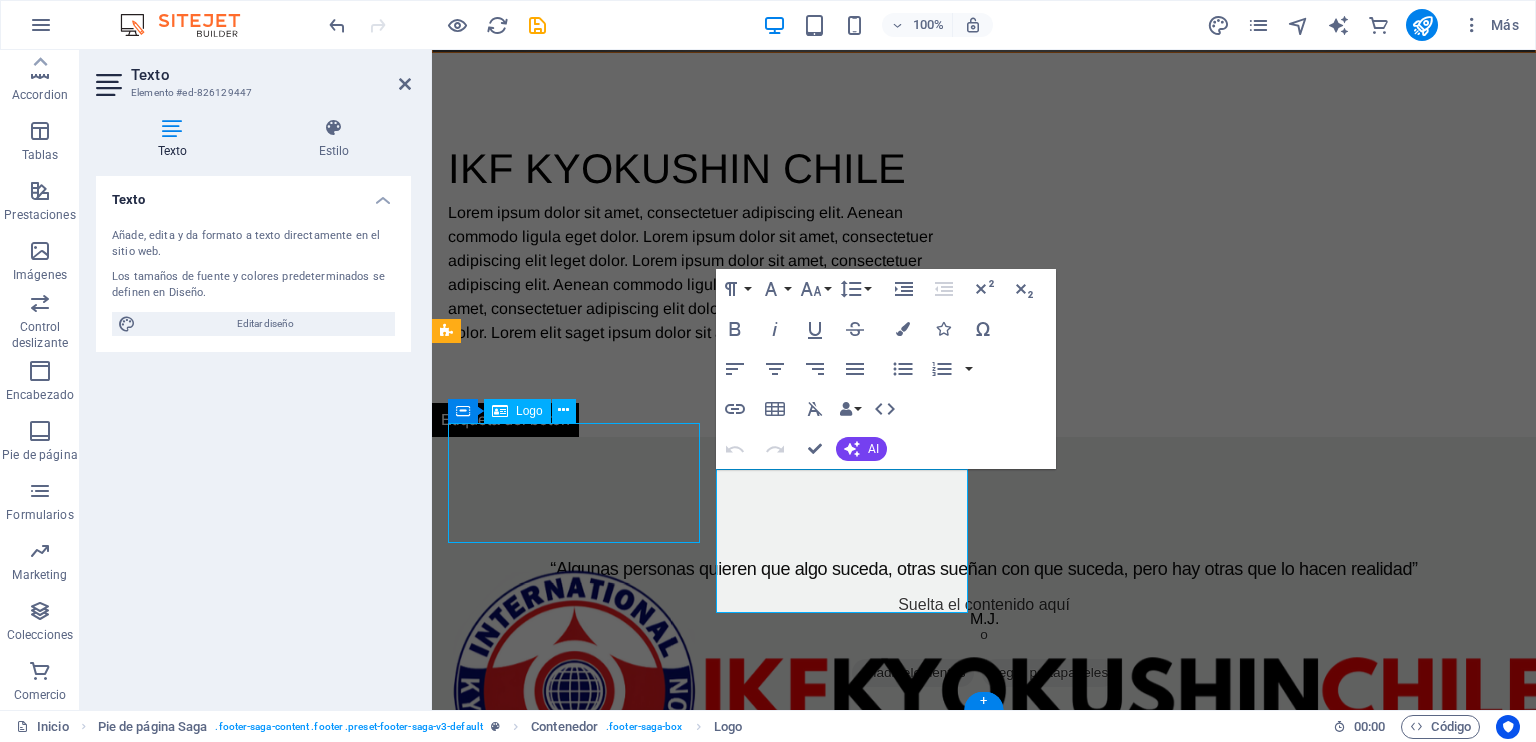 scroll, scrollTop: 1212, scrollLeft: 0, axis: vertical 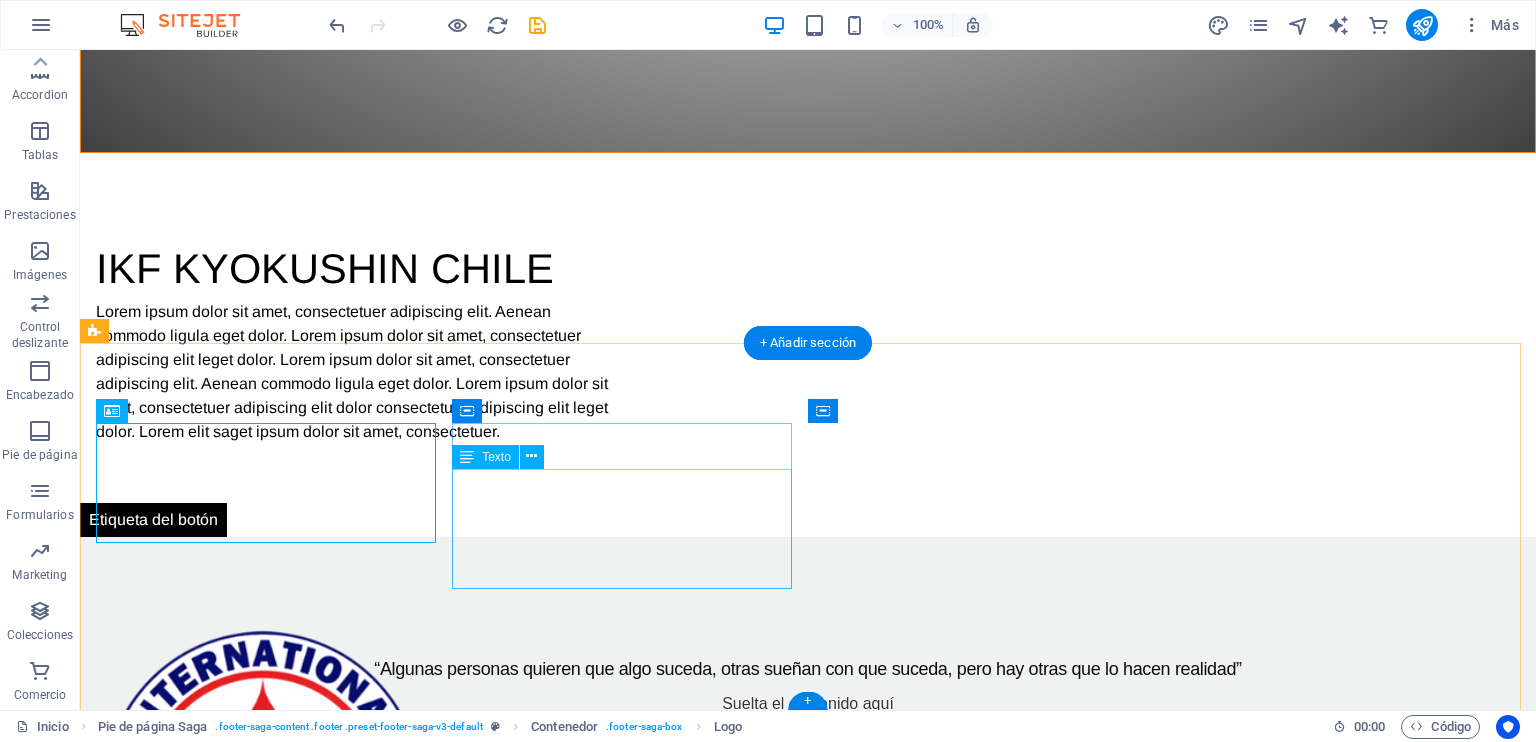 click on "+569 [PHONE]" at bounding box center [214, 2083] 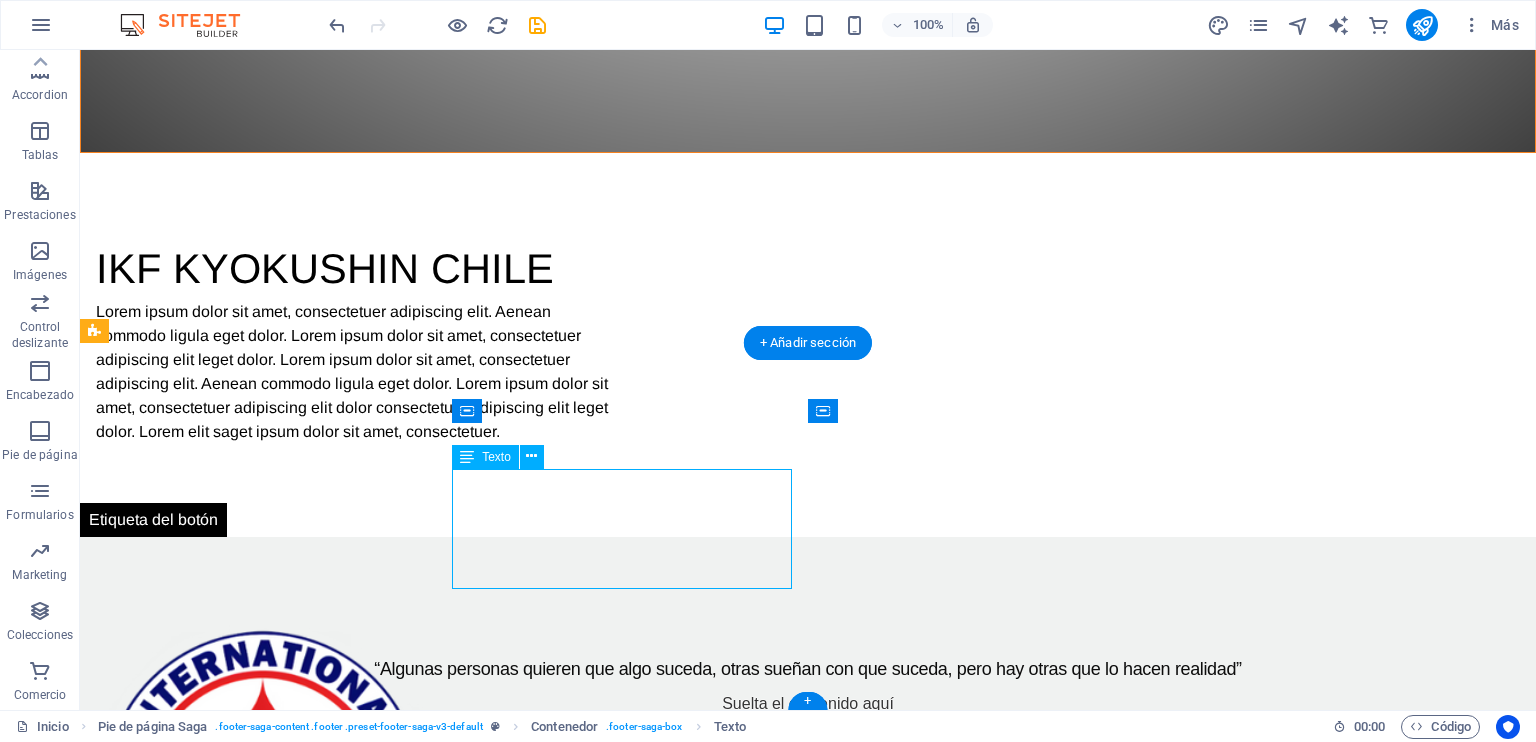 click on "+569 [PHONE]" at bounding box center [214, 2083] 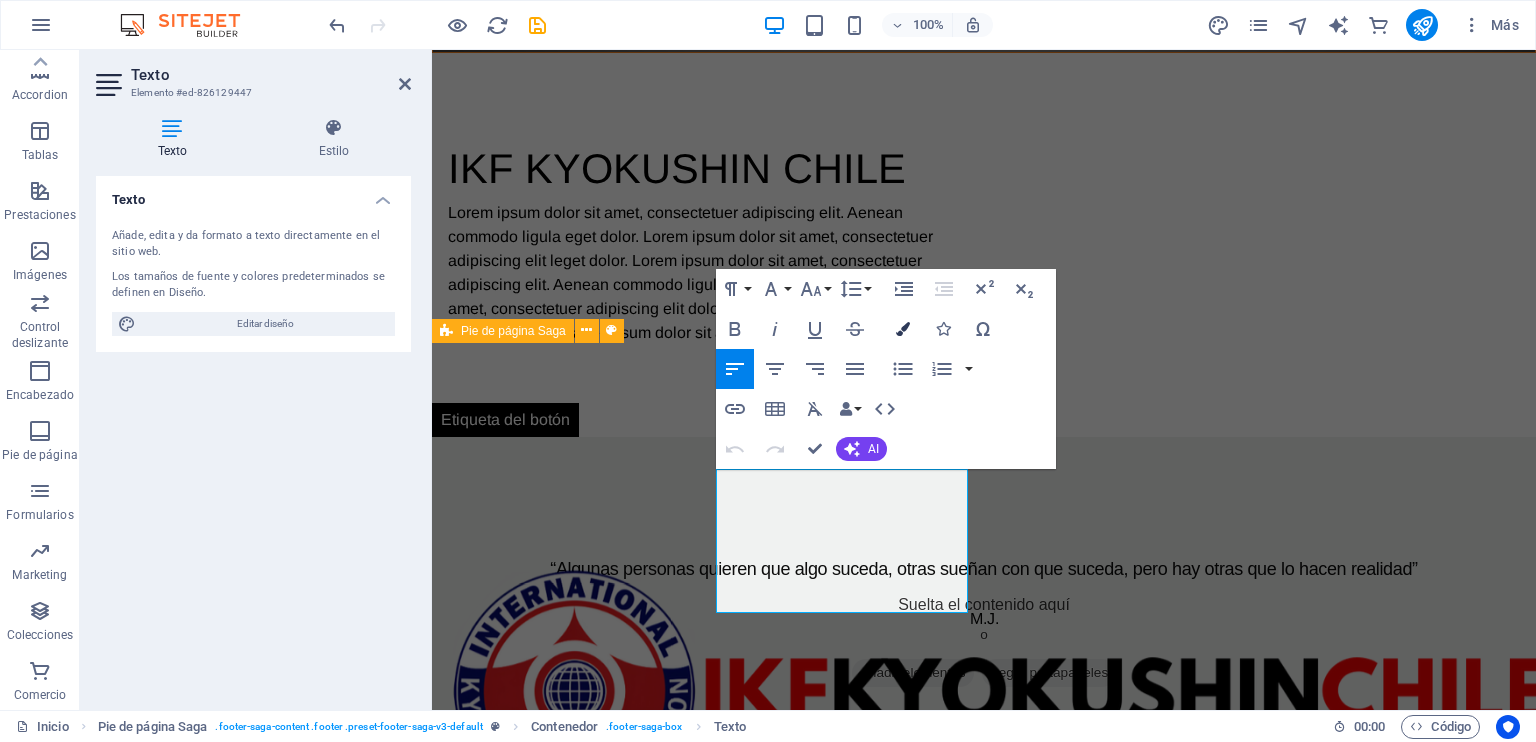 click on "Colors" at bounding box center [903, 329] 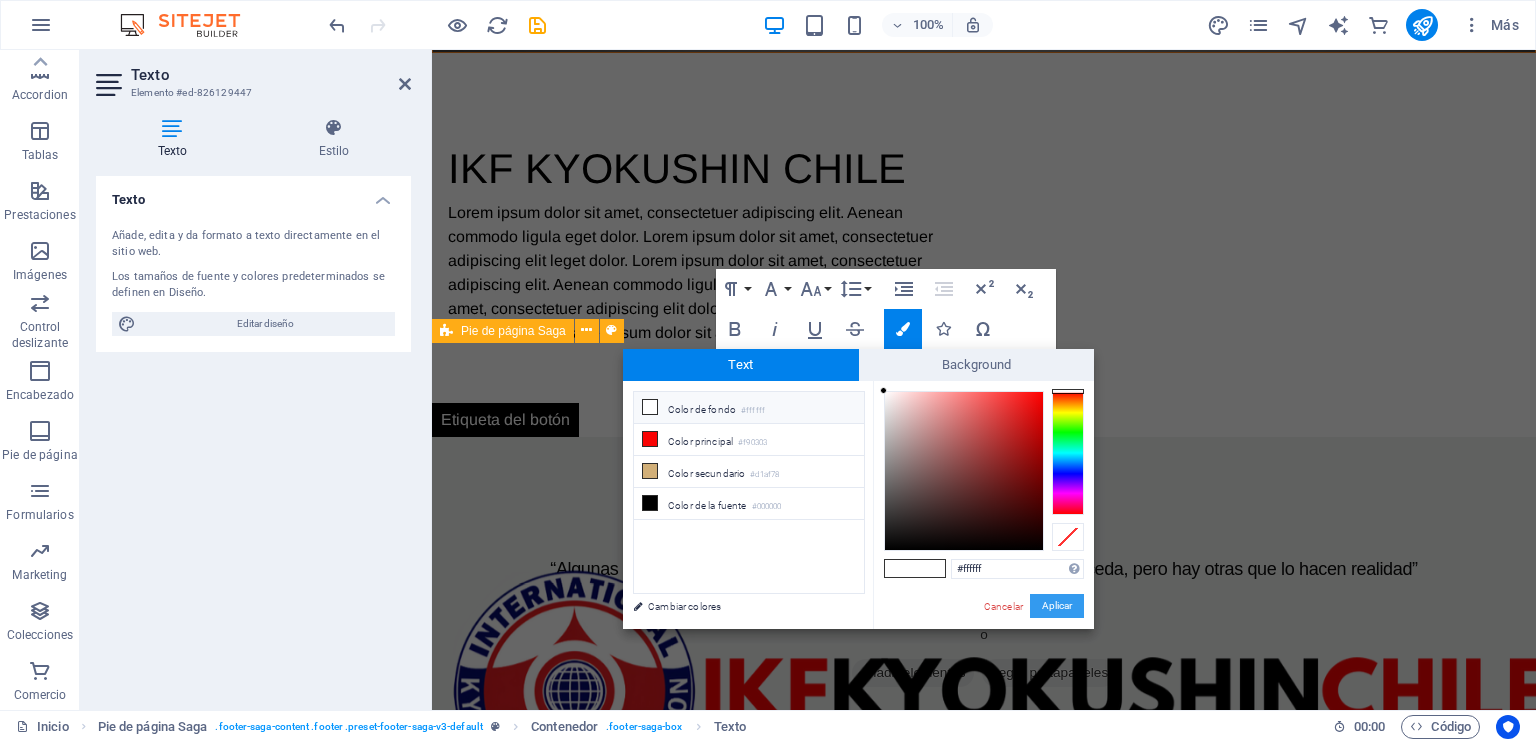 click on "Aplicar" at bounding box center (1057, 606) 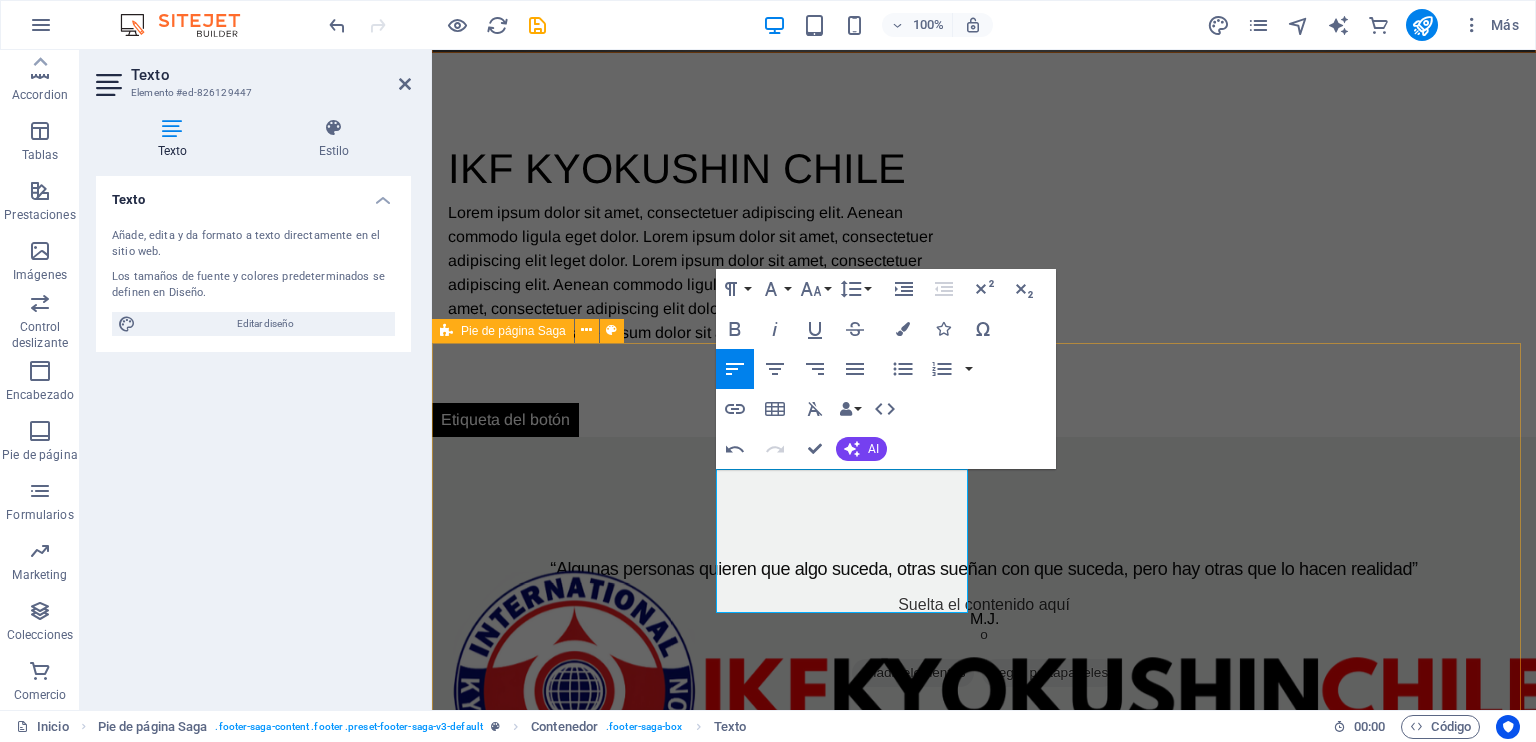 click on "Teléfono:  +569 [PHONE]" at bounding box center [576, 1984] 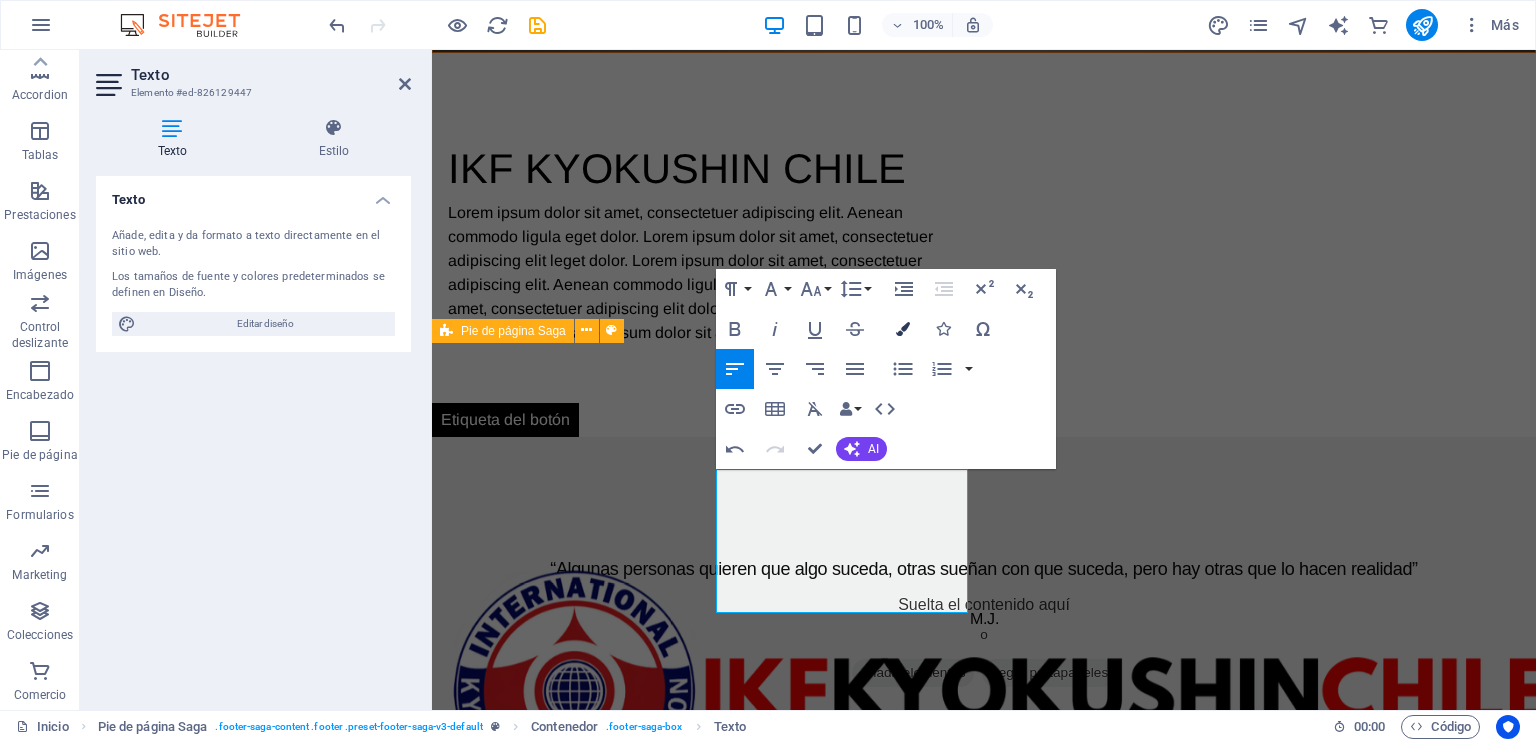 click on "Colors" at bounding box center (903, 329) 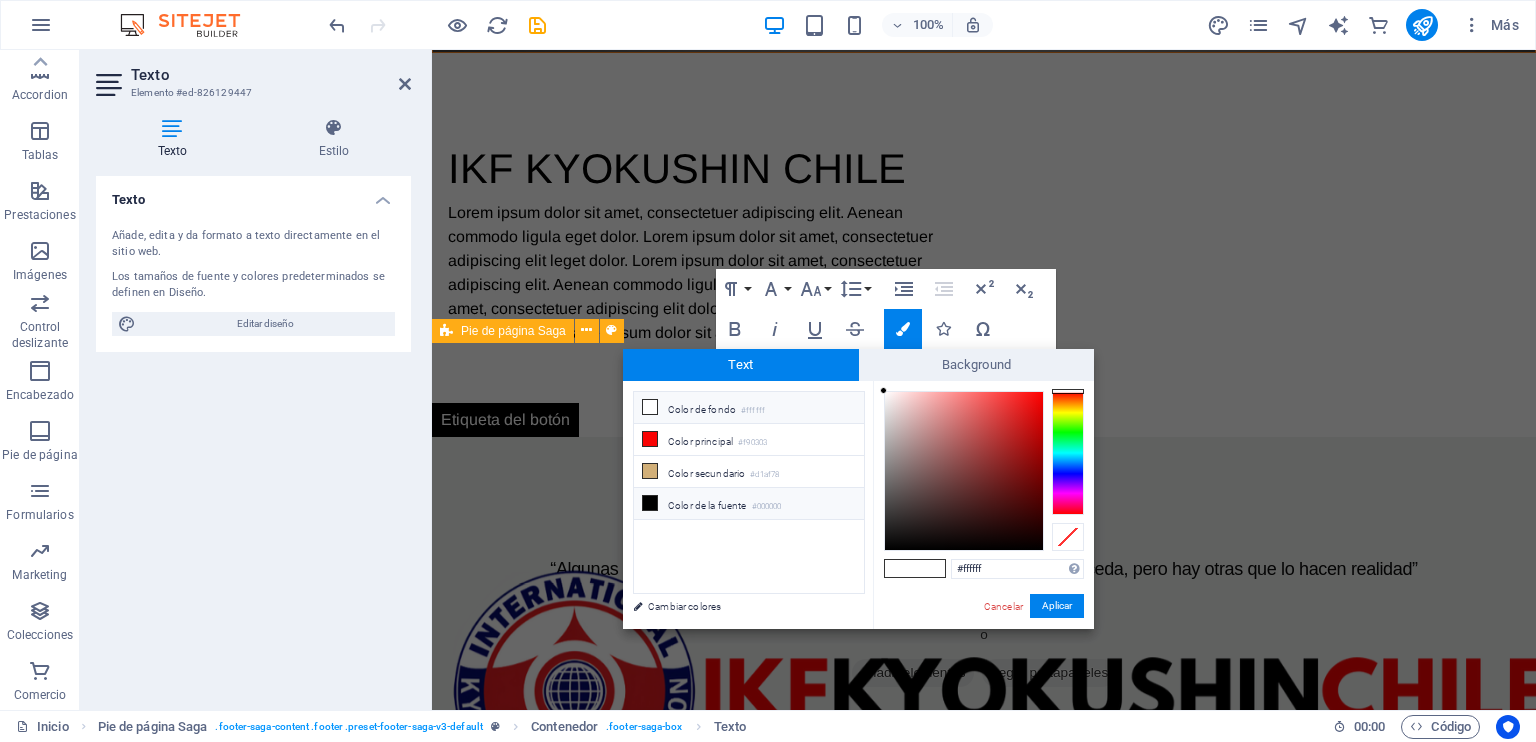 click at bounding box center [650, 503] 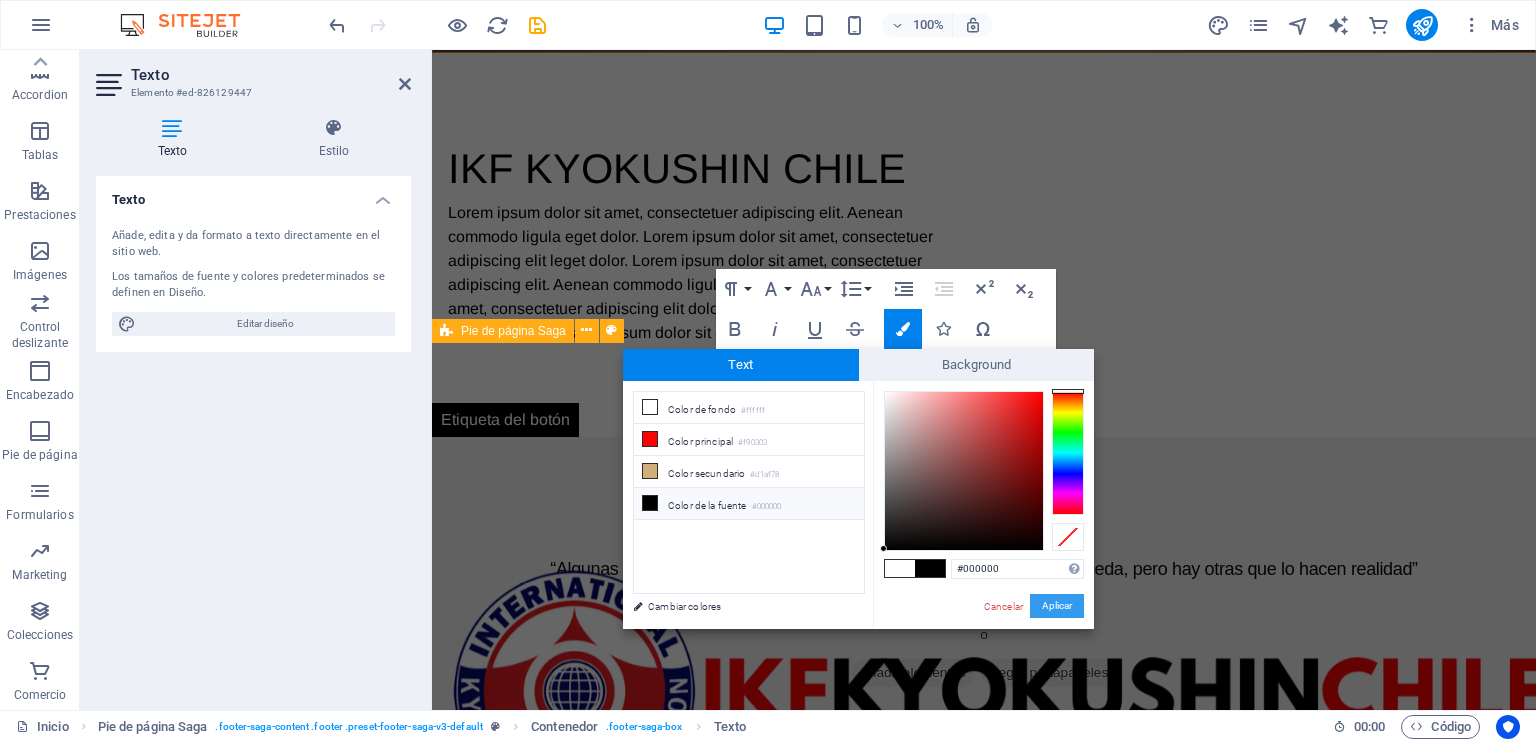 drag, startPoint x: 1050, startPoint y: 604, endPoint x: 619, endPoint y: 553, distance: 434.00693 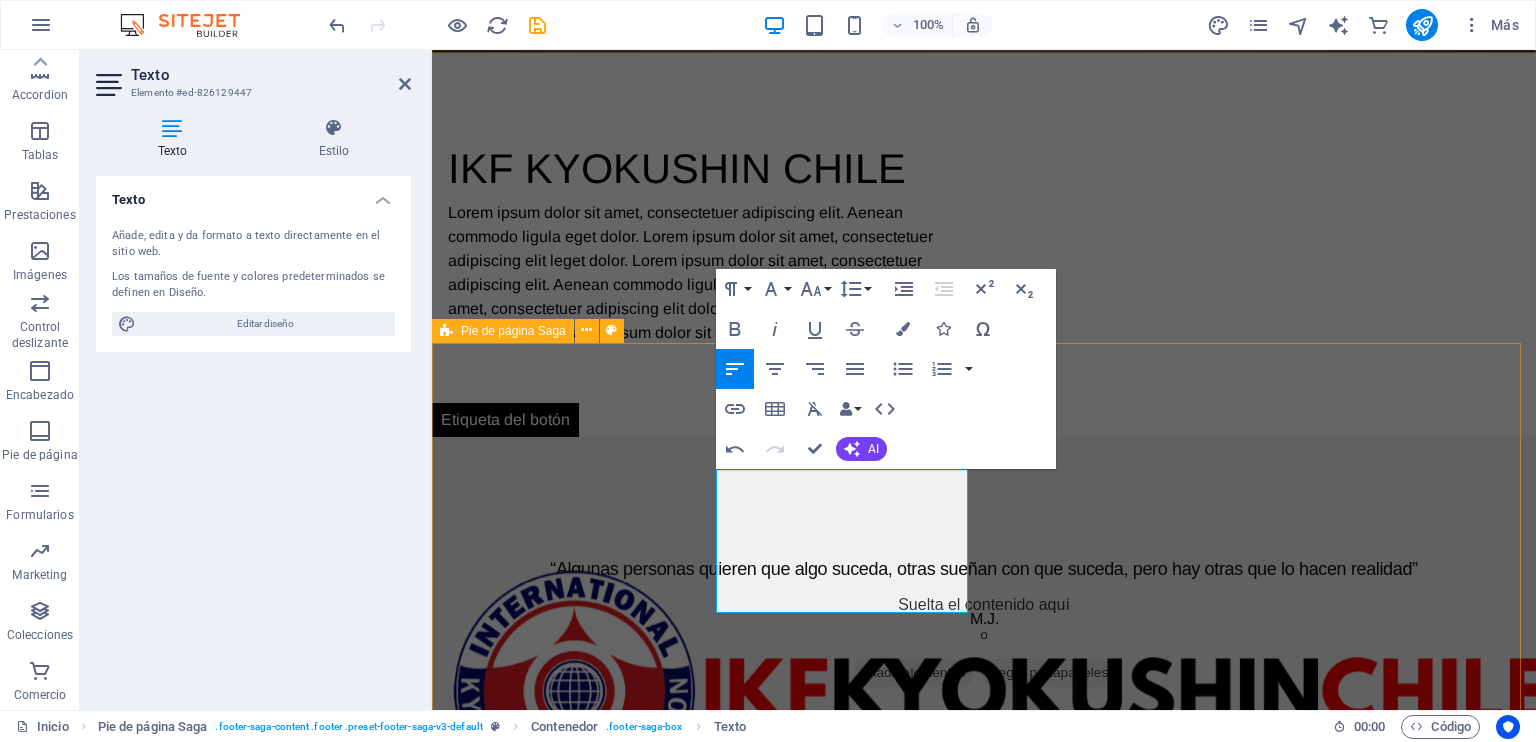 click on "+569 [PHONE]" at bounding box center (566, 1983) 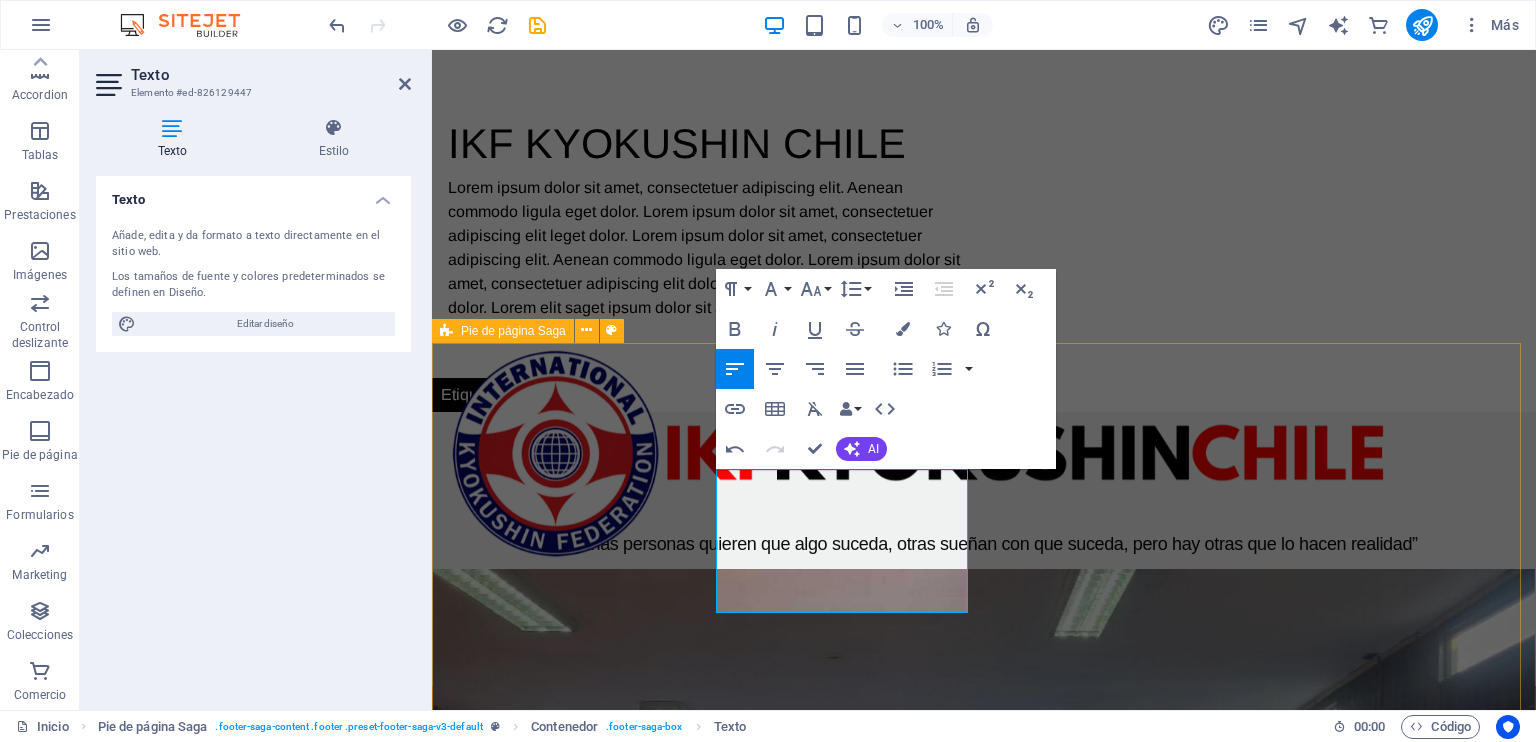 scroll, scrollTop: 766, scrollLeft: 0, axis: vertical 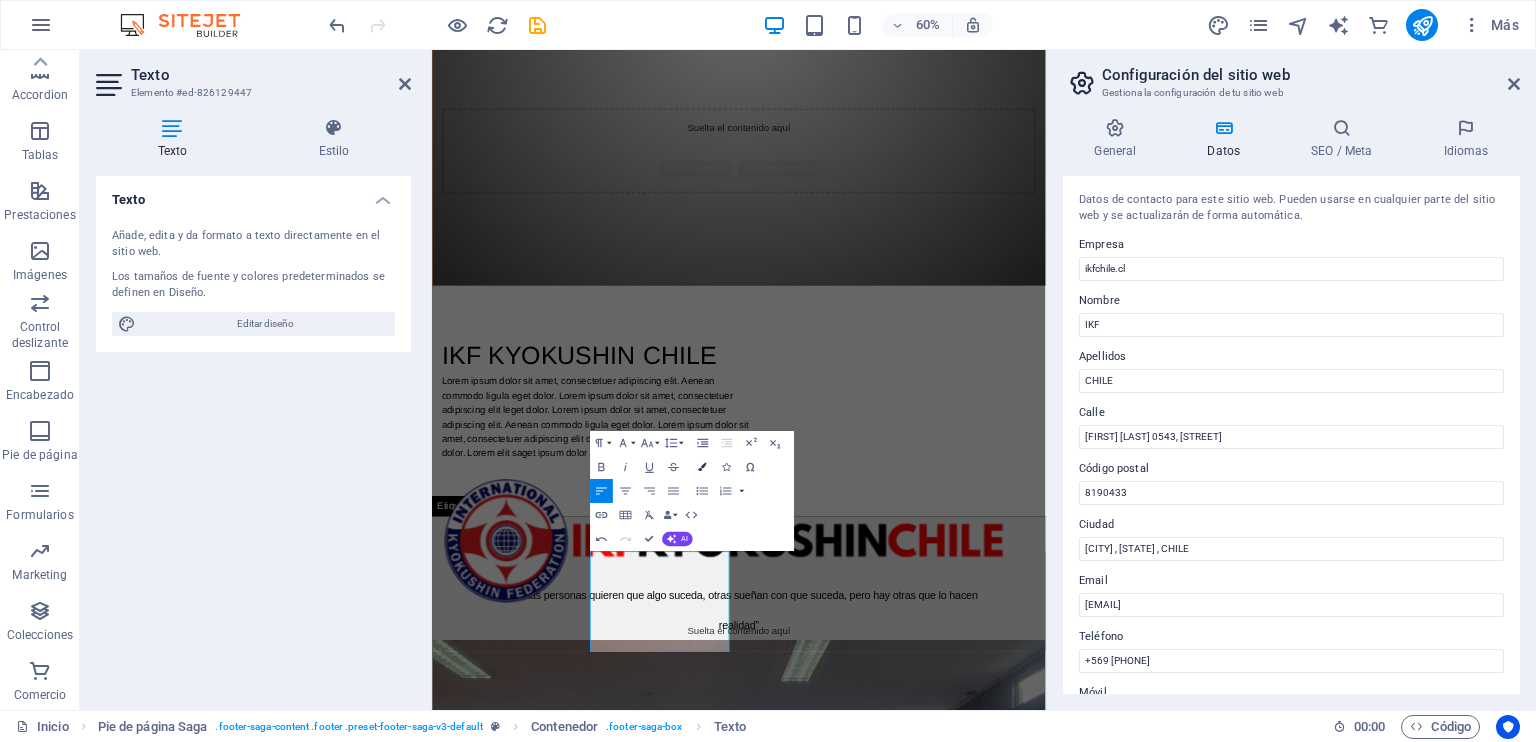 click at bounding box center (702, 467) 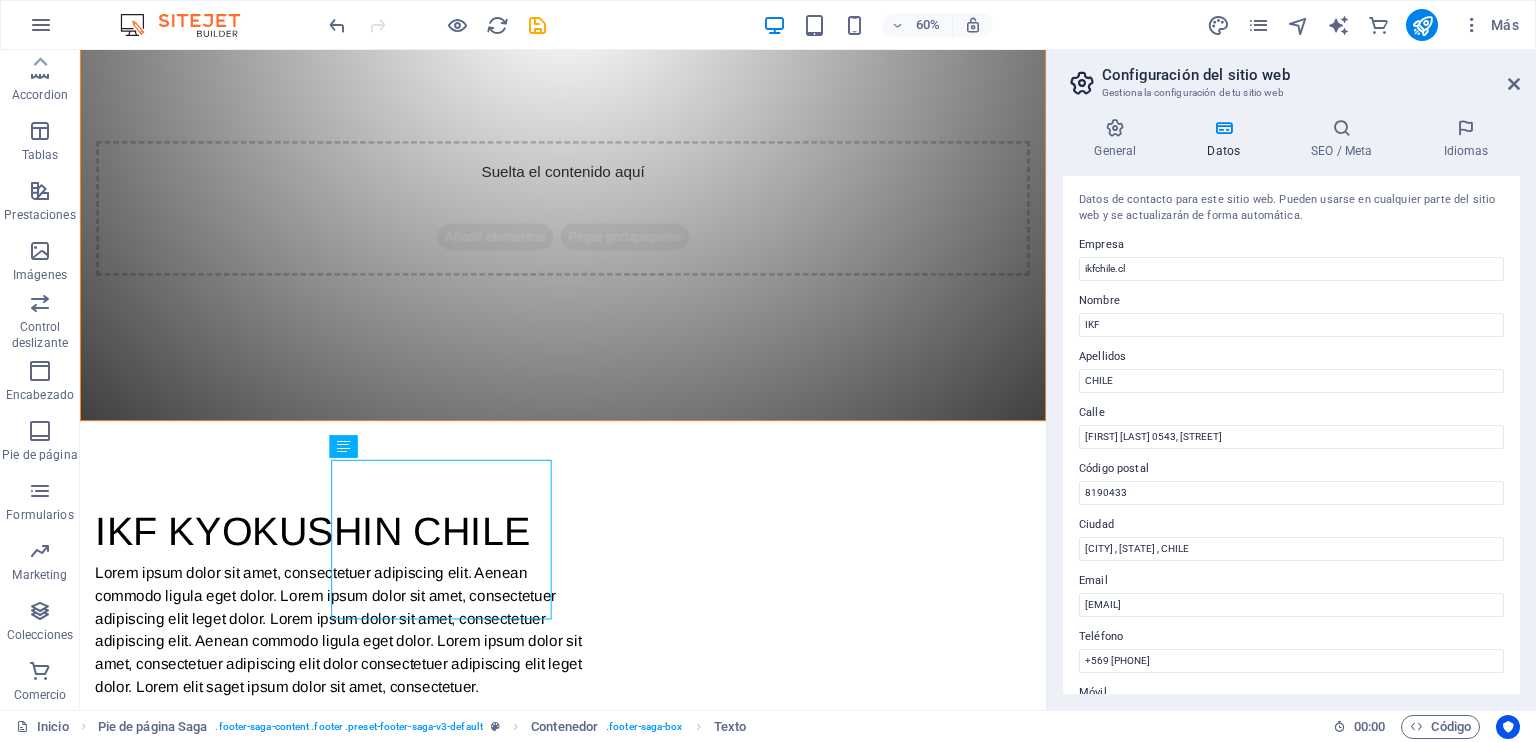 scroll, scrollTop: 1169, scrollLeft: 0, axis: vertical 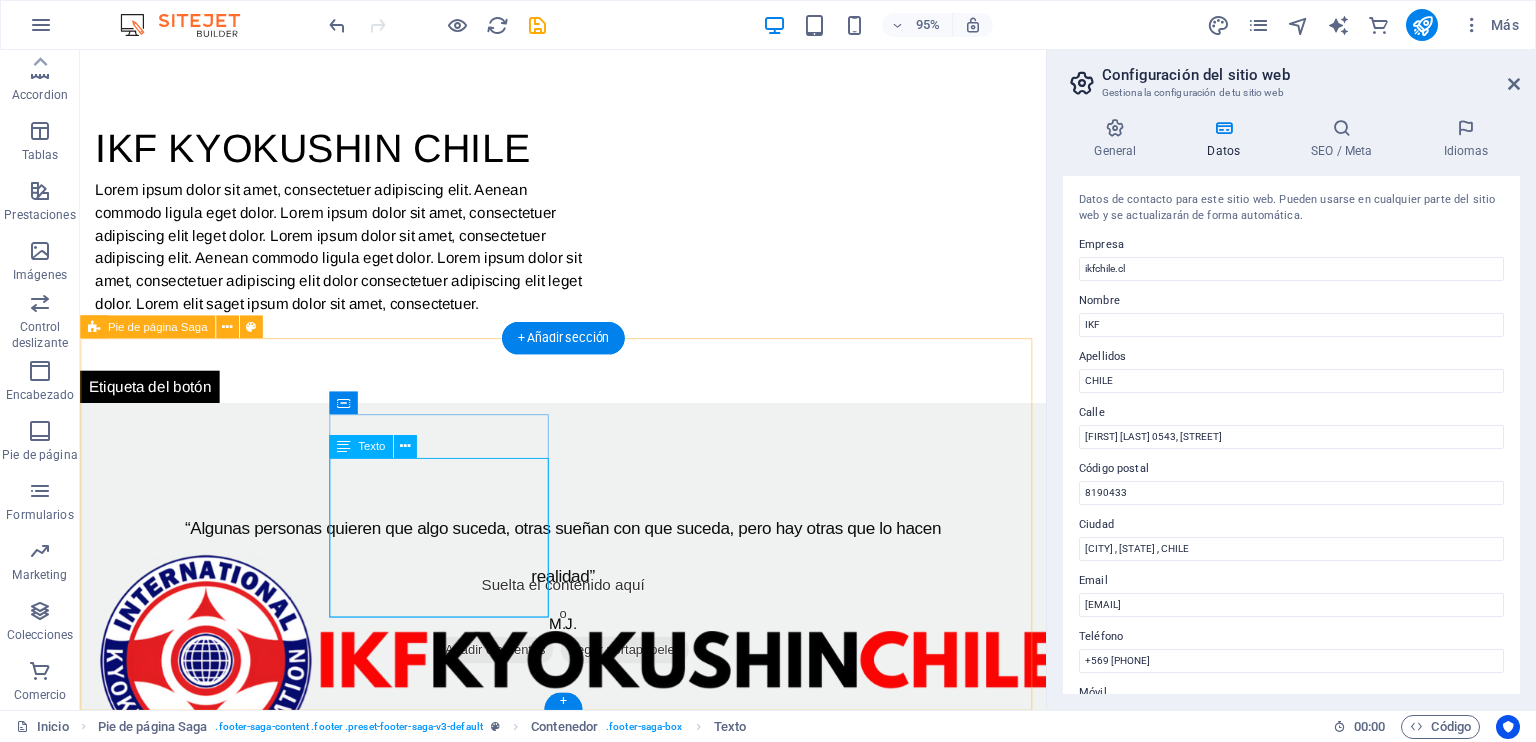 click on "[FIRST] [LAST] 0543, [STREET] 8190433   [CITY] , [STATE] , CHILE Teléfono :  +569 [PHONE] Móvil:  Email:  [EMAIL]" at bounding box center (213, 2072) 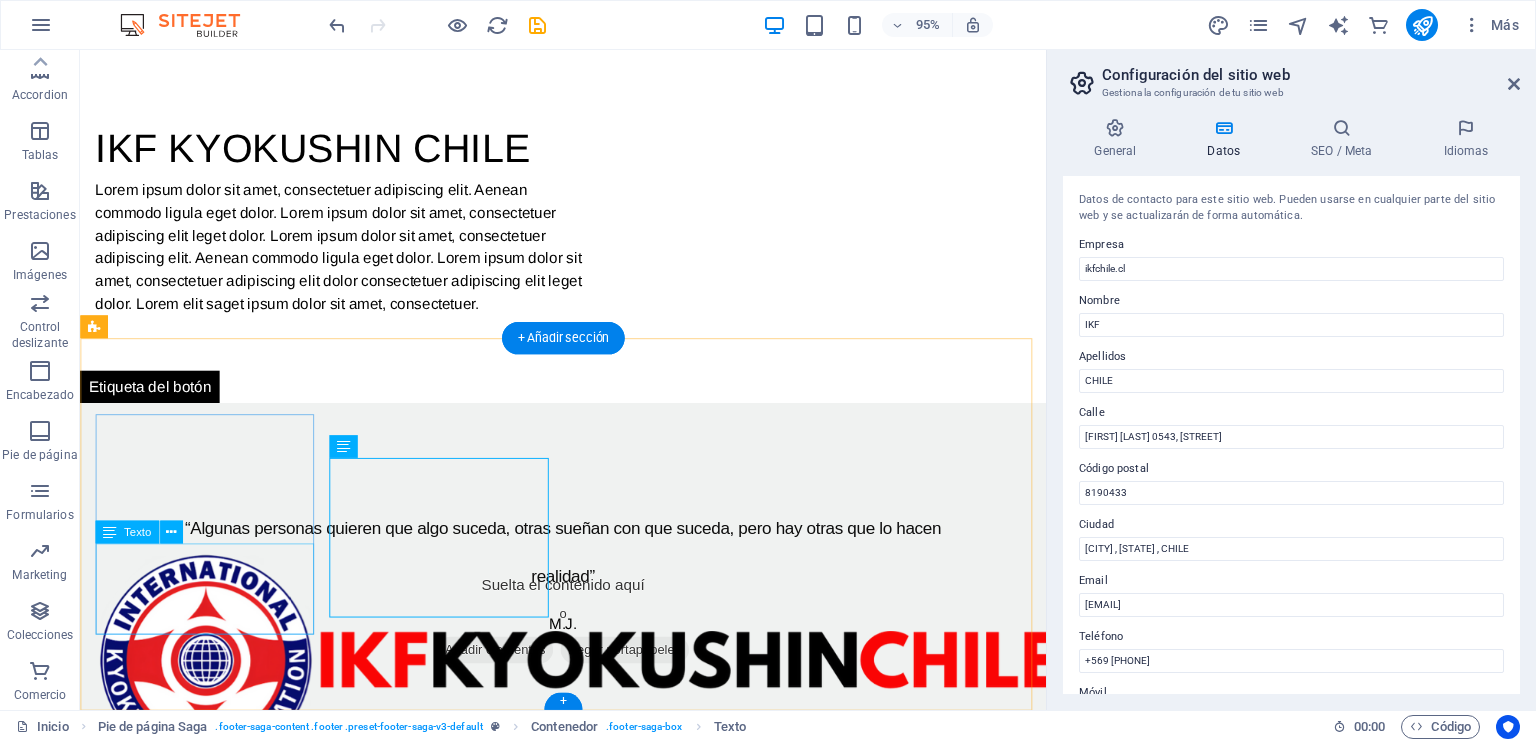 click on "Lorem ipsum dolor sit amet, consectetuer adipiscing elit. Aenean commodo ligula eget dolor." at bounding box center [213, 1898] 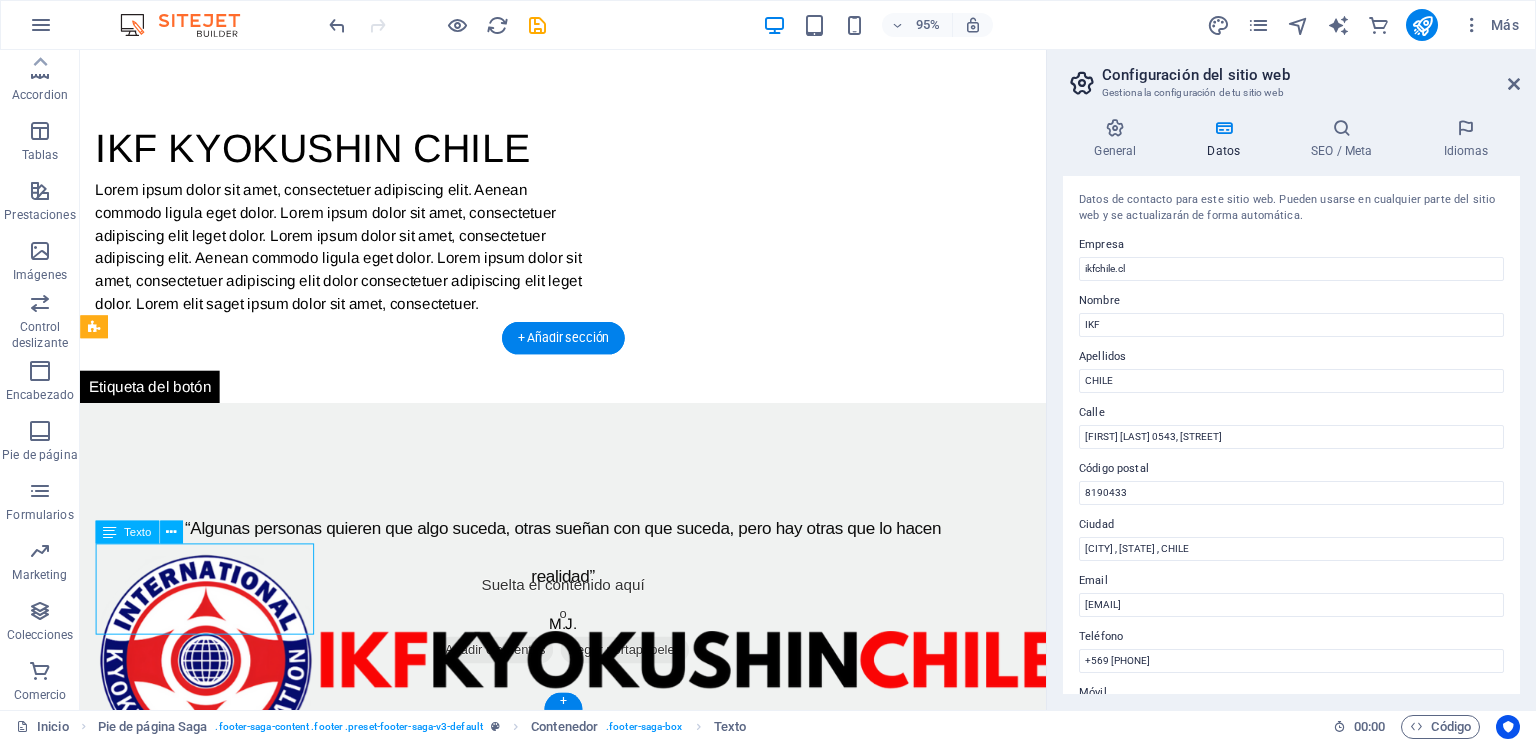 click on "Lorem ipsum dolor sit amet, consectetuer adipiscing elit. Aenean commodo ligula eget dolor." at bounding box center [213, 1898] 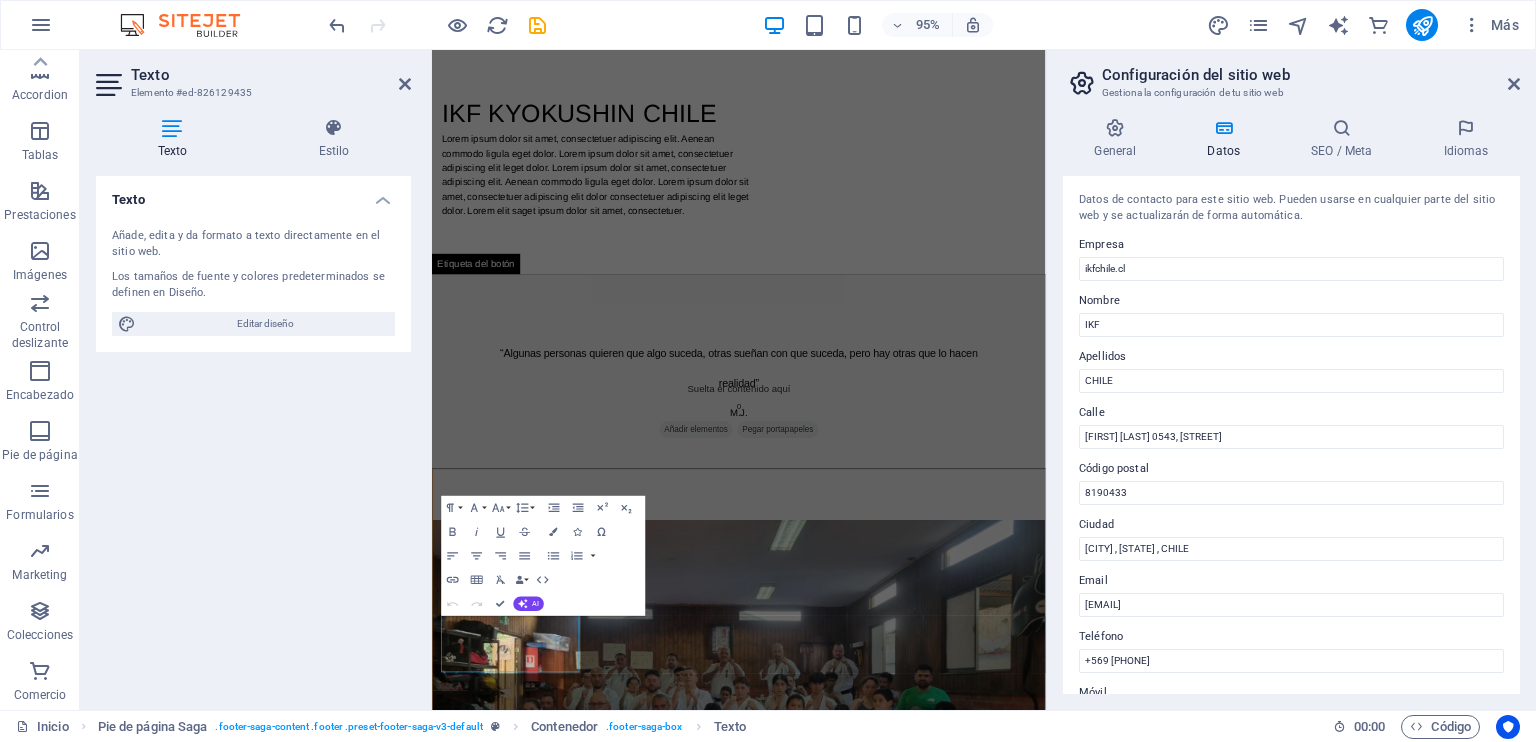 scroll, scrollTop: 748, scrollLeft: 0, axis: vertical 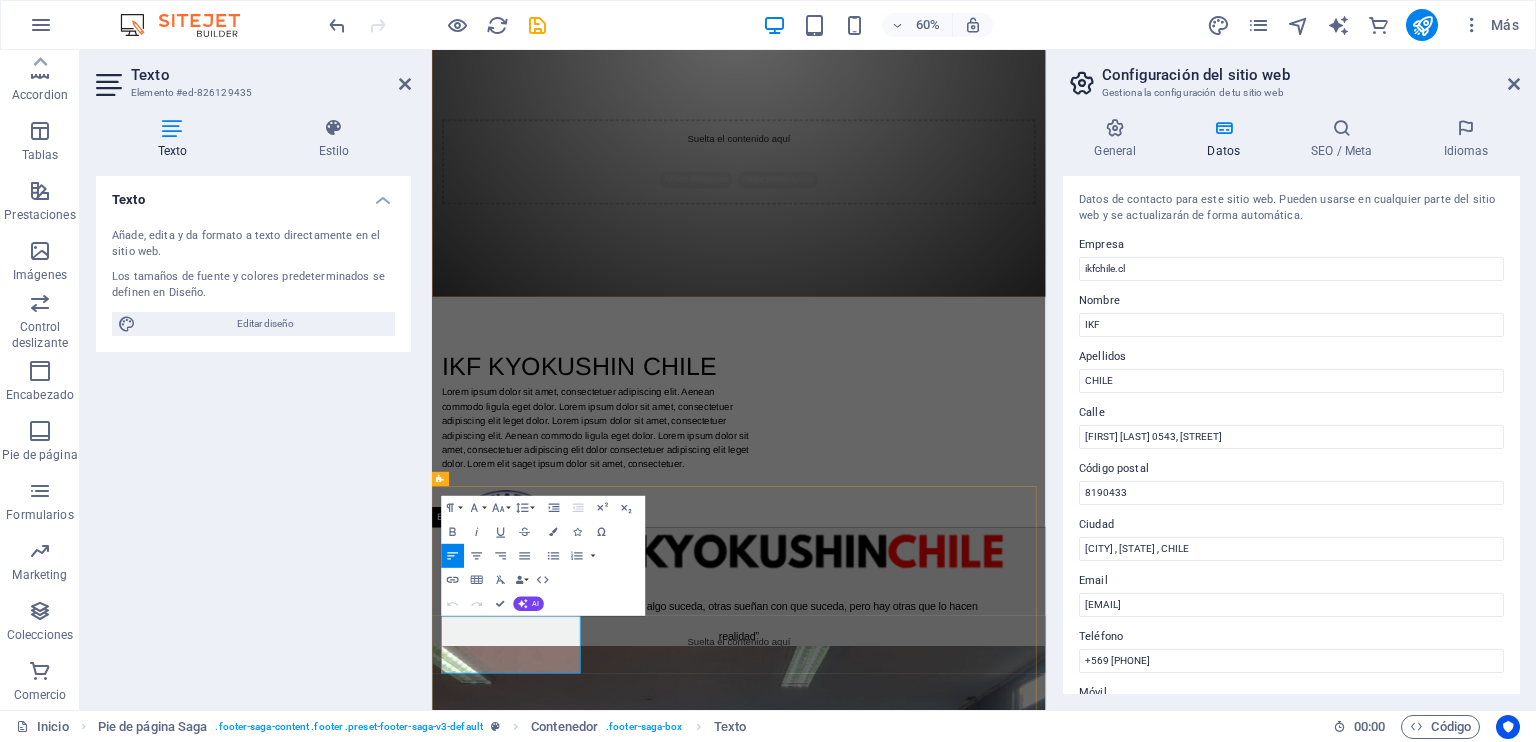 click on "Lorem ipsum dolor sit amet, consectetuer adipiscing elit. Aenean commodo ligula eget dolor." at bounding box center [566, 2525] 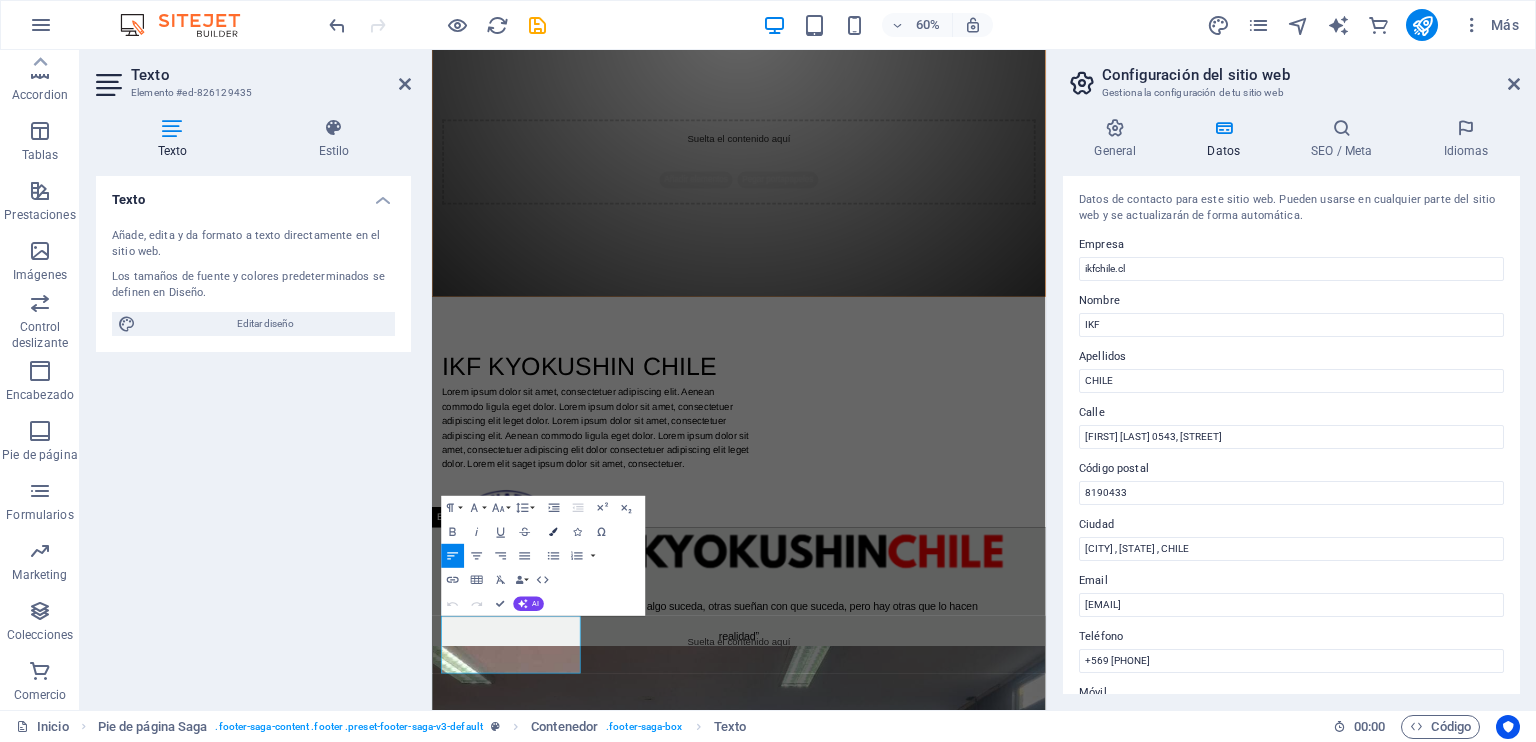 click at bounding box center [554, 532] 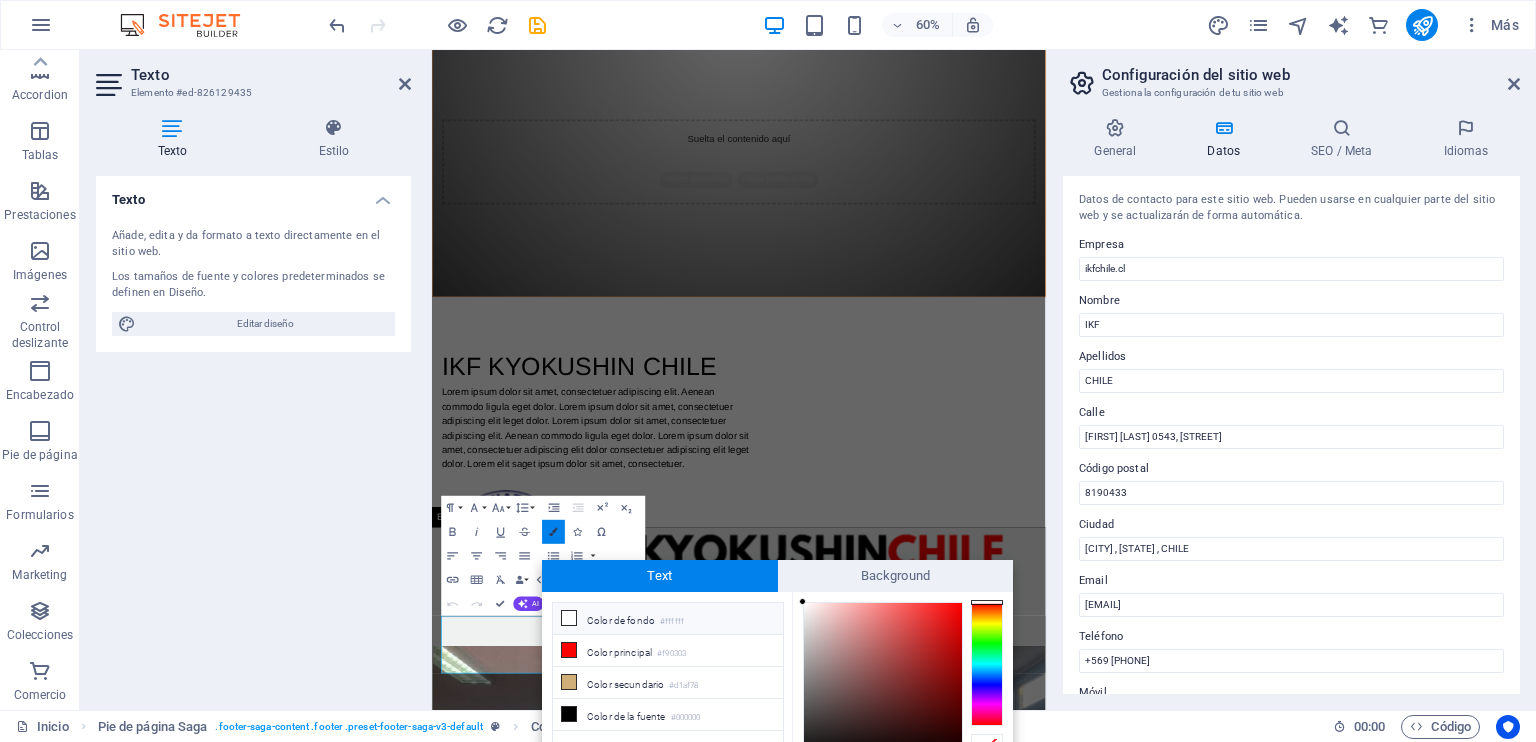 scroll, scrollTop: 97, scrollLeft: 0, axis: vertical 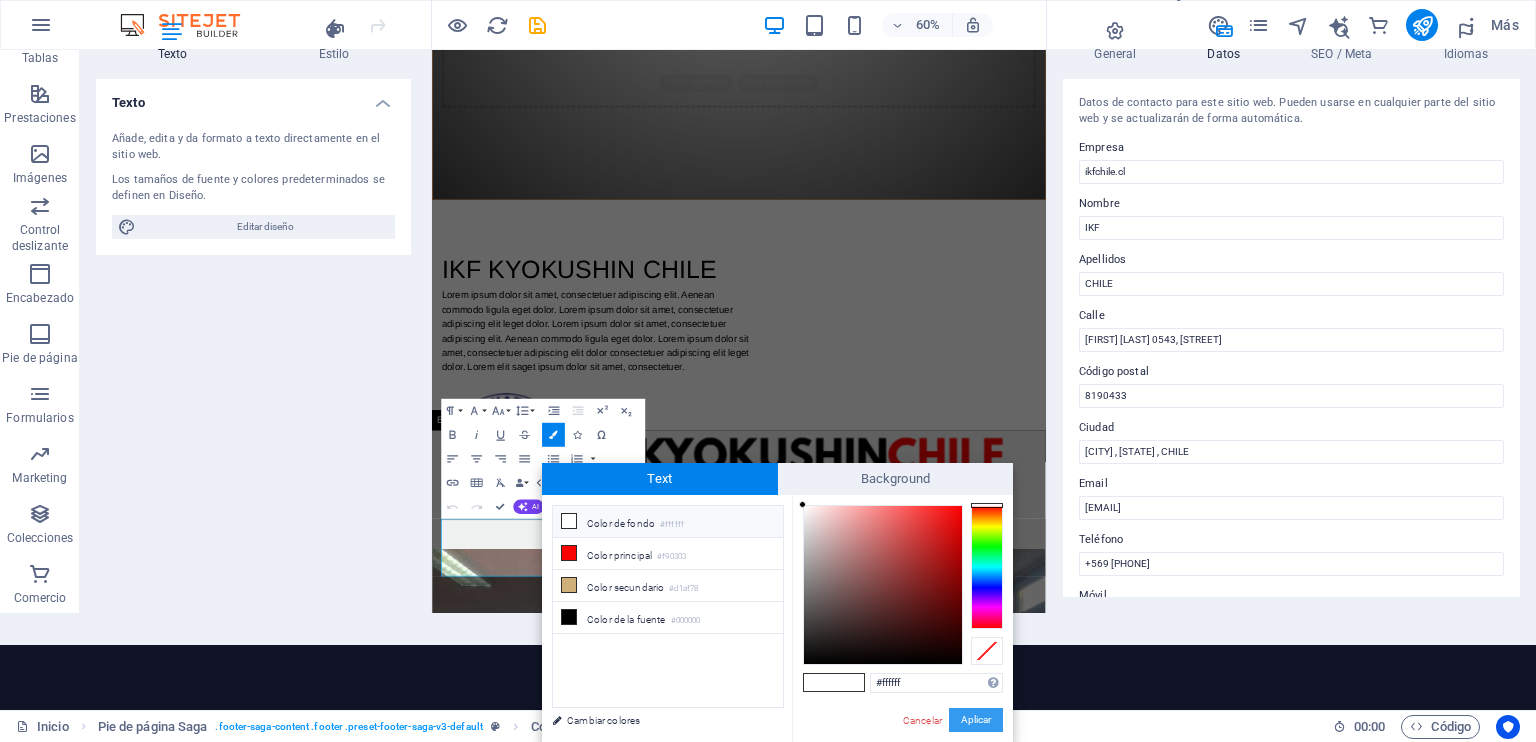 click on "Aplicar" at bounding box center [976, 720] 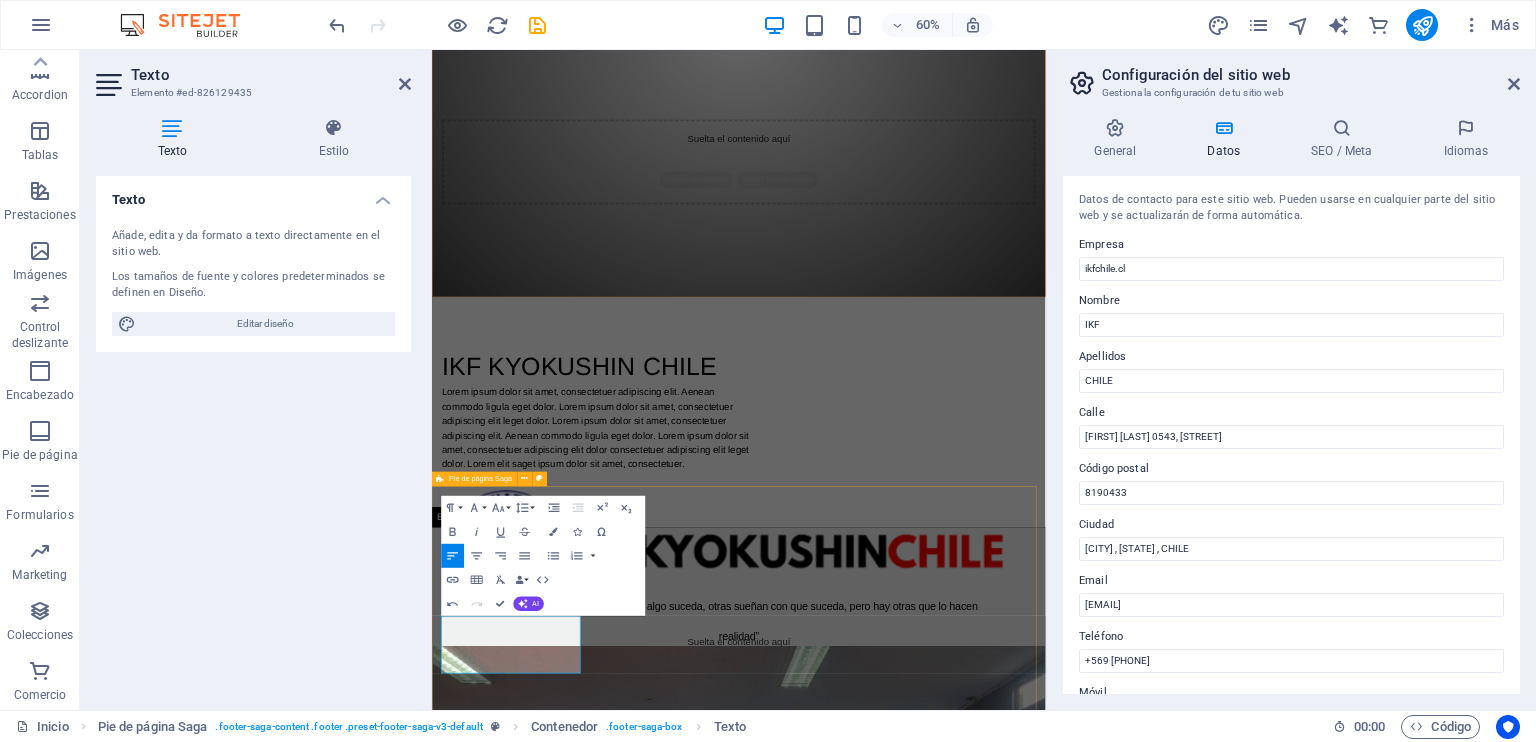 click on "Lorem ipsum dolor sit amet, consectetuer adipiscing elit. Aenean commodo ligula eget dolor. Contacto [FIRST] [LAST] 0543, [STREET] 8190433   [CITY] , [STATE] , CHILE Teléfono :  +569 [PHONE] Móvil:  Email:  [EMAIL] Navegación Home About Service Contact Redes sociales Facebook Instagram" at bounding box center [943, 2706] 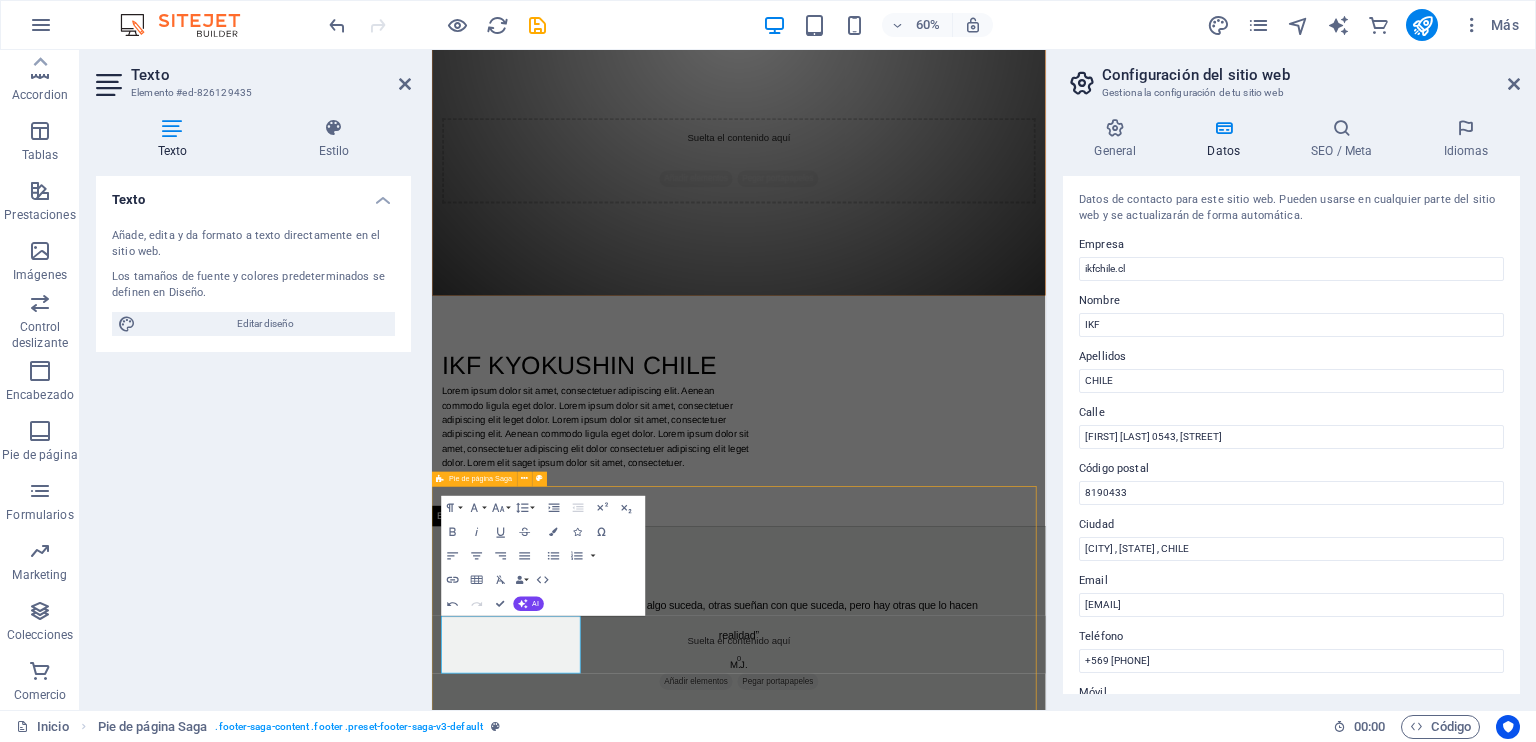 scroll, scrollTop: 1169, scrollLeft: 0, axis: vertical 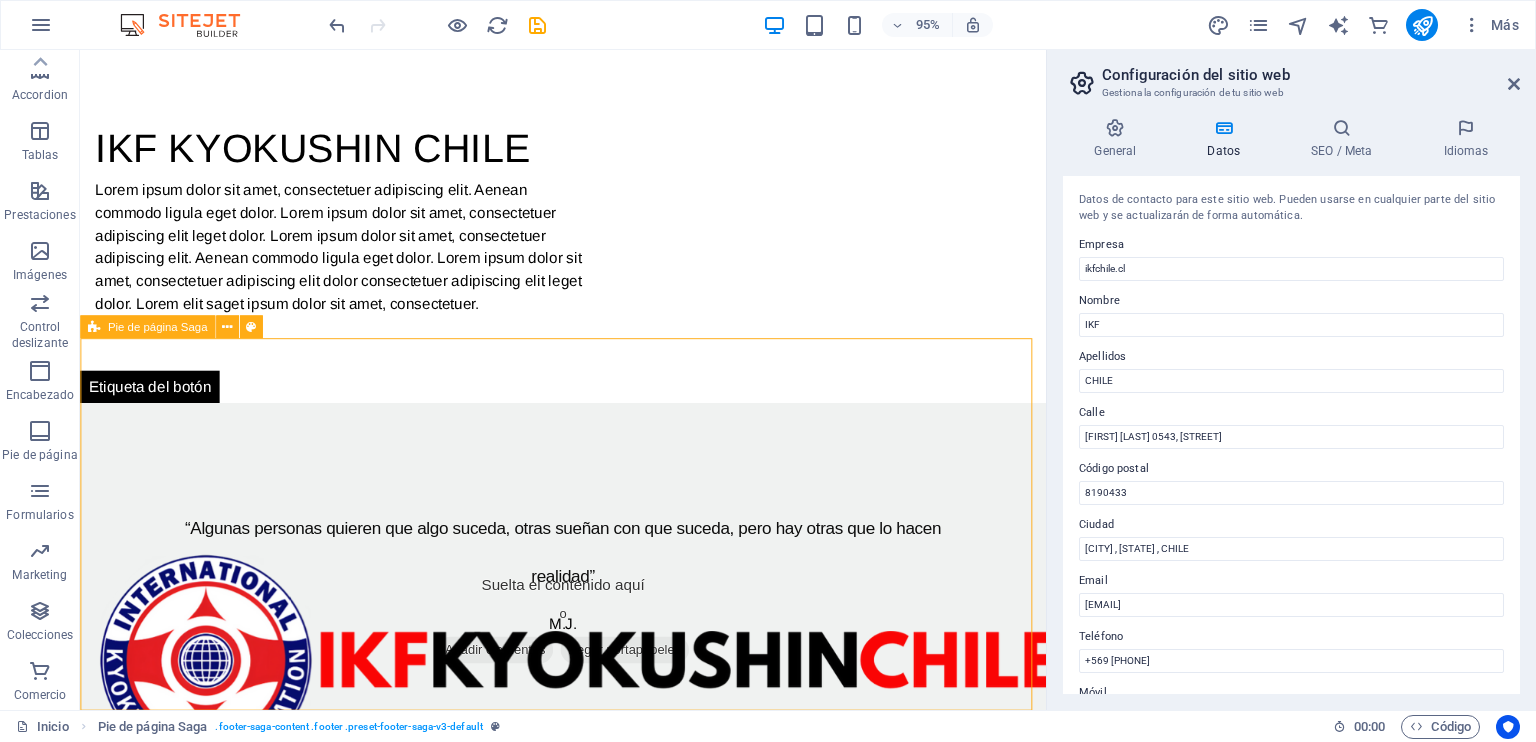 click on "Lorem ipsum dolor sit amet, consectetuer adipiscing elit. Aenean commodo ligula eget dolor. Contacto [FIRST] [LAST] 0543, [STREET] 8190433   [CITY] , [STATE] , CHILE Teléfono :  +569 [PHONE] Móvil:  Email:  [EMAIL] Navegación Home About Service Contact Redes sociales Facebook Instagram" at bounding box center [588, 2079] 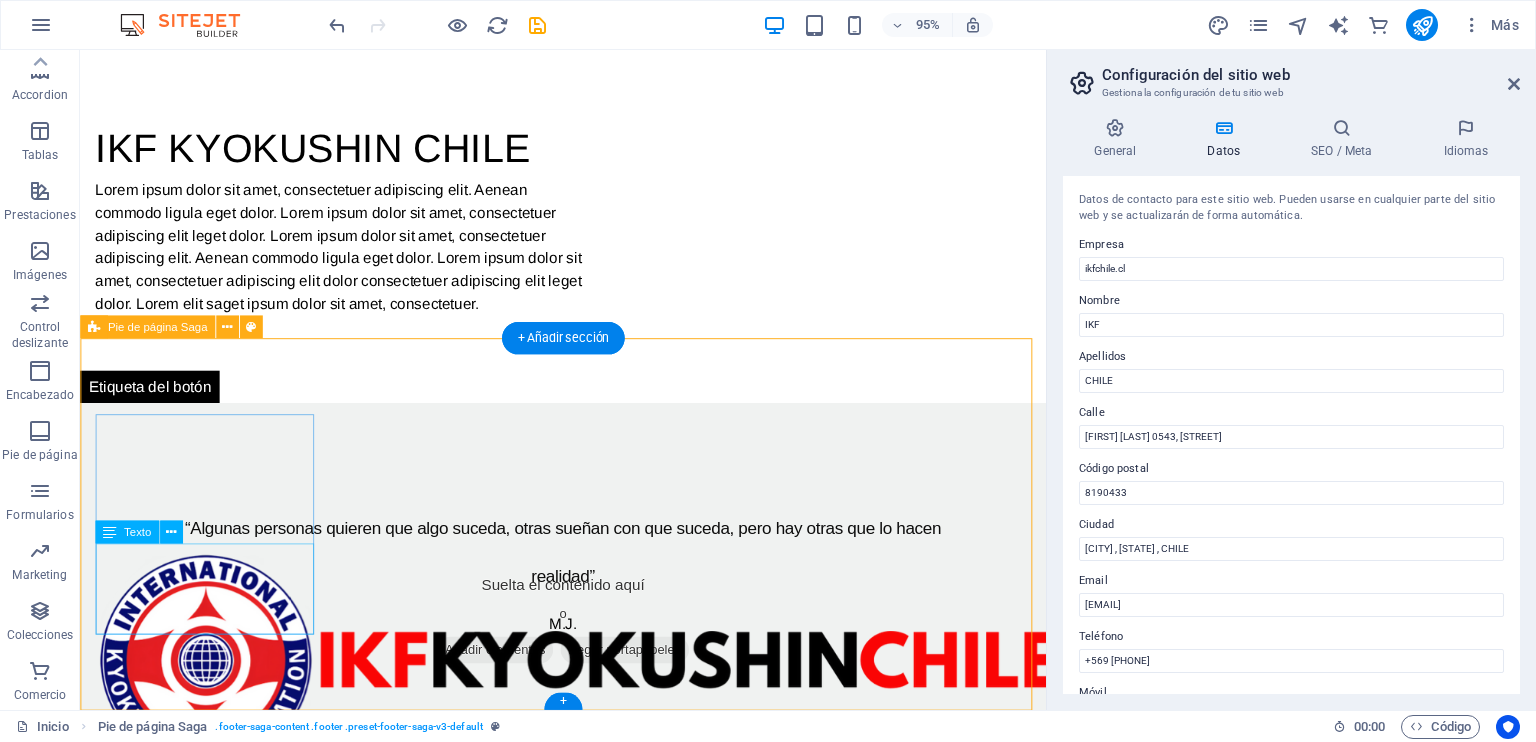 click on "Lorem ipsum dolor sit amet, consectetuer adipiscing elit. Aenean commodo ligula eget dolor." at bounding box center [213, 1898] 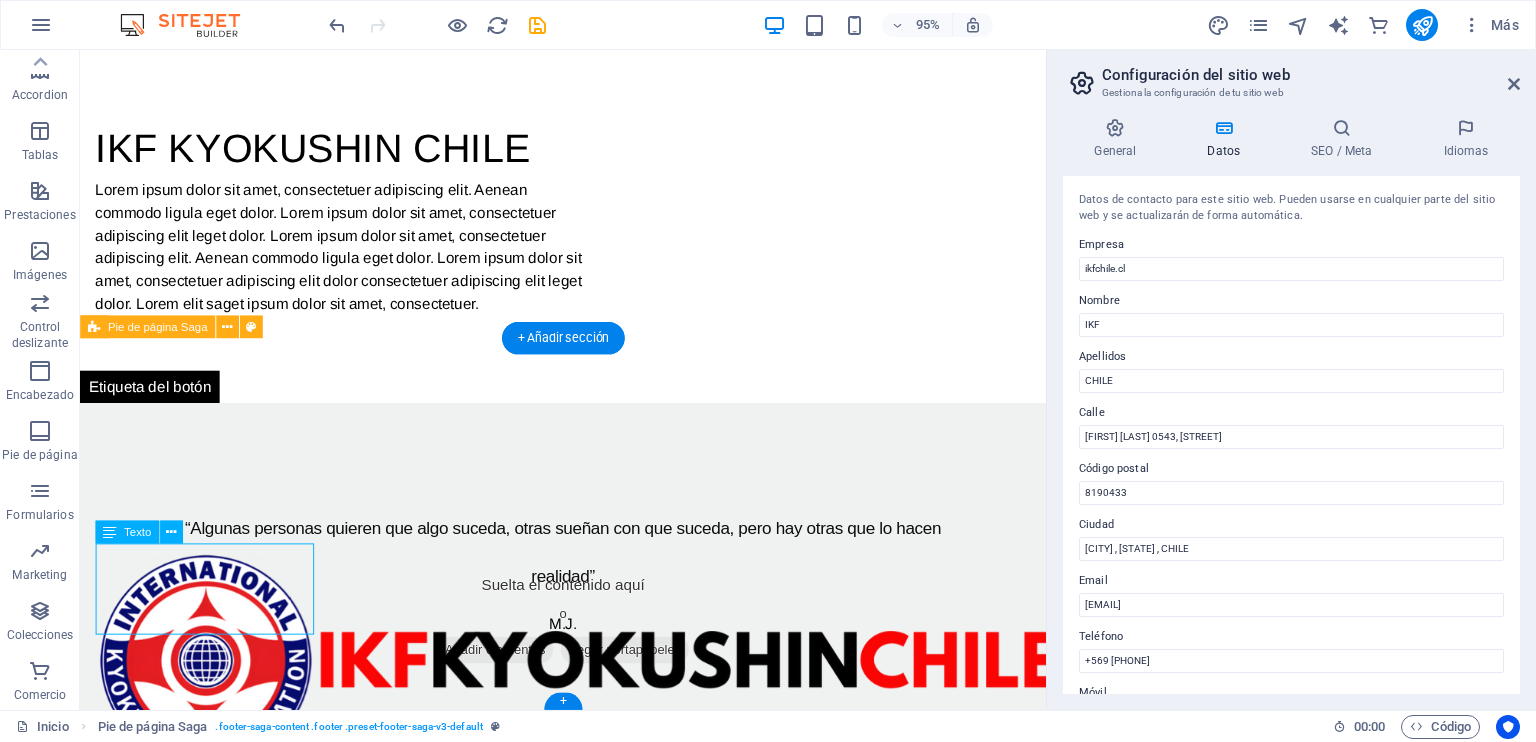click on "Lorem ipsum dolor sit amet, consectetuer adipiscing elit. Aenean commodo ligula eget dolor." at bounding box center [213, 1898] 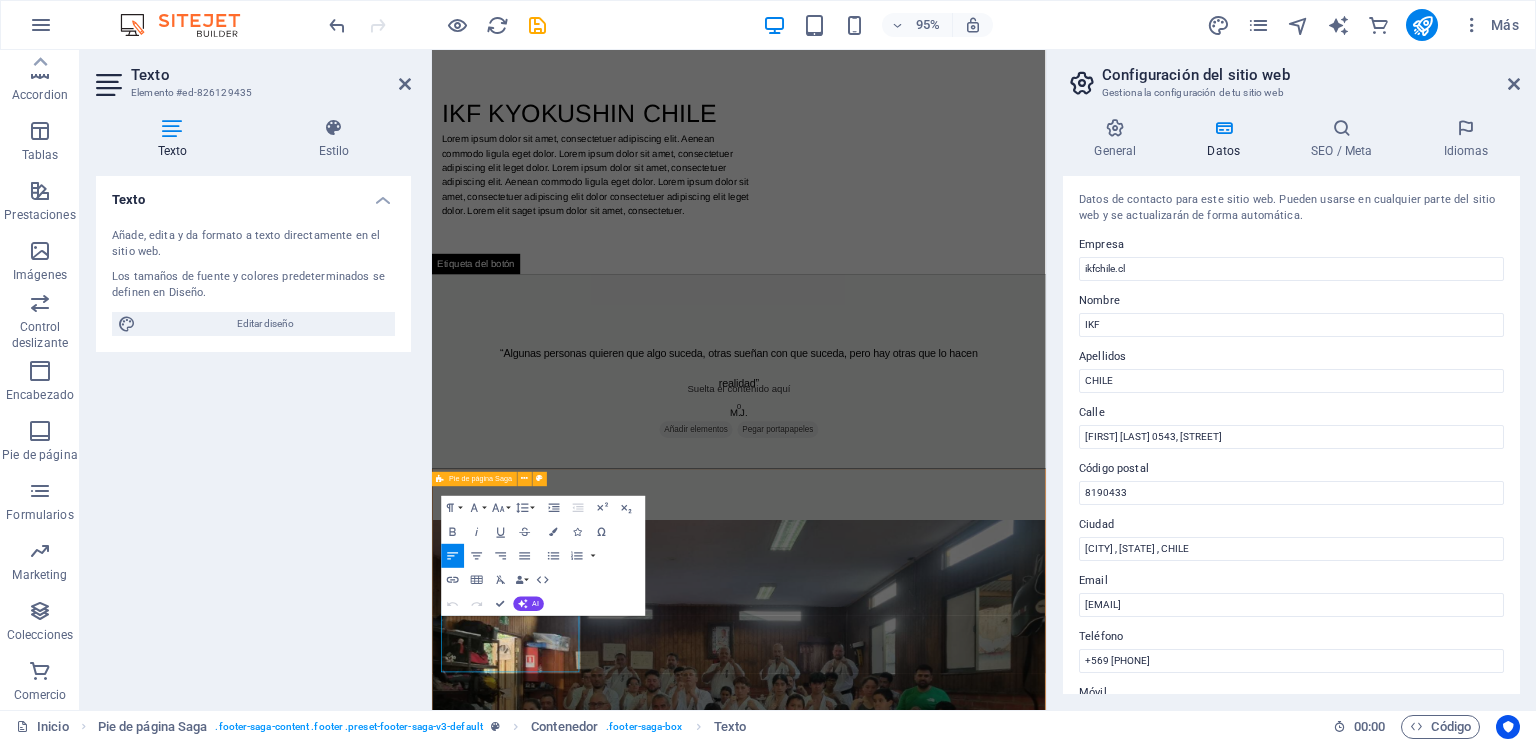 scroll, scrollTop: 748, scrollLeft: 0, axis: vertical 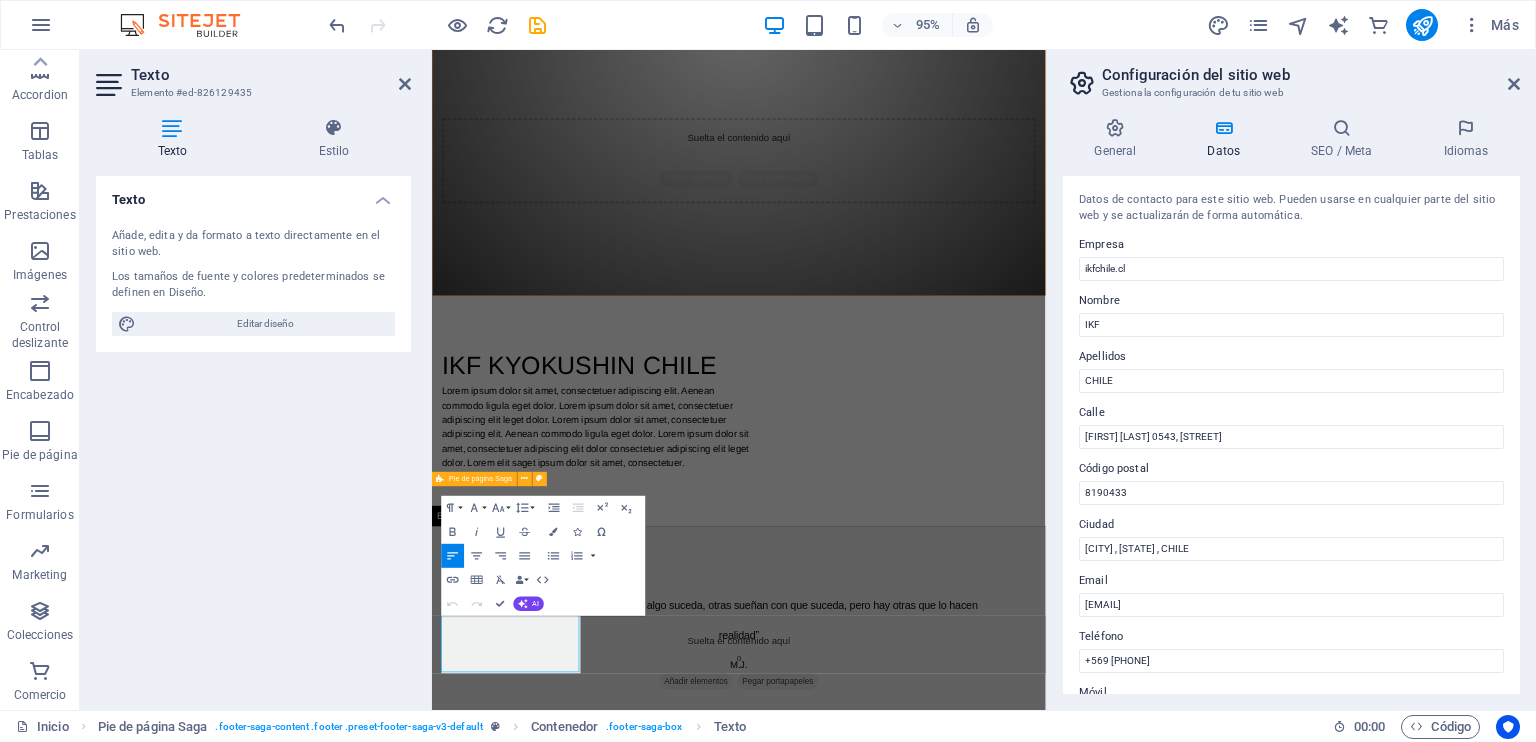 click on "Texto Añade, edita y da formato a texto directamente en el sitio web. Los tamaños de fuente y colores predeterminados se definen en Diseño. Editar diseño Alineación Alineado a la izquierda Centrado Alineado a la derecha" at bounding box center (253, 435) 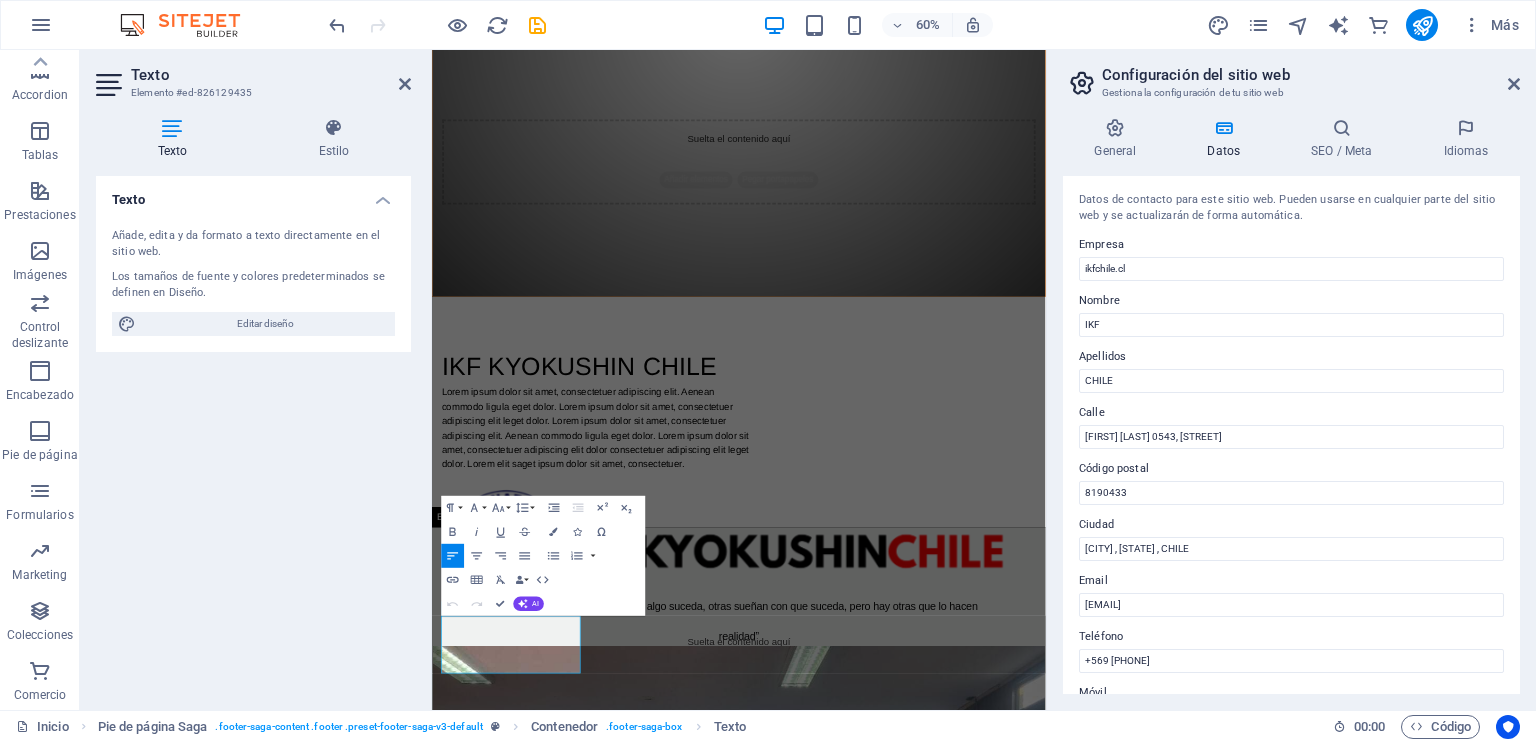 drag, startPoint x: 491, startPoint y: 1063, endPoint x: 429, endPoint y: 982, distance: 102.0049 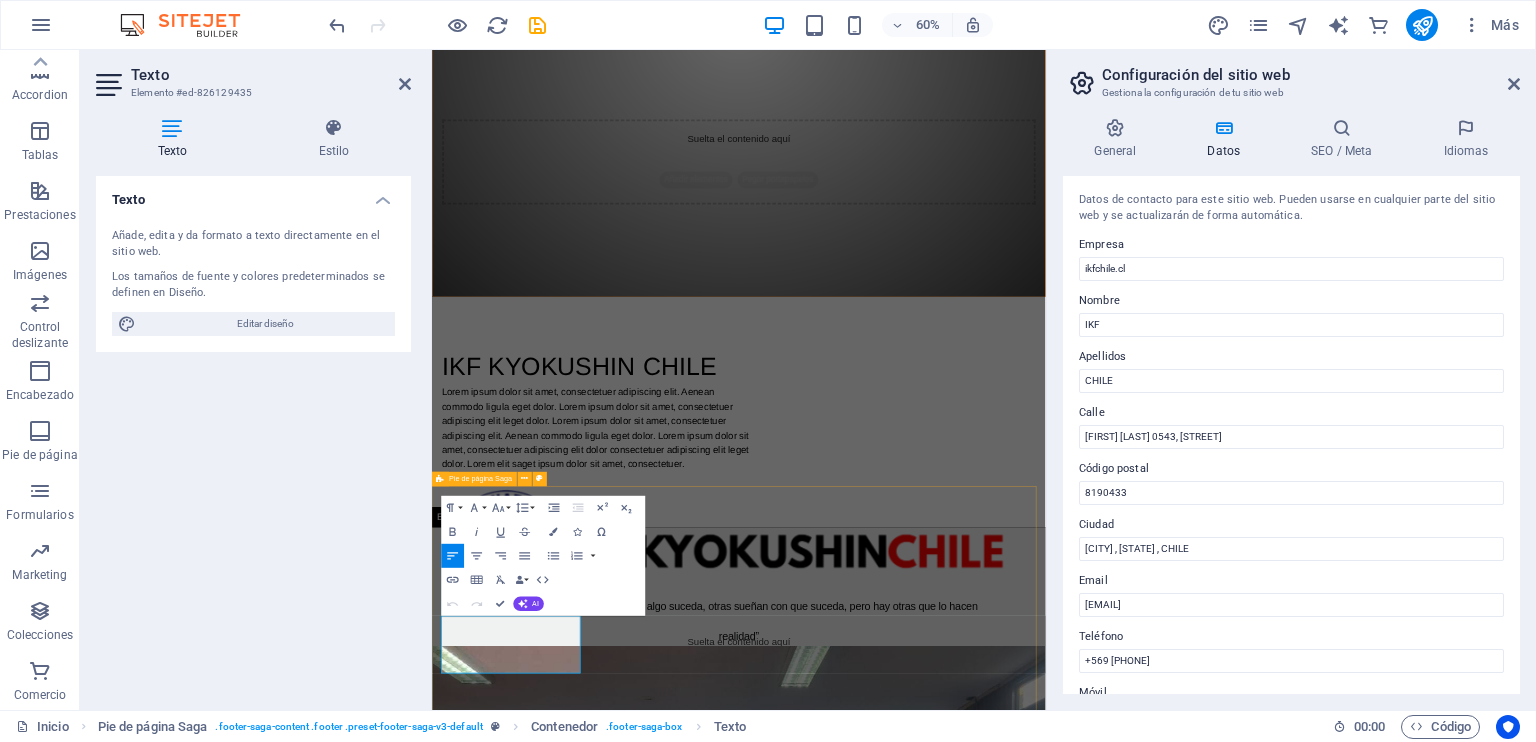 click on "Lorem ipsum dolor sit amet, consectetuer adipiscing elit. Aenean commodo ligula eget dolor." at bounding box center [552, 2524] 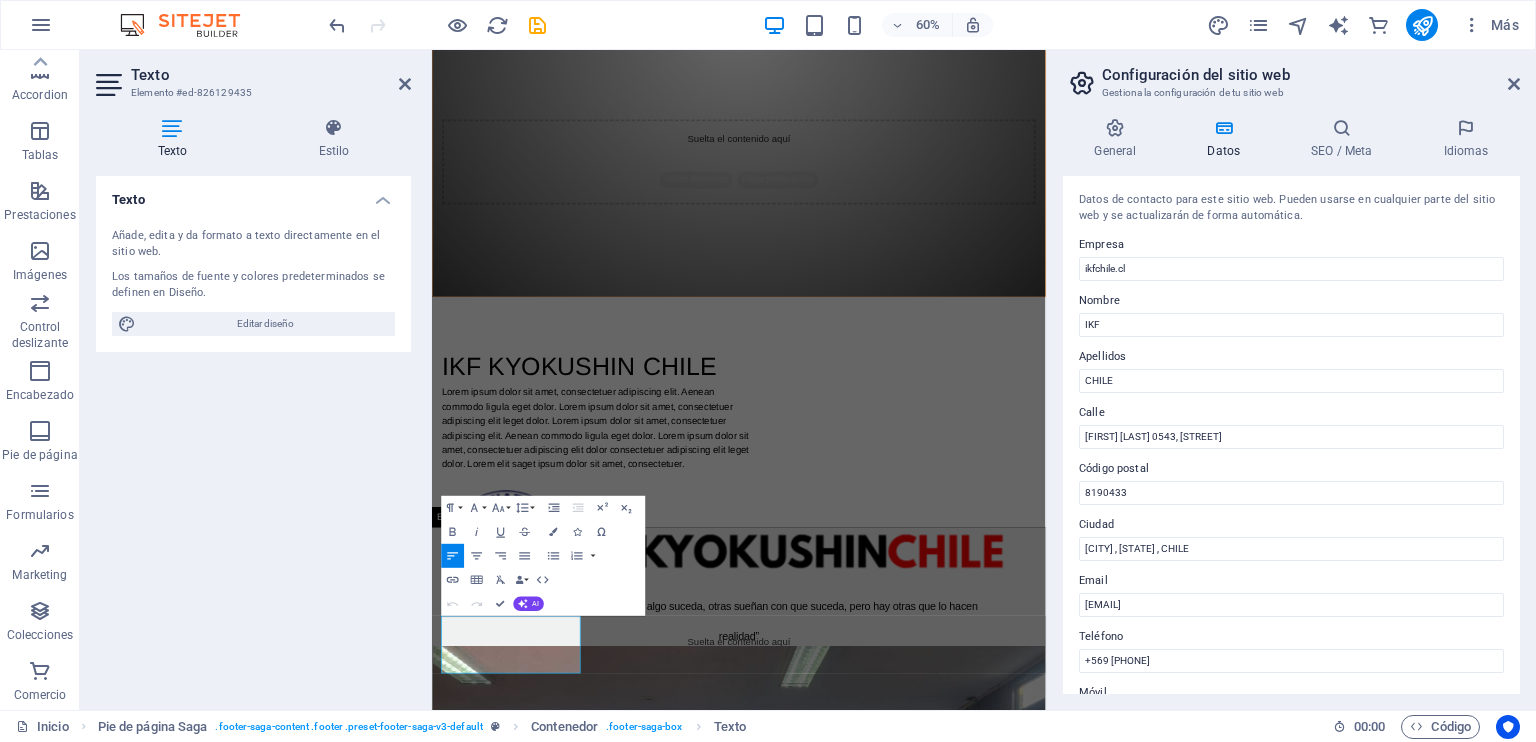 drag, startPoint x: 494, startPoint y: 1076, endPoint x: 418, endPoint y: 996, distance: 110.34492 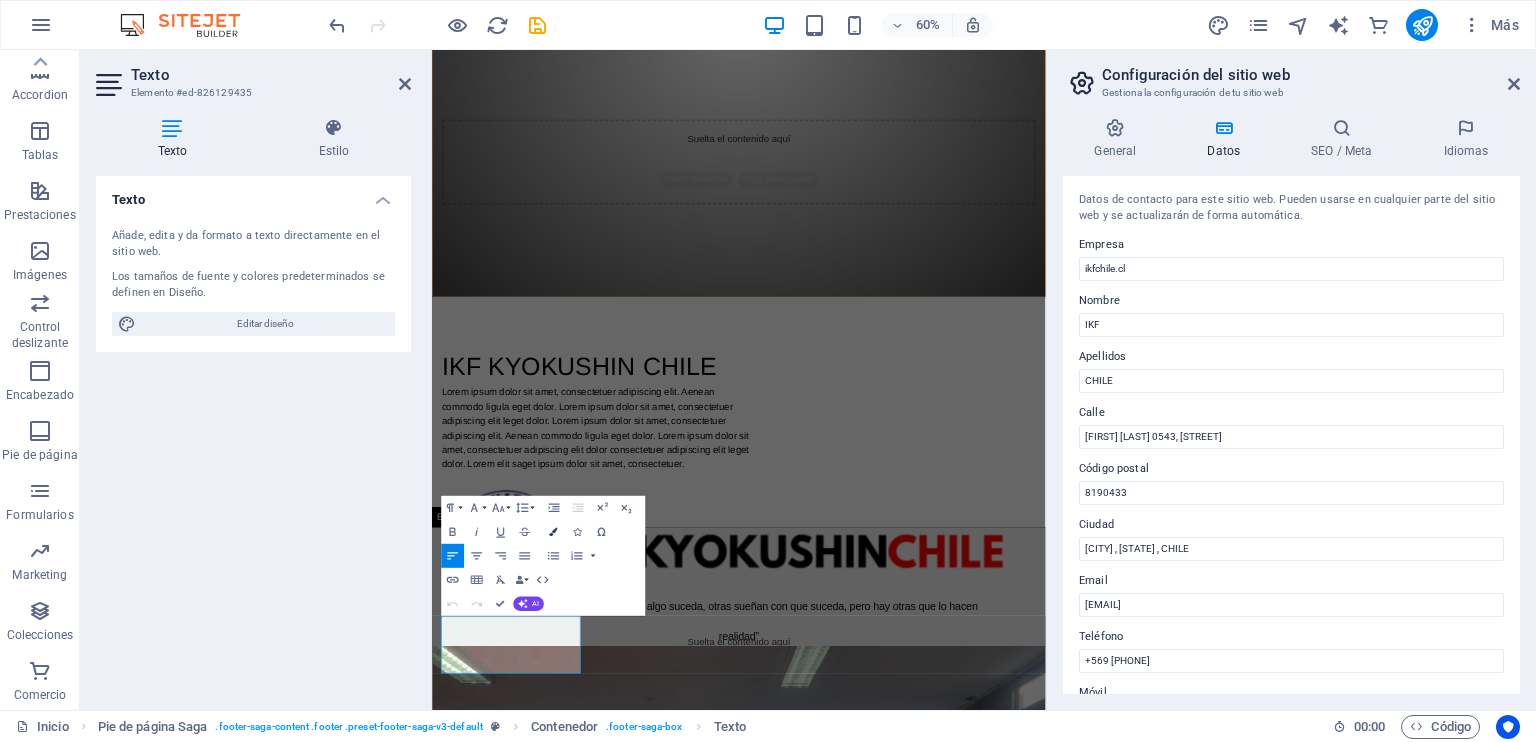click at bounding box center [554, 532] 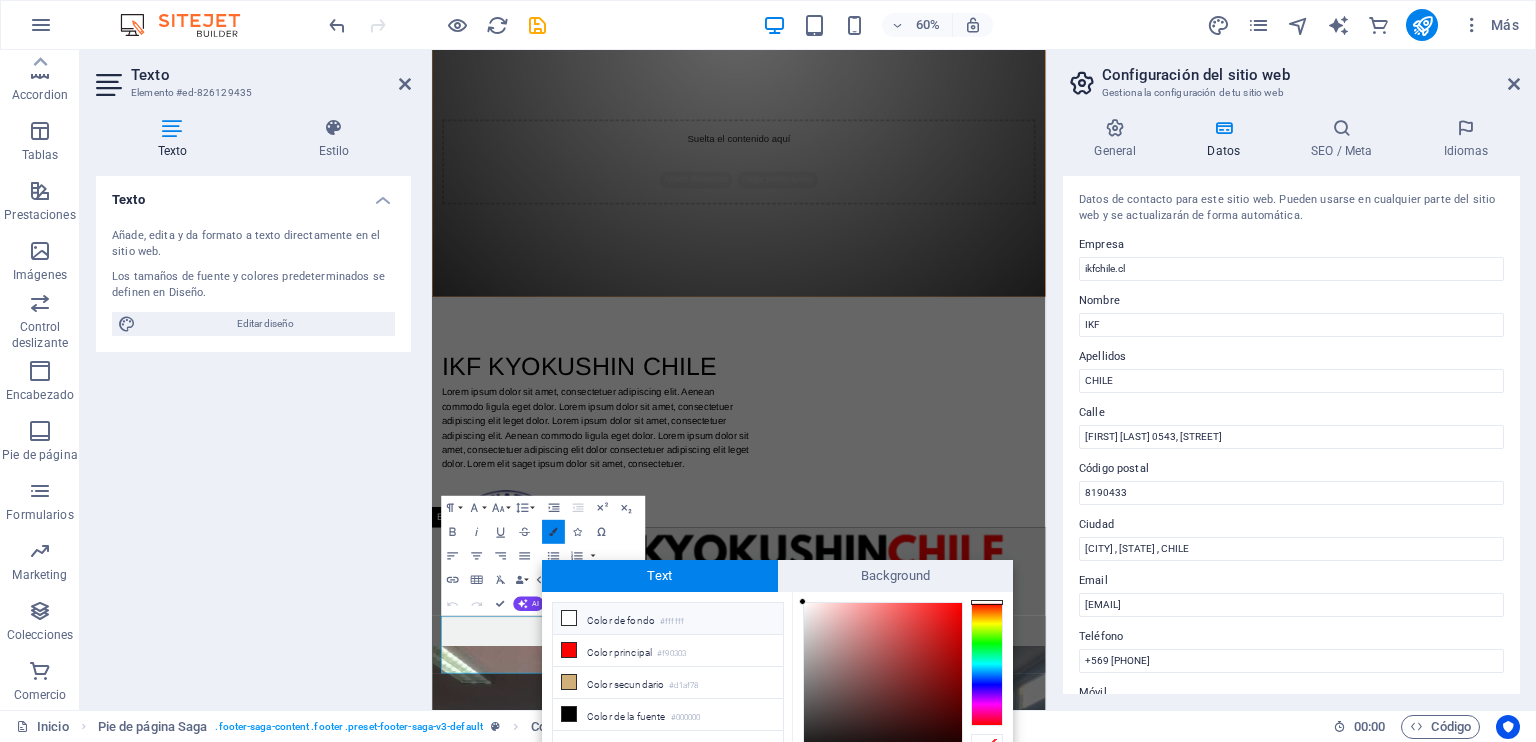 scroll, scrollTop: 97, scrollLeft: 0, axis: vertical 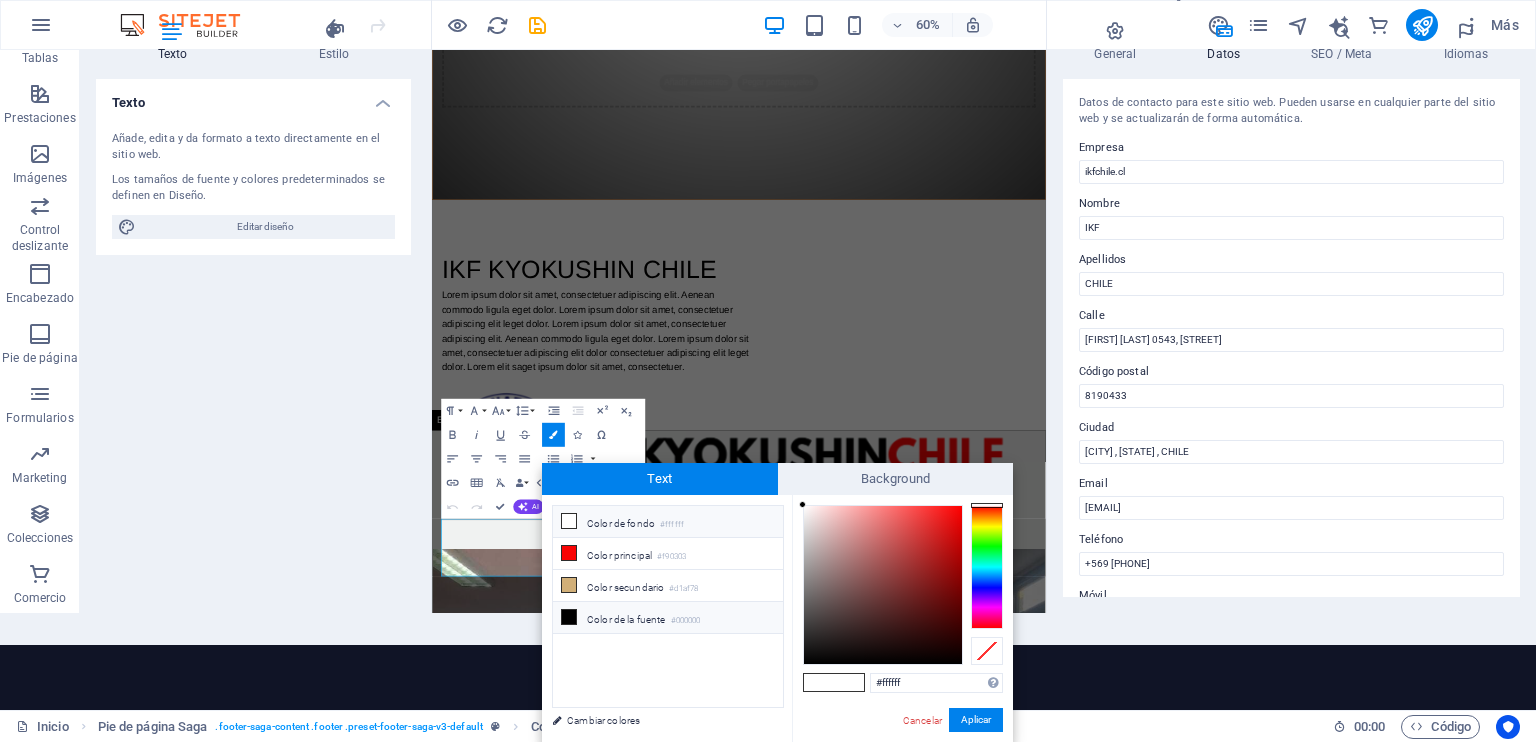 click at bounding box center (569, 617) 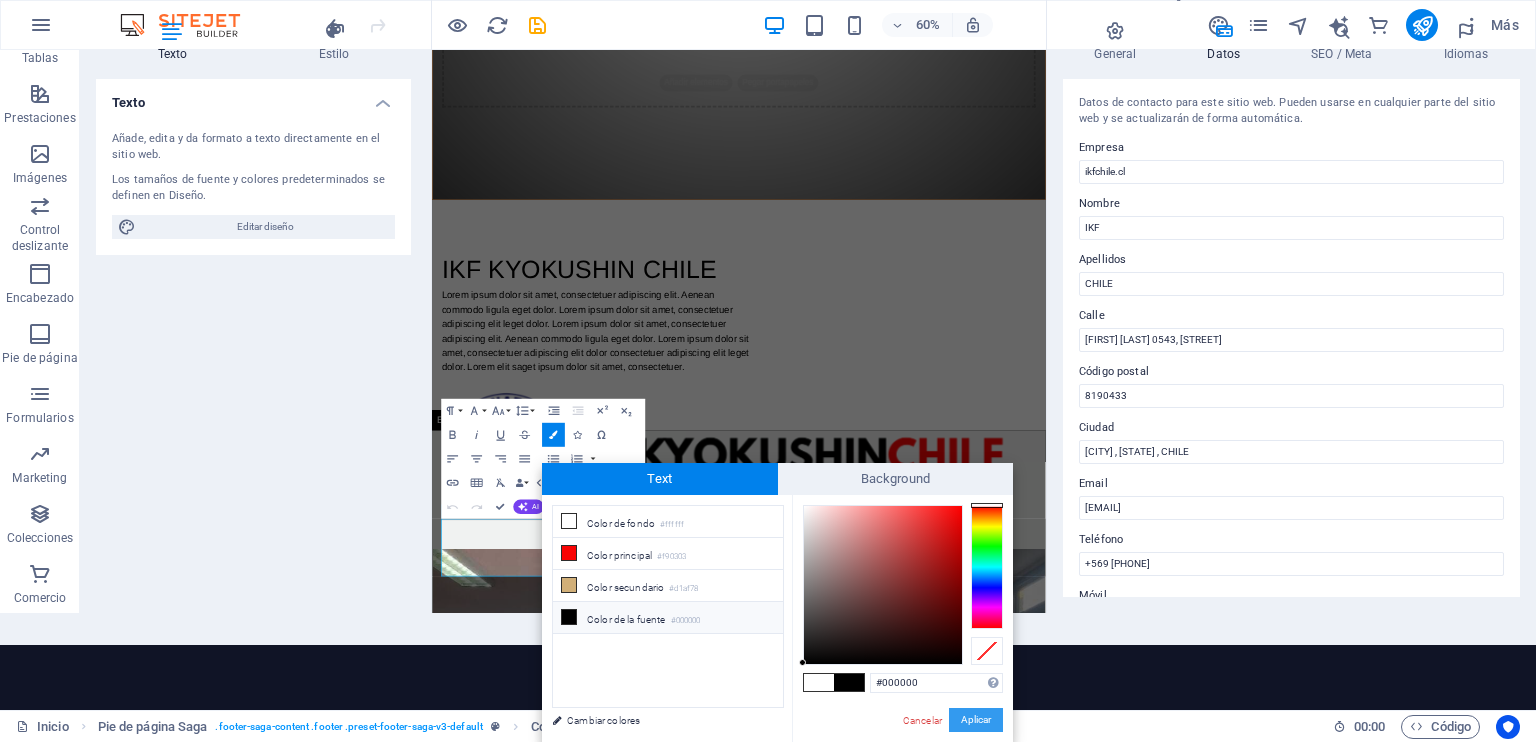 click on "Aplicar" at bounding box center [976, 720] 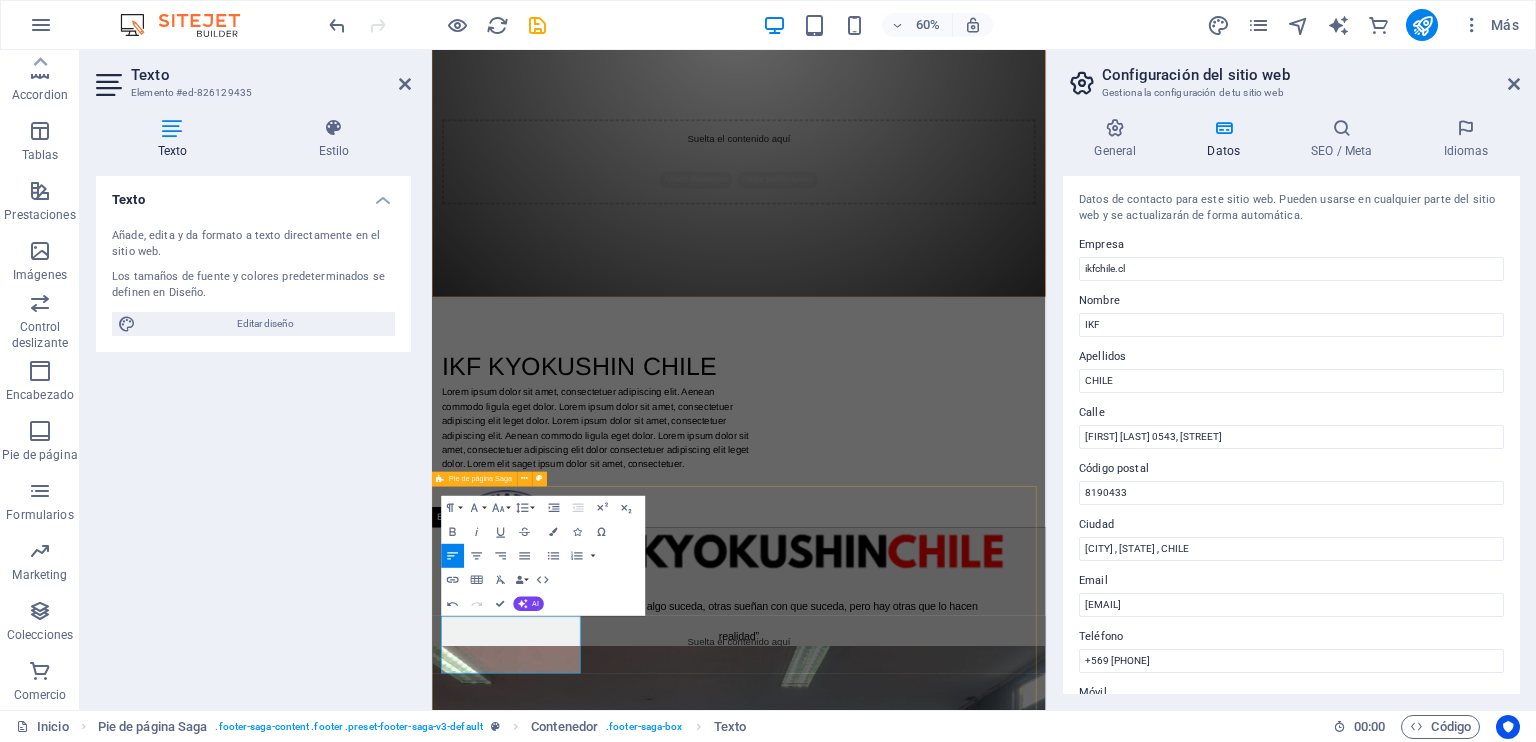click on "Lorem ipsum dolor sit amet, consectetuer adipiscing elit. Aenean commodo ligula eget dolor. Contacto [FIRST] [LAST] 0543, [STREET] 8190433   [CITY] , [STATE] , CHILE Teléfono :  +569 [PHONE] Móvil:  Email:  [EMAIL] Navegación Home About Service Contact Redes sociales Facebook Instagram" at bounding box center [943, 2706] 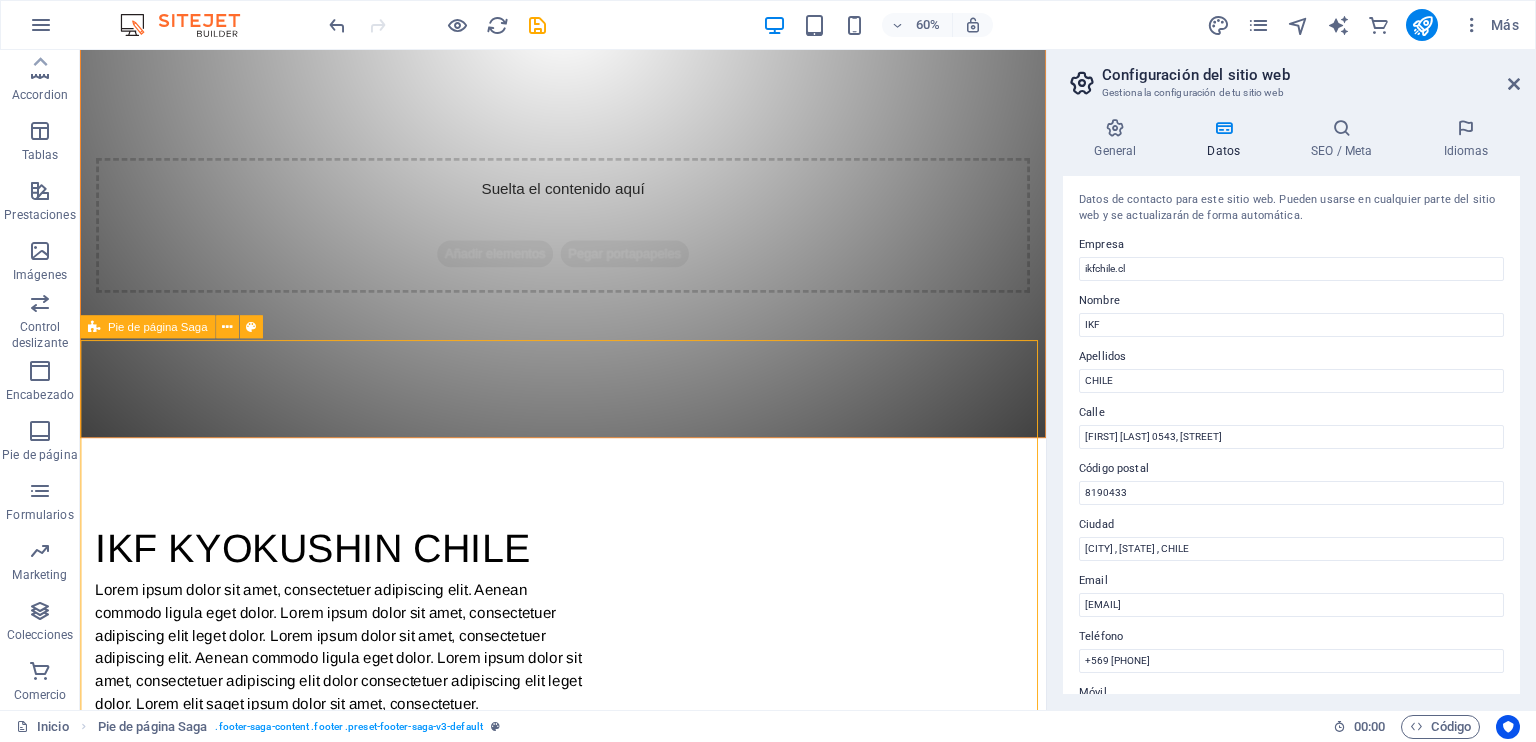 scroll, scrollTop: 1169, scrollLeft: 0, axis: vertical 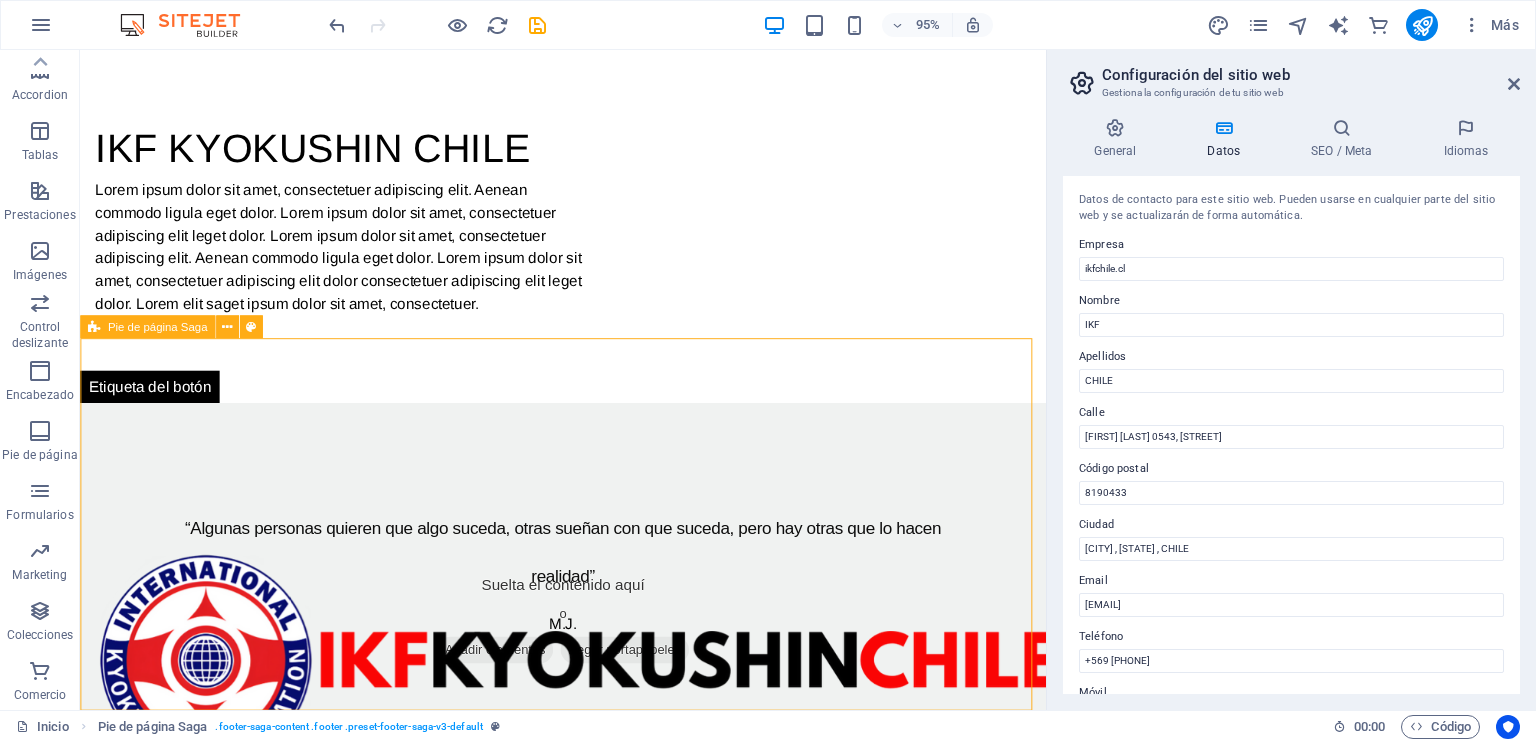 click on "Lorem ipsum dolor sit amet, consectetuer adipiscing elit. Aenean commodo ligula eget dolor. Contacto [FIRST] [LAST] 0543, [STREET] 8190433   [CITY] , [STATE] , CHILE Teléfono :  +569 [PHONE] Móvil:  Email:  [EMAIL] Navegación Home About Service Contact Redes sociales Facebook Instagram" at bounding box center [588, 2079] 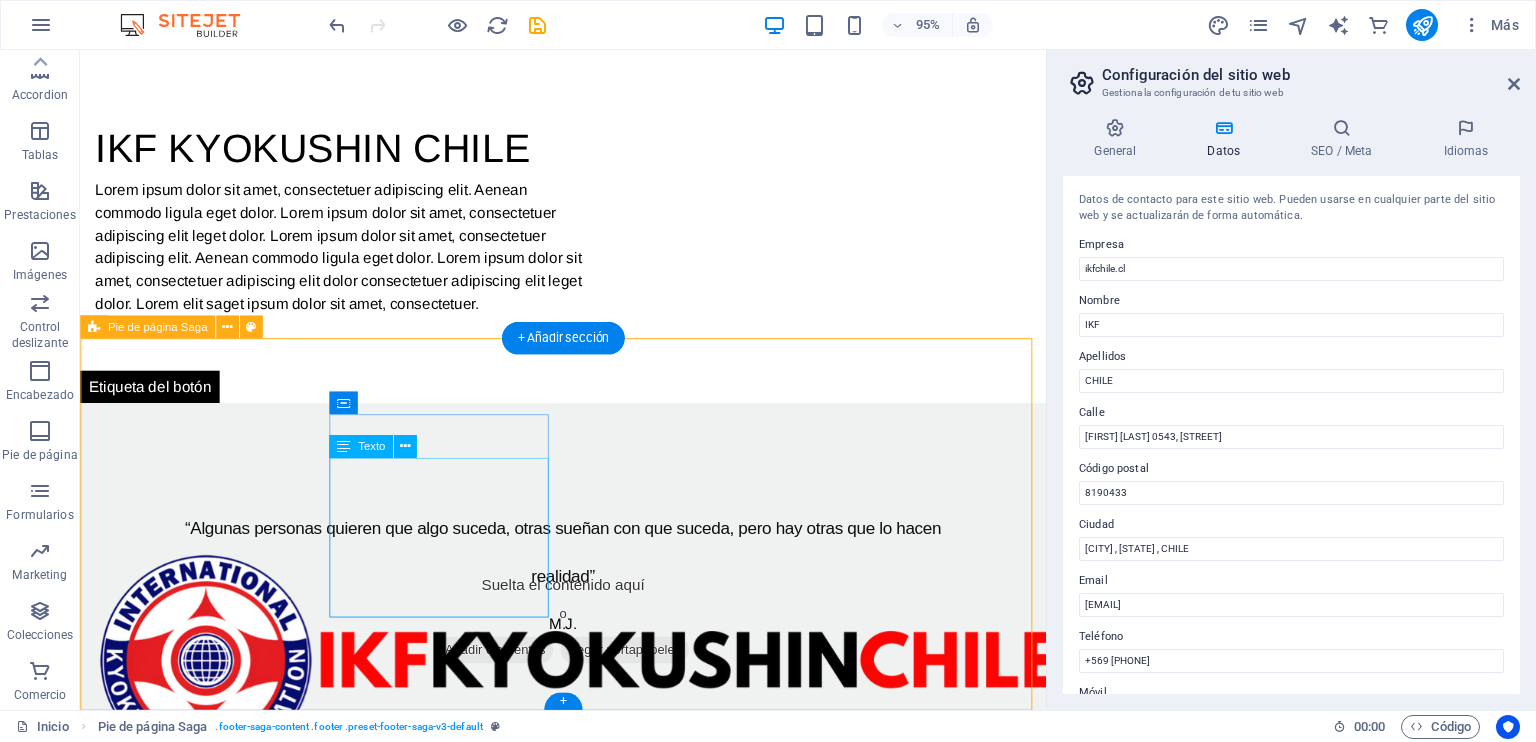 click on "[FIRST] [LAST] 0543, [STREET] 8190433   [CITY] , [STATE] , CHILE Teléfono :  +569 [PHONE] Móvil:  Email:  [EMAIL]" at bounding box center (213, 2072) 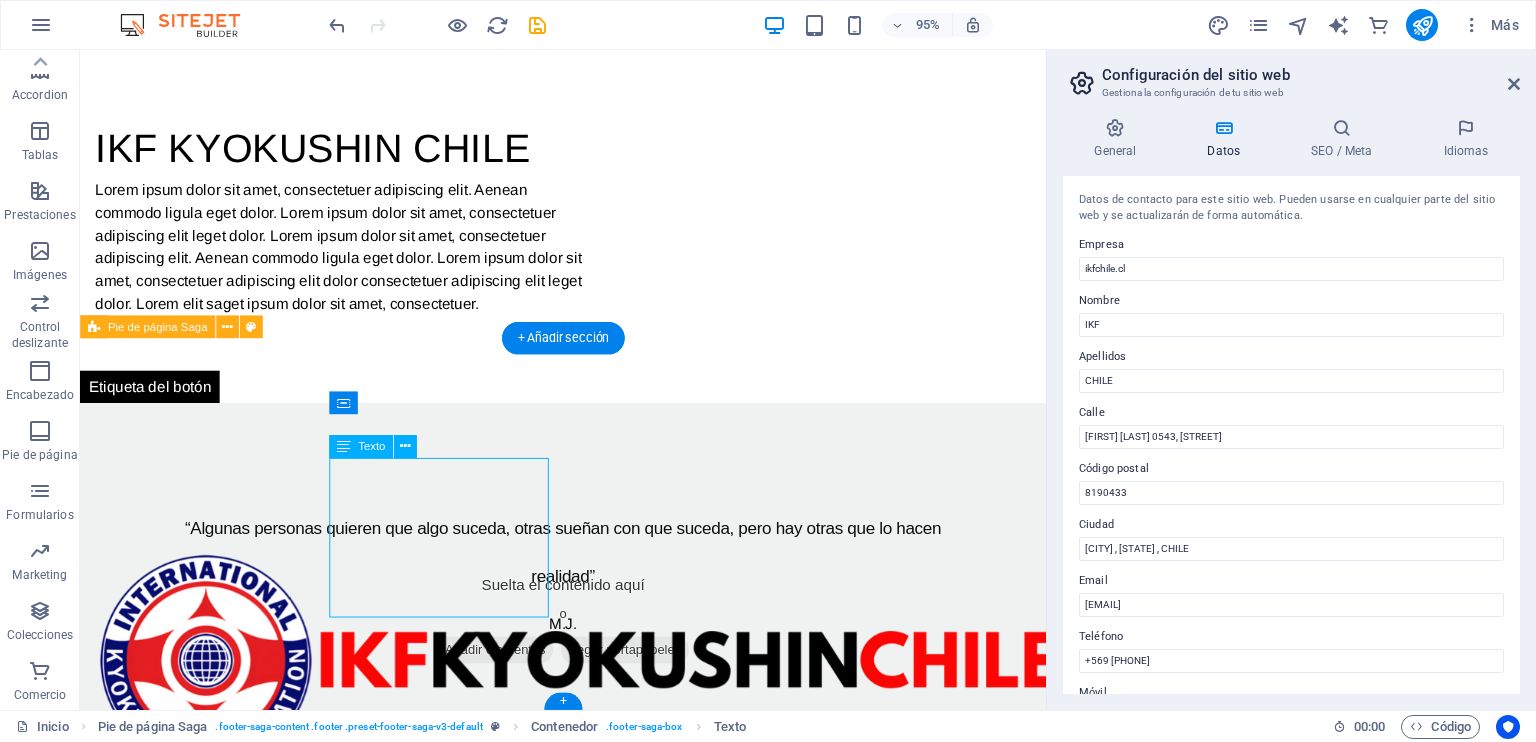 click on "[FIRST] [LAST] 0543, [STREET] 8190433   [CITY] , [STATE] , CHILE Teléfono :  +569 [PHONE] Móvil:  Email:  [EMAIL]" at bounding box center (213, 2072) 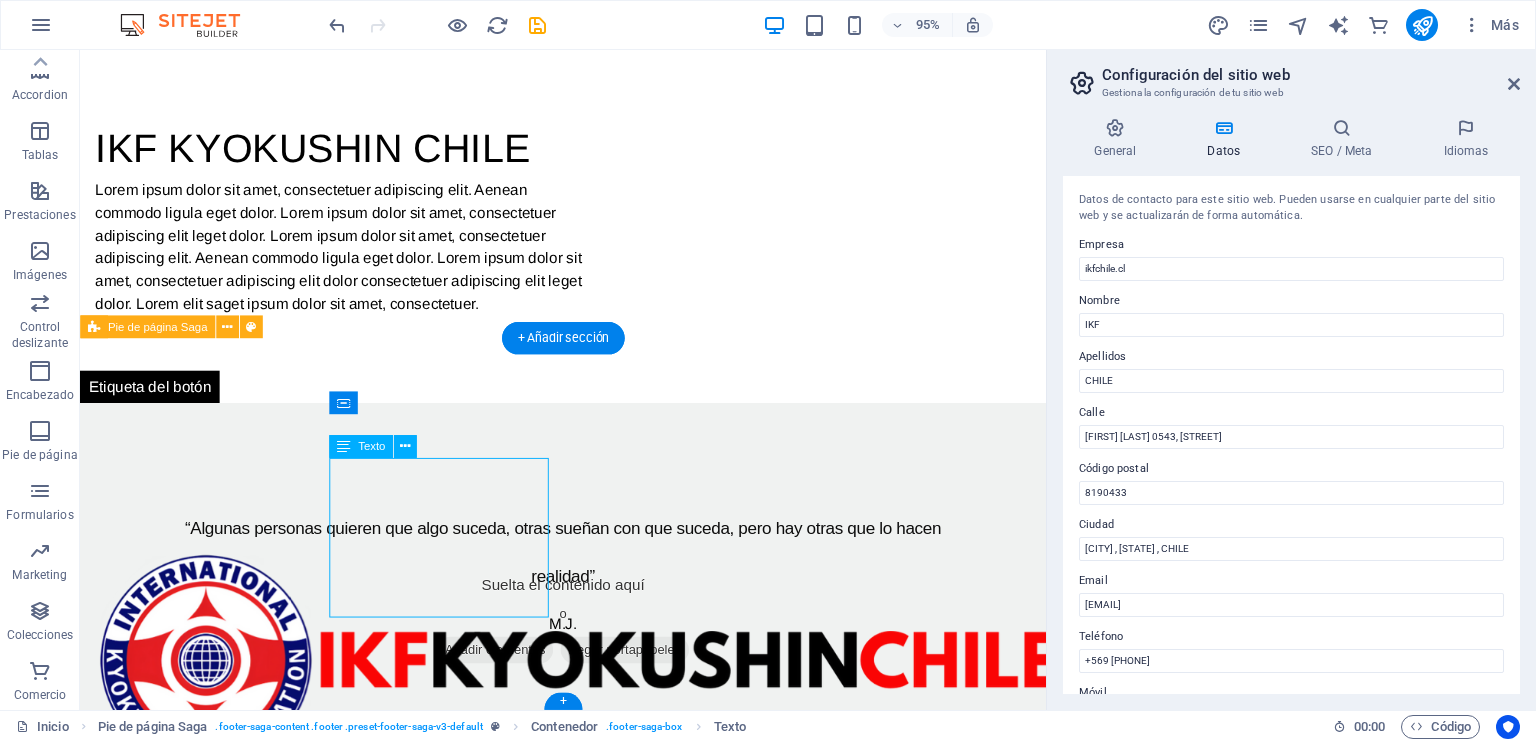 drag, startPoint x: 539, startPoint y: 637, endPoint x: 479, endPoint y: 638, distance: 60.00833 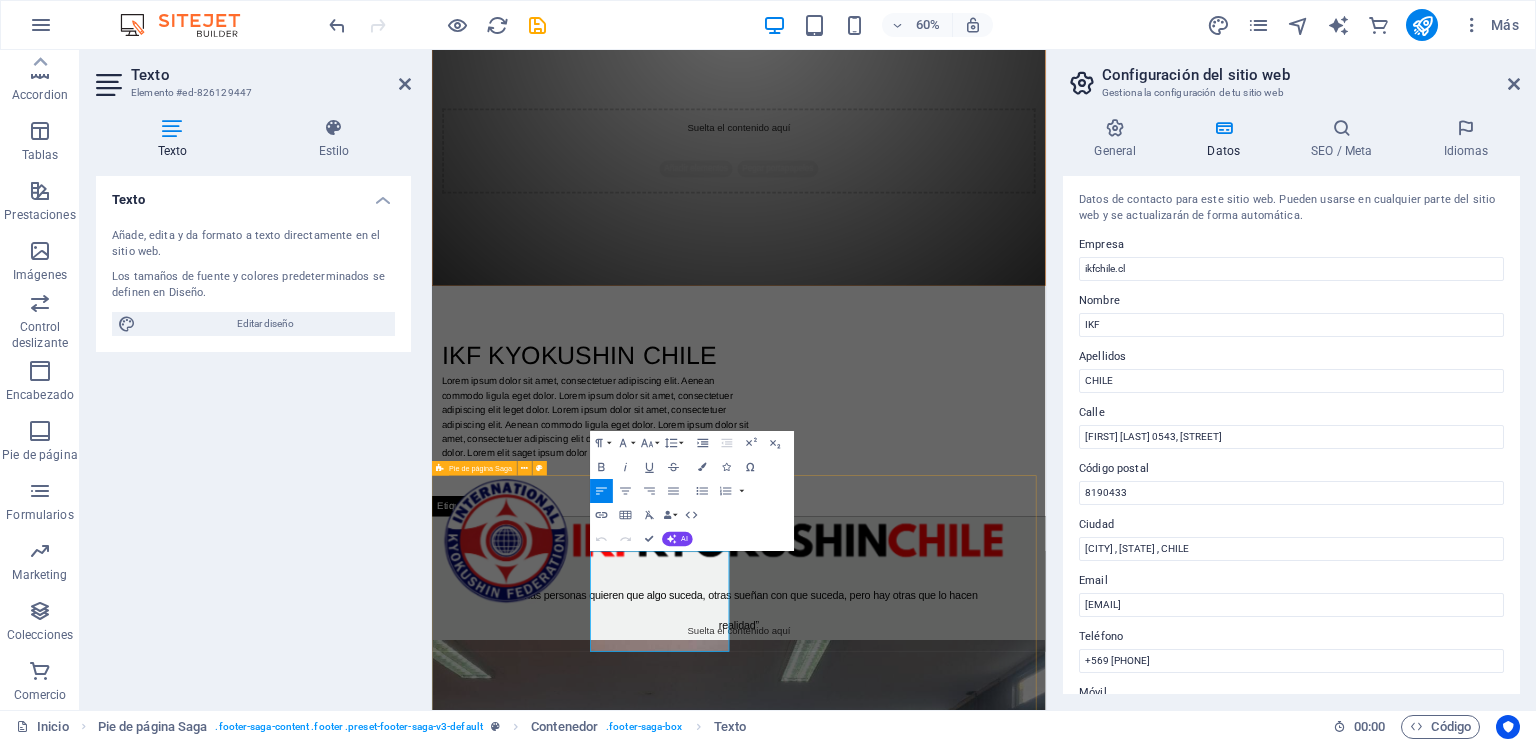 drag, startPoint x: 894, startPoint y: 1042, endPoint x: 787, endPoint y: 1036, distance: 107.16809 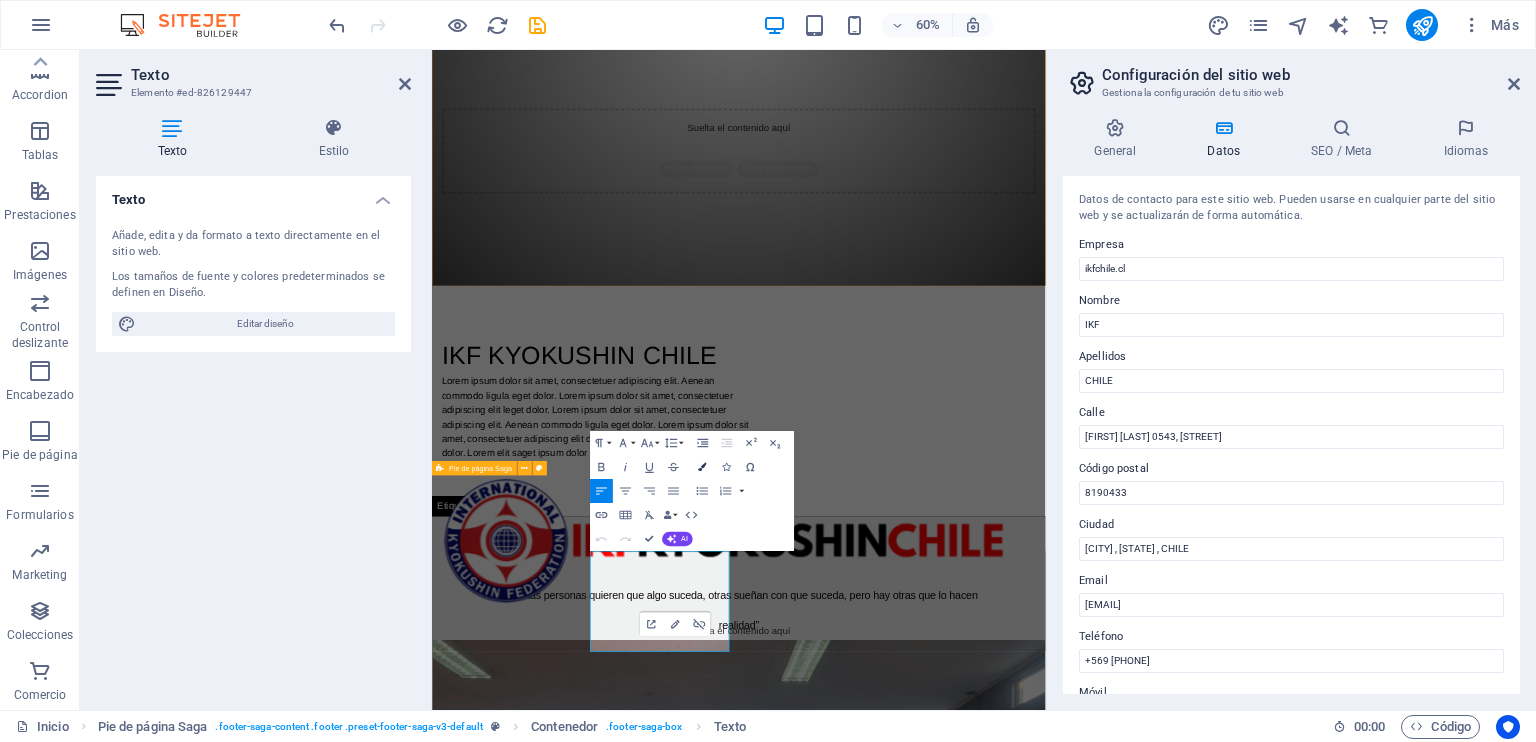click at bounding box center [702, 467] 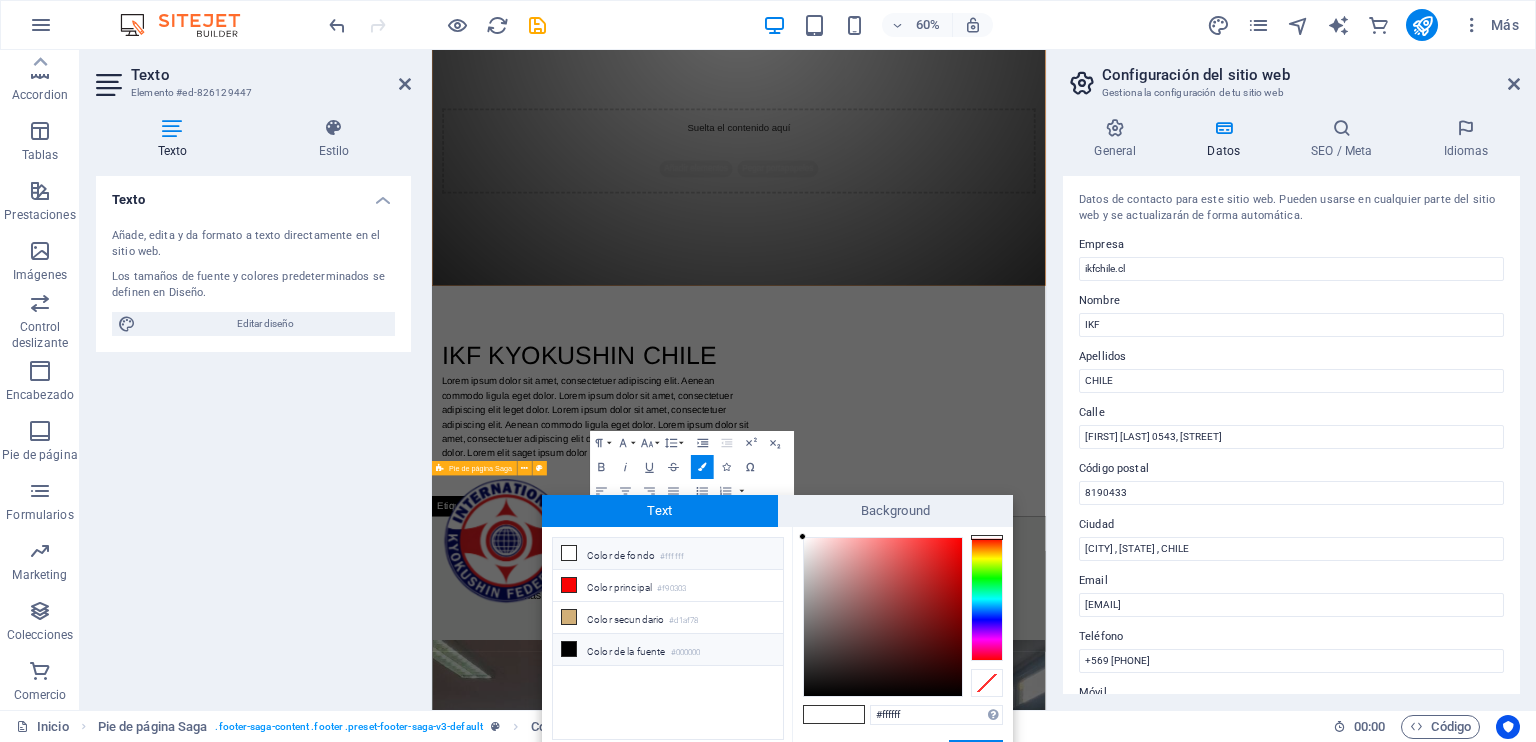 click at bounding box center [569, 649] 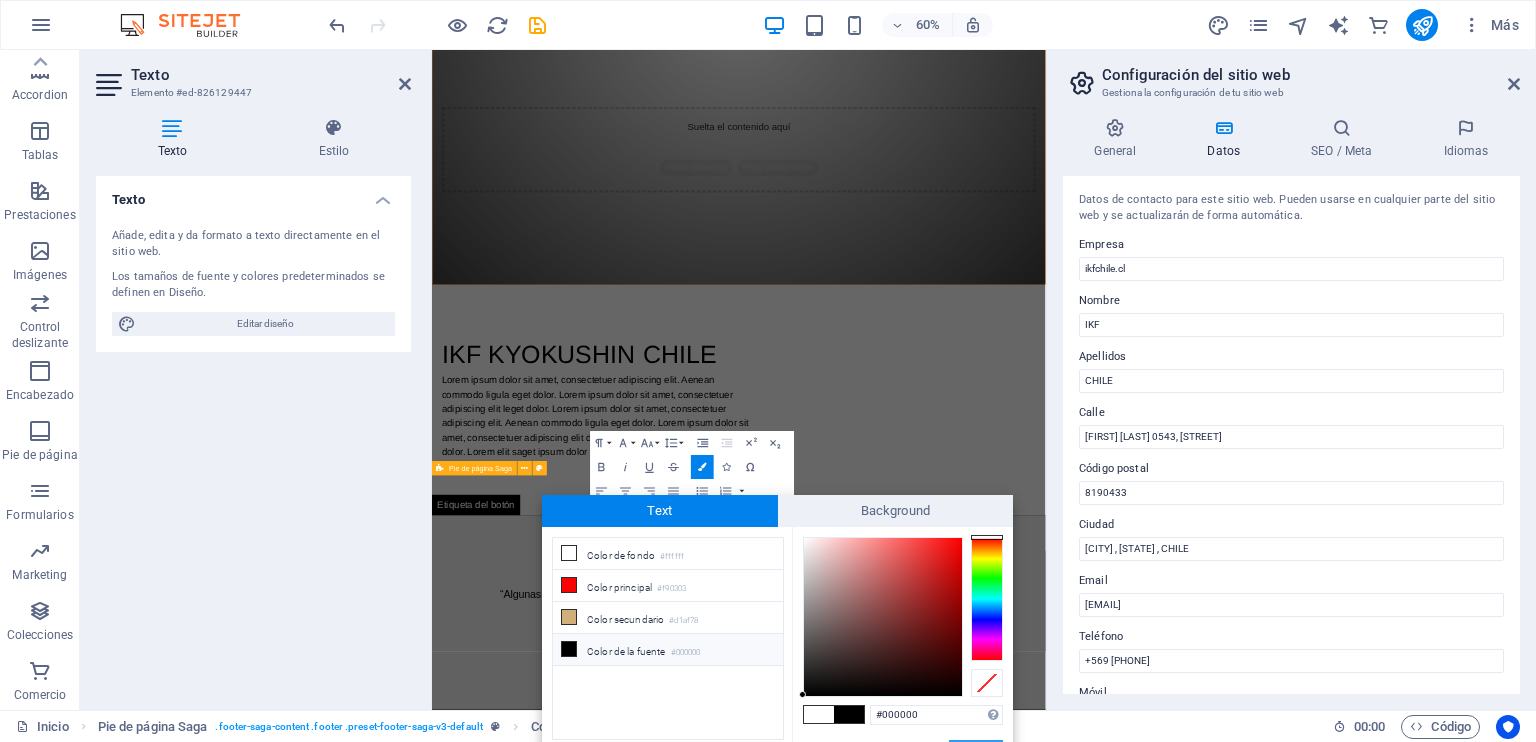 scroll, scrollTop: 1169, scrollLeft: 0, axis: vertical 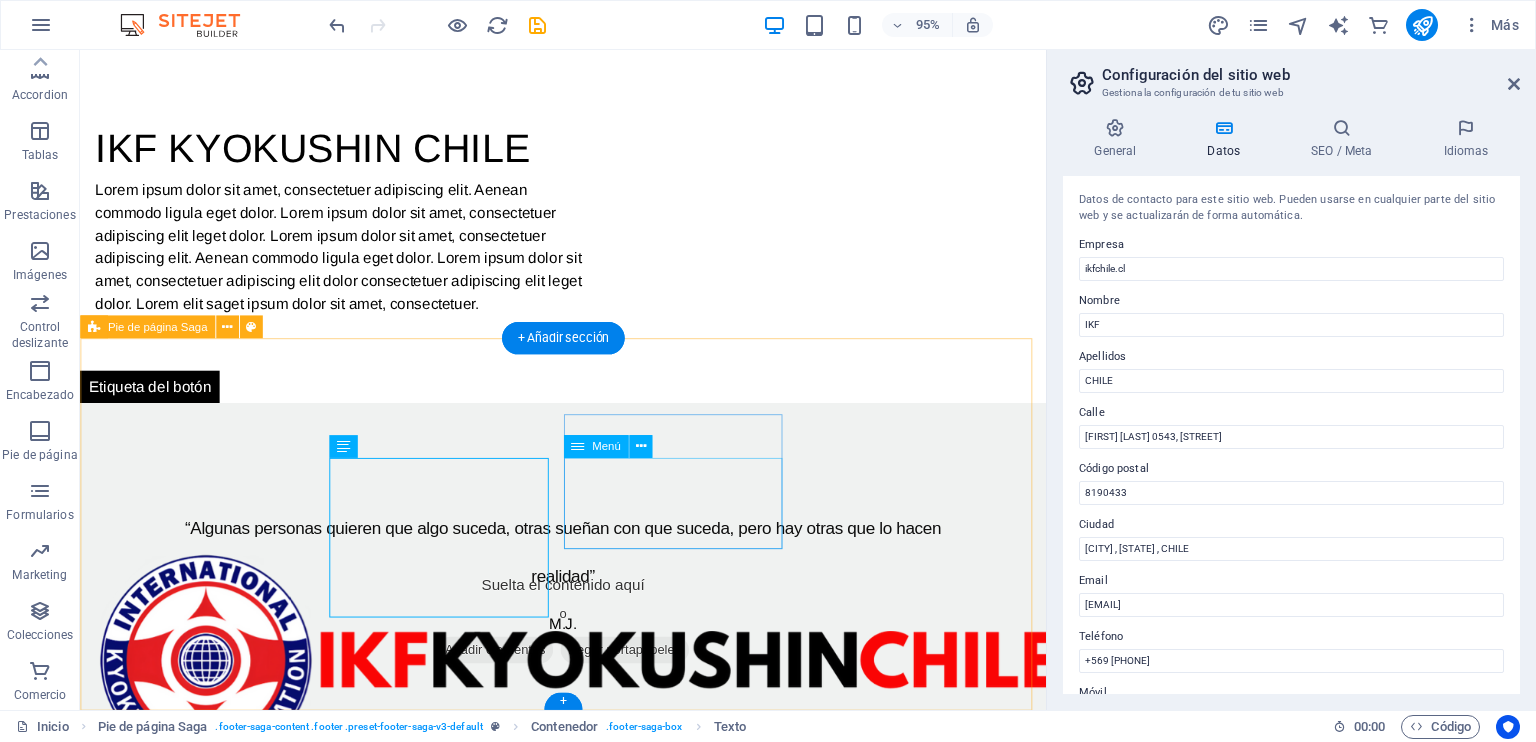 click on "Home About Service Contact" at bounding box center [213, 2246] 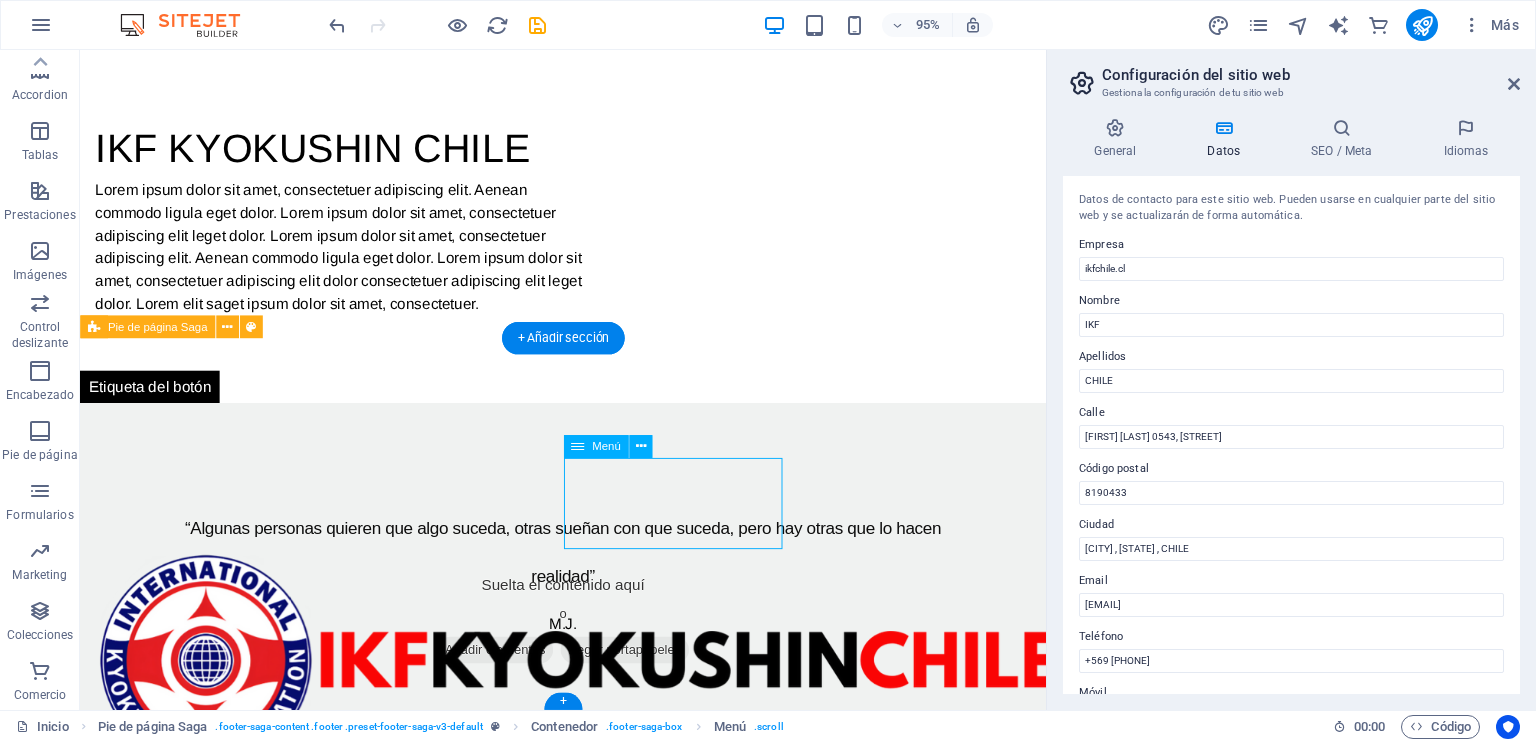 click on "Home About Service Contact" at bounding box center [213, 2246] 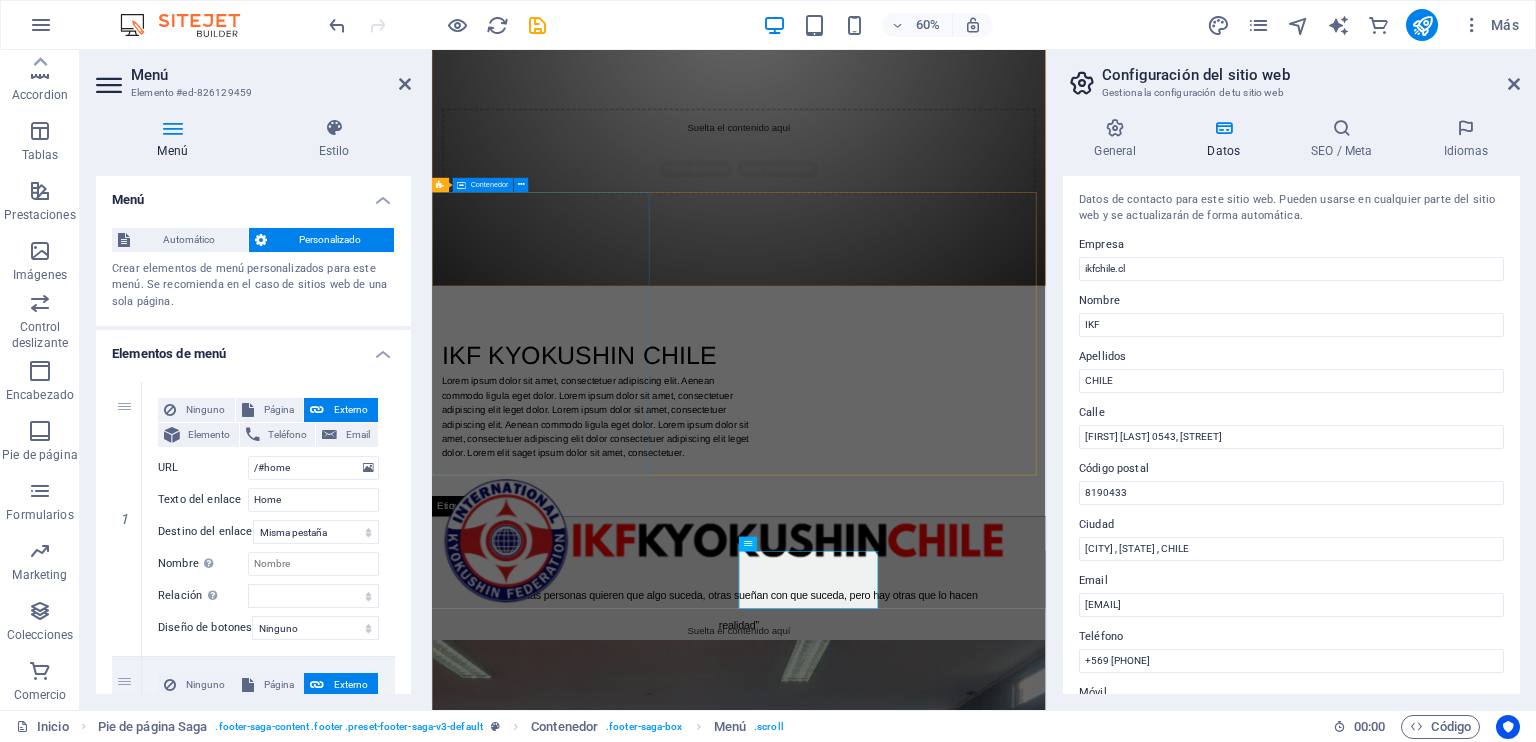 click on "“Algunas personas quieren que algo suceda, otras sueñan con que suceda, pero hay otras que lo hacen realidad” M.J." at bounding box center (943, 990) 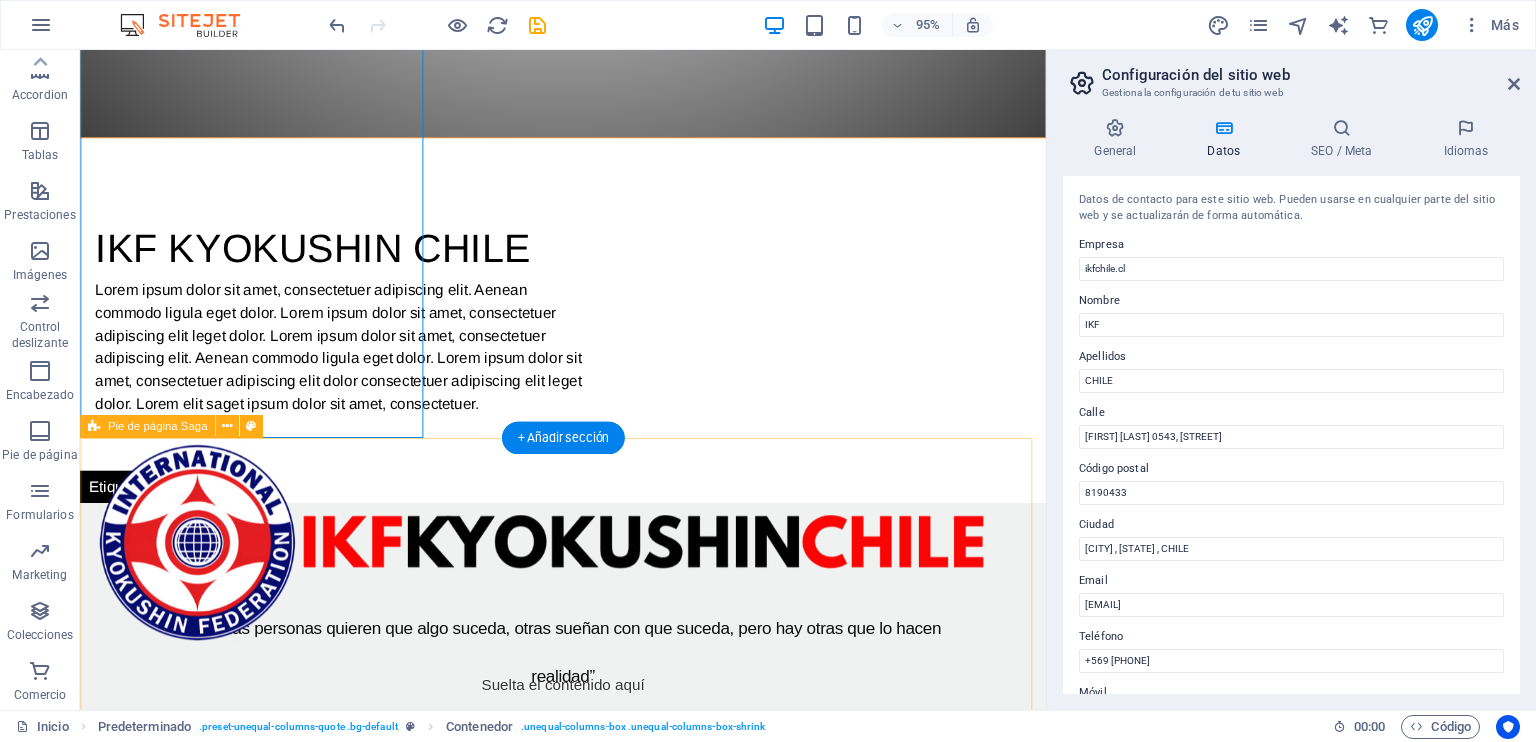 scroll, scrollTop: 1169, scrollLeft: 0, axis: vertical 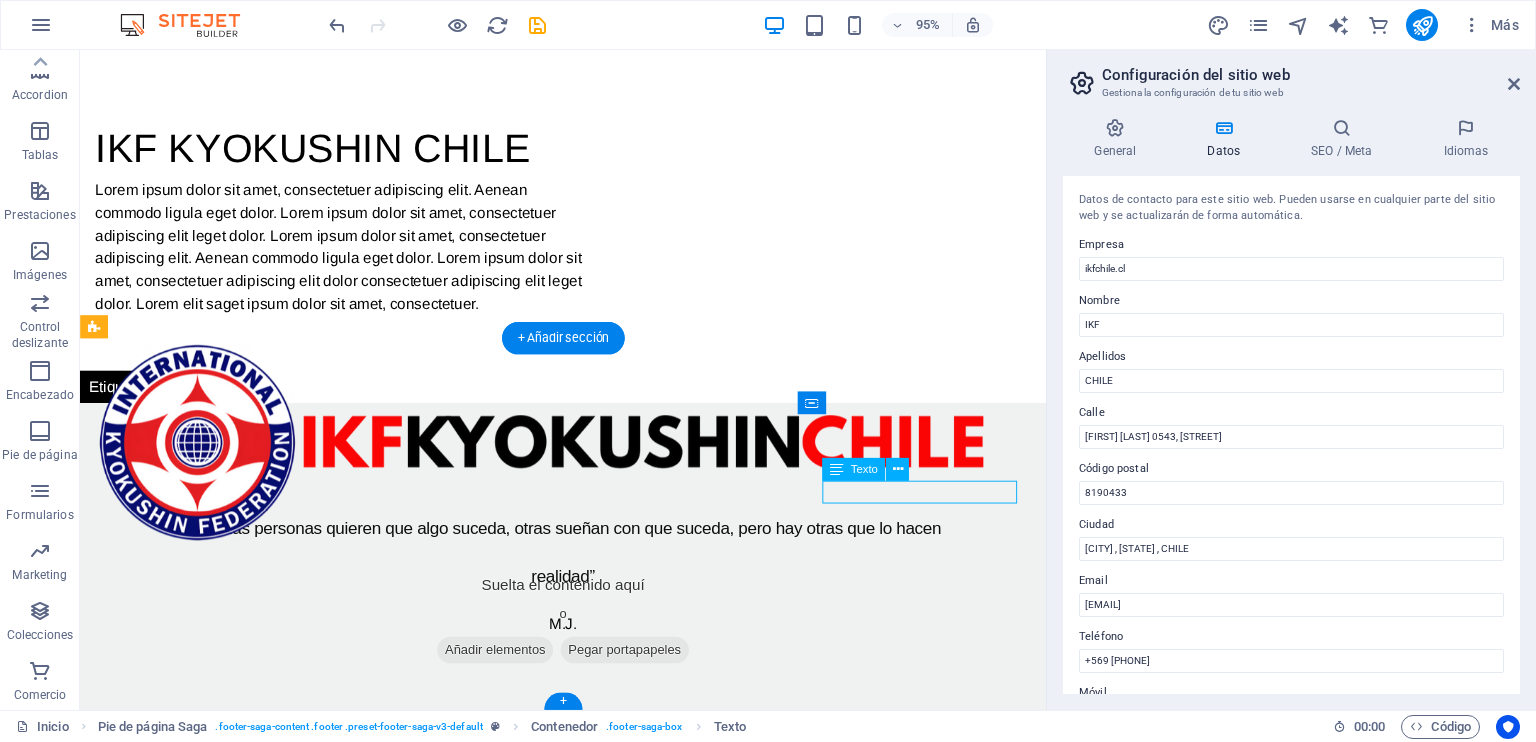 drag, startPoint x: 951, startPoint y: 514, endPoint x: 934, endPoint y: 514, distance: 17 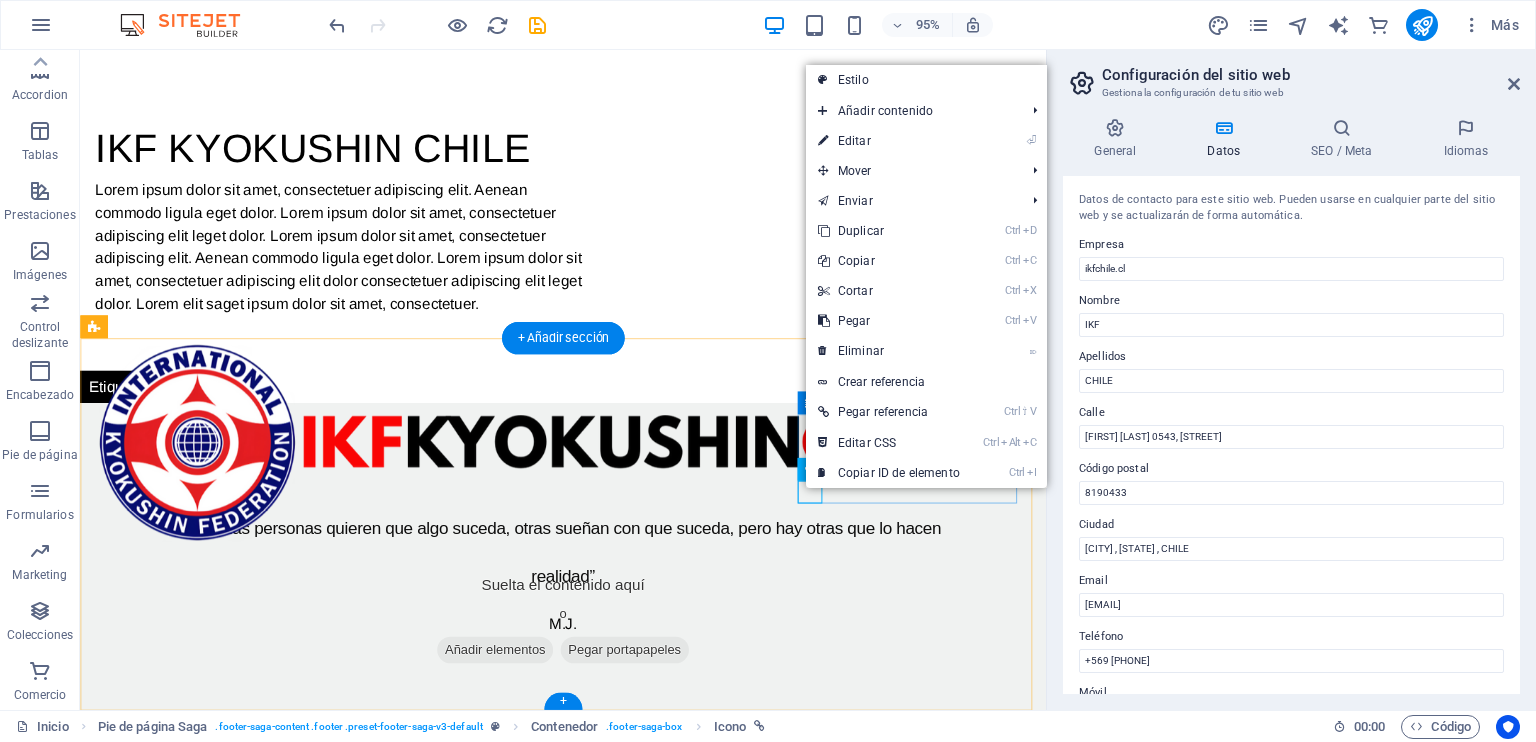 click at bounding box center (213, 2408) 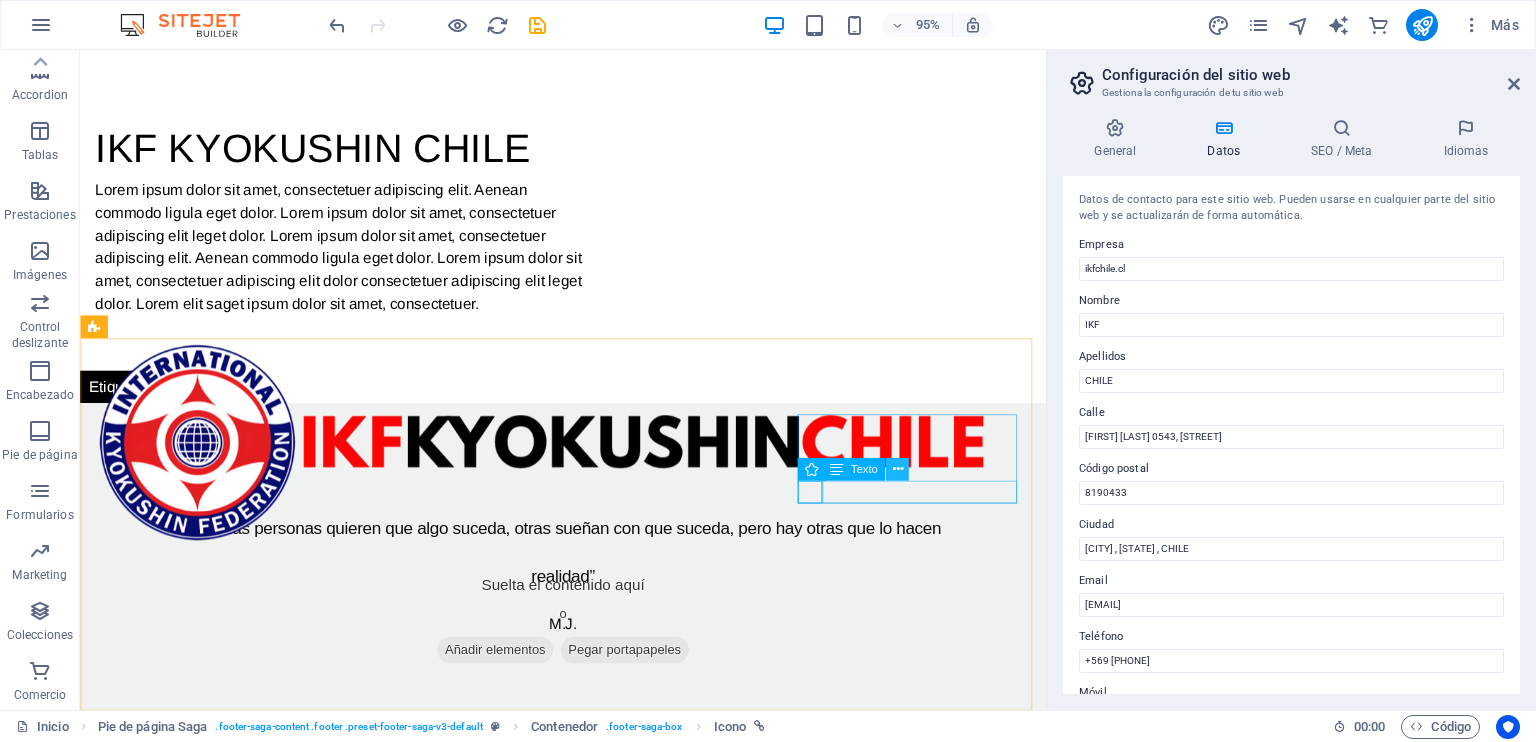click at bounding box center (897, 469) 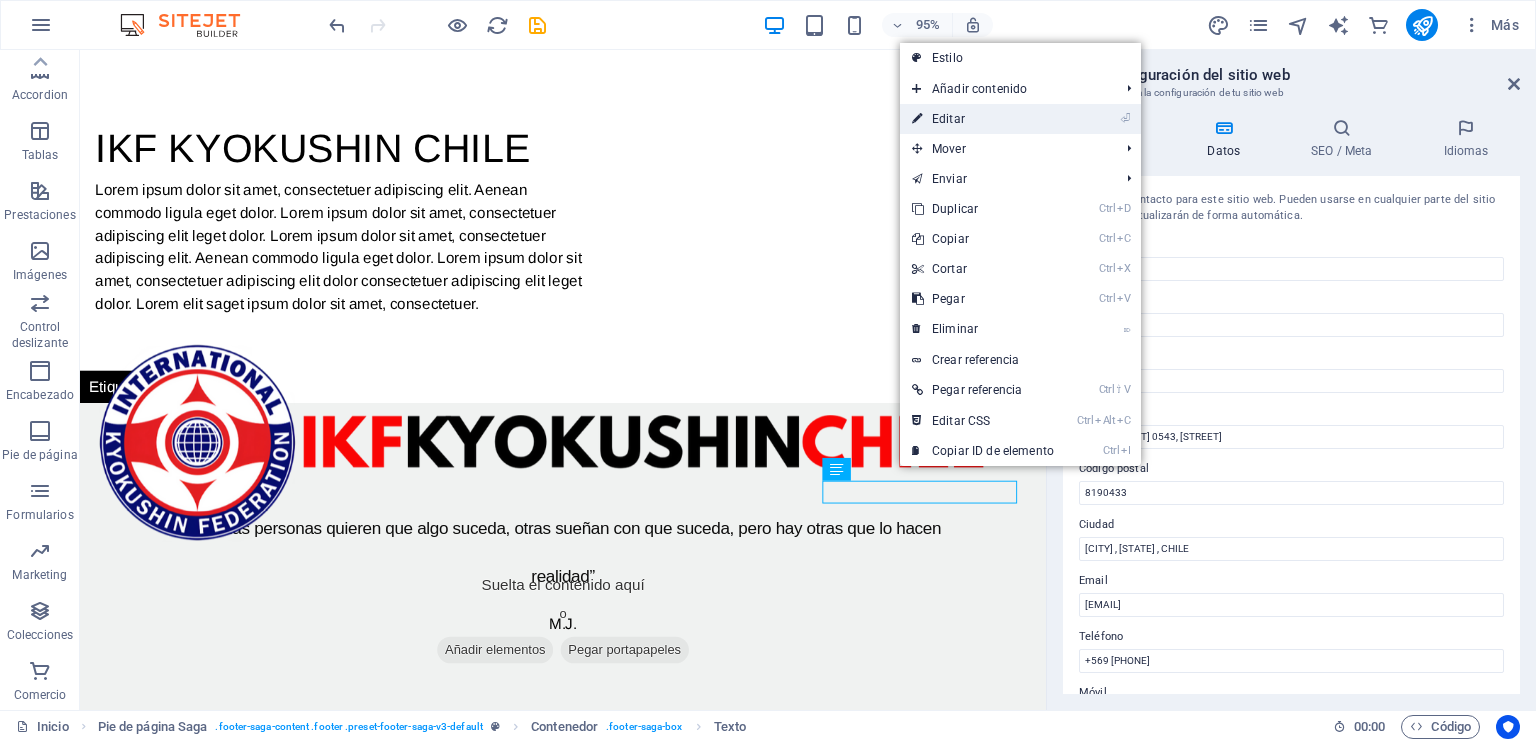 click on "Añadir contenido" at bounding box center (1005, 89) 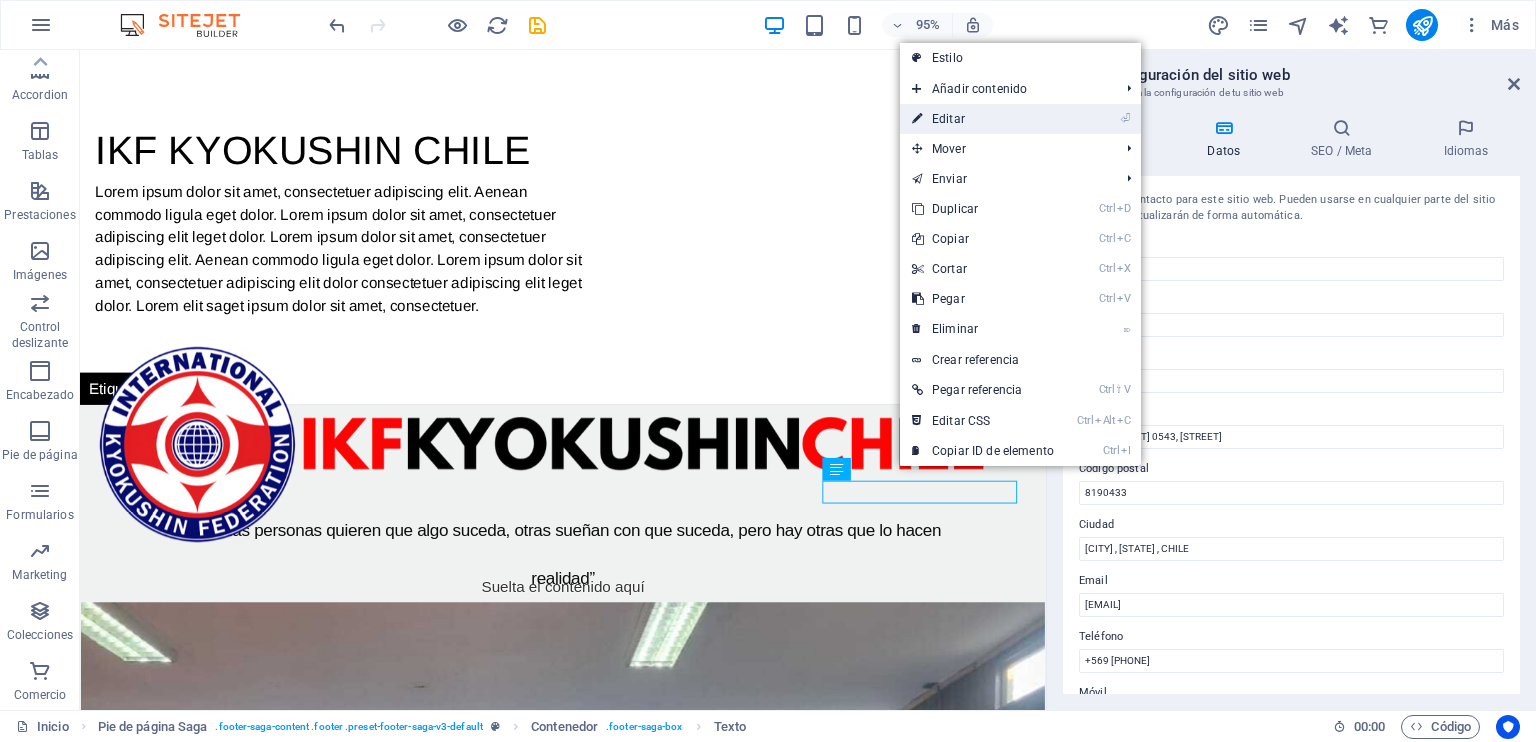 scroll, scrollTop: 766, scrollLeft: 0, axis: vertical 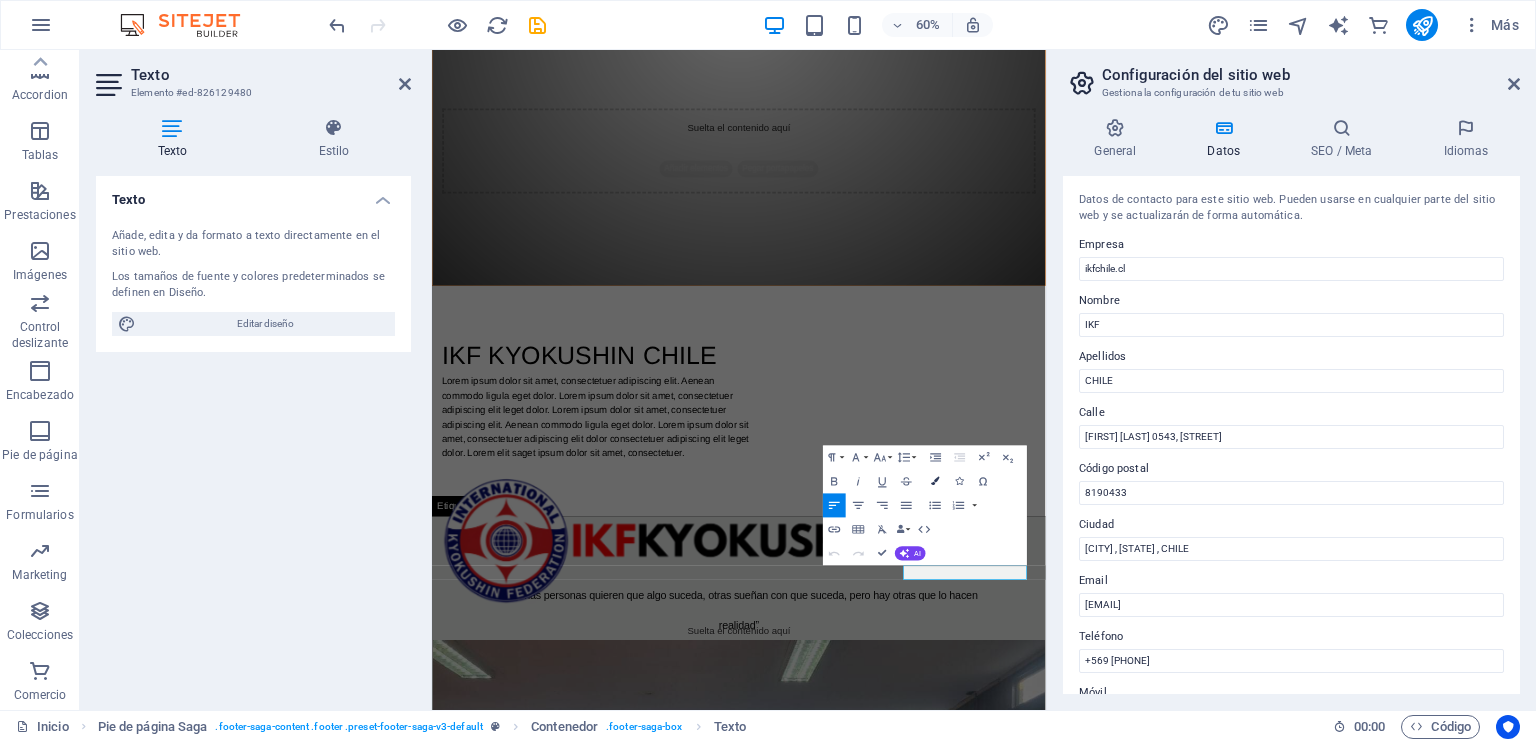 click at bounding box center [935, 481] 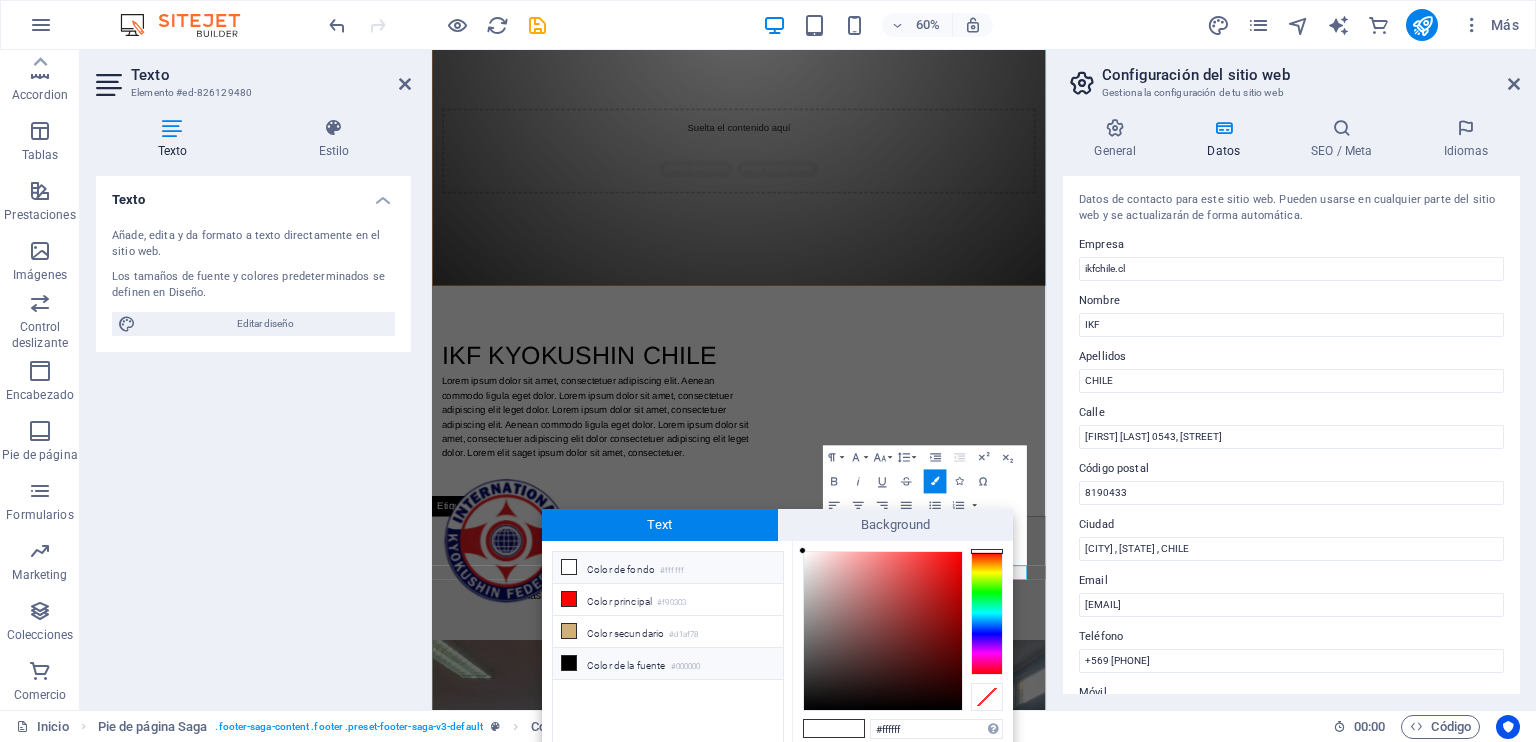 click at bounding box center [569, 663] 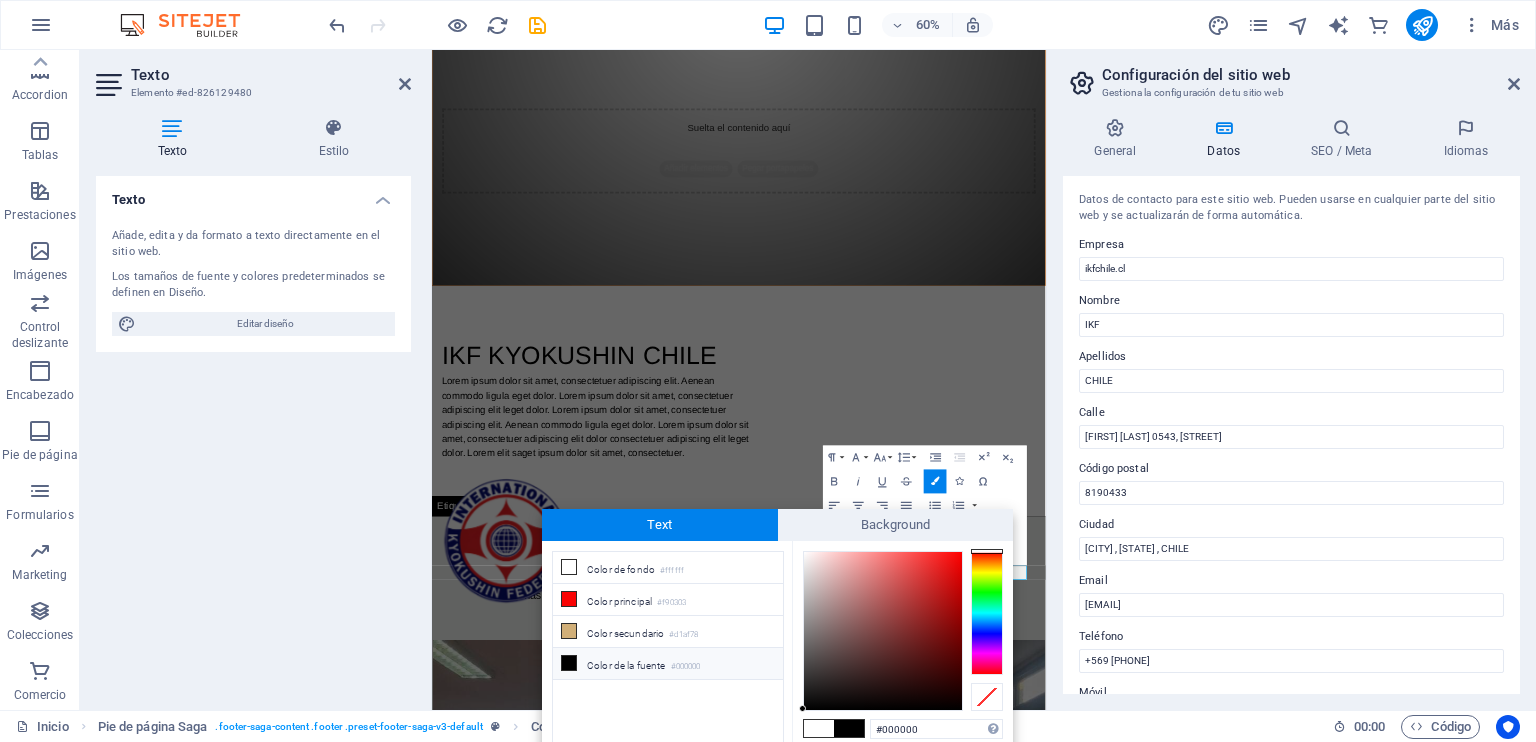 click on "Color de la fuente
#000000" at bounding box center [668, 664] 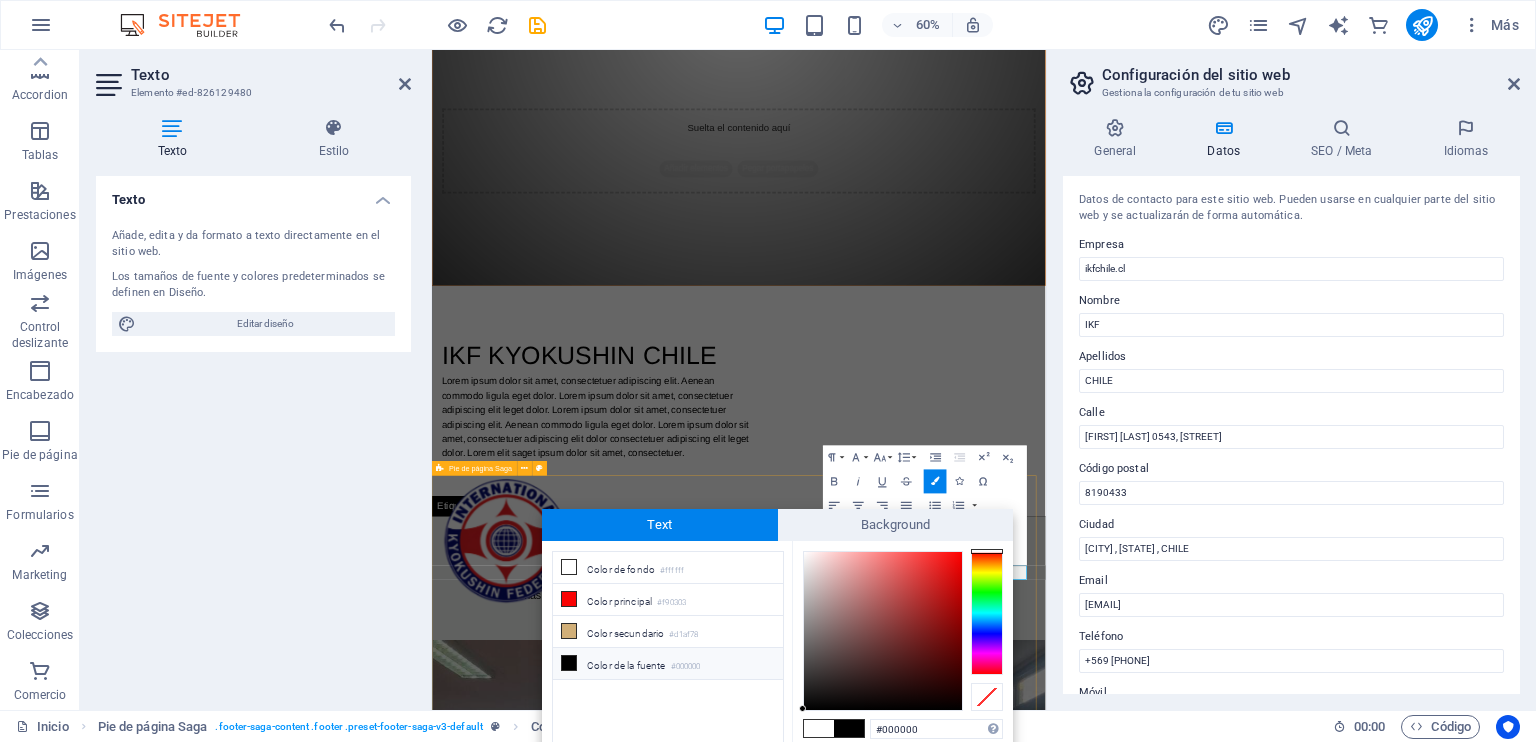 drag, startPoint x: 1219, startPoint y: 572, endPoint x: 1017, endPoint y: 812, distance: 313.69412 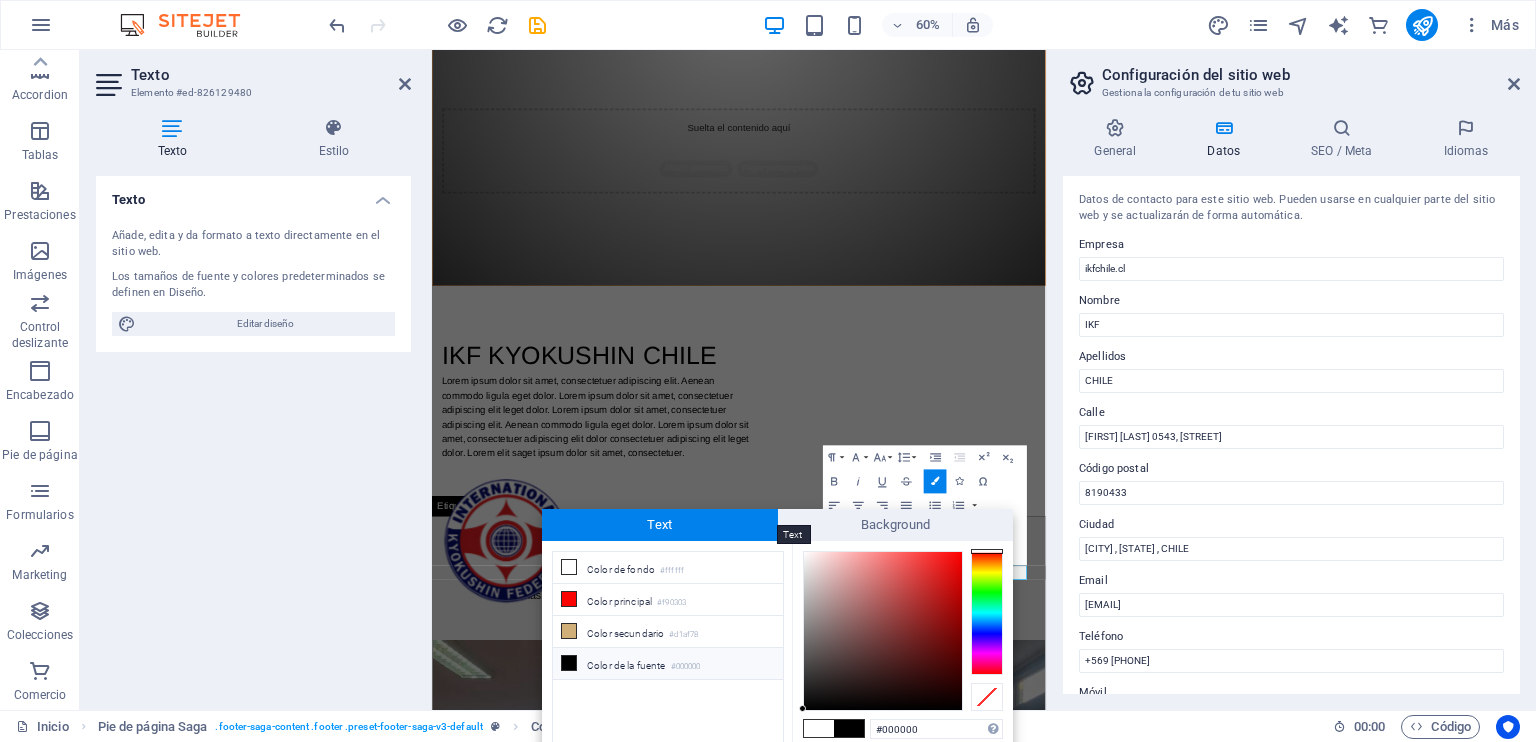 click on "Text" at bounding box center [660, 525] 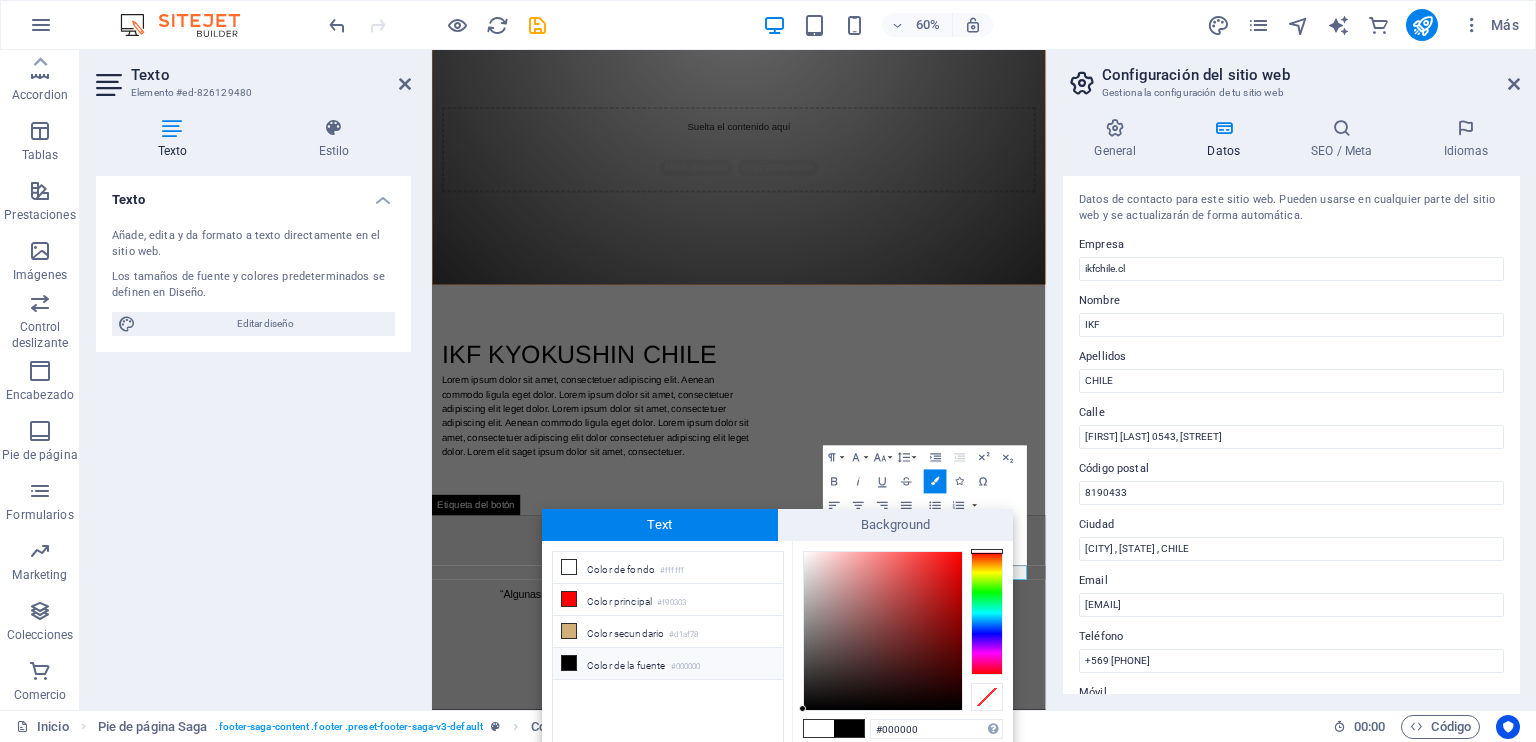 scroll, scrollTop: 1169, scrollLeft: 0, axis: vertical 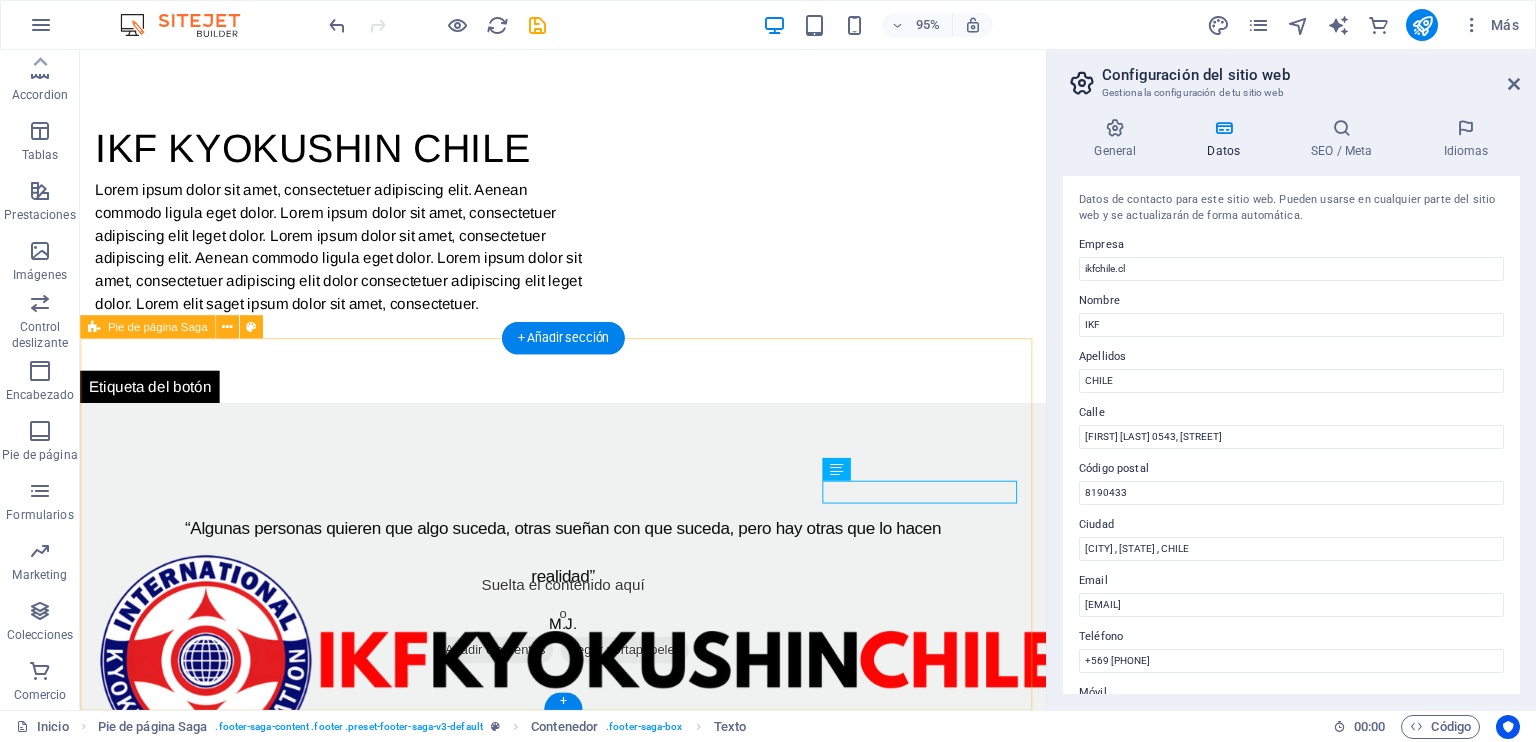 click on "Lorem ipsum dolor sit amet, consectetuer adipiscing elit. Aenean commodo ligula eget dolor. Contacto [FIRST] [LAST] 0543, [STREET] 8190433   [CITY] , [STATE] , CHILE Teléfono :  +569 [PHONE] Móvil:  Email:  [EMAIL] Navegación Home About Service Contact Redes sociales Facebook Instagram" at bounding box center [588, 2079] 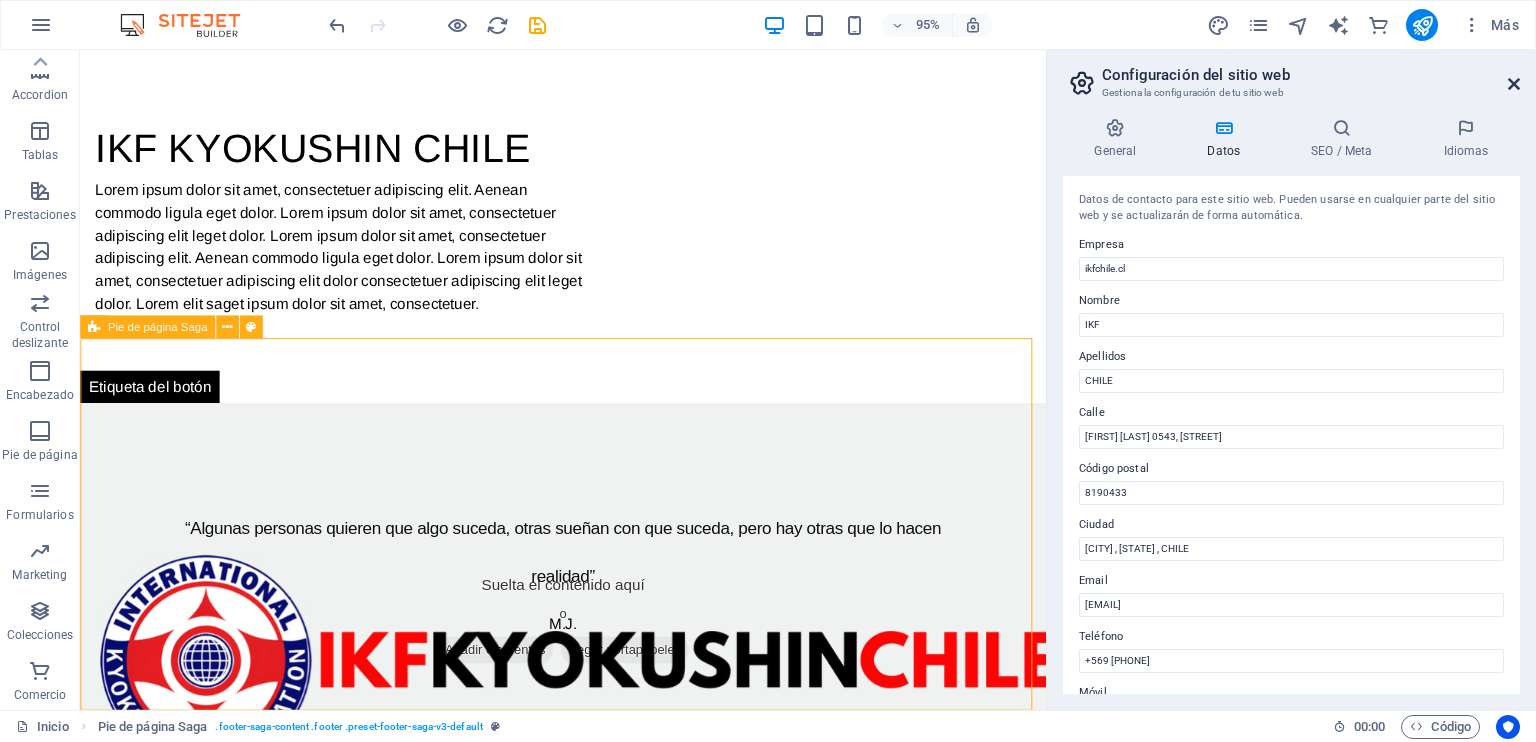 click at bounding box center [1514, 84] 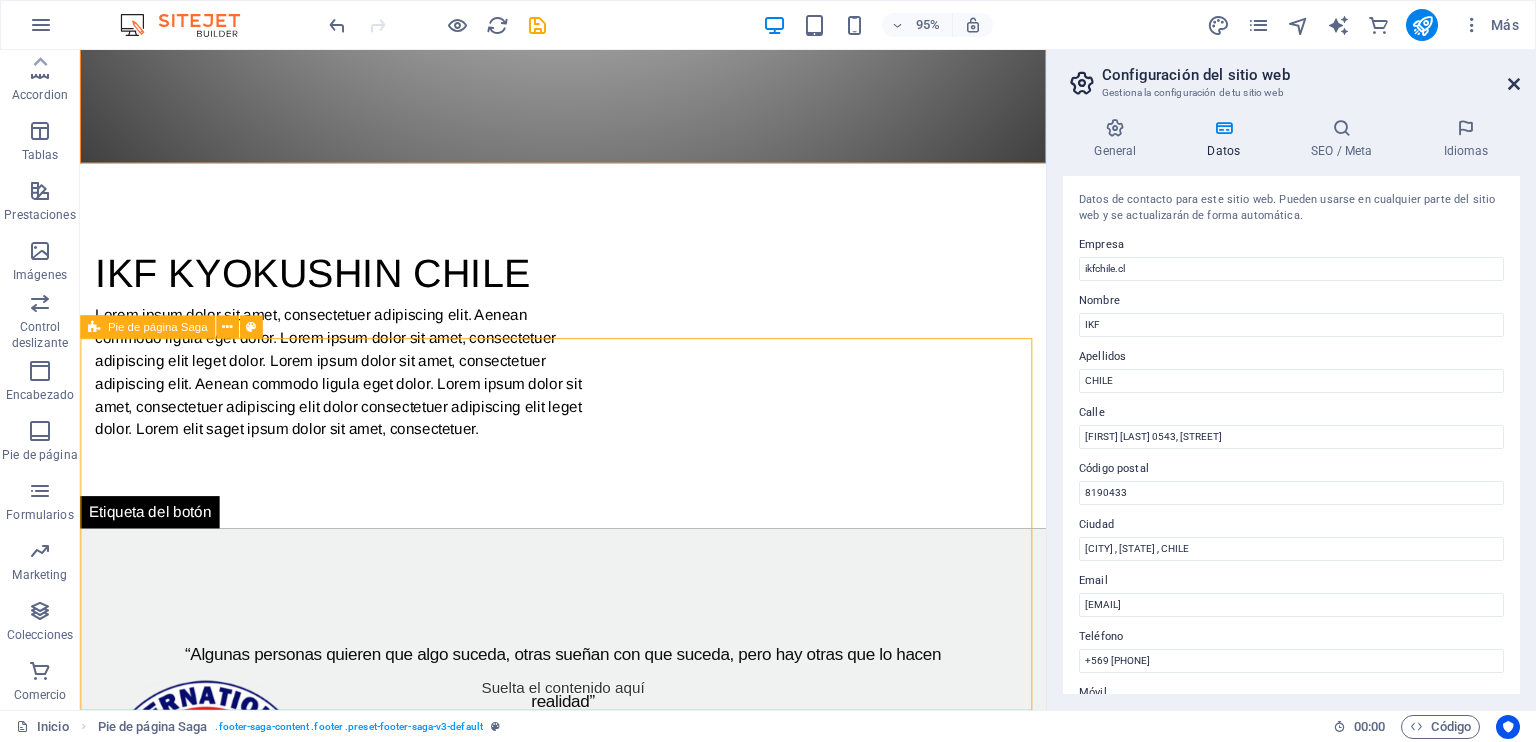 scroll, scrollTop: 1212, scrollLeft: 0, axis: vertical 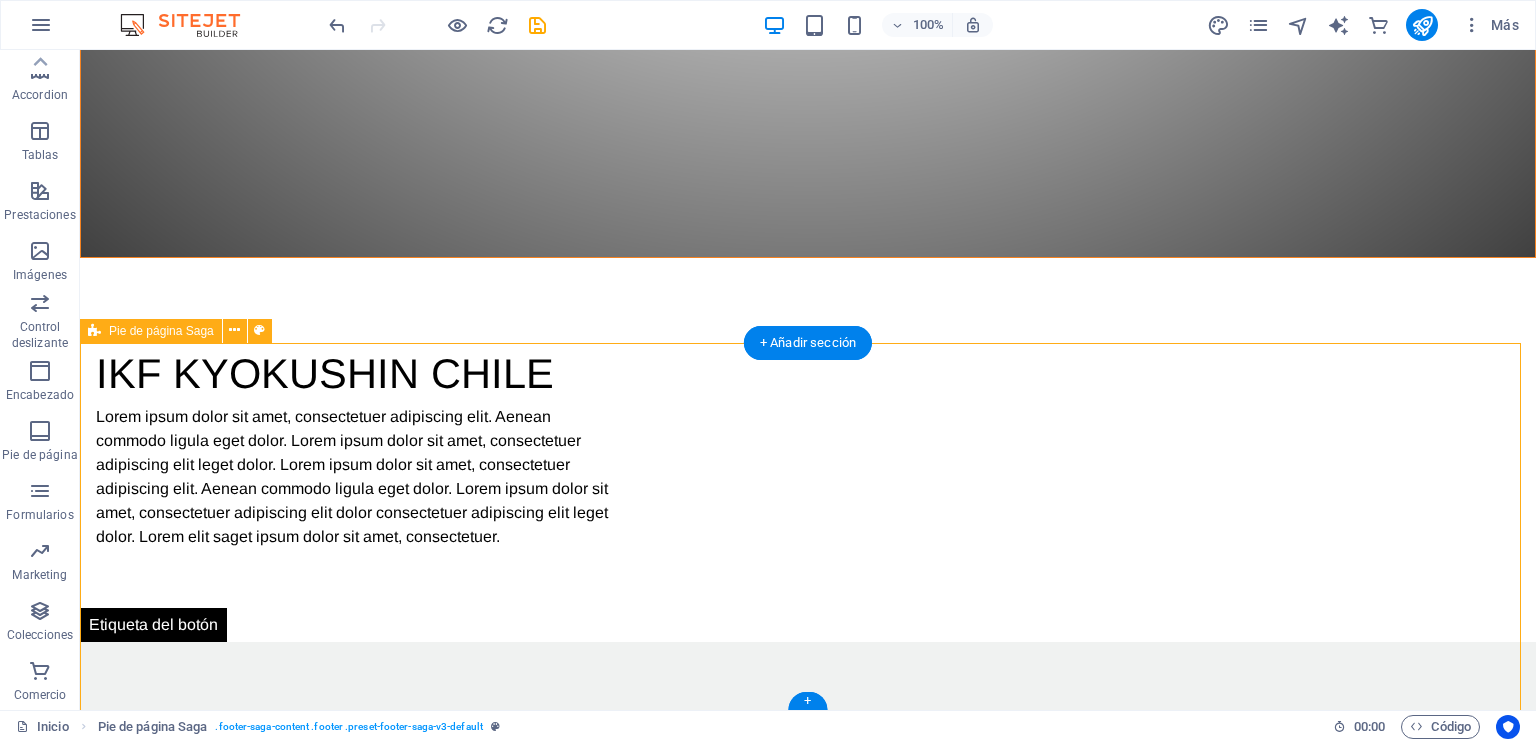 click on "Lorem ipsum dolor sit amet, consectetuer adipiscing elit. Aenean commodo ligula eget dolor. Contacto [FIRST] [LAST] 0543, [STREET] 8190433   [CITY] , [STATE] , CHILE Teléfono :  +569 [PHONE] Móvil:  Email:  [EMAIL] Navegación Home About Service Contact Redes sociales Facebook Instagram" at bounding box center [808, 2158] 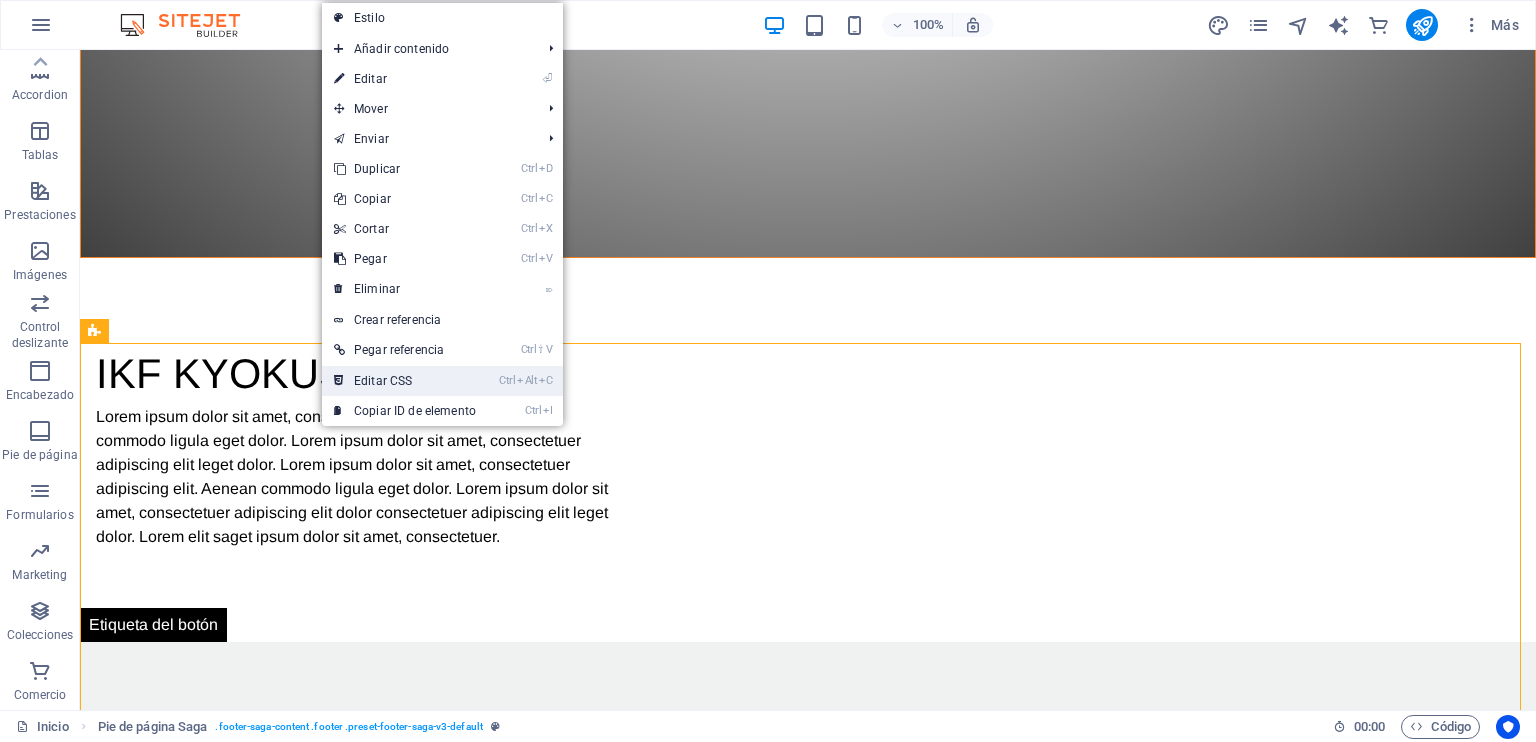 click on "Ctrl Alt C  Editar CSS" at bounding box center (405, 381) 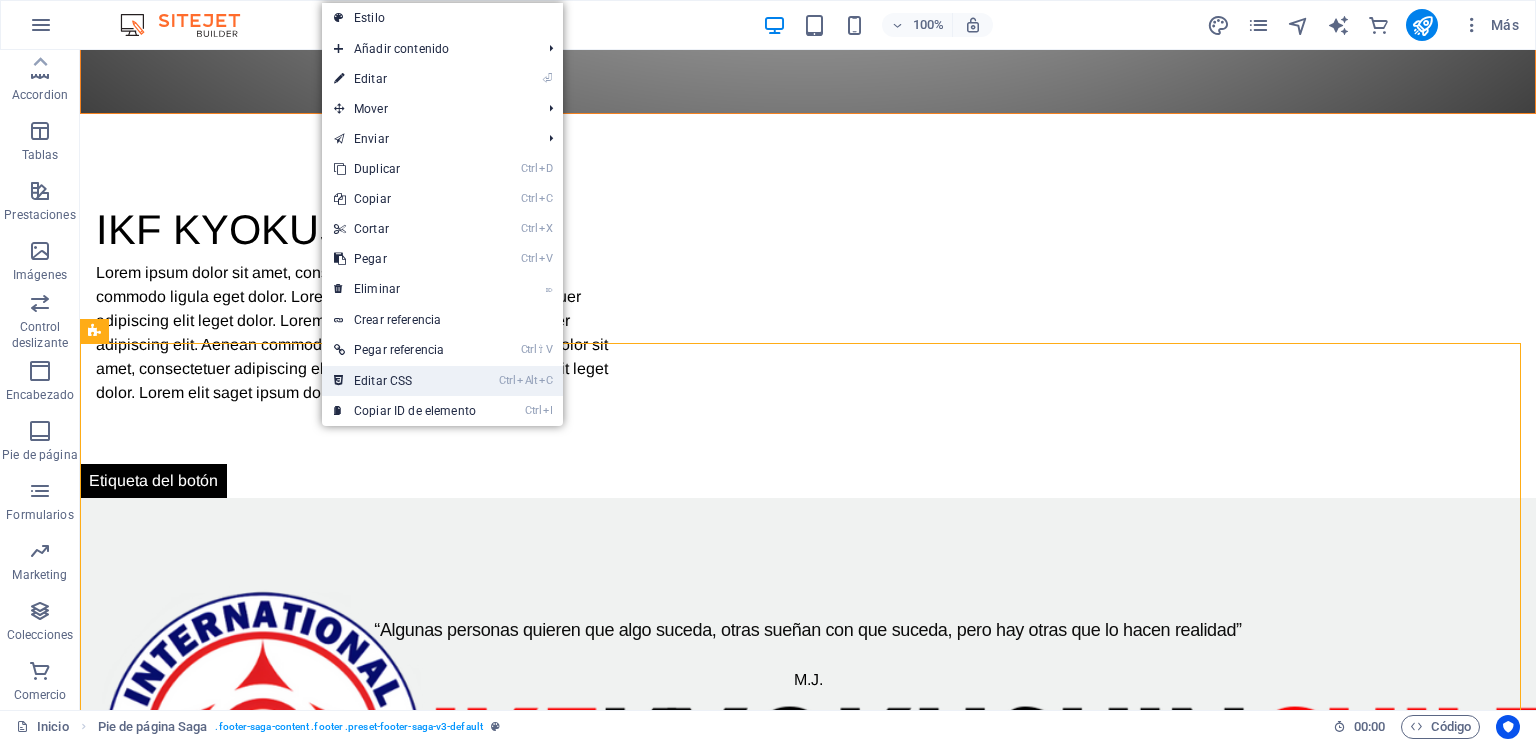 scroll, scrollTop: 1157, scrollLeft: 0, axis: vertical 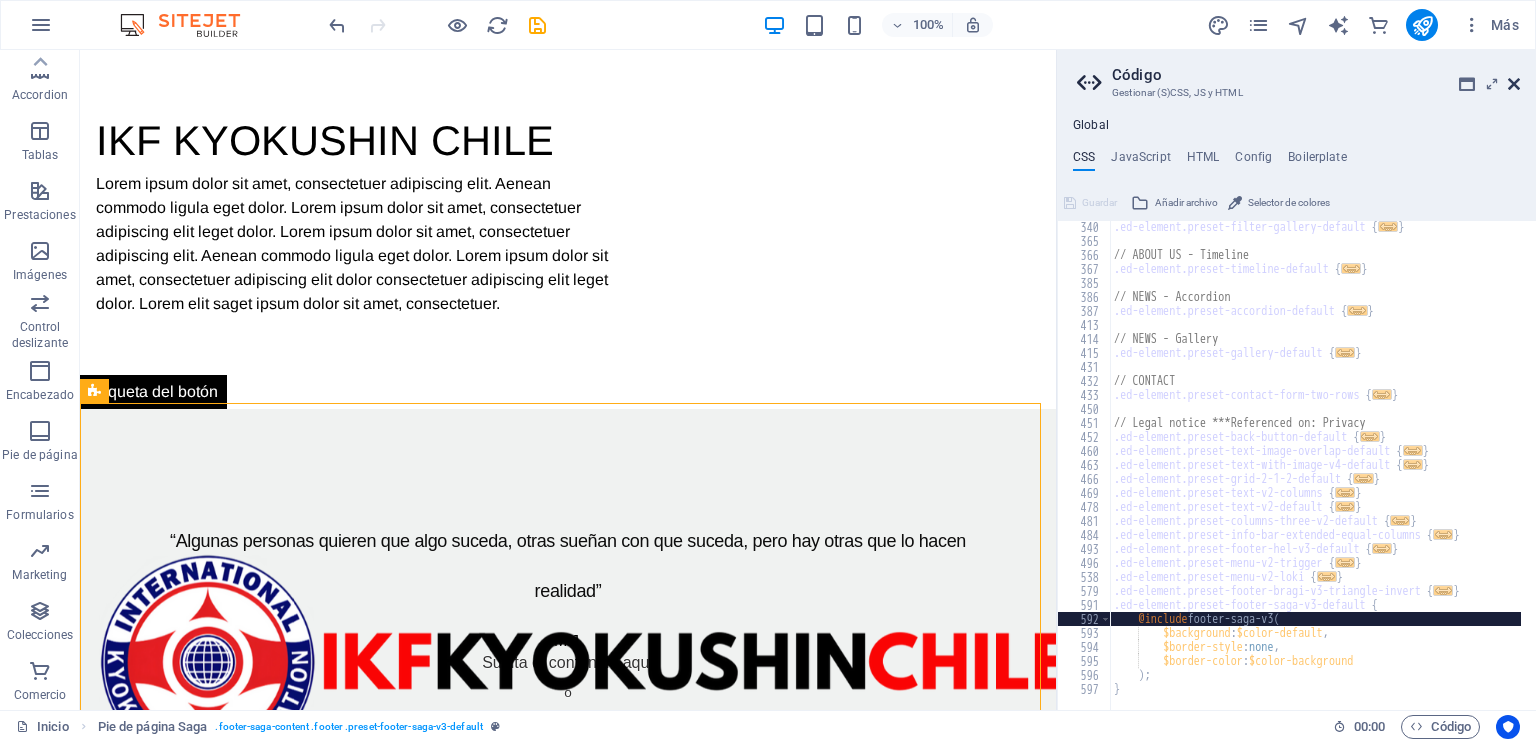 click at bounding box center [1514, 84] 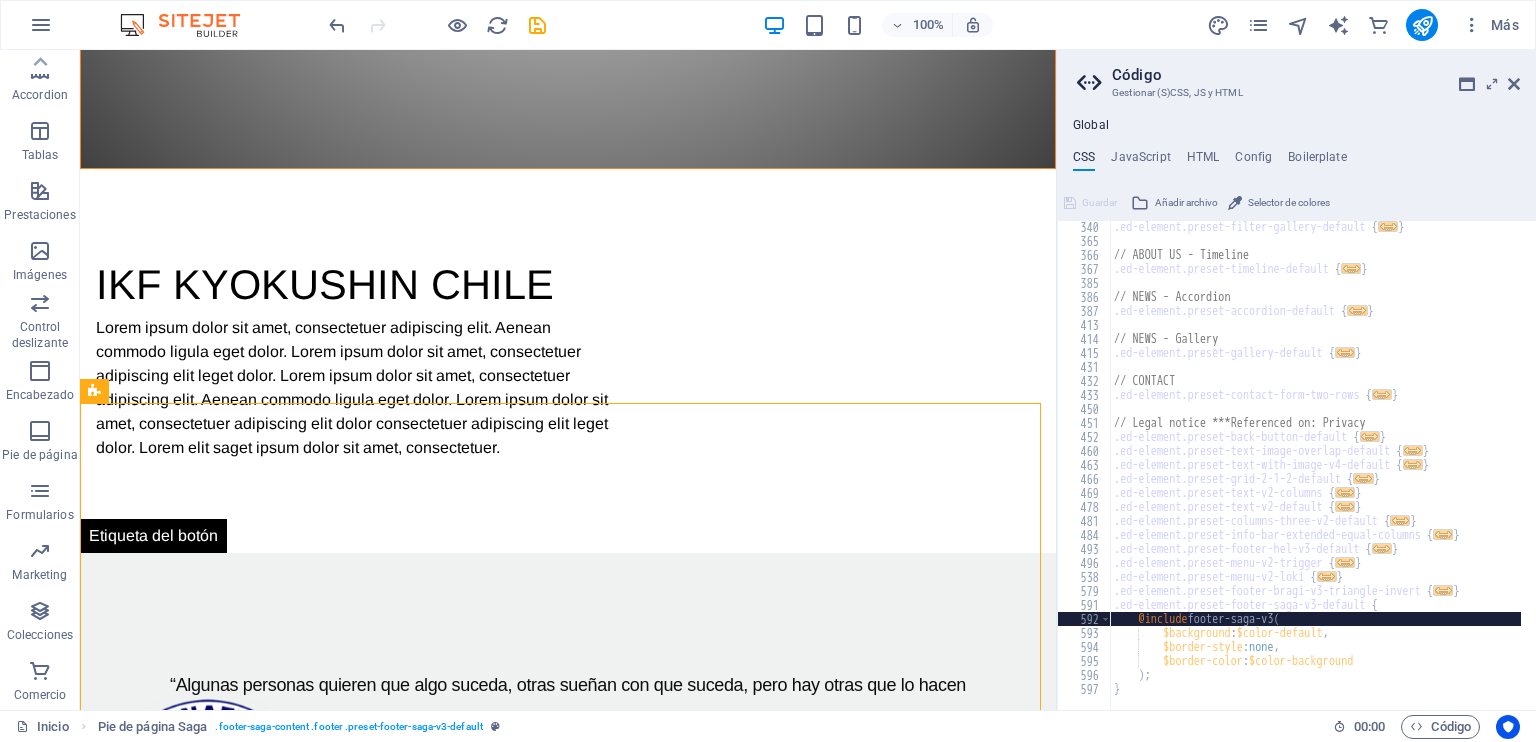 scroll, scrollTop: 1212, scrollLeft: 0, axis: vertical 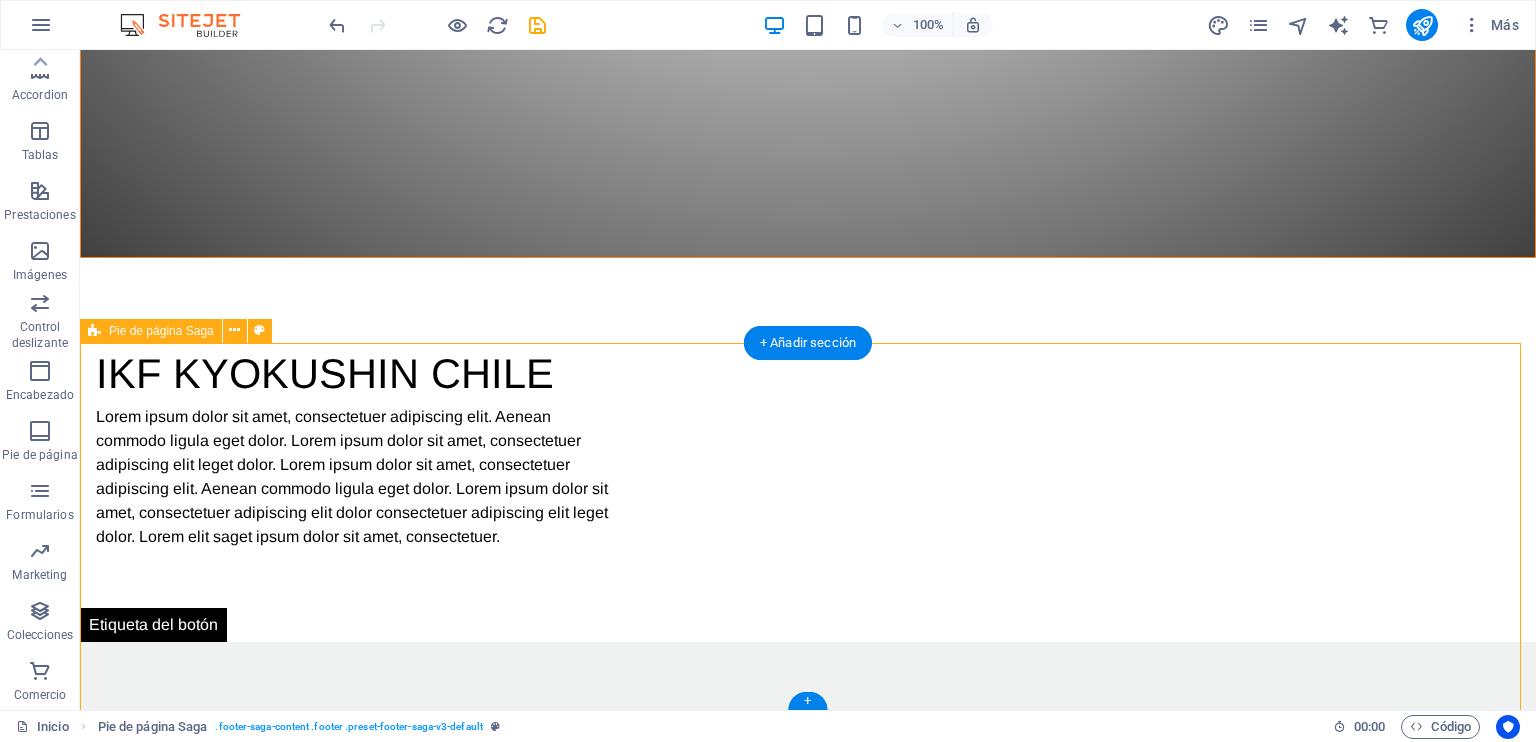 click on "Lorem ipsum dolor sit amet, consectetuer adipiscing elit. Aenean commodo ligula eget dolor. Contacto [FIRST] [LAST] 0543, [STREET] 8190433   [CITY] , [STATE] , CHILE Teléfono :  +569 [PHONE] Móvil:  Email:  [EMAIL] Navegación Home About Service Contact Redes sociales Facebook Instagram" at bounding box center [808, 2158] 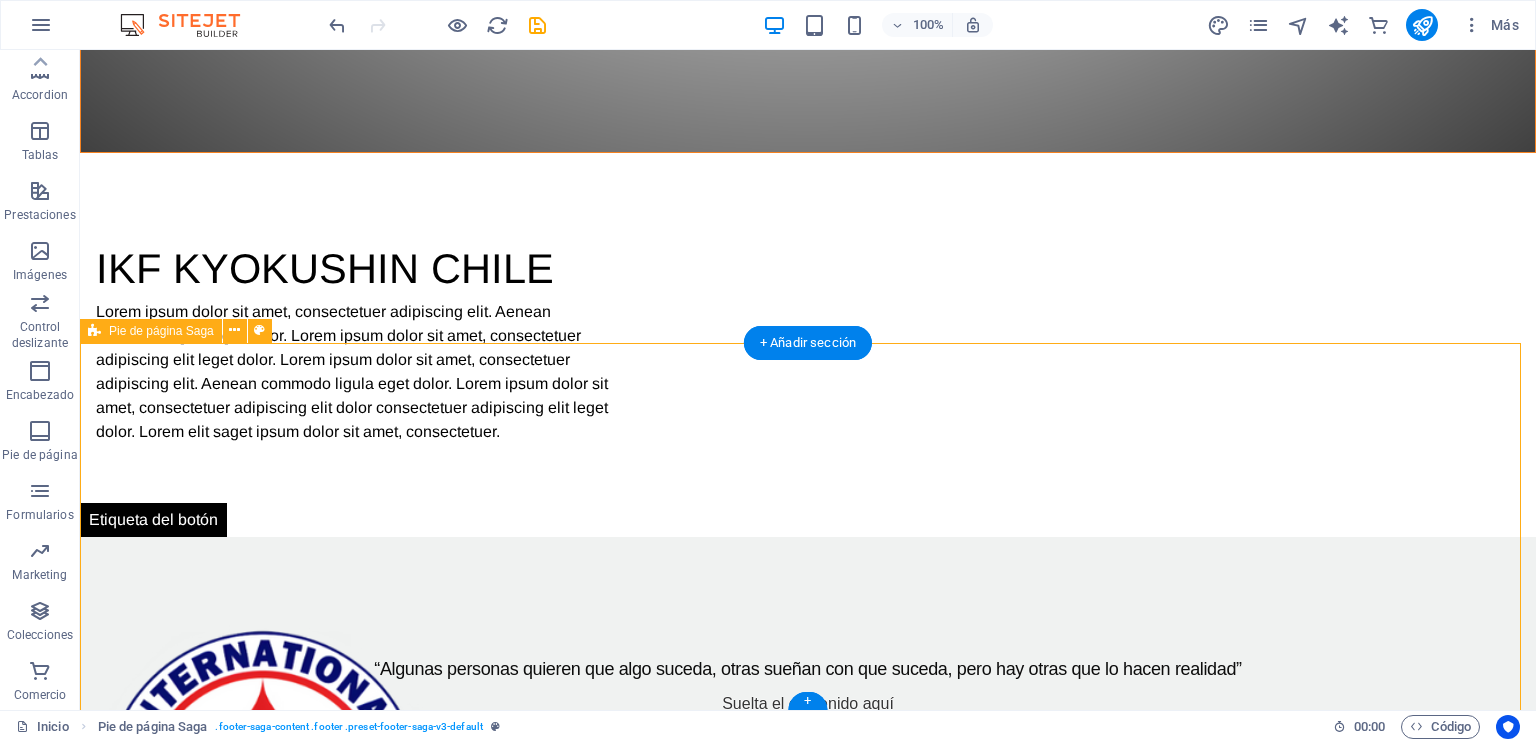 scroll, scrollTop: 1196, scrollLeft: 0, axis: vertical 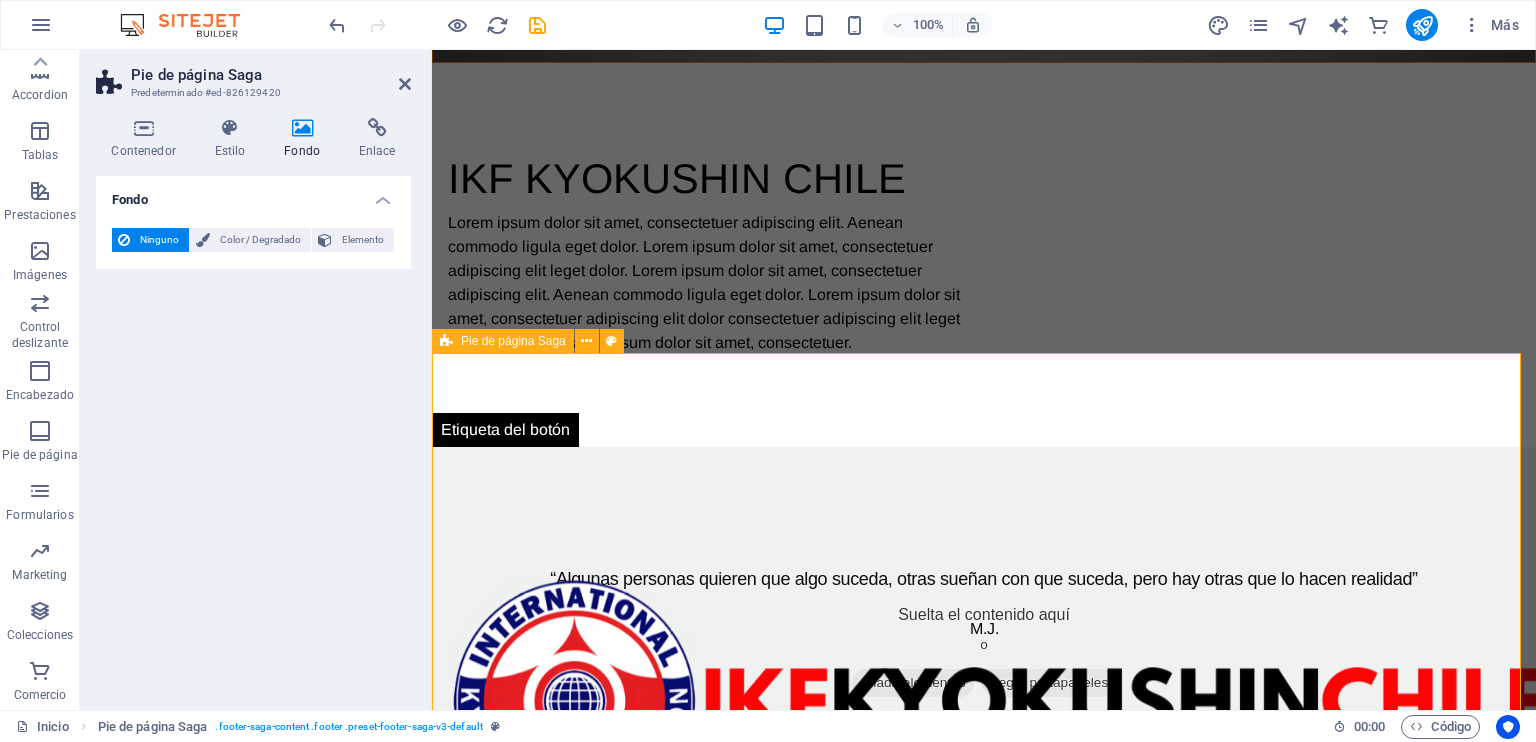 click on "Lorem ipsum dolor sit amet, consectetuer adipiscing elit. Aenean commodo ligula eget dolor. Contacto [FIRST] [LAST] 0543, [STREET] 8190433   [CITY] , [STATE] , CHILE Teléfono :  +569 [PHONE] Móvil:  Email:  [EMAIL] Navegación Home About Service Contact Redes sociales Facebook Instagram" at bounding box center (984, 2013) 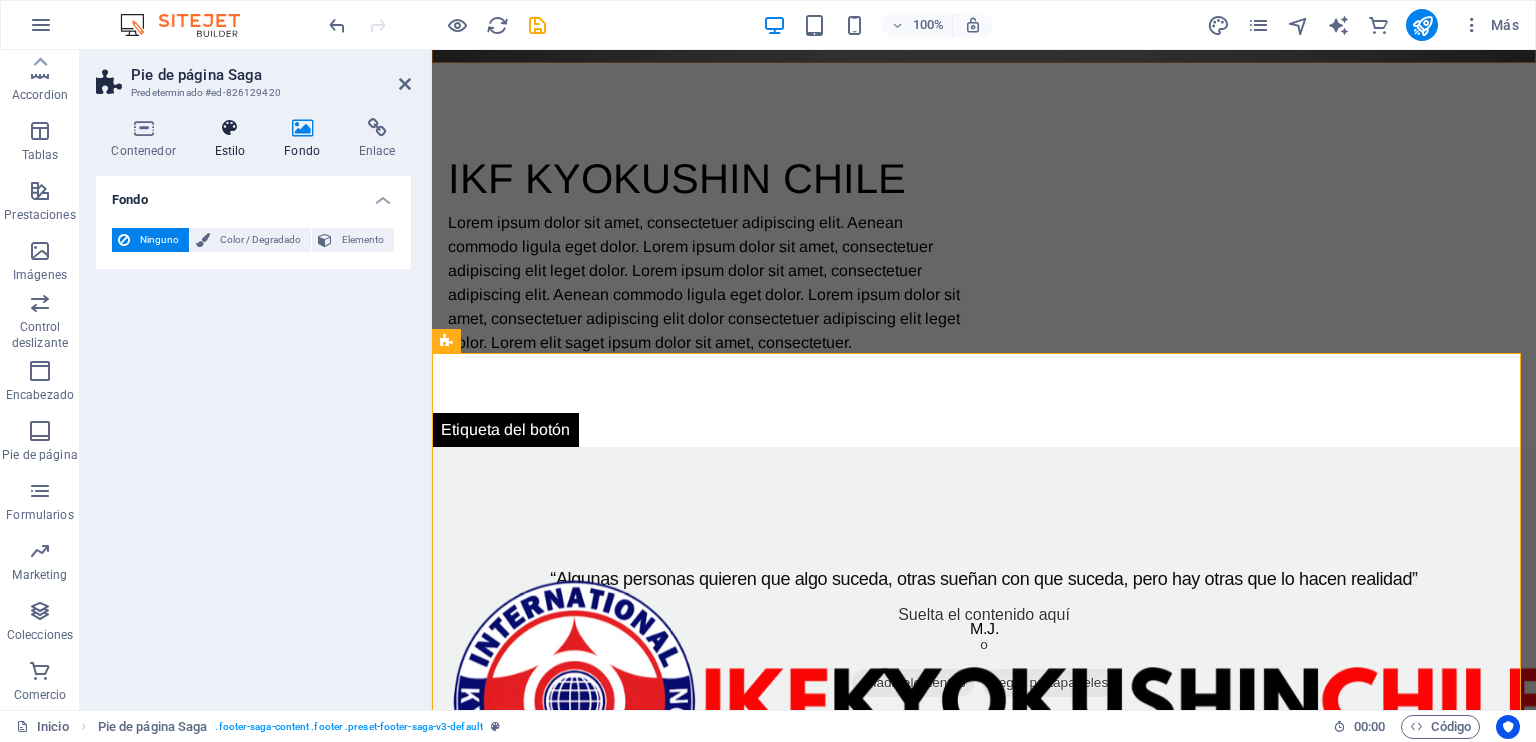 click on "Estilo" at bounding box center (234, 139) 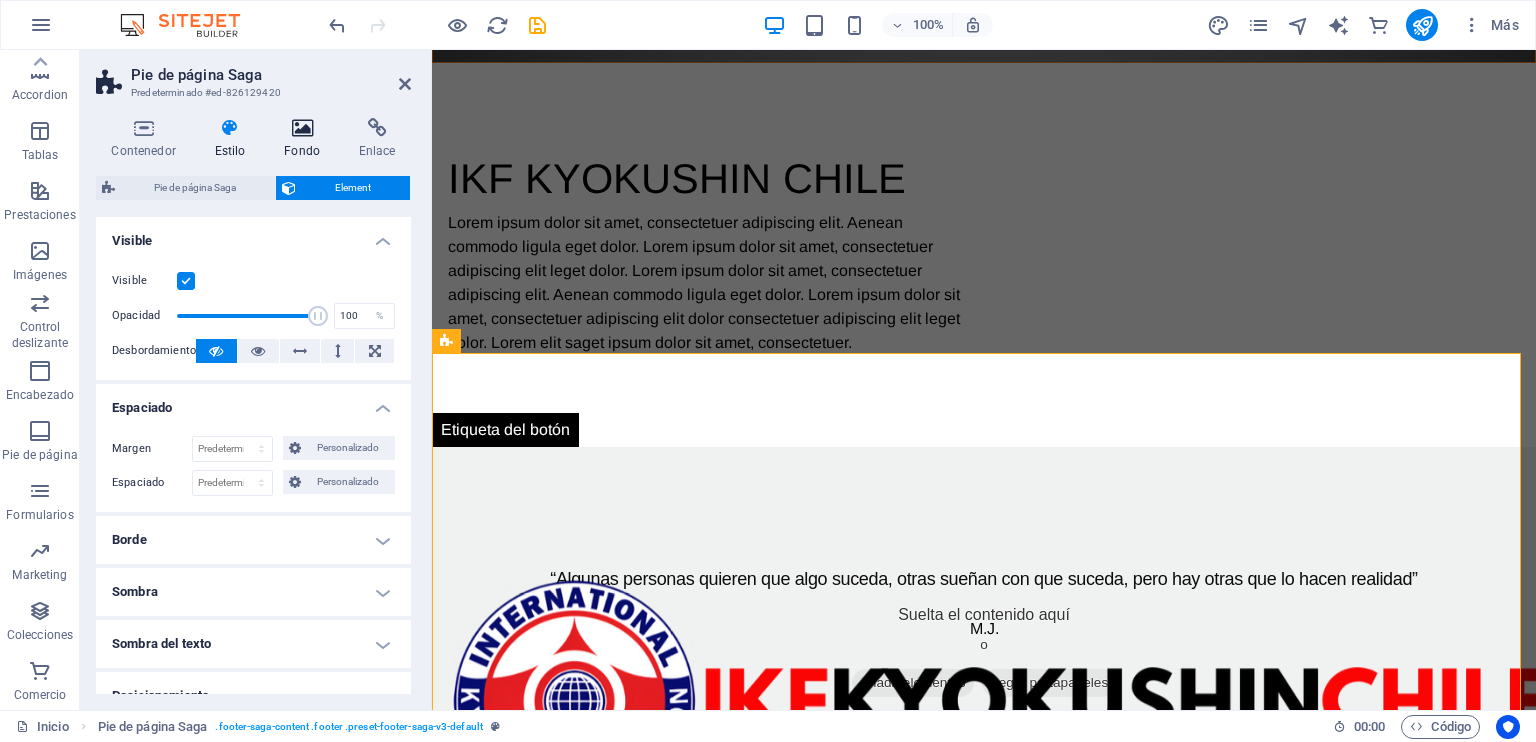 click at bounding box center (302, 128) 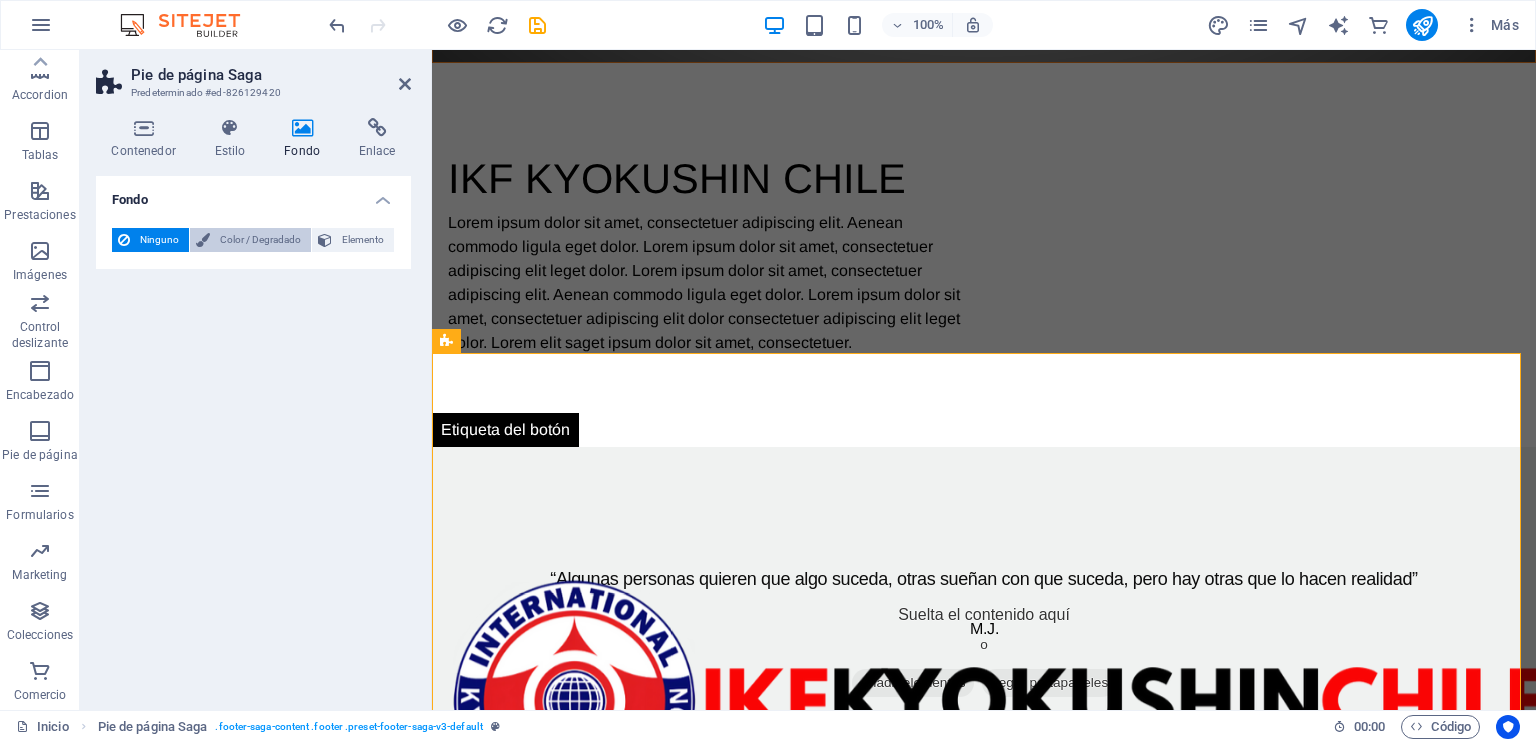 click on "Color / Degradado" at bounding box center [260, 240] 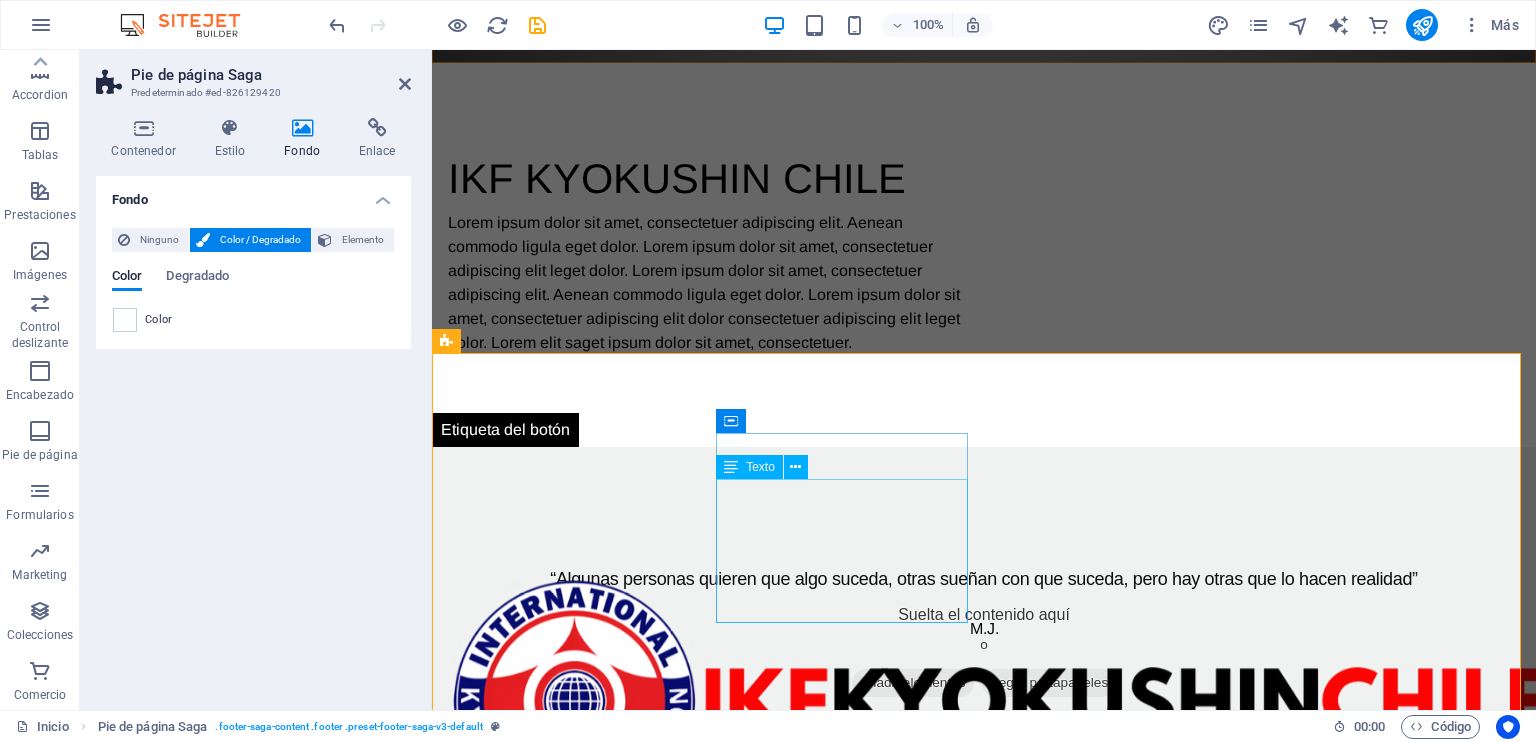 click on "[FIRST] [LAST] 0543, [STREET] 8190433   [CITY] , [STATE] , CHILE Teléfono :  +569 [PHONE] Móvil:  Email:  [EMAIL]" at bounding box center [576, 1994] 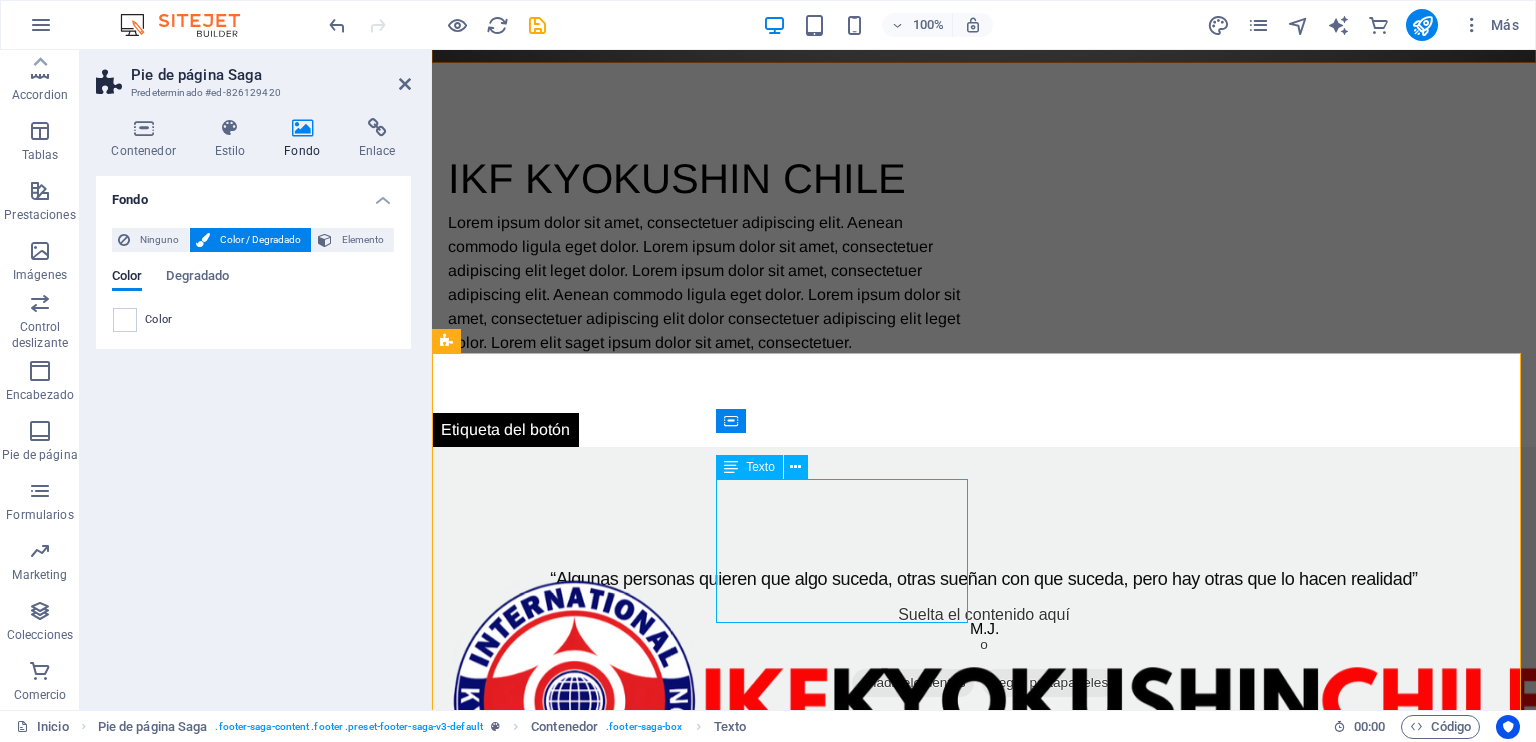 click on "[FIRST] [LAST] 0543, [STREET] 8190433   [CITY] , [STATE] , CHILE Teléfono :  +569 [PHONE] Móvil:  Email:  [EMAIL]" at bounding box center [576, 1994] 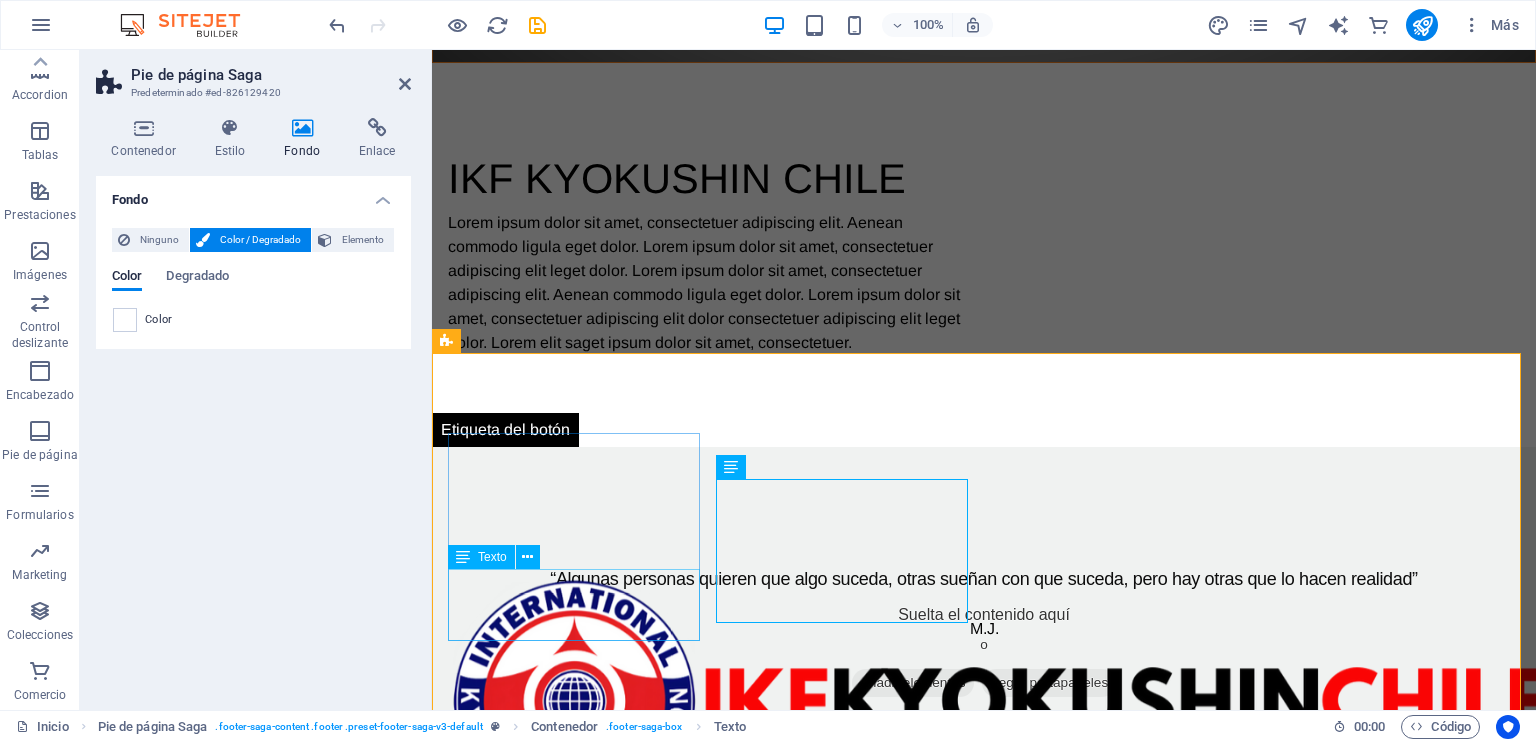 click on "Lorem ipsum dolor sit amet, consectetuer adipiscing elit. Aenean commodo ligula eget dolor." at bounding box center [576, 1844] 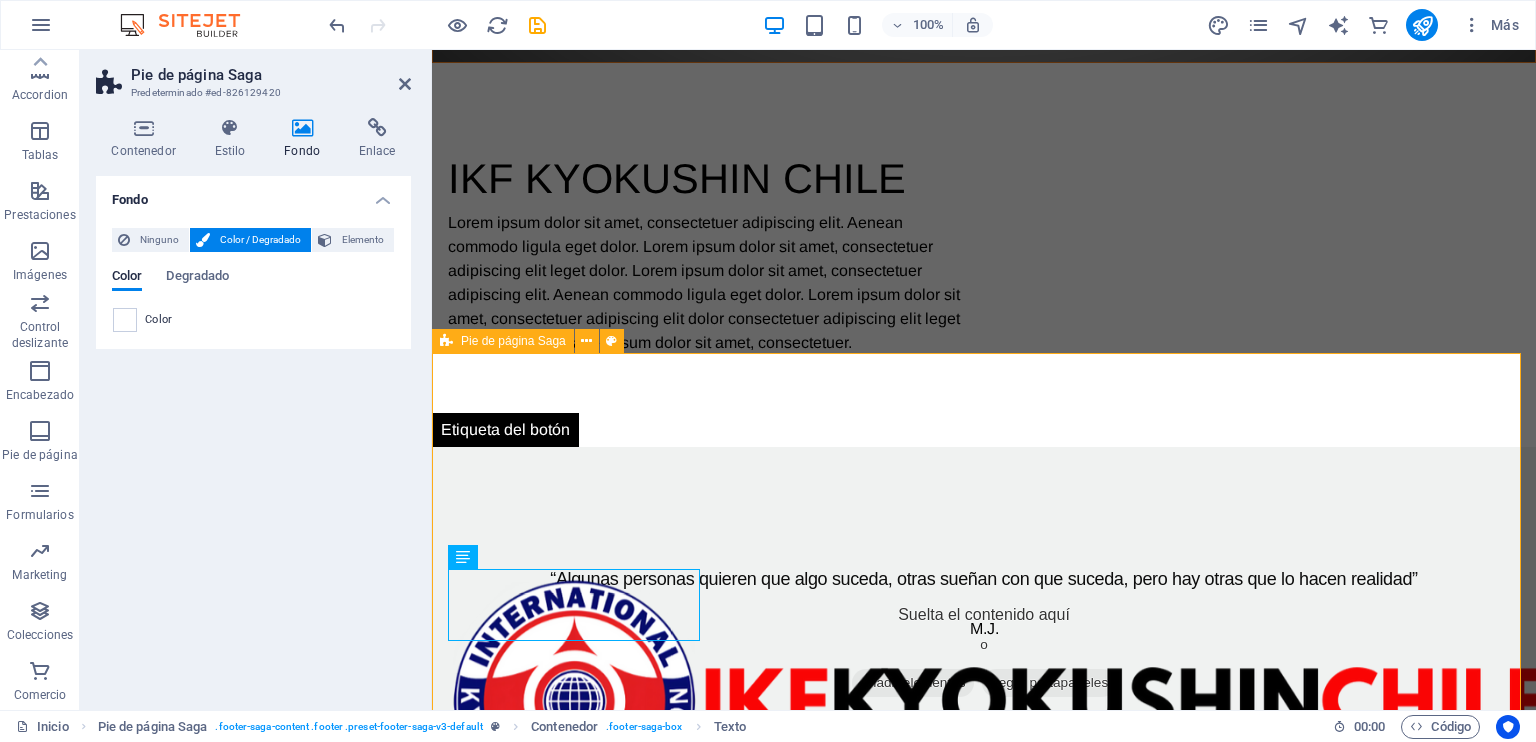 click on "Lorem ipsum dolor sit amet, consectetuer adipiscing elit. Aenean commodo ligula eget dolor. Contacto [FIRST] [LAST] 0543, [STREET] 8190433   [CITY] , [STATE] , CHILE Teléfono :  +569 [PHONE] Móvil:  Email:  [EMAIL] Navegación Home About Service Contact Redes sociales Facebook Instagram" at bounding box center (984, 2013) 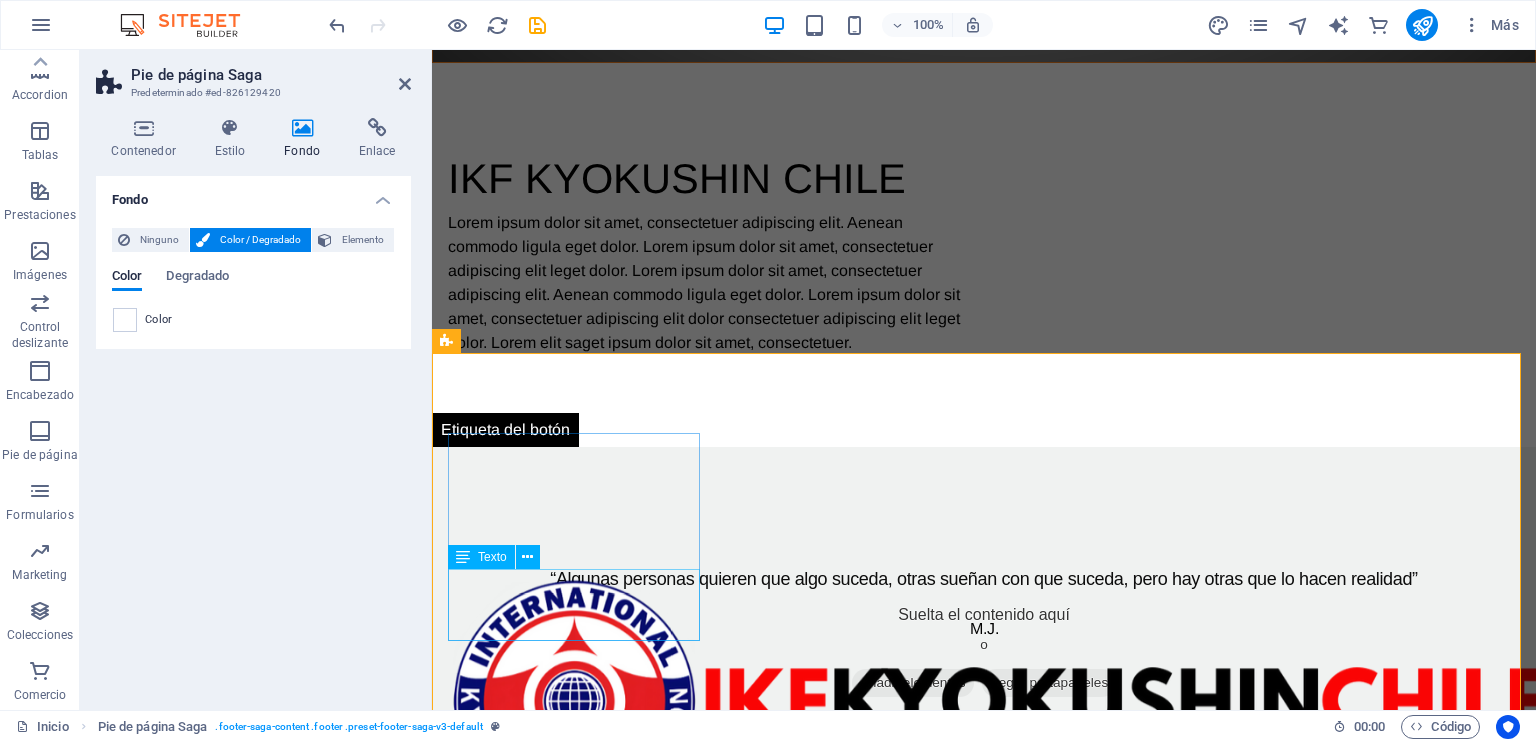 click on "Lorem ipsum dolor sit amet, consectetuer adipiscing elit. Aenean commodo ligula eget dolor." at bounding box center (576, 1844) 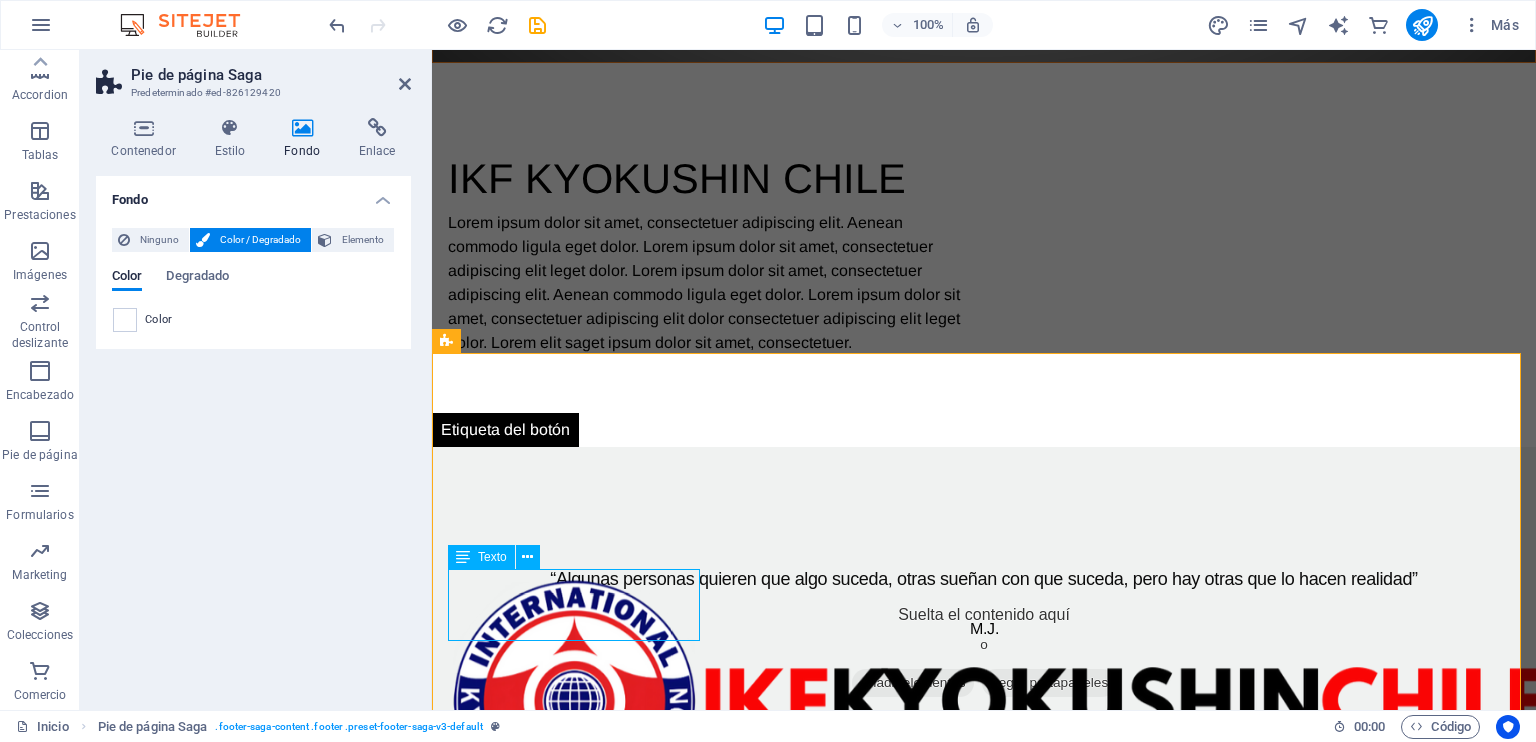click on "Lorem ipsum dolor sit amet, consectetuer adipiscing elit. Aenean commodo ligula eget dolor." at bounding box center [576, 1844] 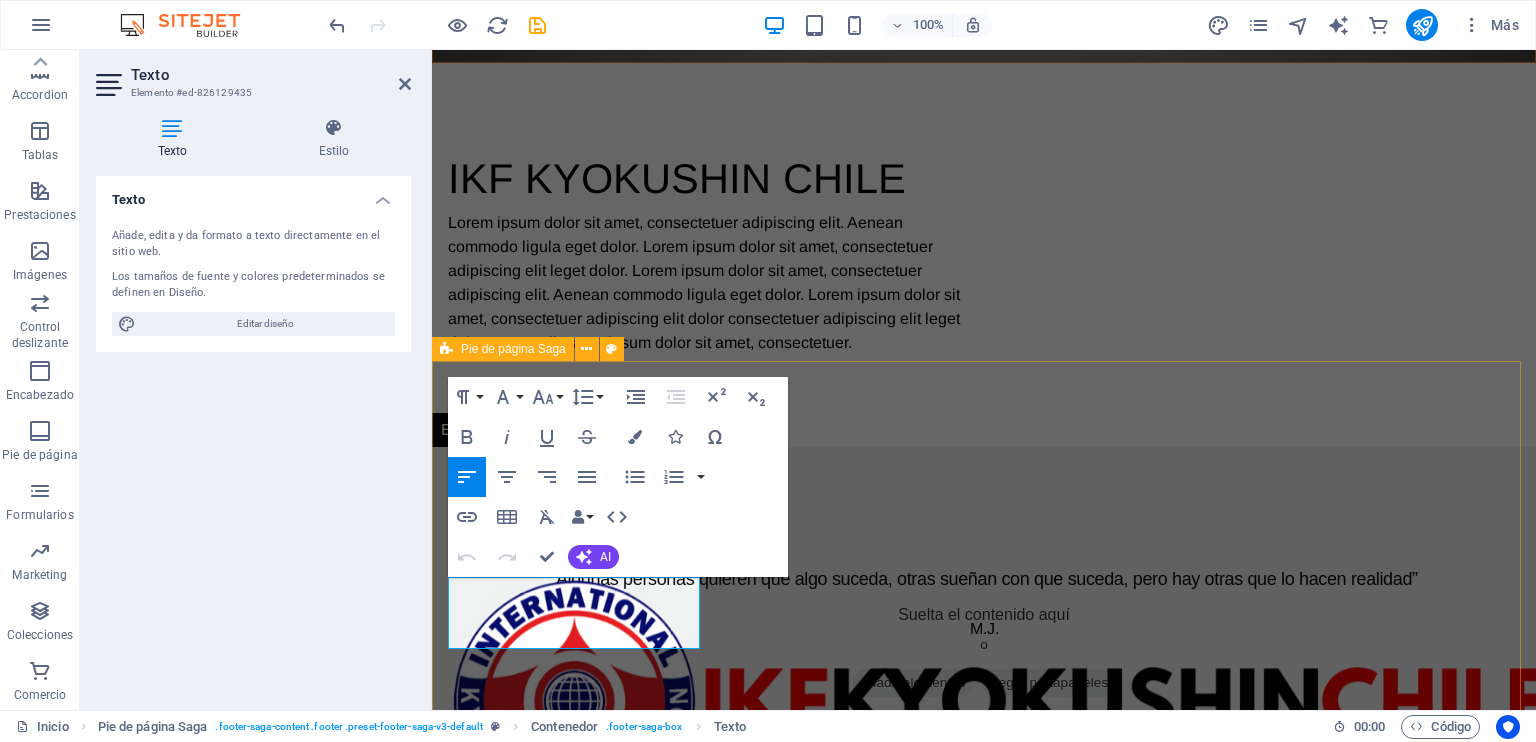scroll, scrollTop: 1188, scrollLeft: 0, axis: vertical 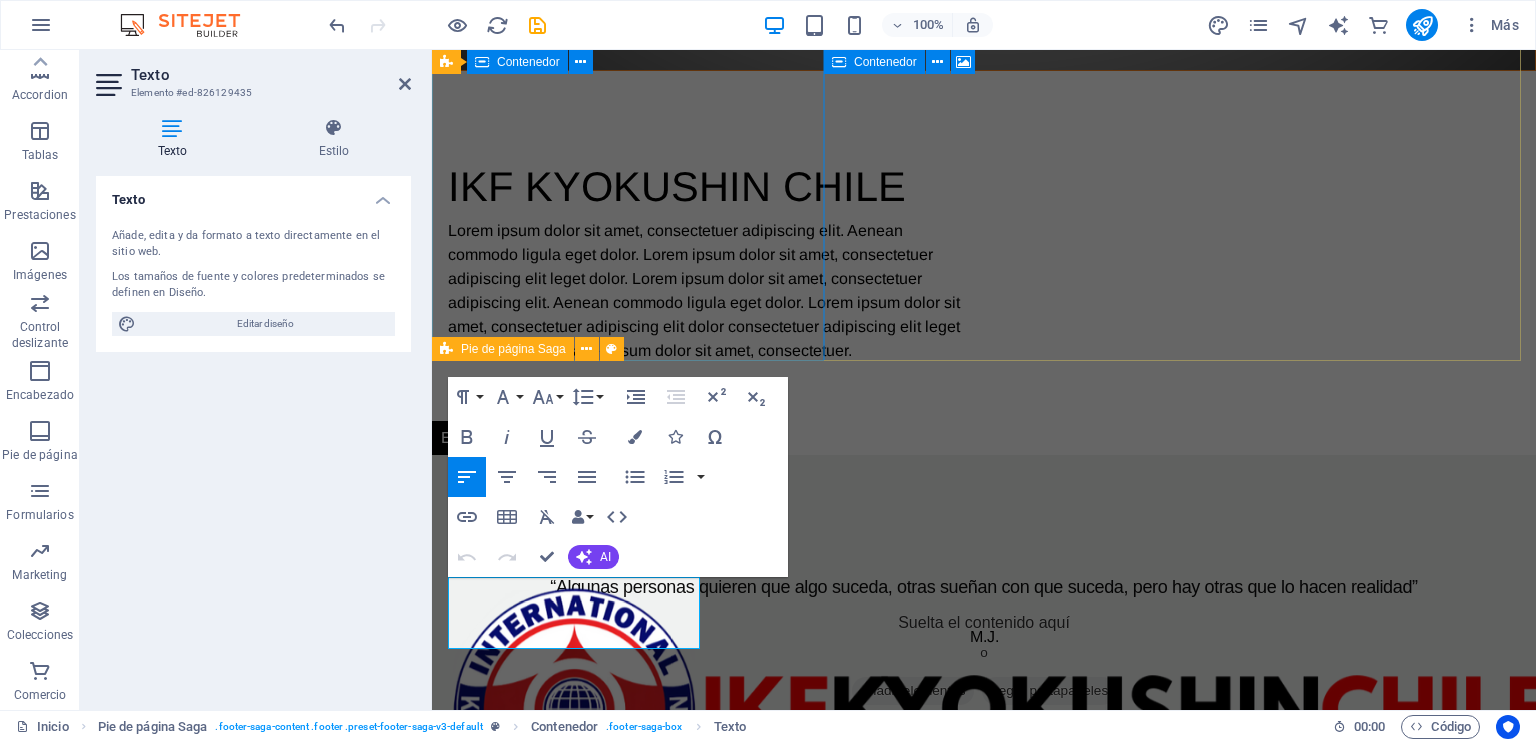 click on "“Algunas personas quieren que algo suceda, otras sueñan con que suceda, pero hay otras que lo hacen realidad” M.J." at bounding box center (984, 592) 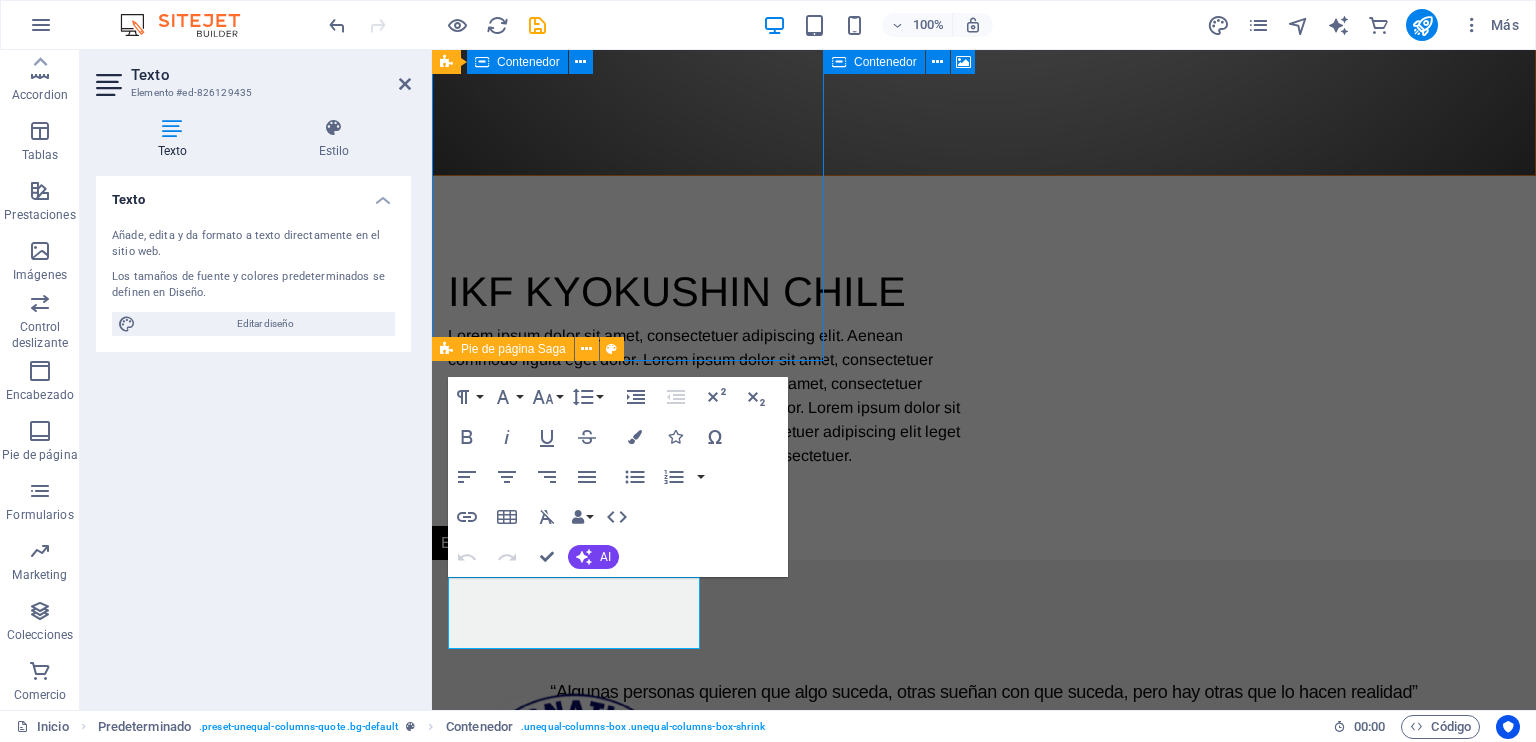 scroll, scrollTop: 1212, scrollLeft: 0, axis: vertical 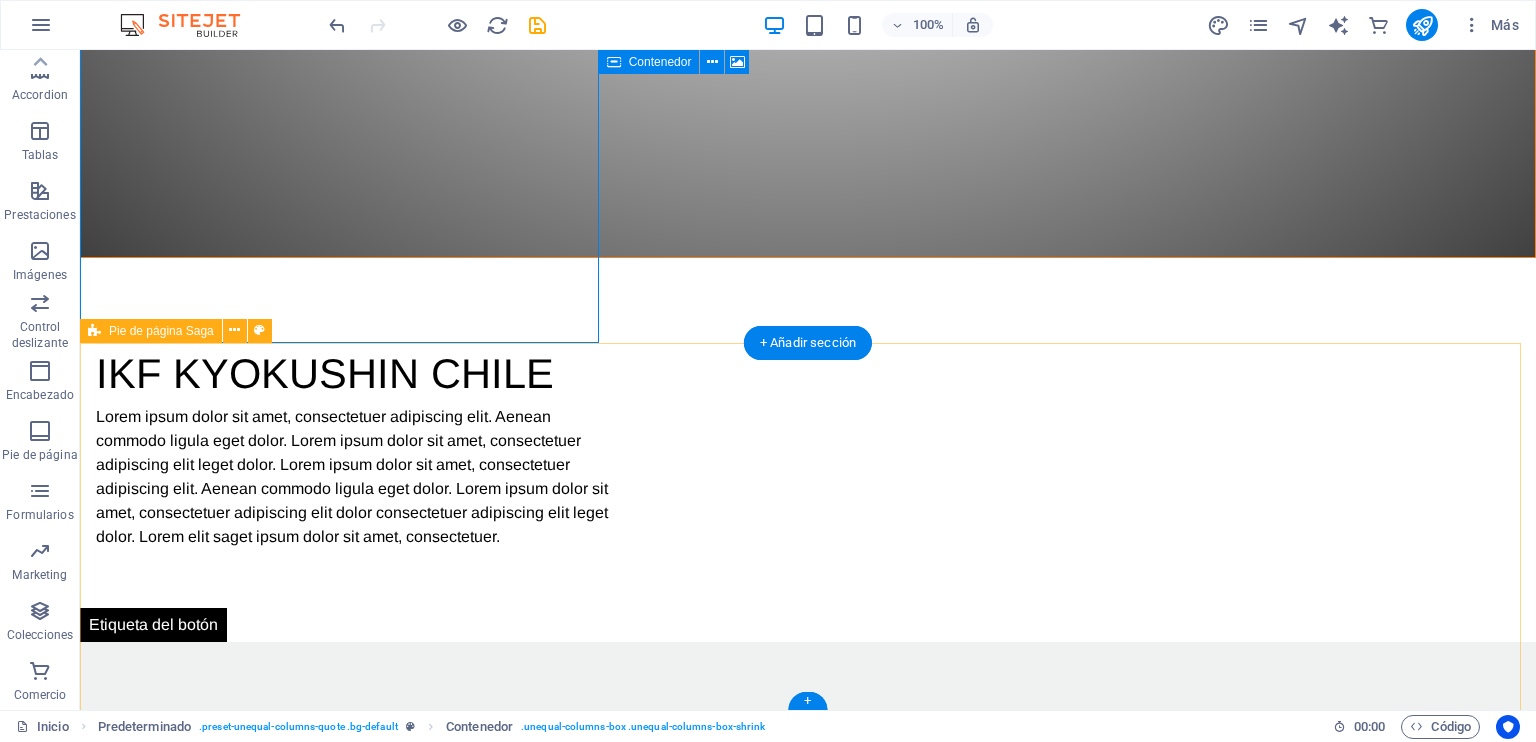 click on "Lorem ipsum dolor sit amet, consectetuer adipiscing elit. Aenean commodo ligula eget dolor. Contacto [FIRST] [LAST] 0543, [STREET] 8190433   [CITY] , [STATE] , CHILE Teléfono :  +569 [PHONE] Móvil:  Email:  [EMAIL] Navegación Home About Service Contact Redes sociales Facebook Instagram" at bounding box center (808, 2158) 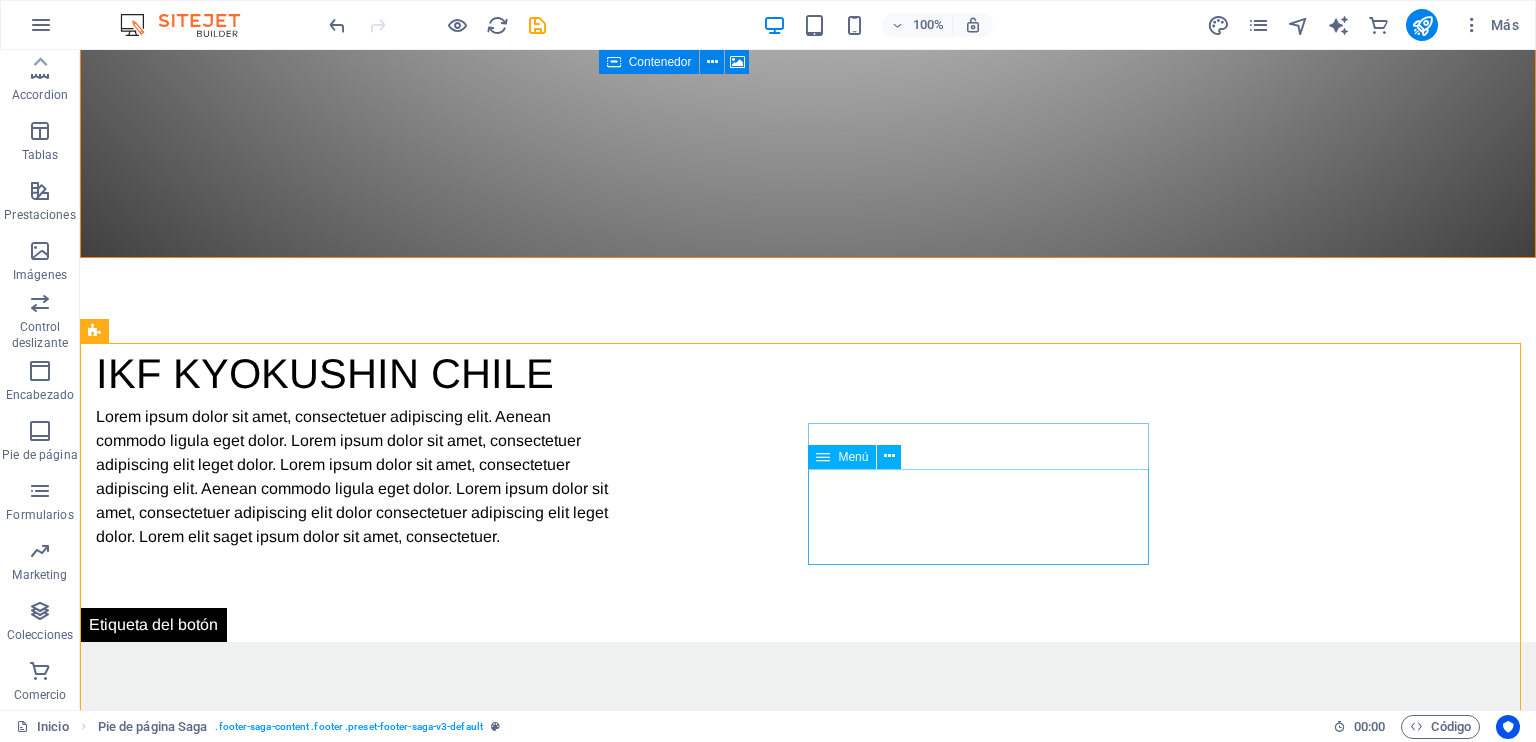 click on "Menú" at bounding box center [861, 457] 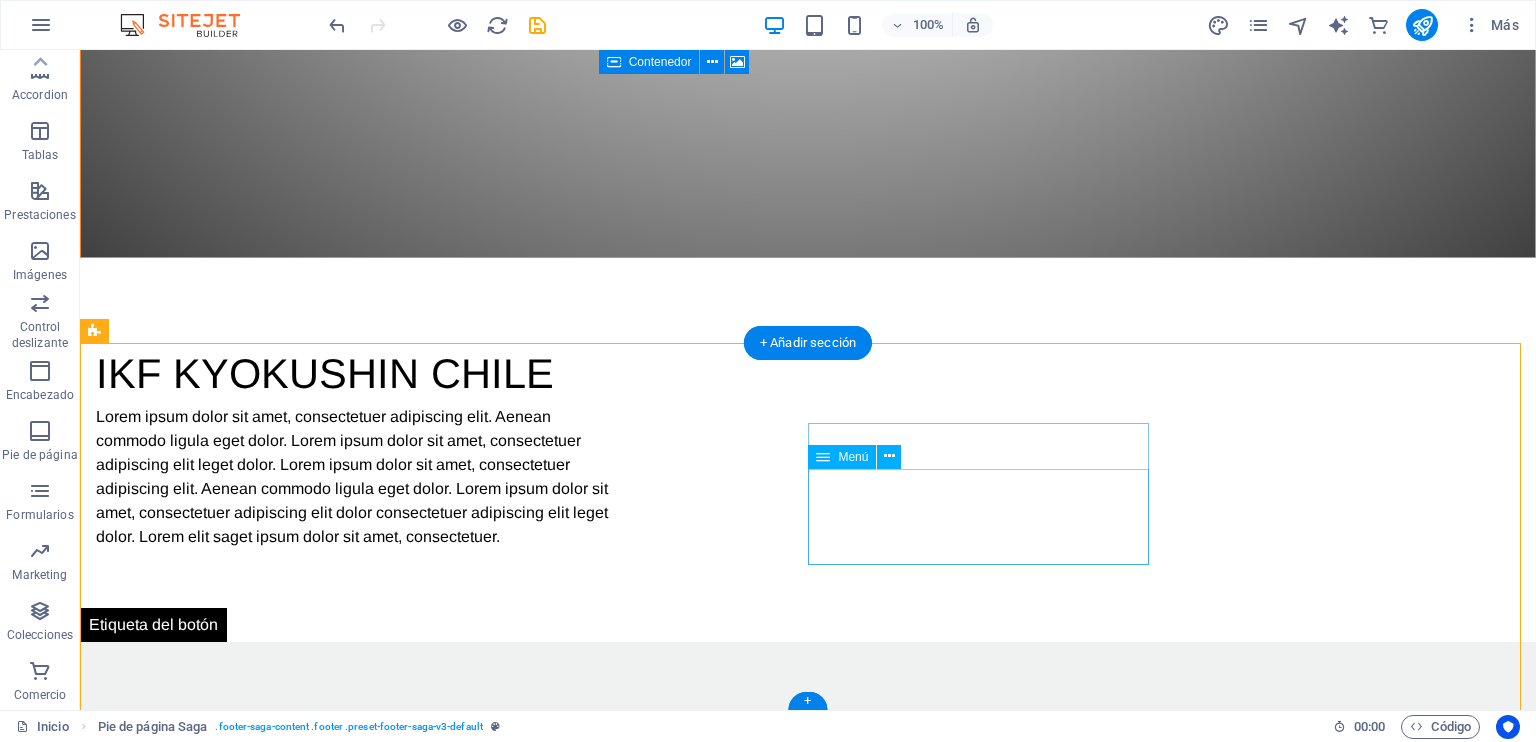 click on "Home About Service Contact" at bounding box center (268, 2301) 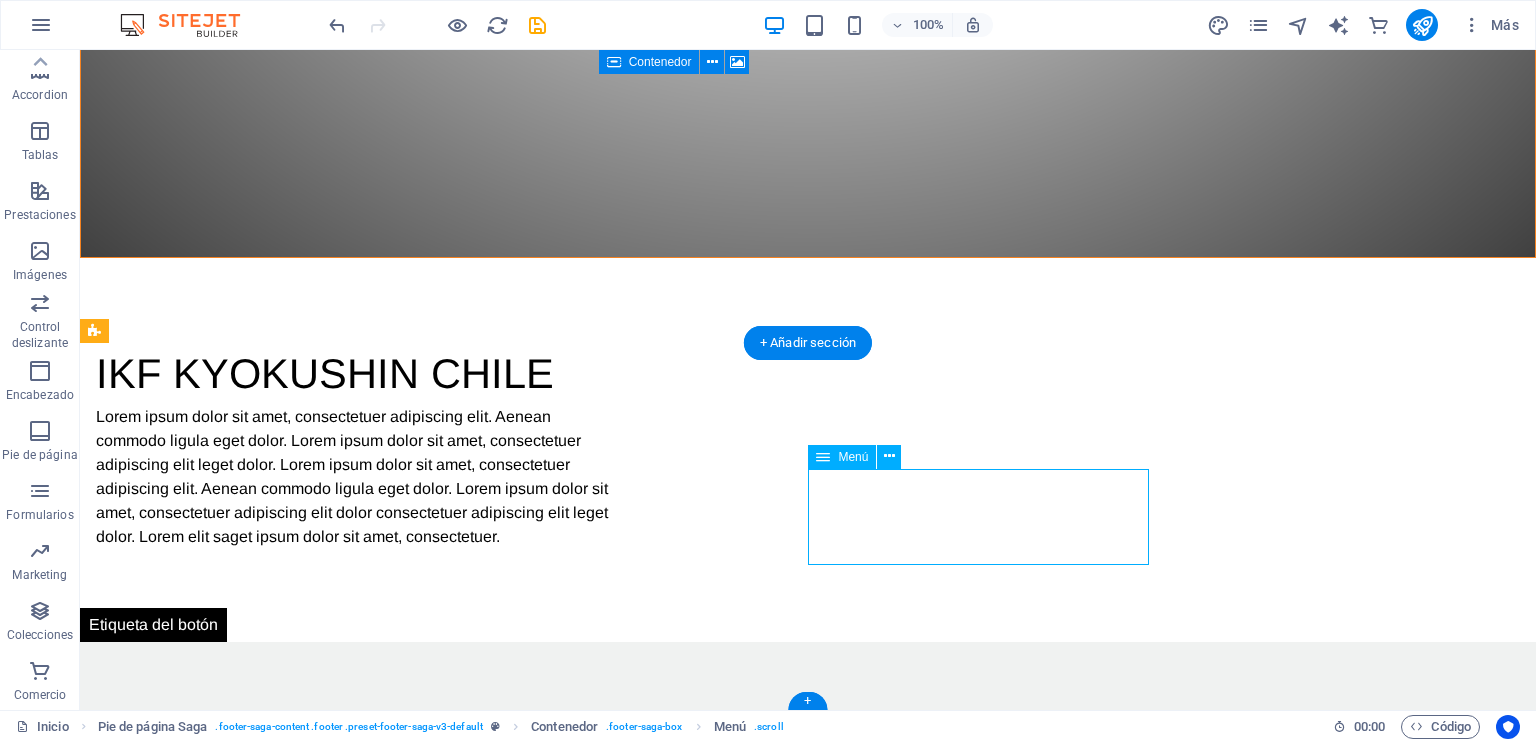 click on "Home About Service Contact" at bounding box center (268, 2301) 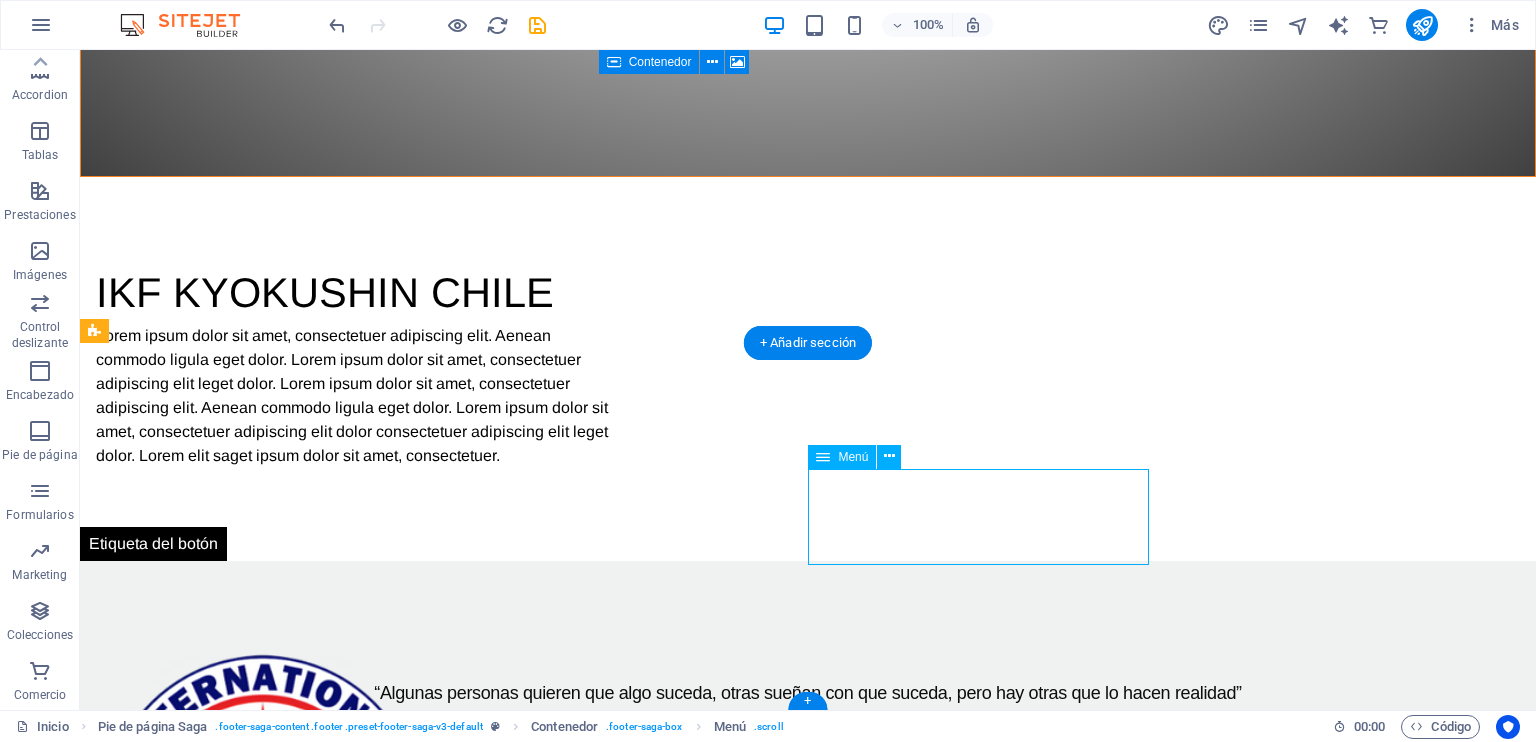 click on "[FIRST] [LAST] 0543, [STREET]" at bounding box center [210, 2059] 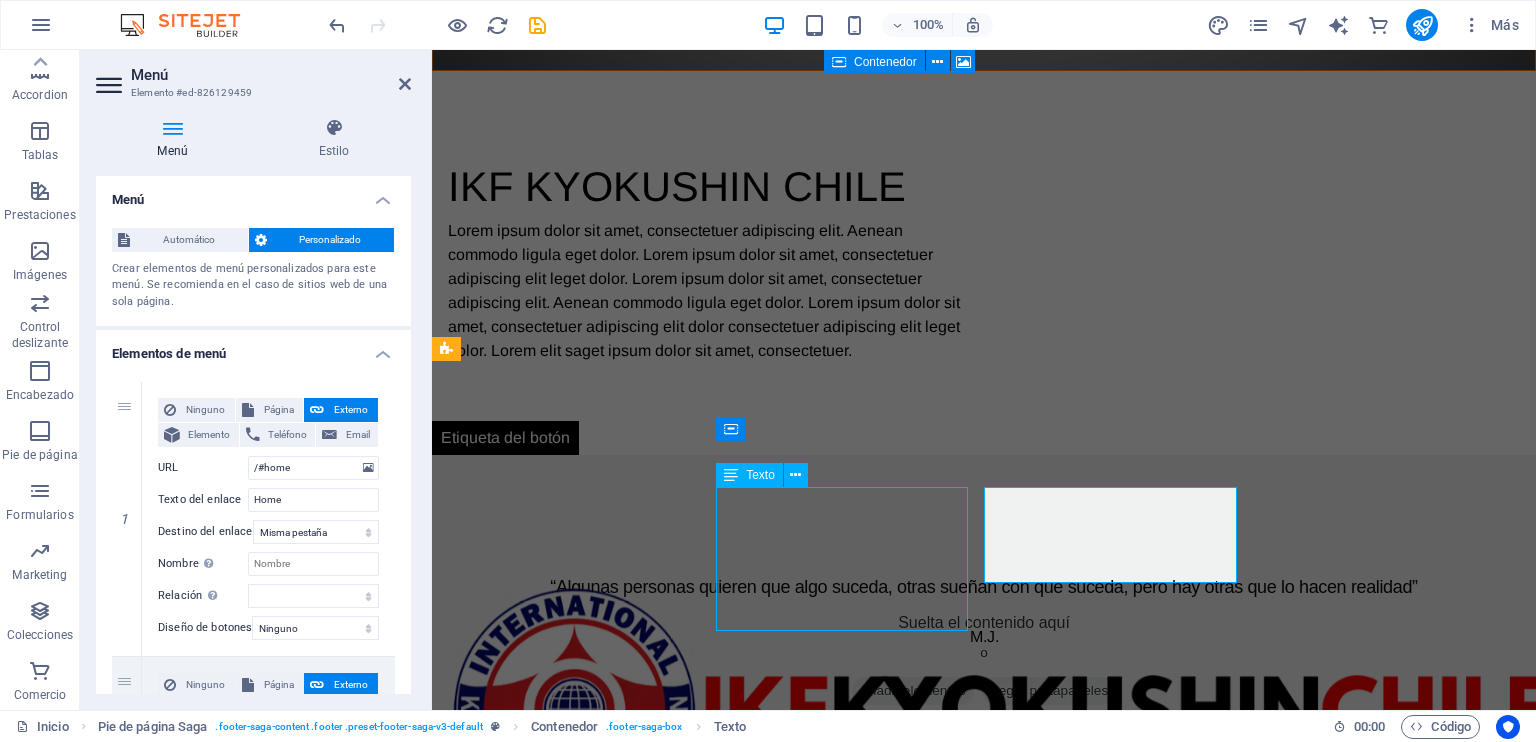 scroll, scrollTop: 1212, scrollLeft: 0, axis: vertical 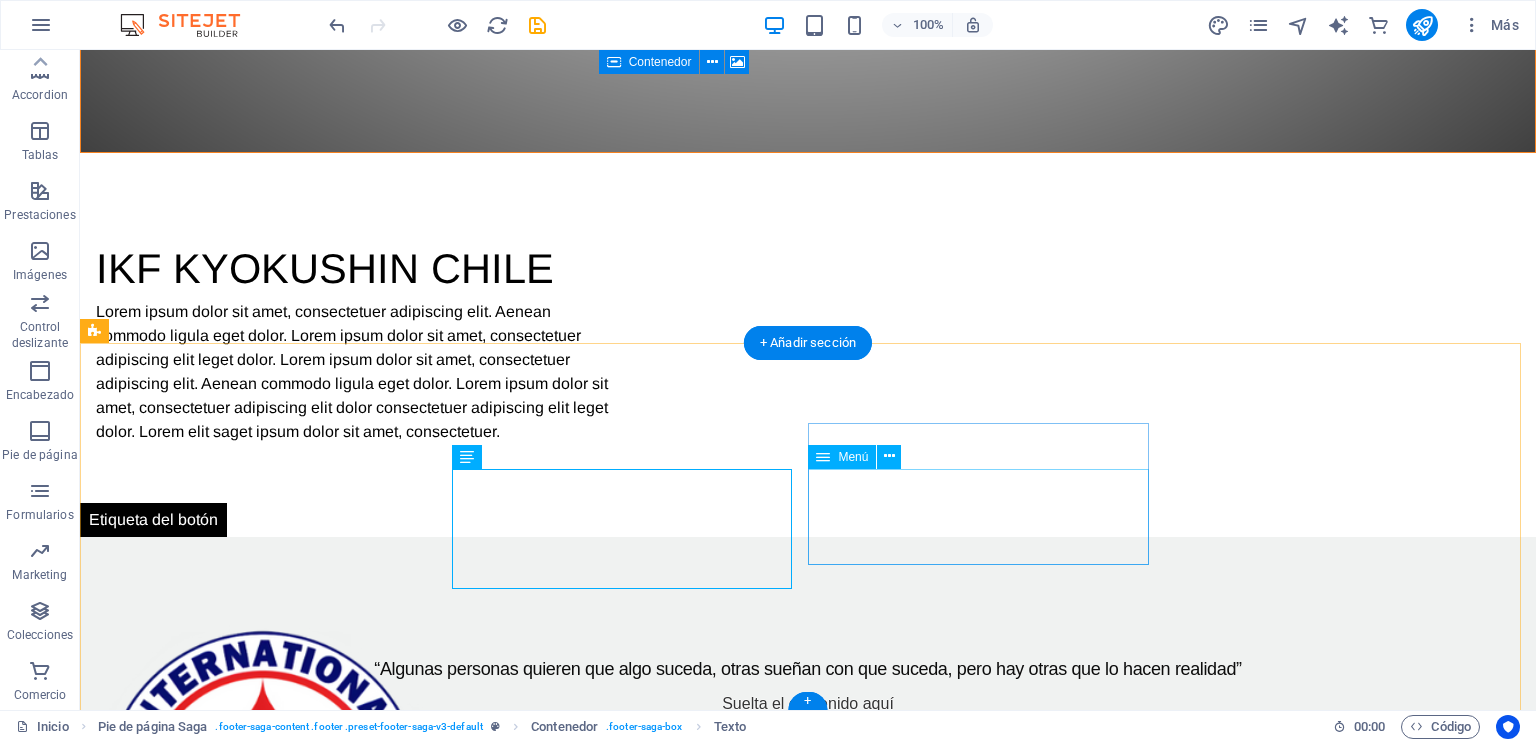 click on "Home About Service Contact" at bounding box center [268, 2246] 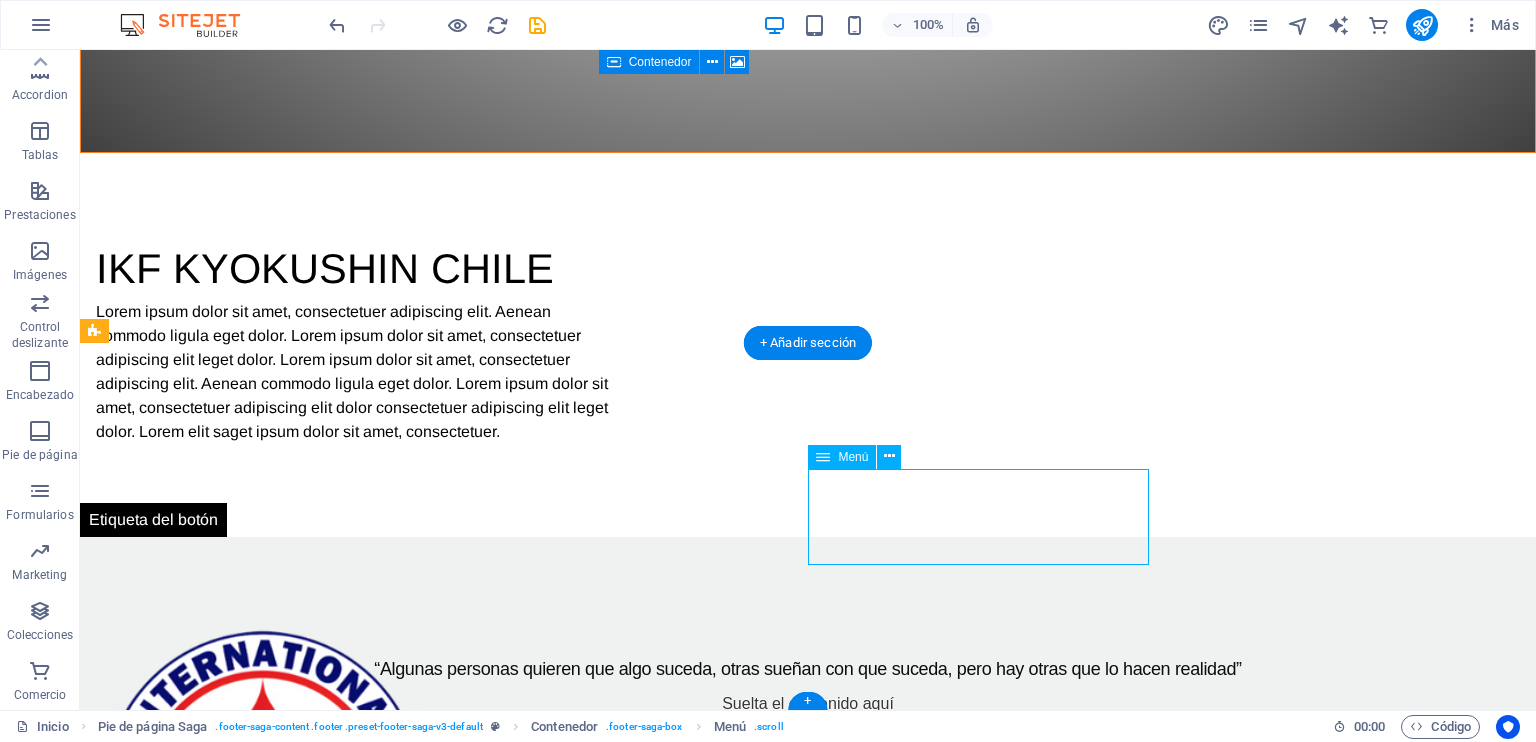 click on "Home About Service Contact" at bounding box center [268, 2246] 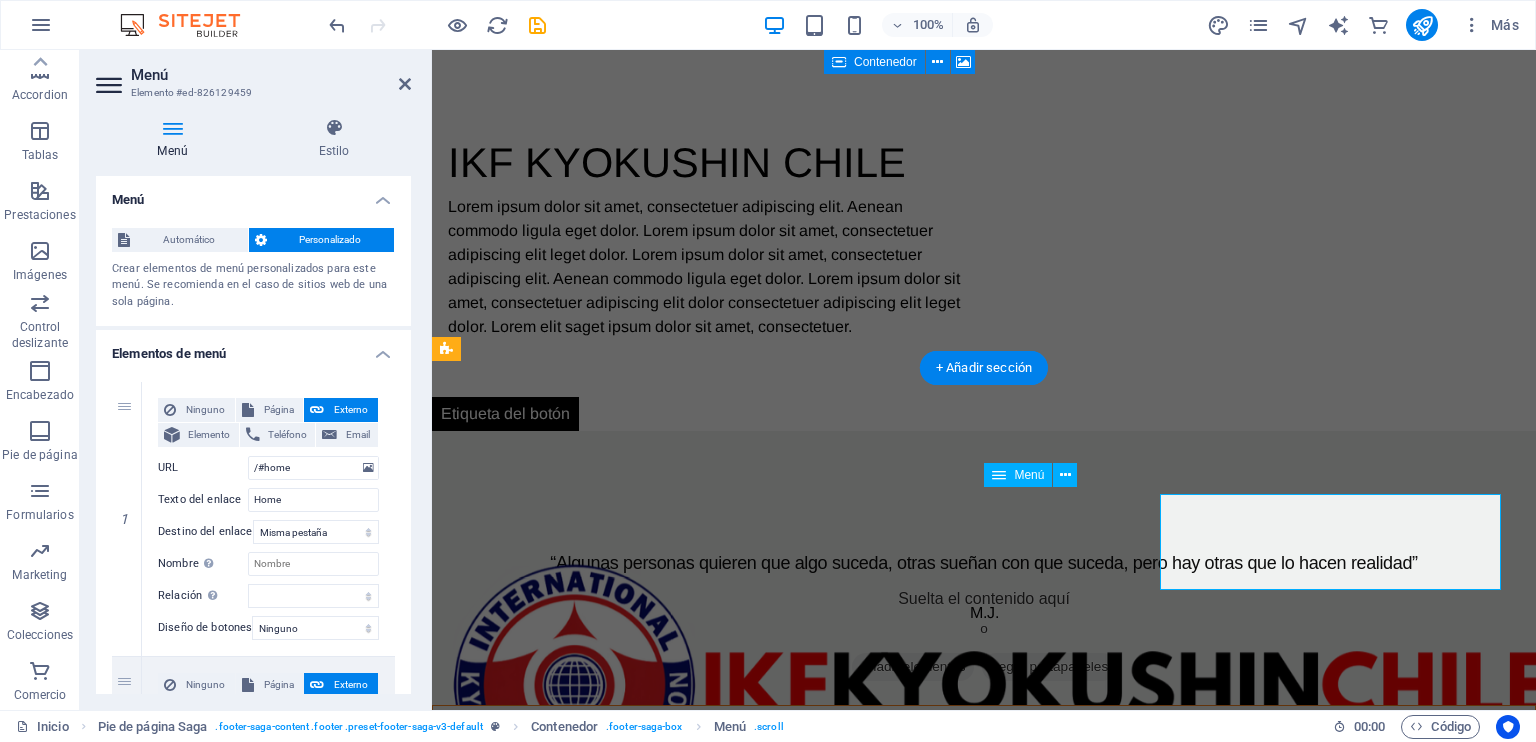 scroll, scrollTop: 1188, scrollLeft: 0, axis: vertical 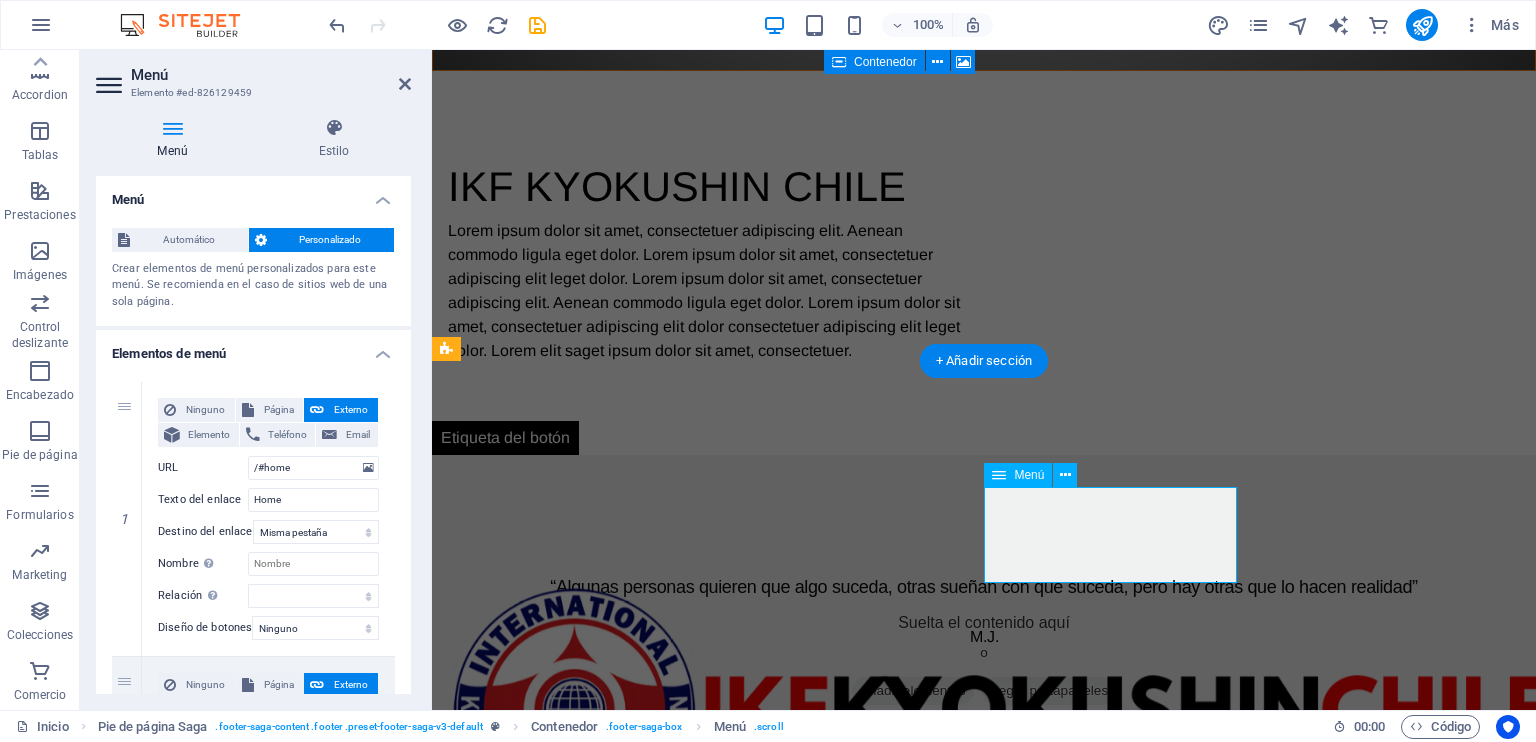 click on "Home About Service Contact" at bounding box center [576, 2164] 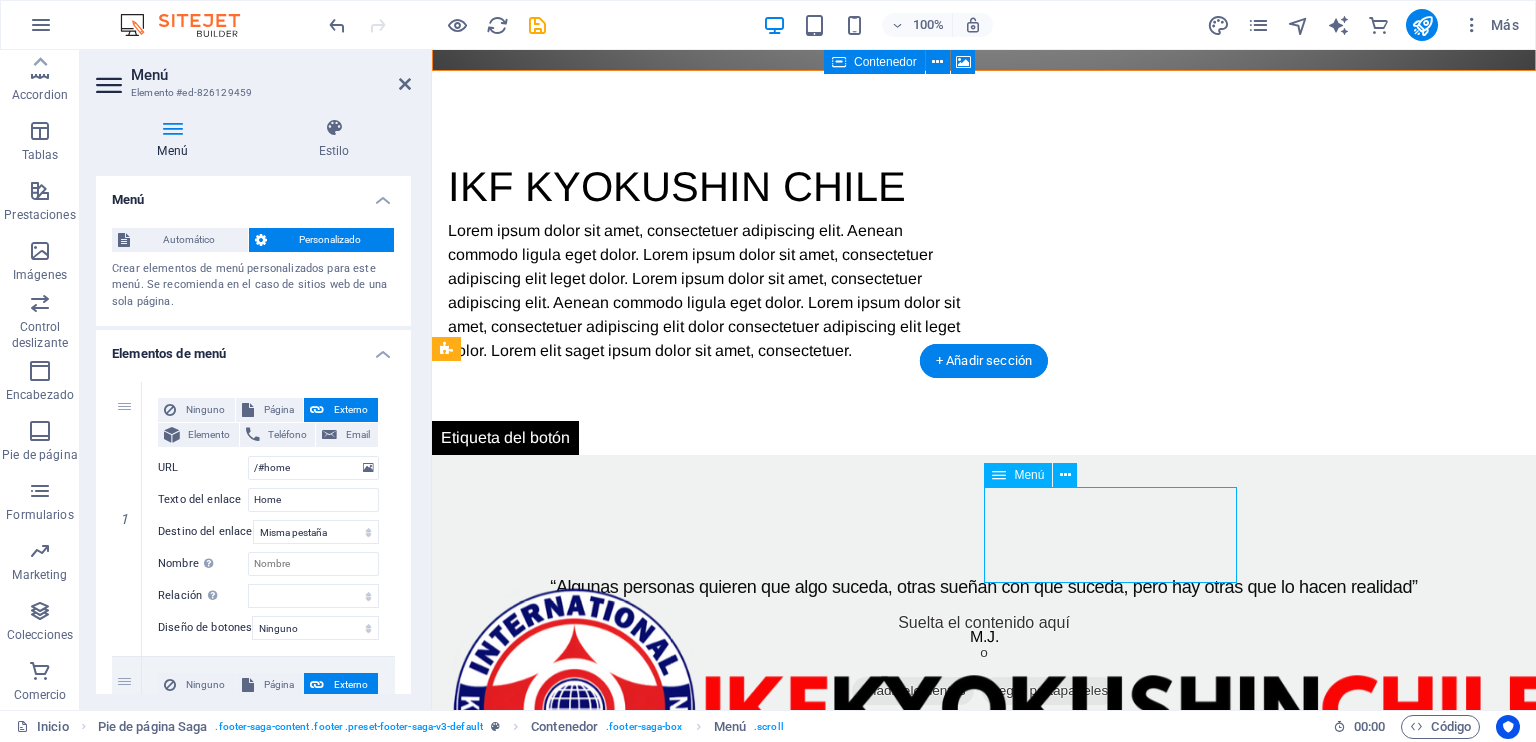 drag, startPoint x: 988, startPoint y: 495, endPoint x: 1064, endPoint y: 527, distance: 82.46211 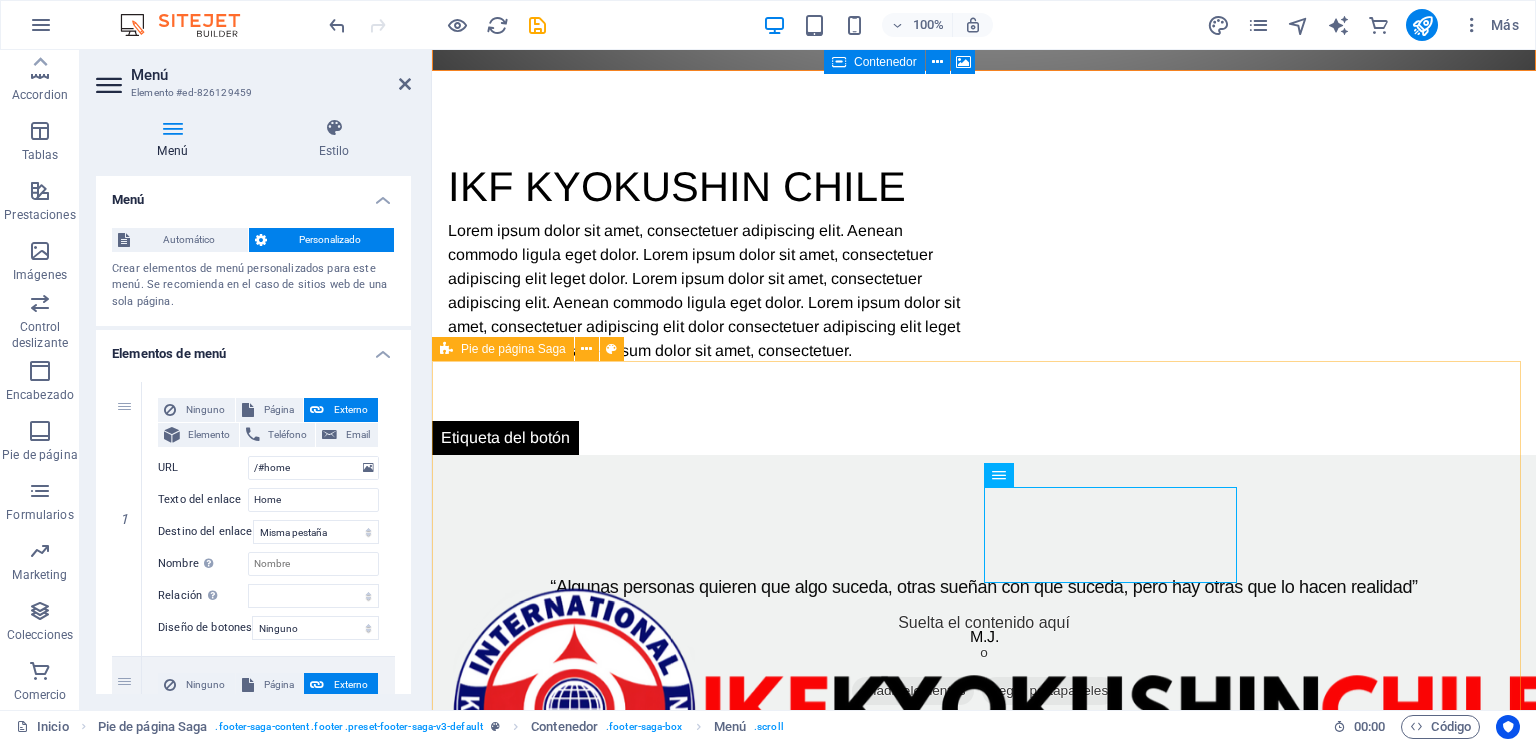click on "Lorem ipsum dolor sit amet, consectetuer adipiscing elit. Aenean commodo ligula eget dolor. Contacto [FIRST] [LAST] 0543, [STREET] 8190433   [CITY] , [STATE] , CHILE Teléfono :  +569 [PHONE] Móvil:  Email:  [EMAIL] Navegación Home About Service Contact Redes sociales Facebook Instagram" at bounding box center [984, 2021] 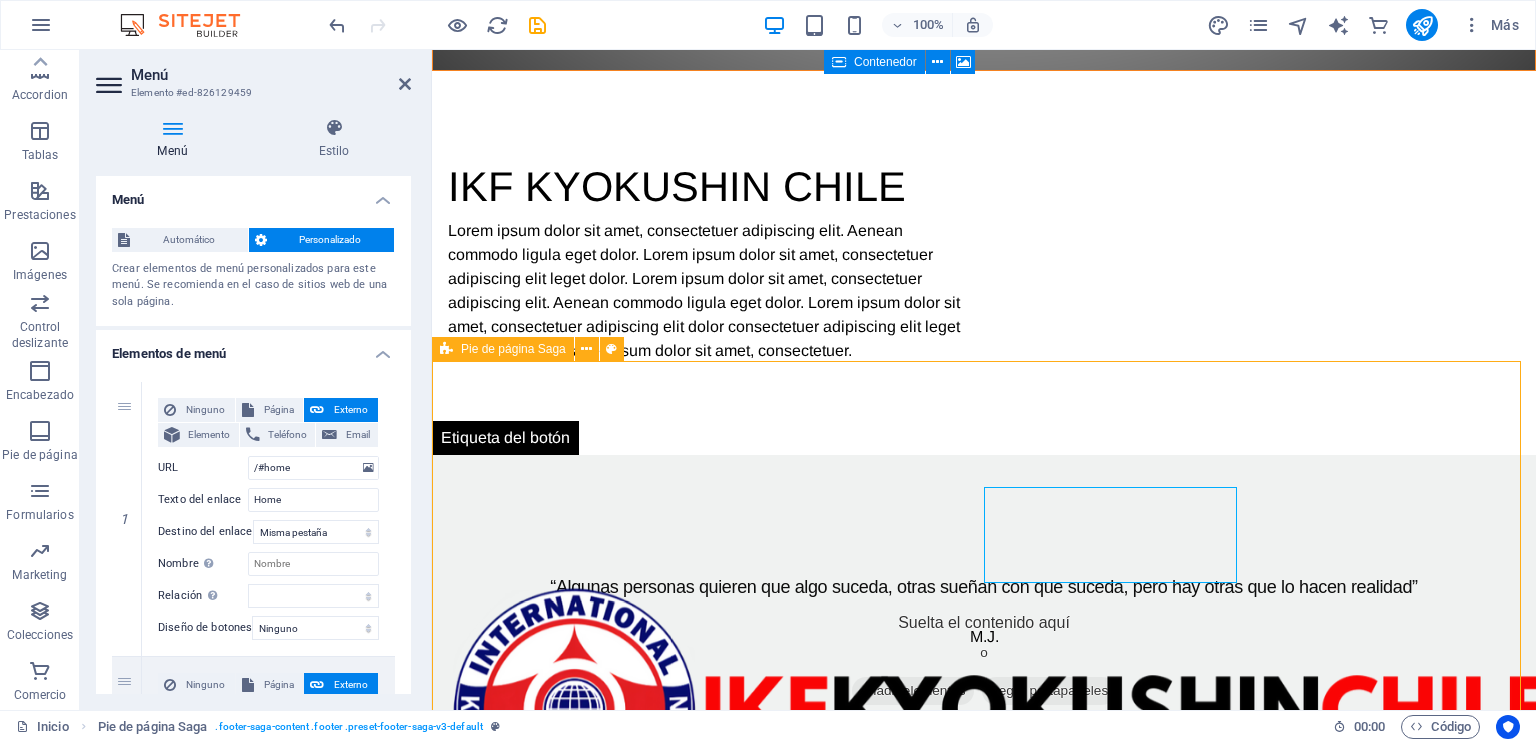 scroll, scrollTop: 1212, scrollLeft: 0, axis: vertical 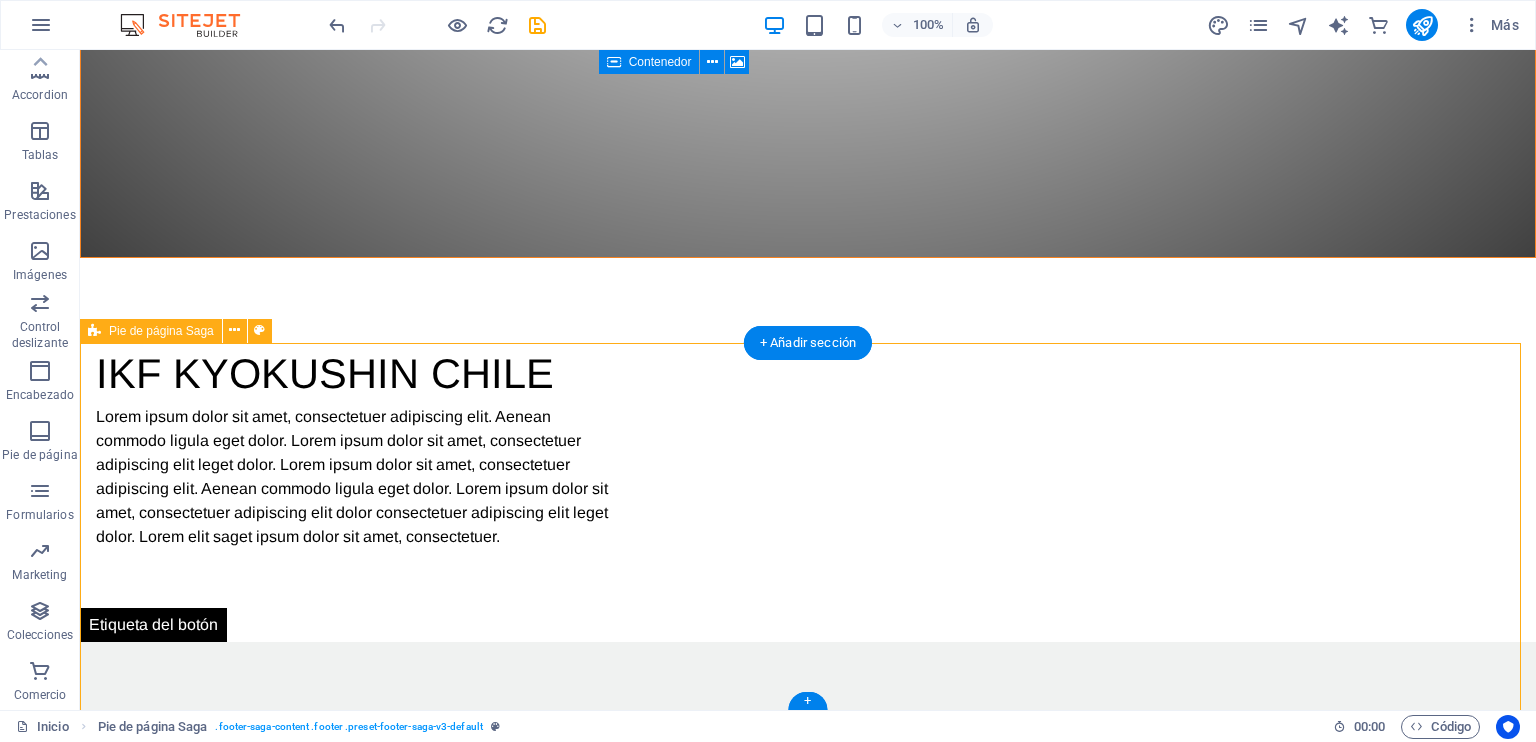 click on "Lorem ipsum dolor sit amet, consectetuer adipiscing elit. Aenean commodo ligula eget dolor. Contacto [FIRST] [LAST] 0543, [STREET] 8190433   [CITY] , [STATE] , CHILE Teléfono :  +569 [PHONE] Móvil:  Email:  [EMAIL] Navegación Home About Service Contact Redes sociales Facebook Instagram" at bounding box center [808, 2158] 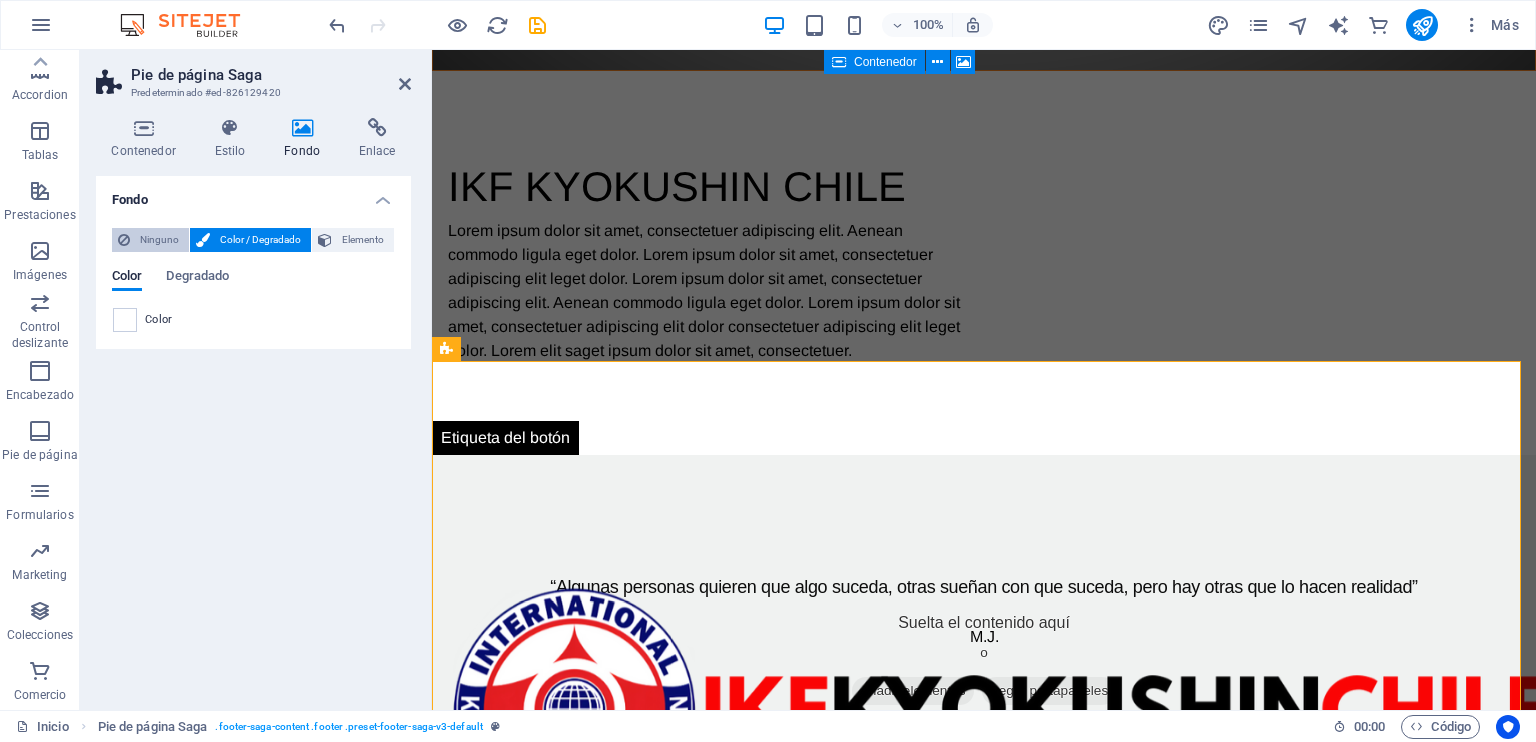 click on "Ninguno" at bounding box center [150, 240] 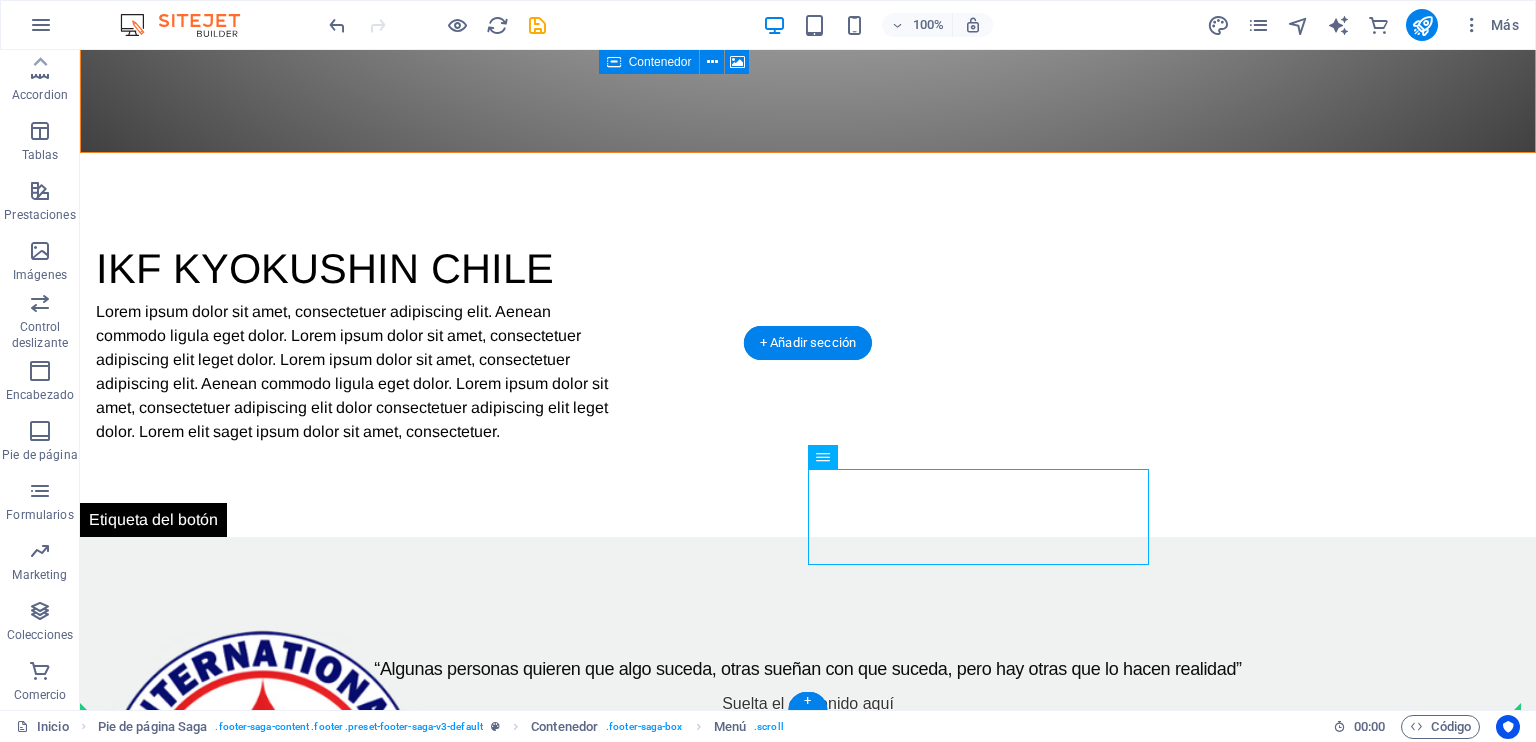 drag, startPoint x: 704, startPoint y: 570, endPoint x: 1036, endPoint y: 568, distance: 332.006 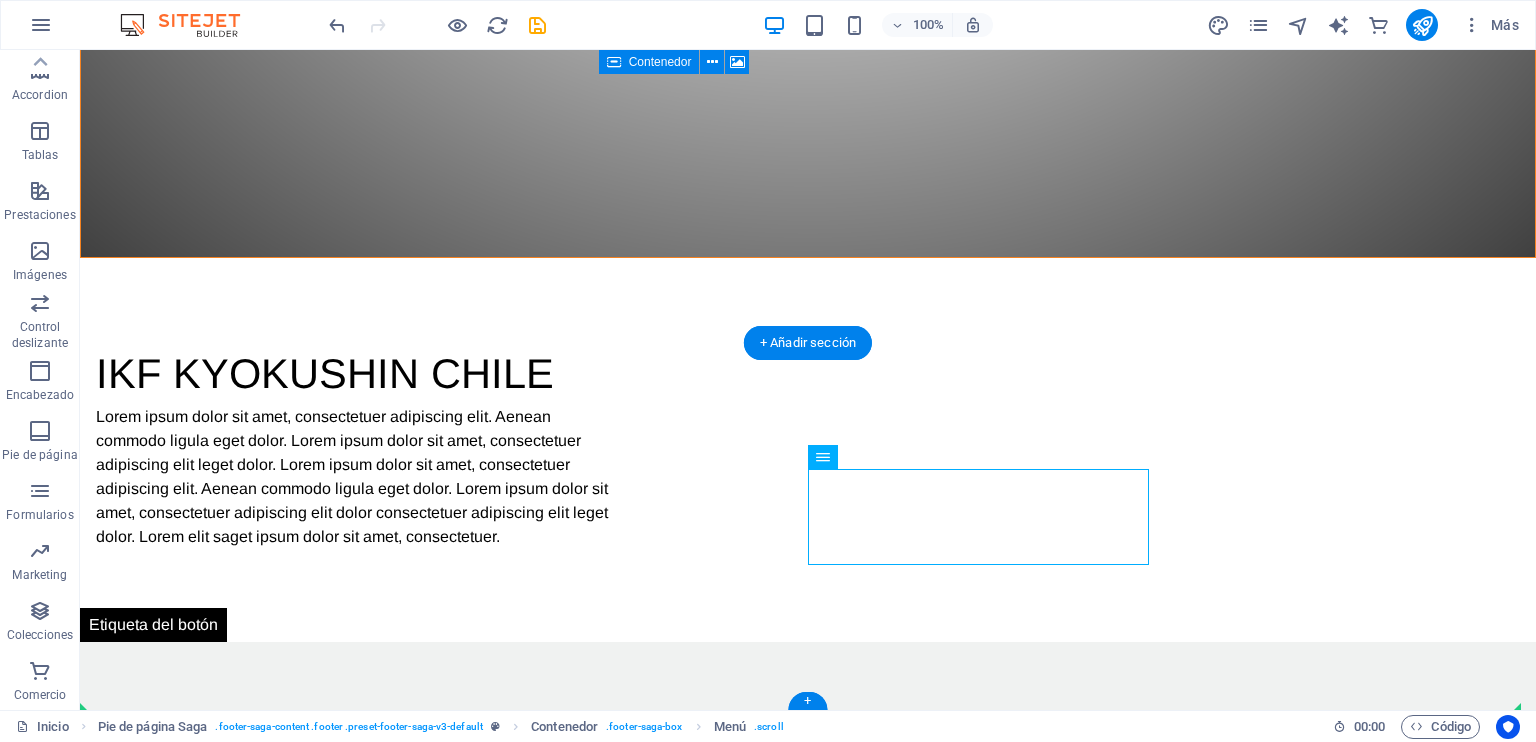 scroll, scrollTop: 1293, scrollLeft: 0, axis: vertical 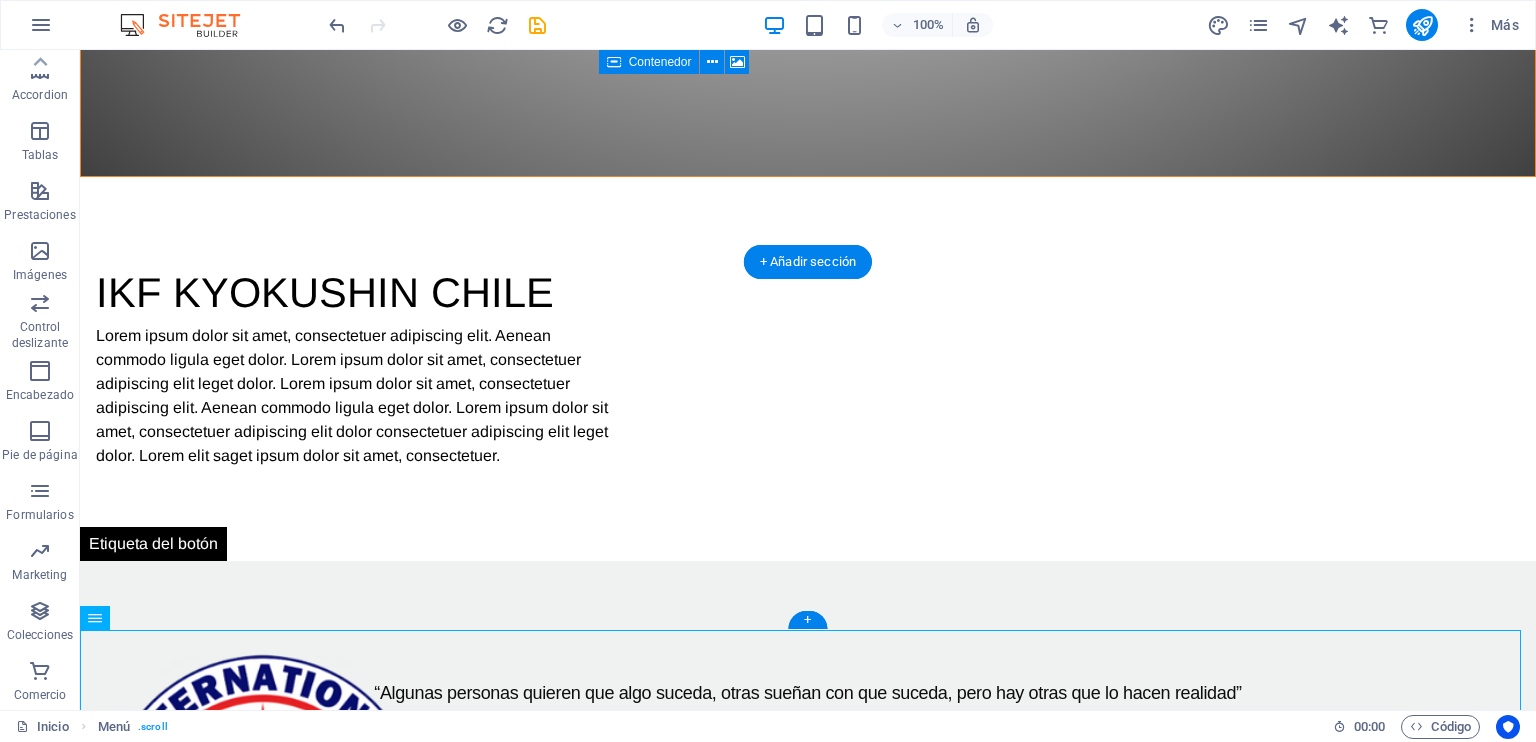 click on "Lorem ipsum dolor sit amet, consectetuer adipiscing elit. Aenean commodo ligula eget dolor. Contacto [FIRST] [LAST] 0543, [STREET] 8190433   [CITY] , [STATE] , CHILE Teléfono :  +569 [PHONE] Móvil:  Email:  [EMAIL] Navegación Redes sociales Facebook Instagram" at bounding box center (808, 2029) 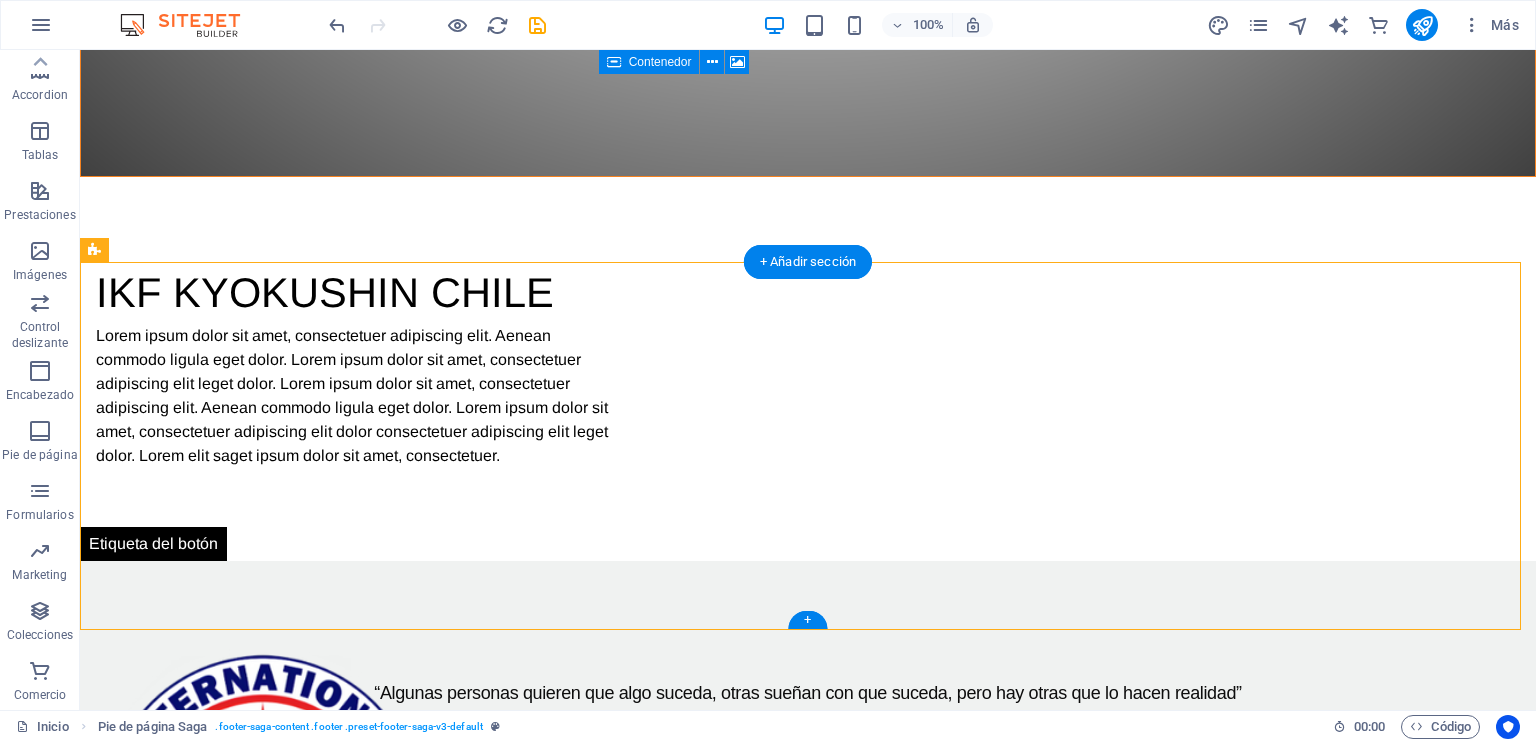 click on "Lorem ipsum dolor sit amet, consectetuer adipiscing elit. Aenean commodo ligula eget dolor. Contacto [FIRST] [LAST] 0543, [STREET] 8190433   [CITY] , [STATE] , CHILE Teléfono :  +569 [PHONE] Móvil:  Email:  [EMAIL] Navegación Redes sociales Facebook Instagram" at bounding box center (808, 2029) 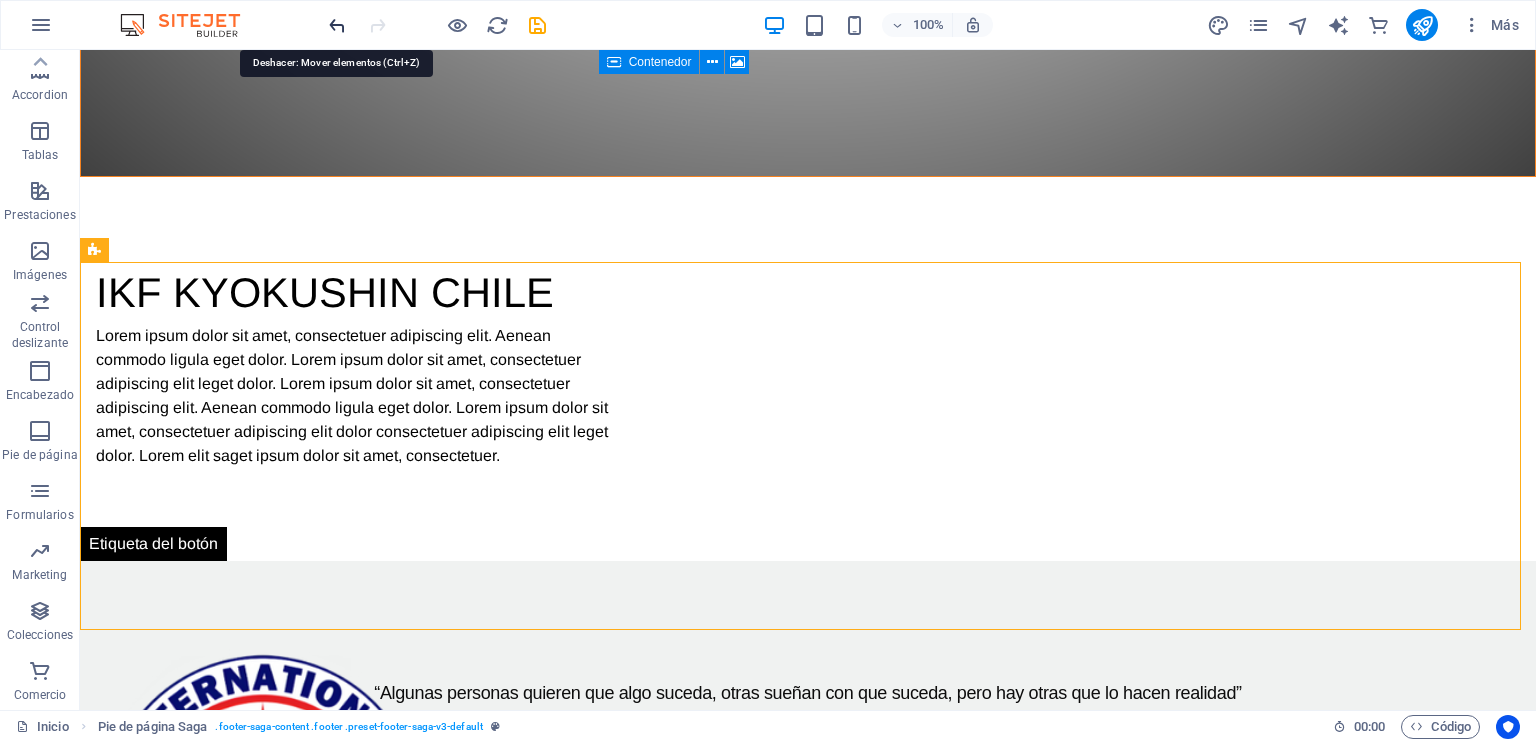 click at bounding box center [337, 25] 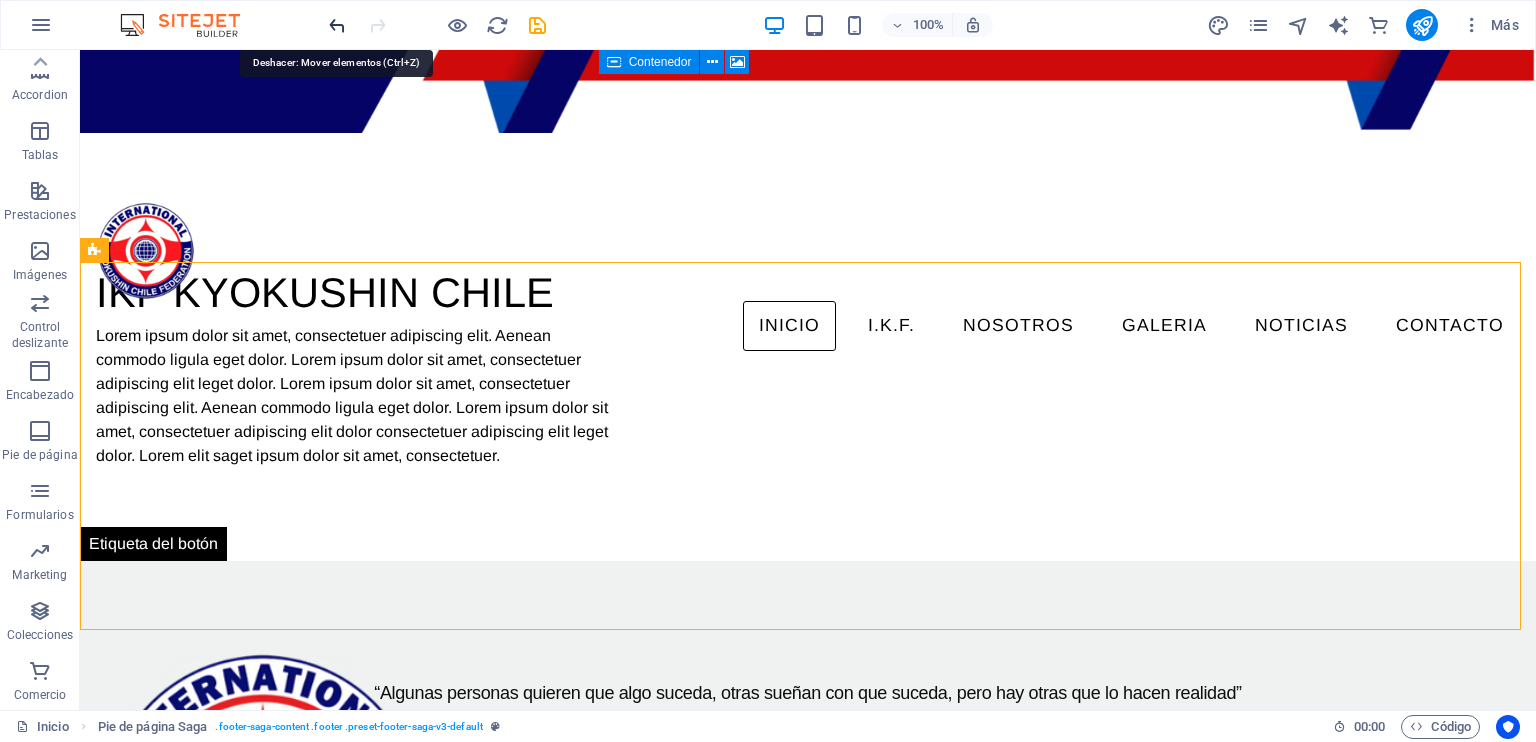 scroll, scrollTop: 1212, scrollLeft: 0, axis: vertical 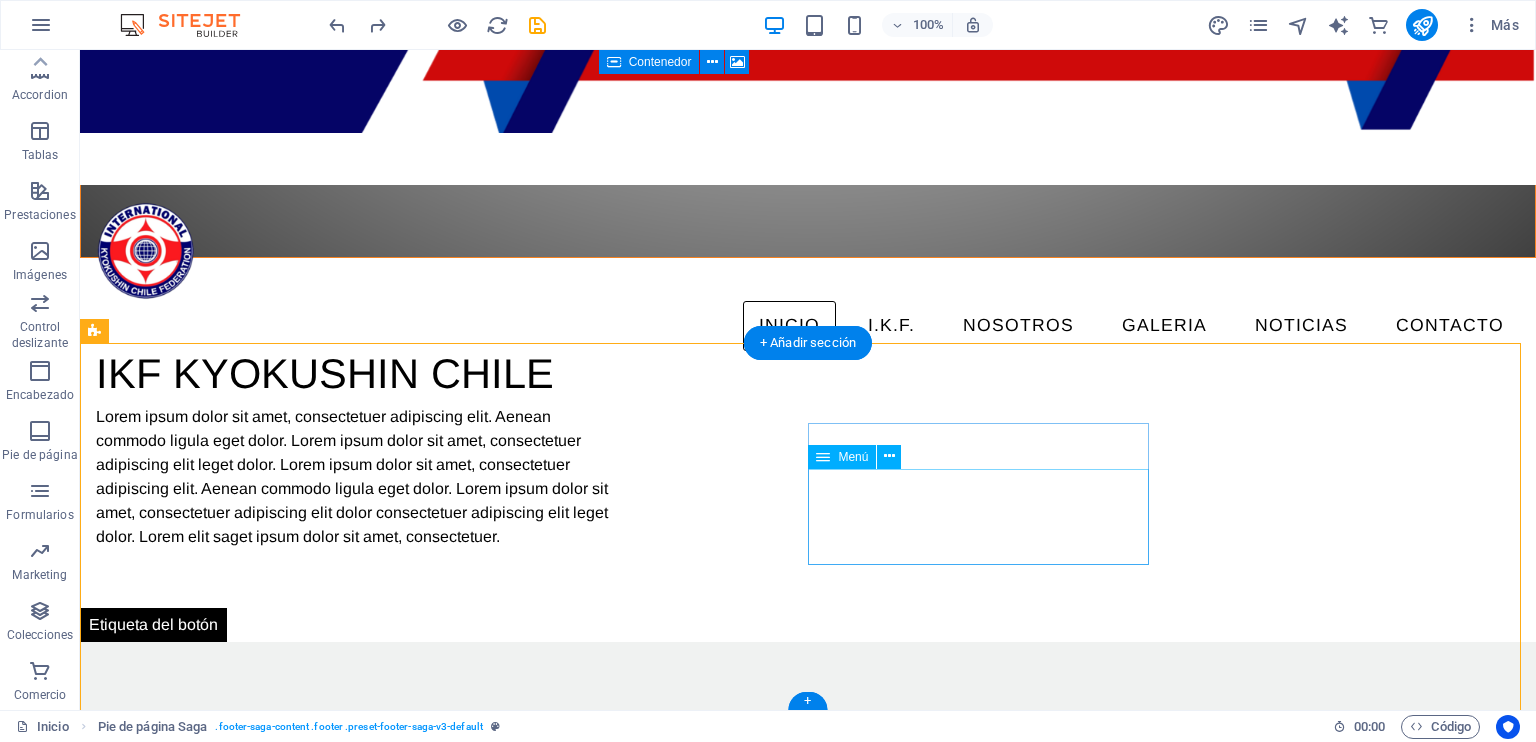click on "Home About Service Contact" at bounding box center (268, 2301) 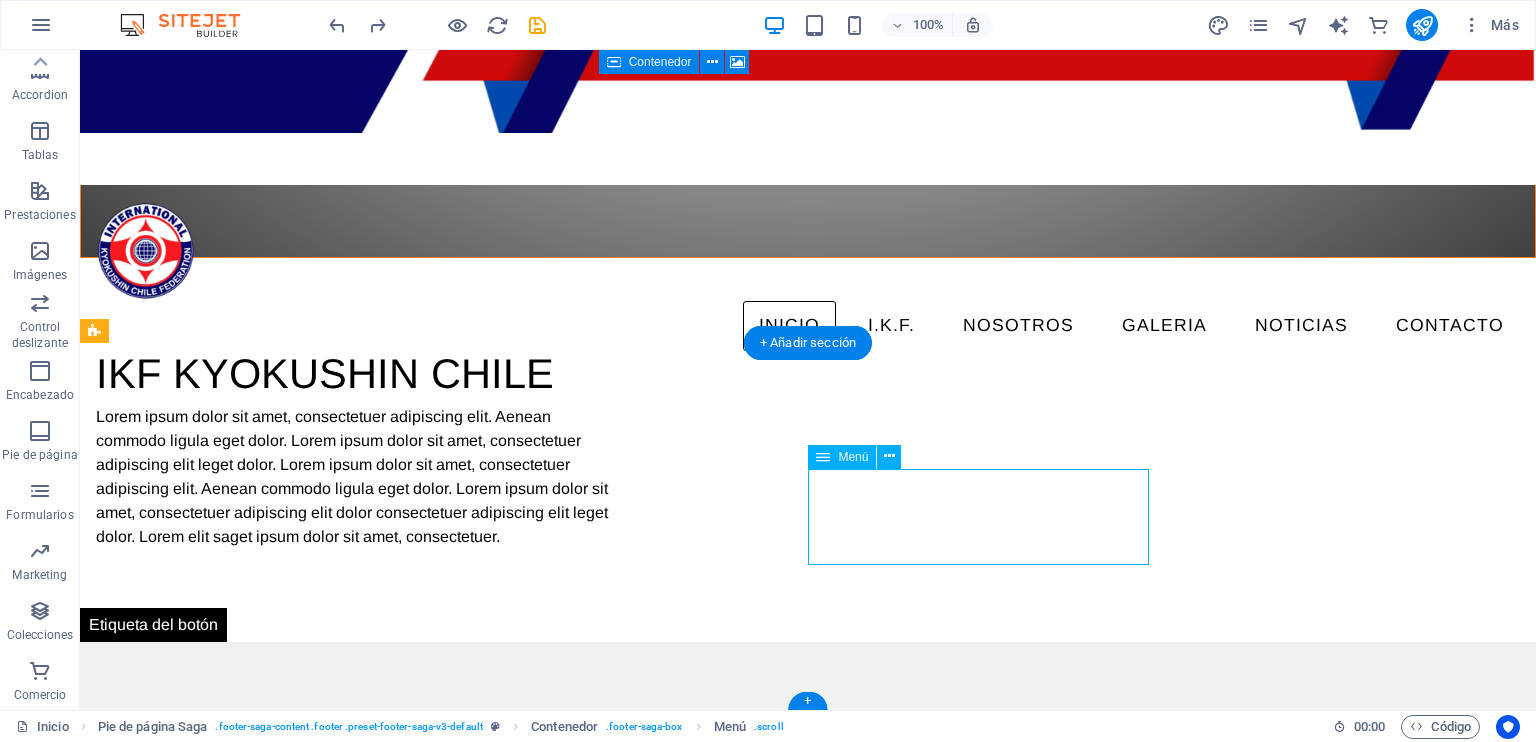 click on "Home About Service Contact" at bounding box center [268, 2301] 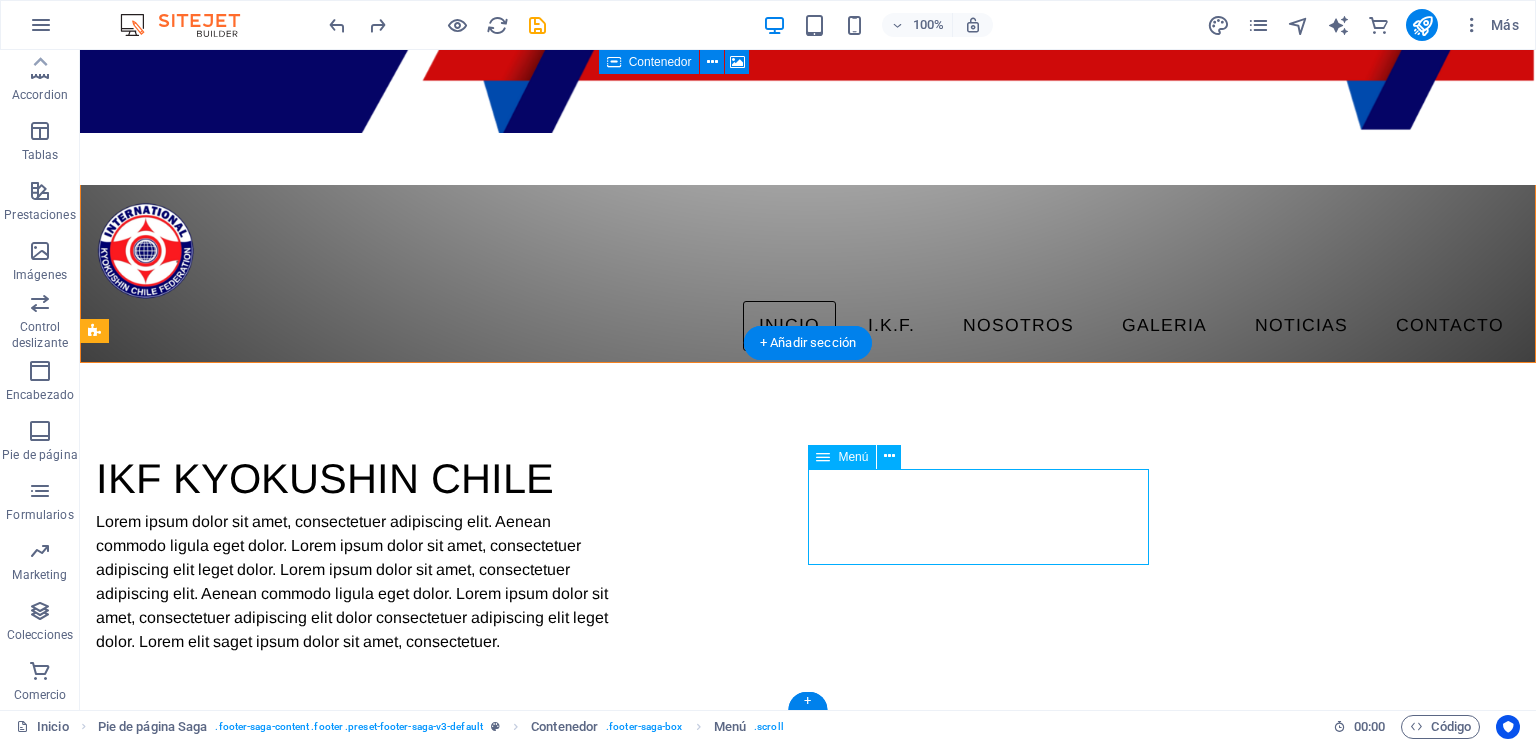 select 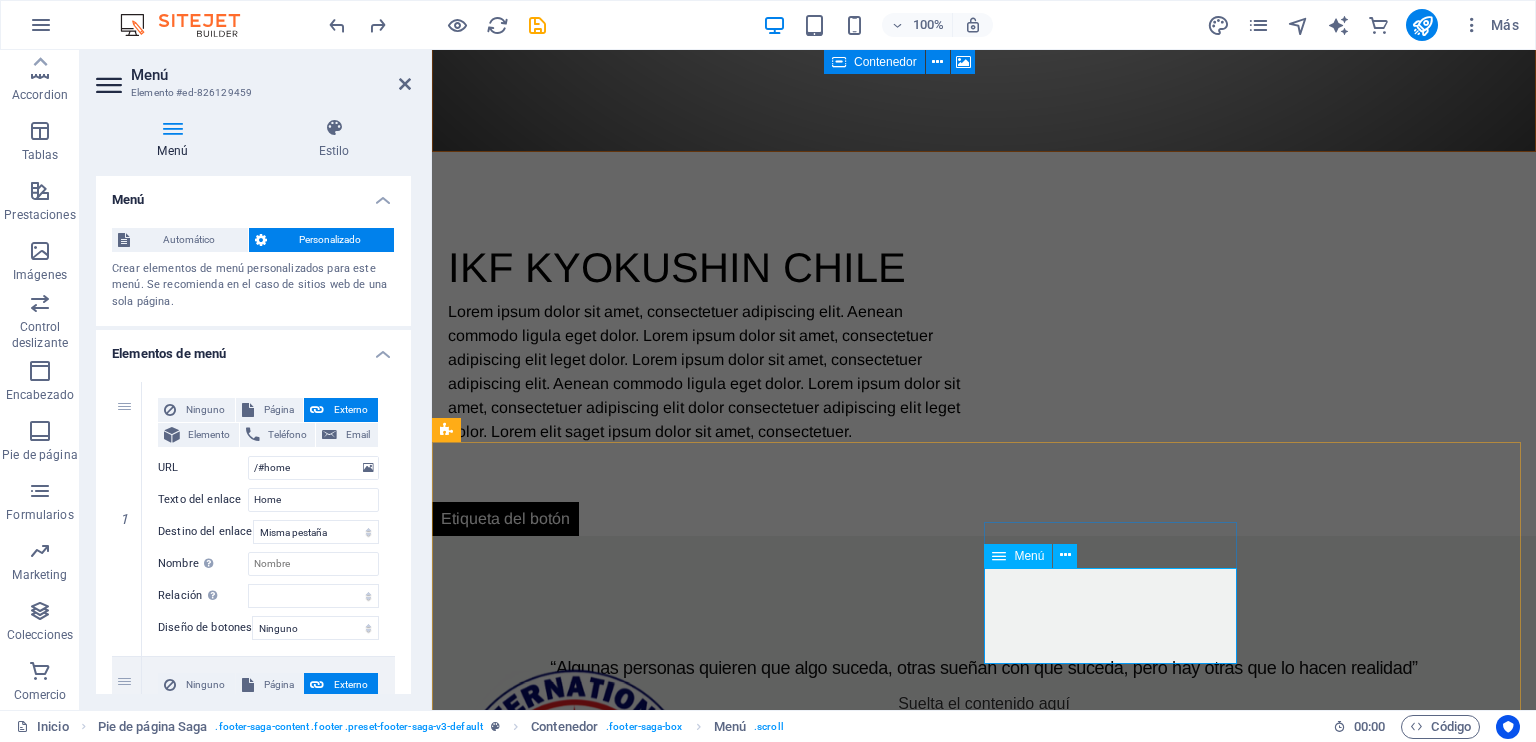 click on "Home About Service Contact" at bounding box center [576, 2245] 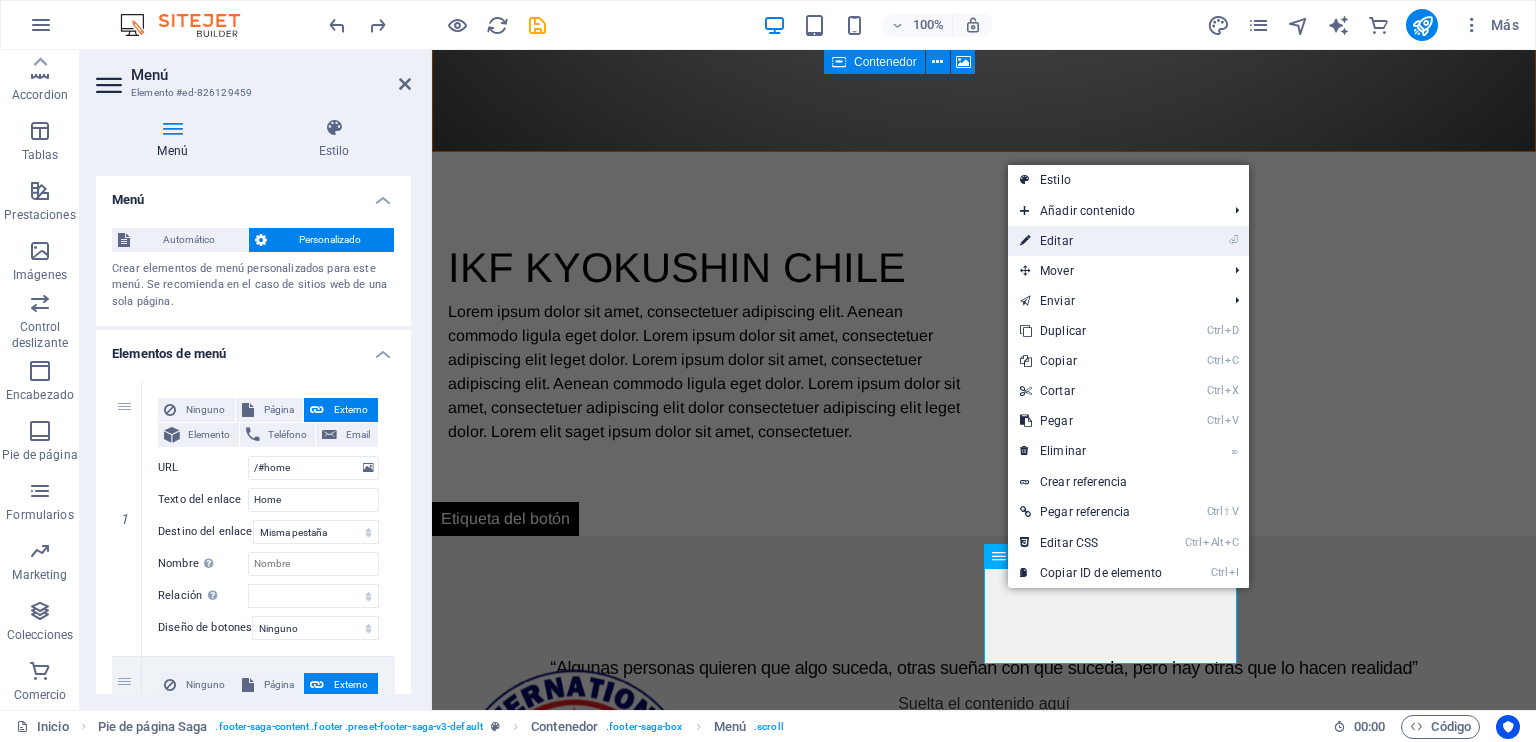 click on "⏎  Editar" at bounding box center [1091, 241] 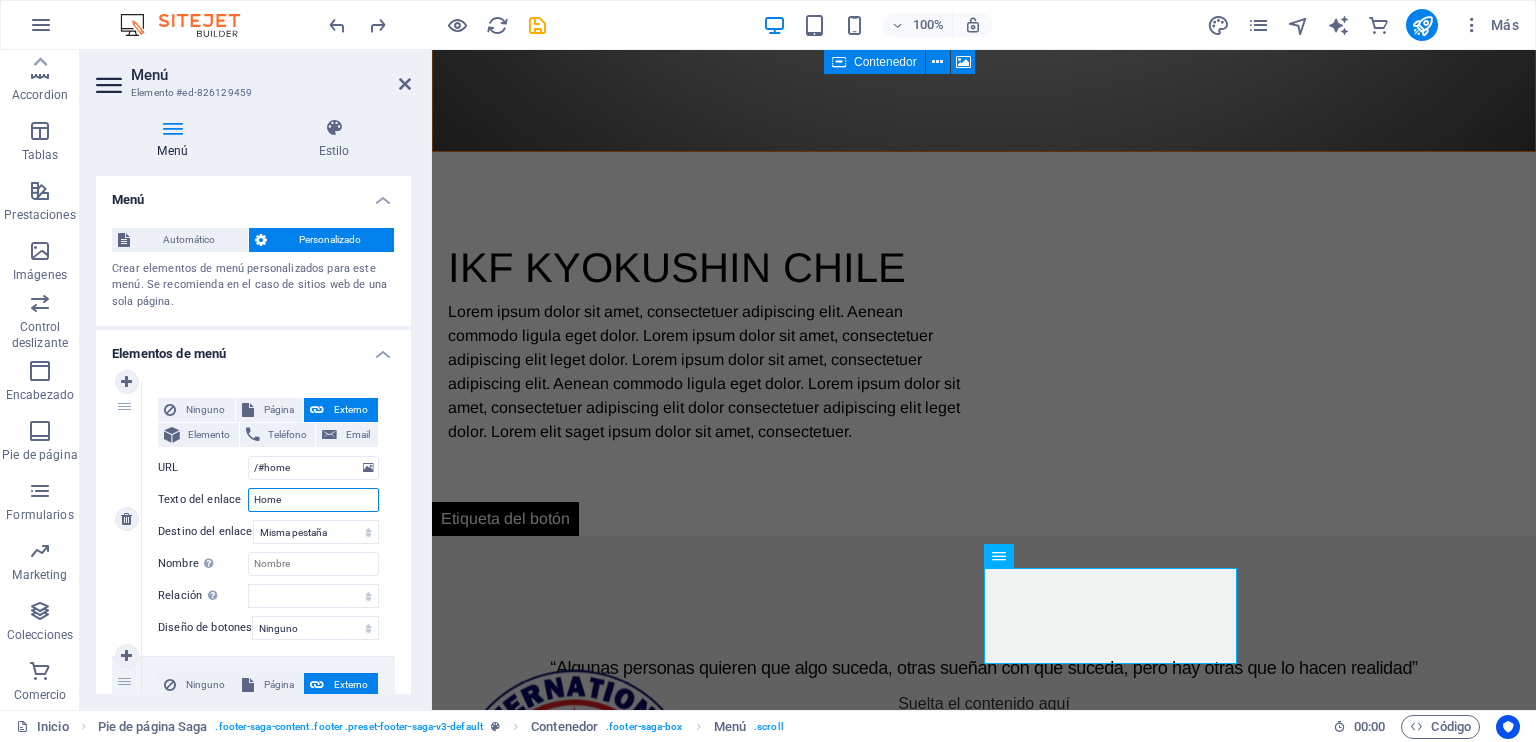 click on "Home" at bounding box center [313, 500] 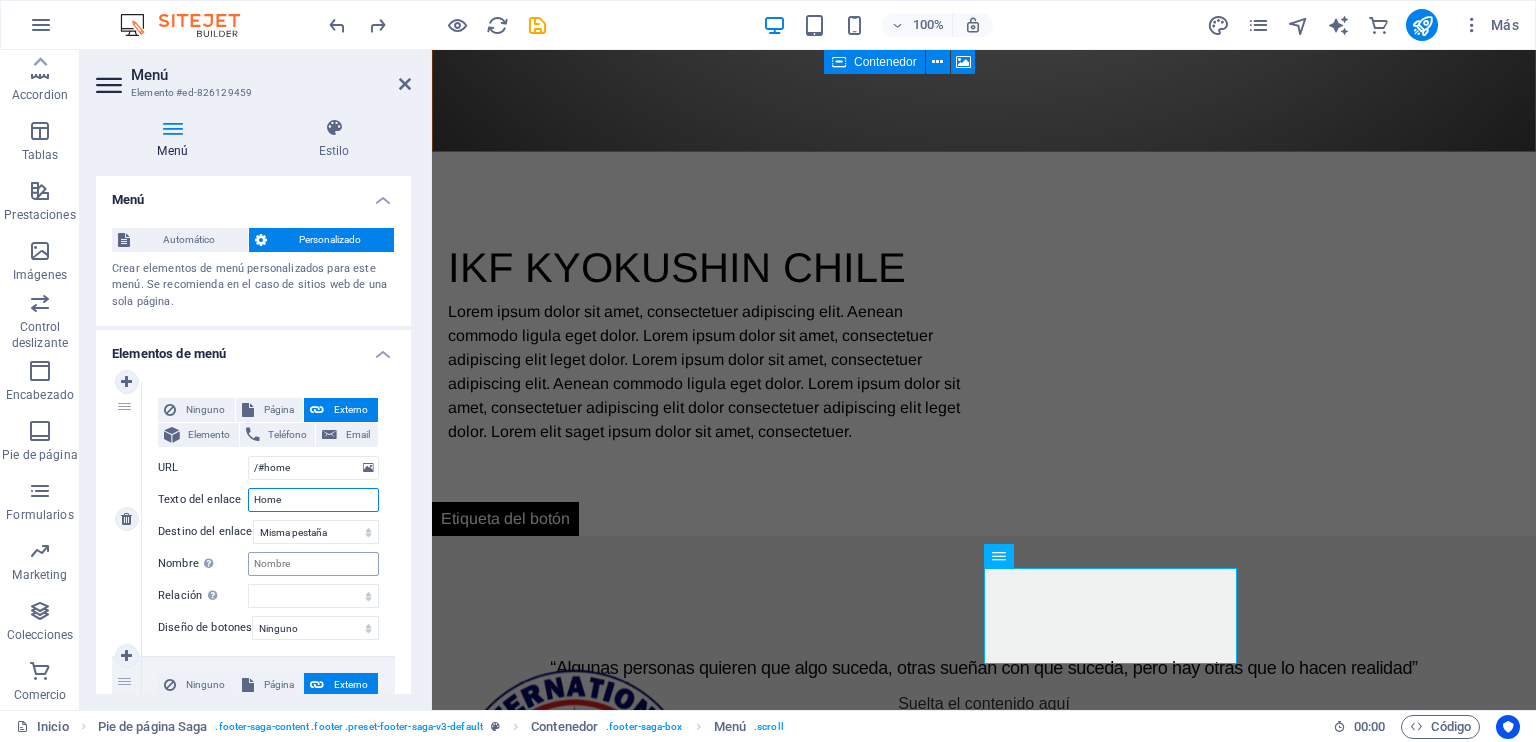 scroll, scrollTop: 200, scrollLeft: 0, axis: vertical 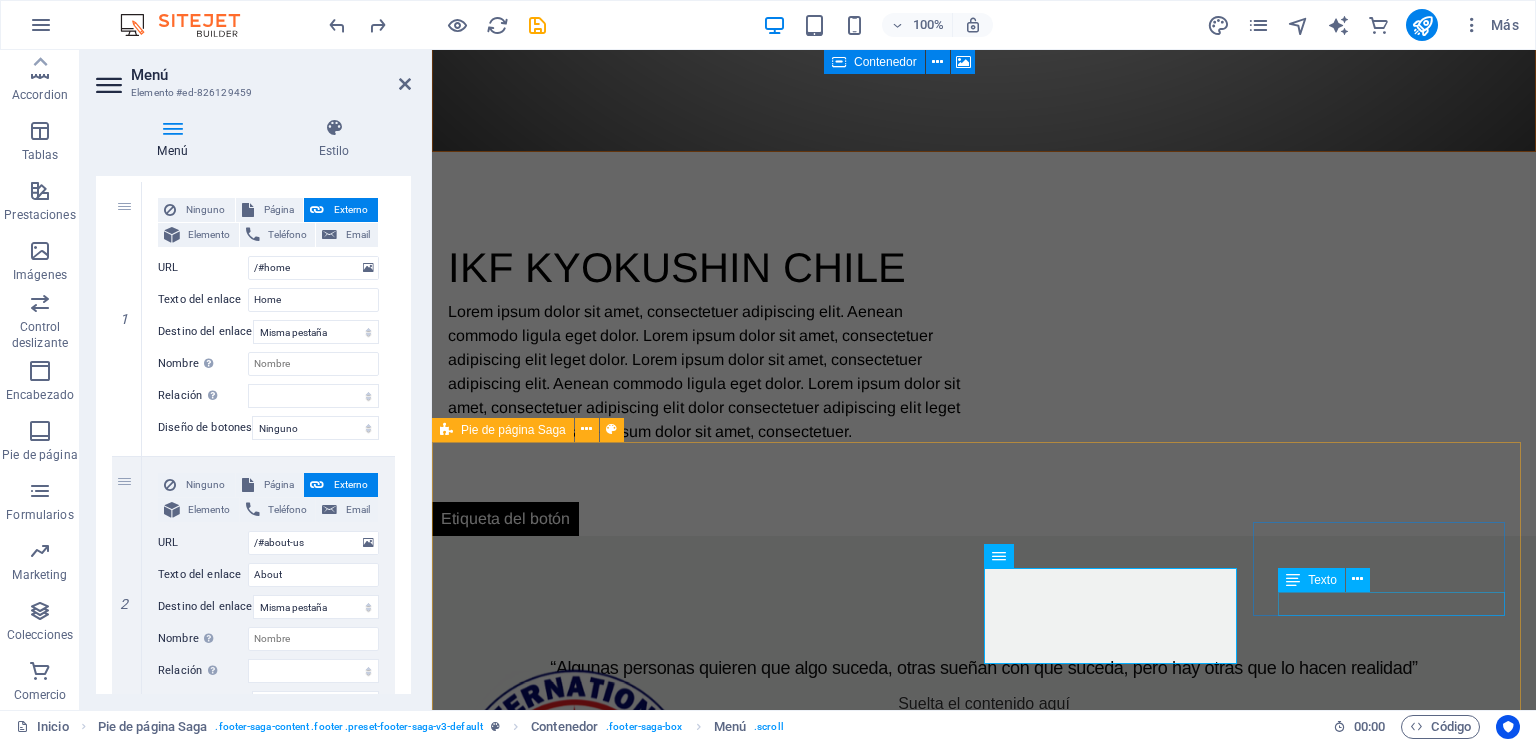 click on "Instagram" at bounding box center (576, 2431) 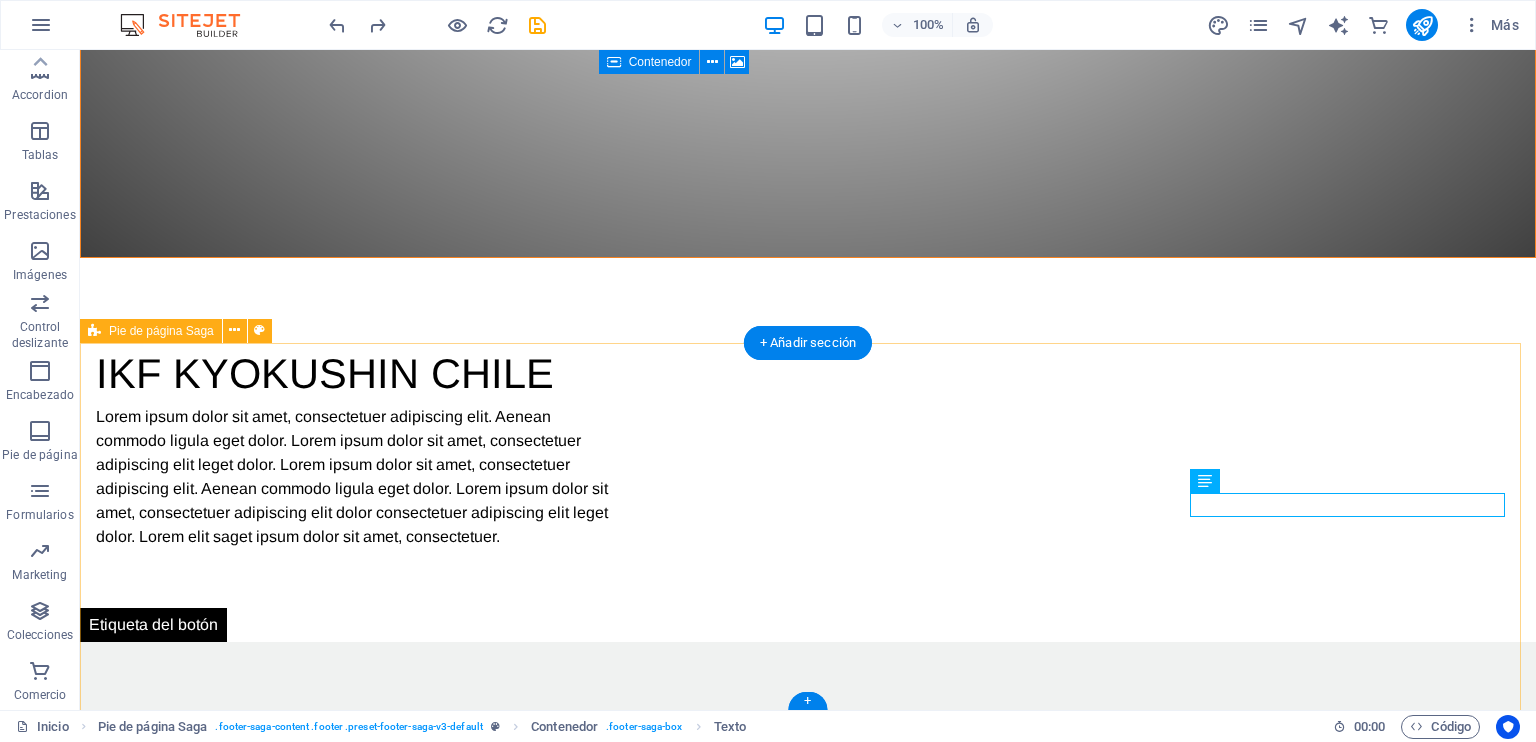 scroll, scrollTop: 1212, scrollLeft: 0, axis: vertical 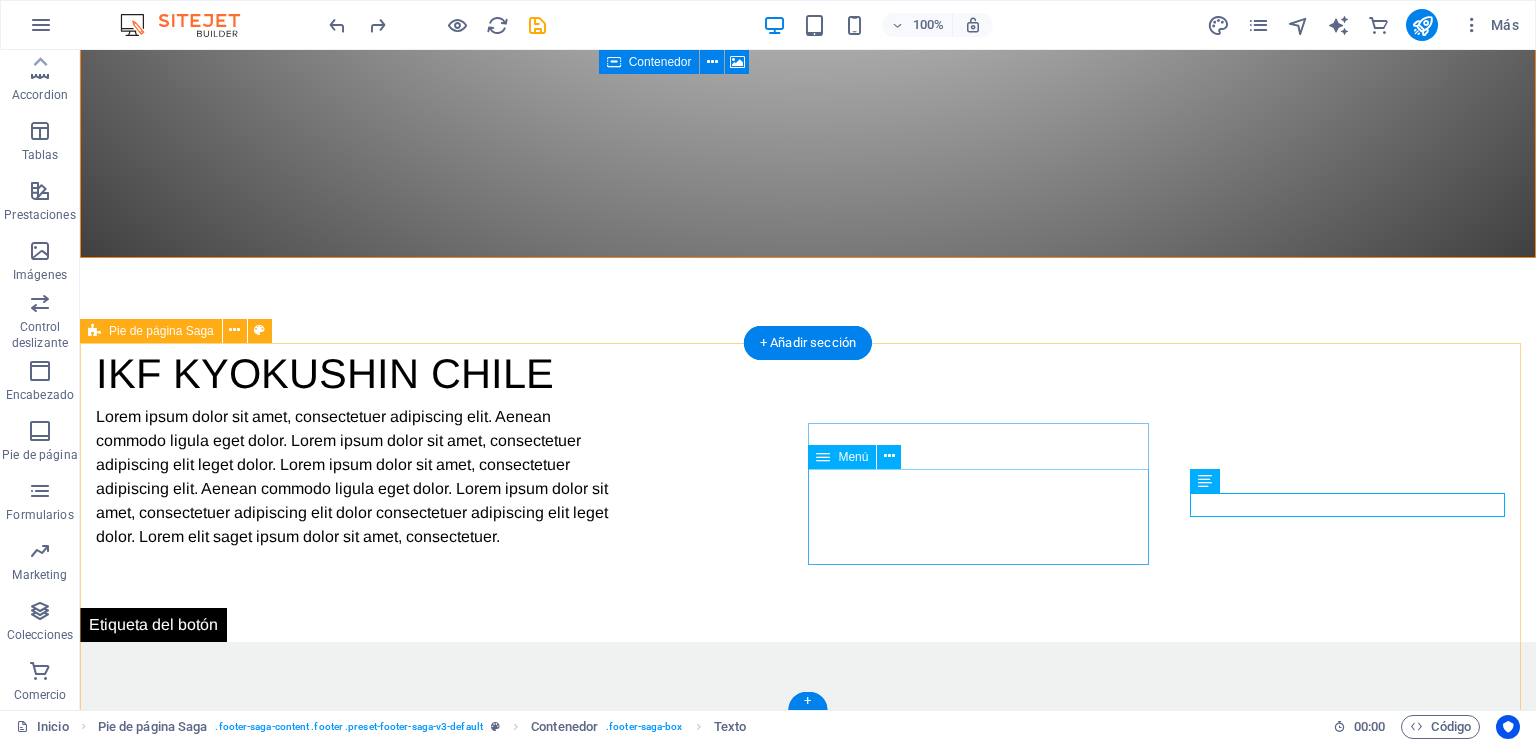 click on "Home About Service Contact" at bounding box center (268, 2301) 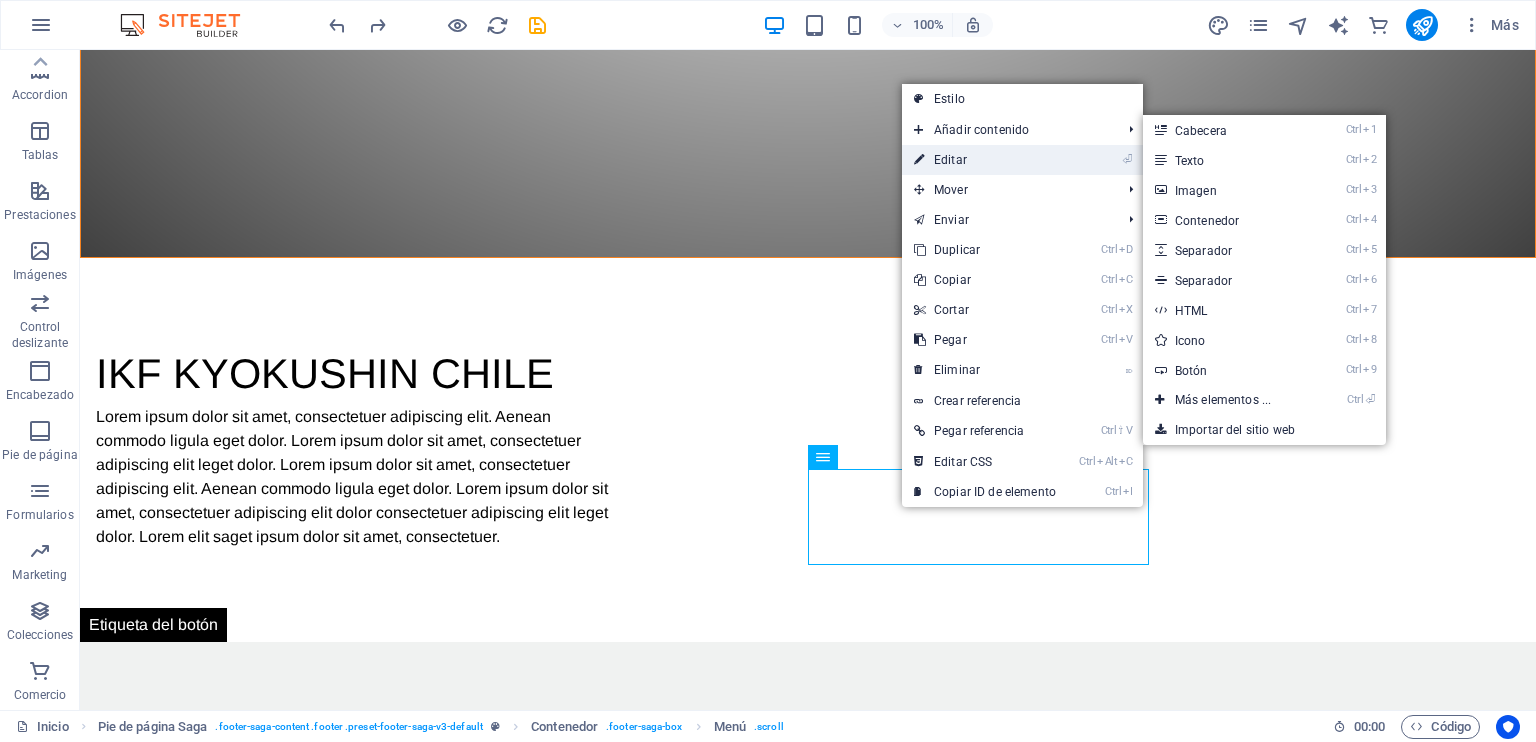 click on "⏎  Editar" at bounding box center [985, 160] 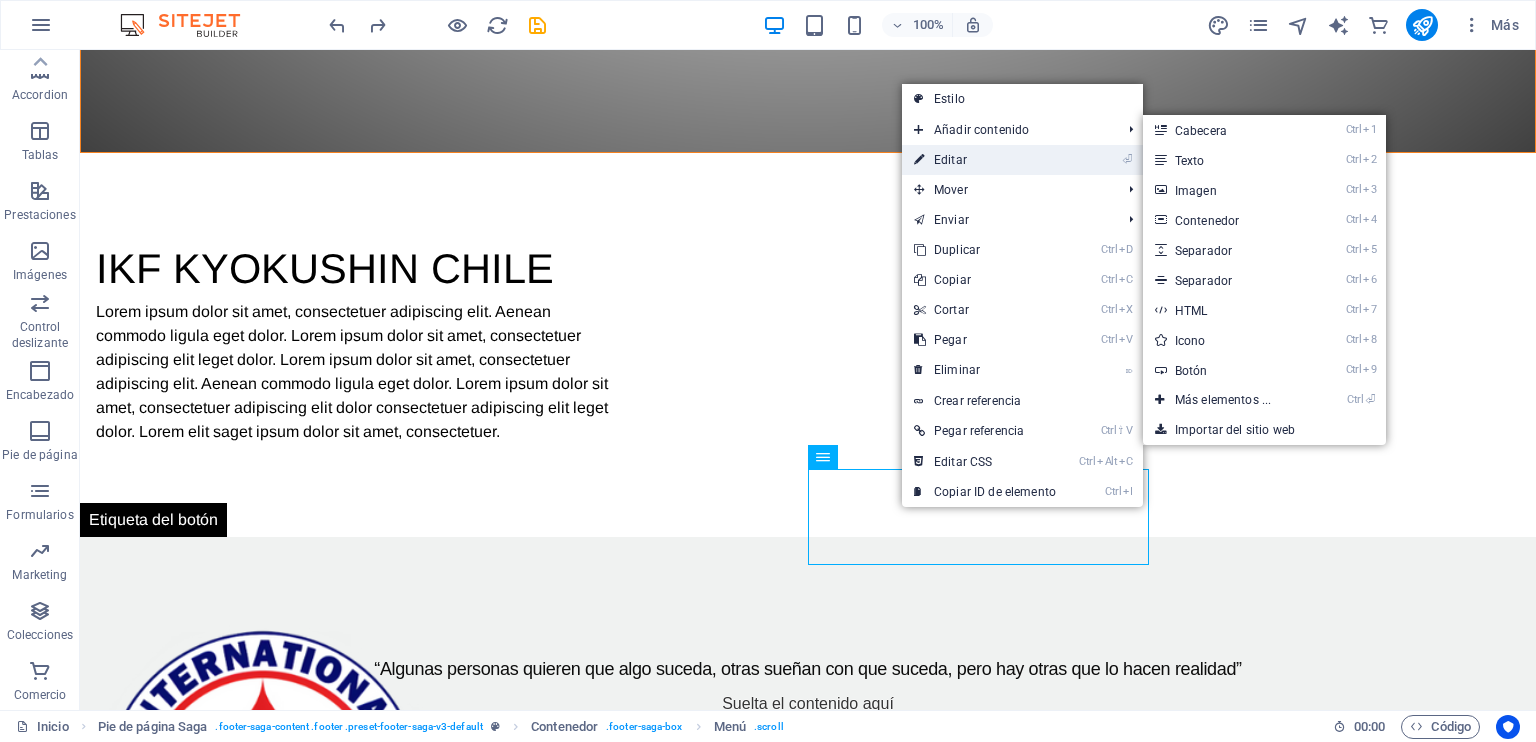 scroll, scrollTop: 1107, scrollLeft: 0, axis: vertical 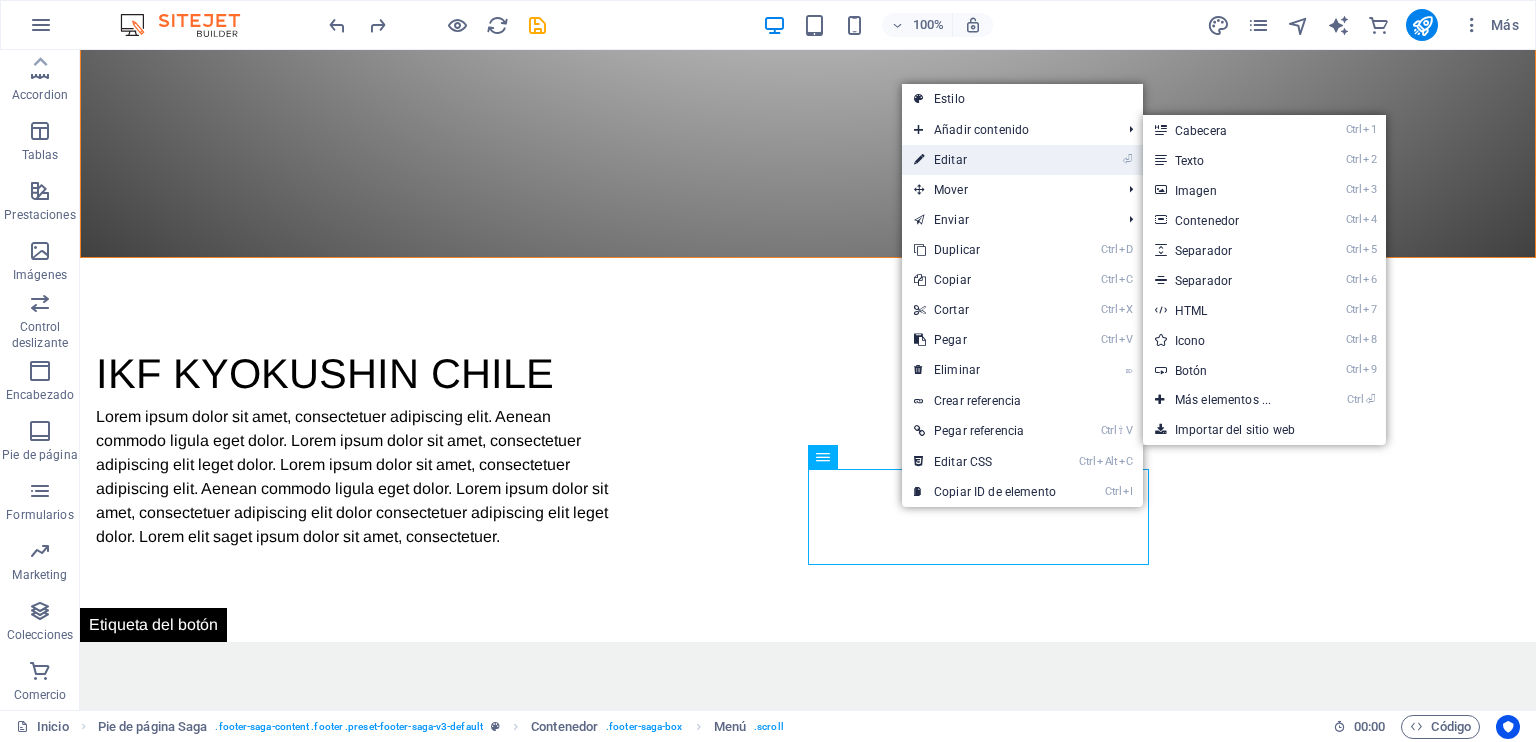 select 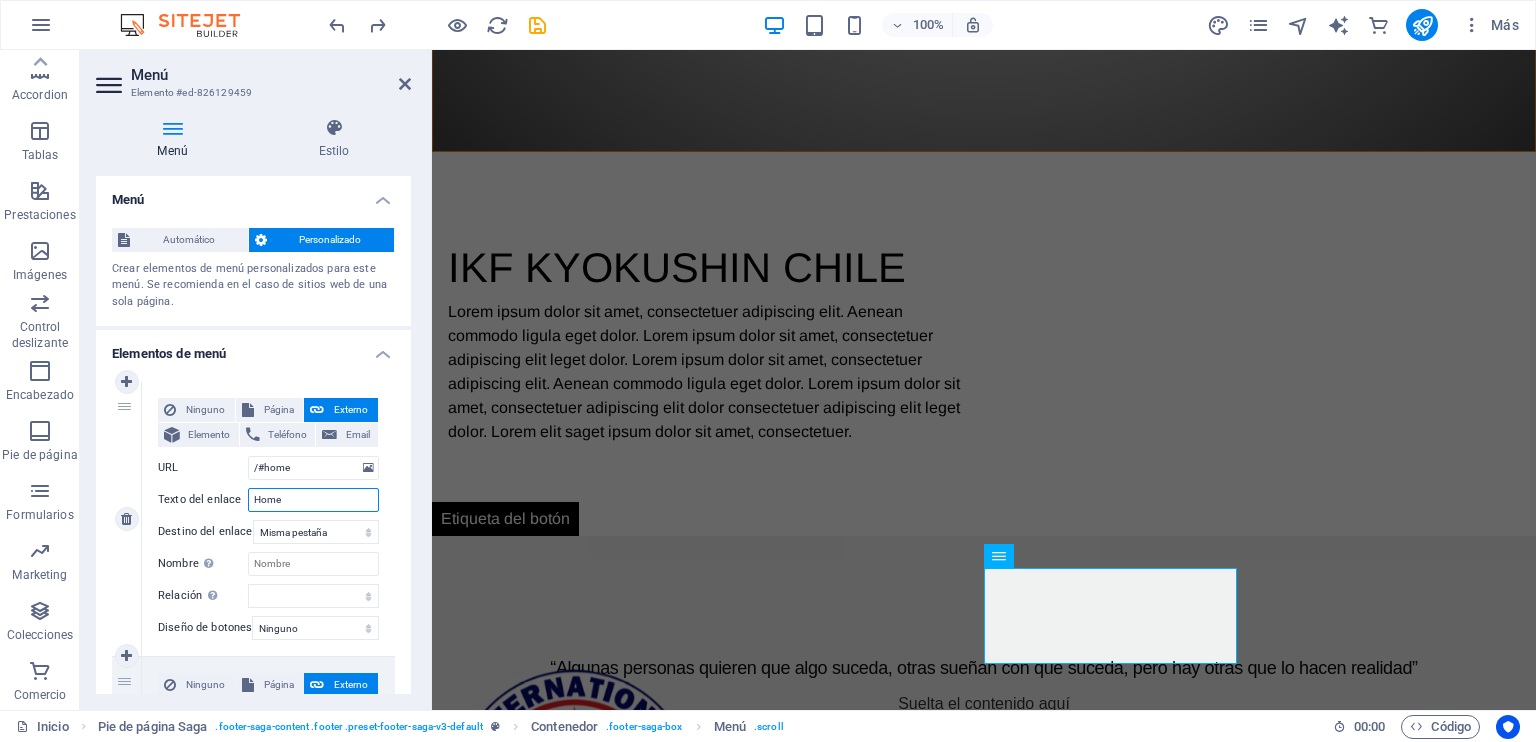 drag, startPoint x: 312, startPoint y: 504, endPoint x: 244, endPoint y: 487, distance: 70.0928 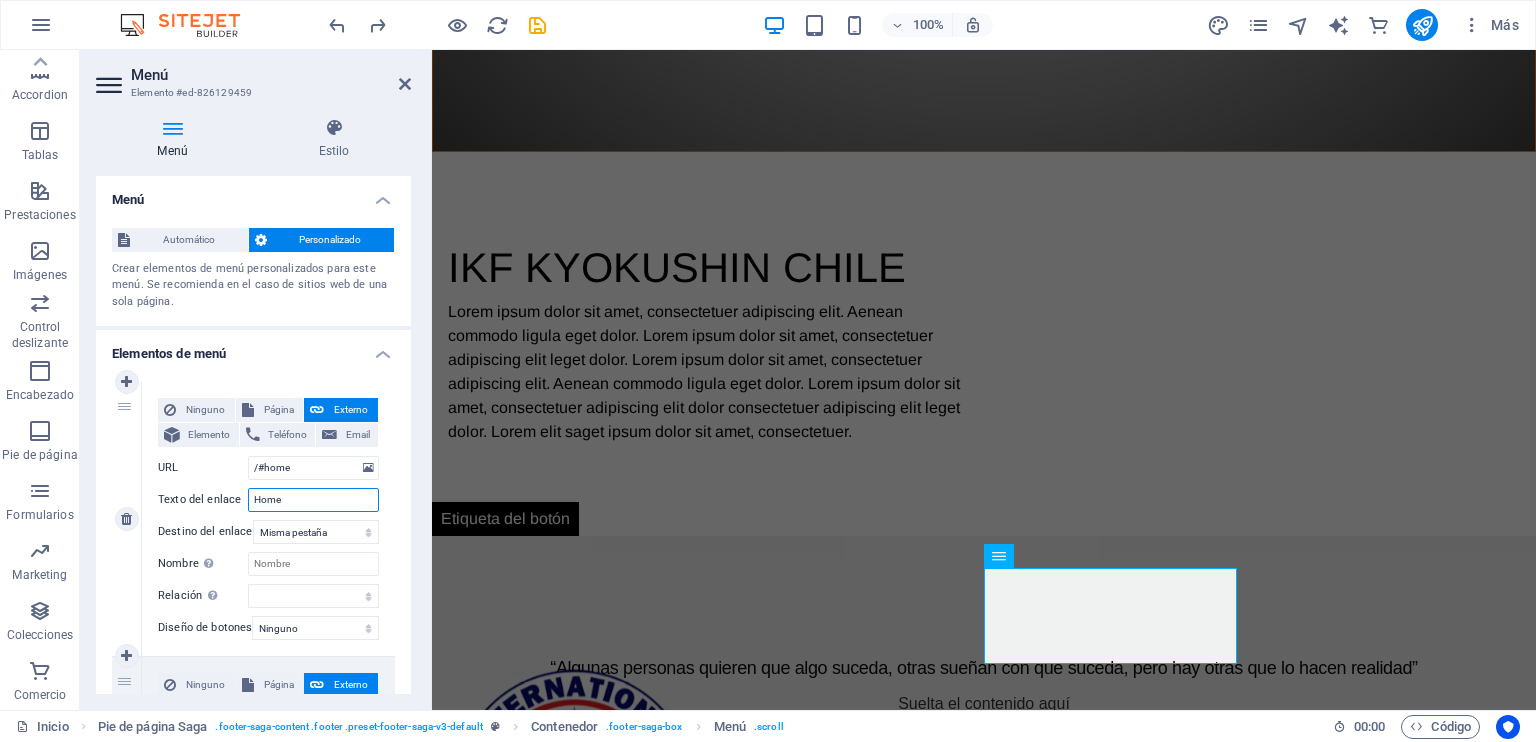 type on "I" 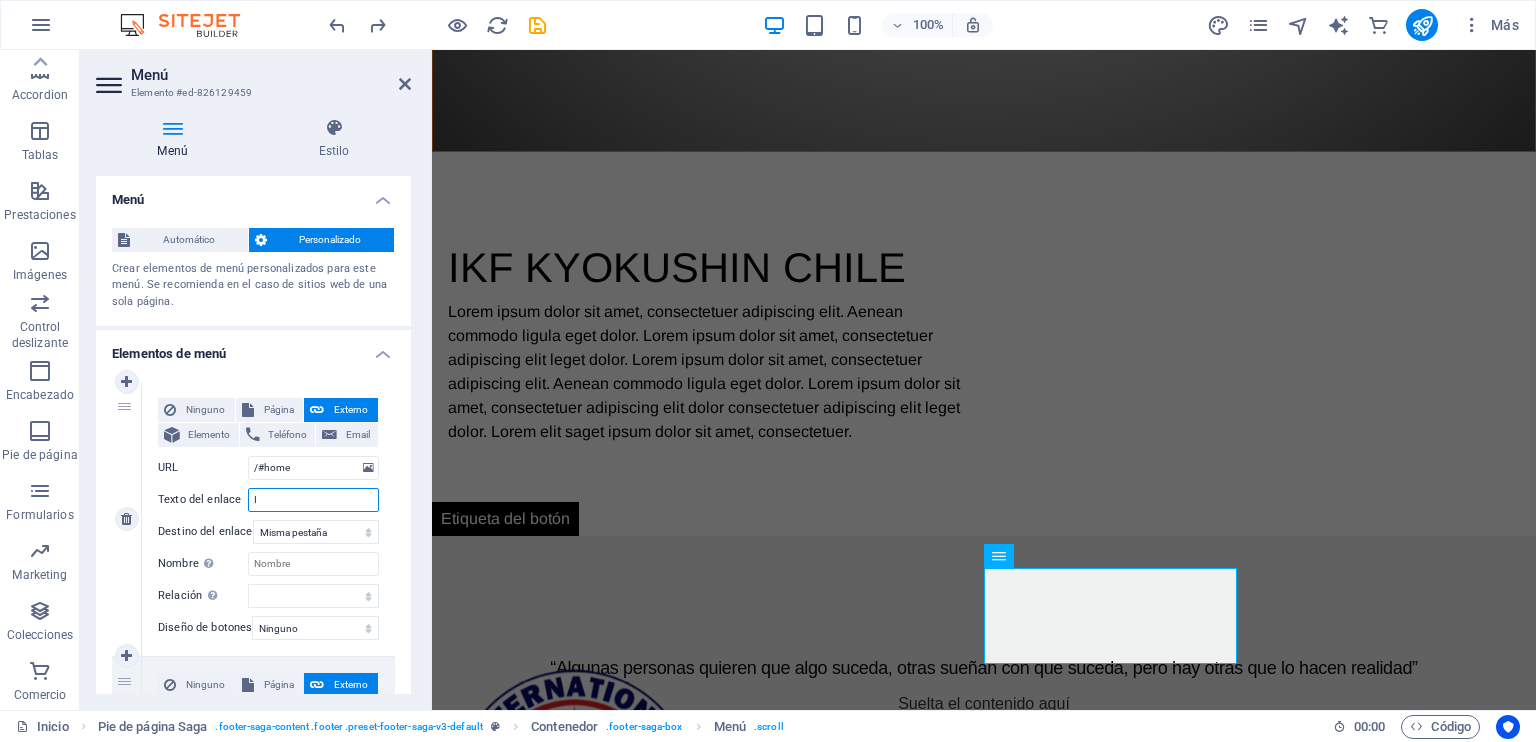 select 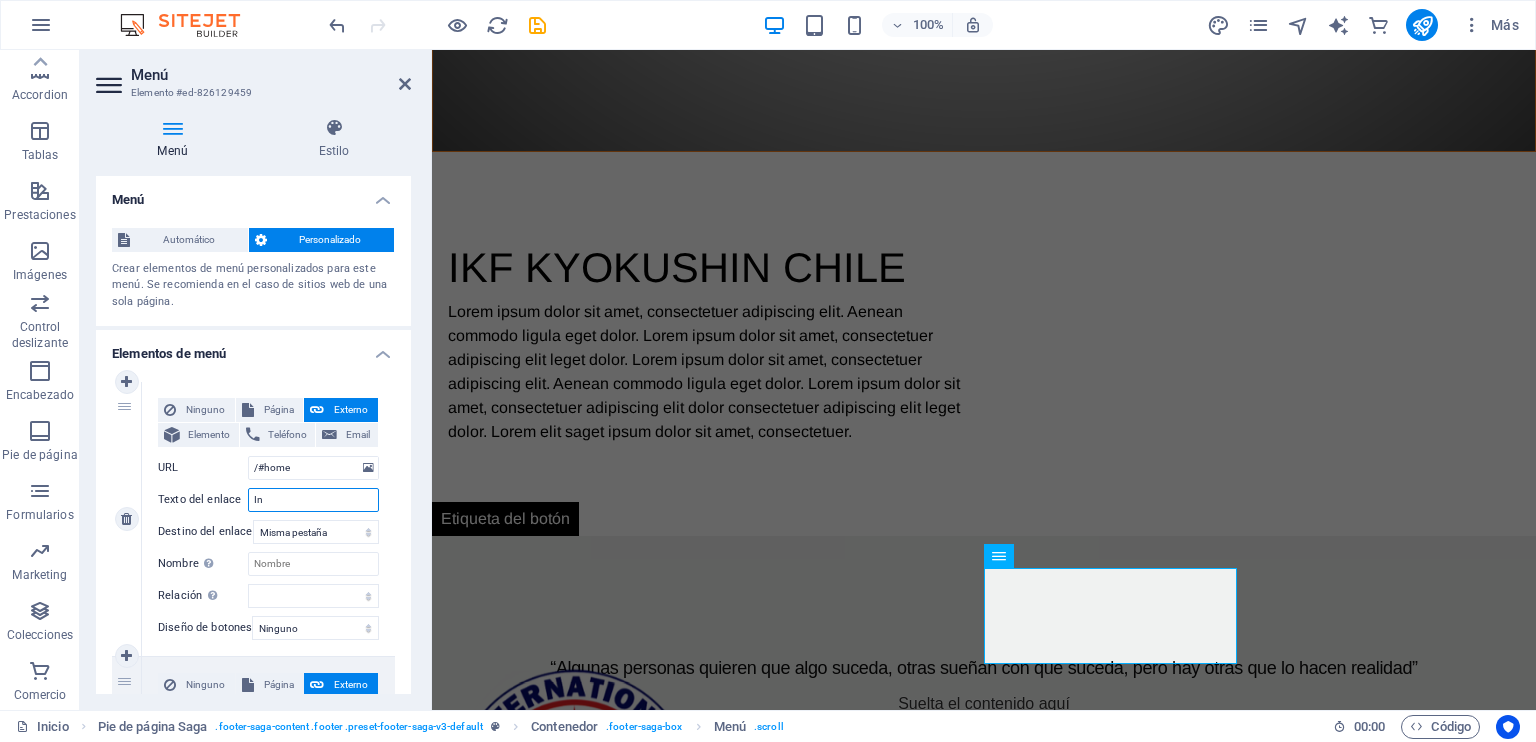 type on "Ini" 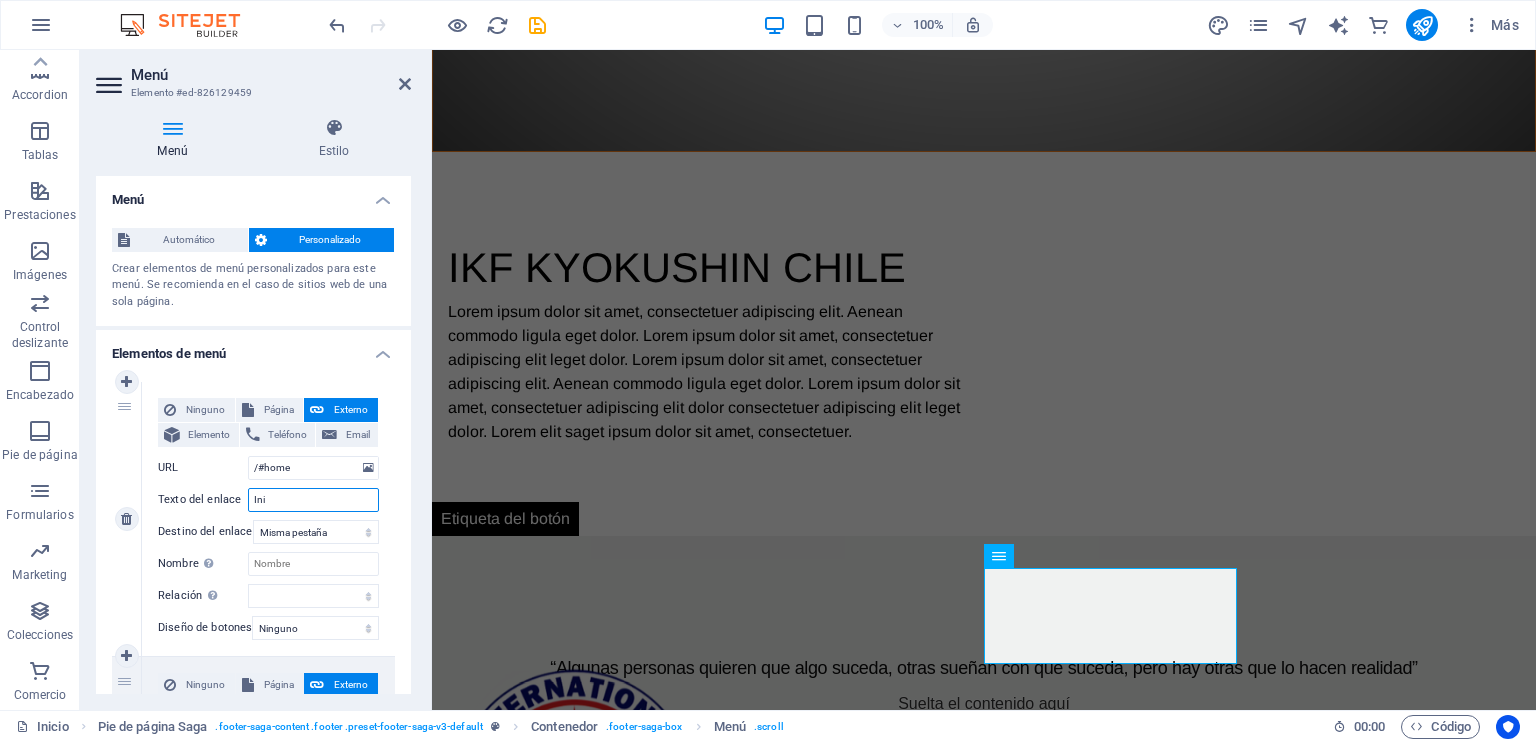 select 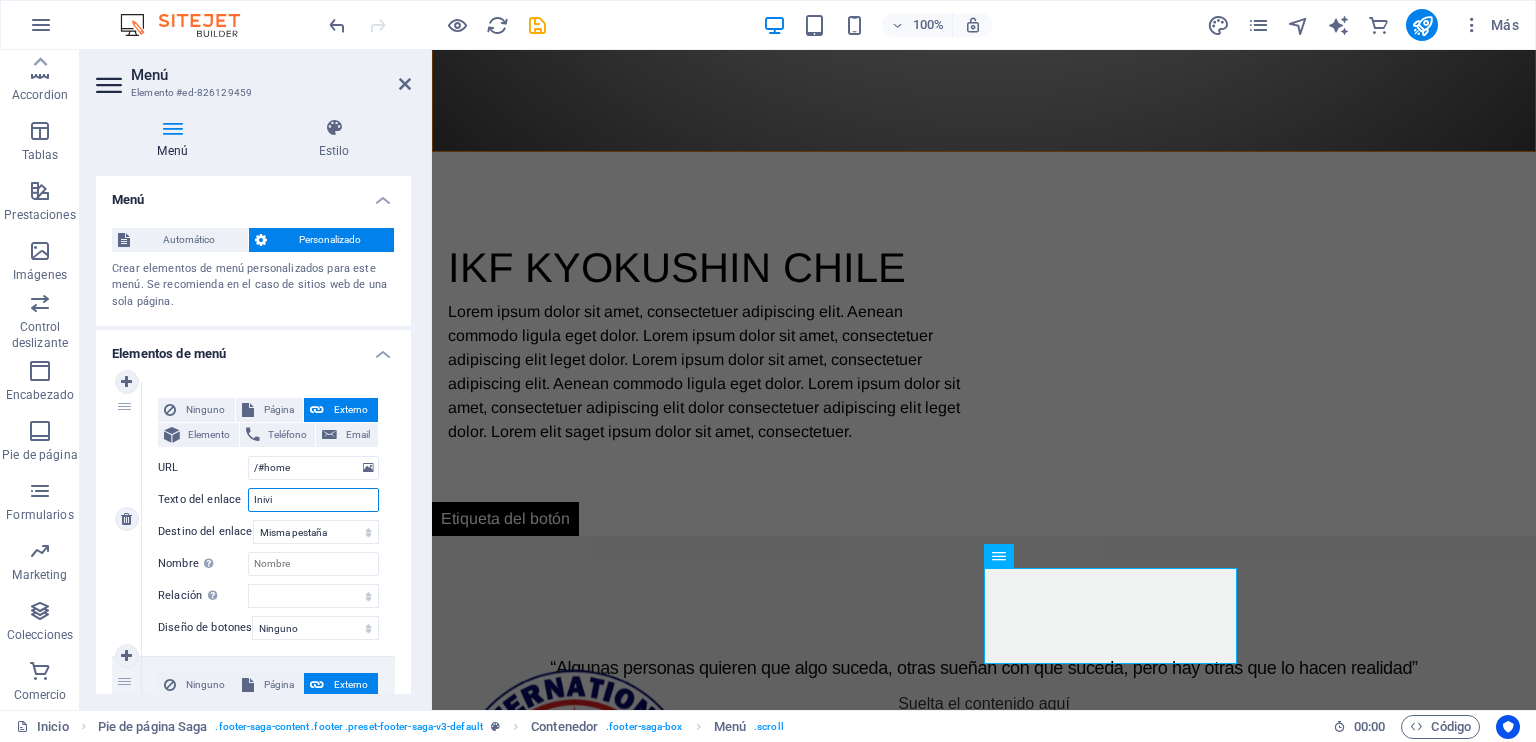 type on "Inivio" 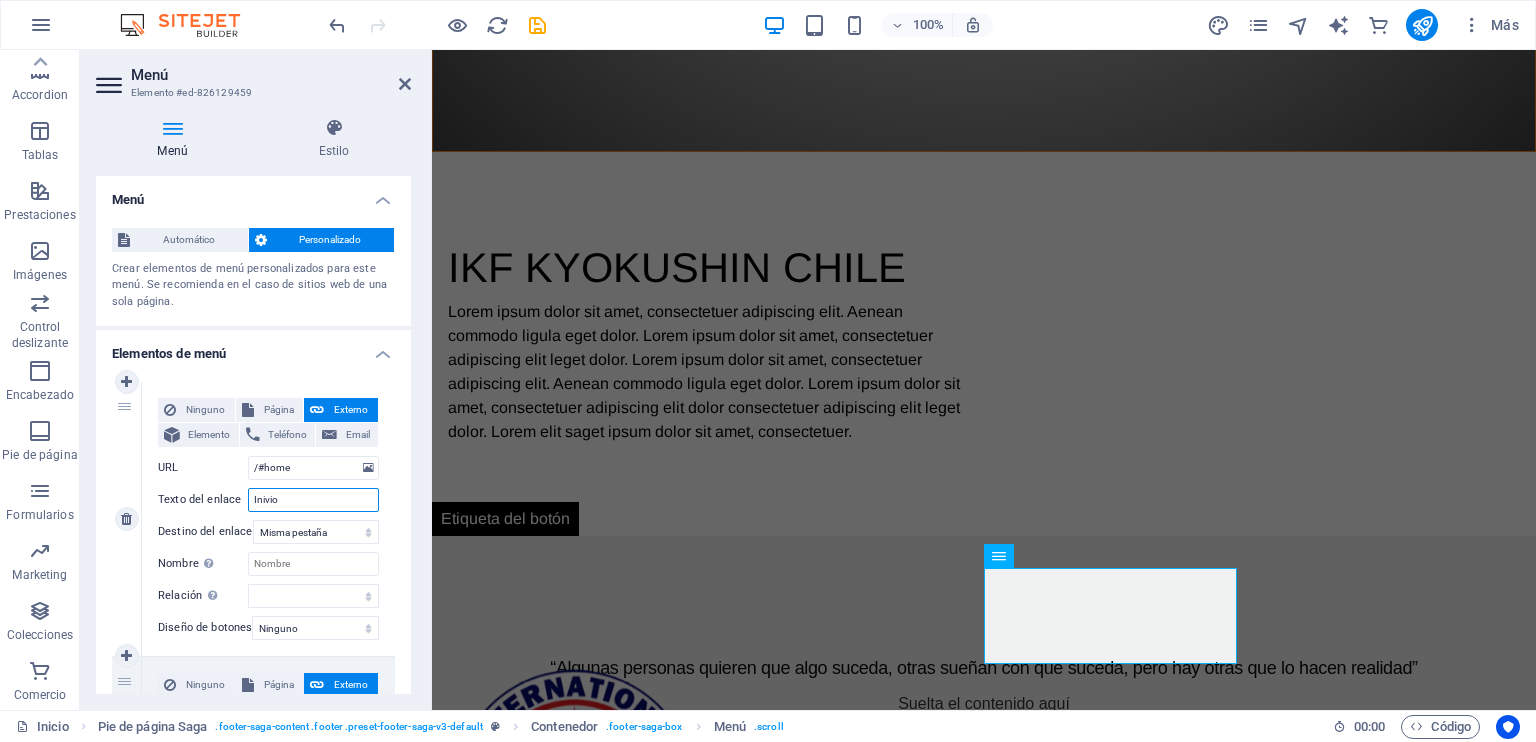 select 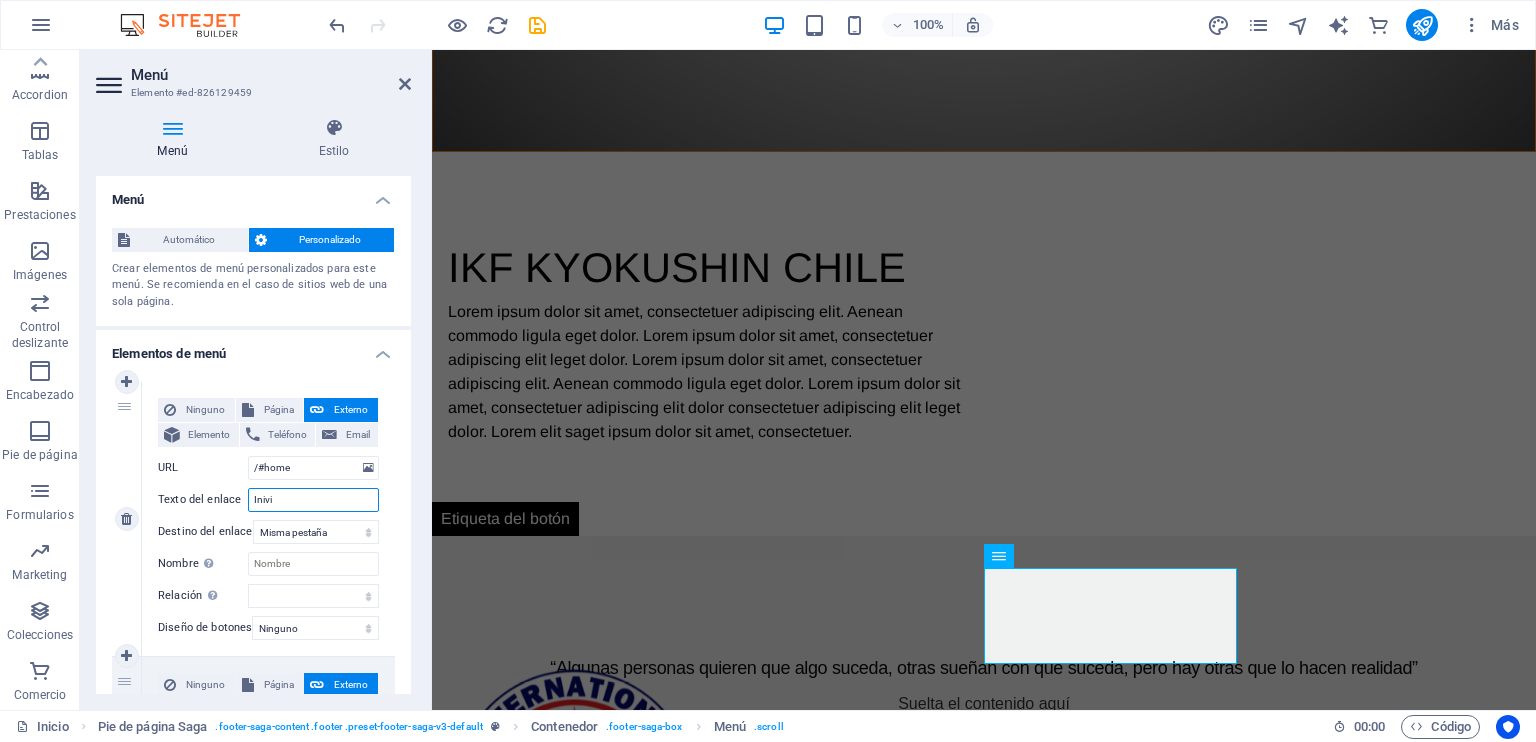 type on "Iniv" 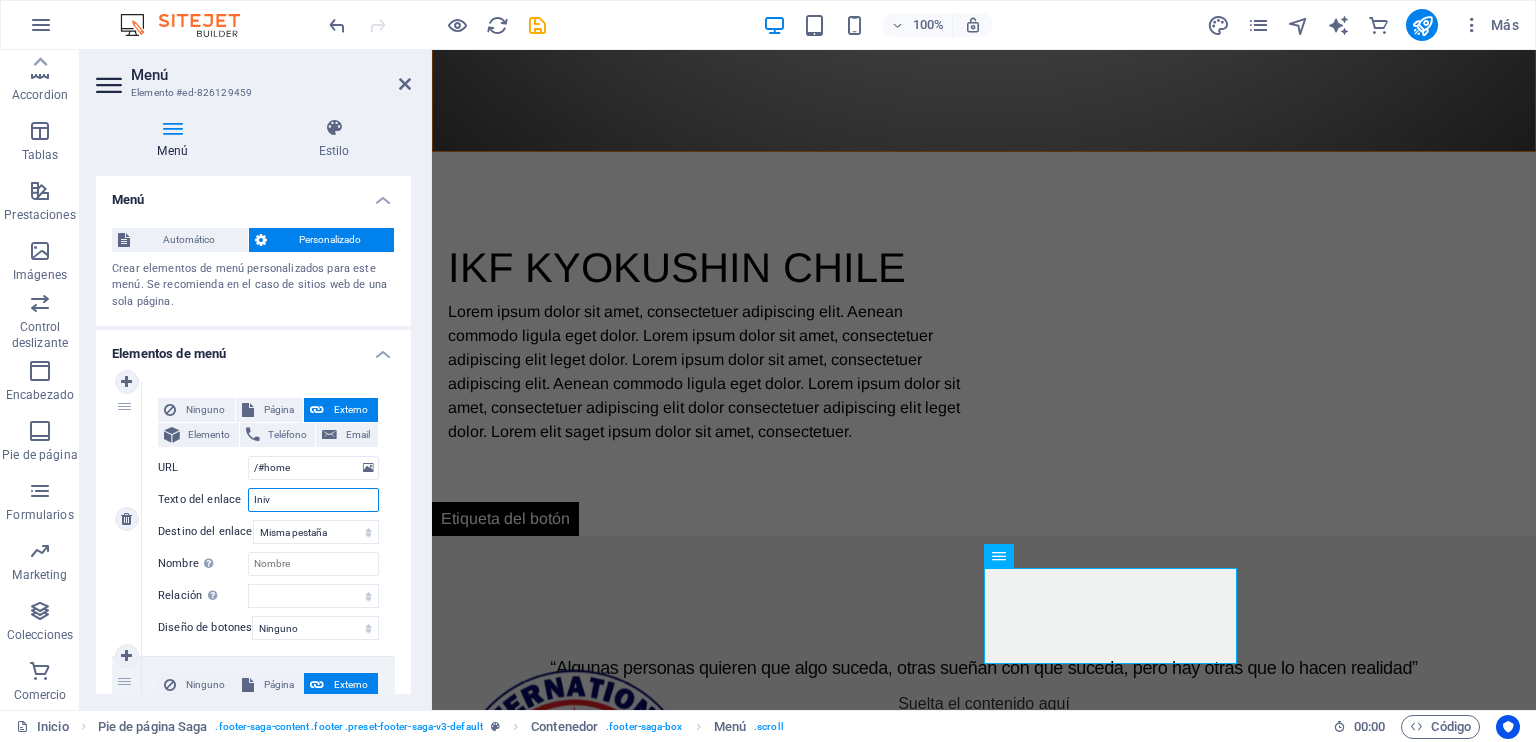 select 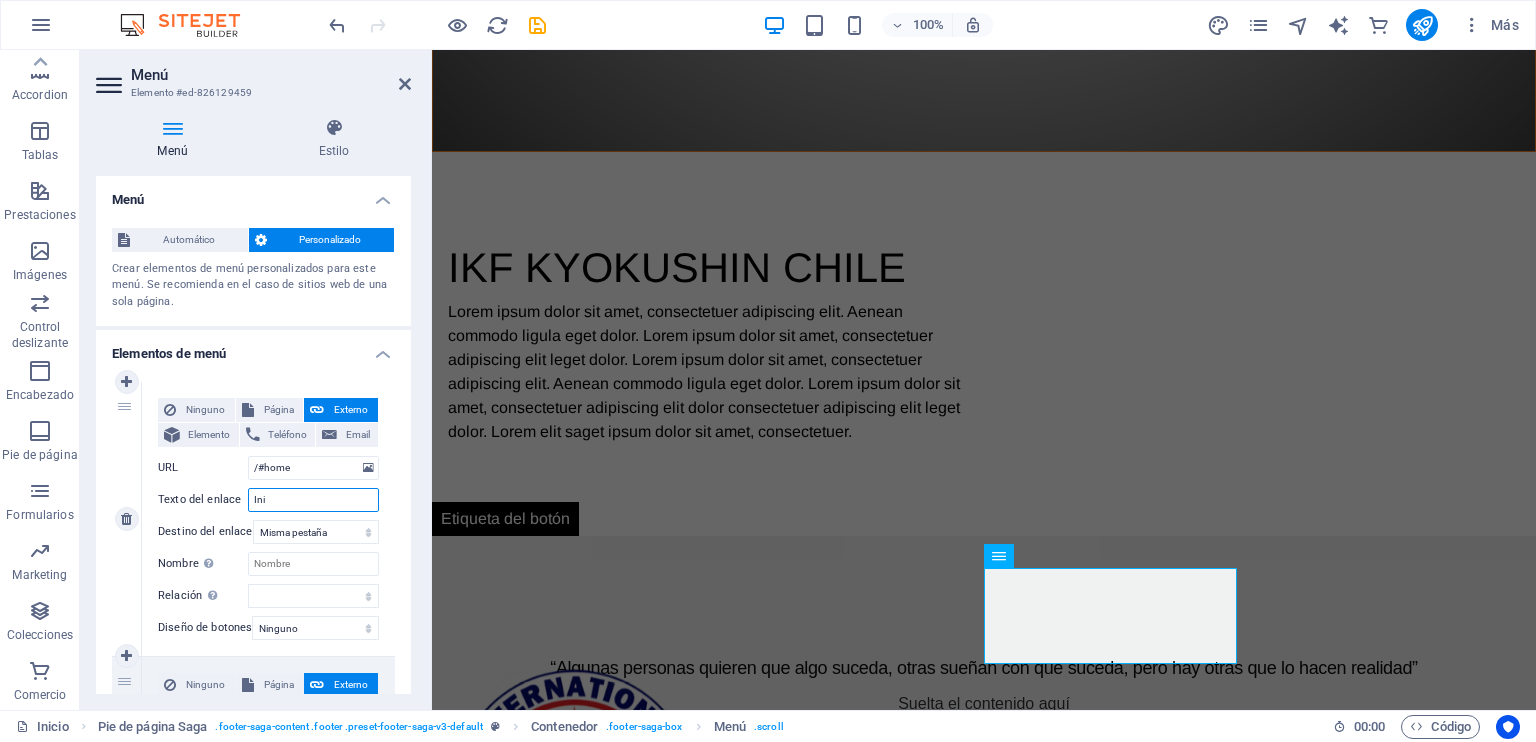 select 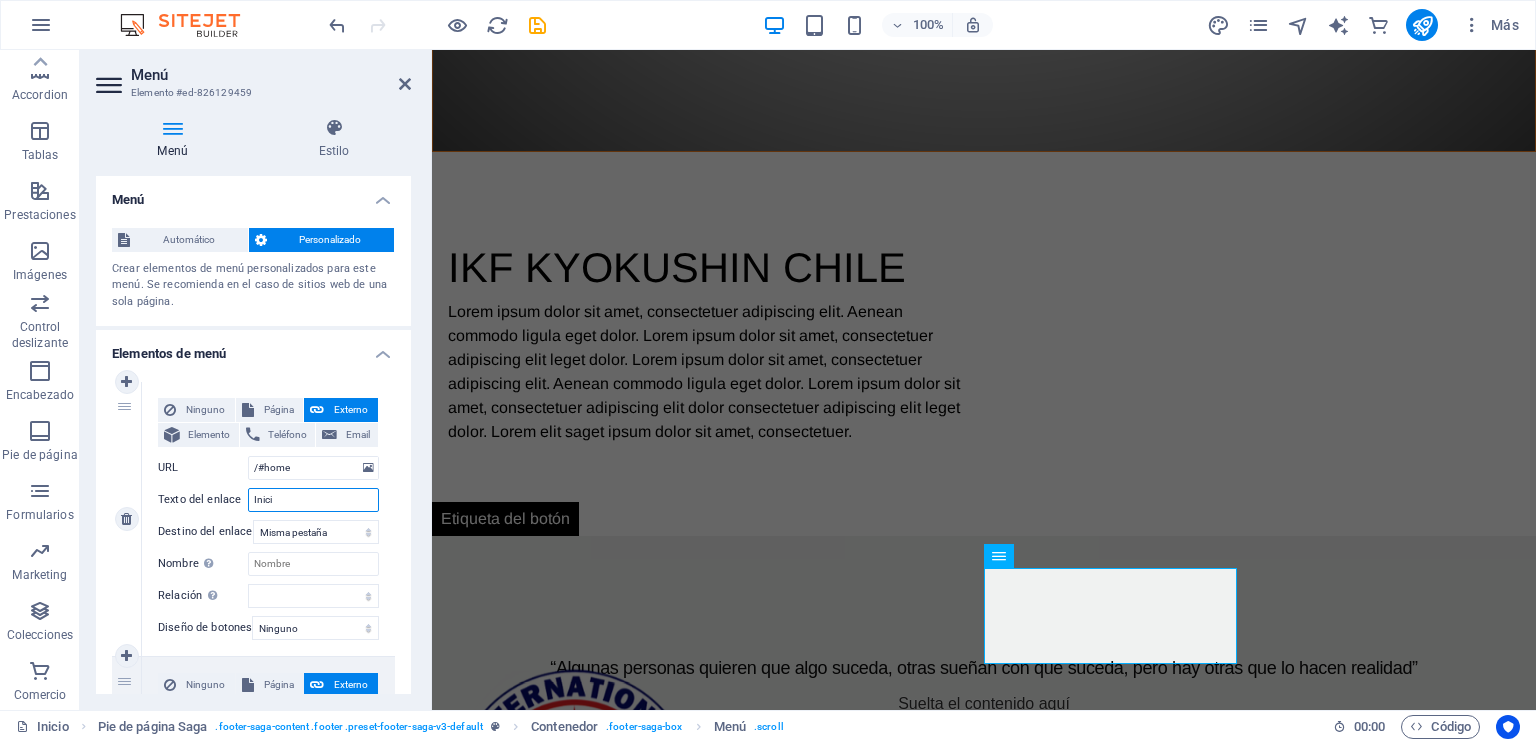 type on "Inicio" 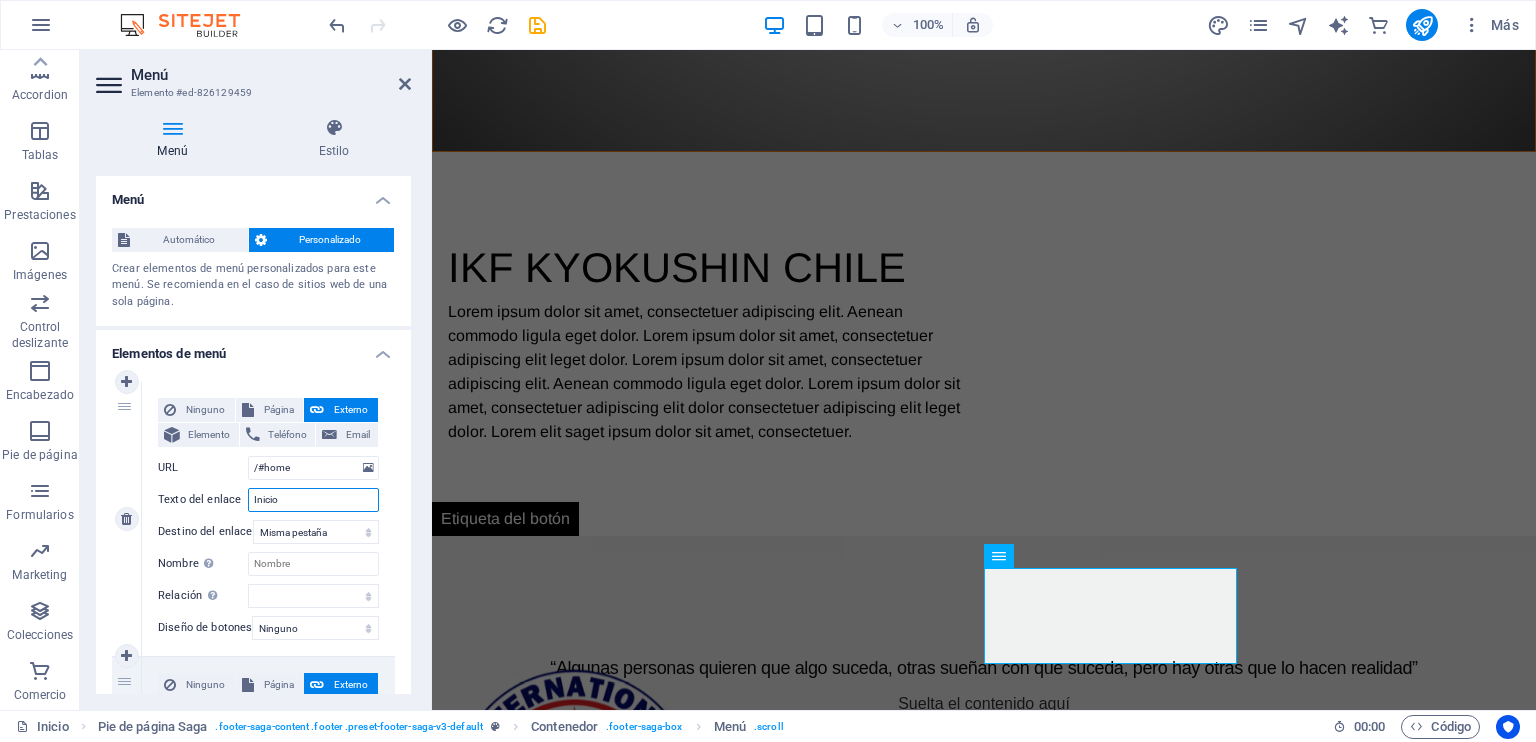 select 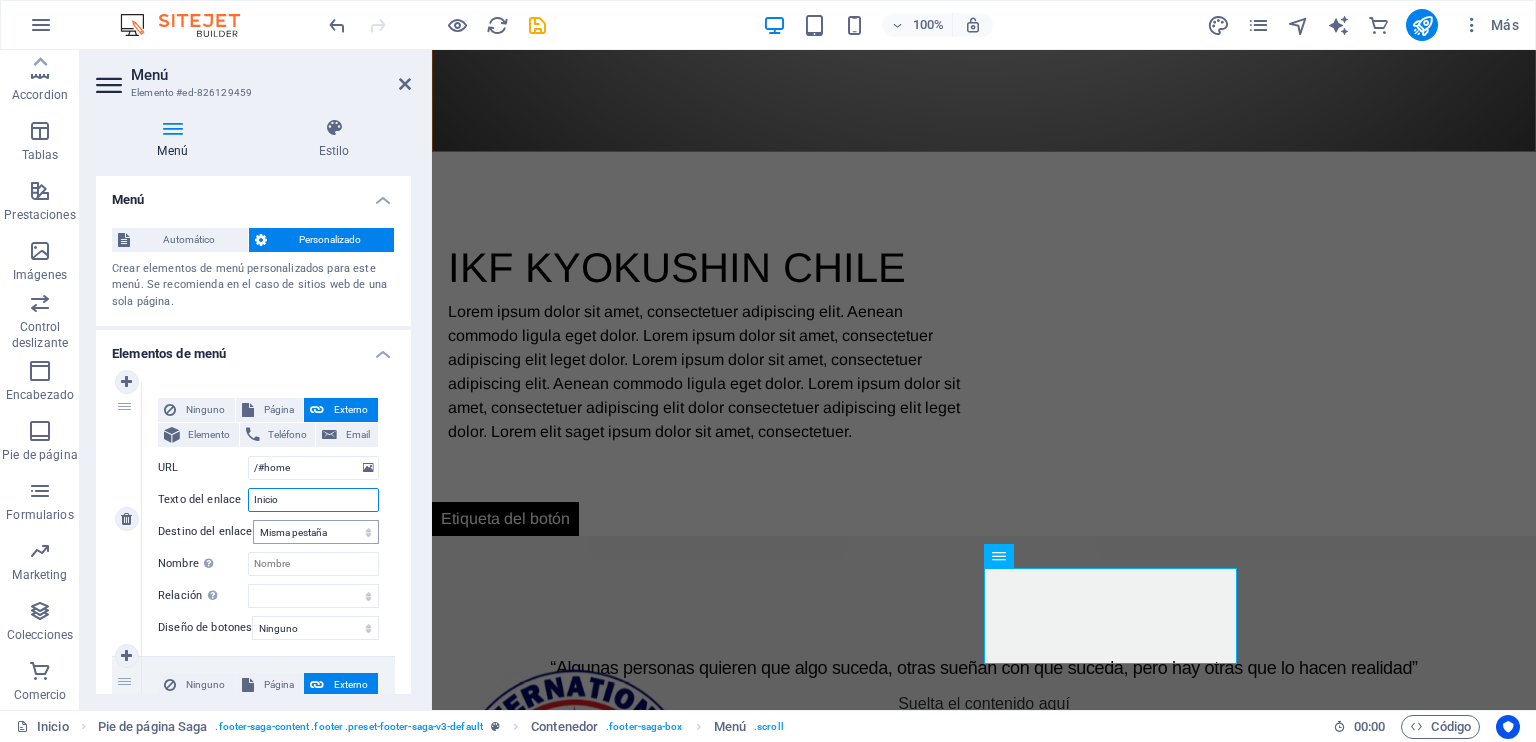 type on "Inicio" 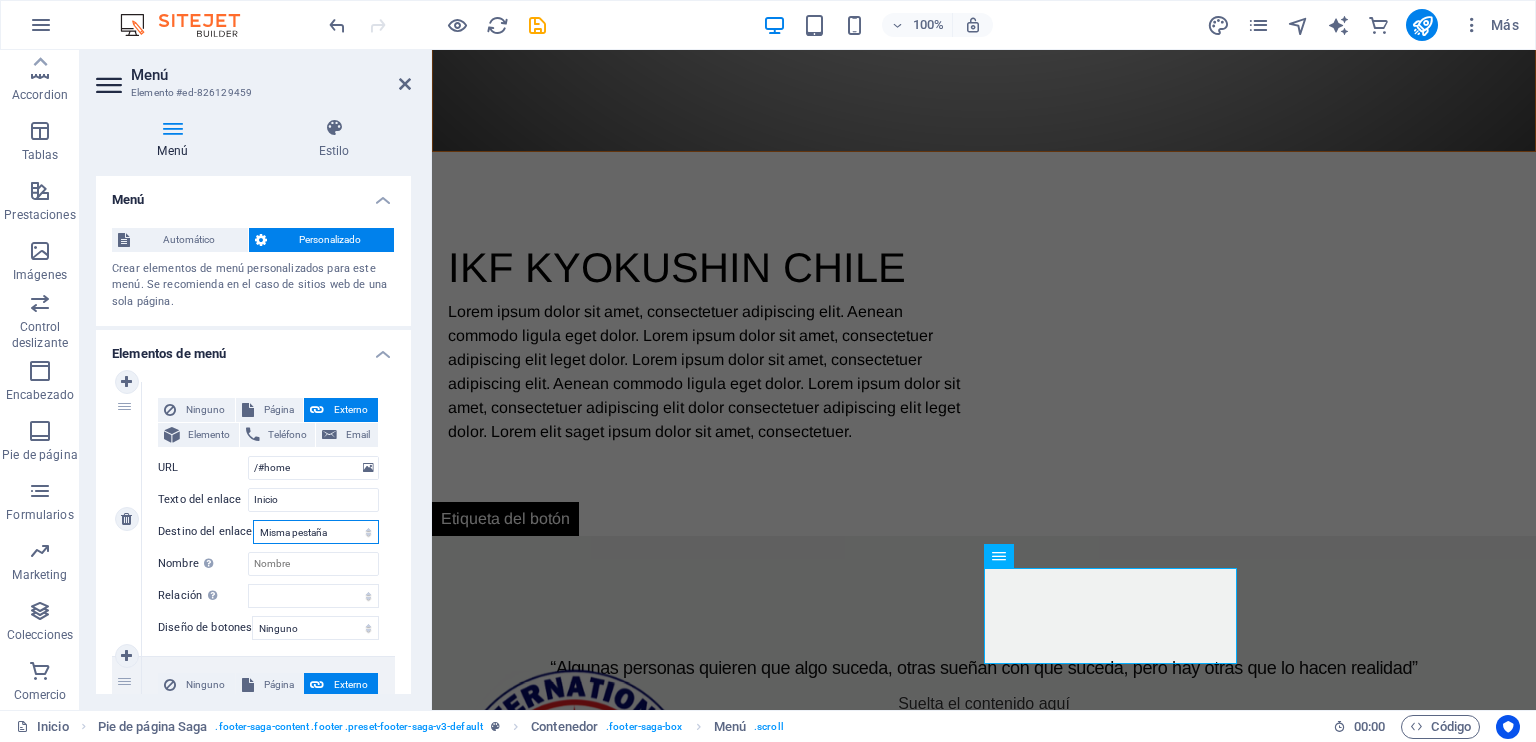 click on "Nueva pestaña Misma pestaña Superposición" at bounding box center (316, 532) 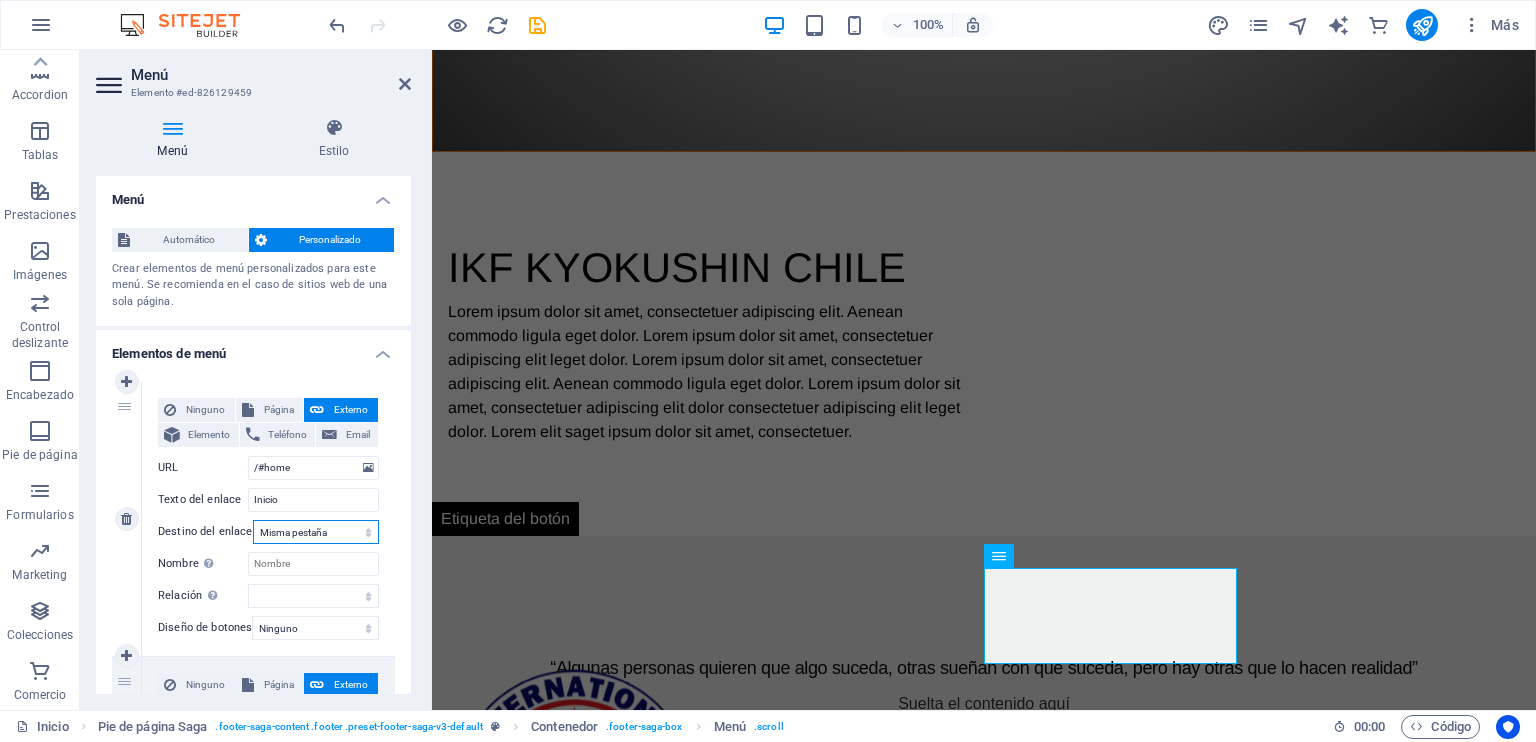select on "blank" 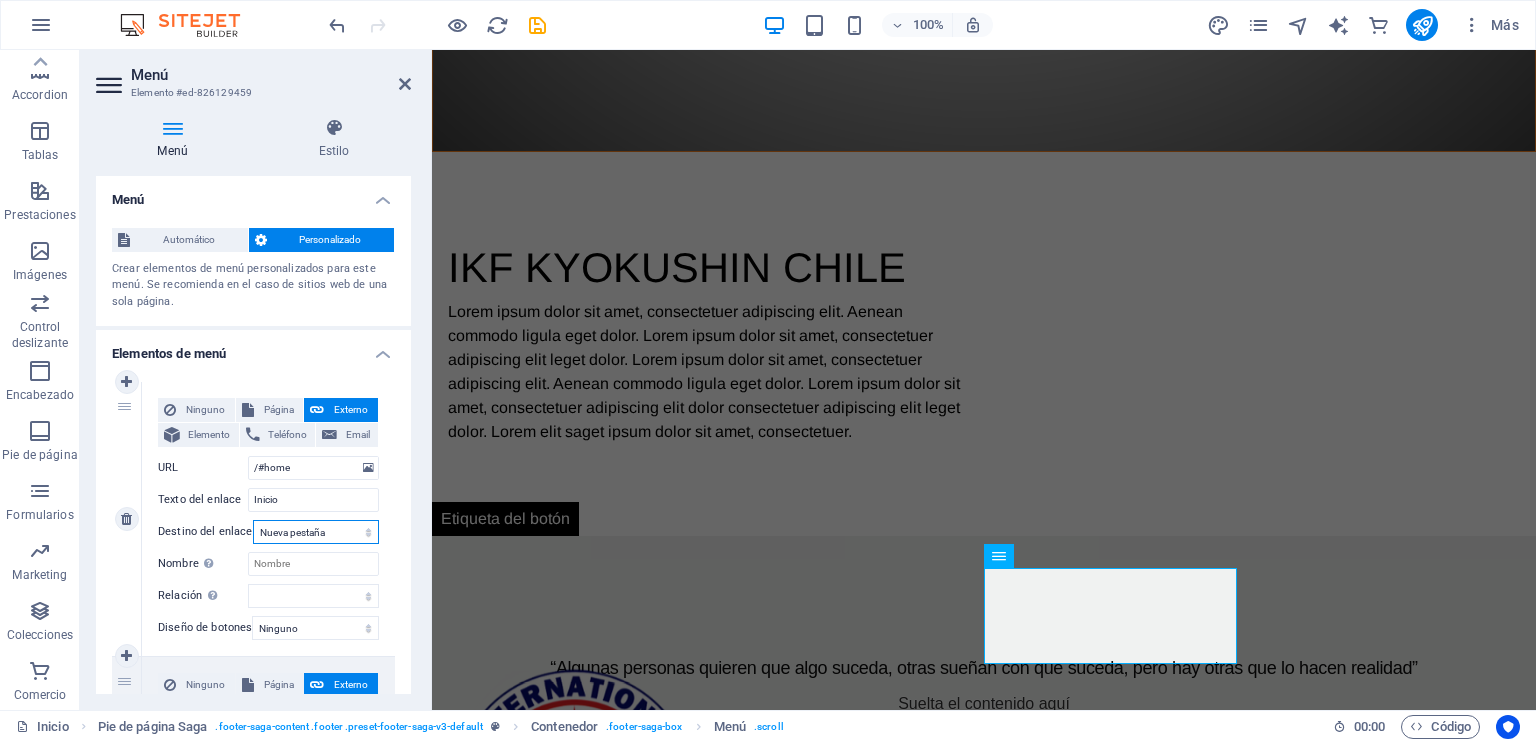 click on "Nueva pestaña Misma pestaña Superposición" at bounding box center [316, 532] 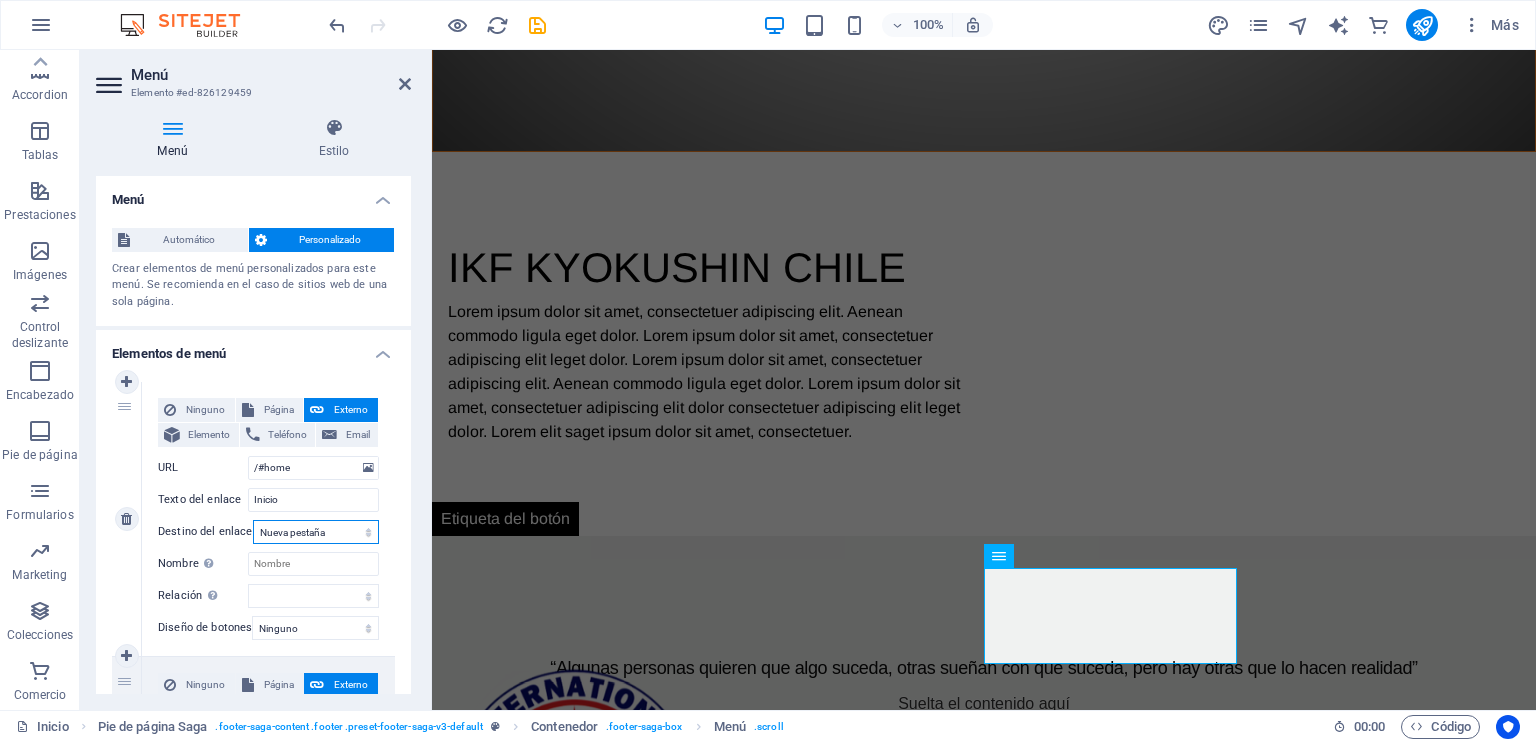 click on "Nueva pestaña Misma pestaña Superposición" at bounding box center [316, 532] 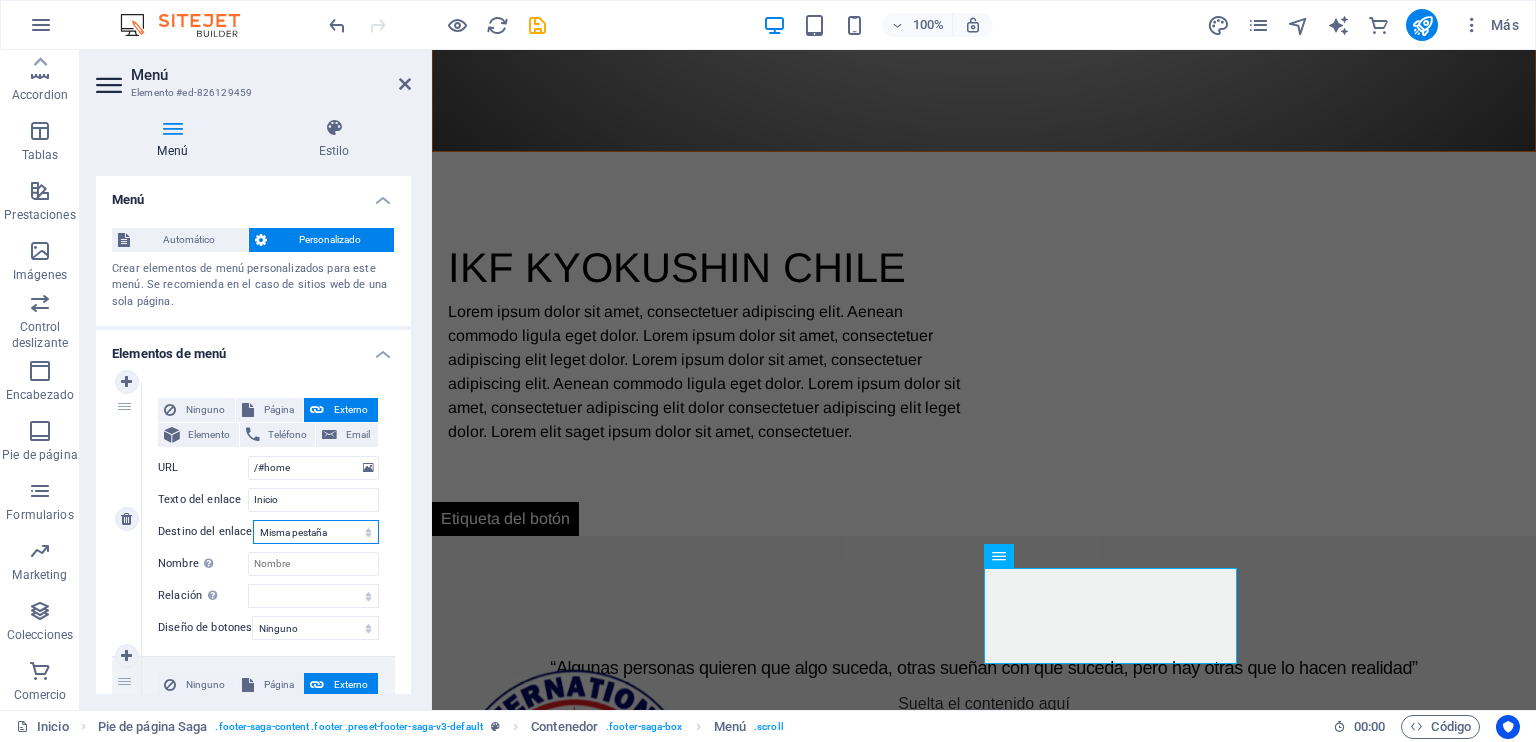 click on "Nueva pestaña Misma pestaña Superposición" at bounding box center [316, 532] 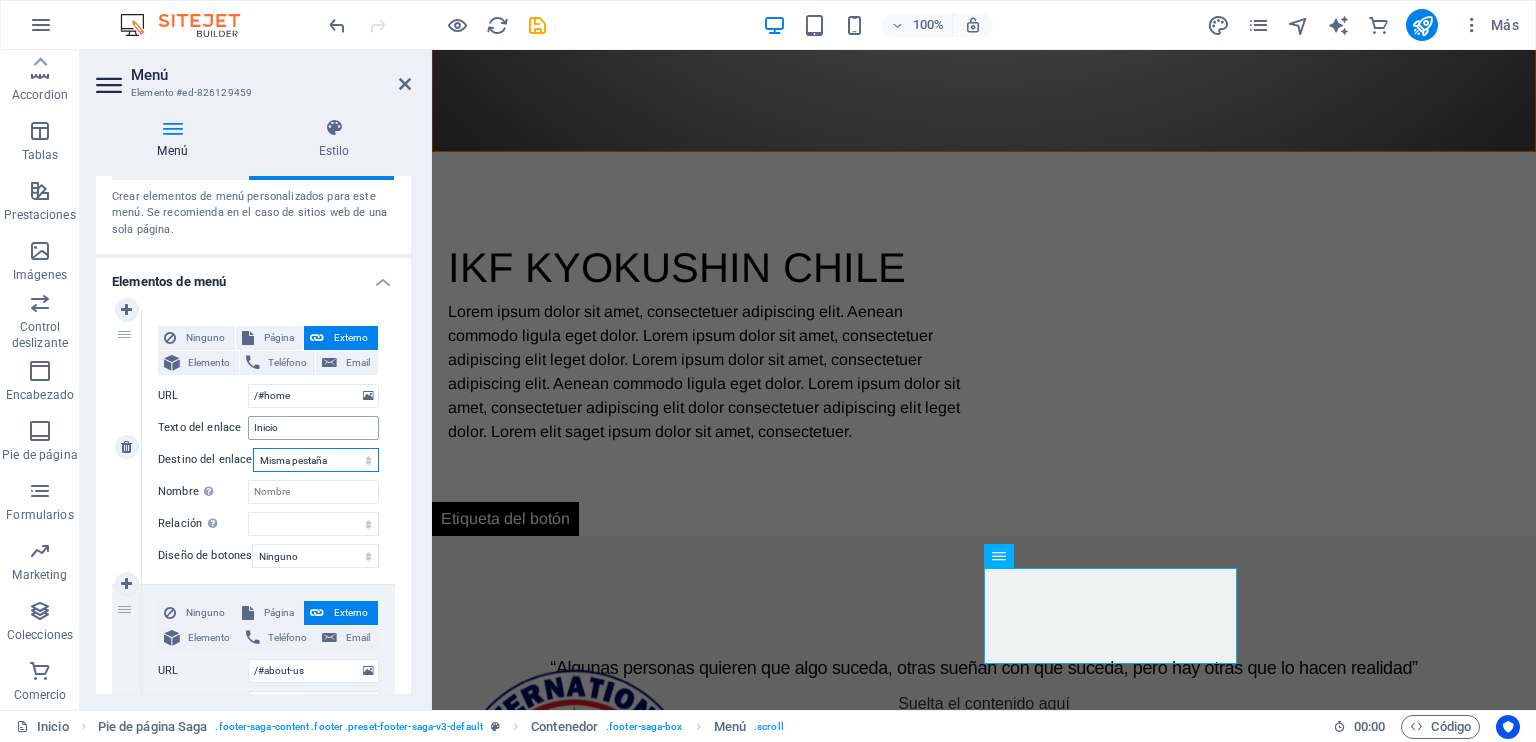 scroll, scrollTop: 100, scrollLeft: 0, axis: vertical 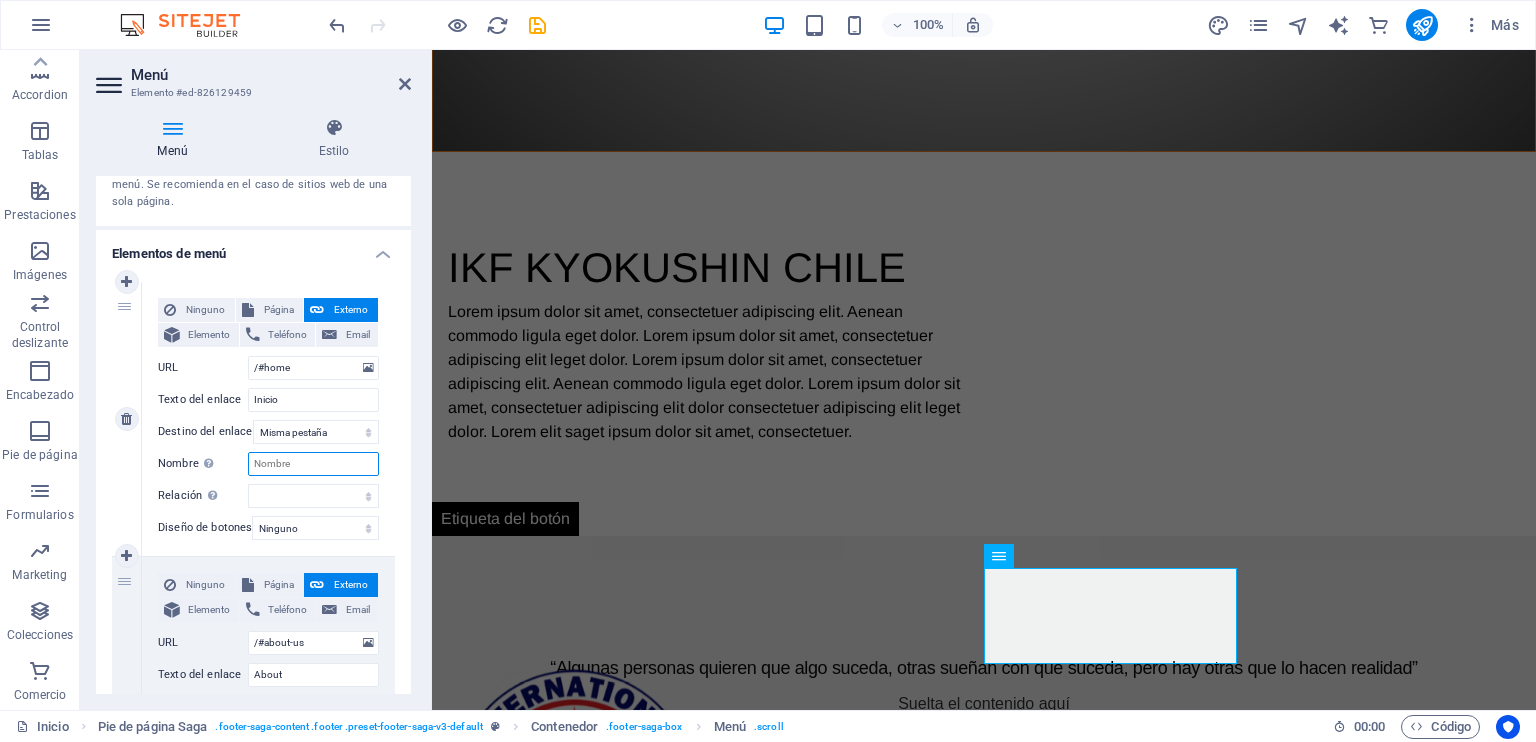 click on "Nombre Una descripción adicional del enlace no debería ser igual al texto del enlace. El título suele mostrarse como un texto de información cuando se mueve el ratón por encima del elemento. Déjalo en blanco en caso de dudas." at bounding box center [313, 464] 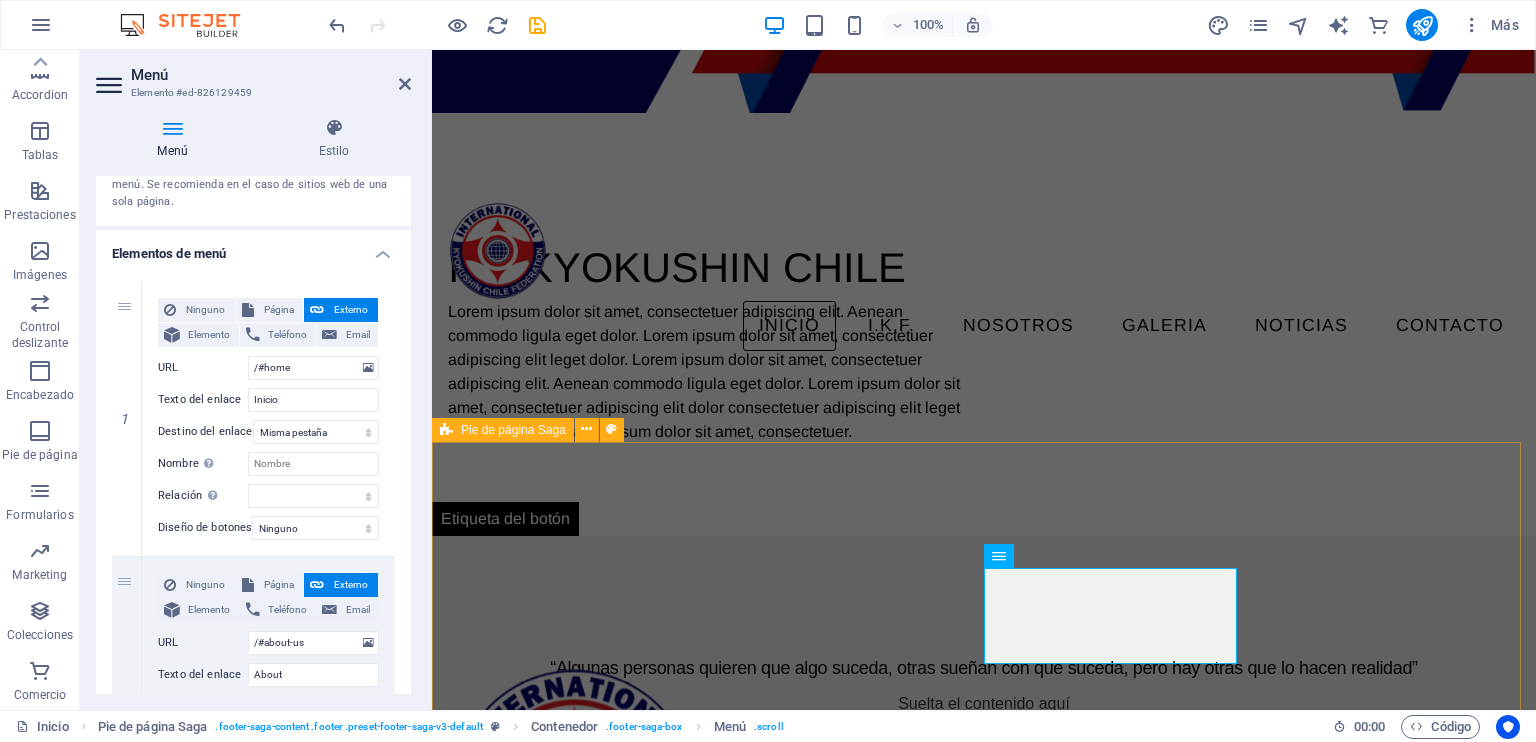 scroll, scrollTop: 1007, scrollLeft: 0, axis: vertical 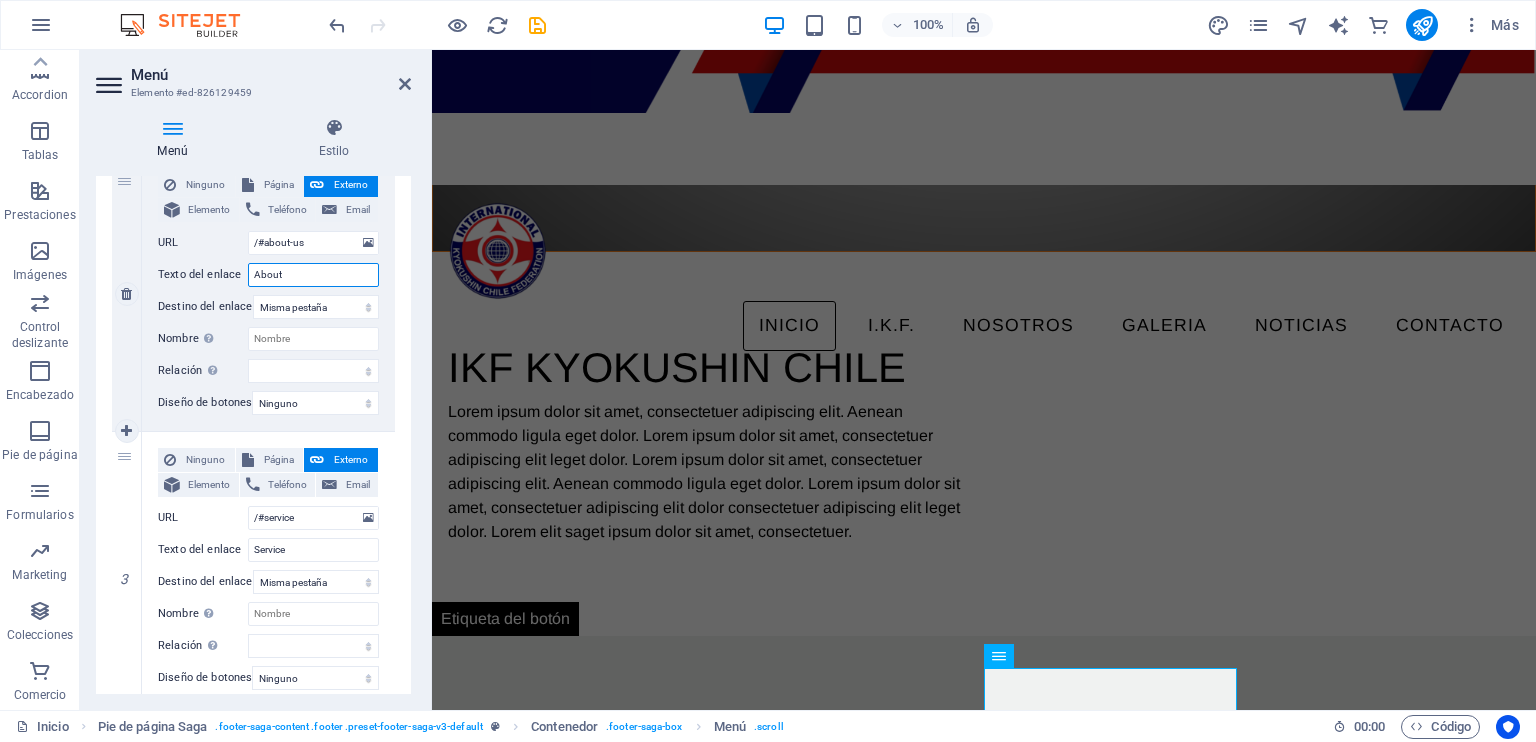 drag, startPoint x: 292, startPoint y: 275, endPoint x: 244, endPoint y: 271, distance: 48.166378 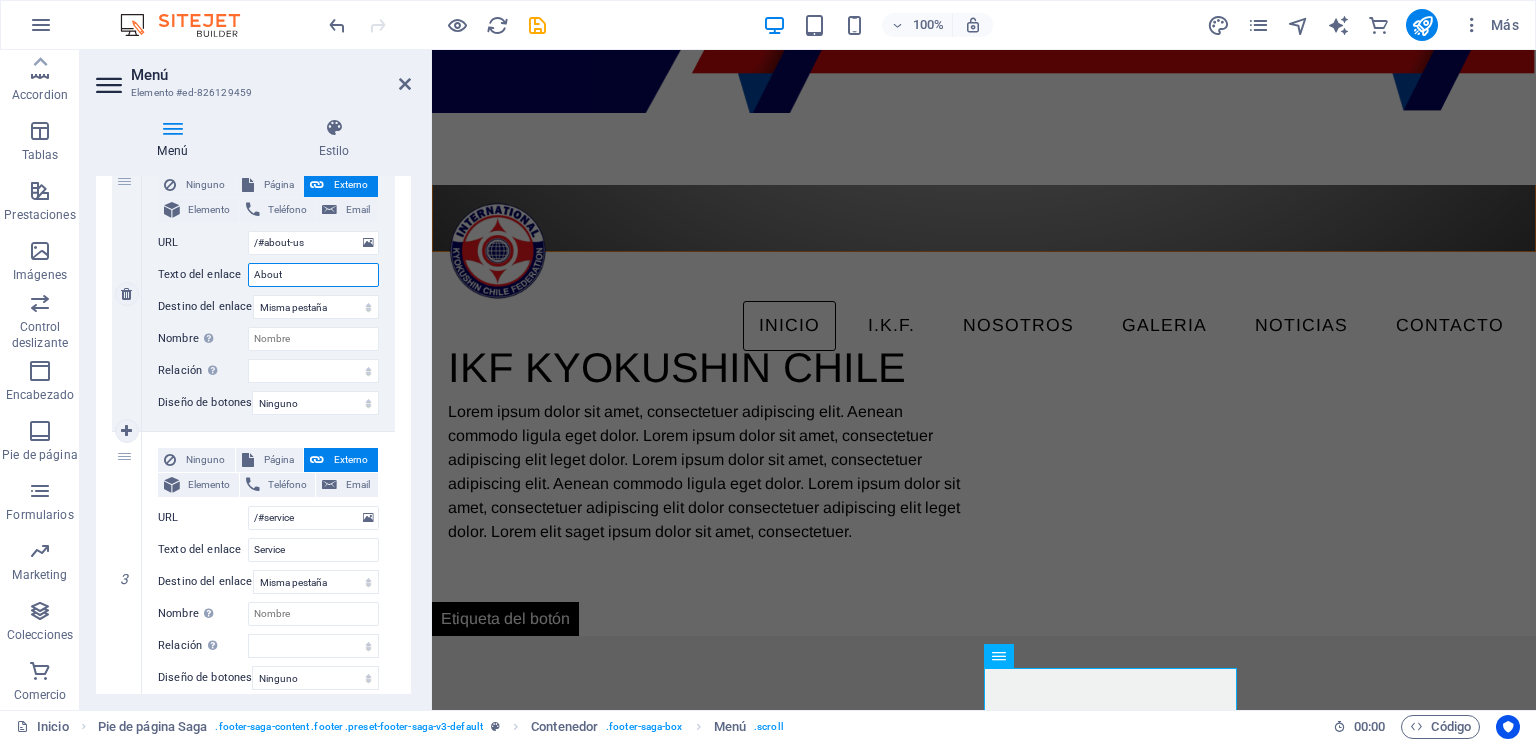 type on "N" 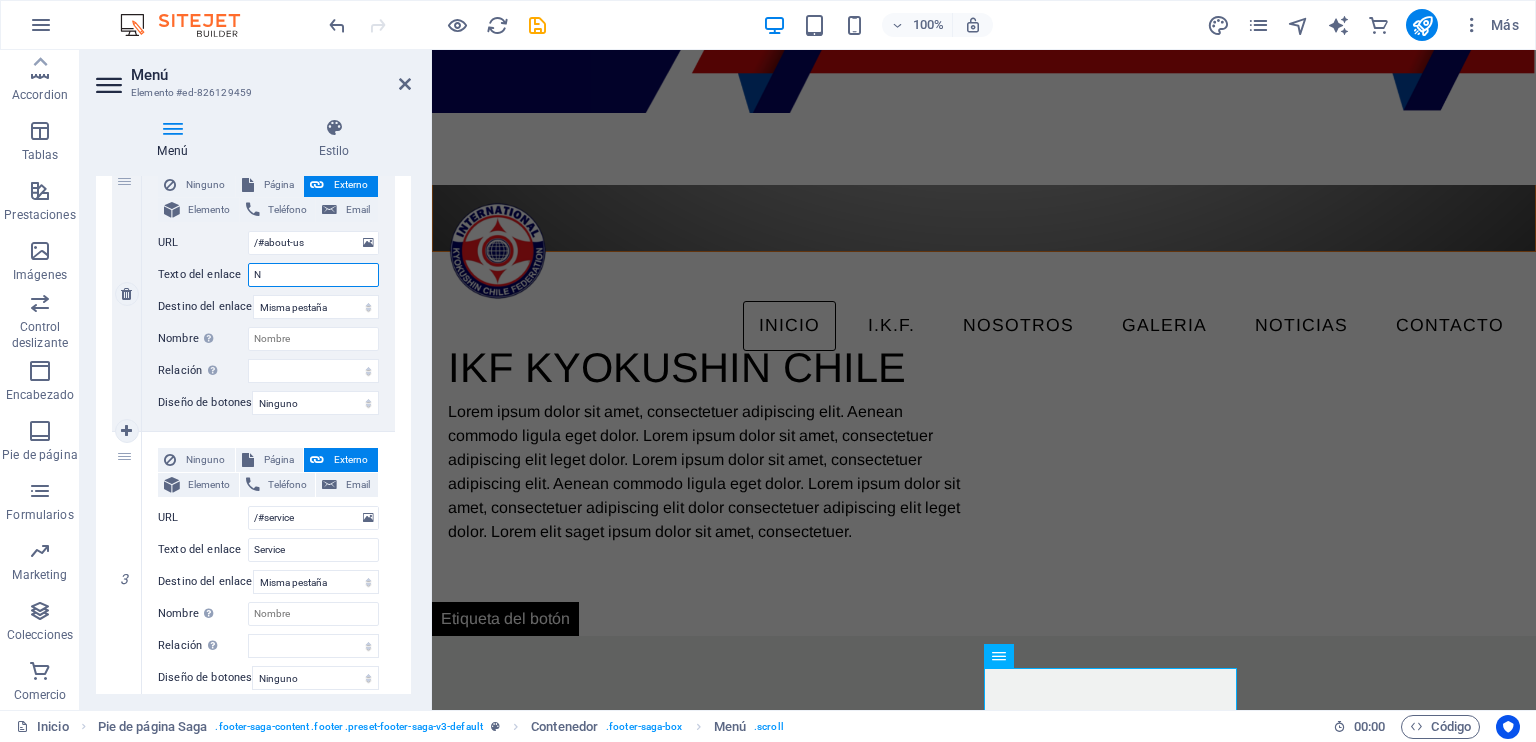 select 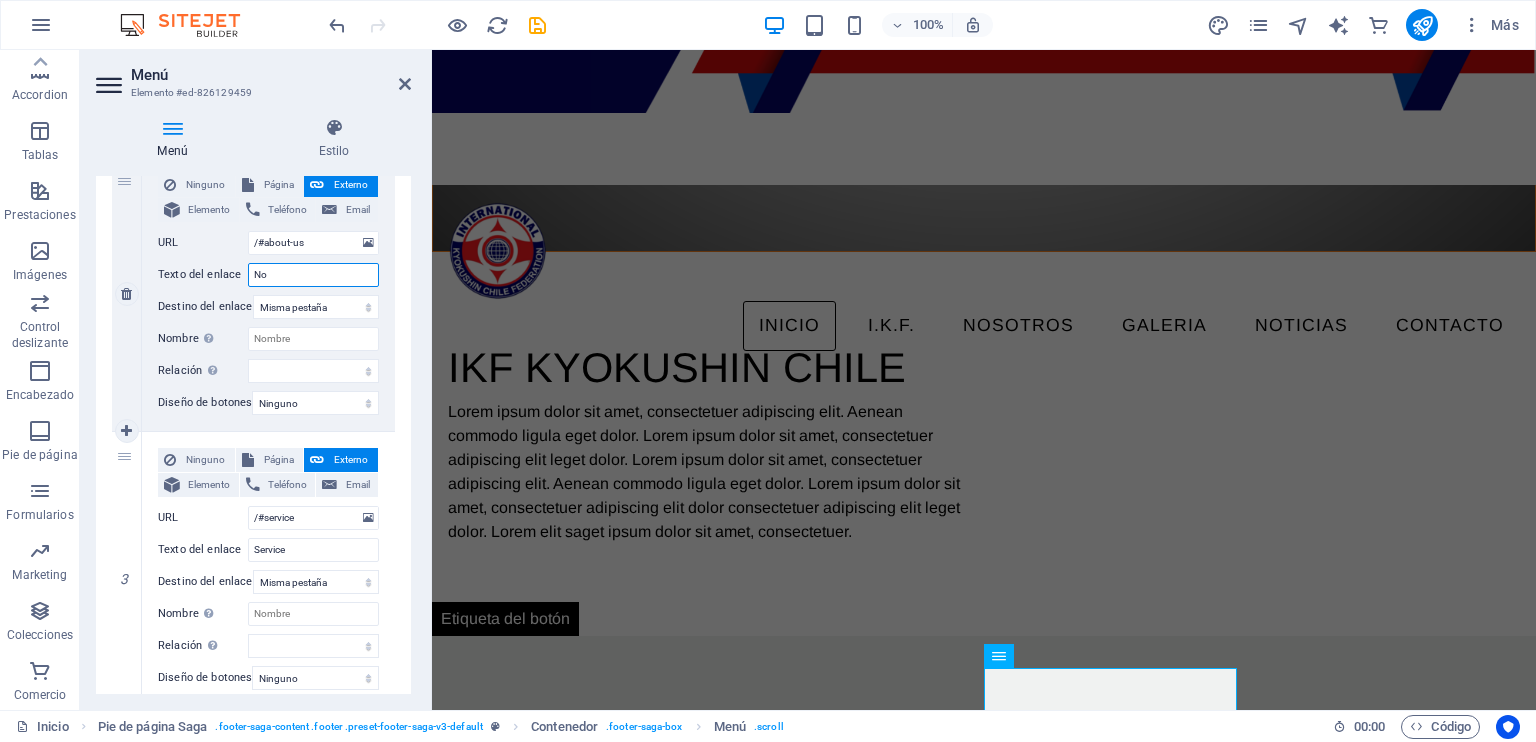 type on "Nos" 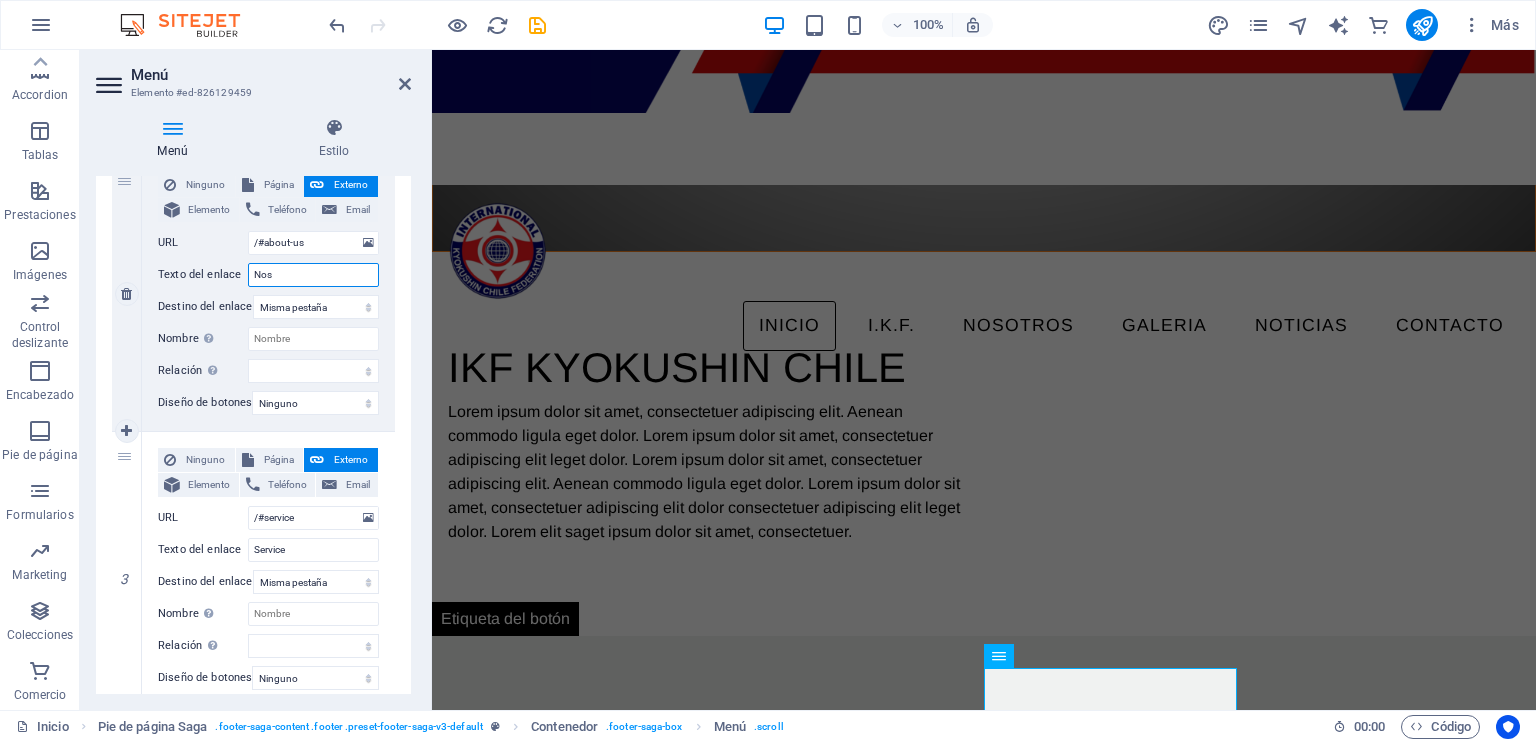 select 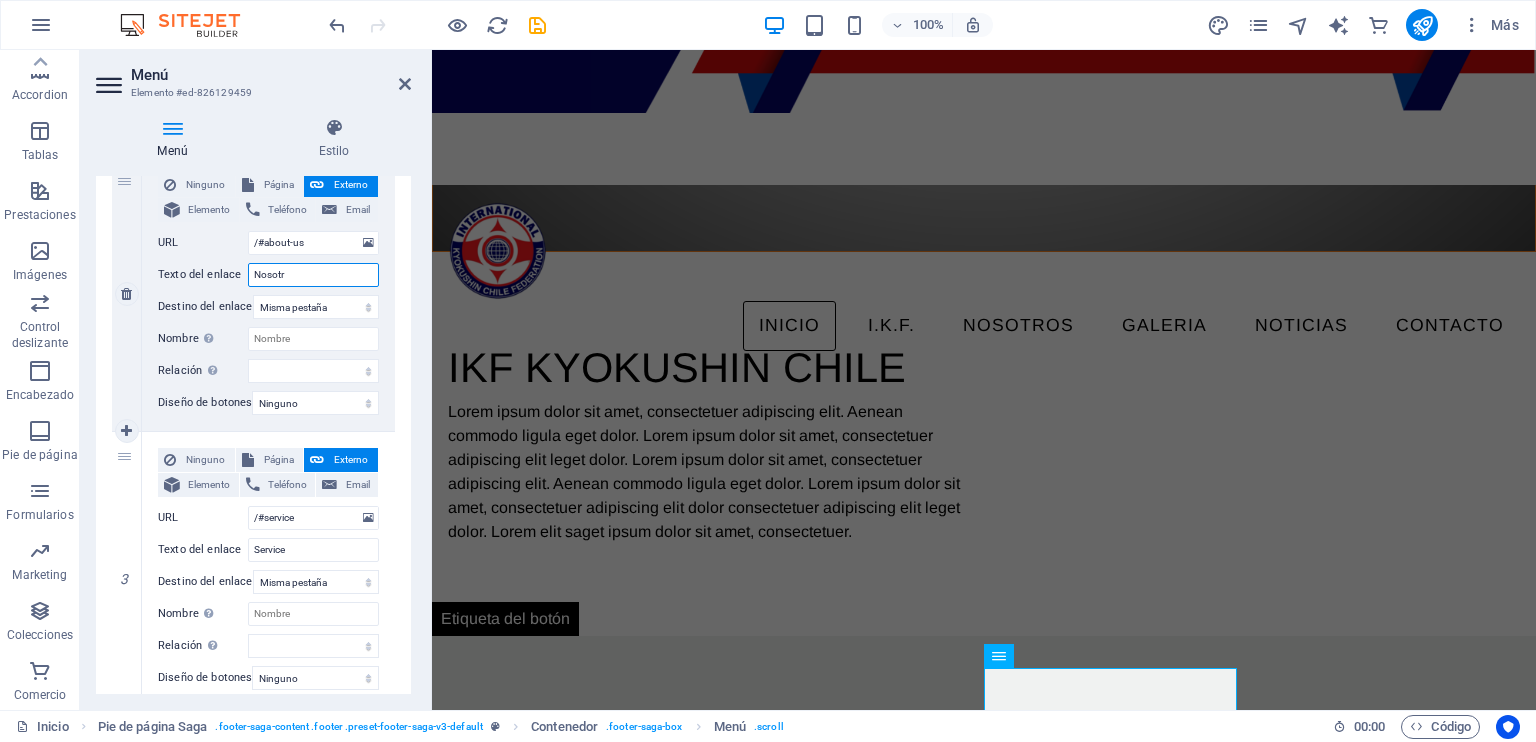 type on "Nosotrs" 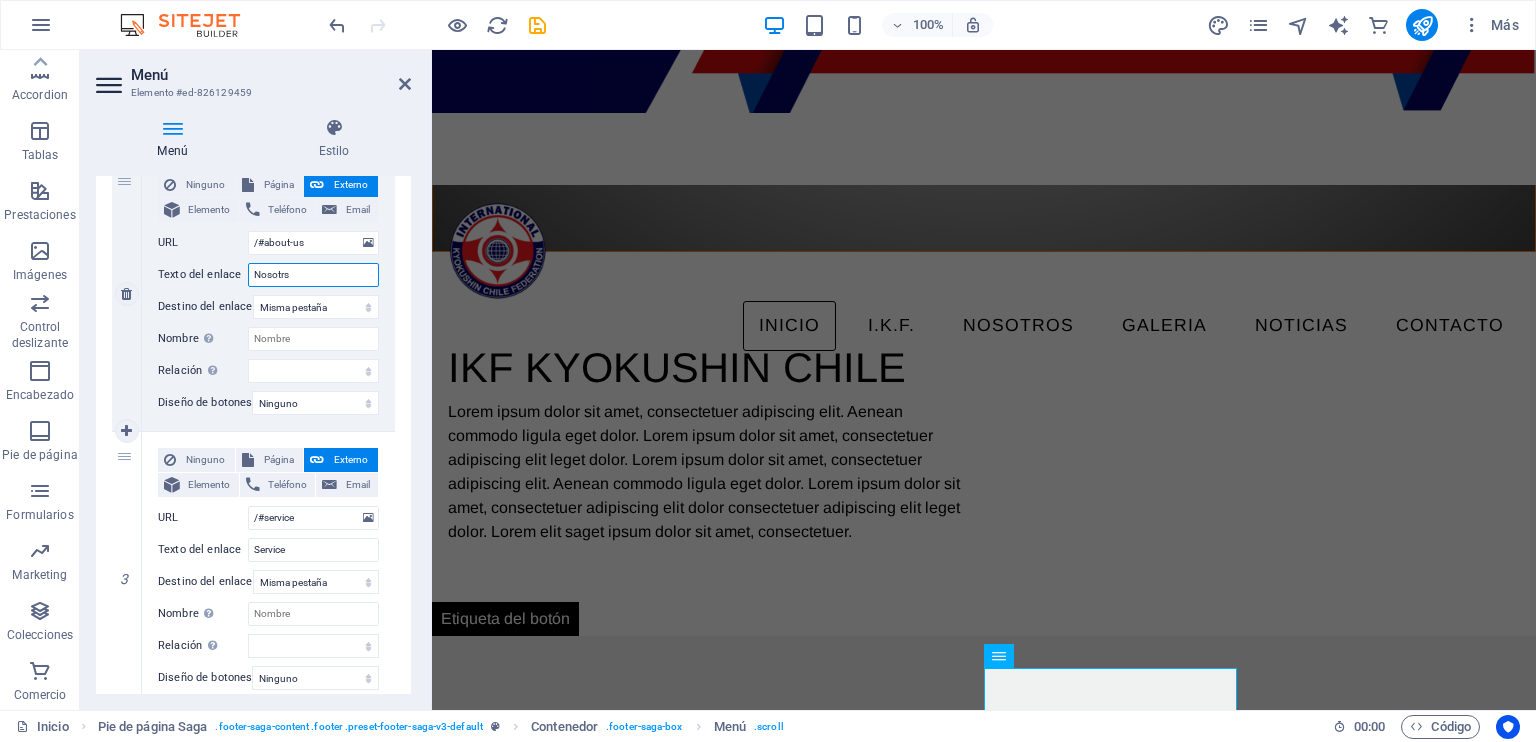 select 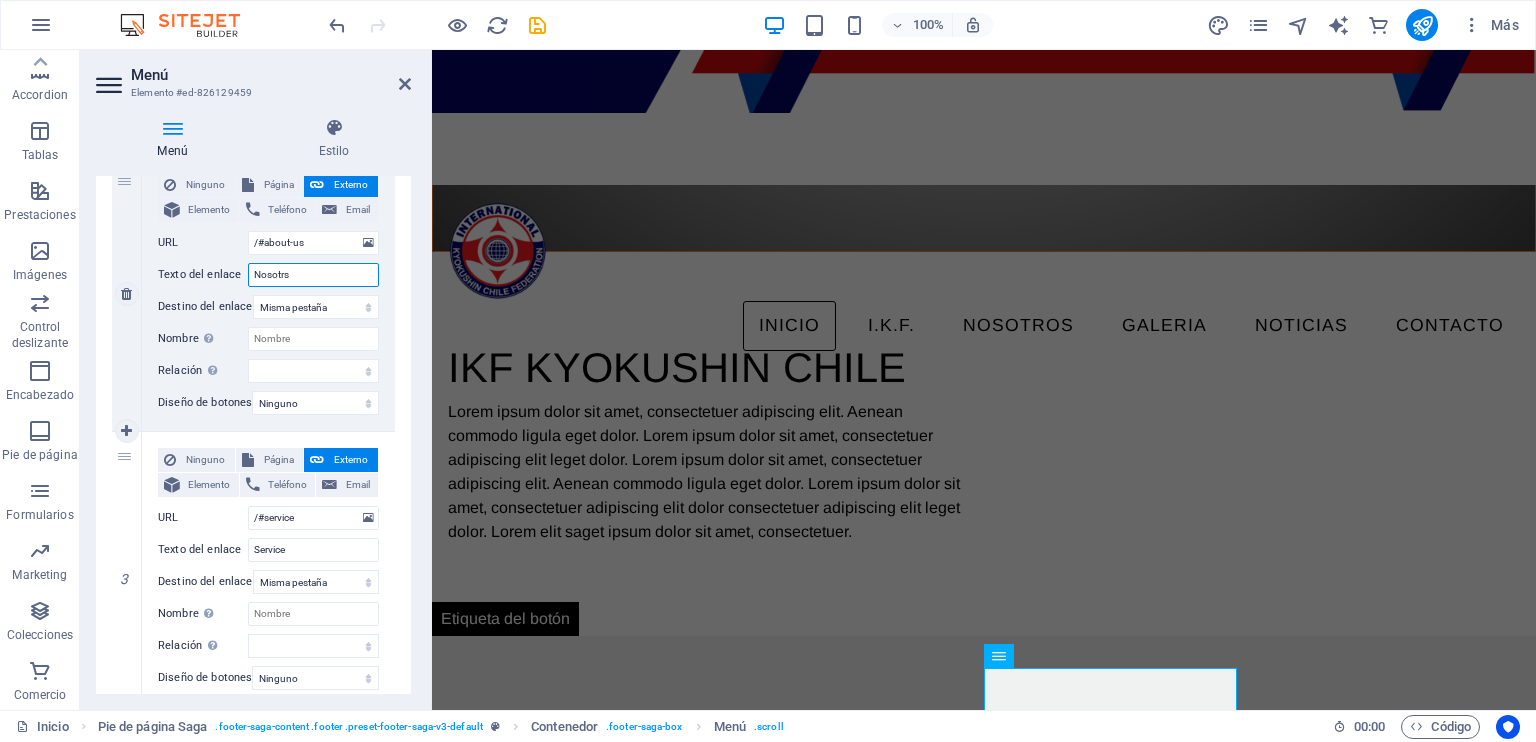 type on "Nosotr" 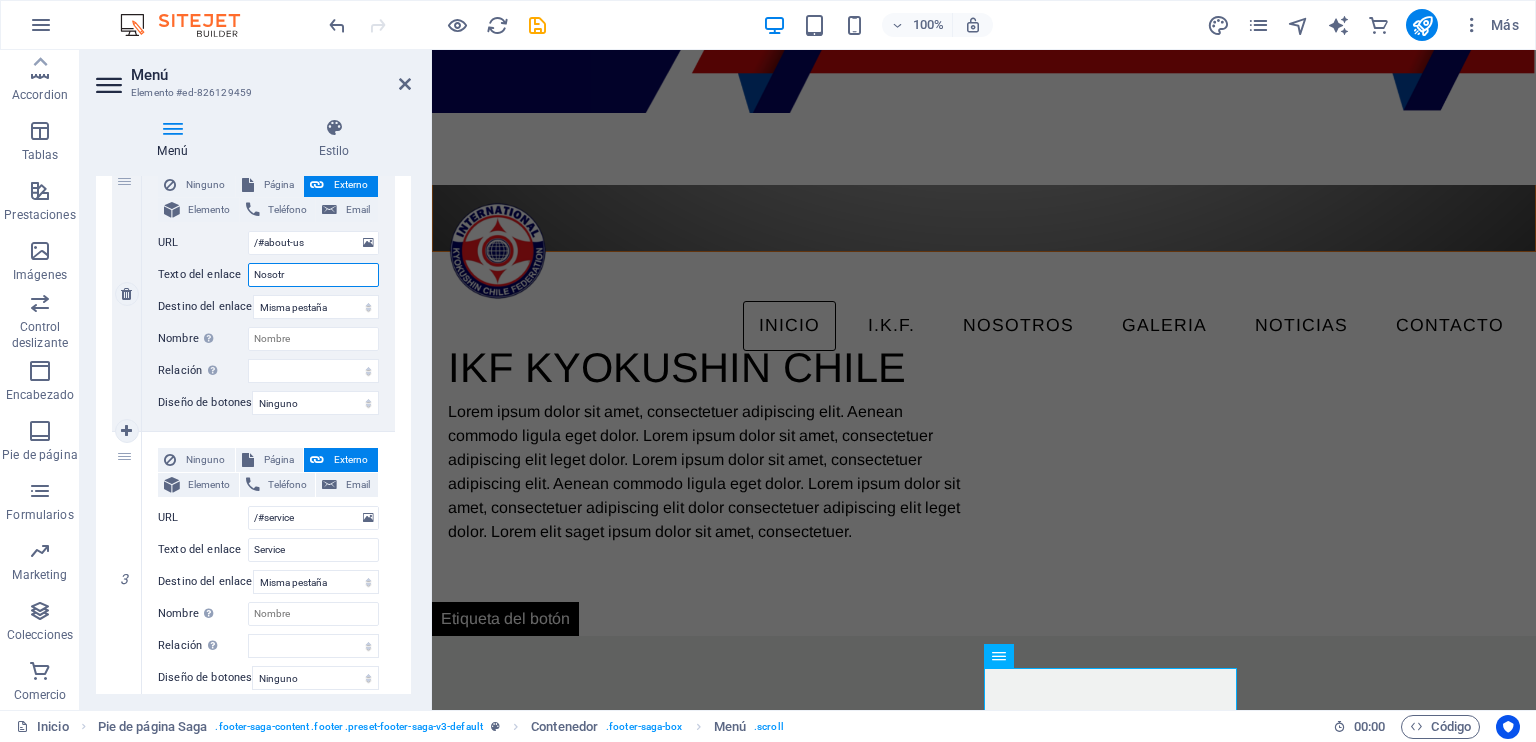 select 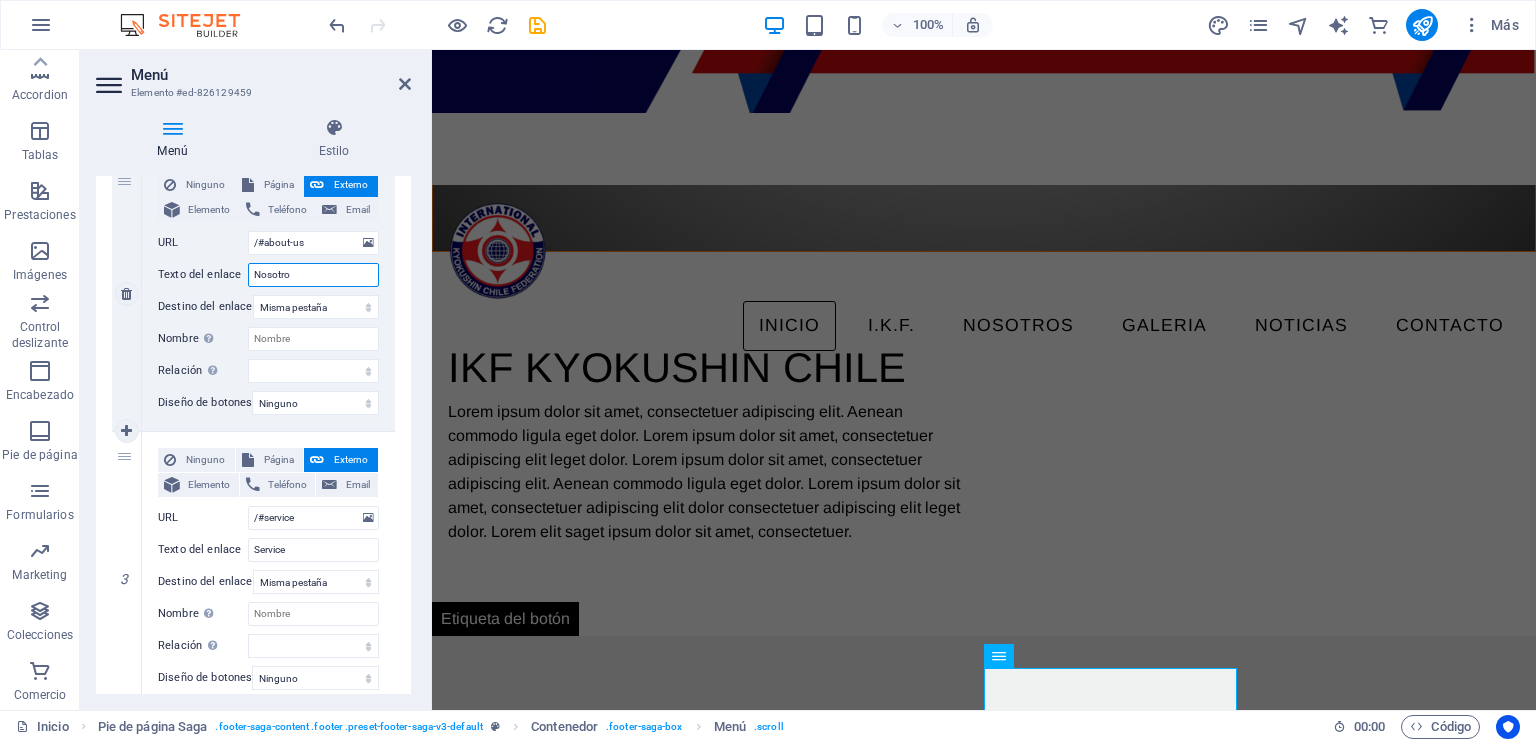type on "Nosotros" 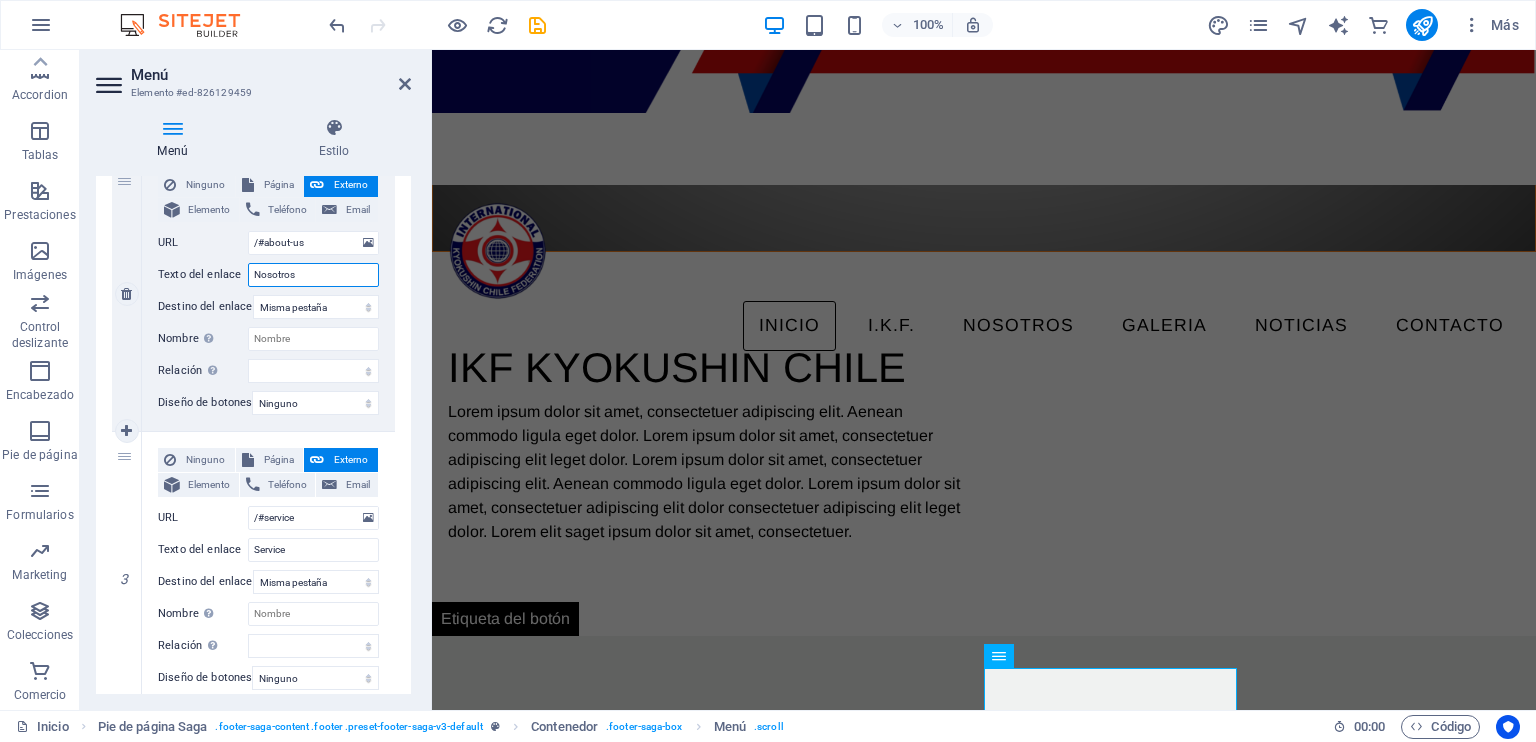 select 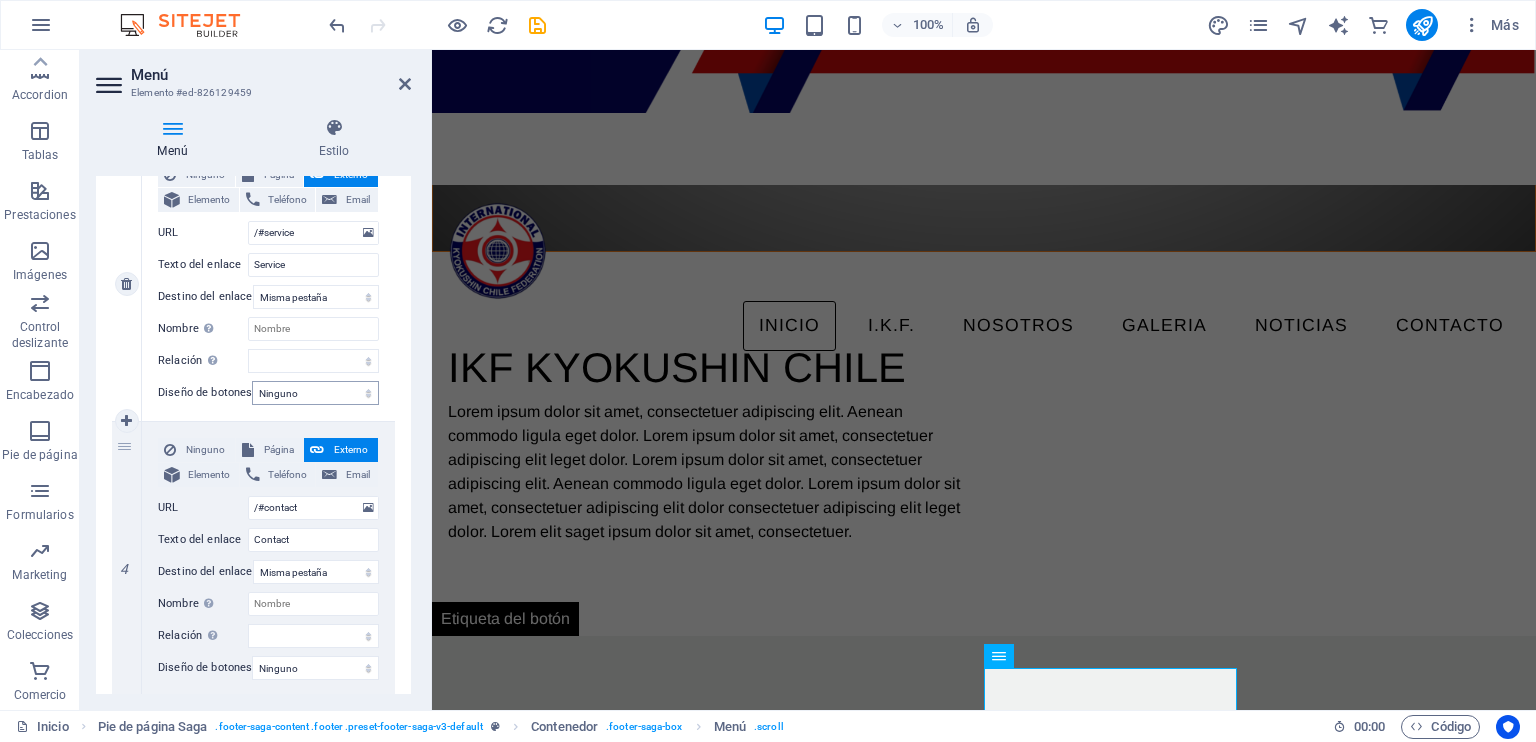 scroll, scrollTop: 800, scrollLeft: 0, axis: vertical 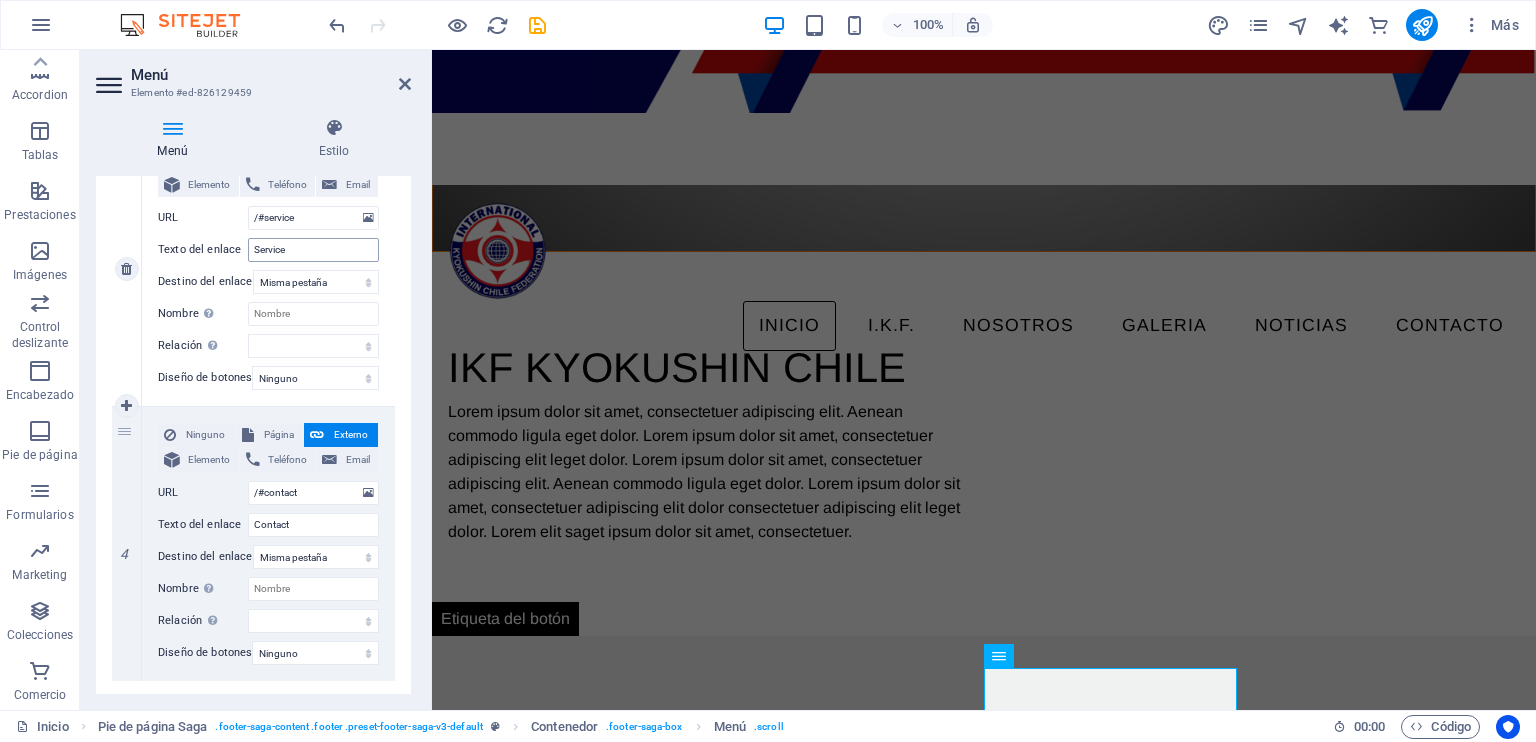 type on "Nosotros" 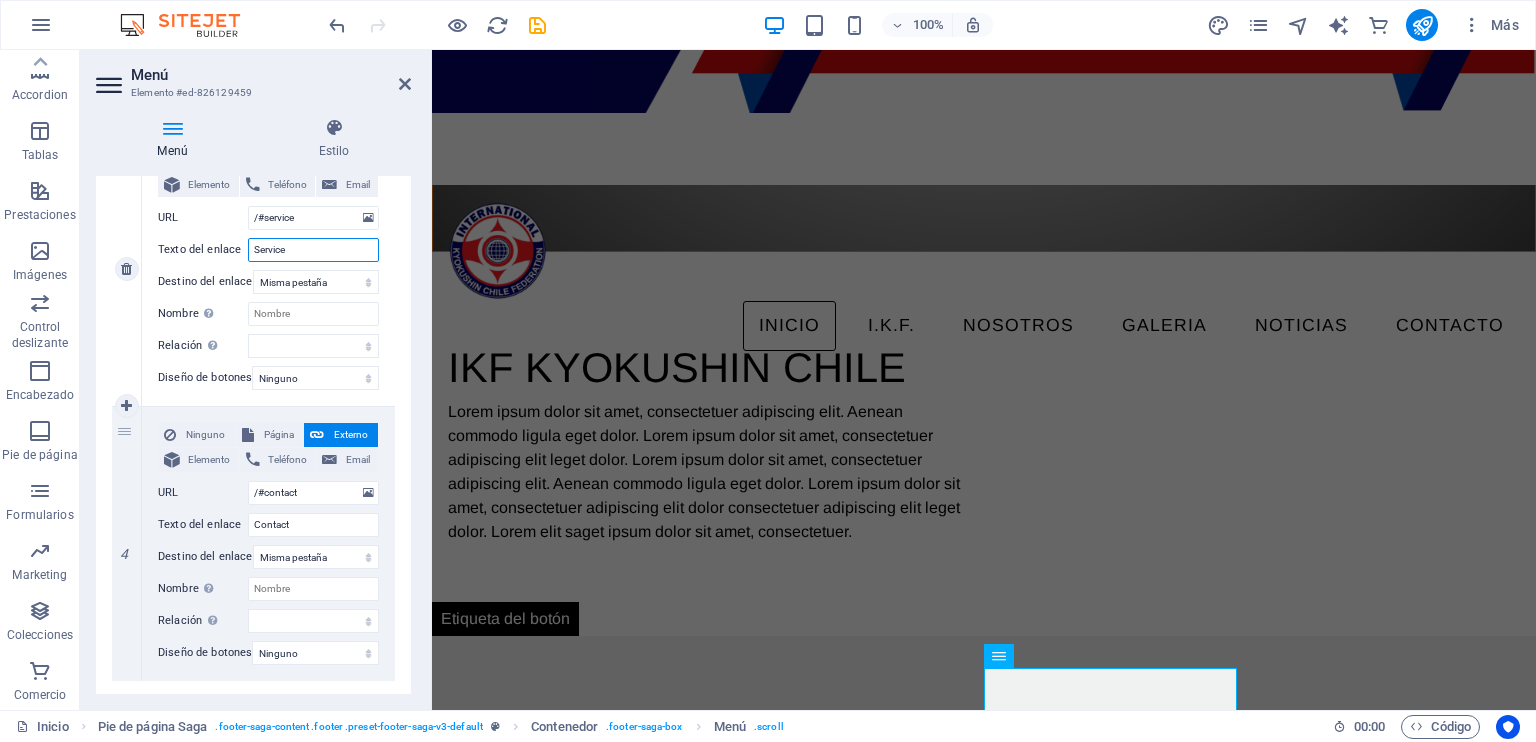 click on "Service" at bounding box center (313, 250) 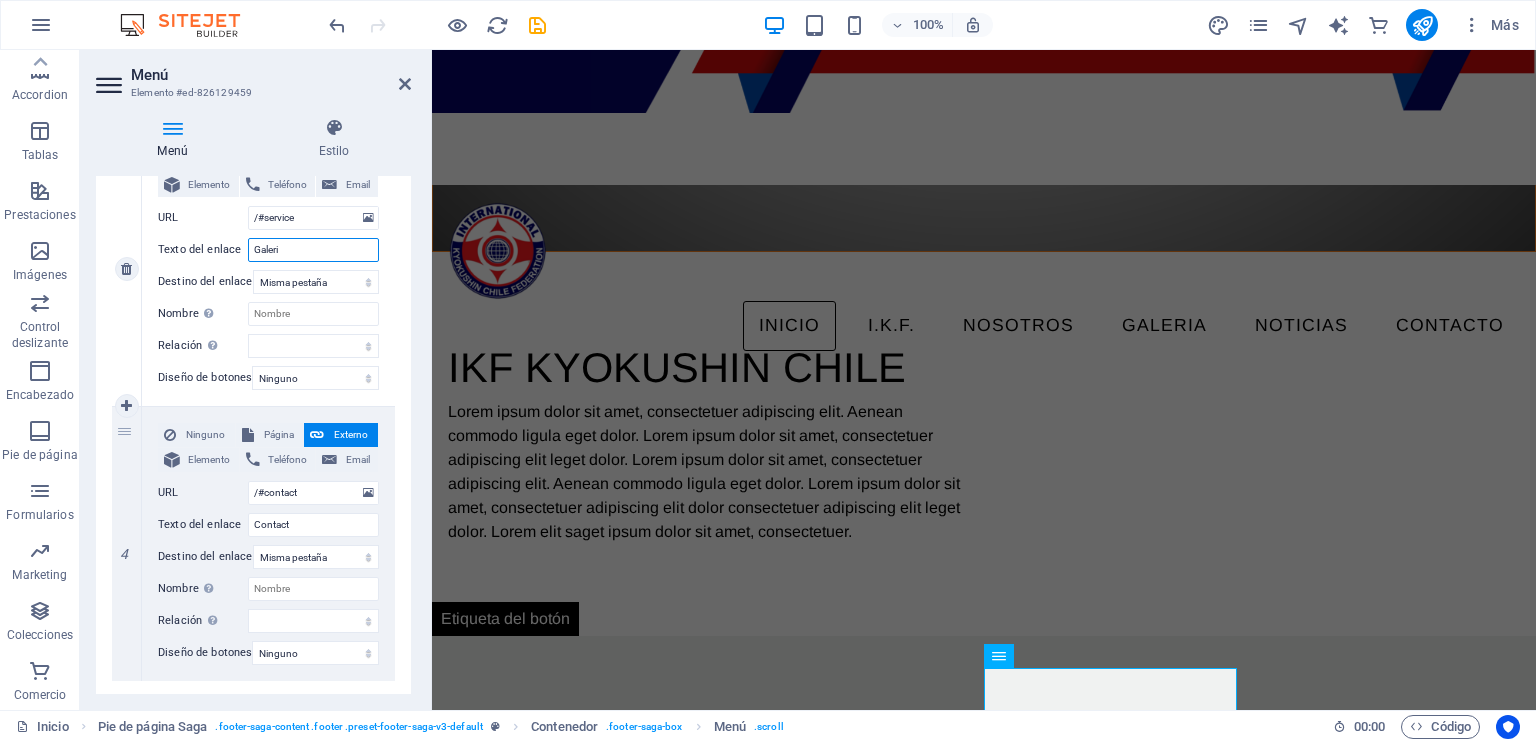 type on "Galeria" 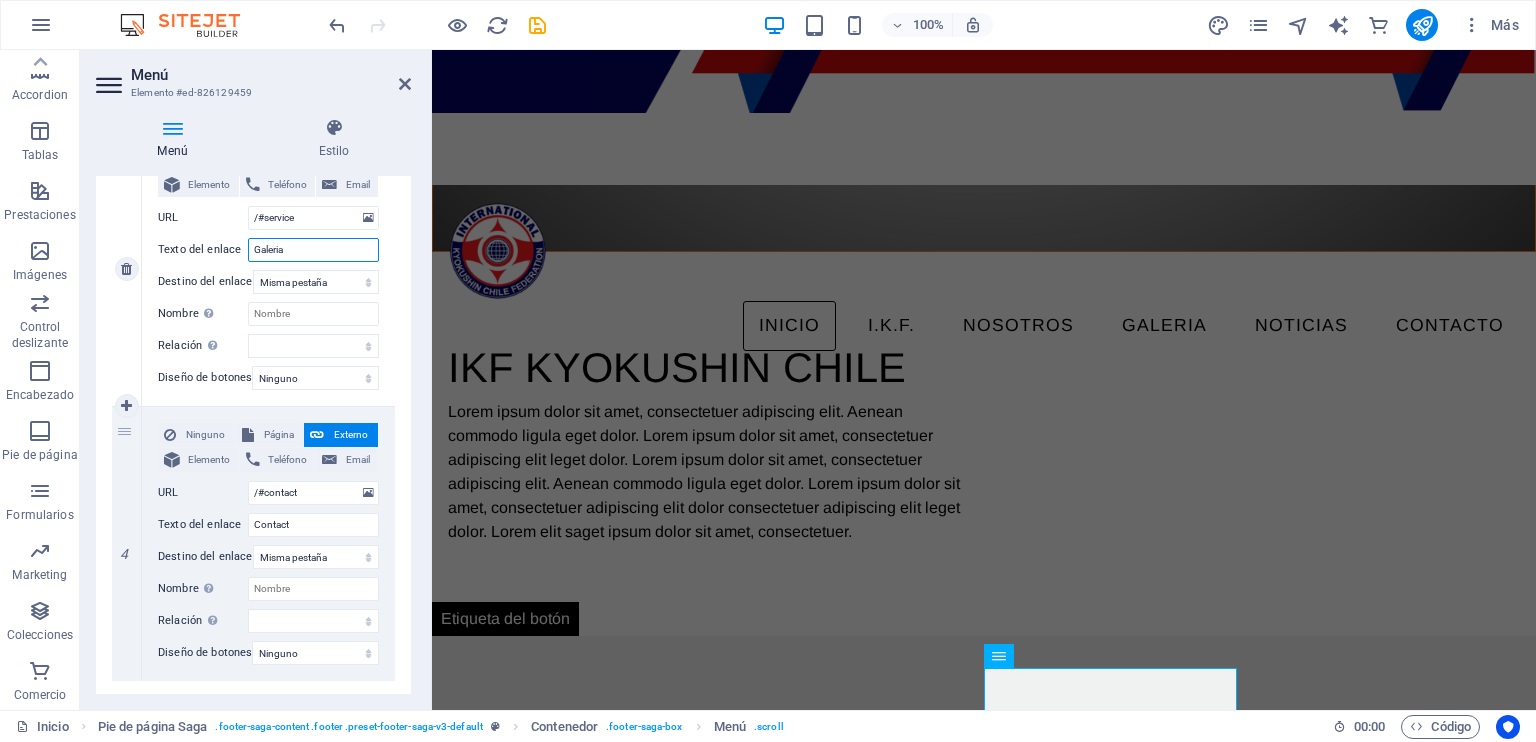 select 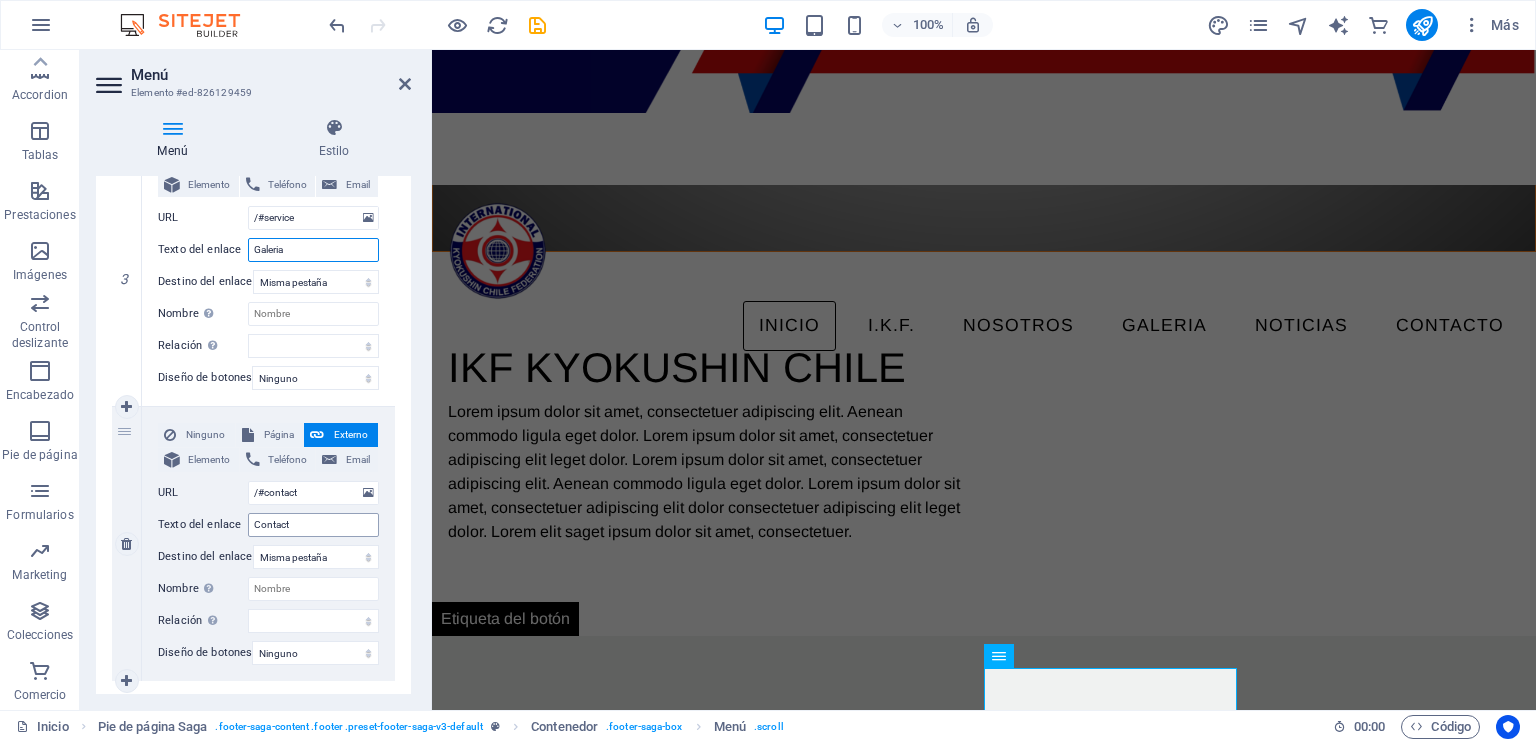 type on "Galeria" 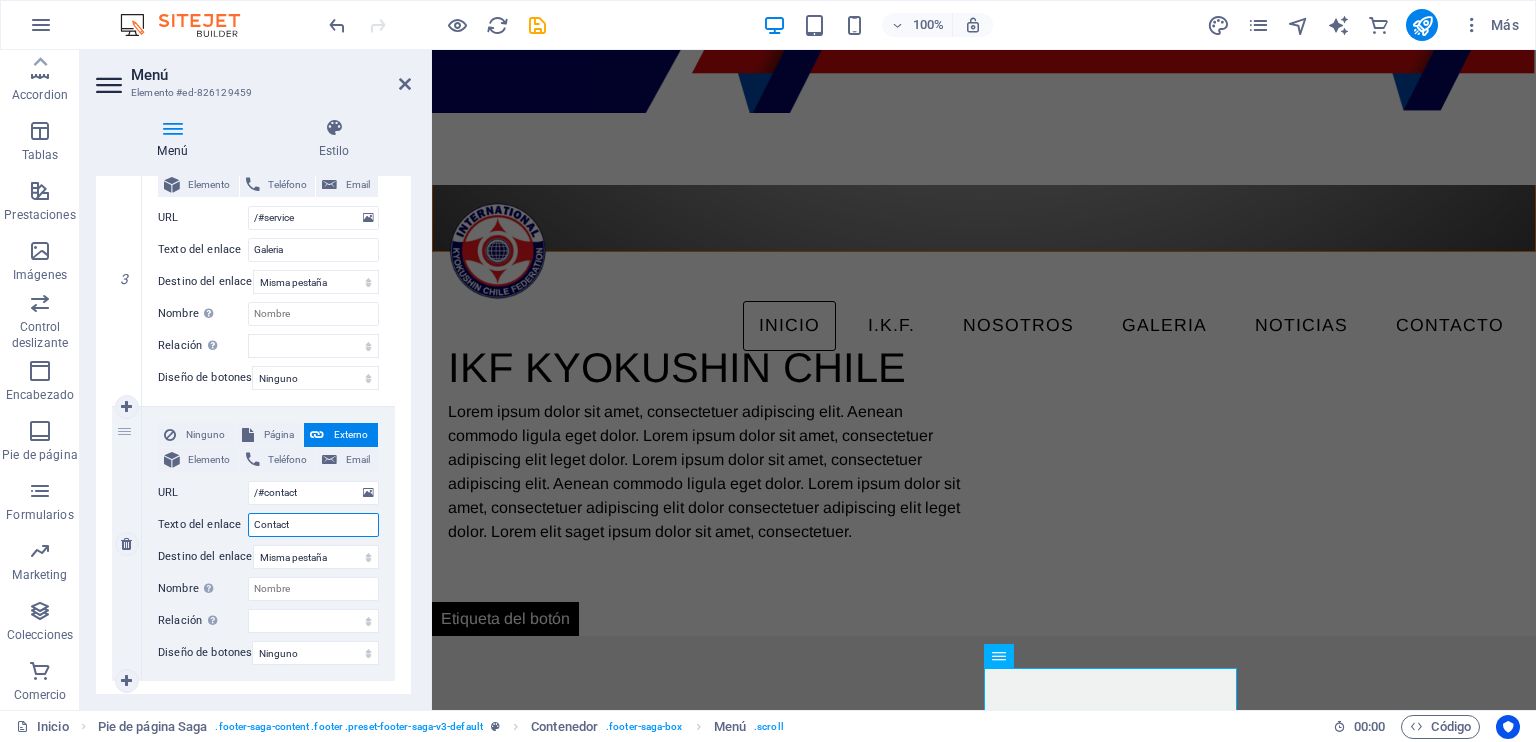 click on "Contact" at bounding box center [313, 525] 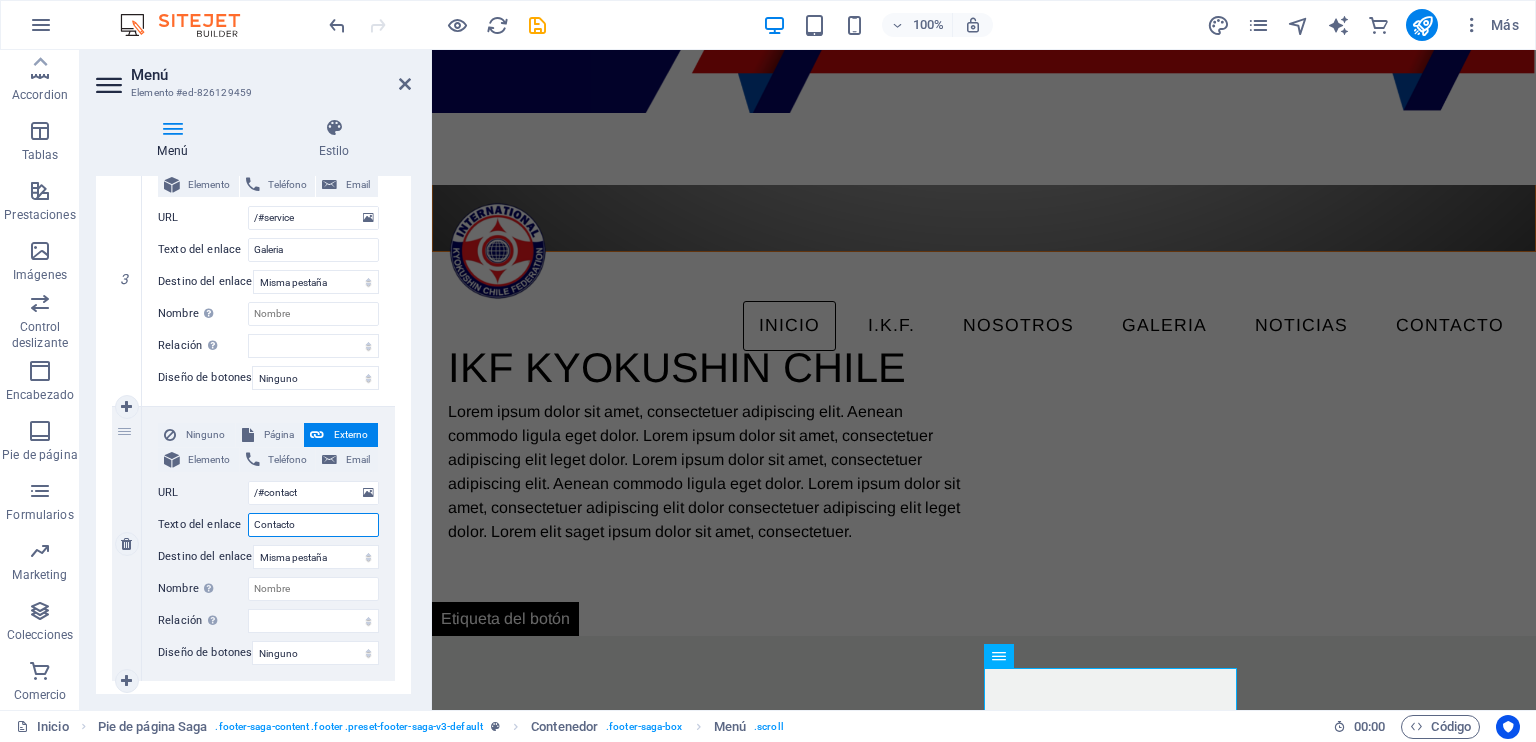 select 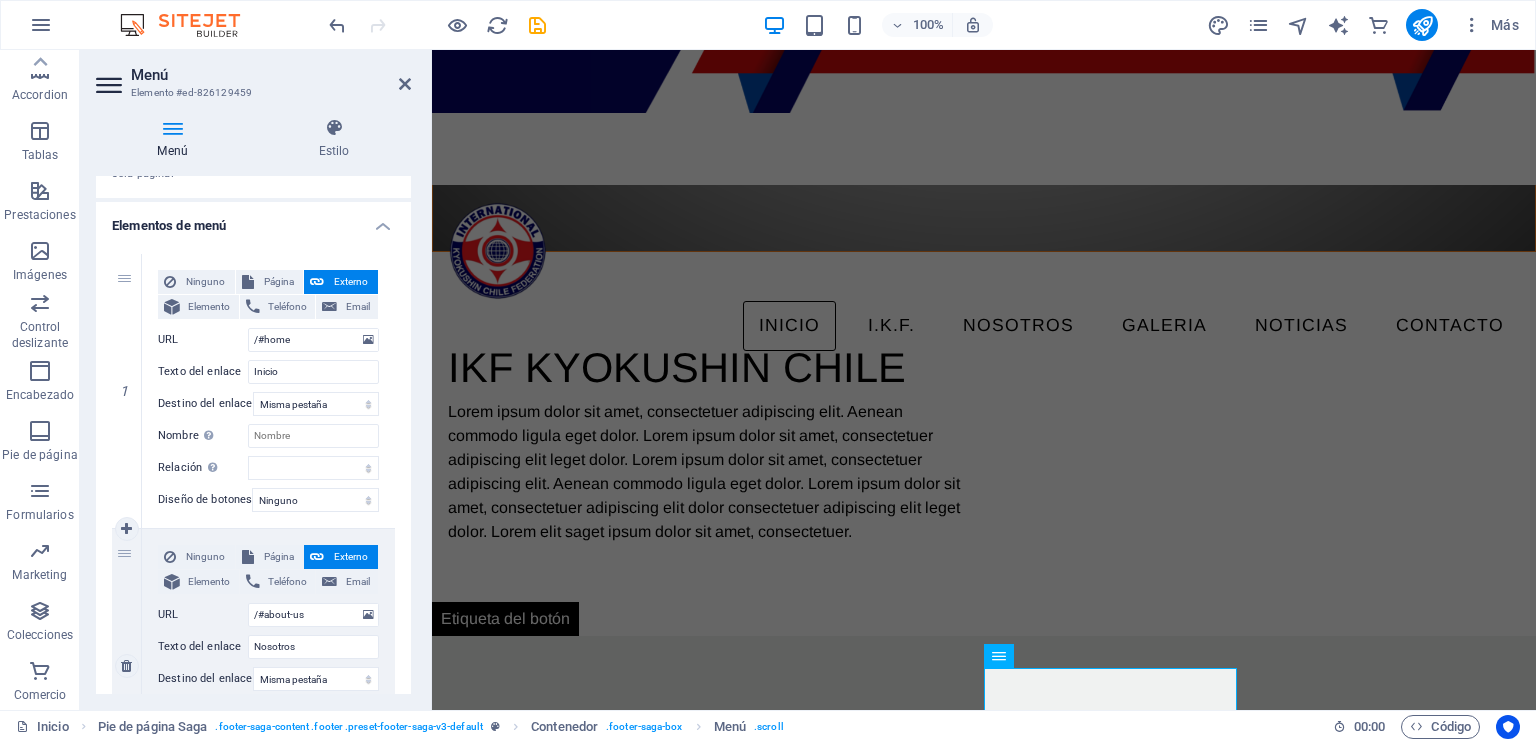 scroll, scrollTop: 0, scrollLeft: 0, axis: both 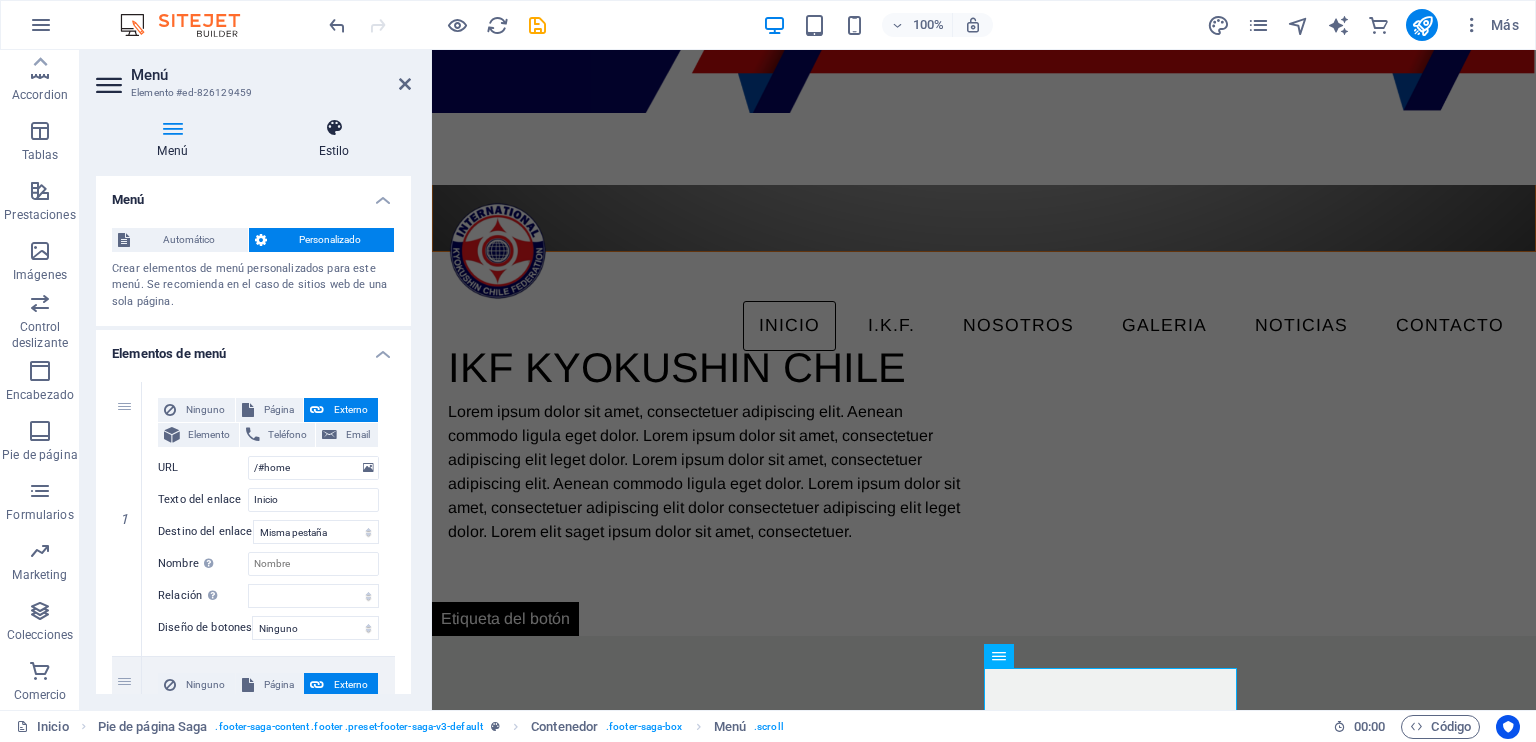 type on "Contacto" 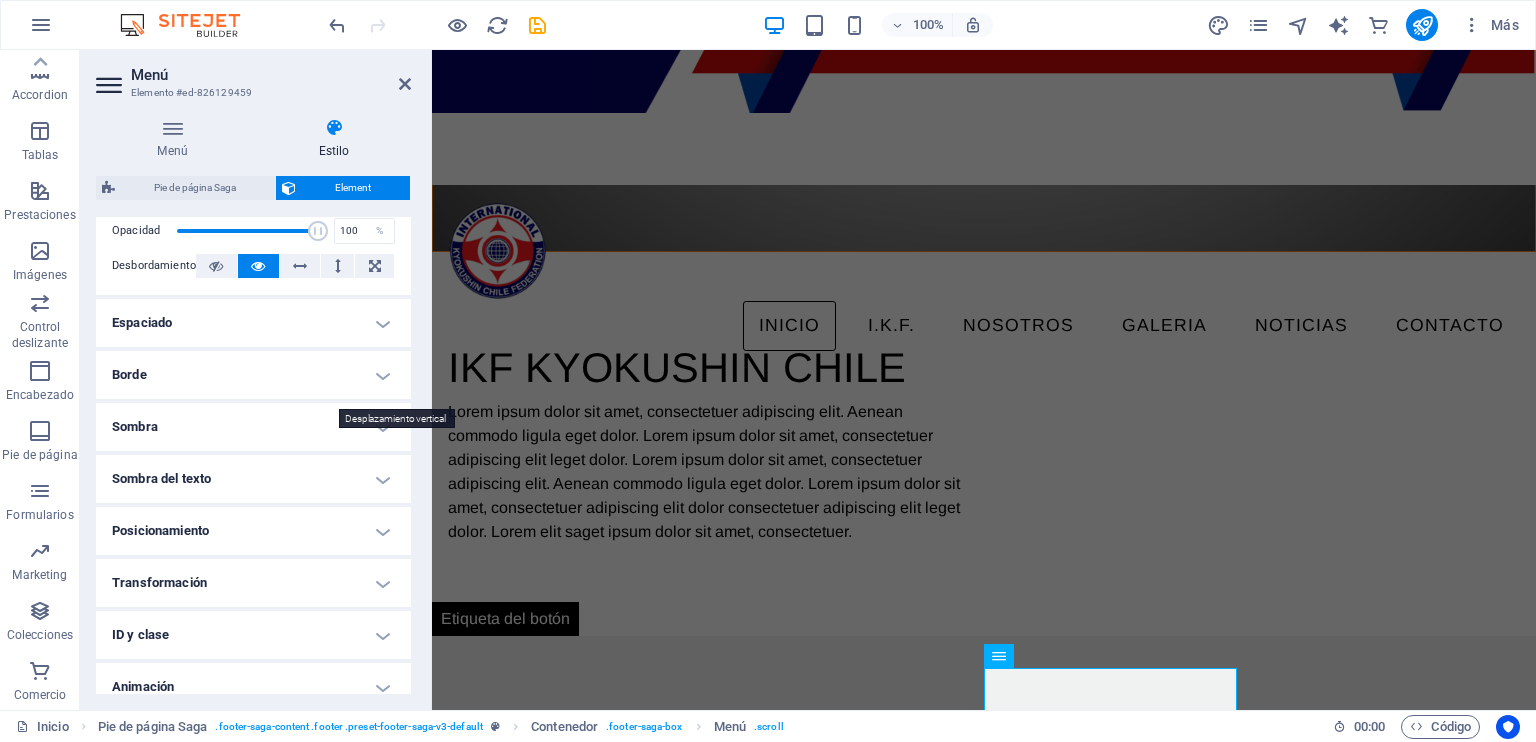 scroll, scrollTop: 384, scrollLeft: 0, axis: vertical 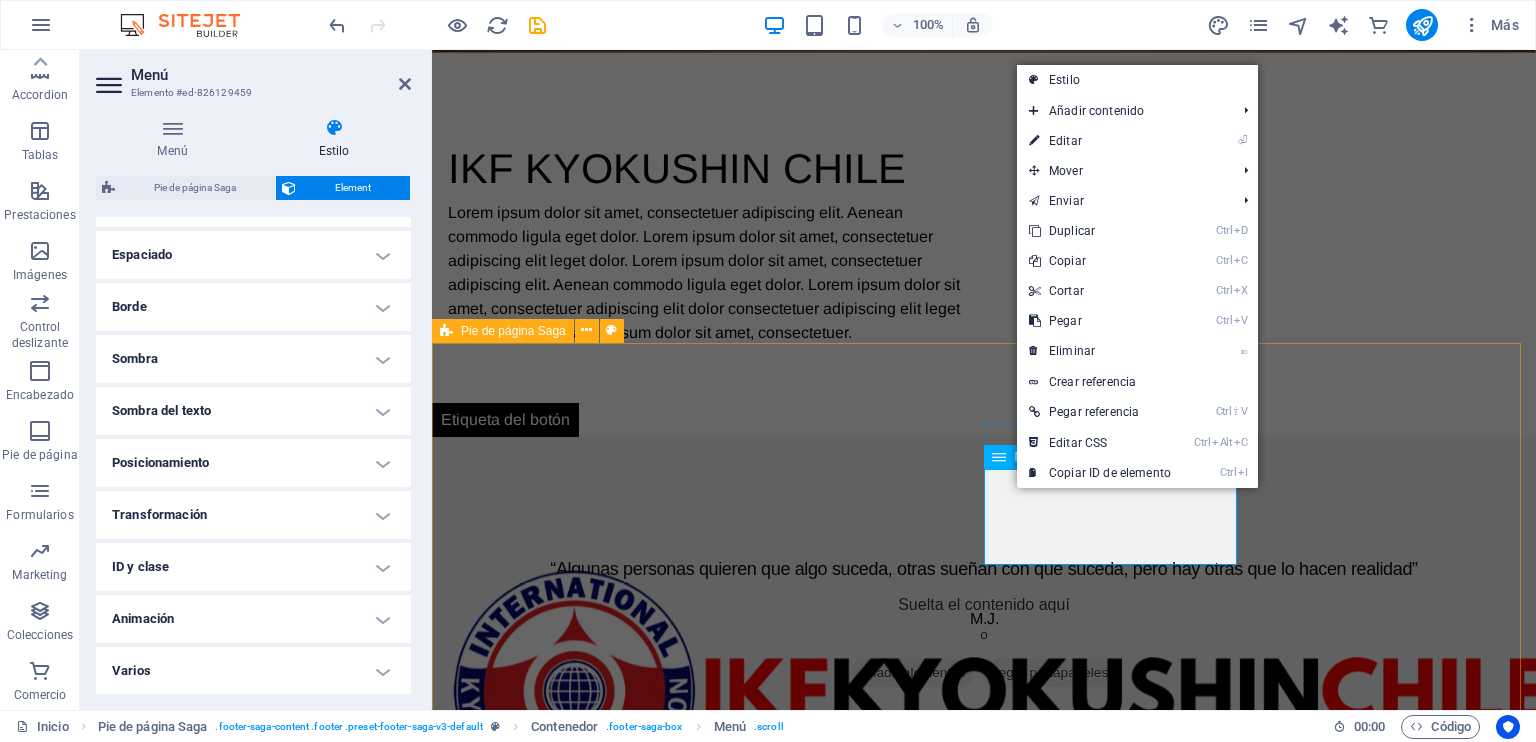click on "Inicio Nosotros Galeria Contacto" at bounding box center (576, 2146) 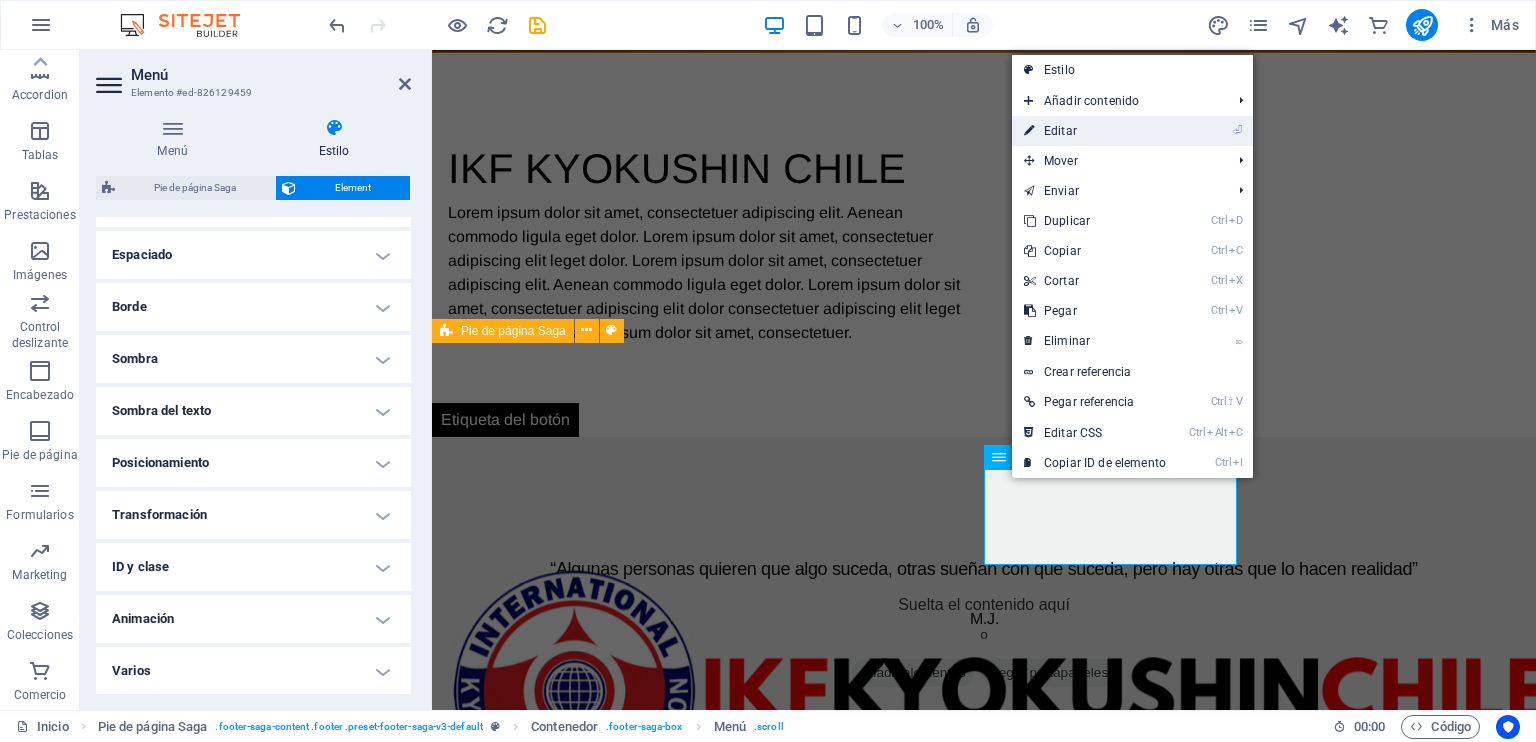 click on "⏎  Editar" at bounding box center [1095, 131] 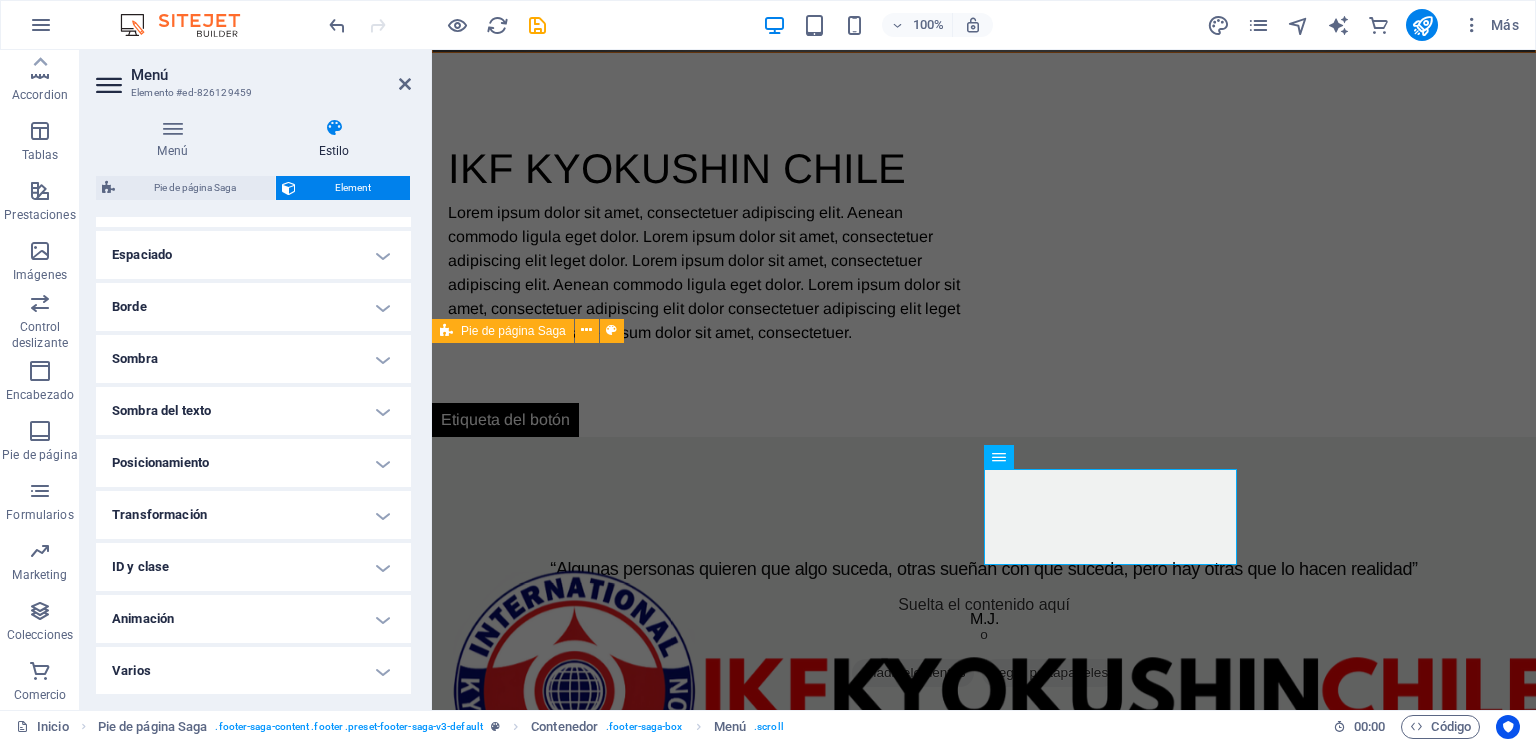 click on "Estilo" at bounding box center (334, 139) 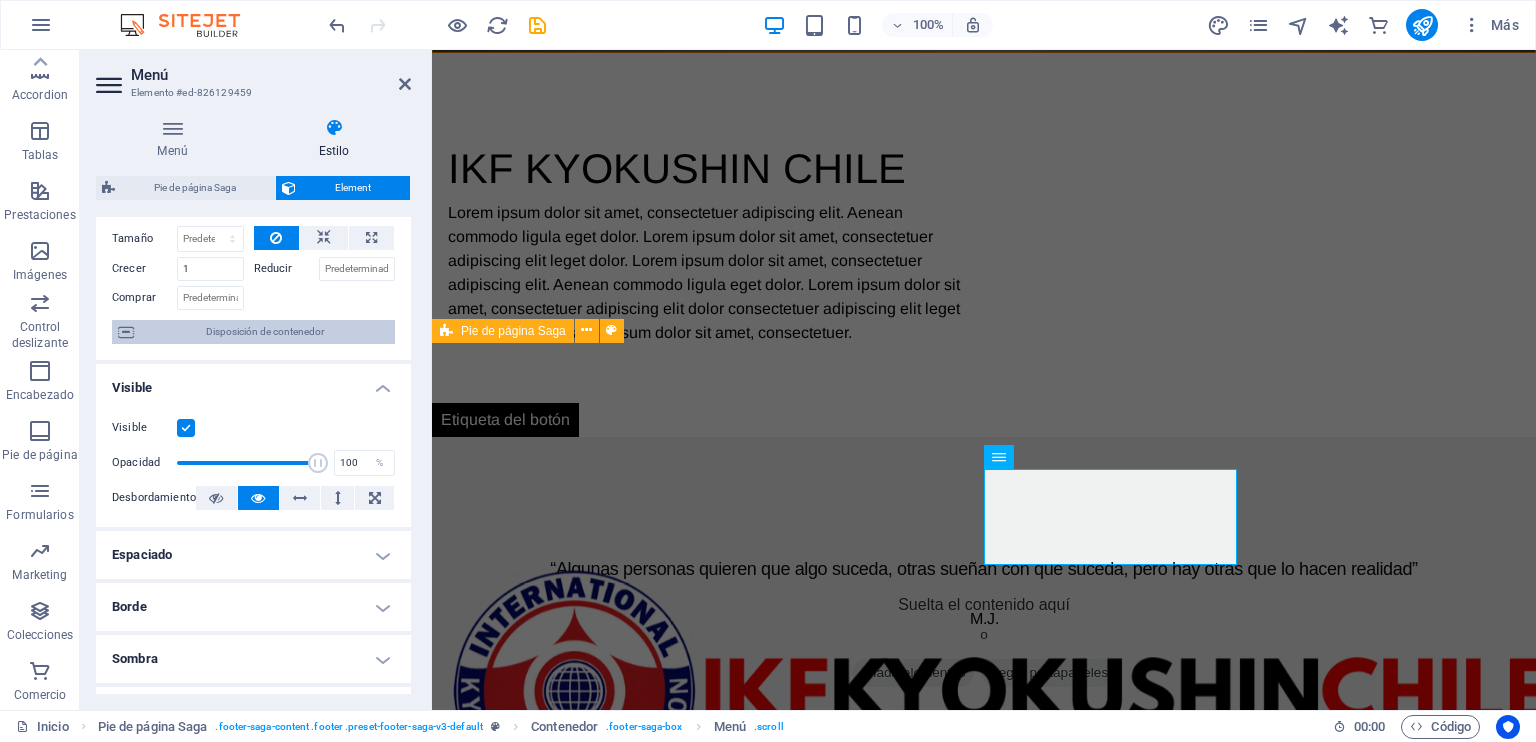 scroll, scrollTop: 0, scrollLeft: 0, axis: both 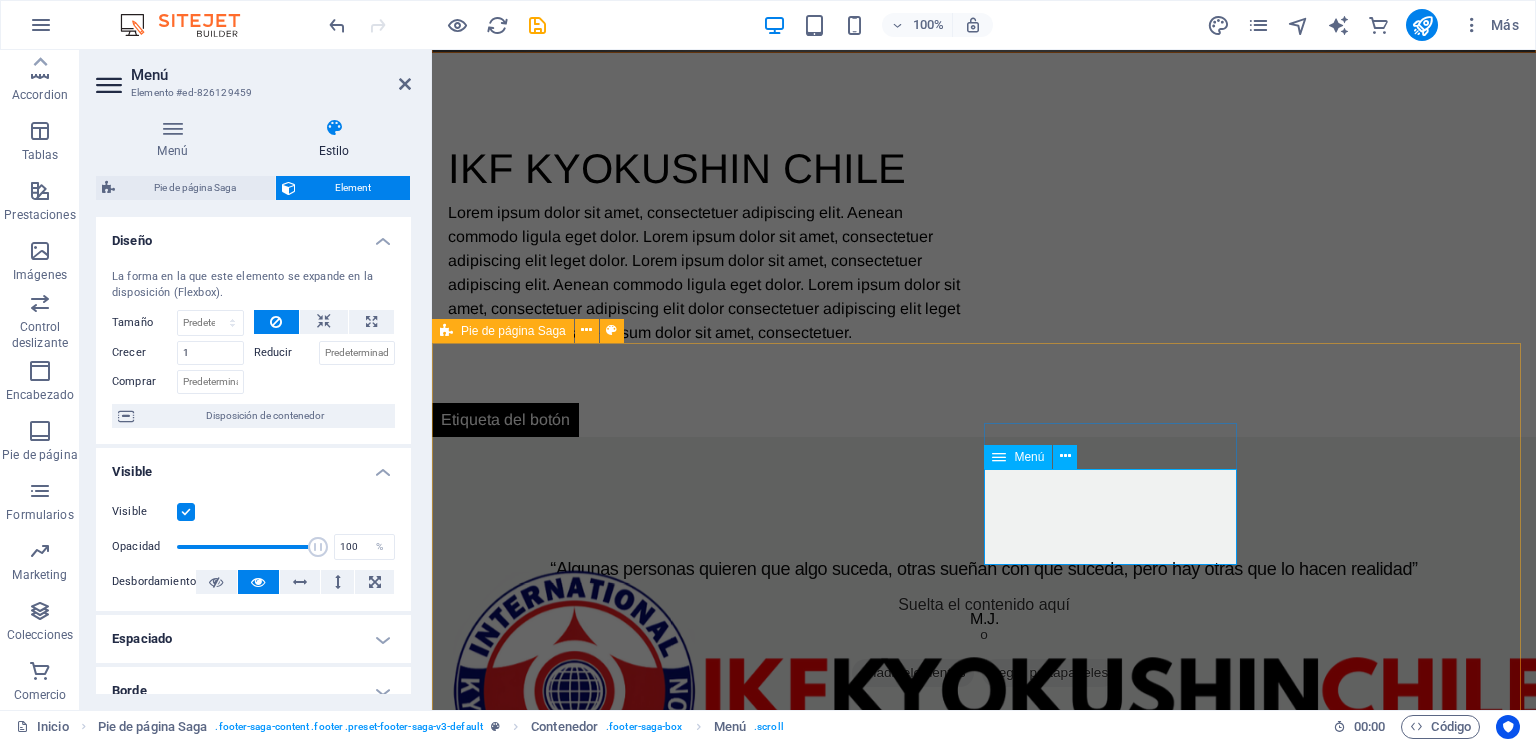 click on "Inicio Nosotros Galeria Contacto" at bounding box center [576, 2146] 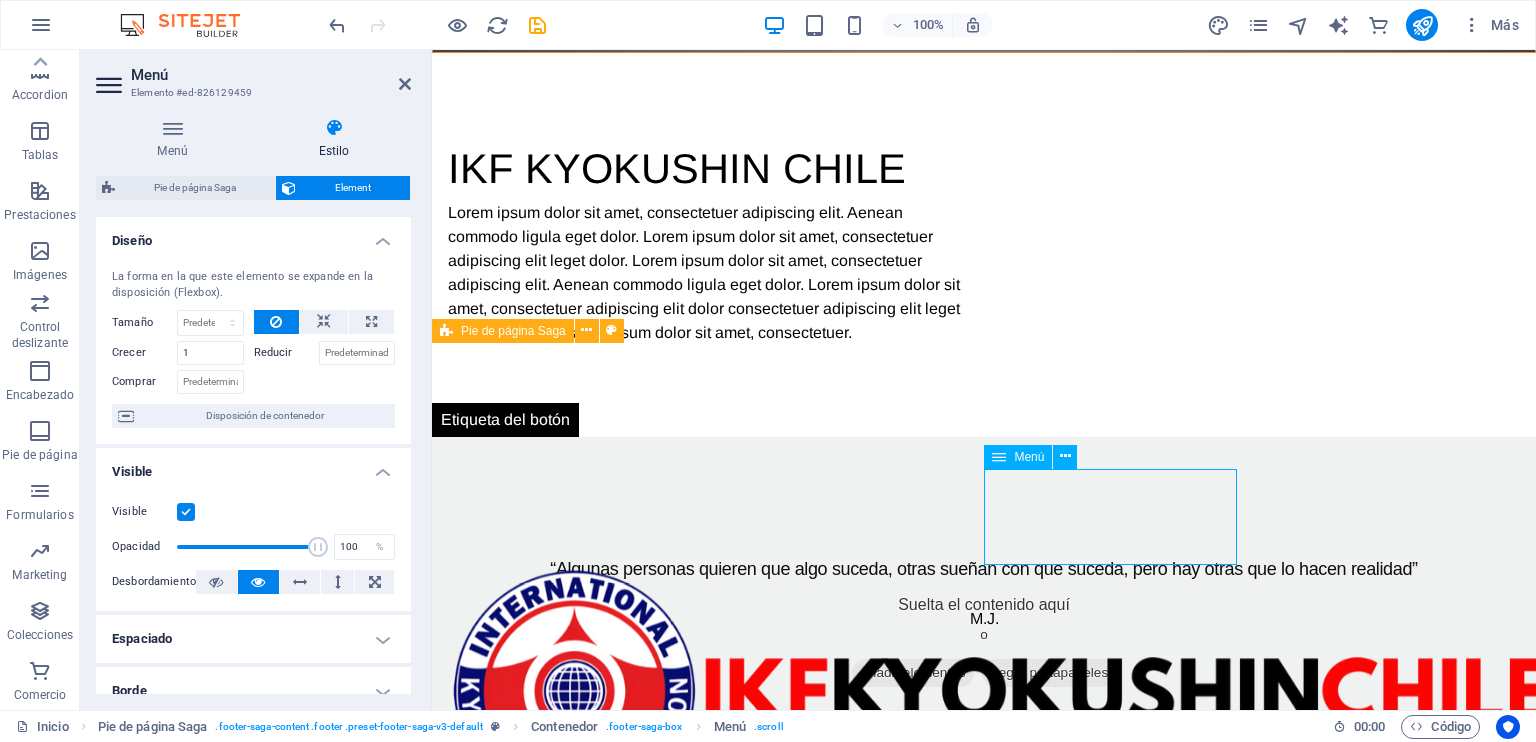 drag, startPoint x: 1022, startPoint y: 483, endPoint x: 994, endPoint y: 487, distance: 28.284271 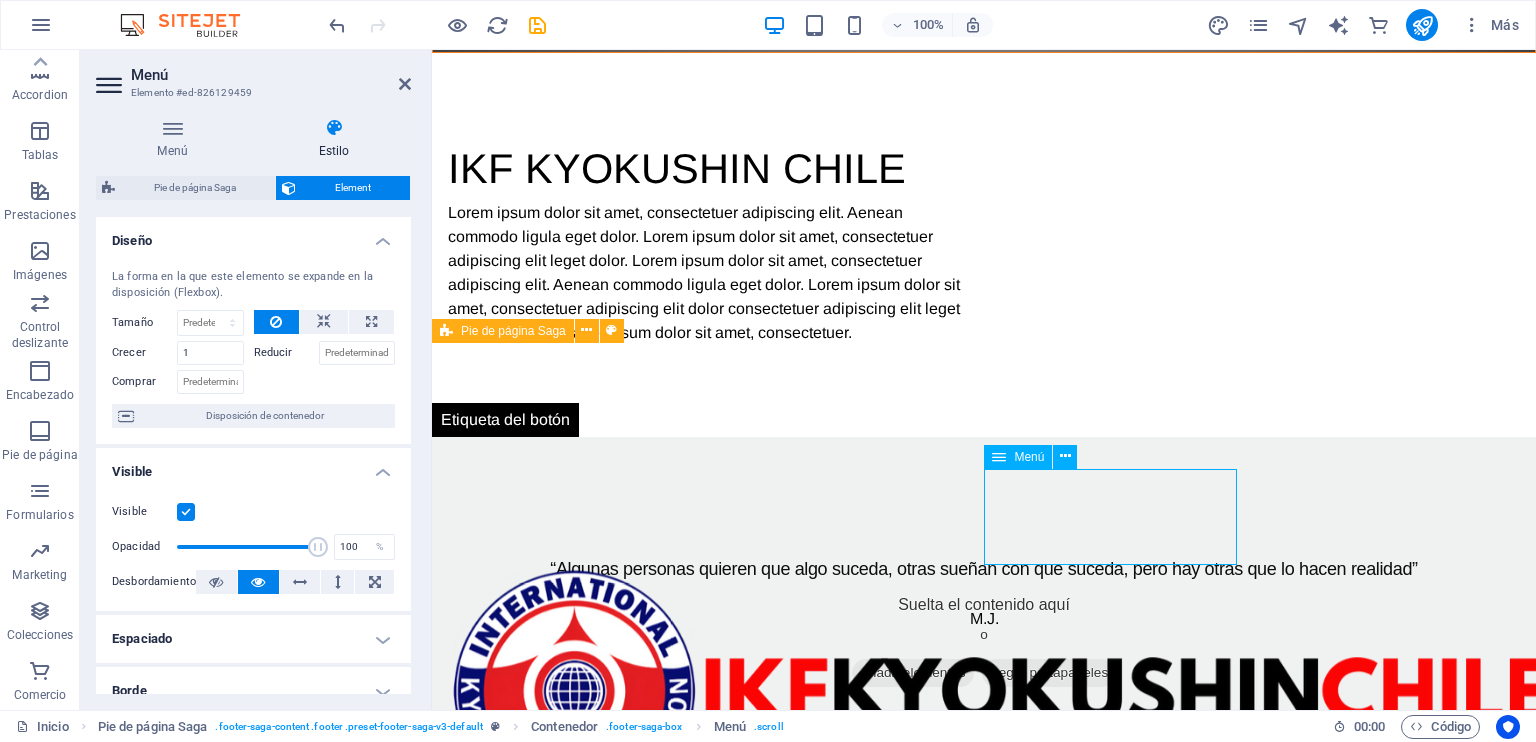 click on "Inicio Nosotros Galeria Contacto" at bounding box center (576, 2146) 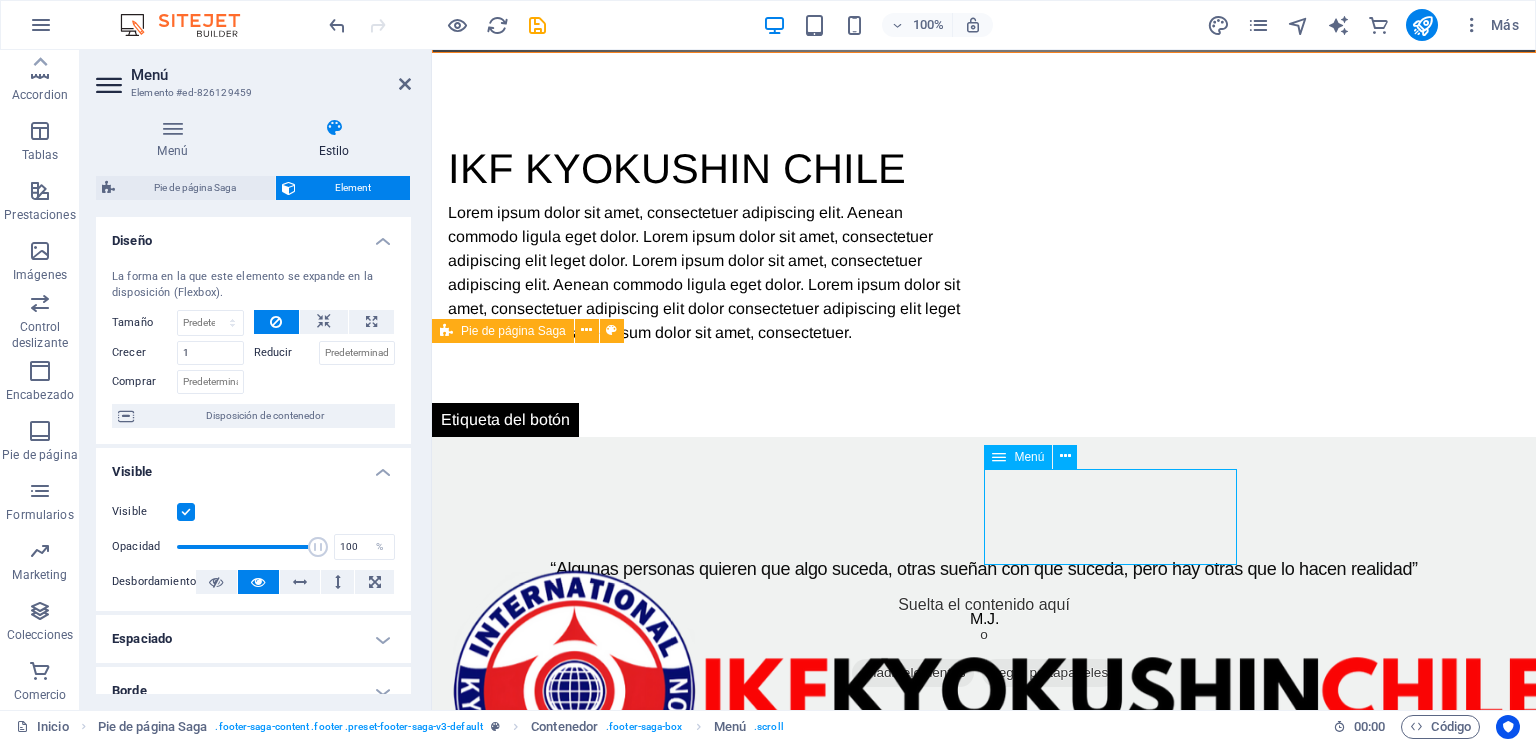 drag, startPoint x: 1059, startPoint y: 552, endPoint x: 1020, endPoint y: 546, distance: 39.45884 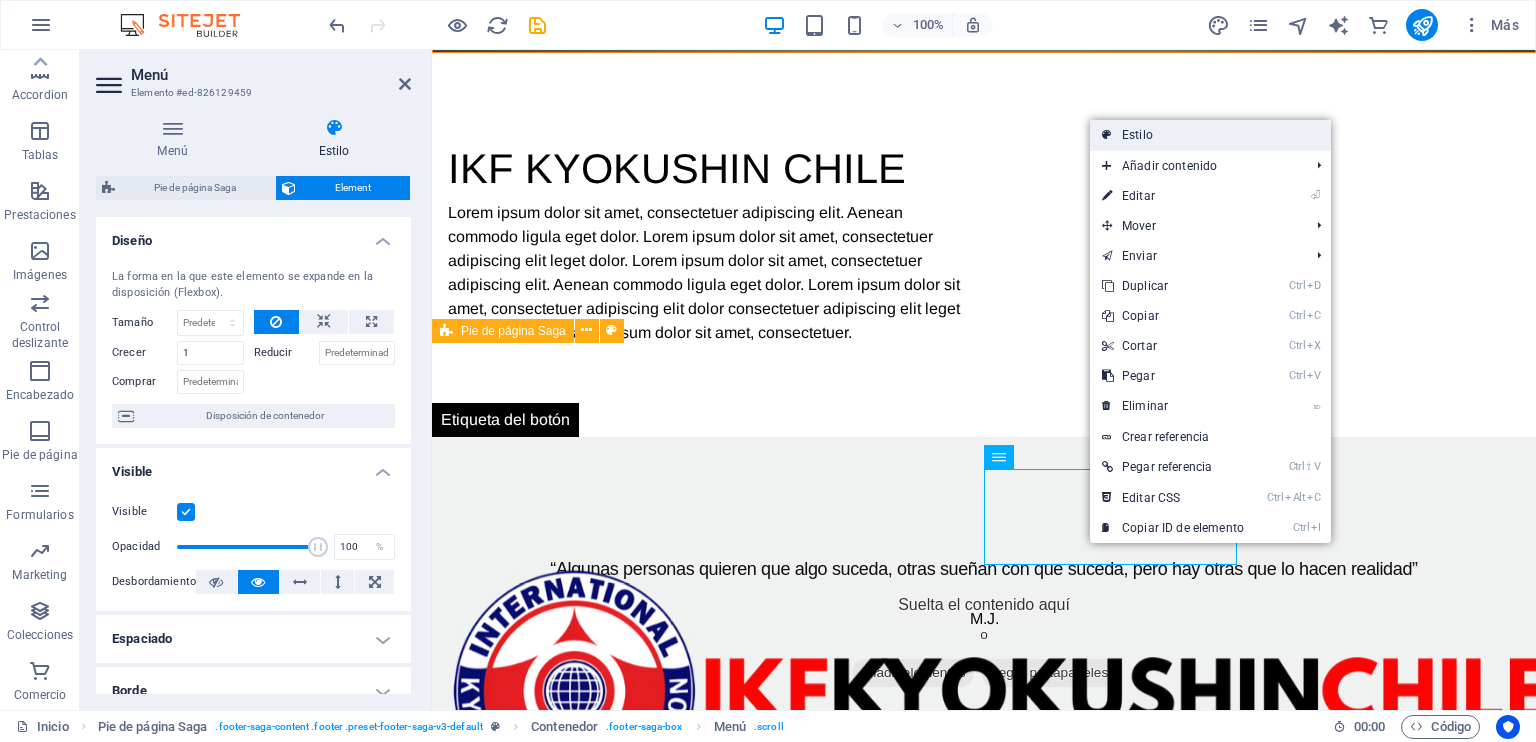 click on "Estilo" at bounding box center (1210, 135) 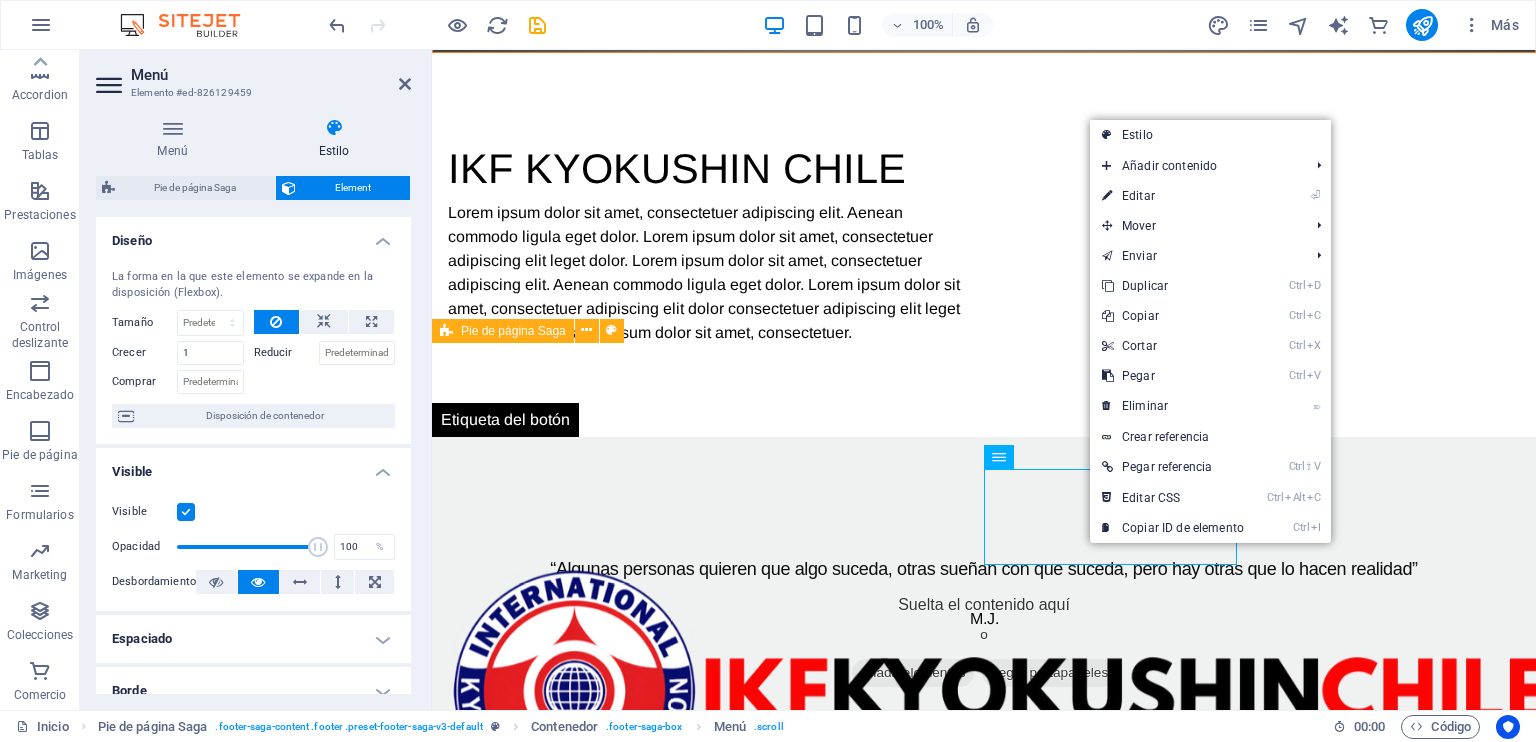 select on "rem" 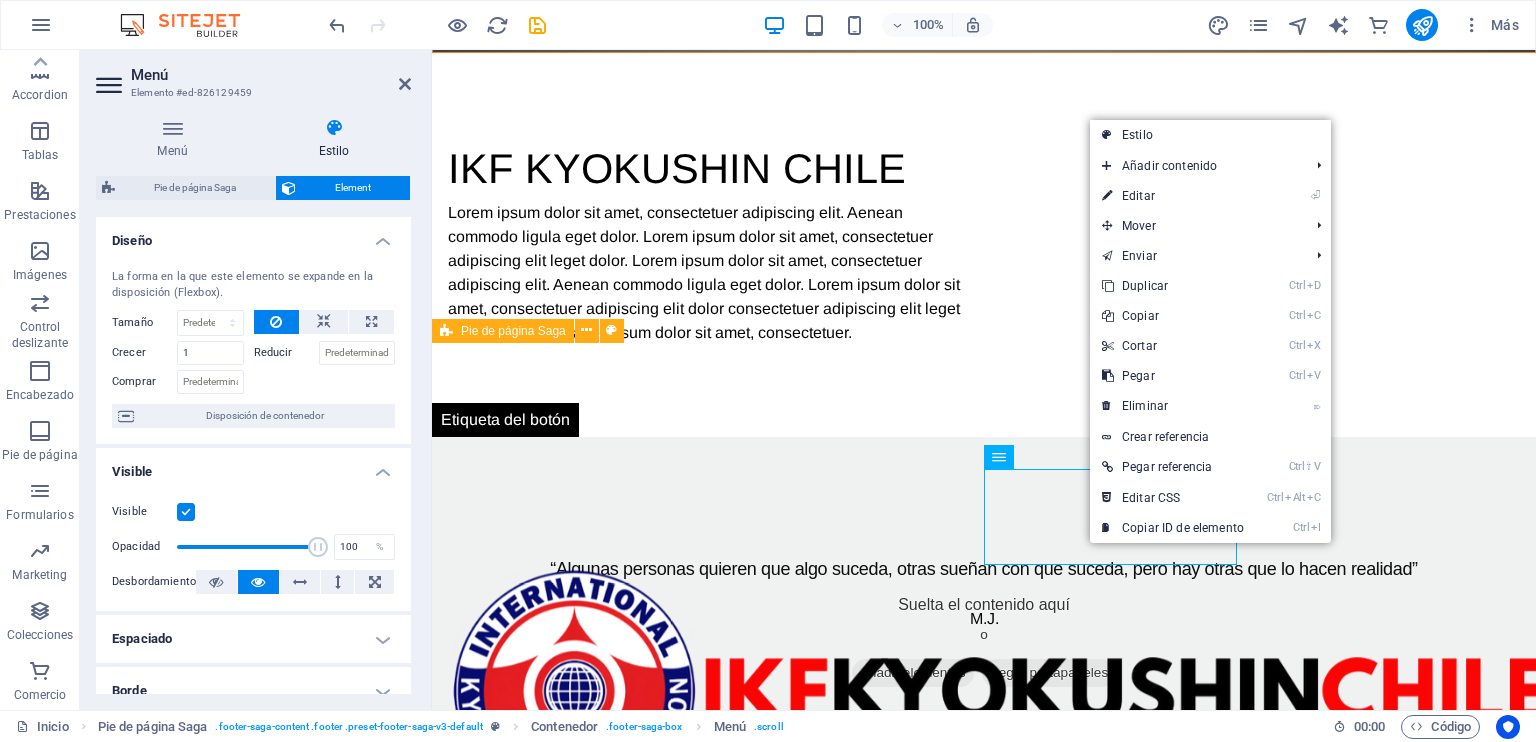 select on "rem" 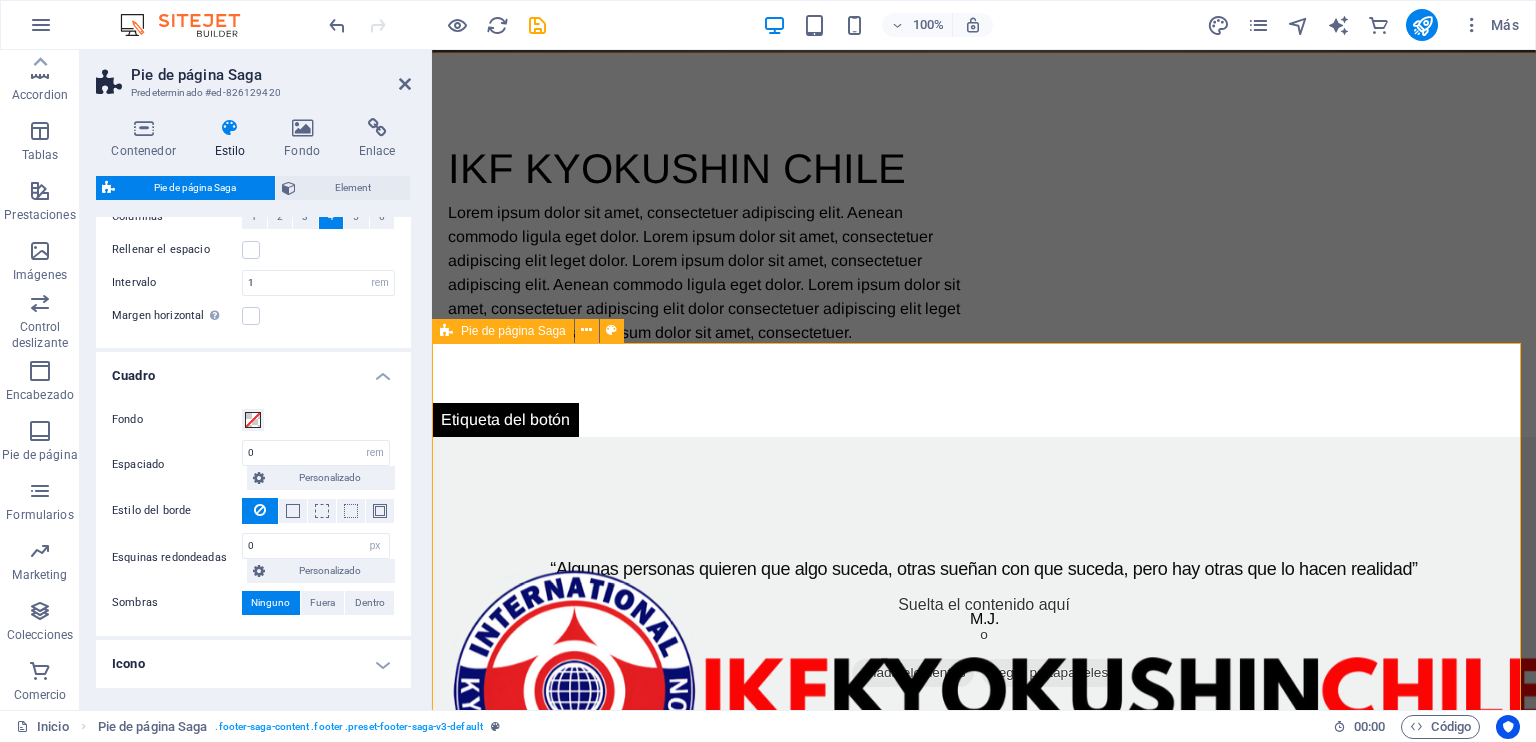 scroll, scrollTop: 172, scrollLeft: 0, axis: vertical 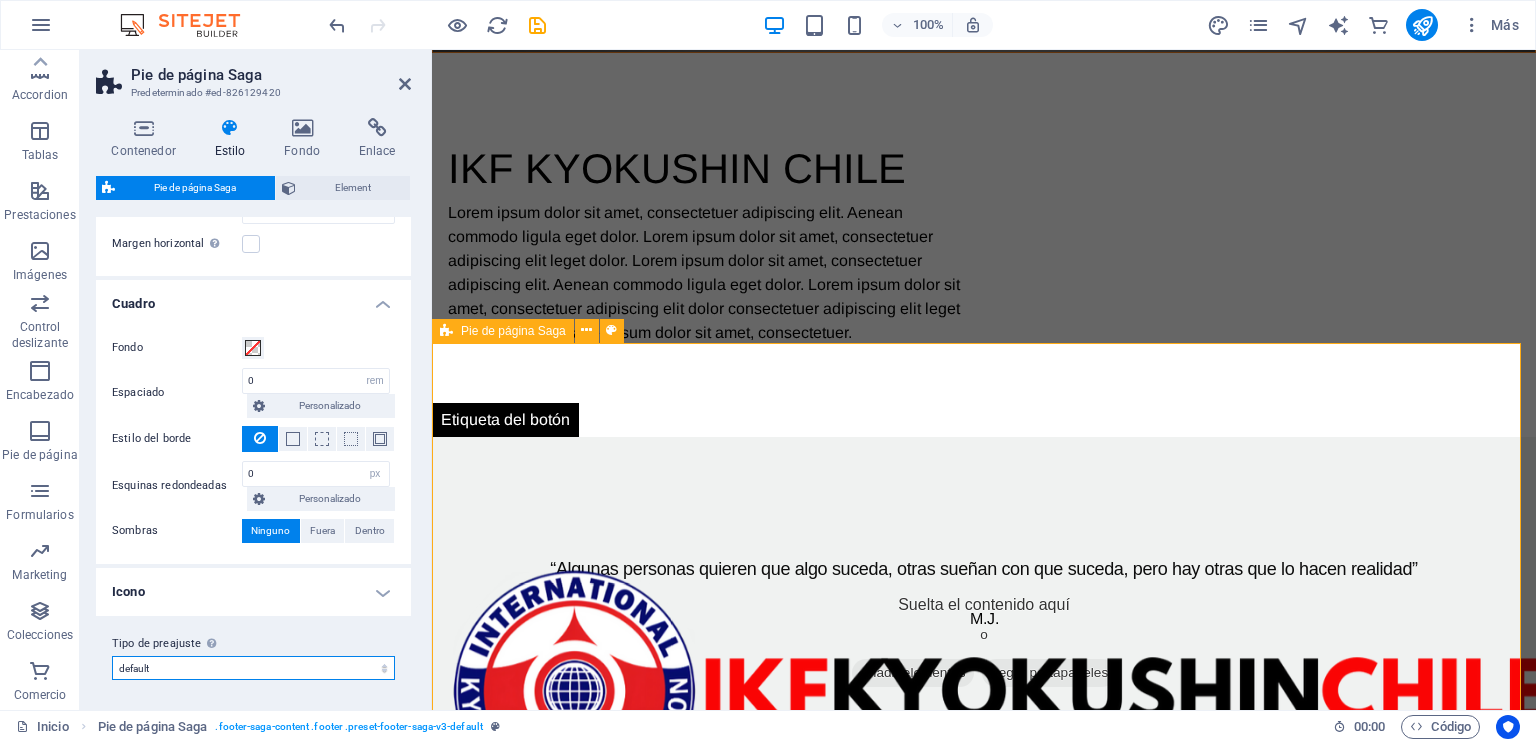click on "default Añadir tipo de preajuste" at bounding box center [253, 668] 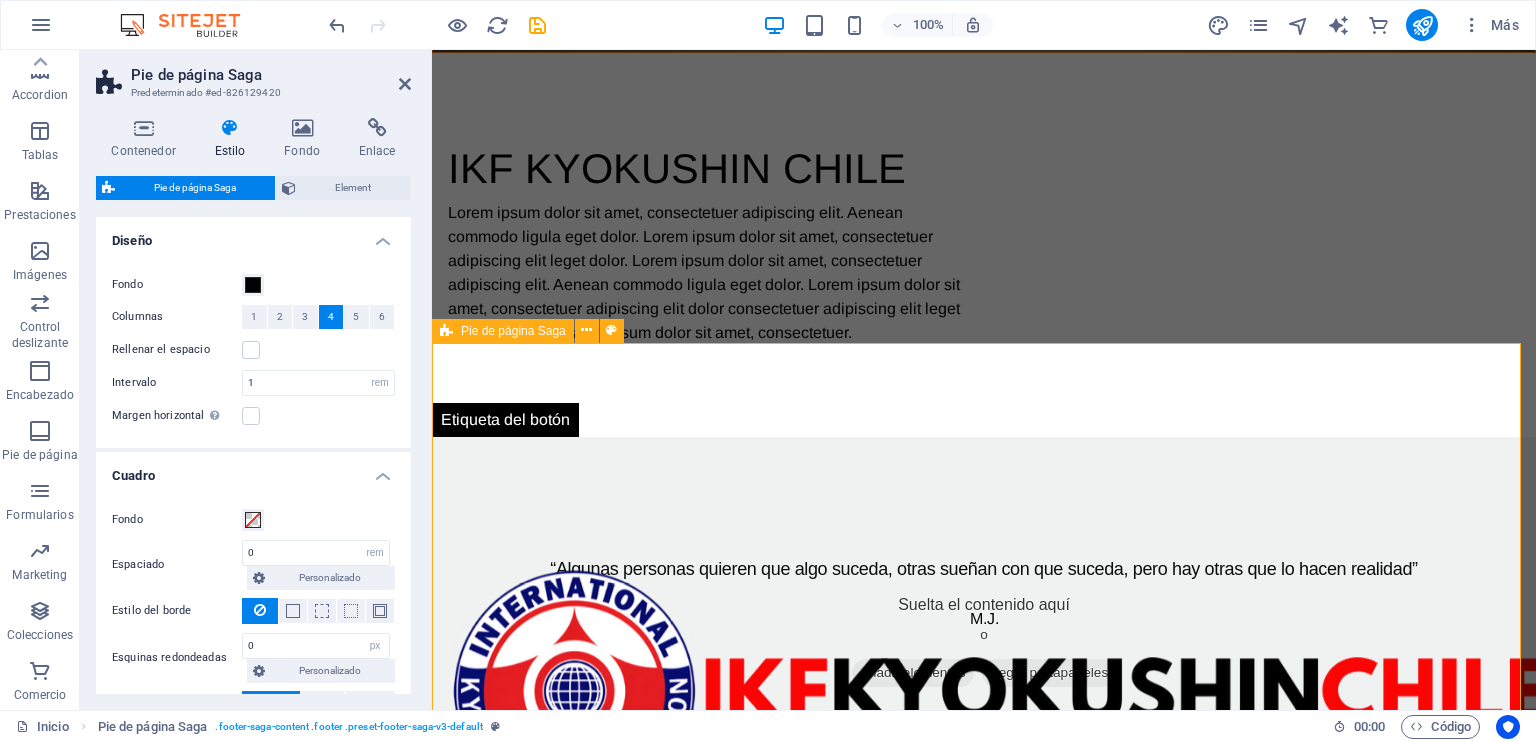 scroll, scrollTop: 0, scrollLeft: 0, axis: both 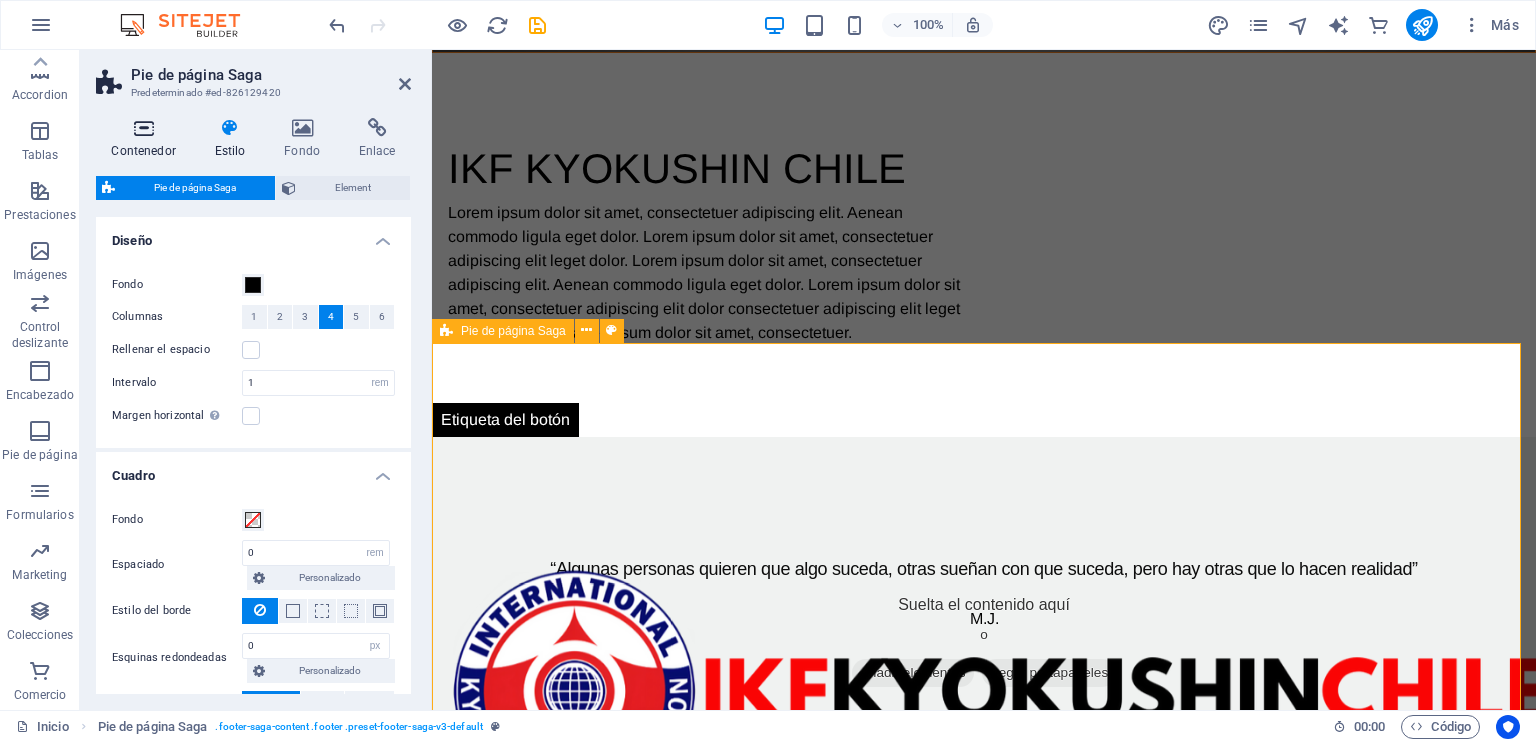 click on "Contenedor" at bounding box center [147, 139] 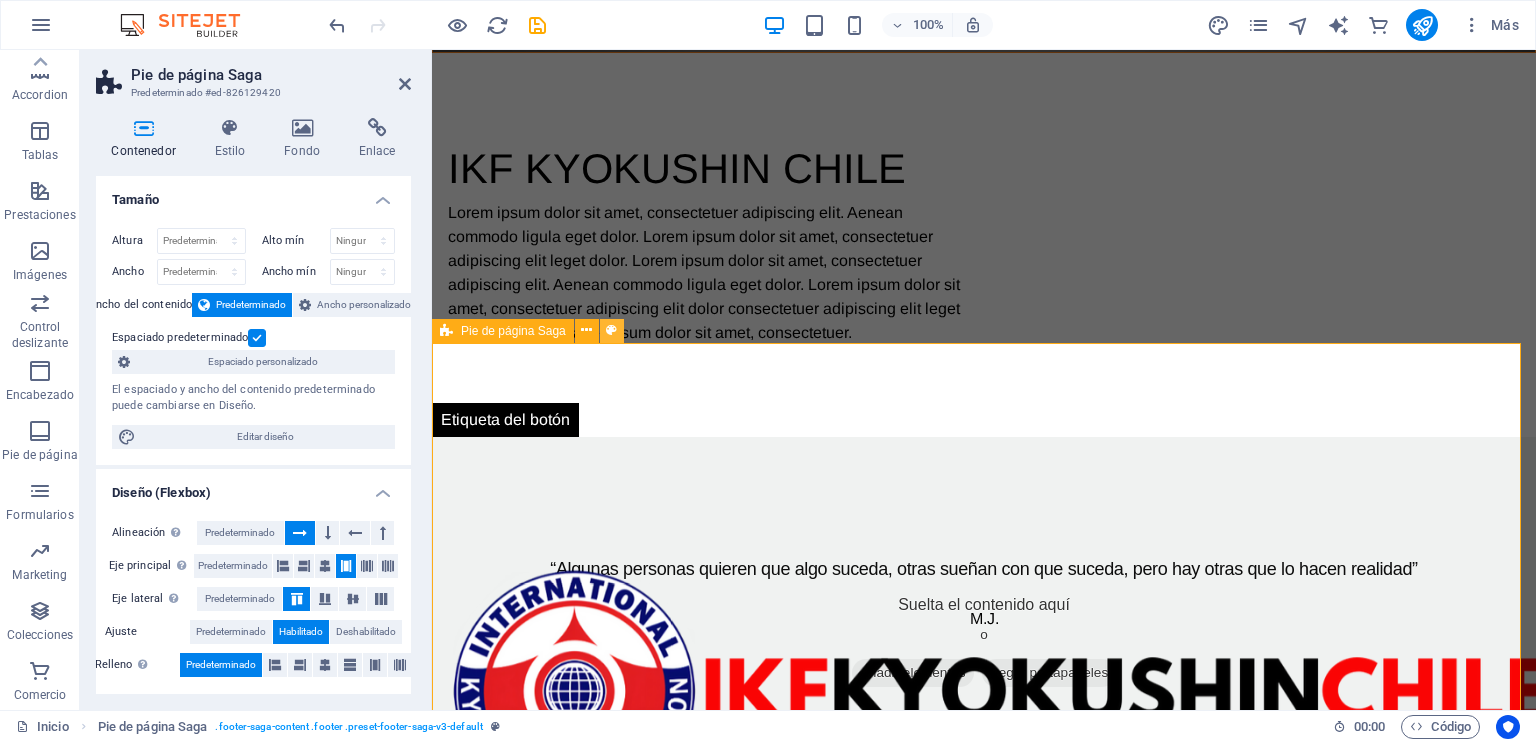 click at bounding box center [611, 330] 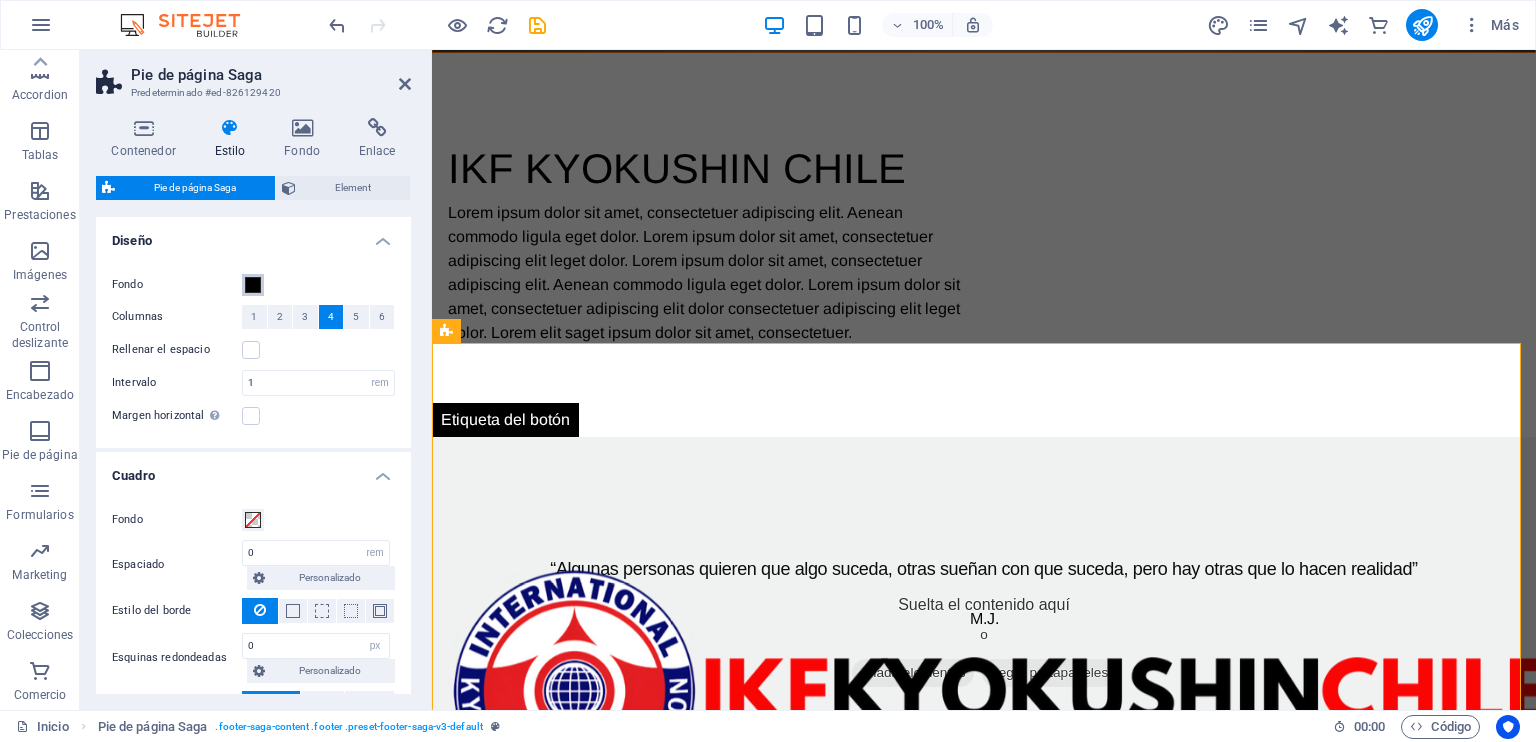 click at bounding box center (253, 285) 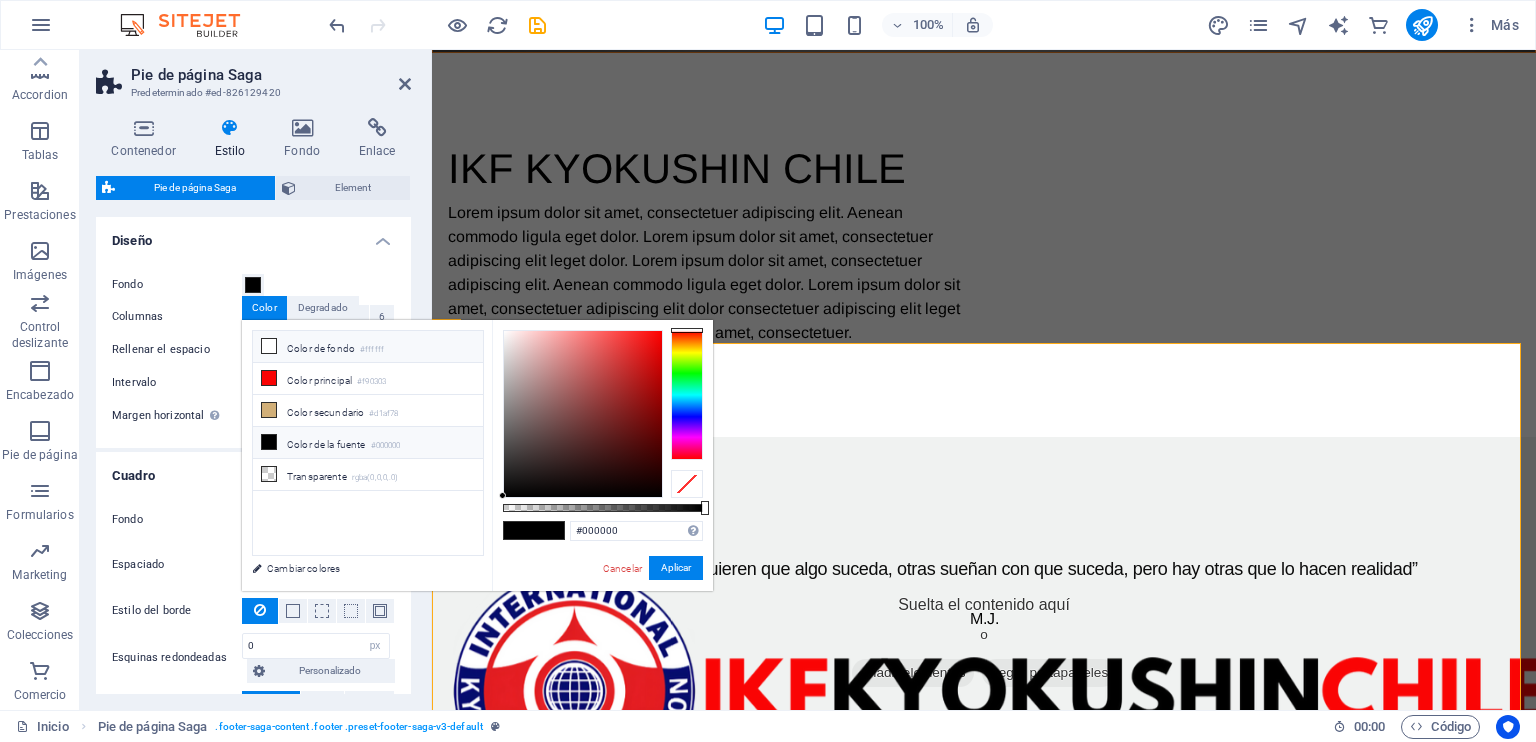 click on "Color de fondo
#ffffff" at bounding box center [368, 347] 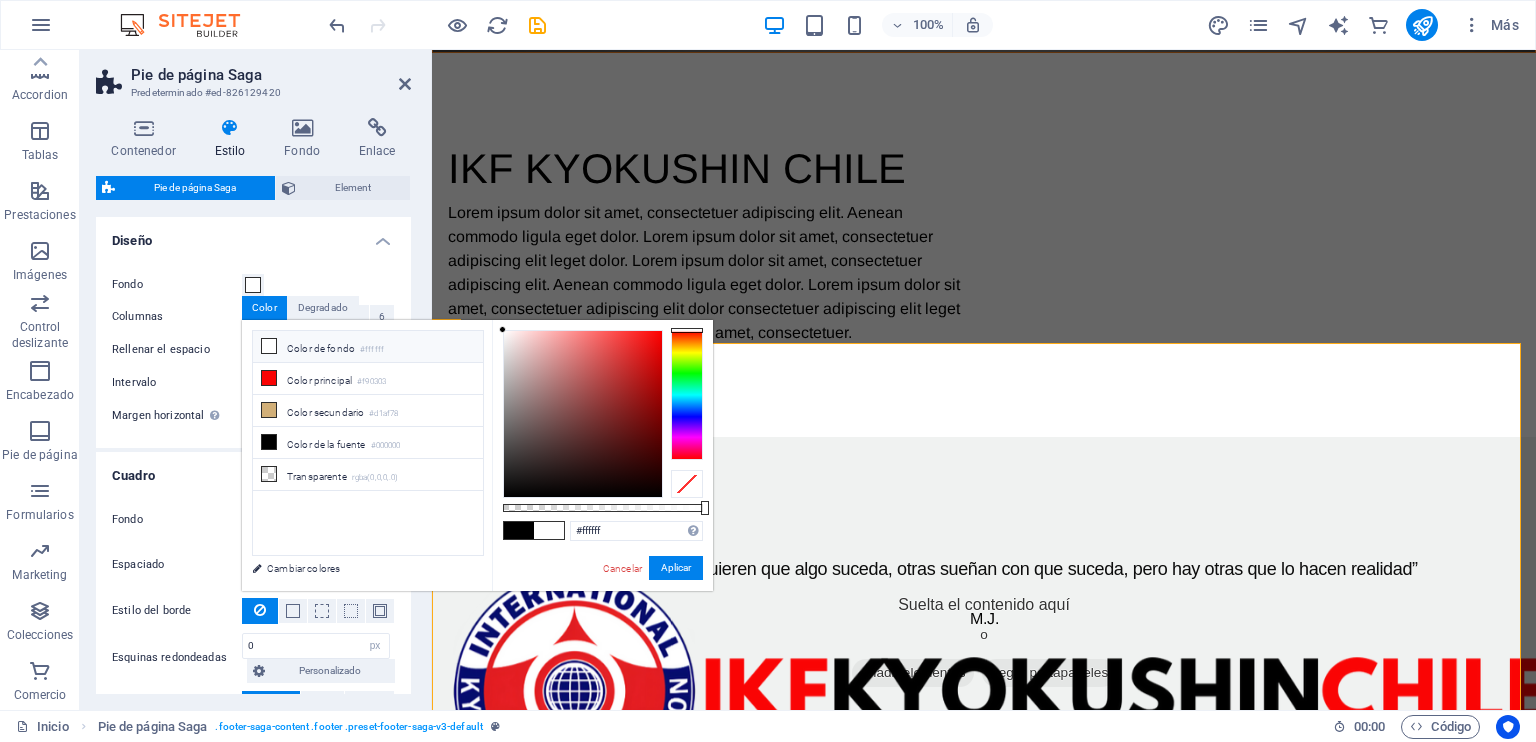 click at bounding box center [269, 346] 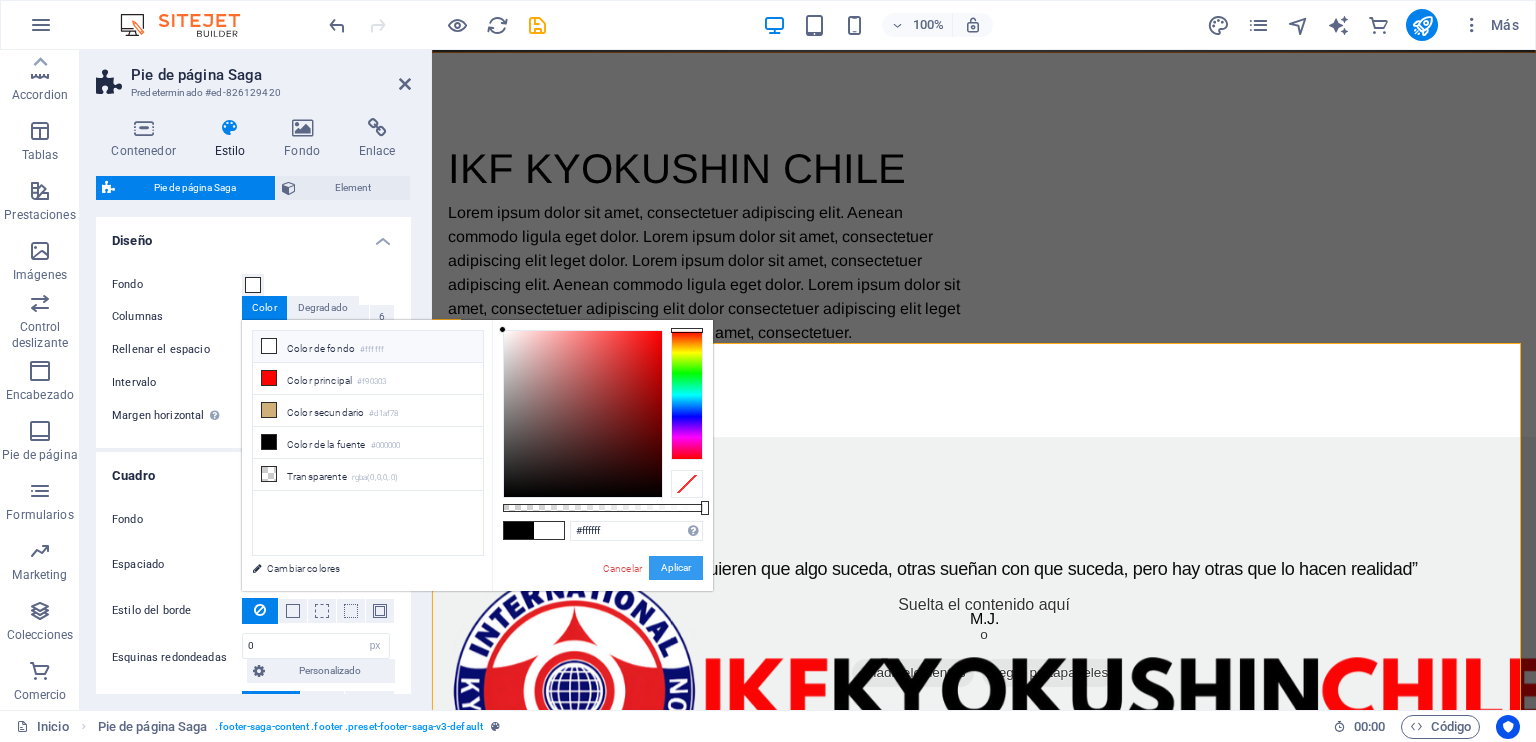 click on "Aplicar" at bounding box center (676, 568) 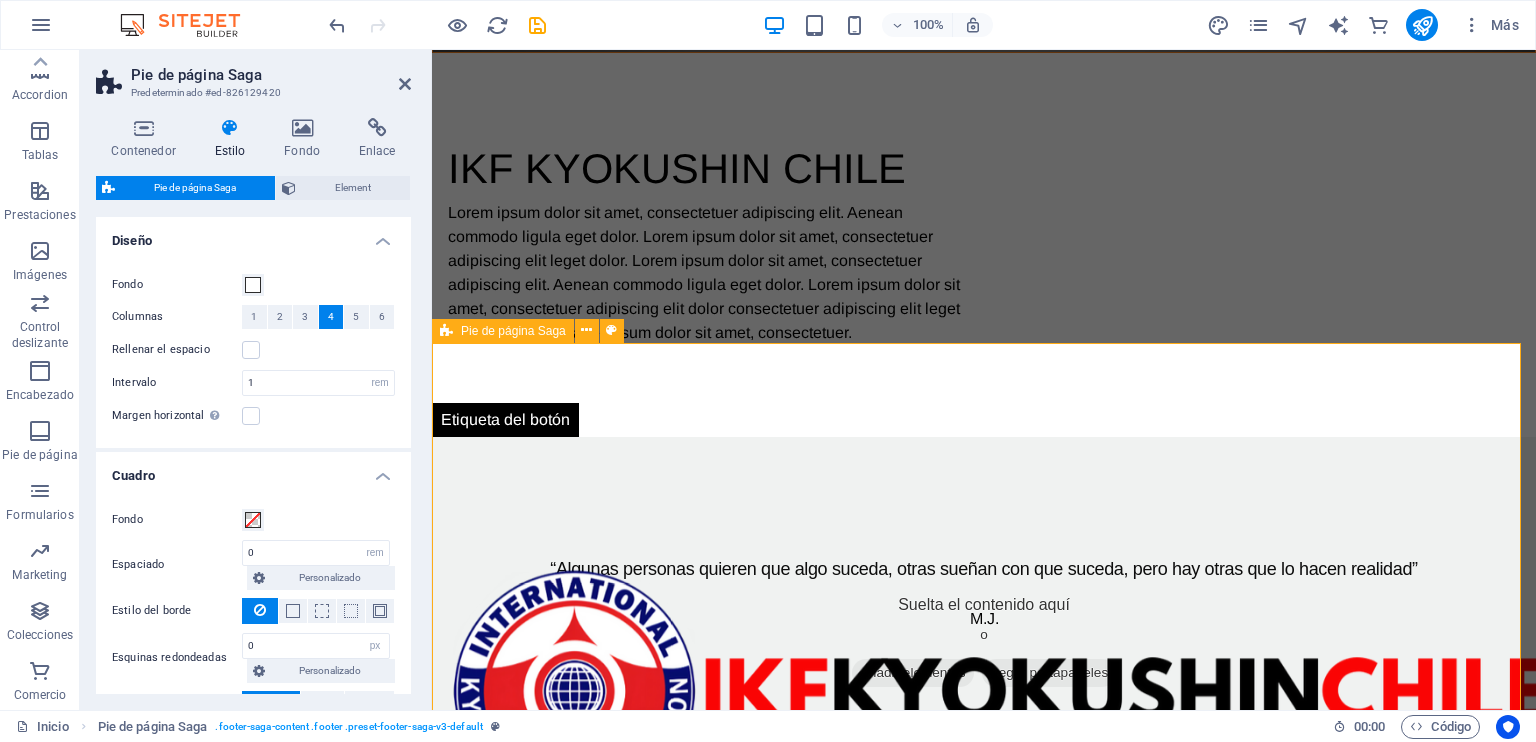 click on "Lorem ipsum dolor sit amet, consectetuer adipiscing elit. Aenean commodo ligula eget dolor. Contacto [FIRST] [LAST] 0543, [STREET] 8190433   [CITY] , [STATE] , CHILE Teléfono :  +569 [PHONE] Móvil:  Email:  [EMAIL] Navegación Inicio Nosotros Galeria Contacto Redes sociales Facebook Instagram" at bounding box center [984, 2003] 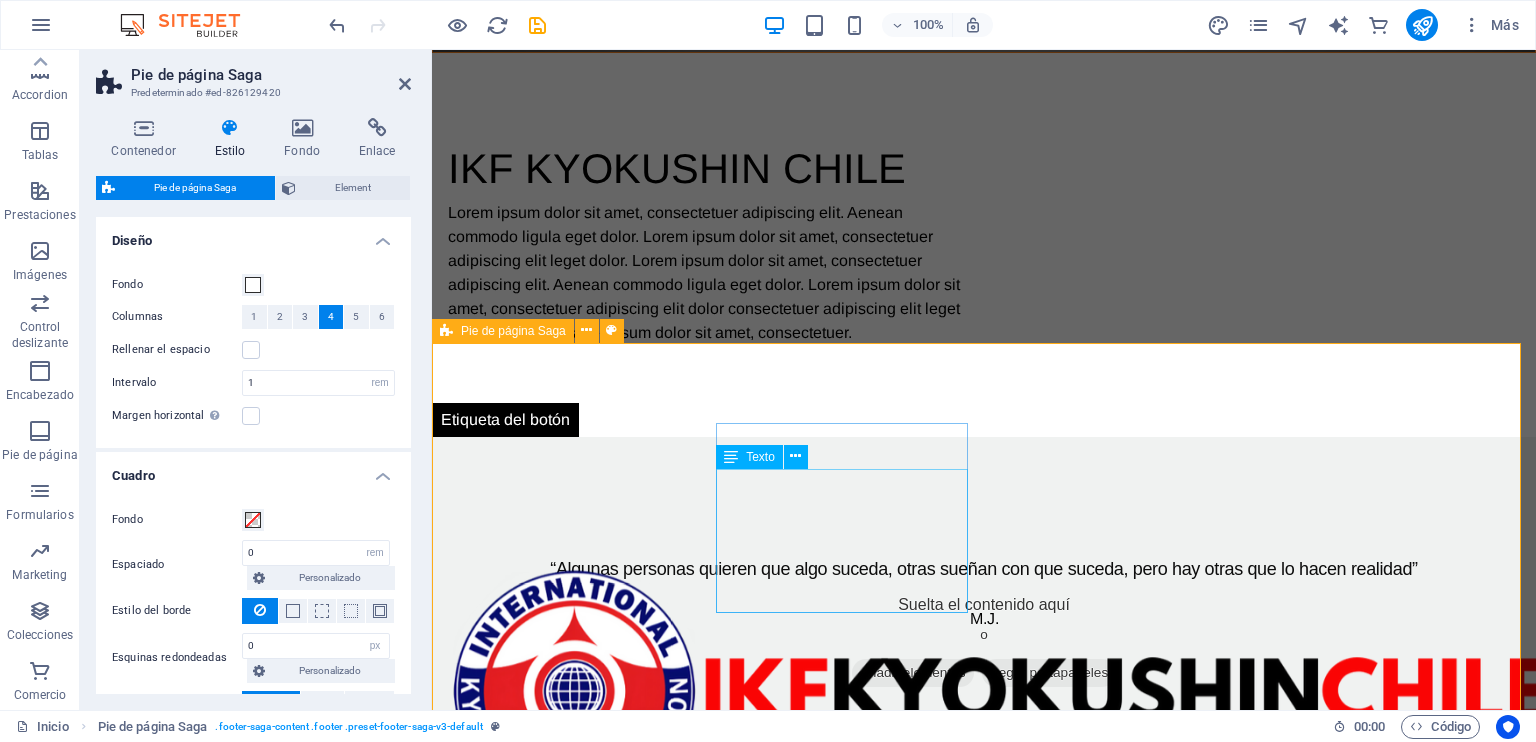 click on "8190433" at bounding box center (479, 1959) 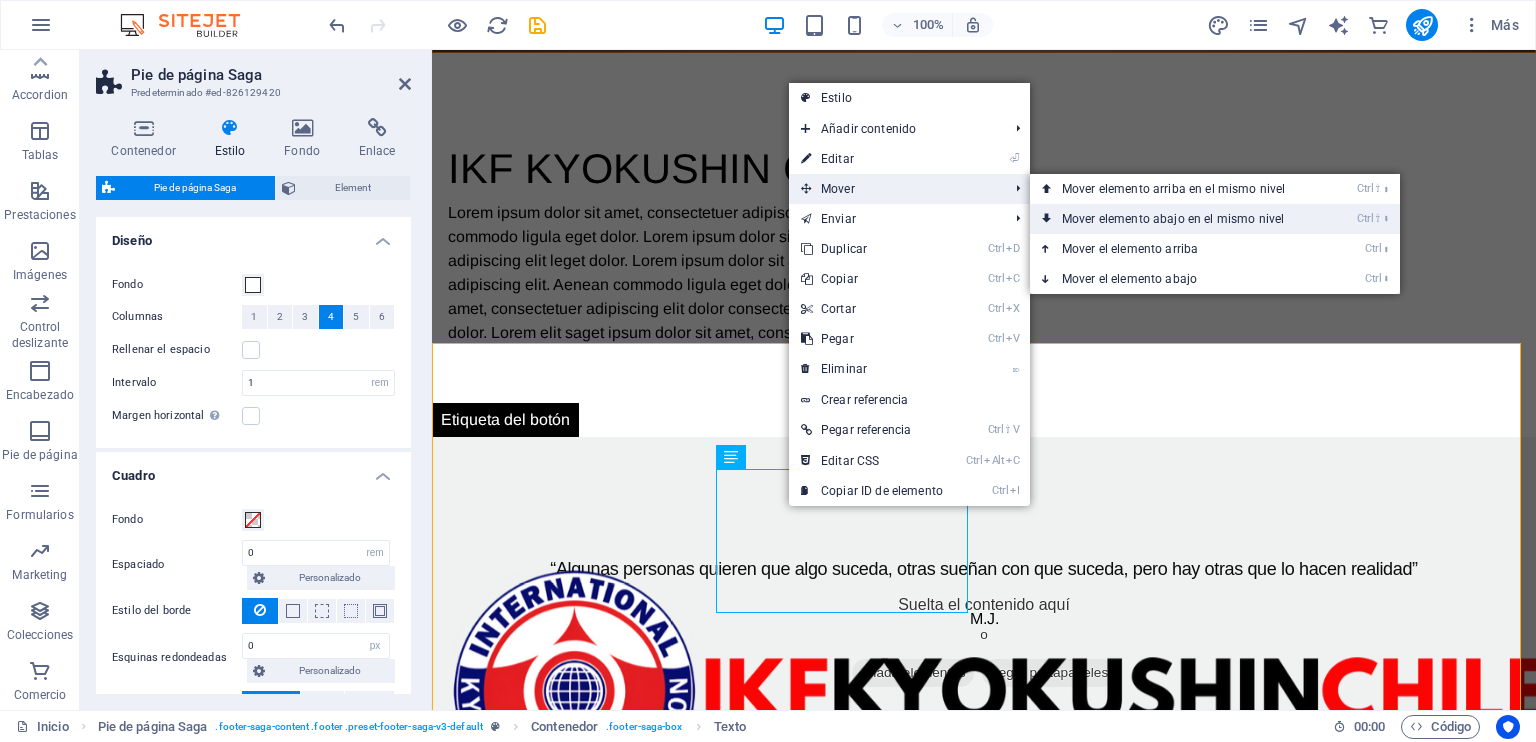 click on "Ctrl ⇧ ⬇  Mover elemento abajo en el mismo nivel" at bounding box center [1177, 219] 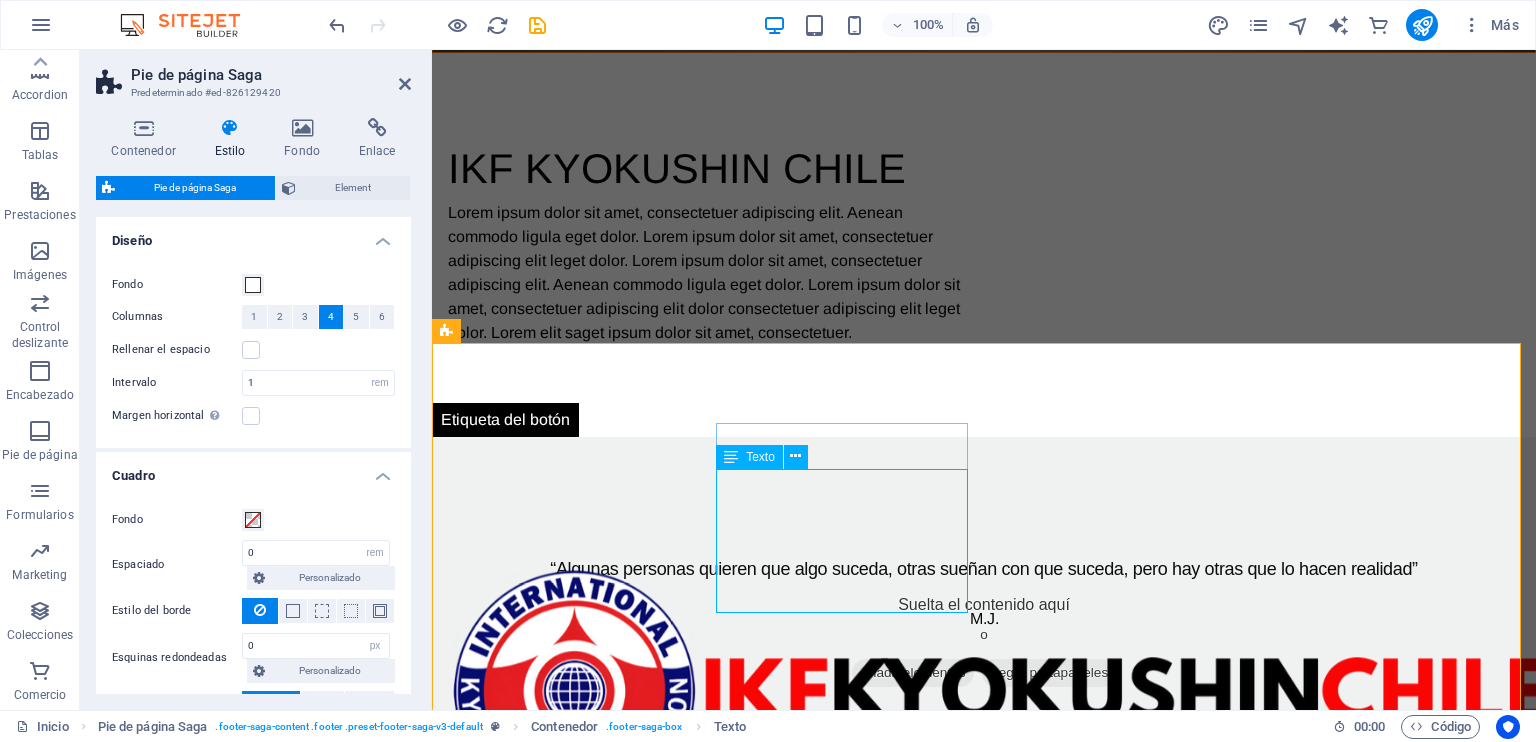 click on "8190433" at bounding box center [479, 1959] 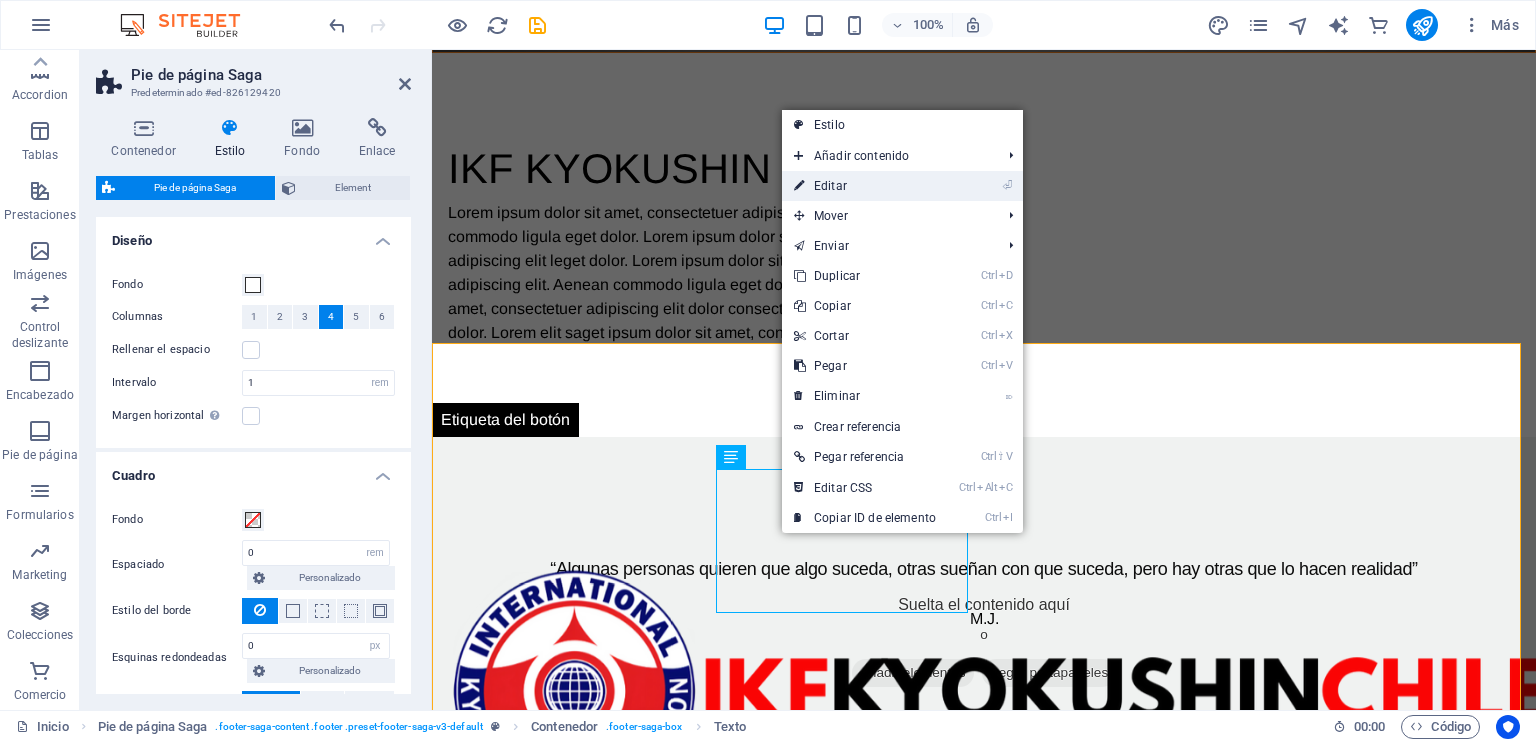 click on "⏎  Editar" at bounding box center (865, 186) 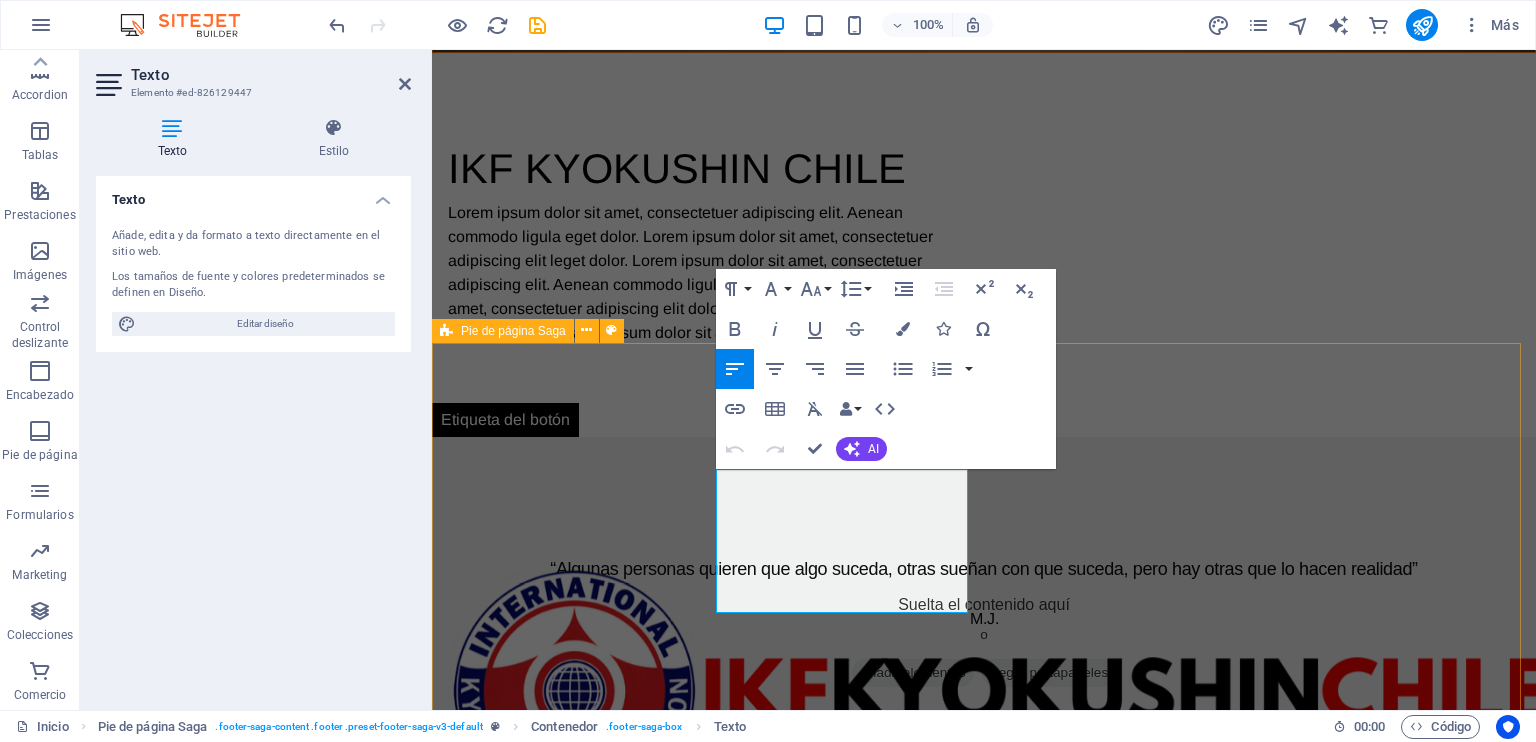 click on "8190433" at bounding box center [479, 1959] 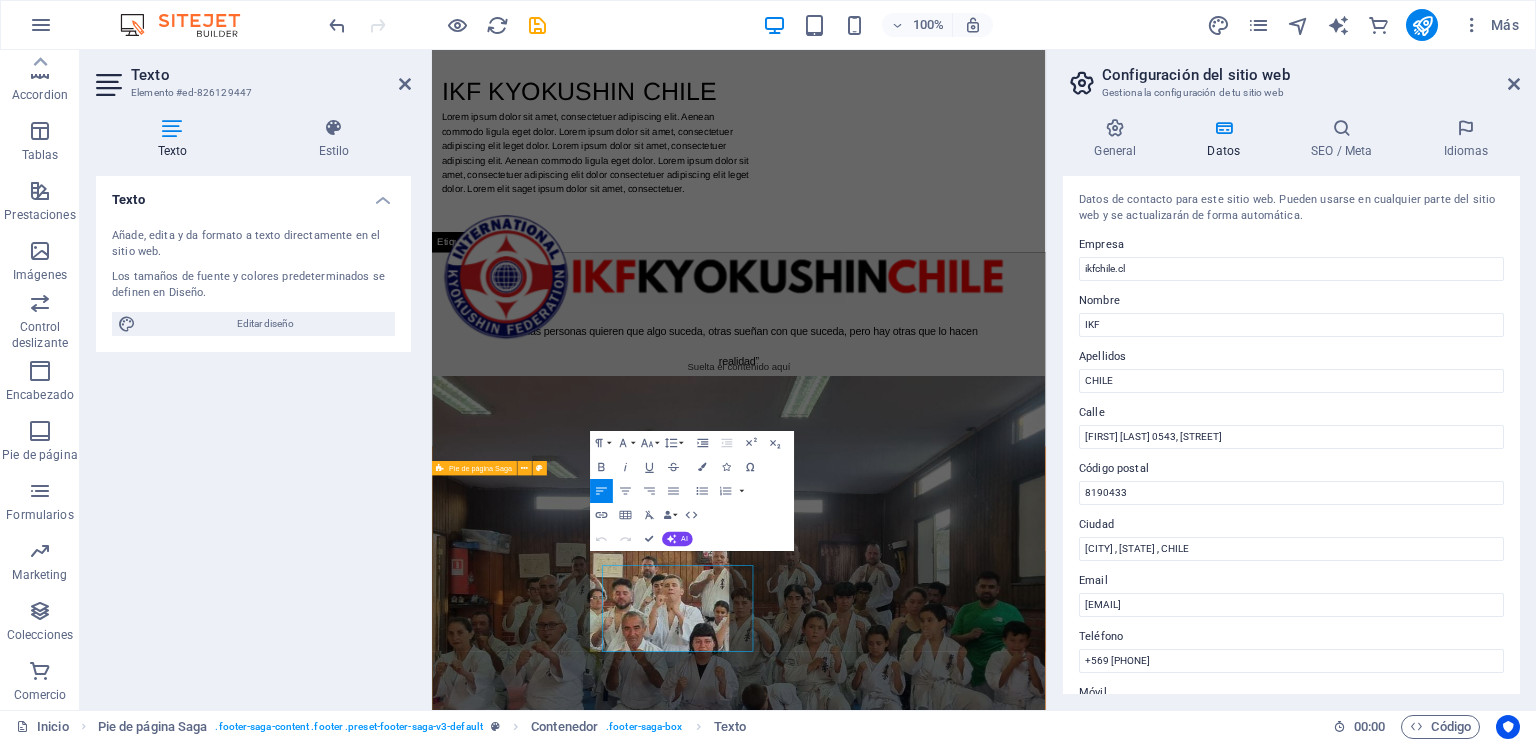 scroll, scrollTop: 766, scrollLeft: 0, axis: vertical 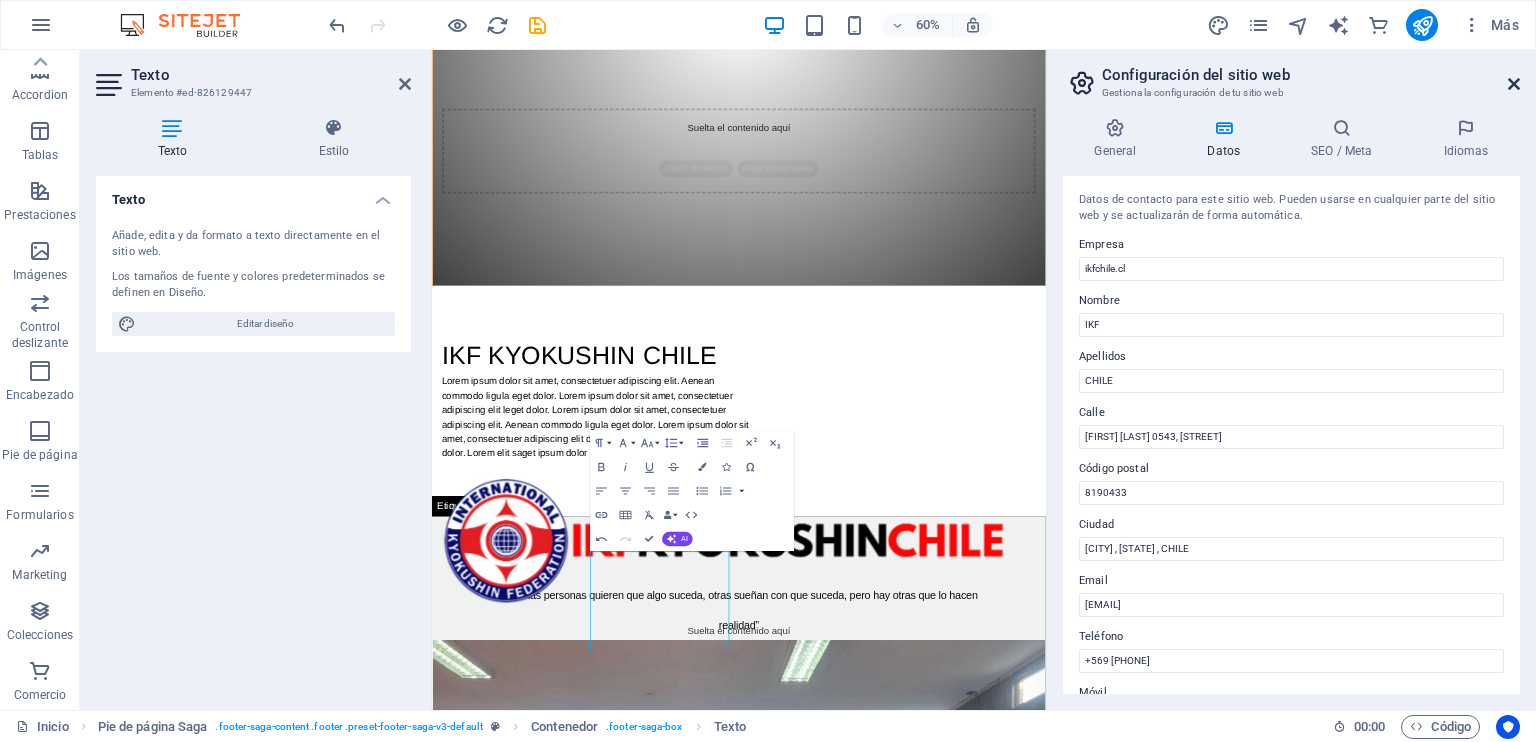 click at bounding box center (1514, 84) 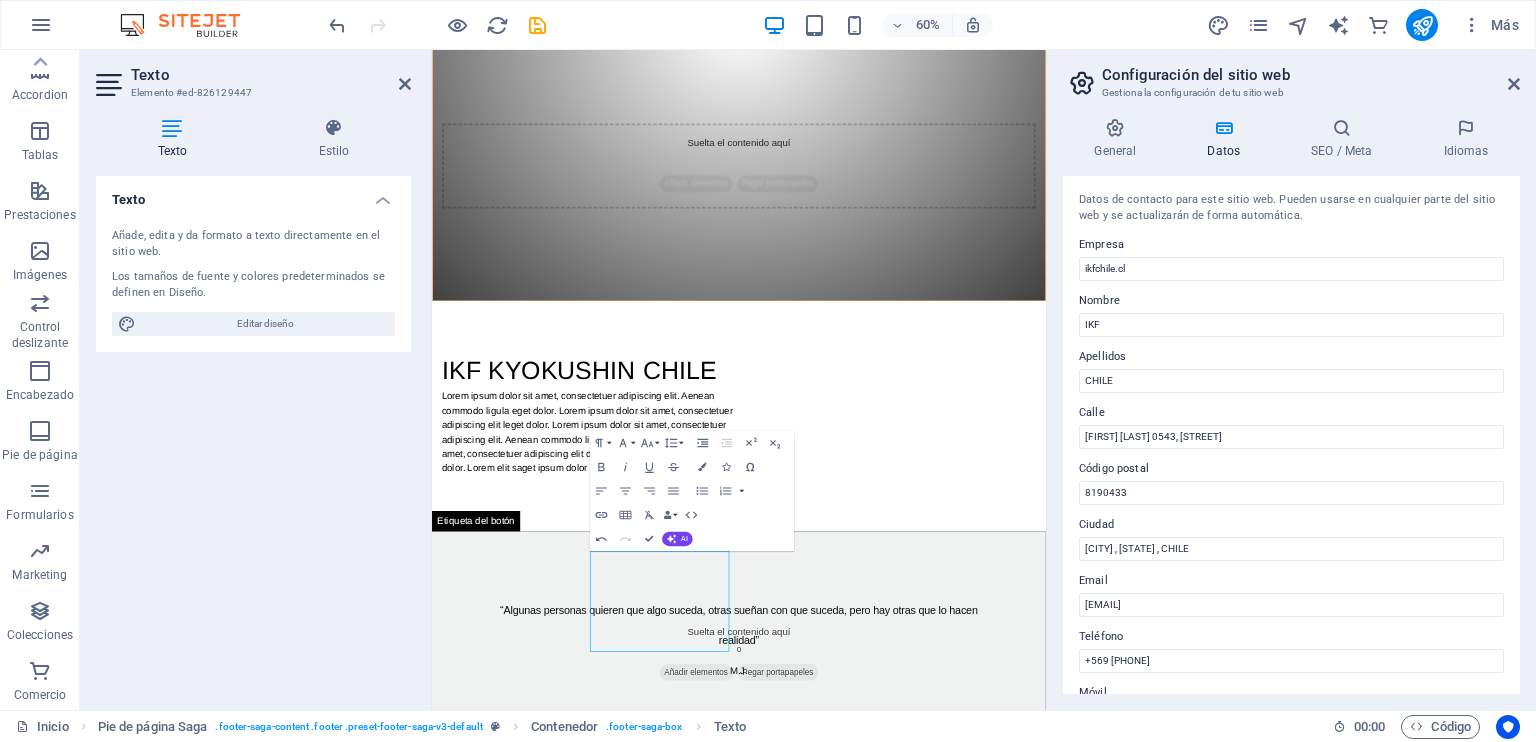 scroll, scrollTop: 1206, scrollLeft: 0, axis: vertical 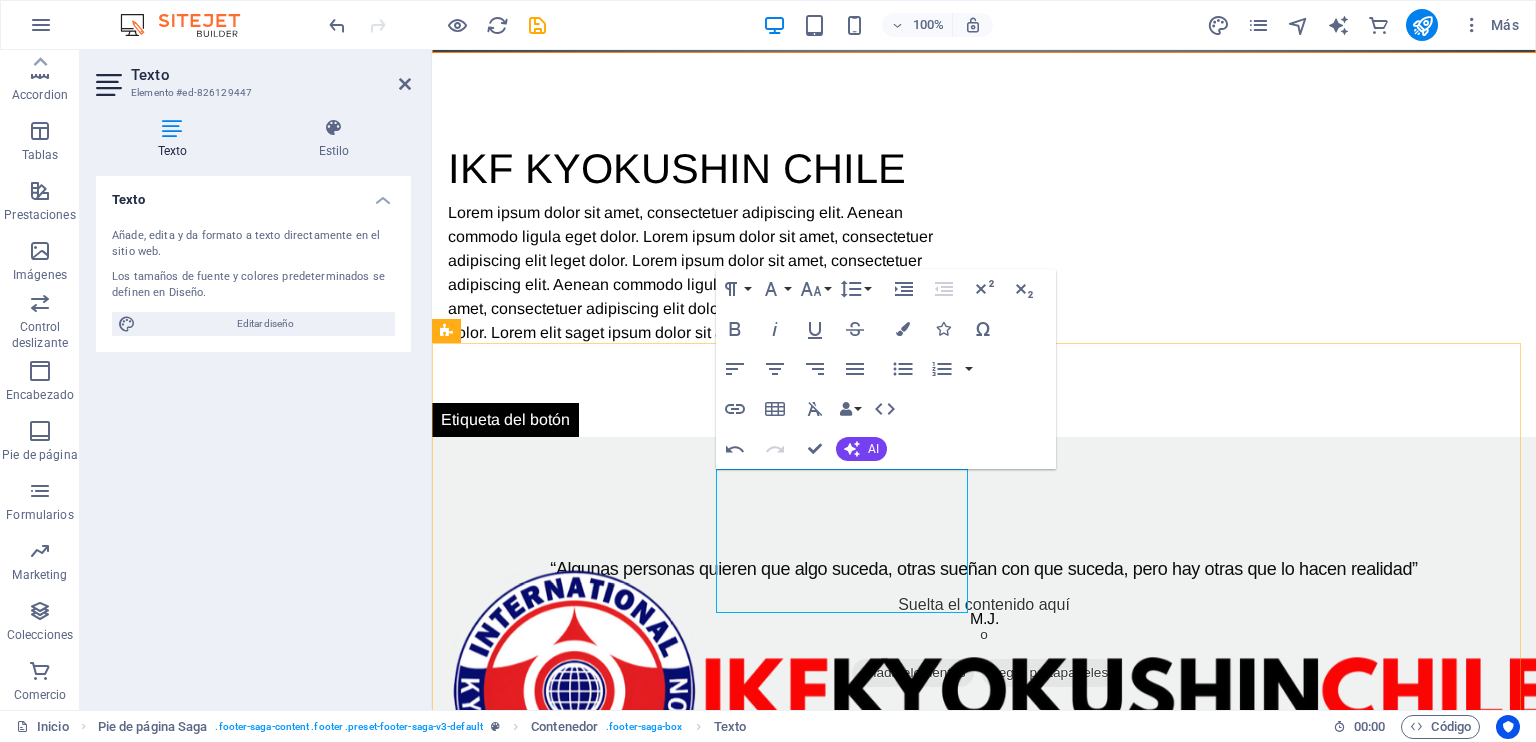 click on "[CITY] , [STATE] , CHILE 8190433" at bounding box center [576, 1960] 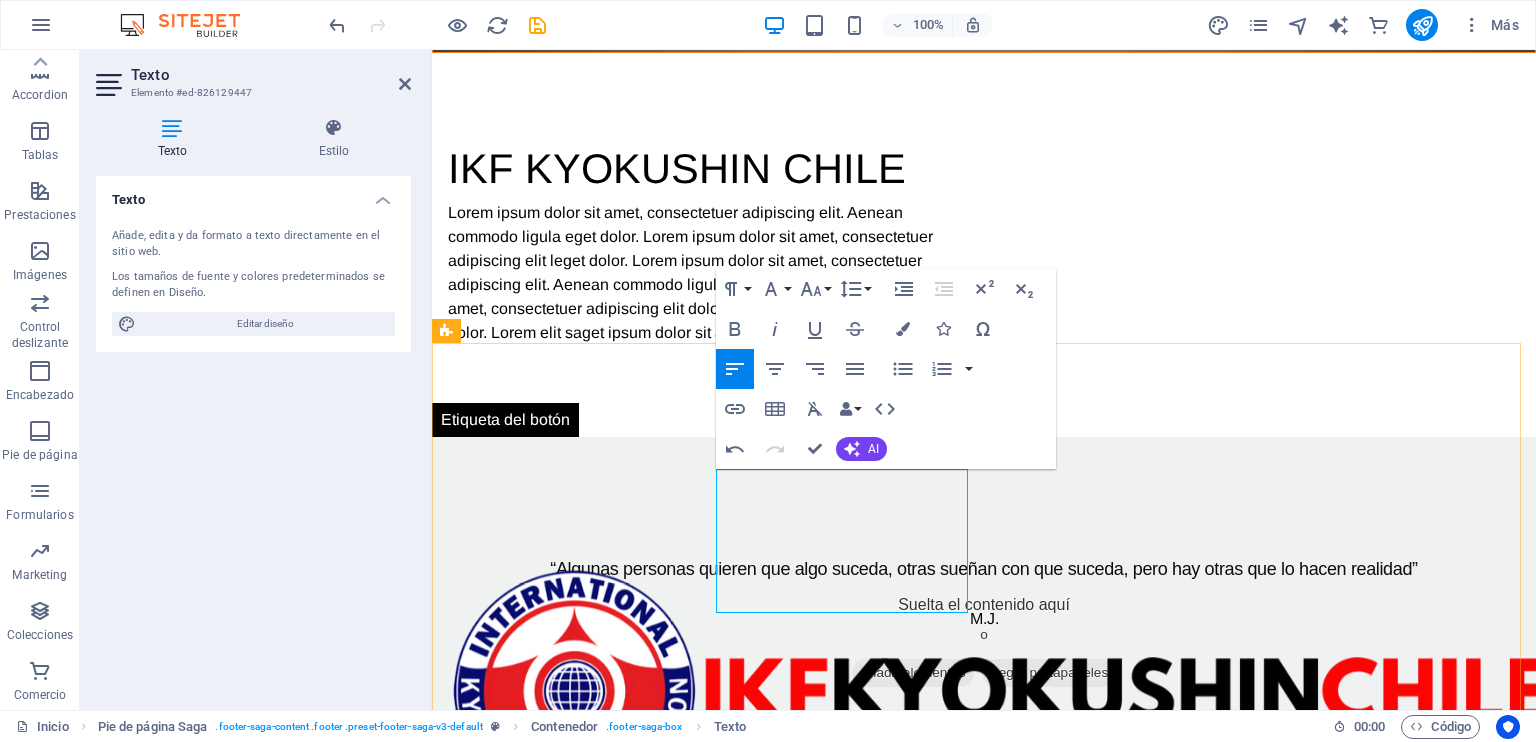 click on "Móvil:" at bounding box center [576, 2008] 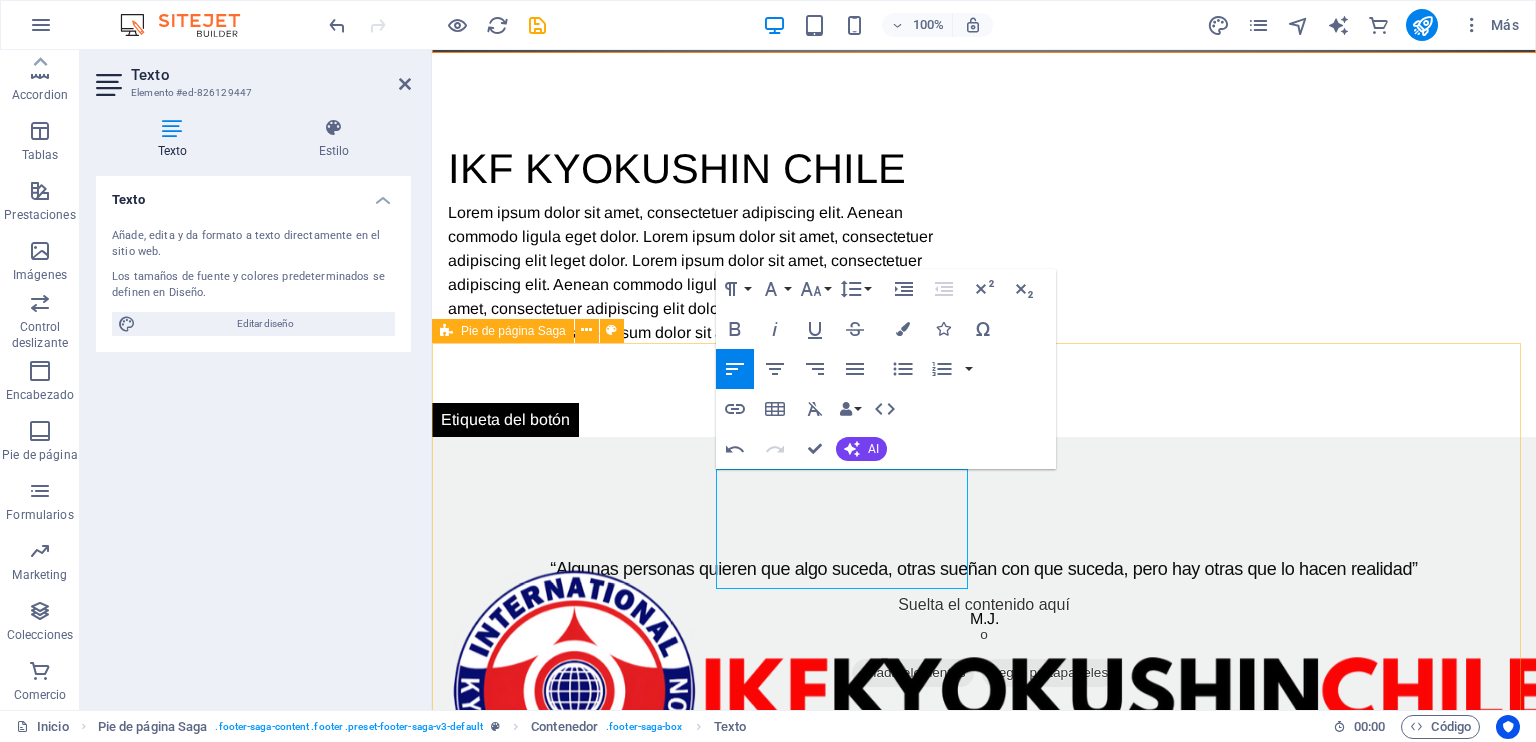click on "Lorem ipsum dolor sit amet, consectetuer adipiscing elit. Aenean commodo ligula eget dolor. Contacto [FIRST] [LAST] 0543, [STREET]   [CITY] , [STATE] , CHILE 8190433 Teléfono :  +569 [PHONE] Email:  [EMAIL] Navegación Inicio Nosotros Galeria Contacto Redes sociales Facebook Instagram" at bounding box center (984, 1991) 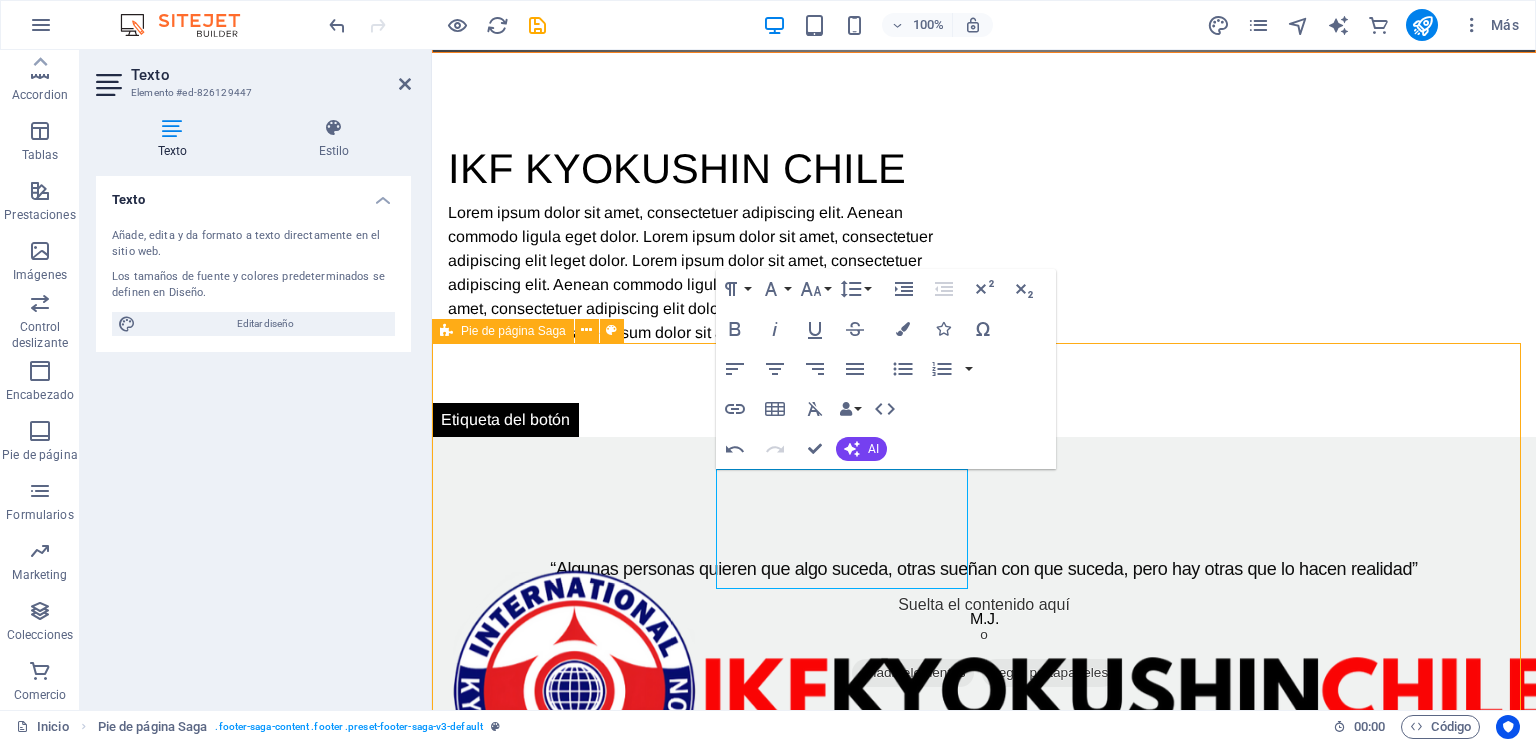 scroll, scrollTop: 1212, scrollLeft: 0, axis: vertical 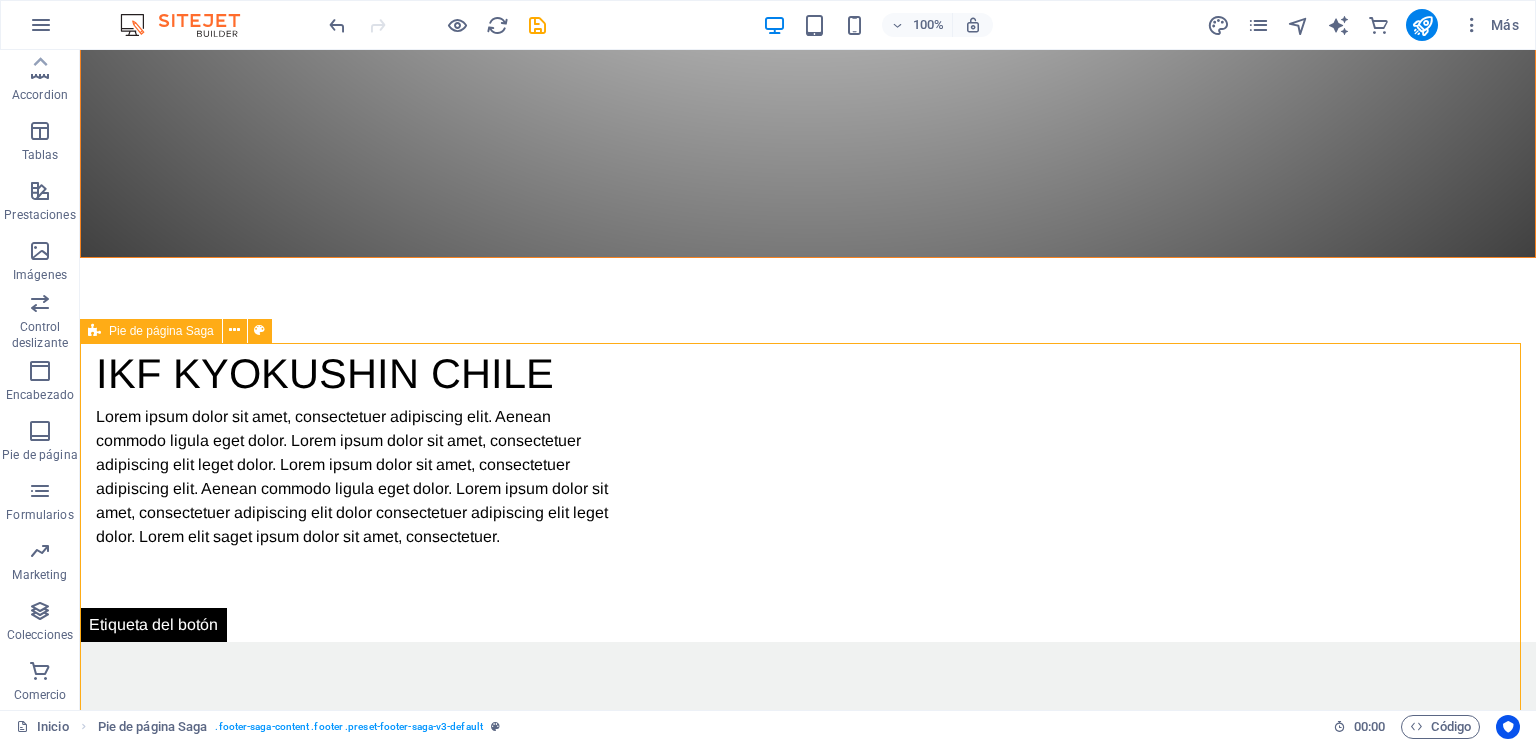 click on "Lorem ipsum dolor sit amet, consectetuer adipiscing elit. Aenean commodo ligula eget dolor. Contacto [FIRST] [LAST] 0543, [STREET]   [CITY] , [STATE] , CHILE 8190433 Teléfono :  +569 [PHONE] Email:  [EMAIL] Navegación Inicio Nosotros Galeria Contacto Redes sociales Facebook Instagram" at bounding box center [808, 2146] 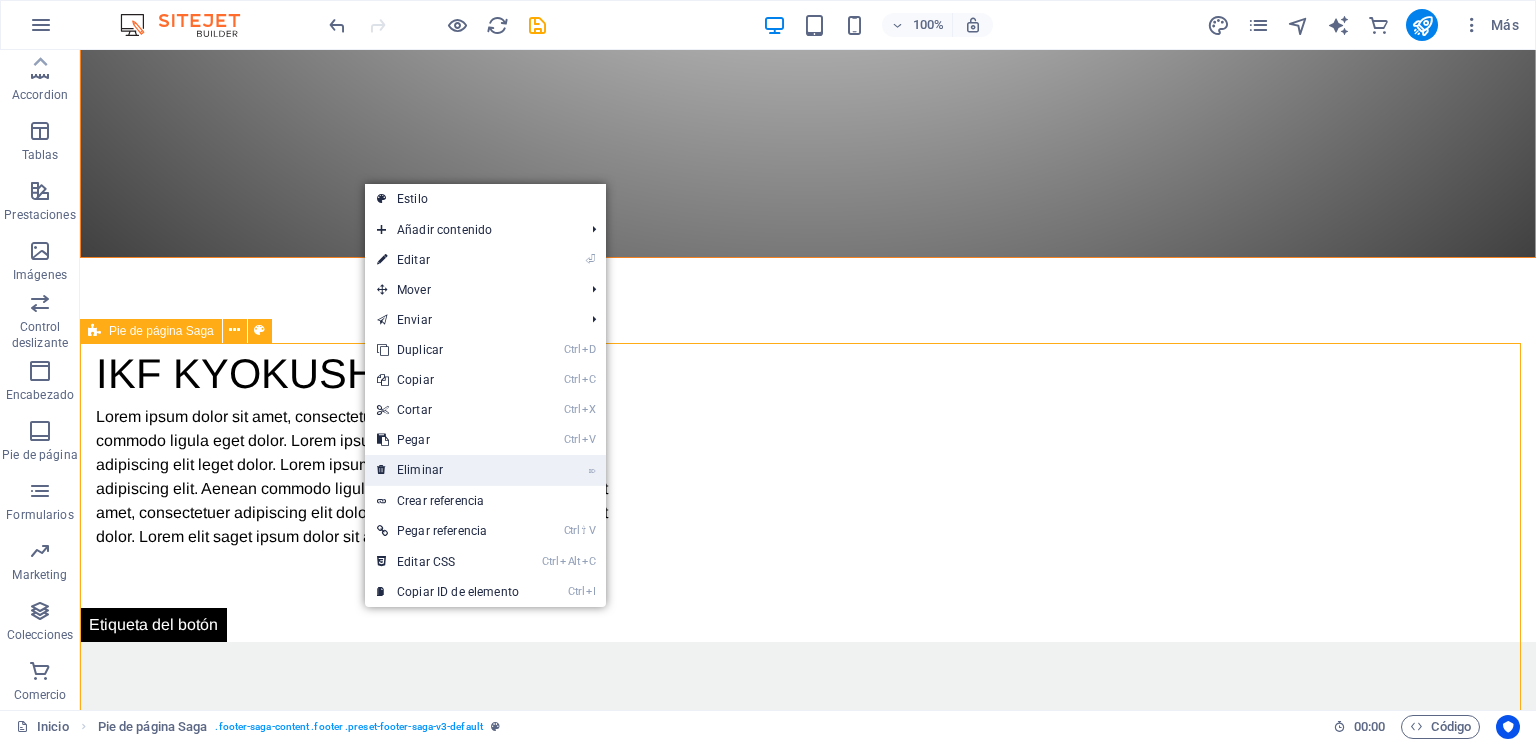 click on "⌦  Eliminar" at bounding box center (448, 470) 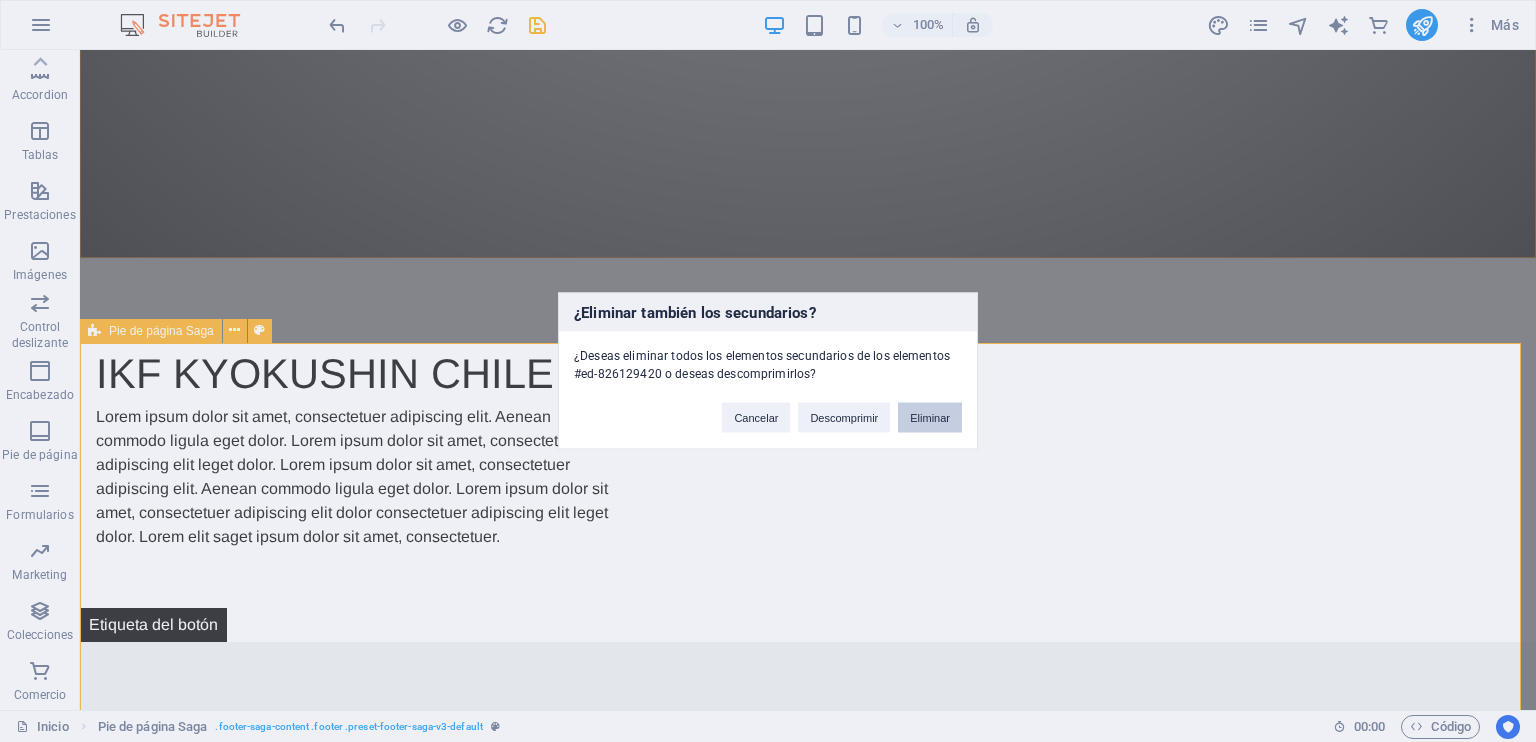 click on "Eliminar" at bounding box center [930, 418] 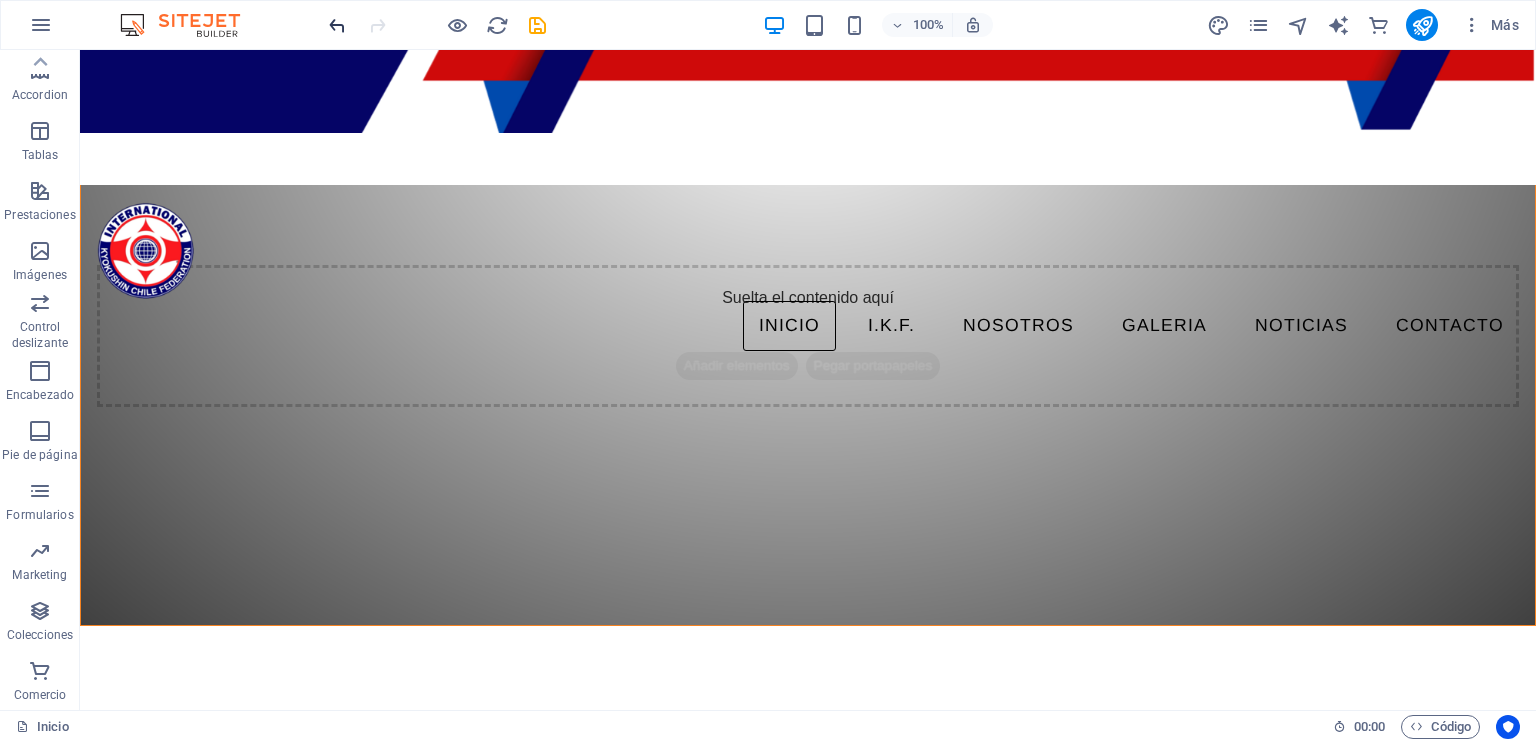 click at bounding box center (337, 25) 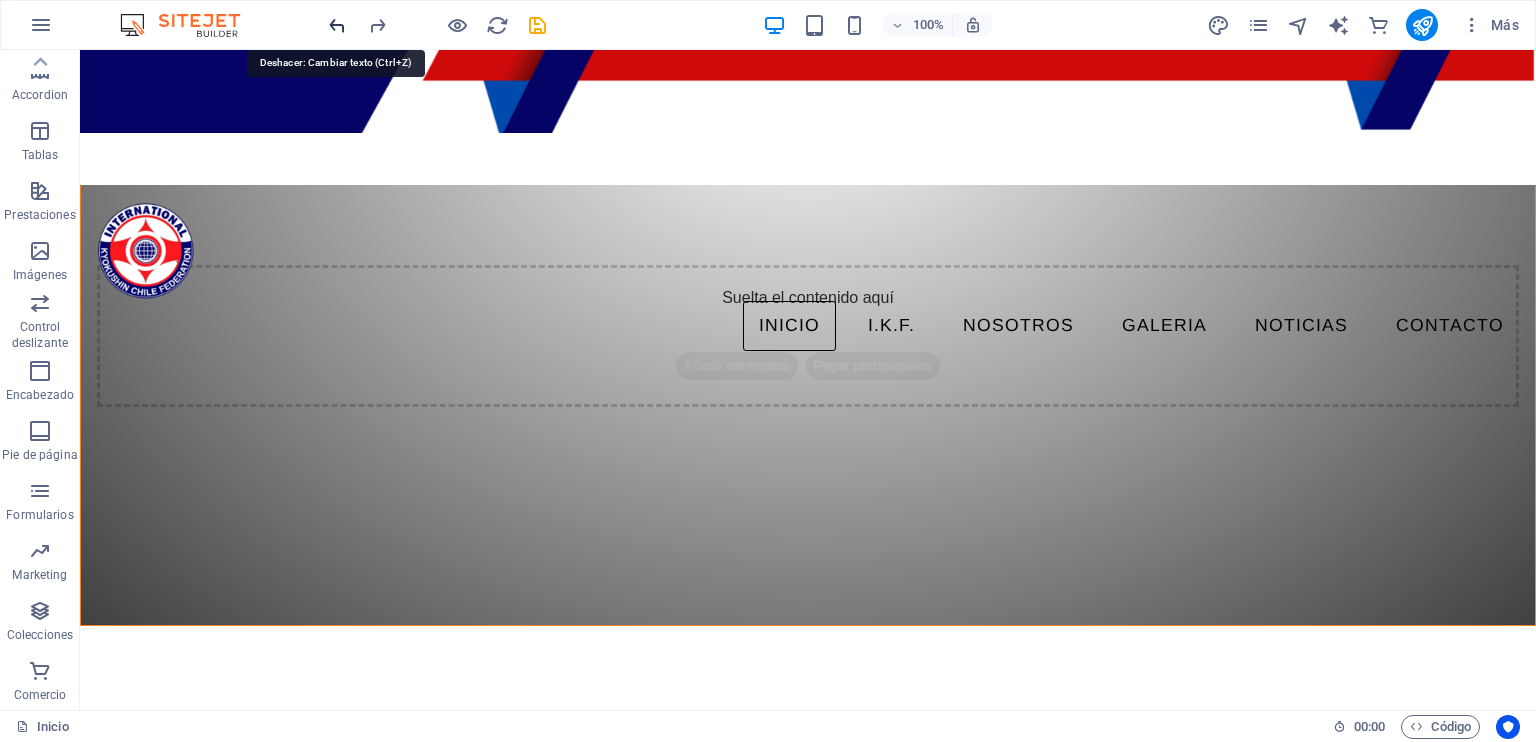click at bounding box center (337, 25) 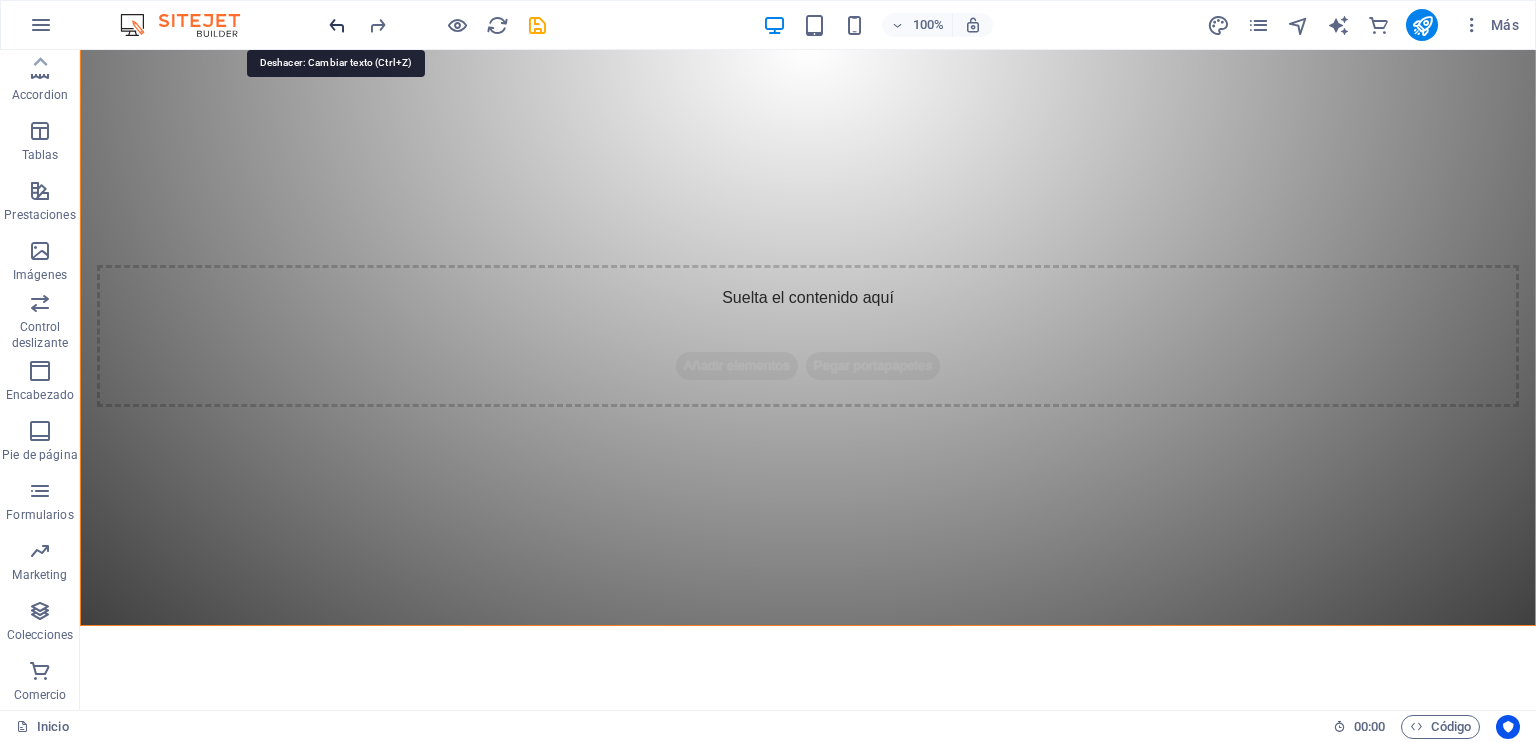 scroll, scrollTop: 1212, scrollLeft: 0, axis: vertical 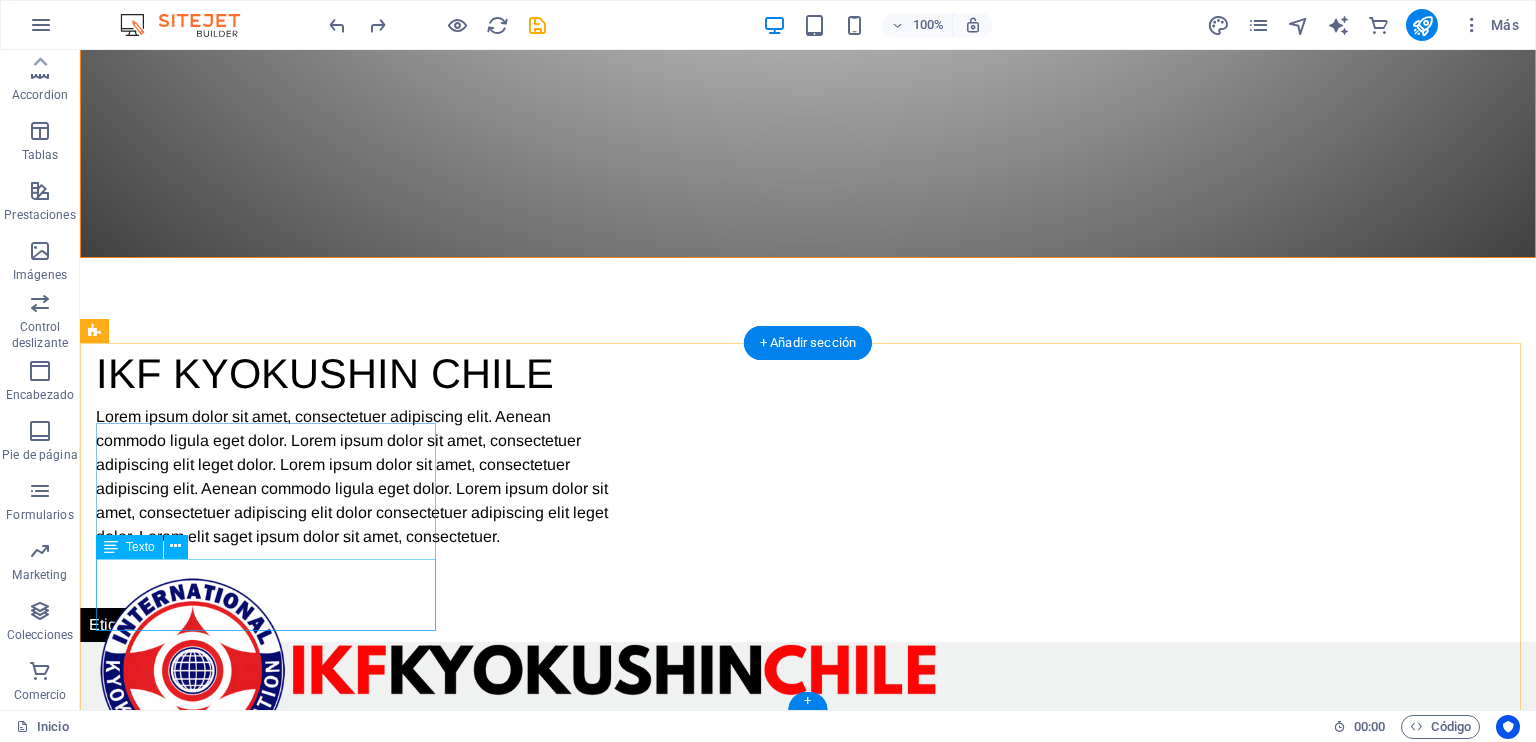 click on "Lorem ipsum dolor sit amet, consectetuer adipiscing elit. Aenean commodo ligula eget dolor." at bounding box center [268, 1989] 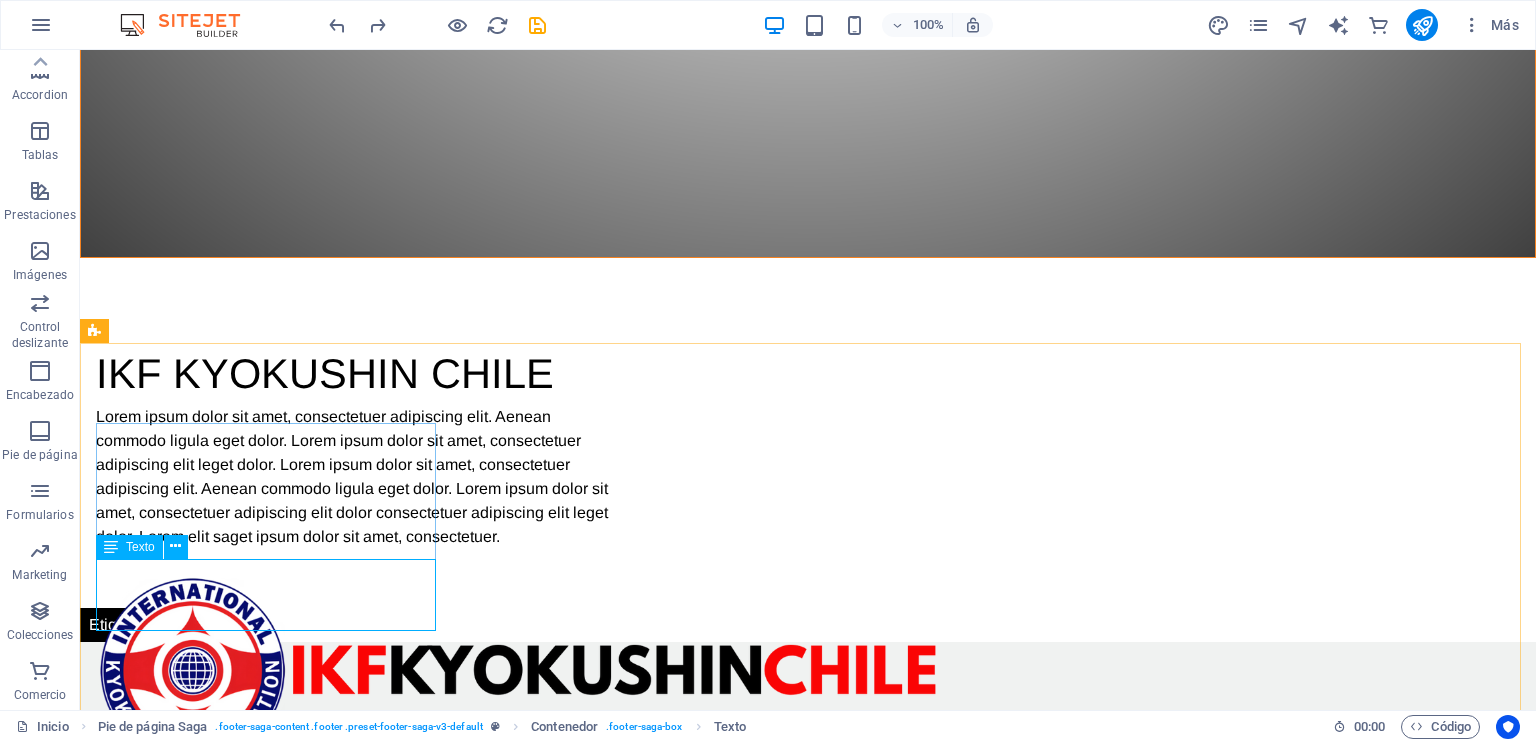 click on "Texto" at bounding box center [148, 547] 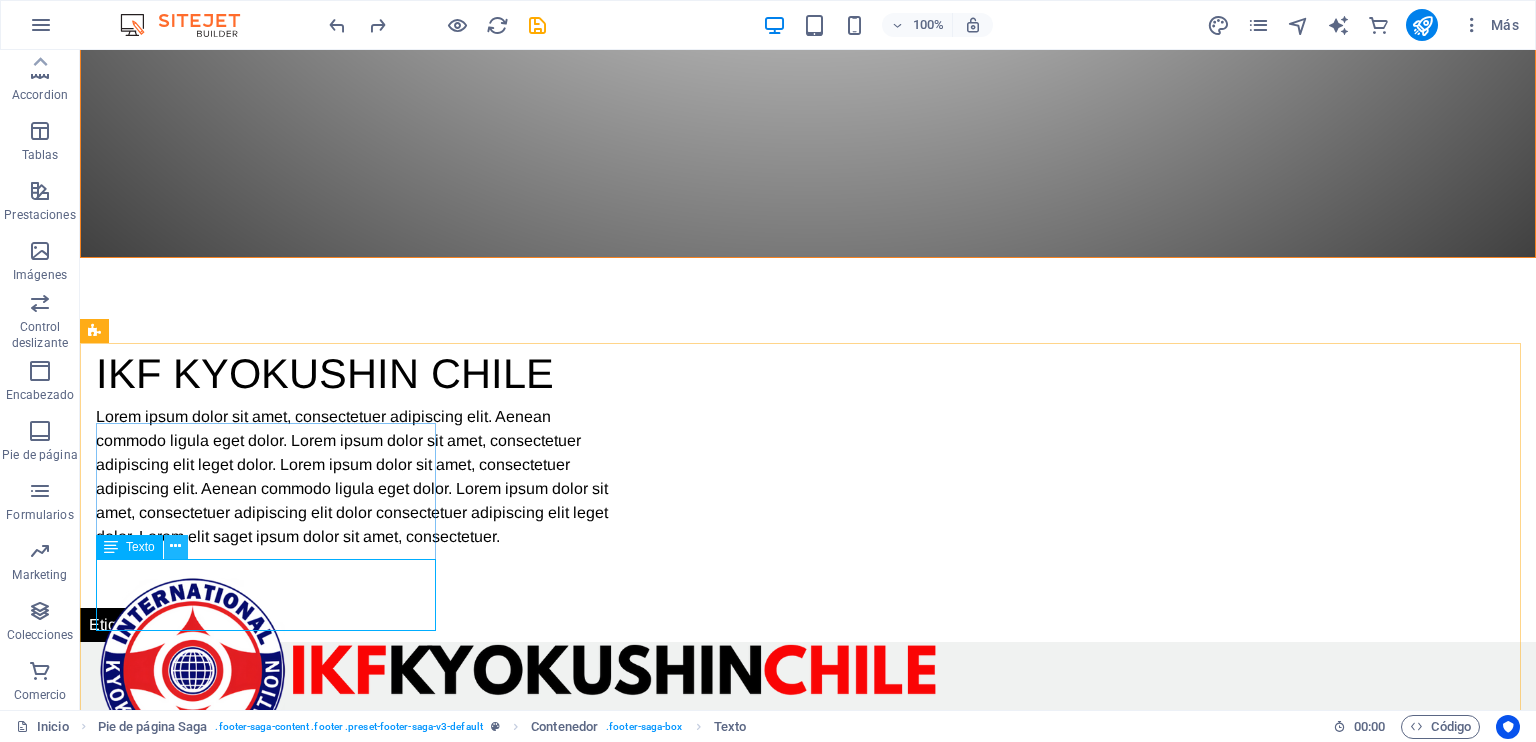 click at bounding box center [175, 546] 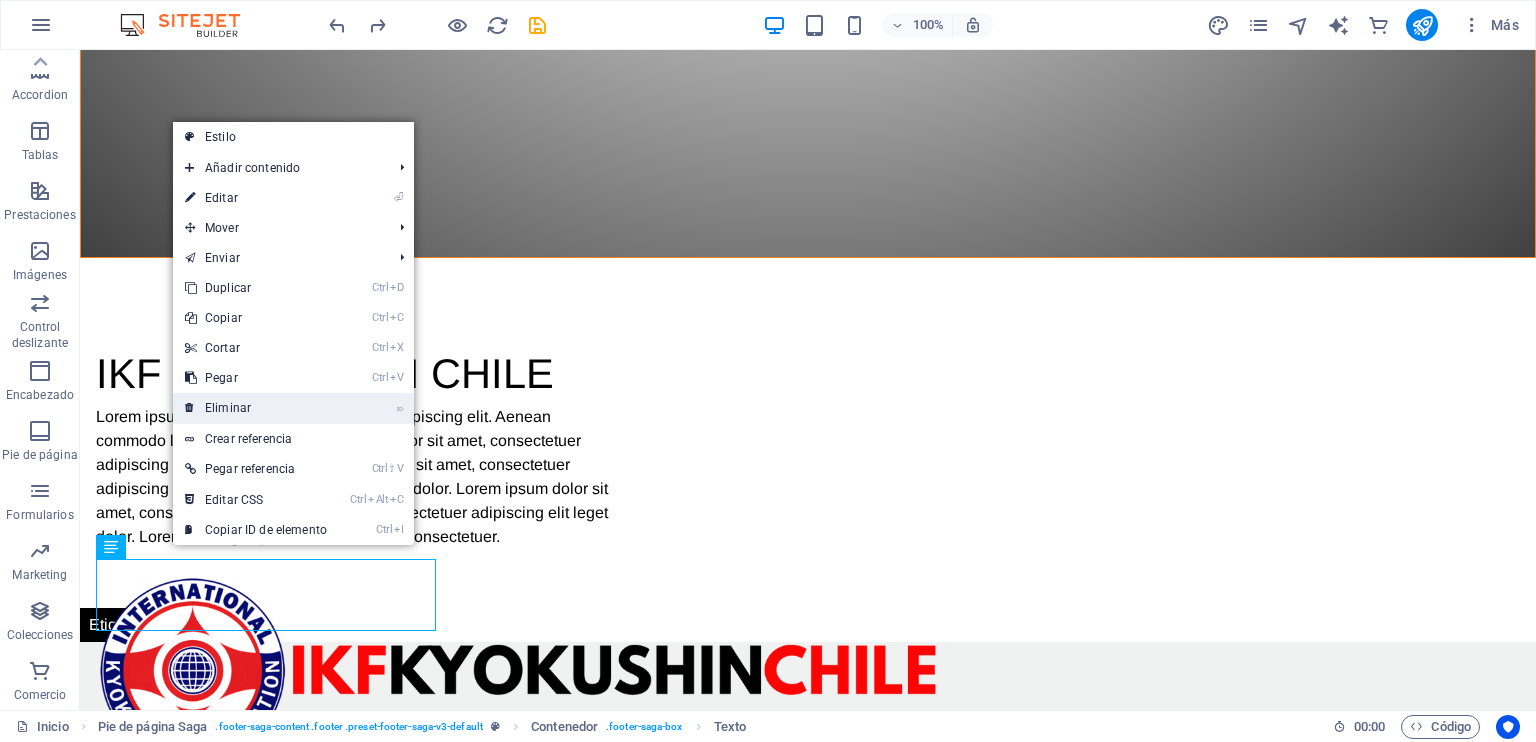 click on "⌦  Eliminar" at bounding box center (256, 408) 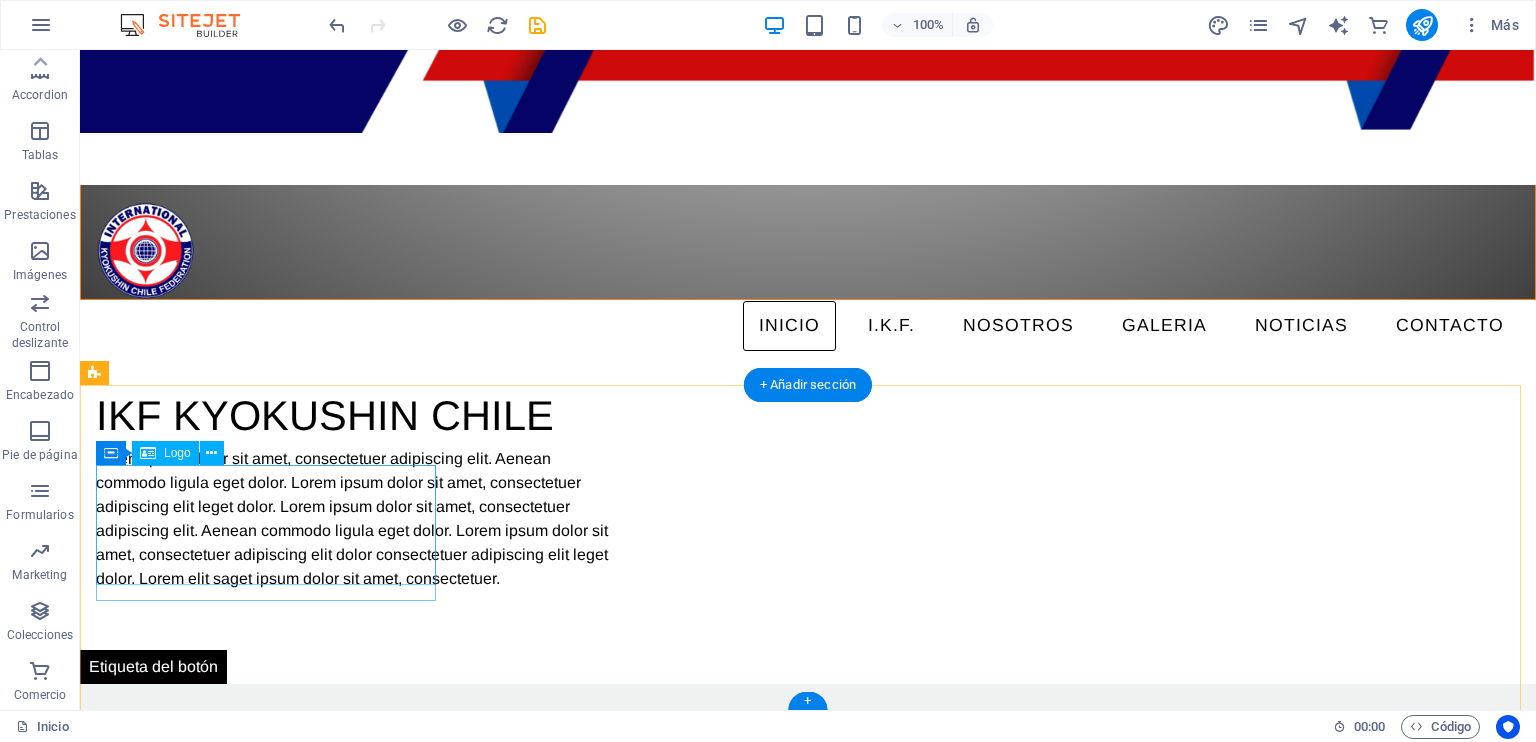 click at bounding box center [268, 1919] 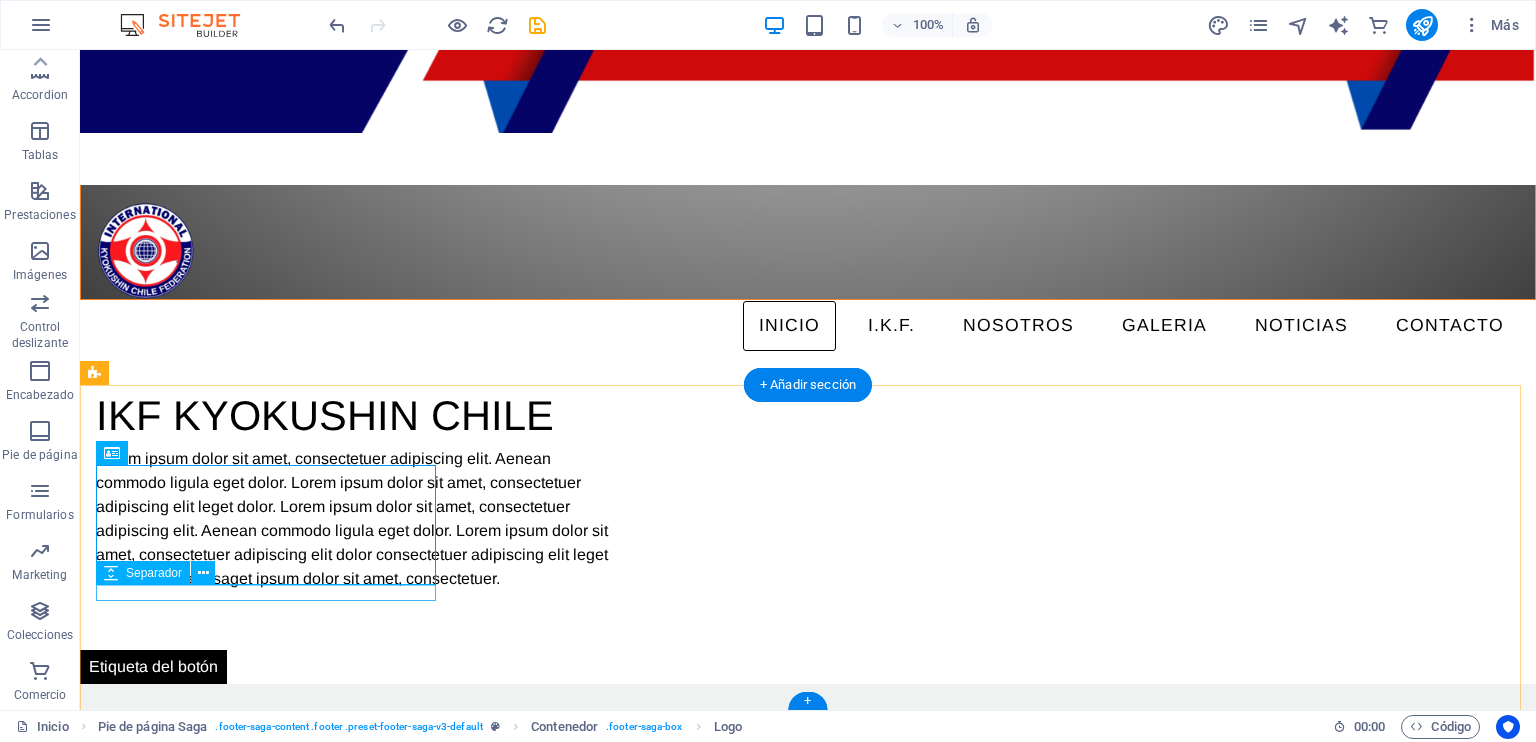 click at bounding box center [268, 1987] 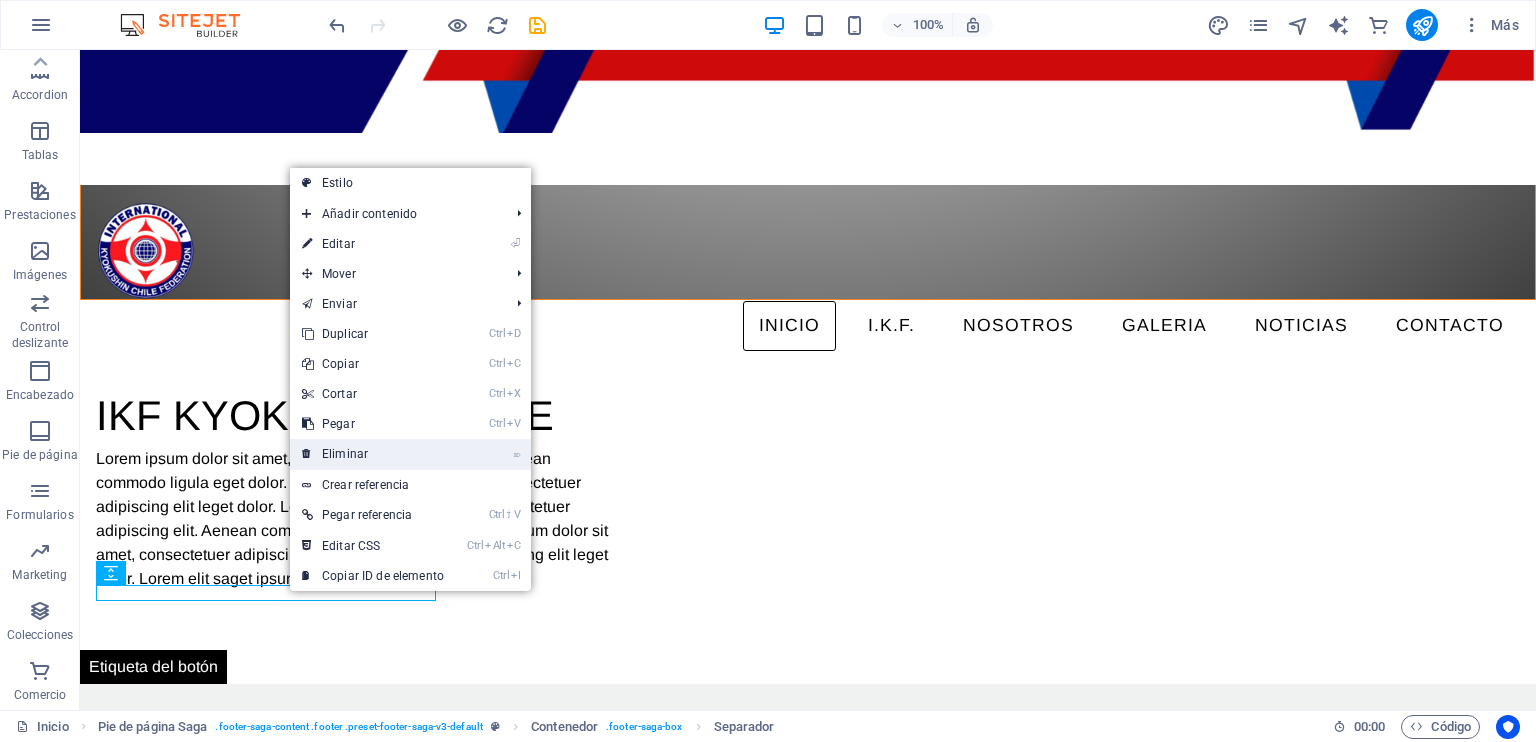 click on "⌦  Eliminar" at bounding box center [373, 454] 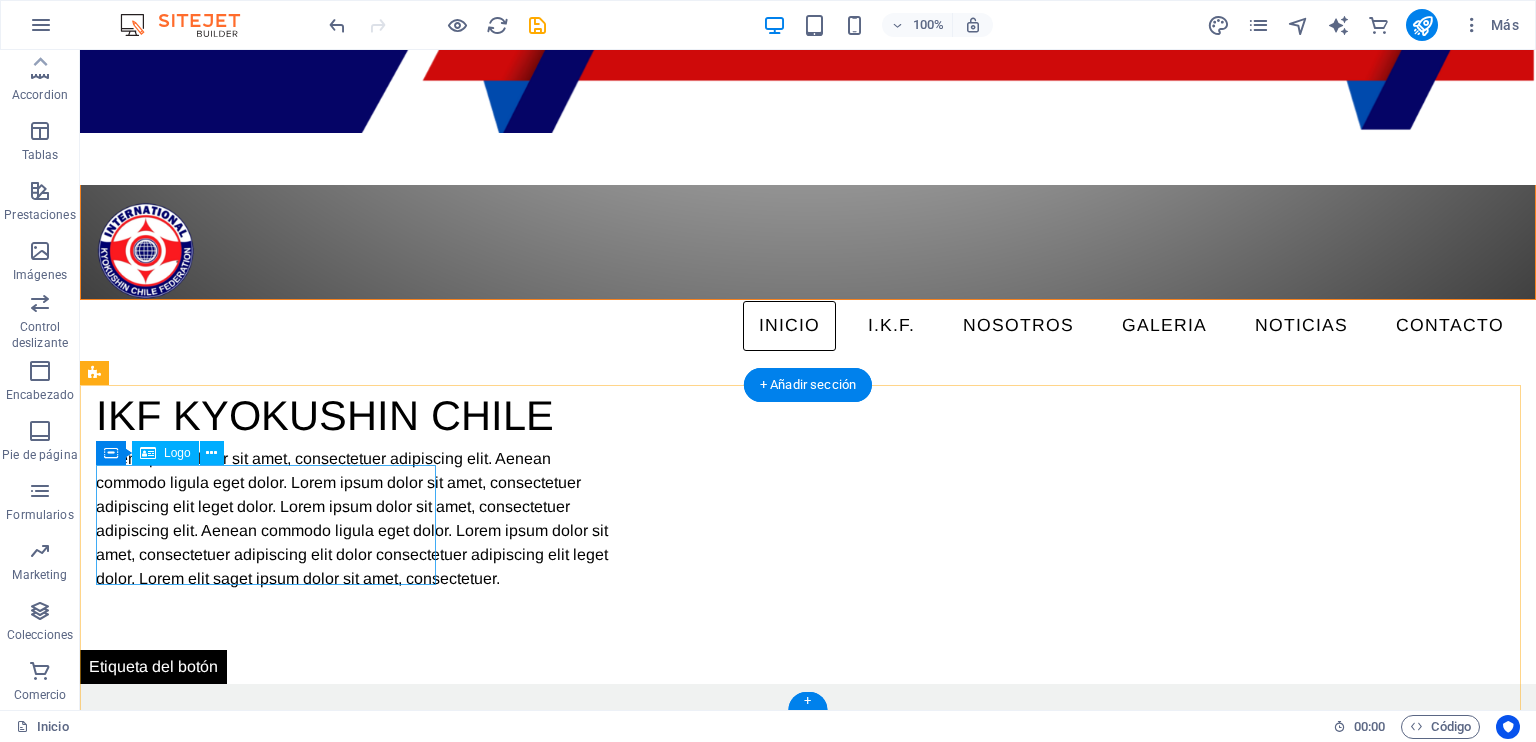 click at bounding box center [268, 1919] 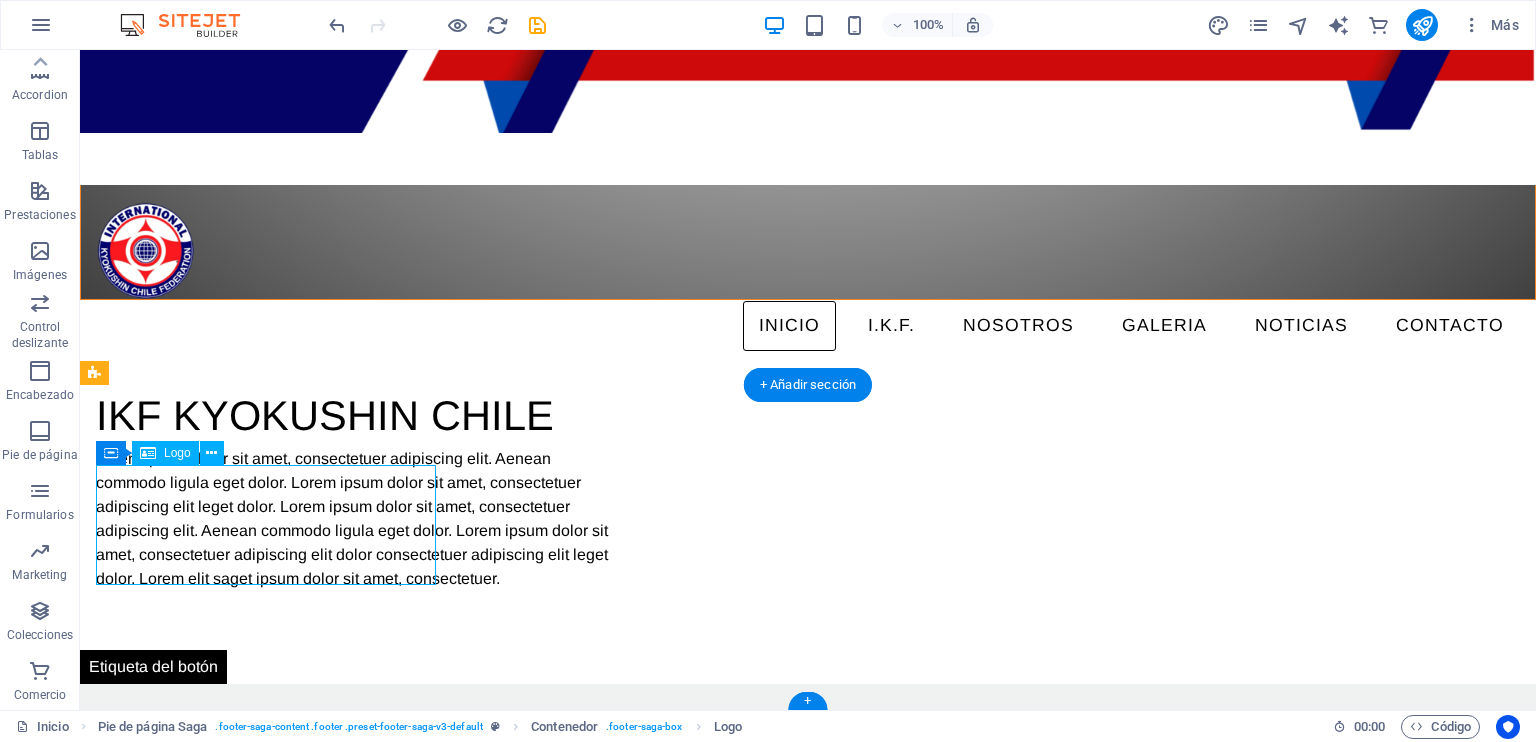 click at bounding box center (268, 1919) 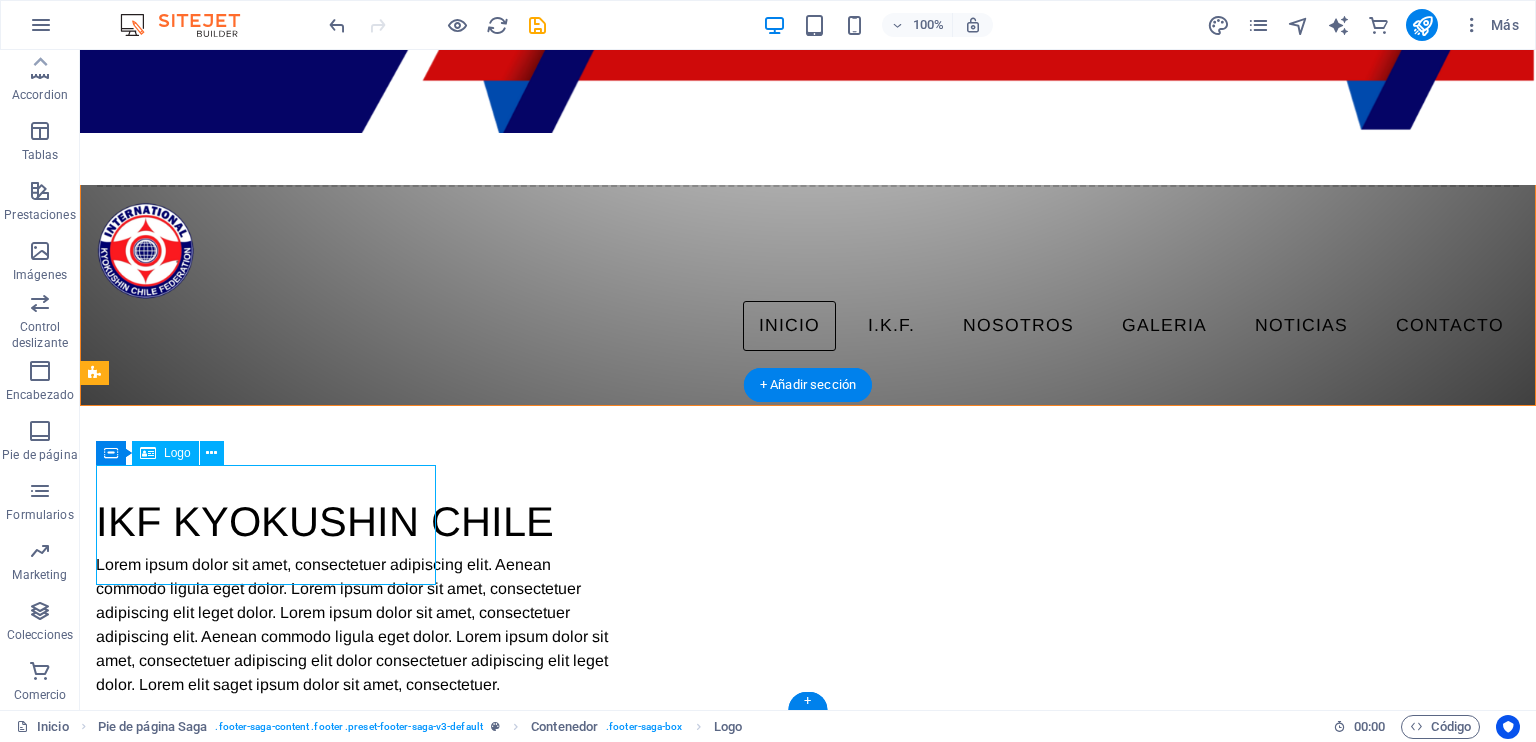 select on "px" 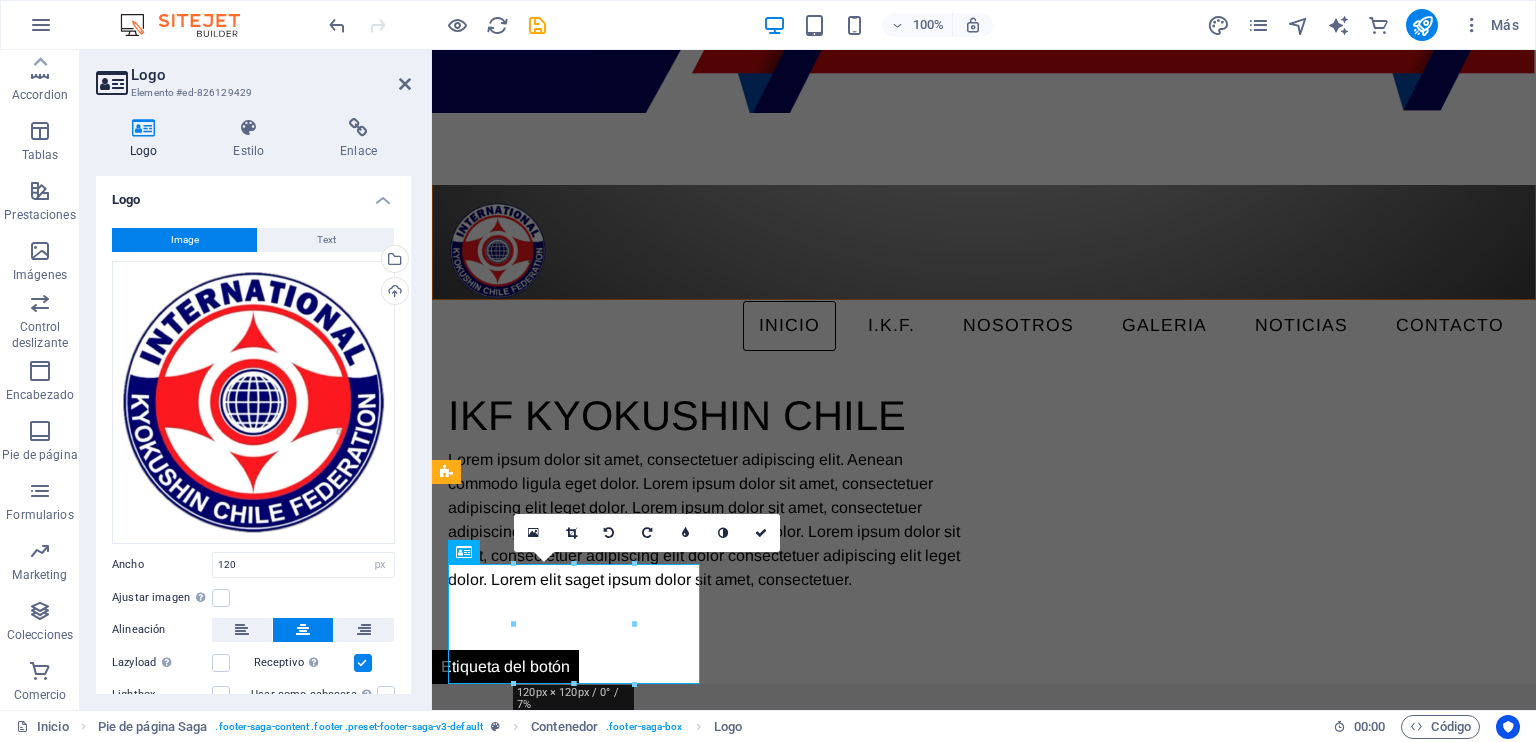 click on "Arrastra archivos aquí, haz clic para escoger archivos o  selecciona archivos de Archivos o de nuestra galería gratuita de fotos y vídeos" at bounding box center [253, 402] 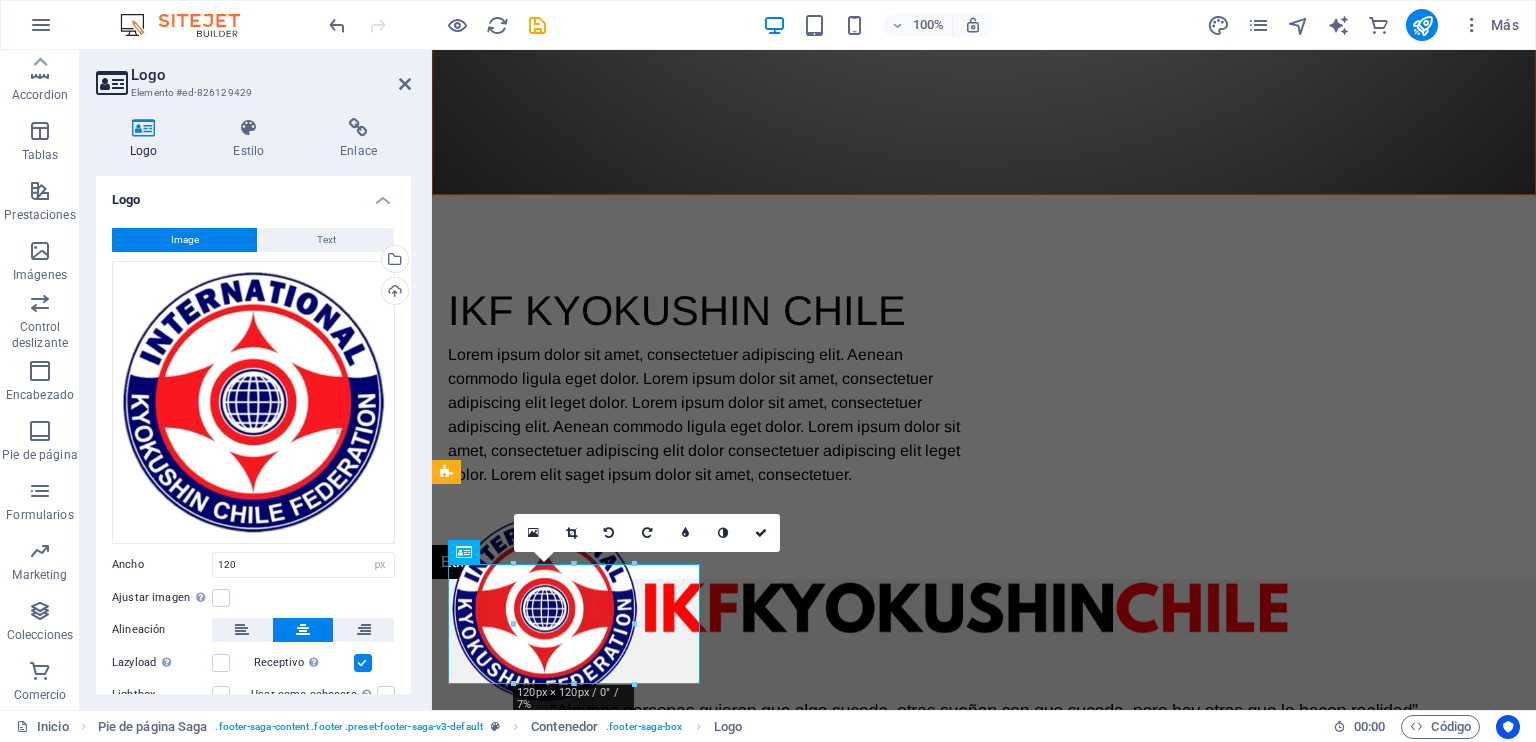 scroll, scrollTop: 748, scrollLeft: 0, axis: vertical 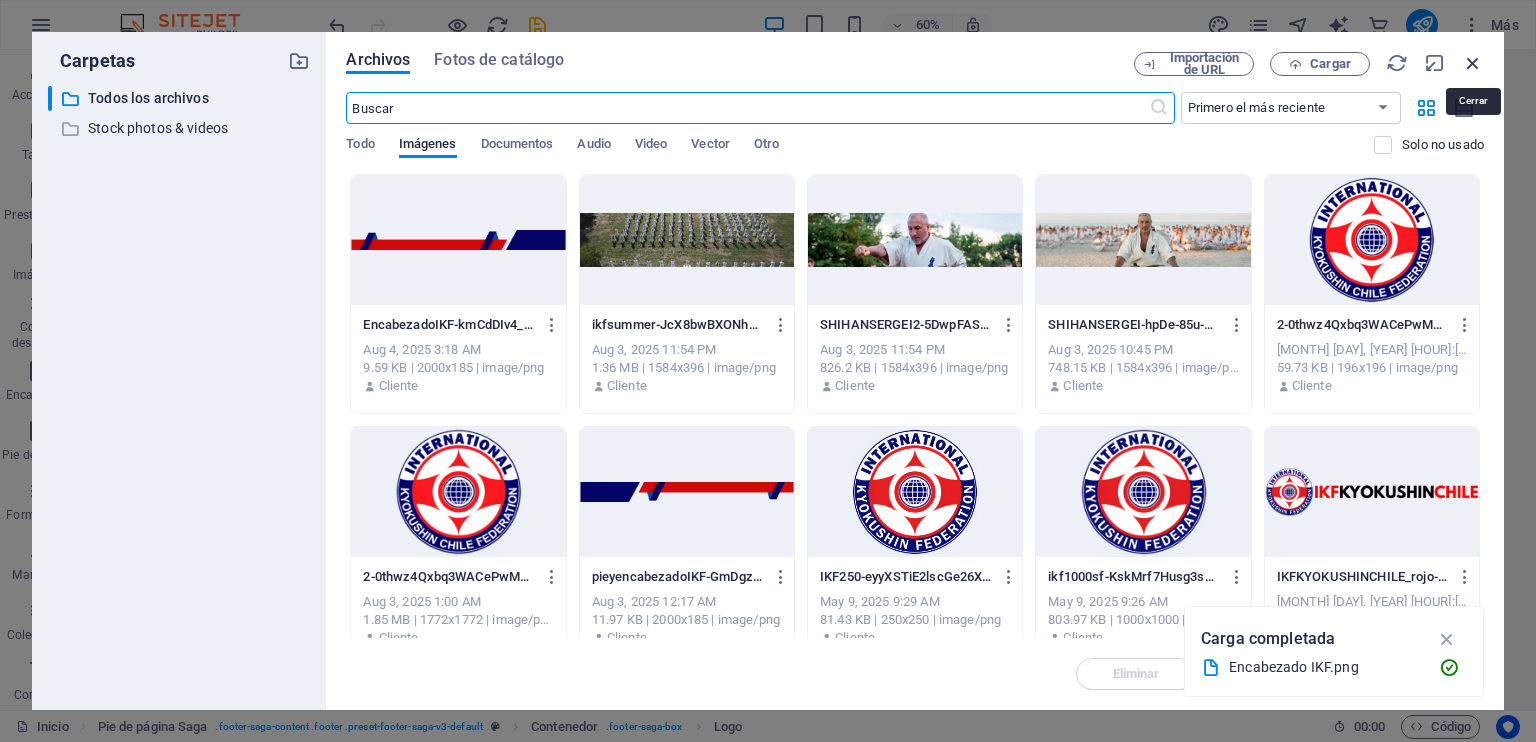 click at bounding box center [1473, 63] 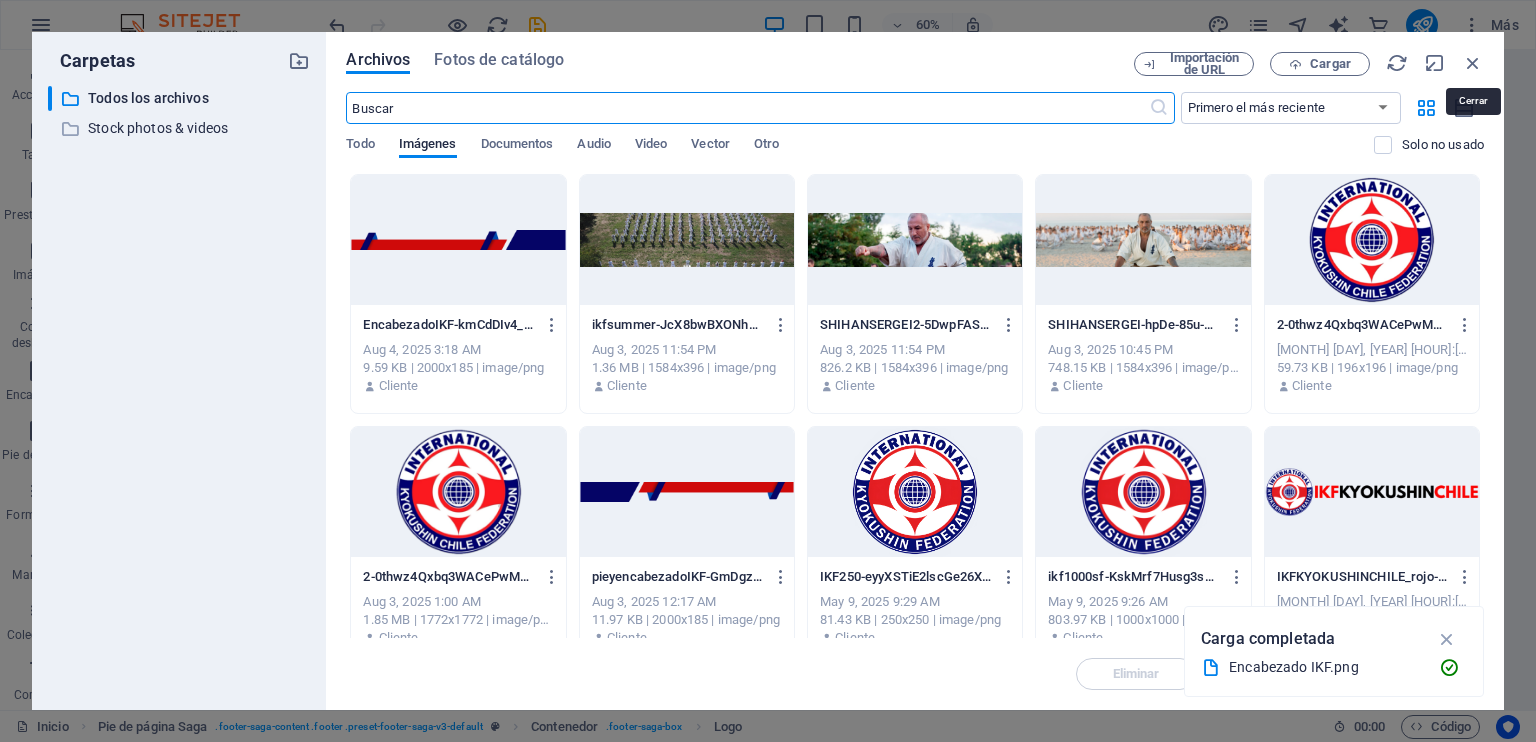 scroll, scrollTop: 1188, scrollLeft: 0, axis: vertical 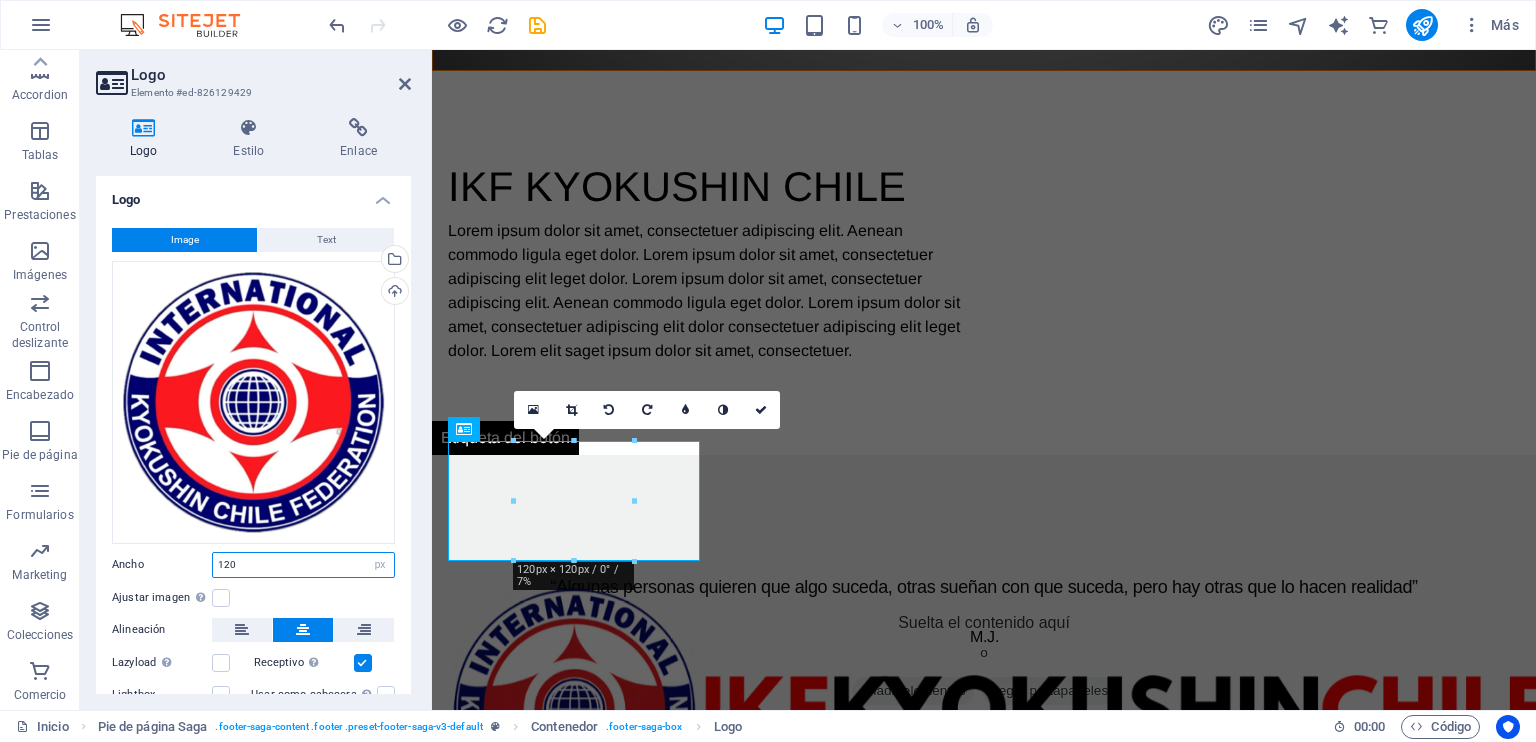 drag, startPoint x: 294, startPoint y: 555, endPoint x: 190, endPoint y: 565, distance: 104.47966 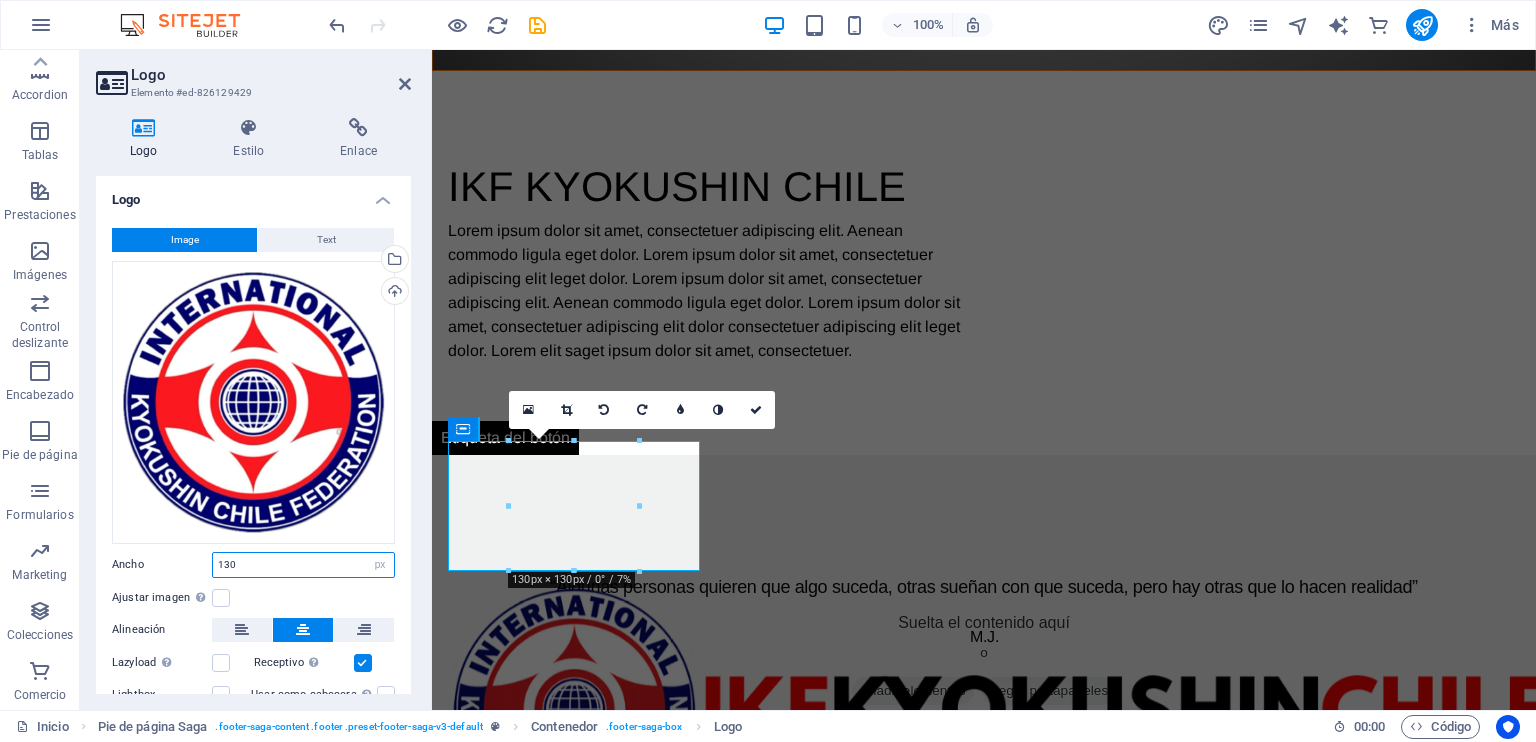 drag, startPoint x: 304, startPoint y: 567, endPoint x: 199, endPoint y: 567, distance: 105 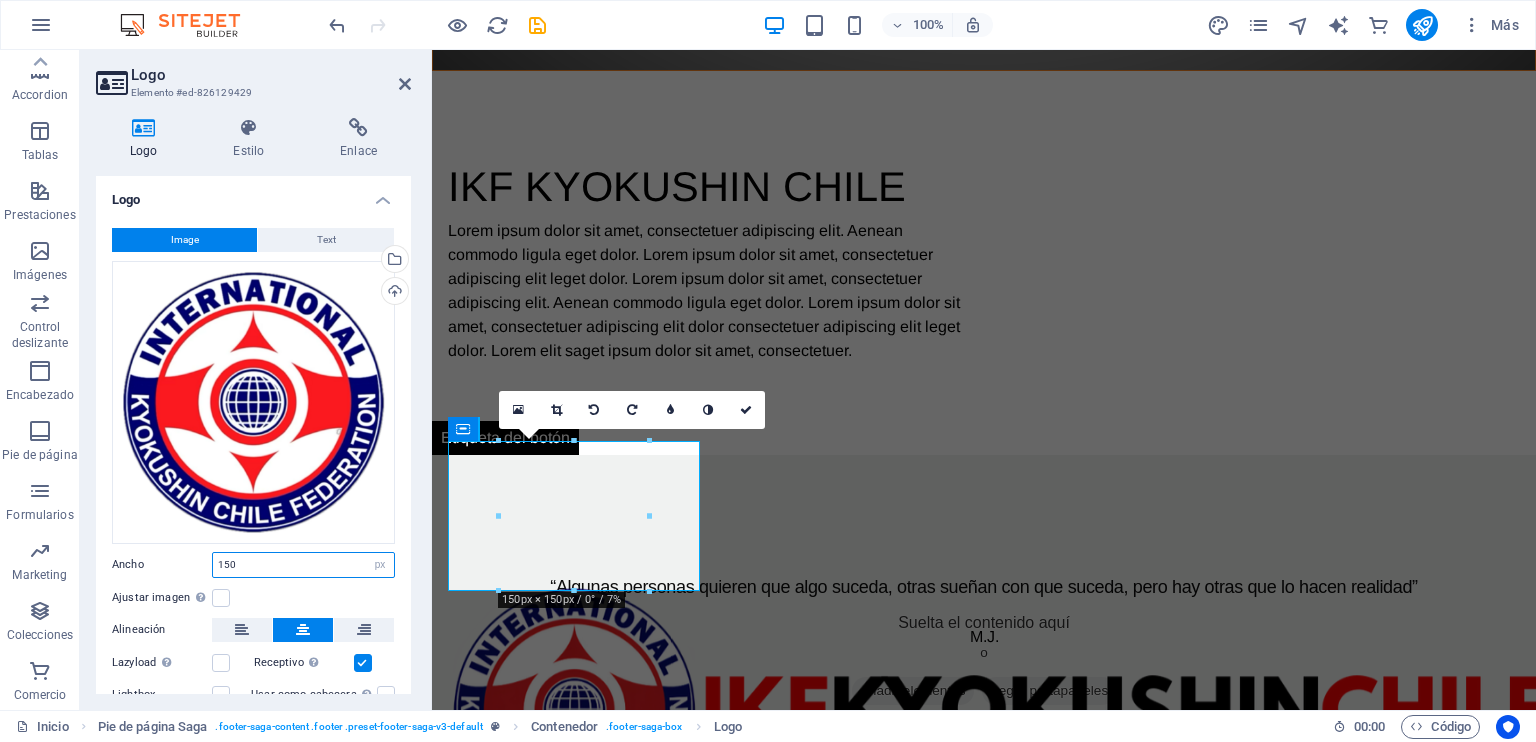 drag, startPoint x: 309, startPoint y: 552, endPoint x: 227, endPoint y: 552, distance: 82 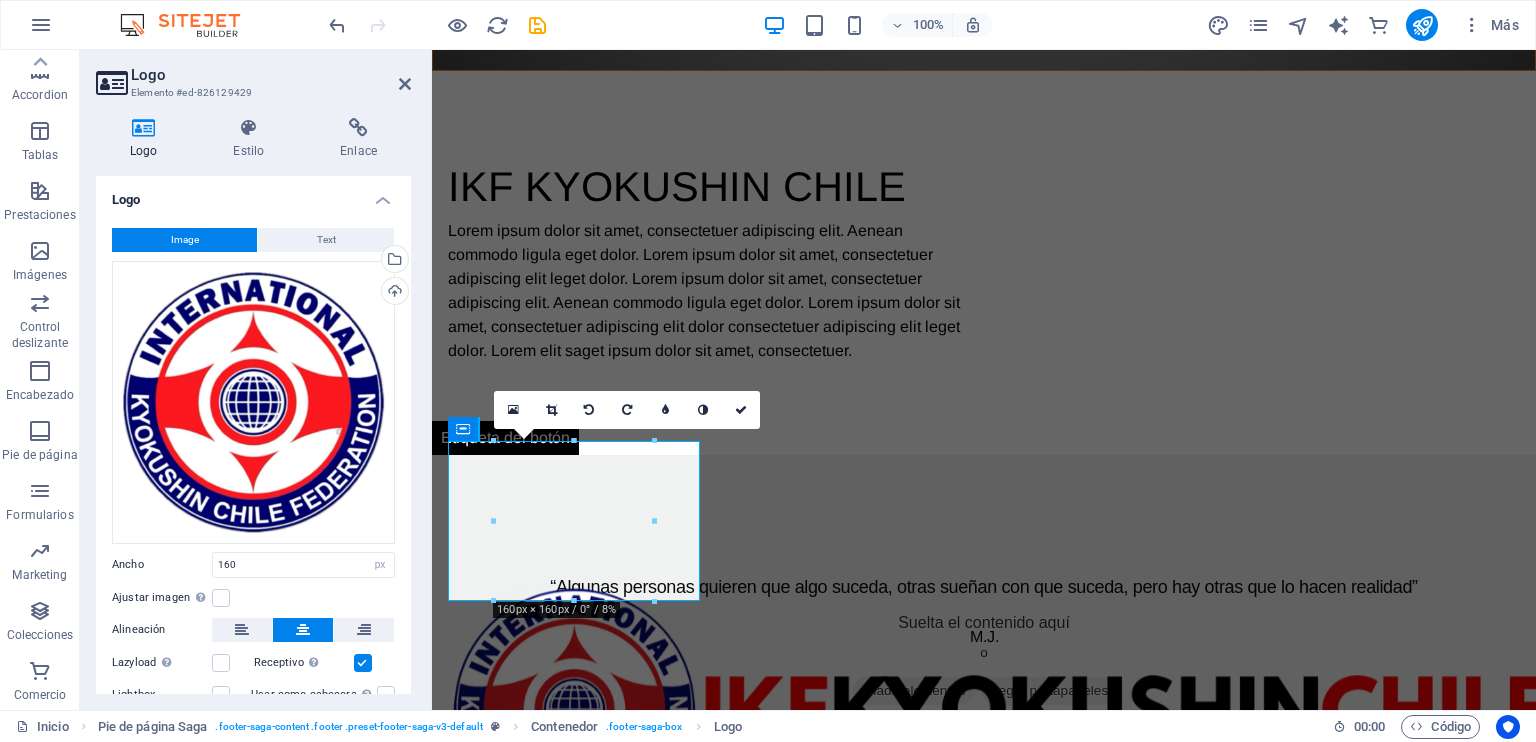 click on "Image Text Arrastra archivos aquí, haz clic para escoger archivos o  selecciona archivos de Archivos o de nuestra galería gratuita de fotos y vídeos Selecciona archivos del administrador de archivos, de la galería de fotos o carga archivo(s) Cargar Ancho 160 Predeterminado automático px rem % em vh vw Ajustar imagen Ajustar imagen automáticamente a un ancho y alto fijo Altura Predeterminado automático px Alineación Lazyload La carga de imágenes tras la carga de la página mejora la velocidad de la página. Receptivo Automáticamente cargar tamaños optimizados de smartphone e imagen retina. Lightbox Usar como cabecera La imagen se ajustará en una etiqueta de cabecera H1. Resulta útil para dar al texto alternativo el peso de una cabecera H1, por ejemplo, para el logo. En caso de duda, dejar deseleccionado. Optimizado Las imágenes se comprimen para así mejorar la velocidad de las páginas. Posición Dirección Personalizado X offset 50 px rem % vh vw Y offset 50 px rem % vh vw Editar diseño" at bounding box center (253, 483) 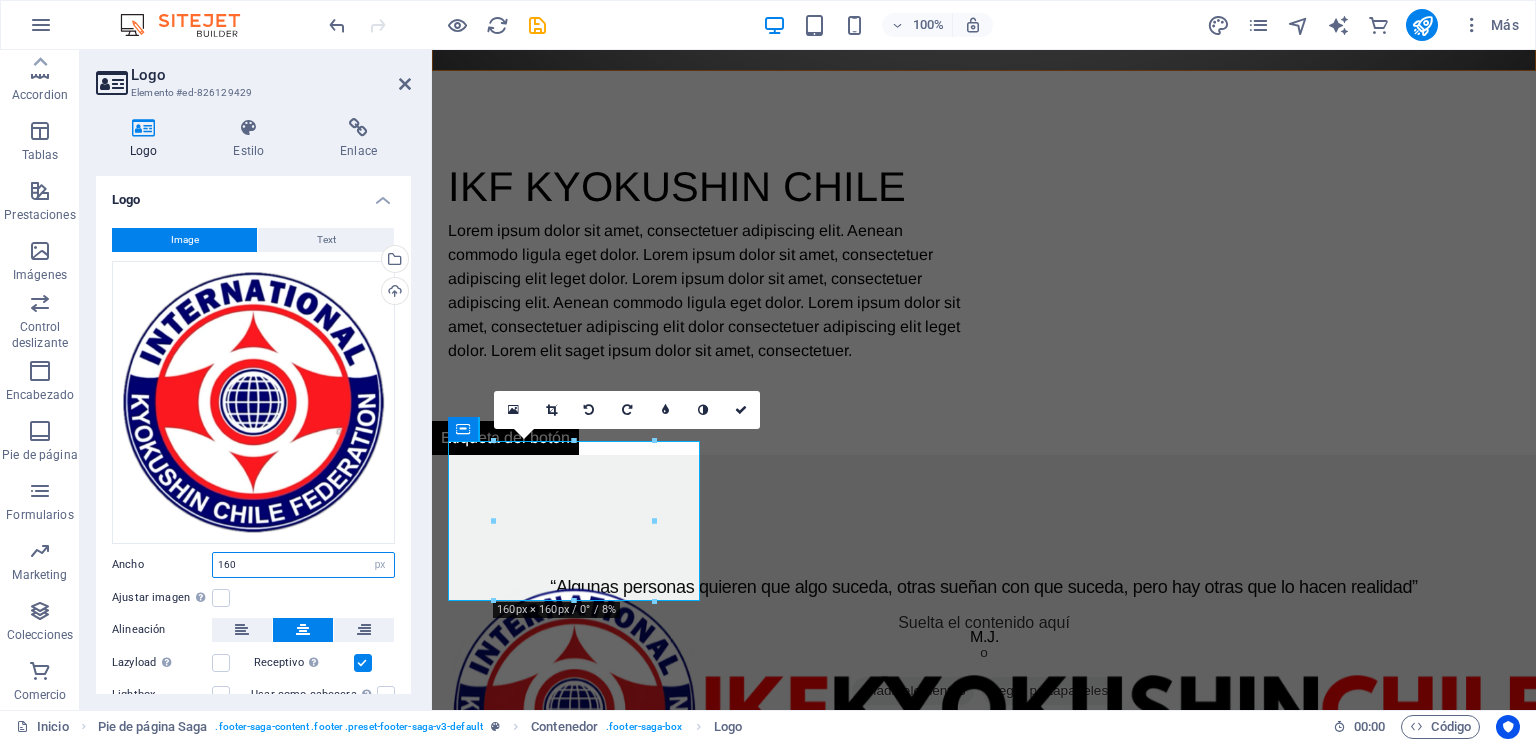 click on "160" at bounding box center [303, 565] 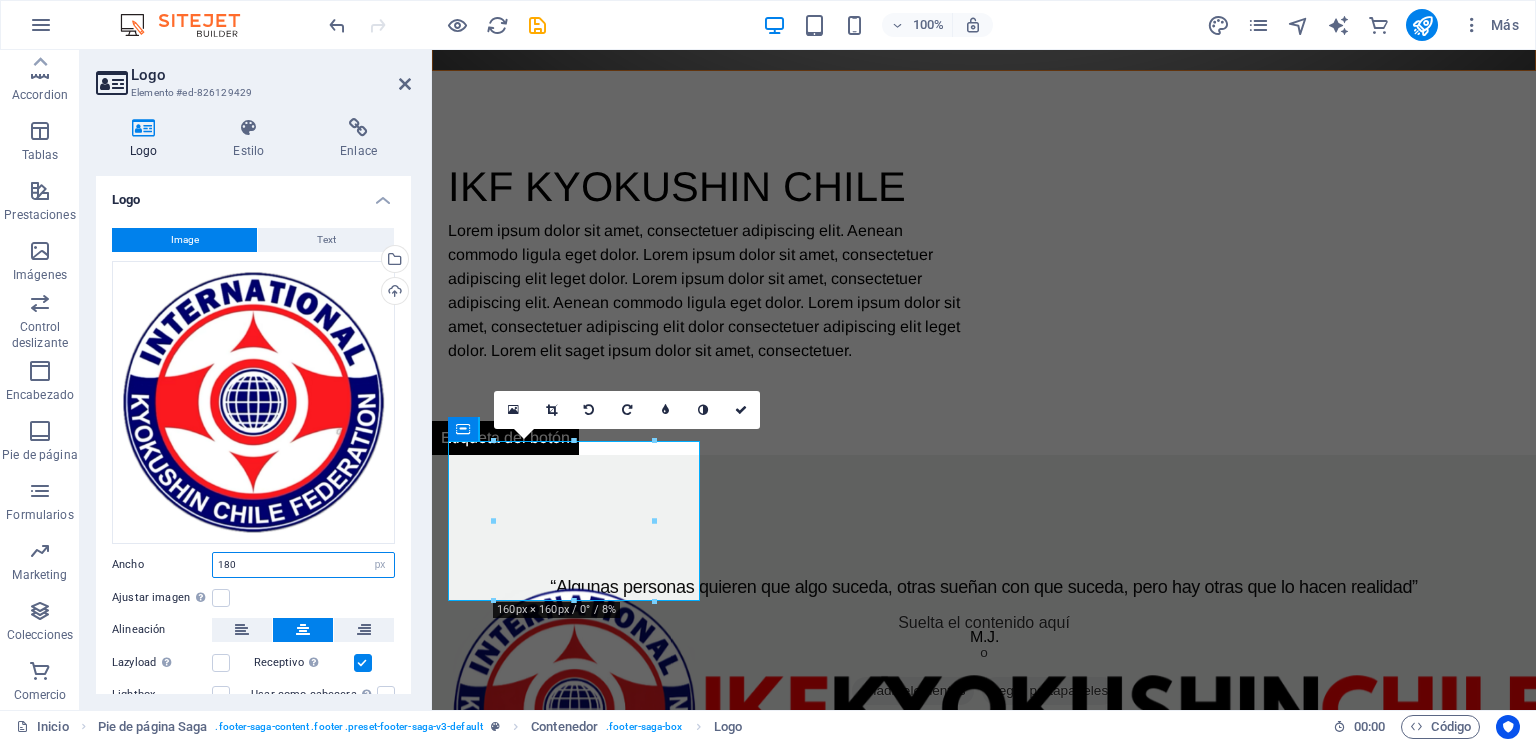 type on "180" 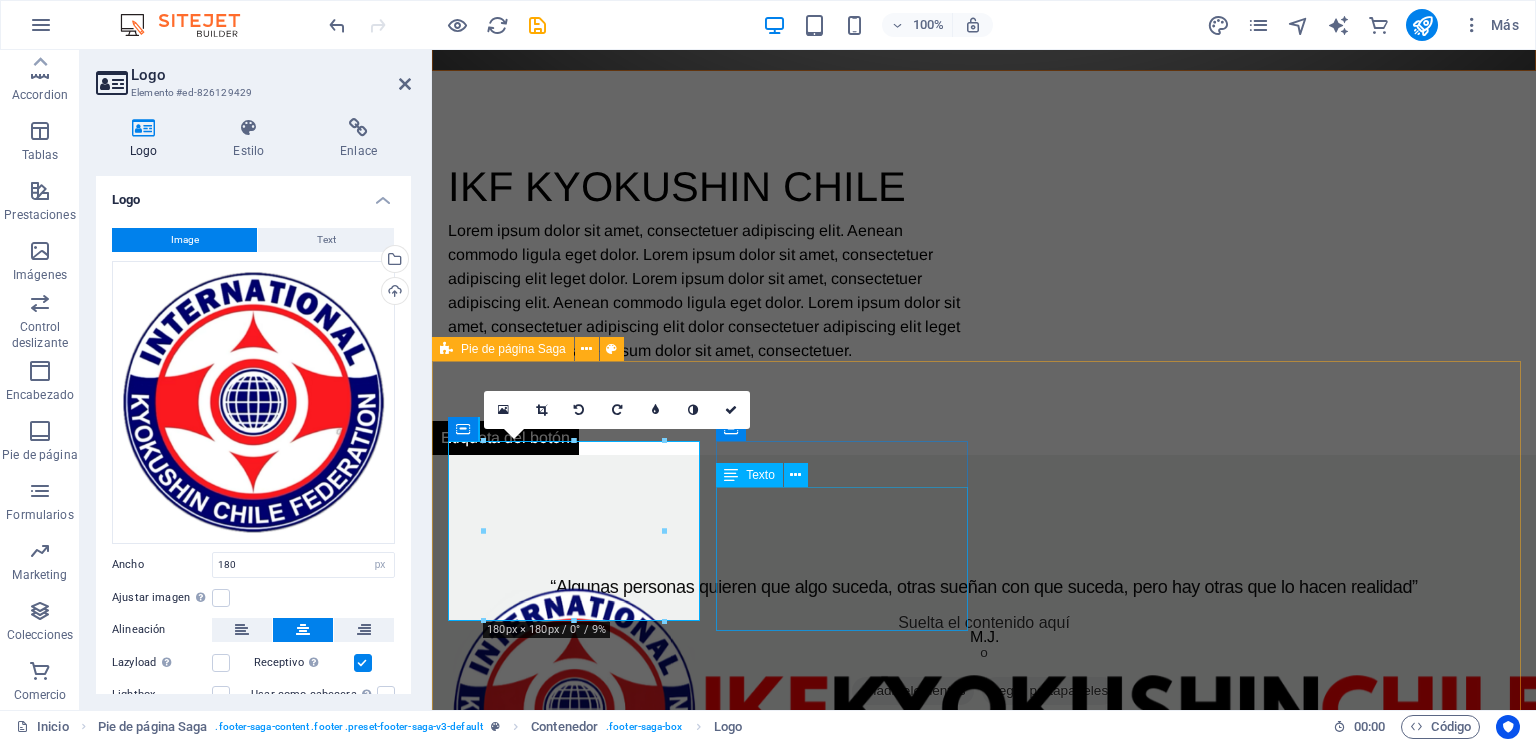 click on "[FIRST] [LAST] 0543, [STREET] 8190433   [CITY] , [STATE] , CHILE Teléfono :  +569 [PHONE] Móvil:  Email:  [EMAIL]" at bounding box center (576, 1974) 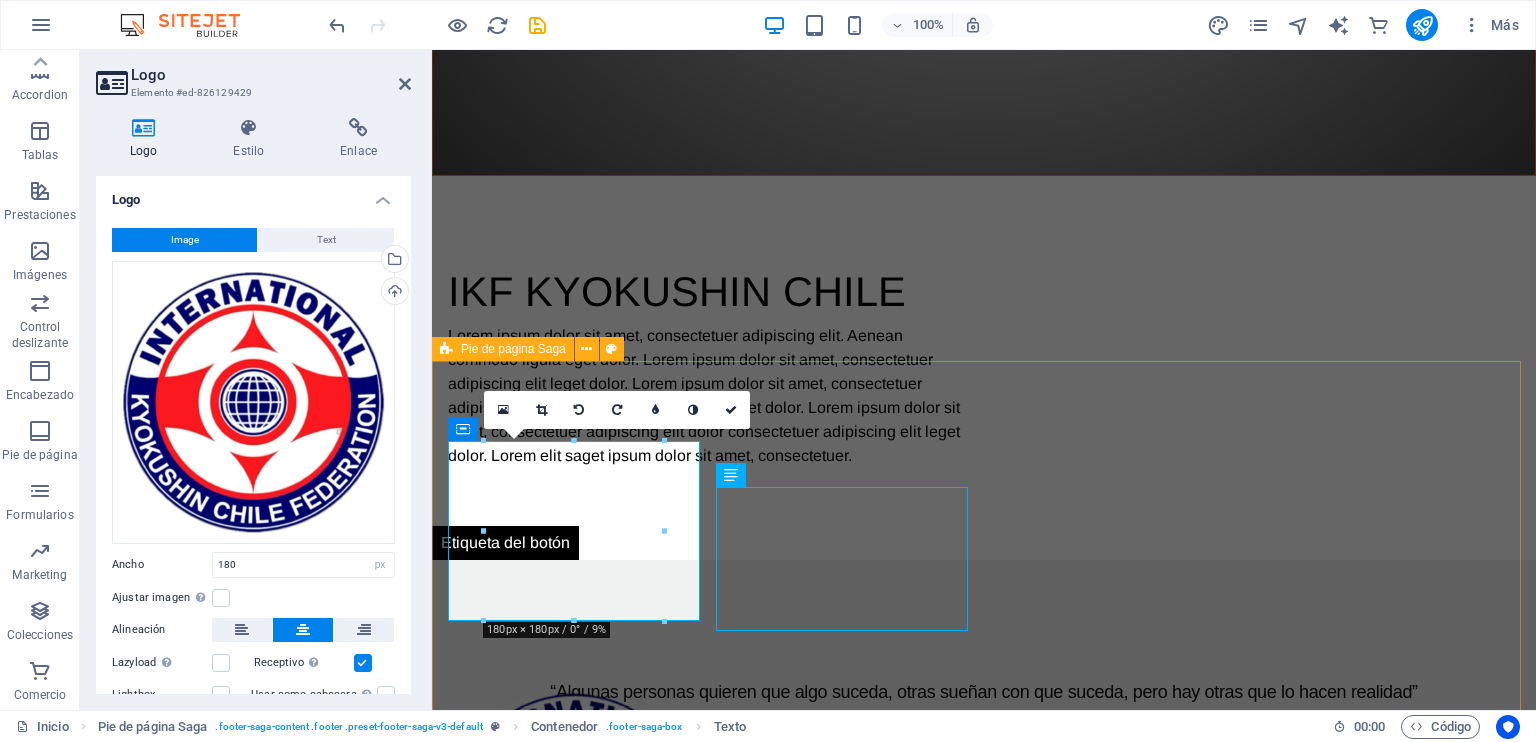 drag, startPoint x: 1510, startPoint y: 584, endPoint x: 1522, endPoint y: 579, distance: 13 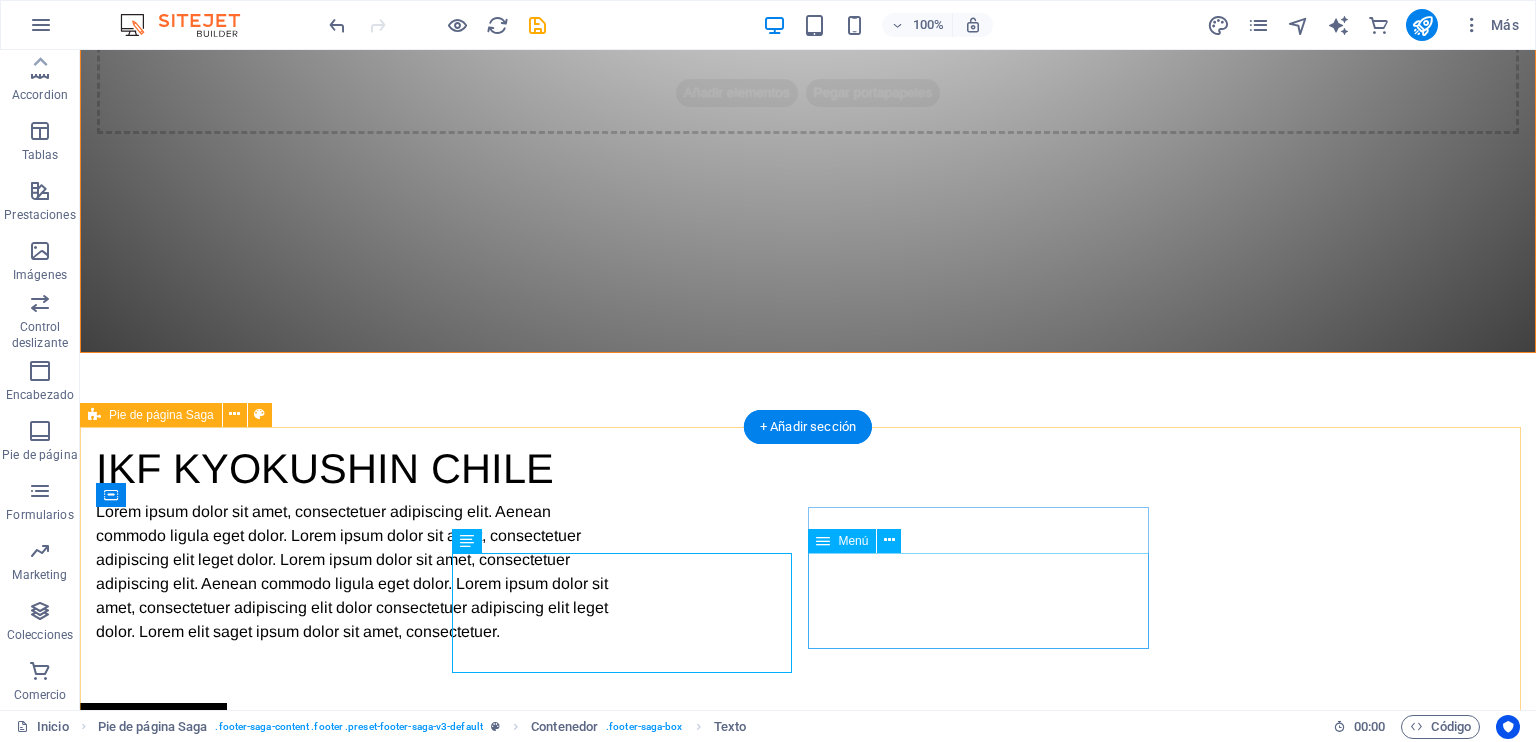 scroll, scrollTop: 1184, scrollLeft: 0, axis: vertical 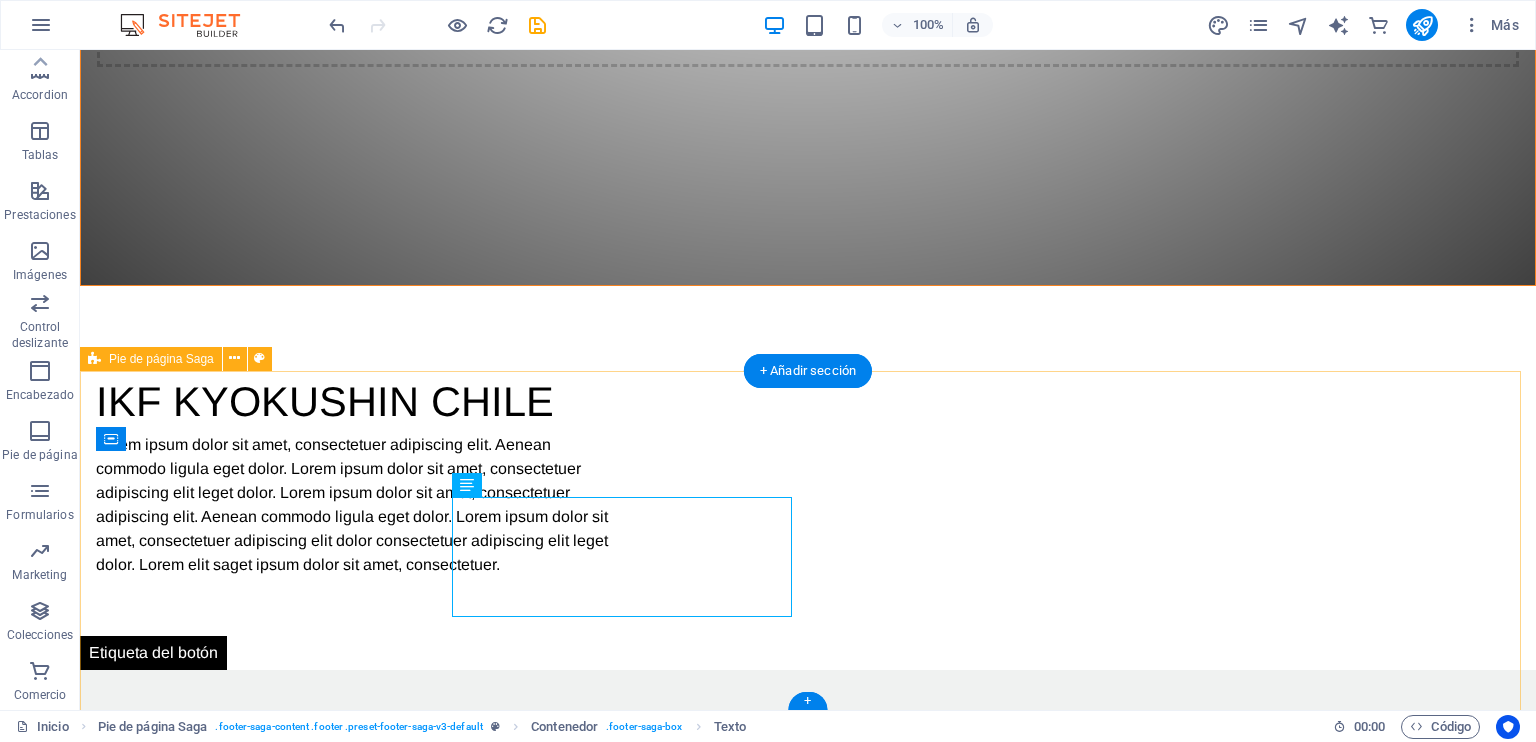 click on "Contacto [FIRST] [LAST] 0543, [STREET] 8190433   [CITY] , [STATE] , CHILE Teléfono :  +569 [PHONE] Móvil:  Email:  [EMAIL] Navegación Inicio Nosotros Galeria Contacto Redes sociales Facebook Instagram" at bounding box center [808, 2172] 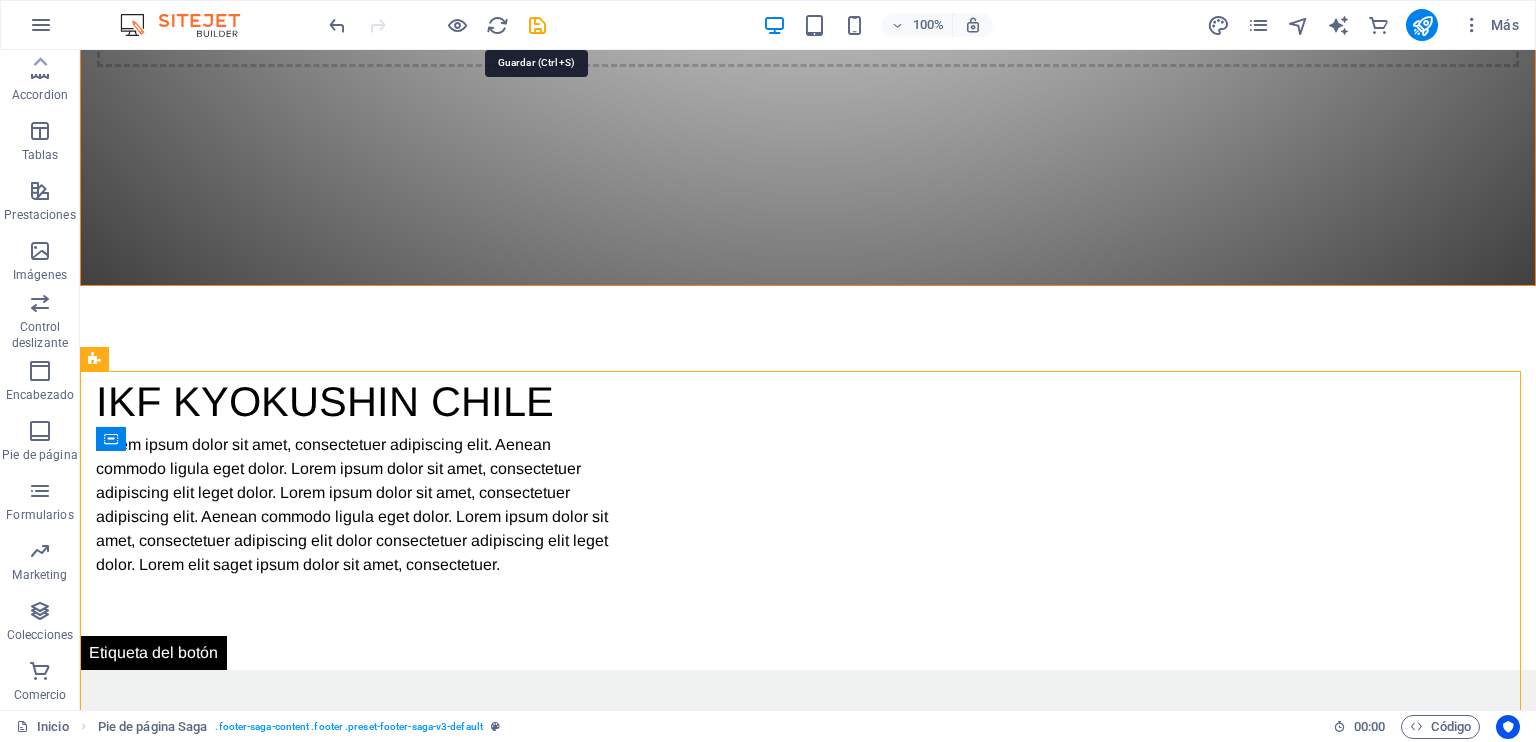 click at bounding box center [537, 25] 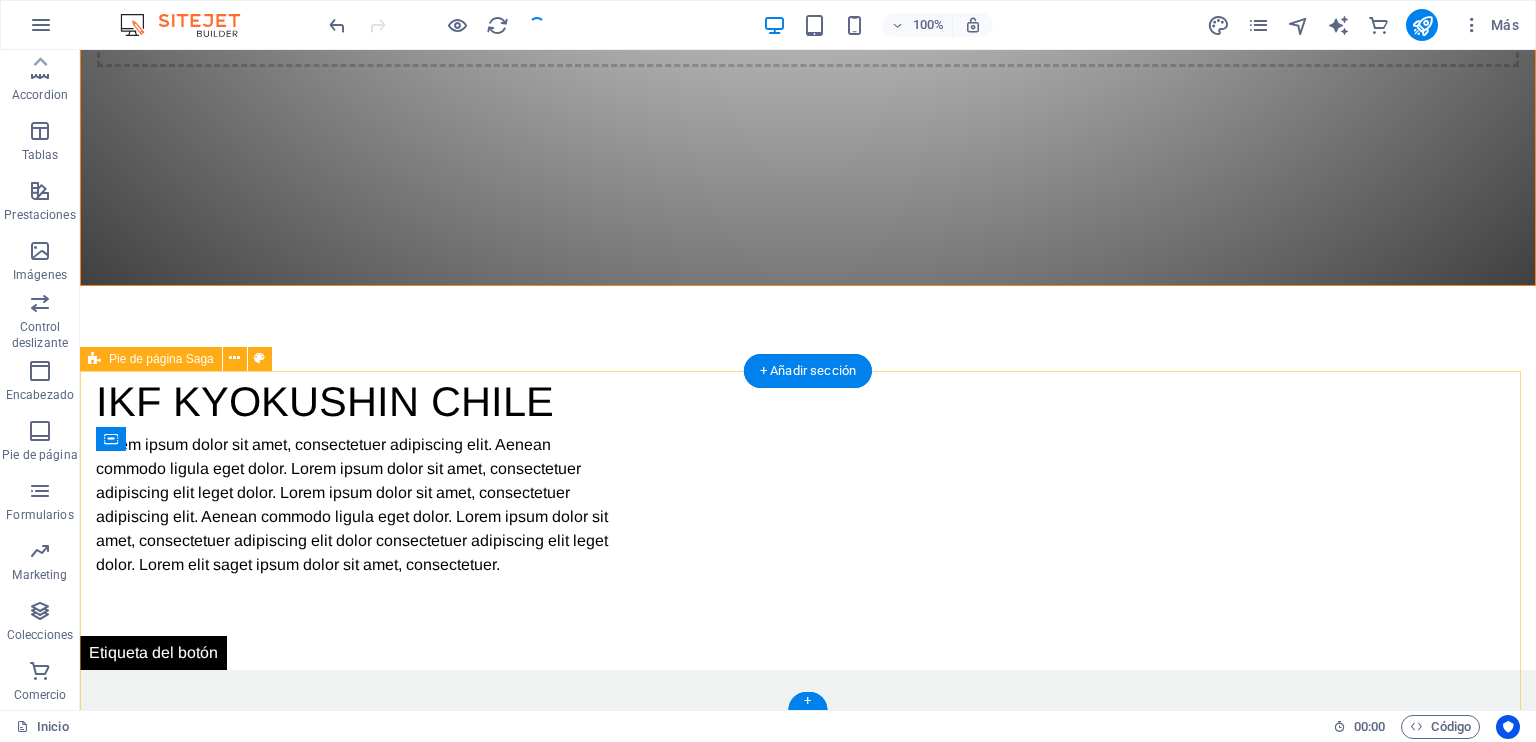 click on "Contacto [FIRST] [LAST] 0543, [STREET] 8190433   [CITY] , [STATE] , CHILE Teléfono :  +569 [PHONE] Móvil:  Email:  [EMAIL] Navegación Inicio Nosotros Galeria Contacto Redes sociales Facebook Instagram" at bounding box center [808, 2172] 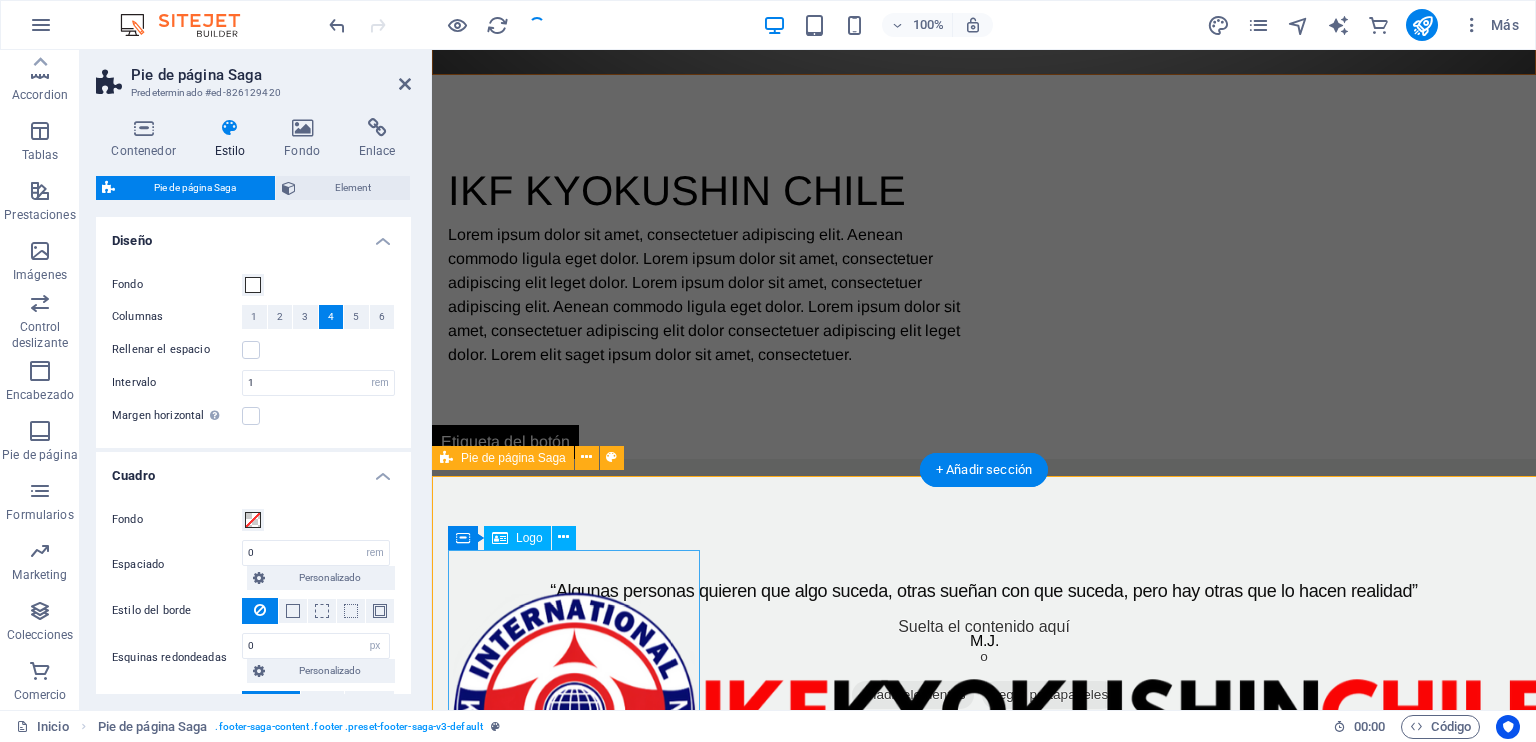 scroll, scrollTop: 1079, scrollLeft: 0, axis: vertical 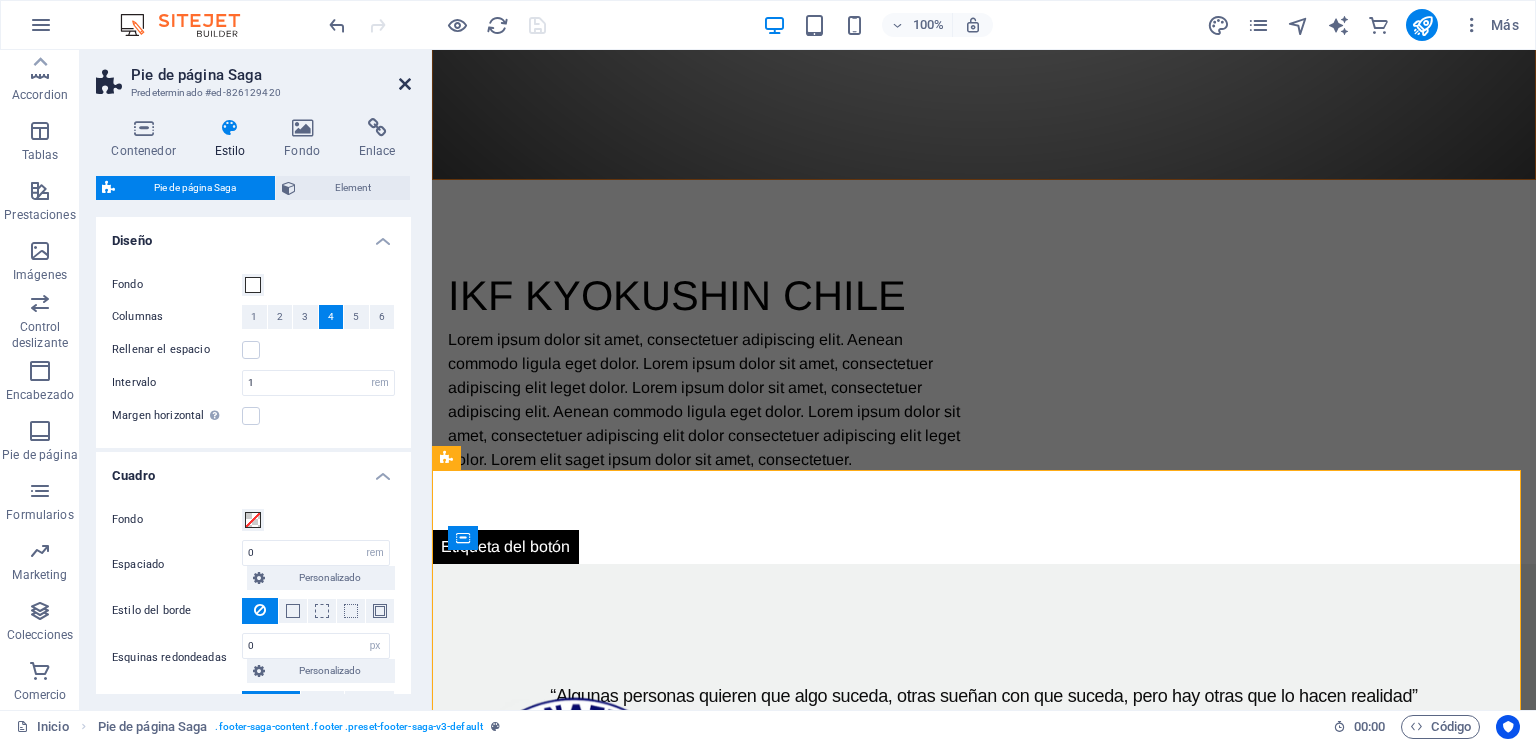 click at bounding box center [405, 84] 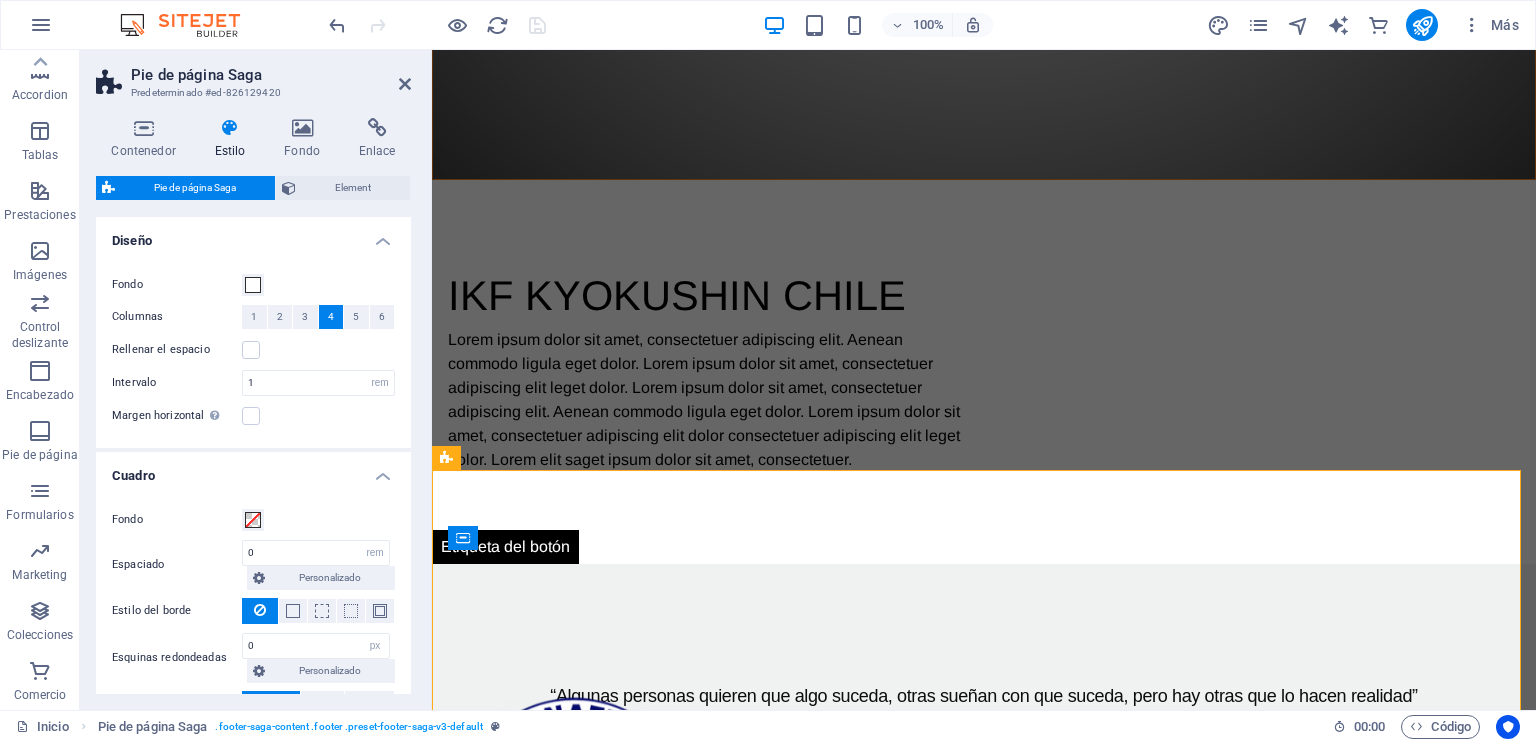 scroll, scrollTop: 1184, scrollLeft: 0, axis: vertical 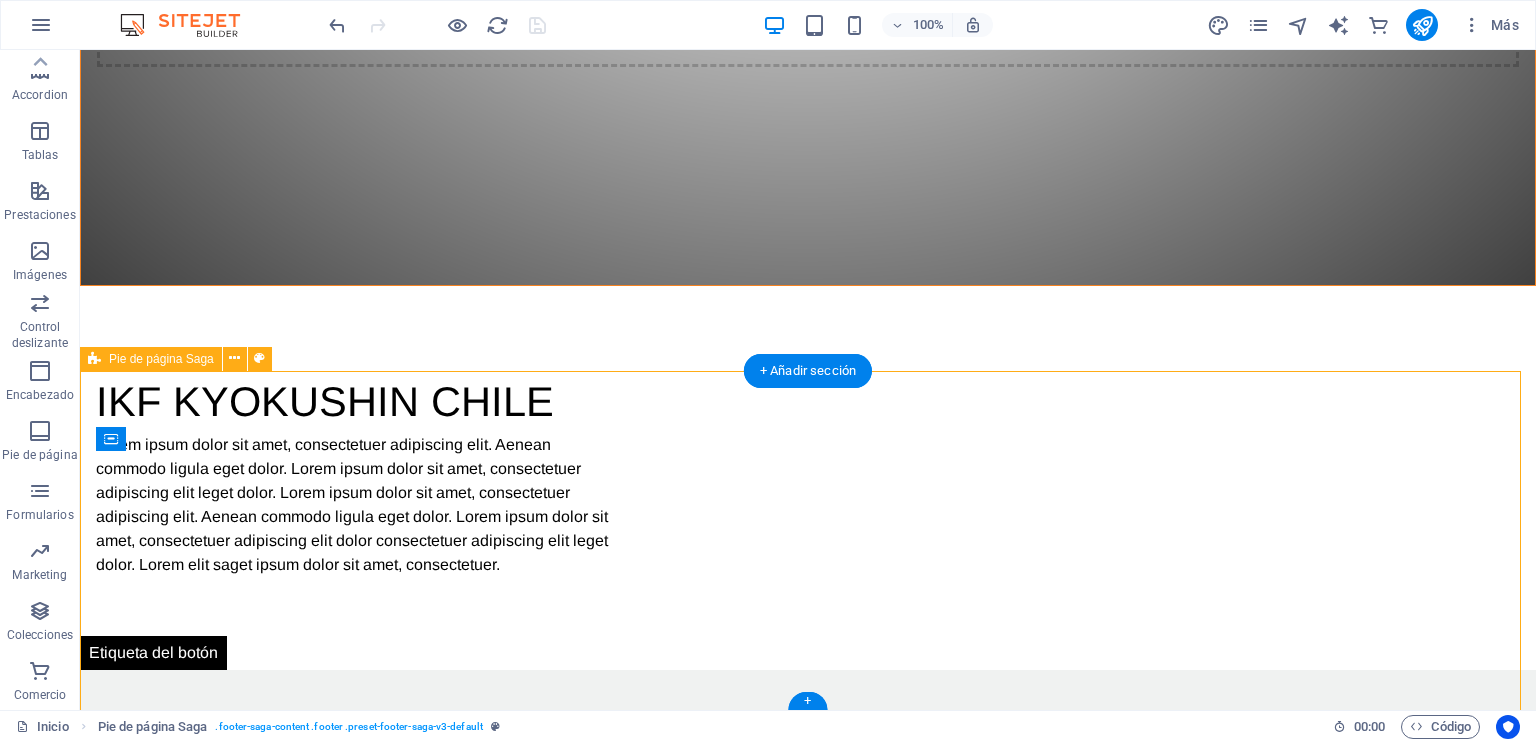 click on "Contacto [FIRST] [LAST] 0543, [STREET] 8190433   [CITY] , [STATE] , CHILE Teléfono :  +569 [PHONE] Móvil:  Email:  [EMAIL] Navegación Inicio Nosotros Galeria Contacto Redes sociales Facebook Instagram" at bounding box center (808, 2172) 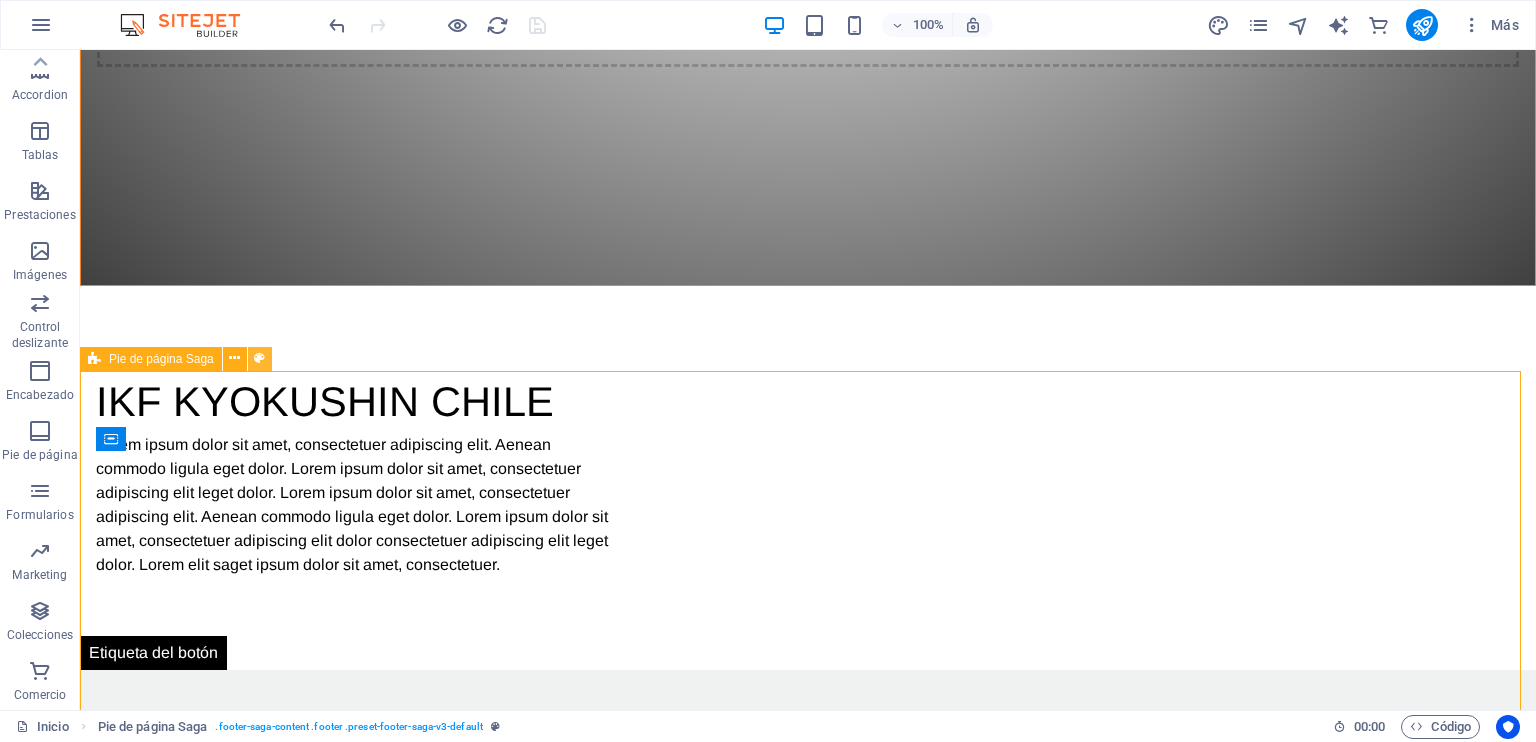 click at bounding box center (259, 358) 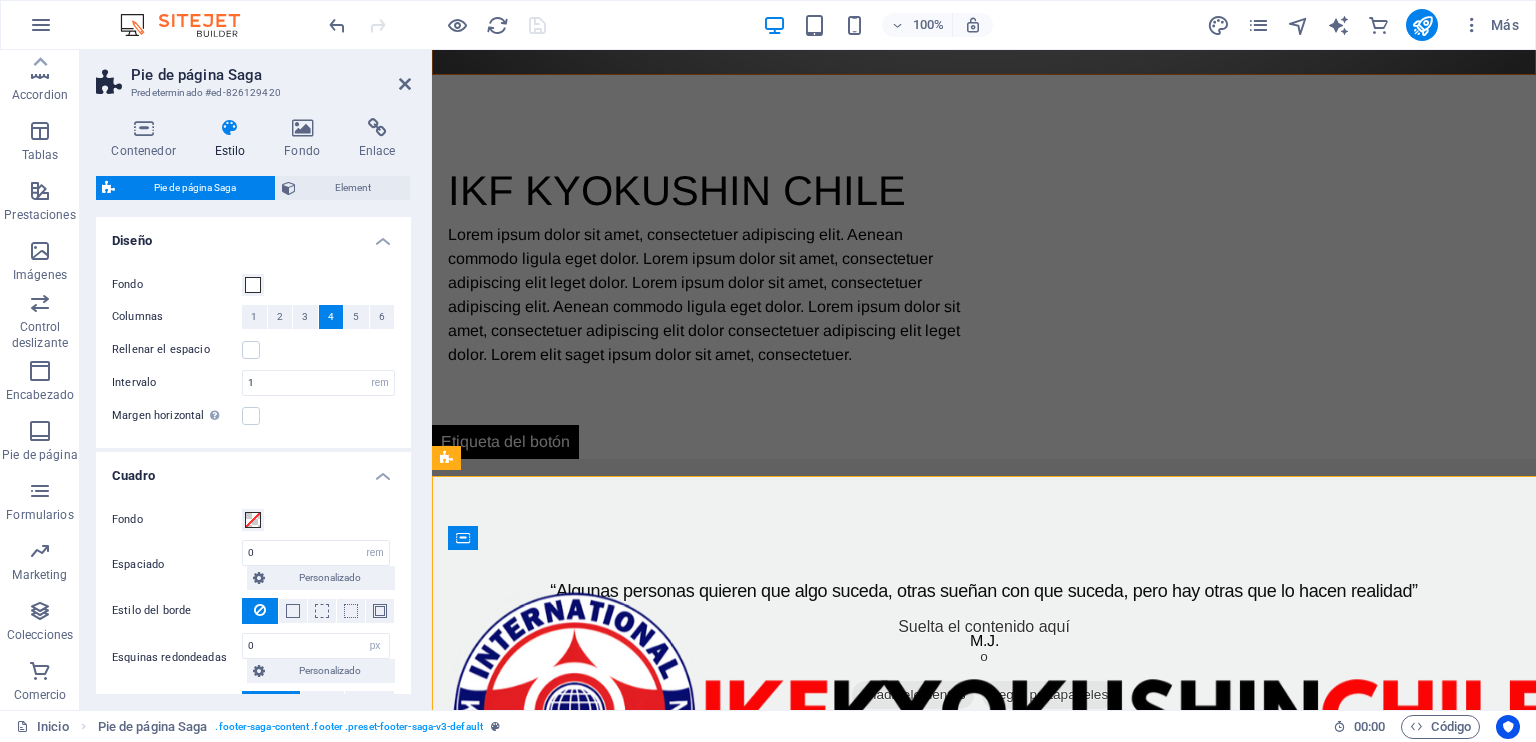 scroll, scrollTop: 1079, scrollLeft: 0, axis: vertical 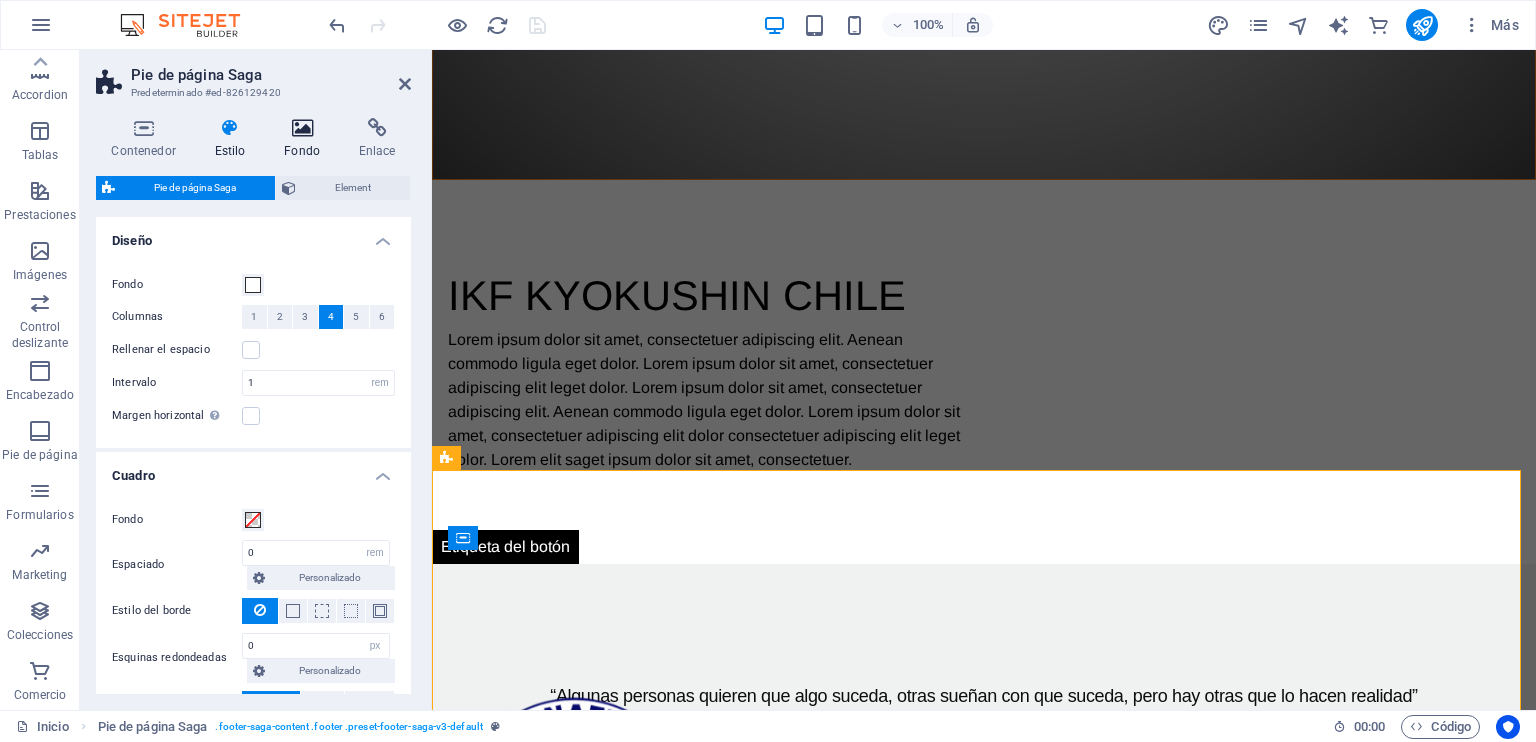 click on "Fondo" at bounding box center (306, 139) 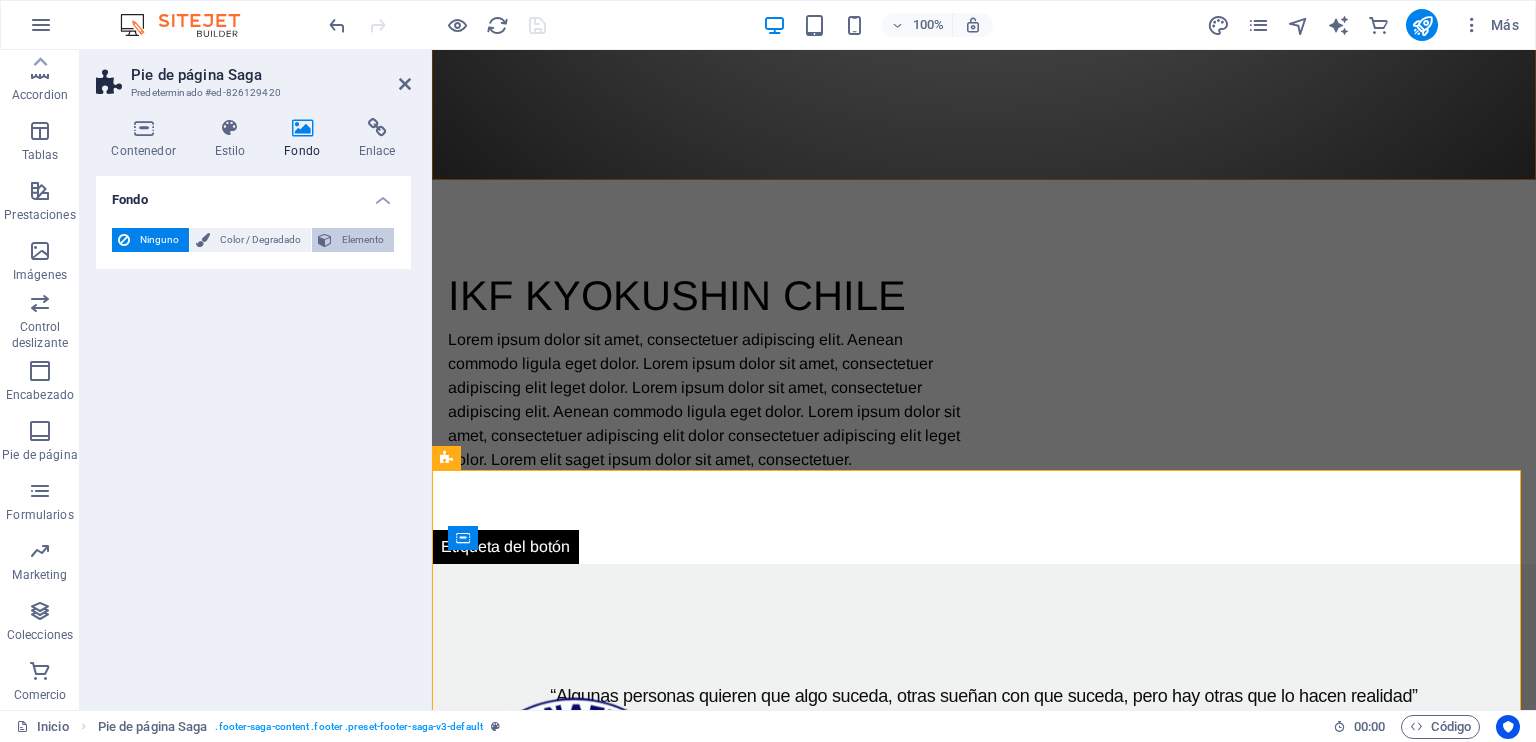 click on "Elemento" at bounding box center (363, 240) 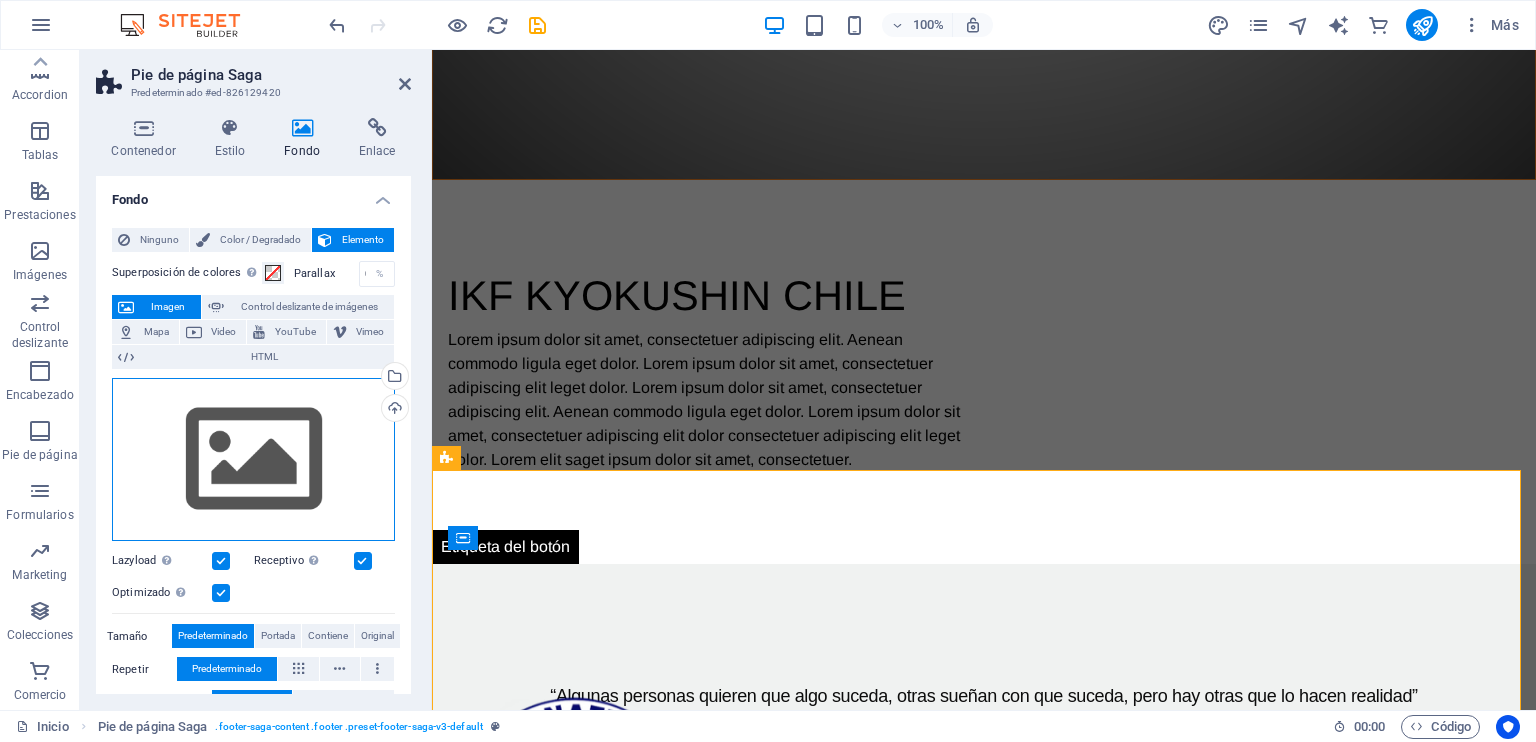 click on "Arrastra archivos aquí, haz clic para escoger archivos o  selecciona archivos de Archivos o de nuestra galería gratuita de fotos y vídeos" at bounding box center (253, 460) 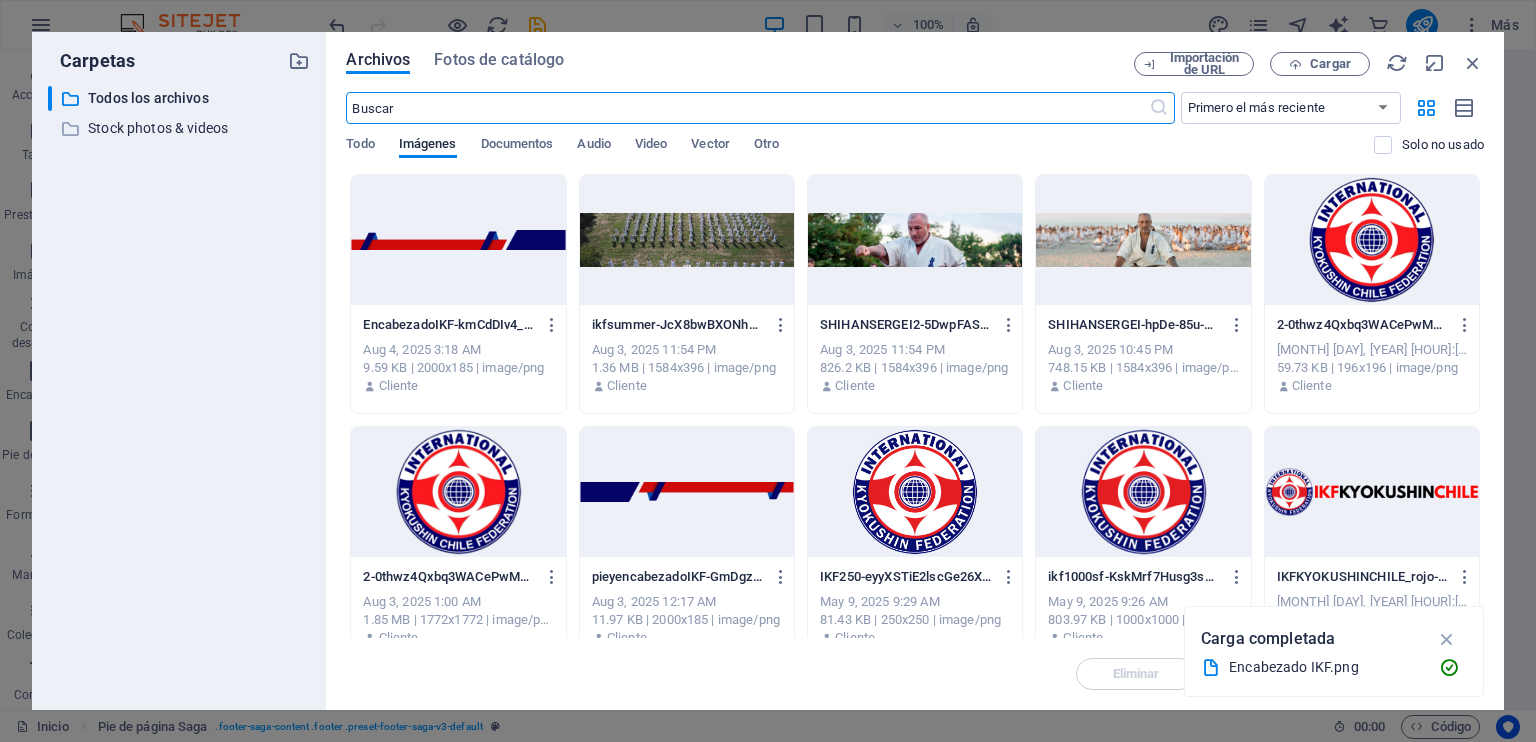scroll, scrollTop: 748, scrollLeft: 0, axis: vertical 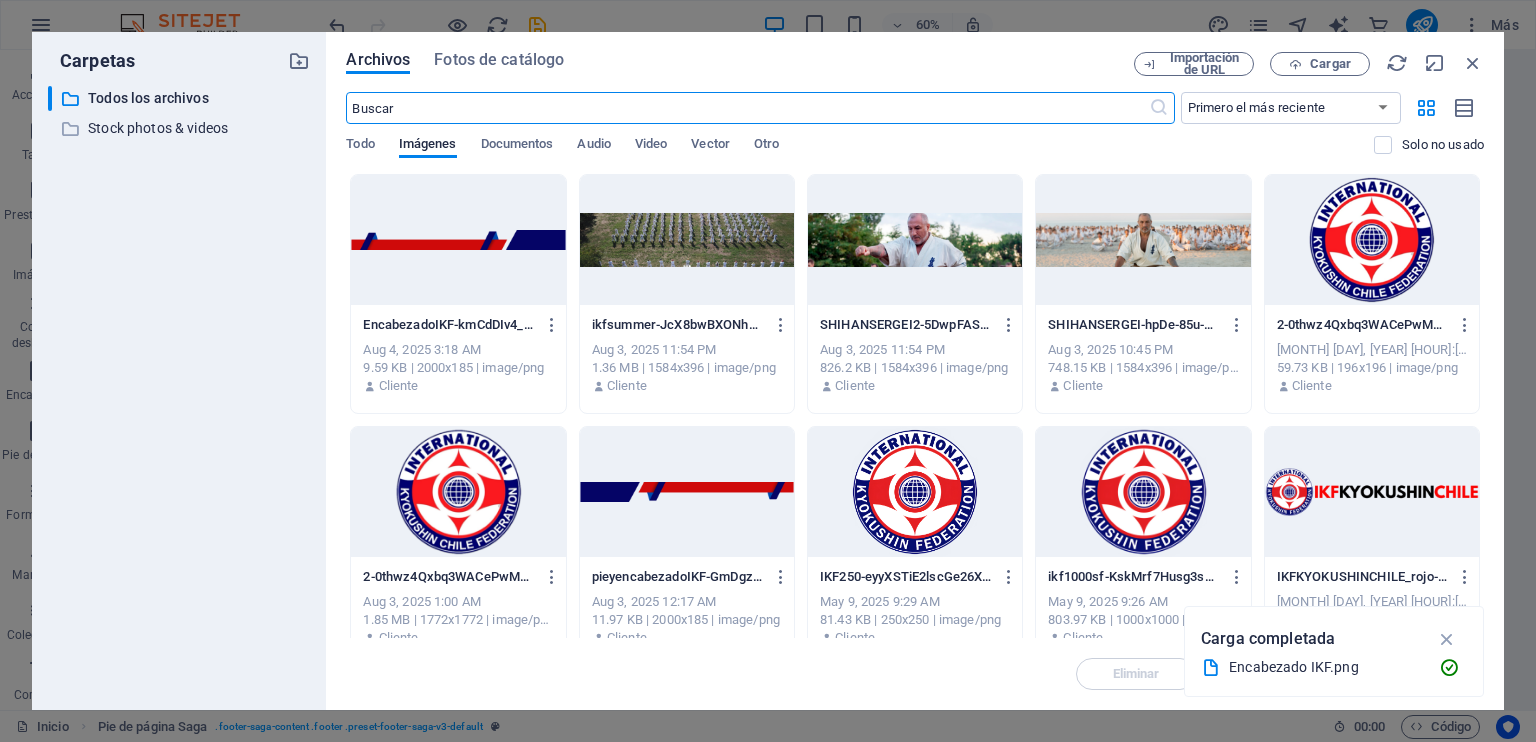 click at bounding box center (458, 240) 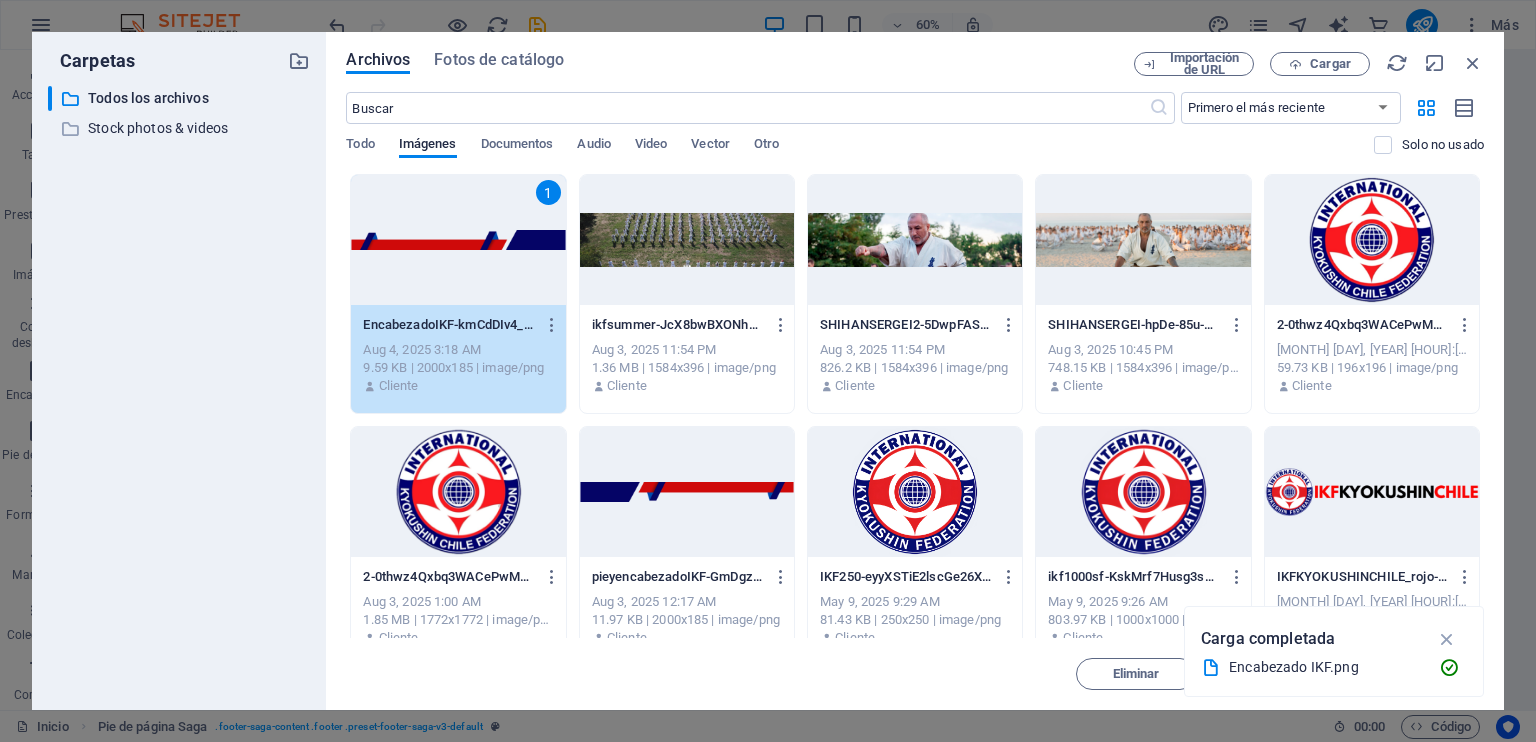 click on "1" at bounding box center (458, 240) 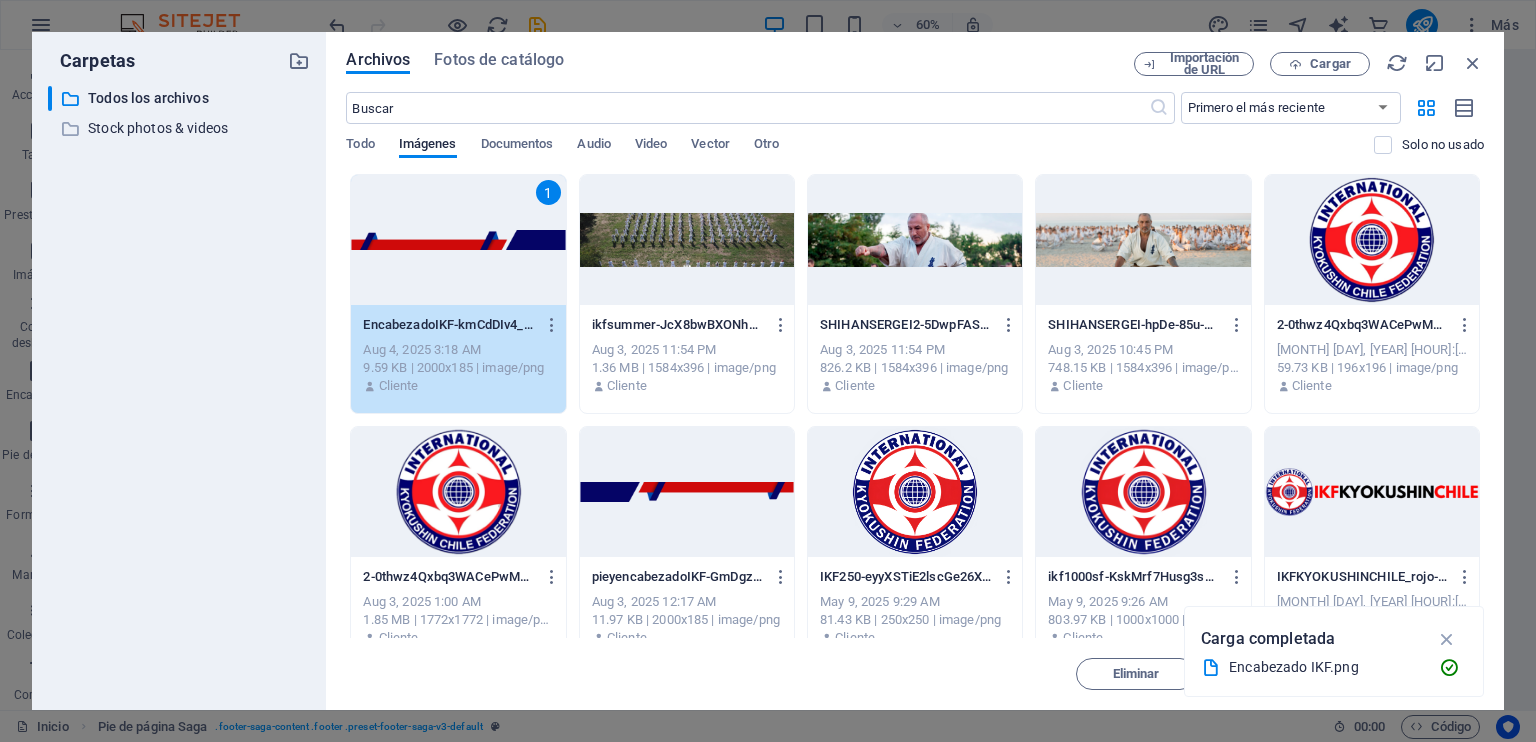 scroll, scrollTop: 1188, scrollLeft: 0, axis: vertical 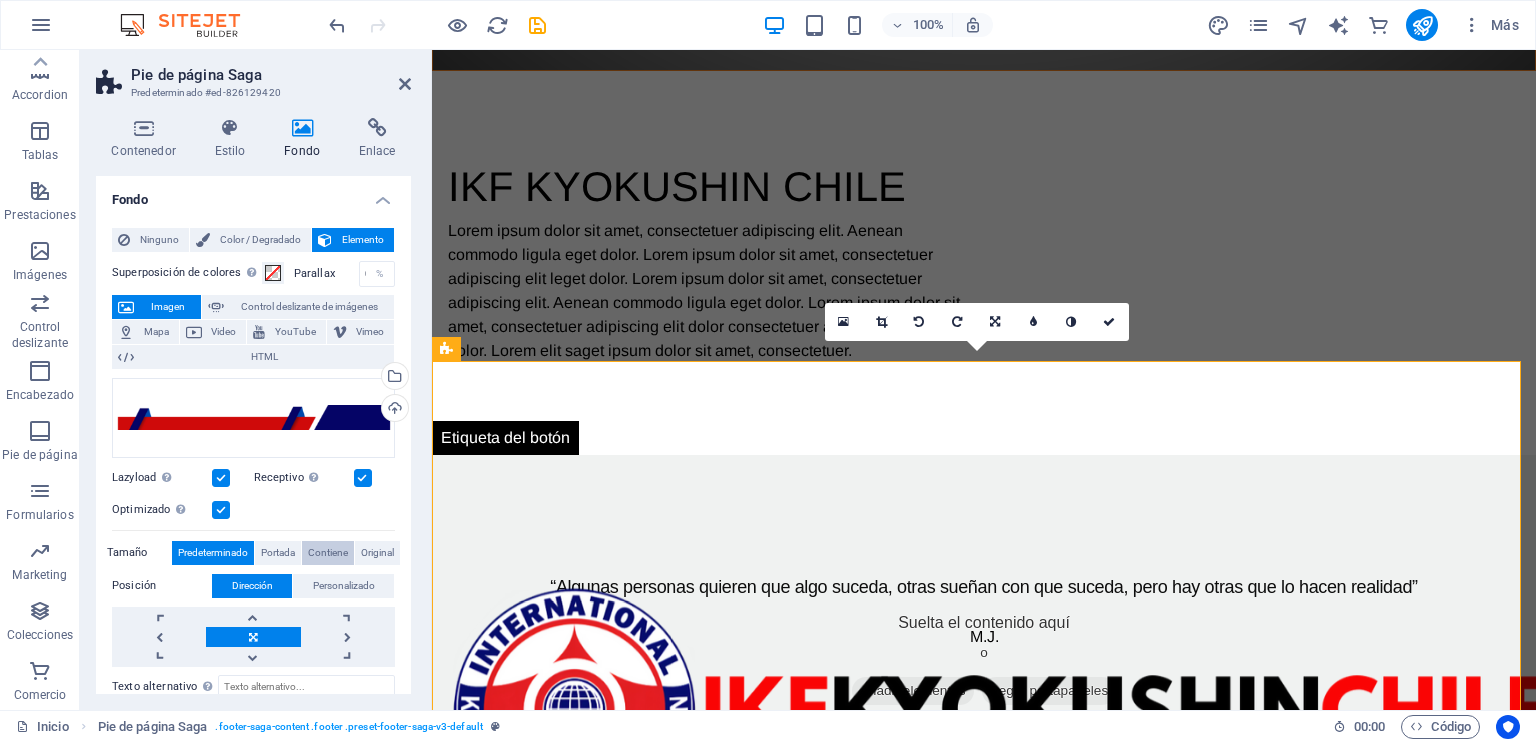 click on "Contiene" at bounding box center [328, 553] 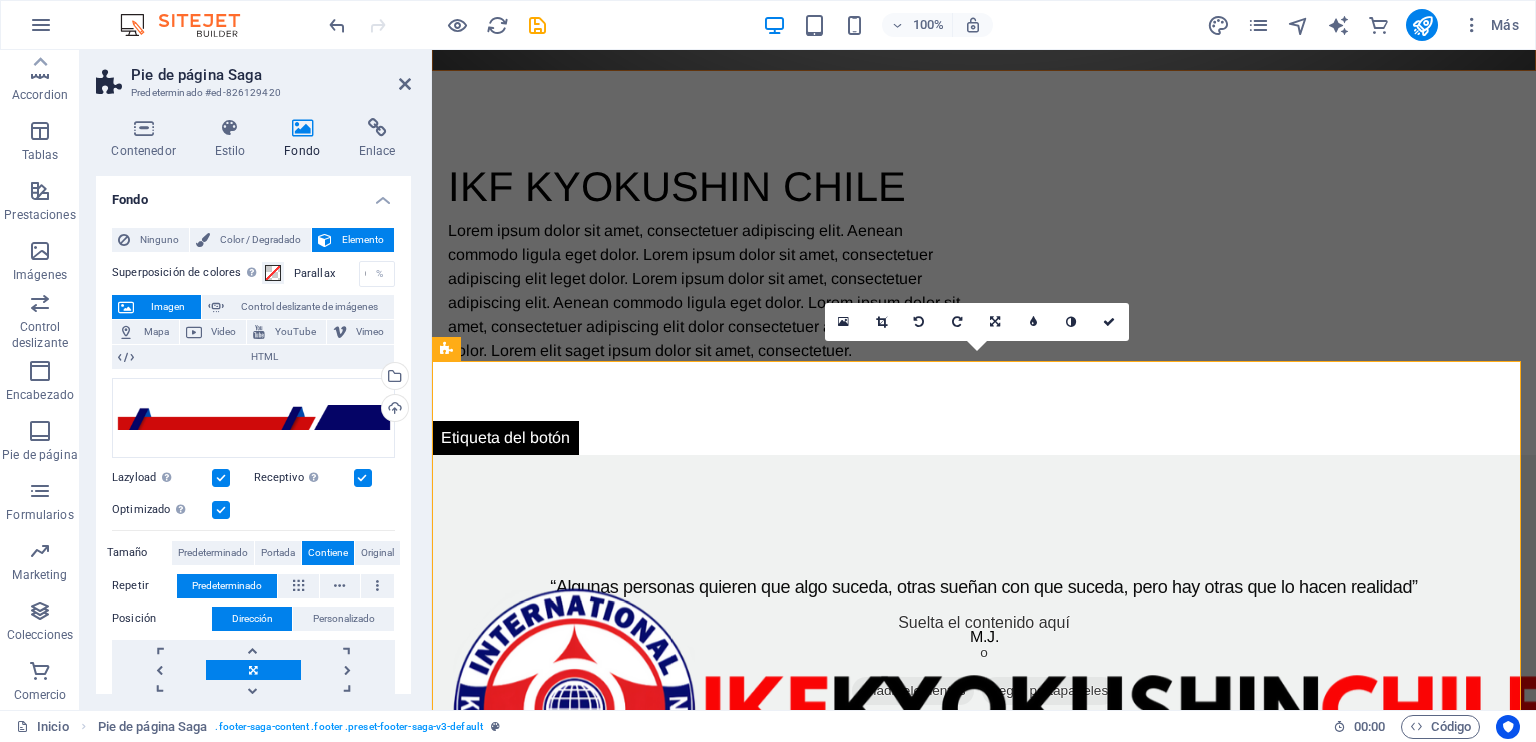 click at bounding box center (984, 1775) 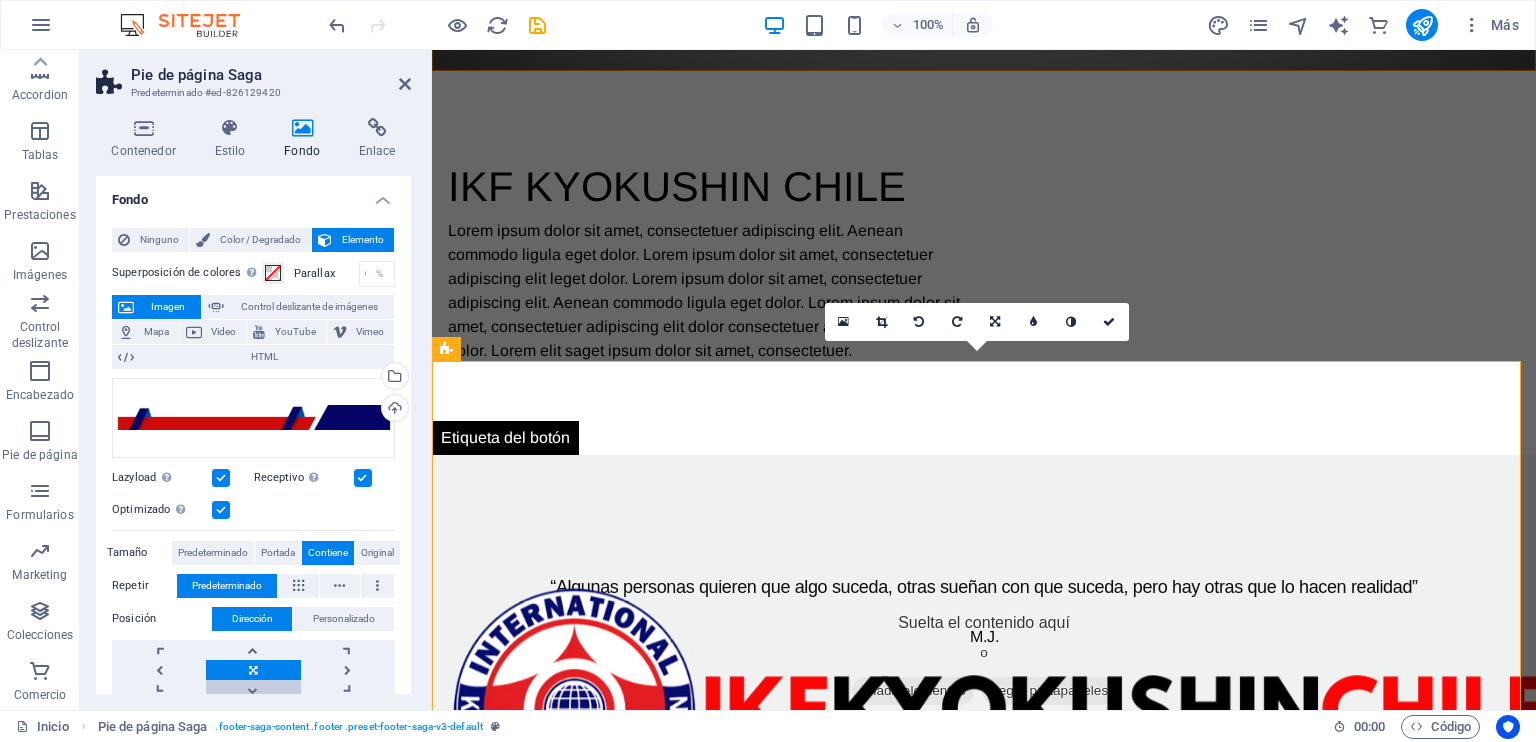click at bounding box center (253, 690) 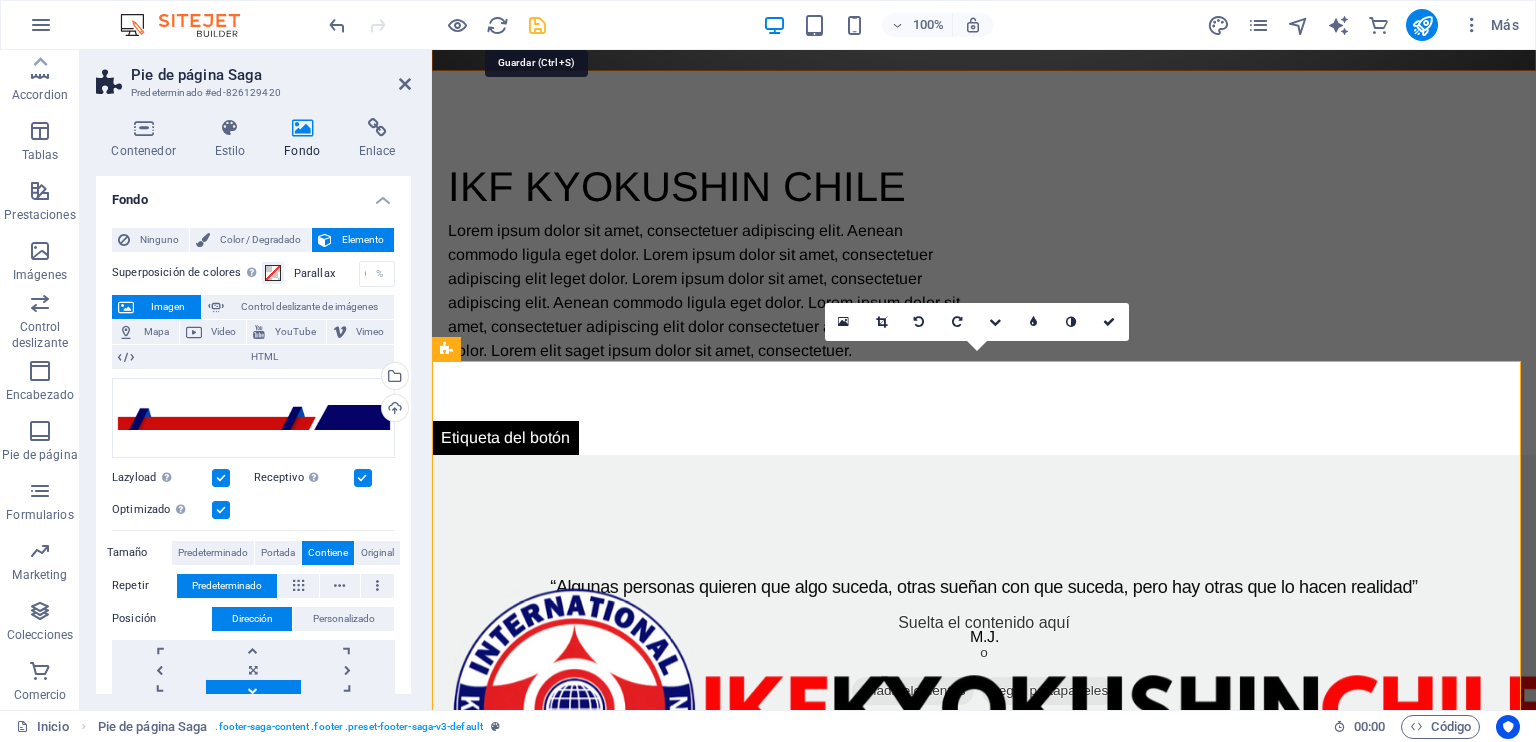click at bounding box center [537, 25] 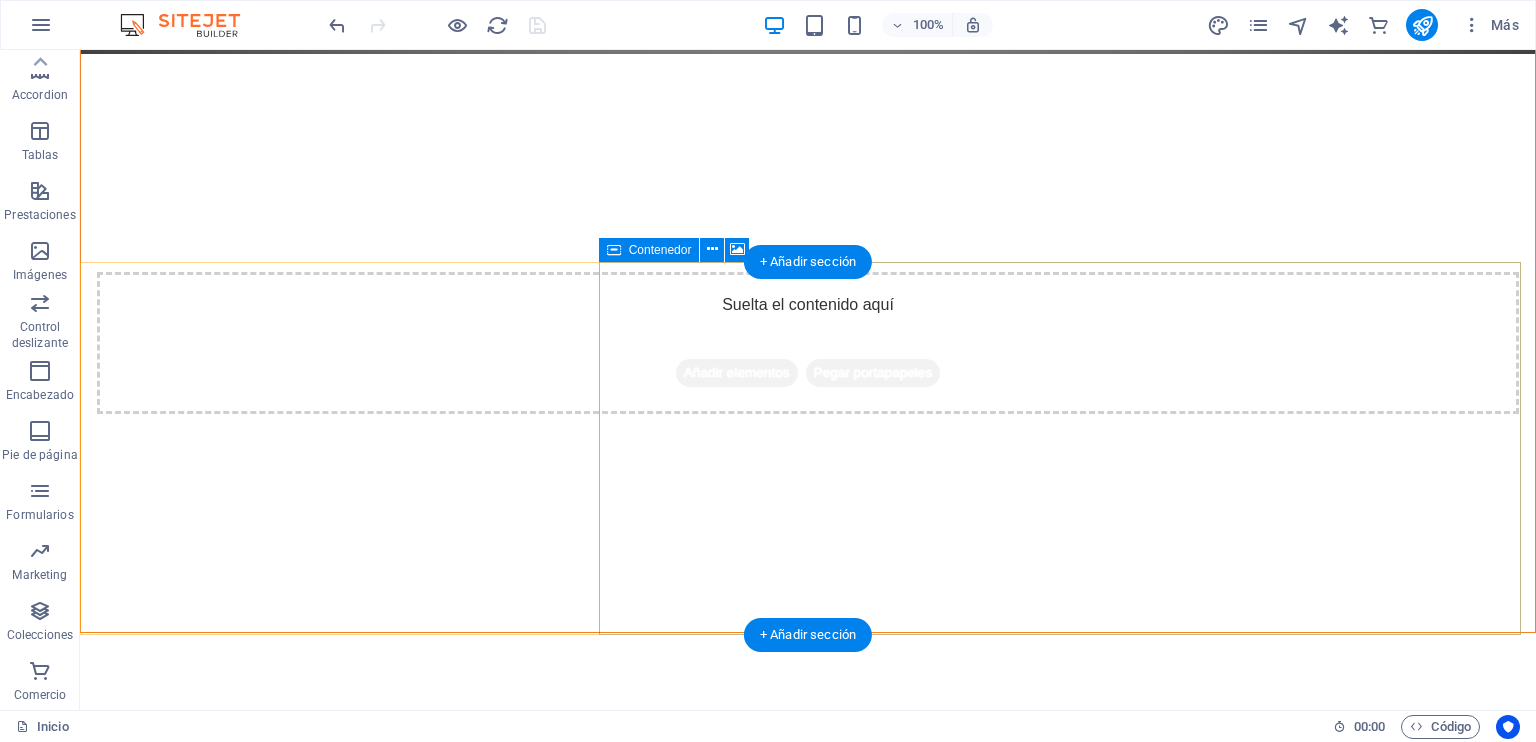 scroll, scrollTop: 984, scrollLeft: 0, axis: vertical 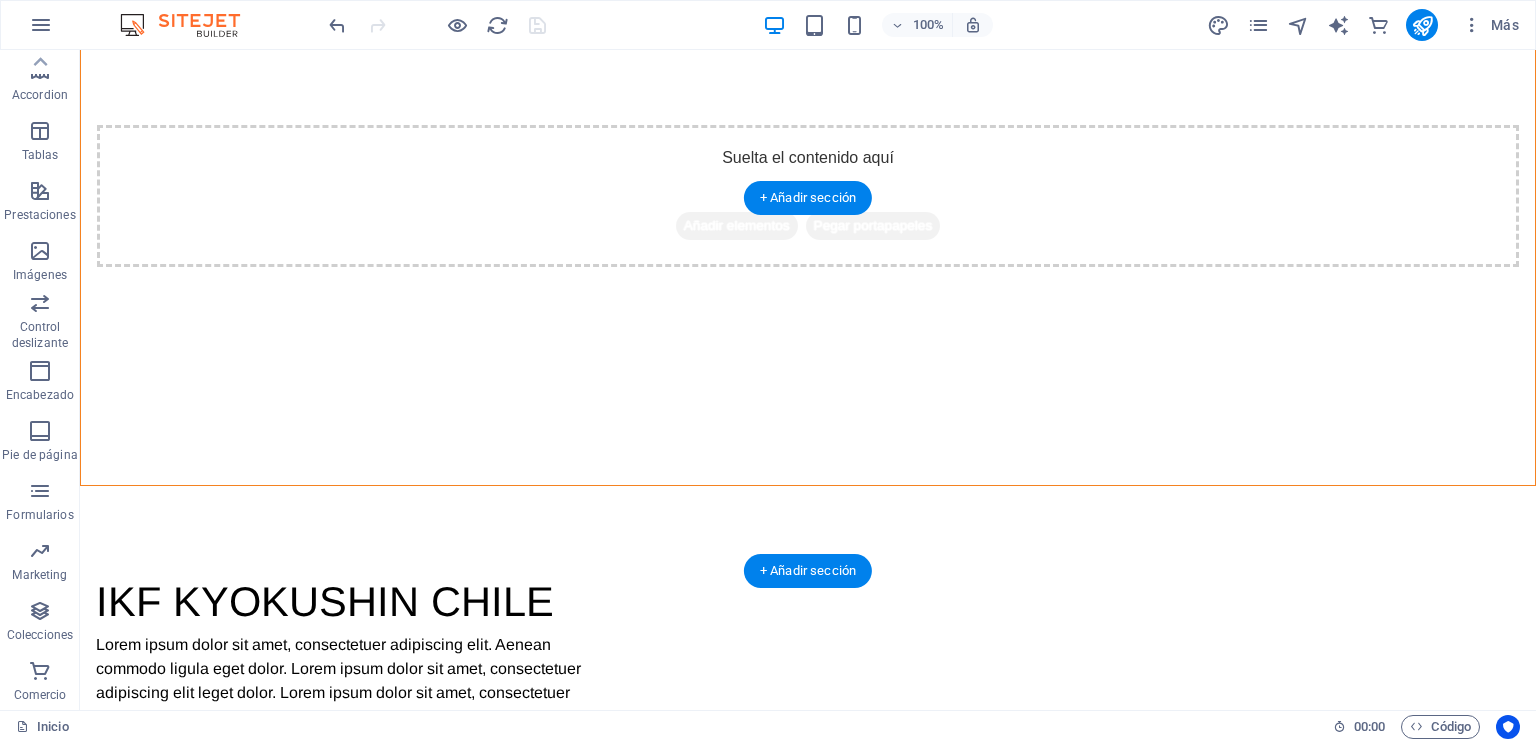 click at bounding box center [808, 1329] 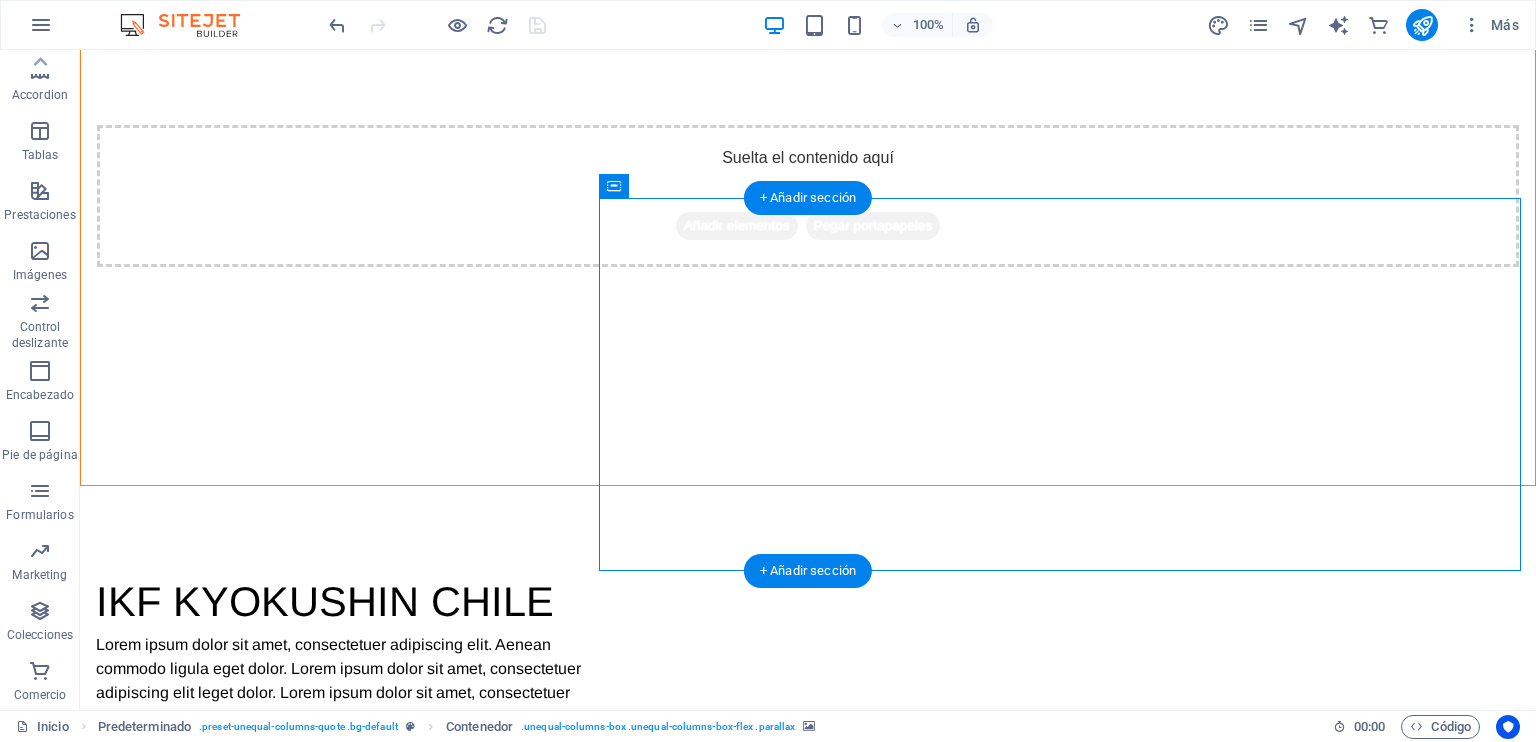 click at bounding box center [808, 1329] 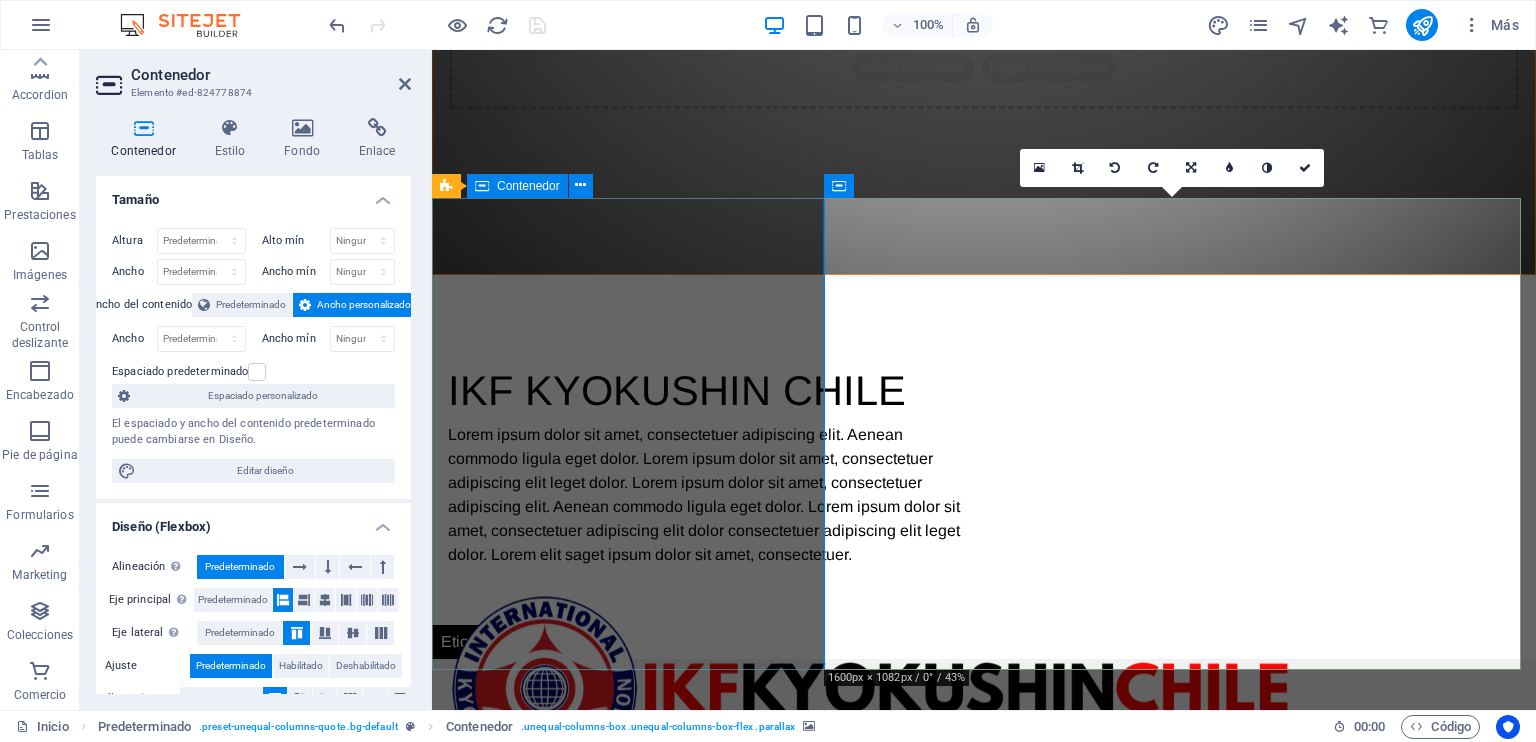 scroll, scrollTop: 879, scrollLeft: 0, axis: vertical 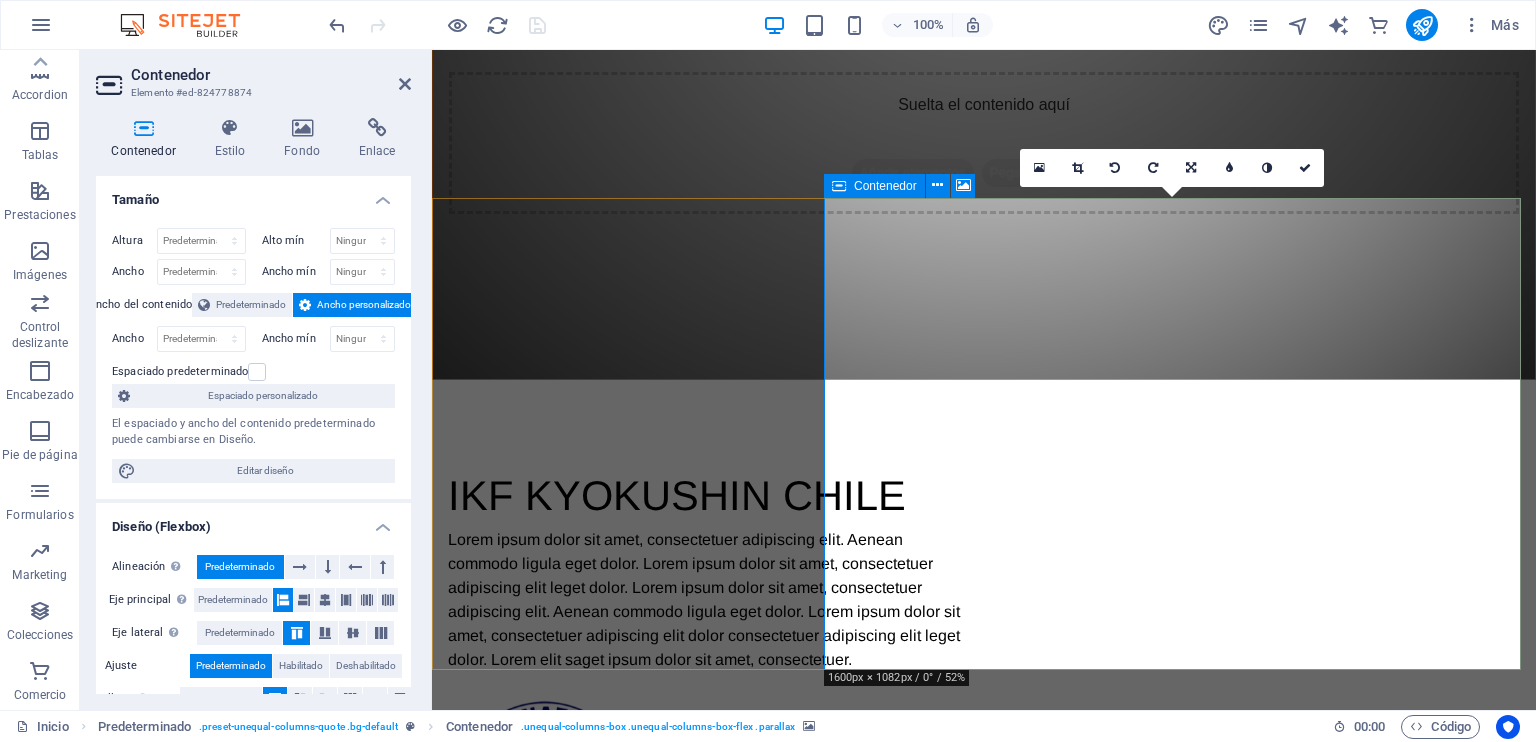 click at bounding box center [984, 1248] 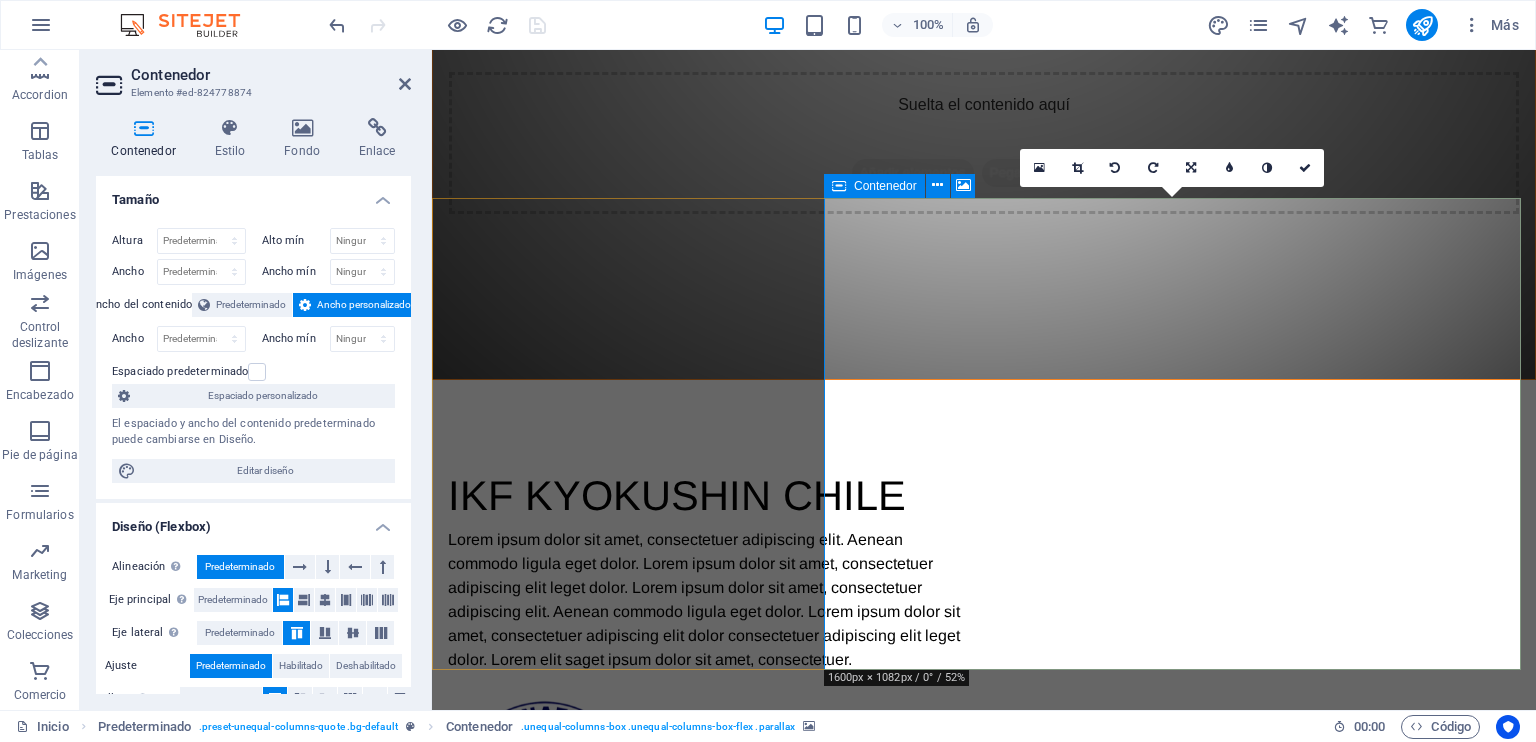 click at bounding box center [984, 1248] 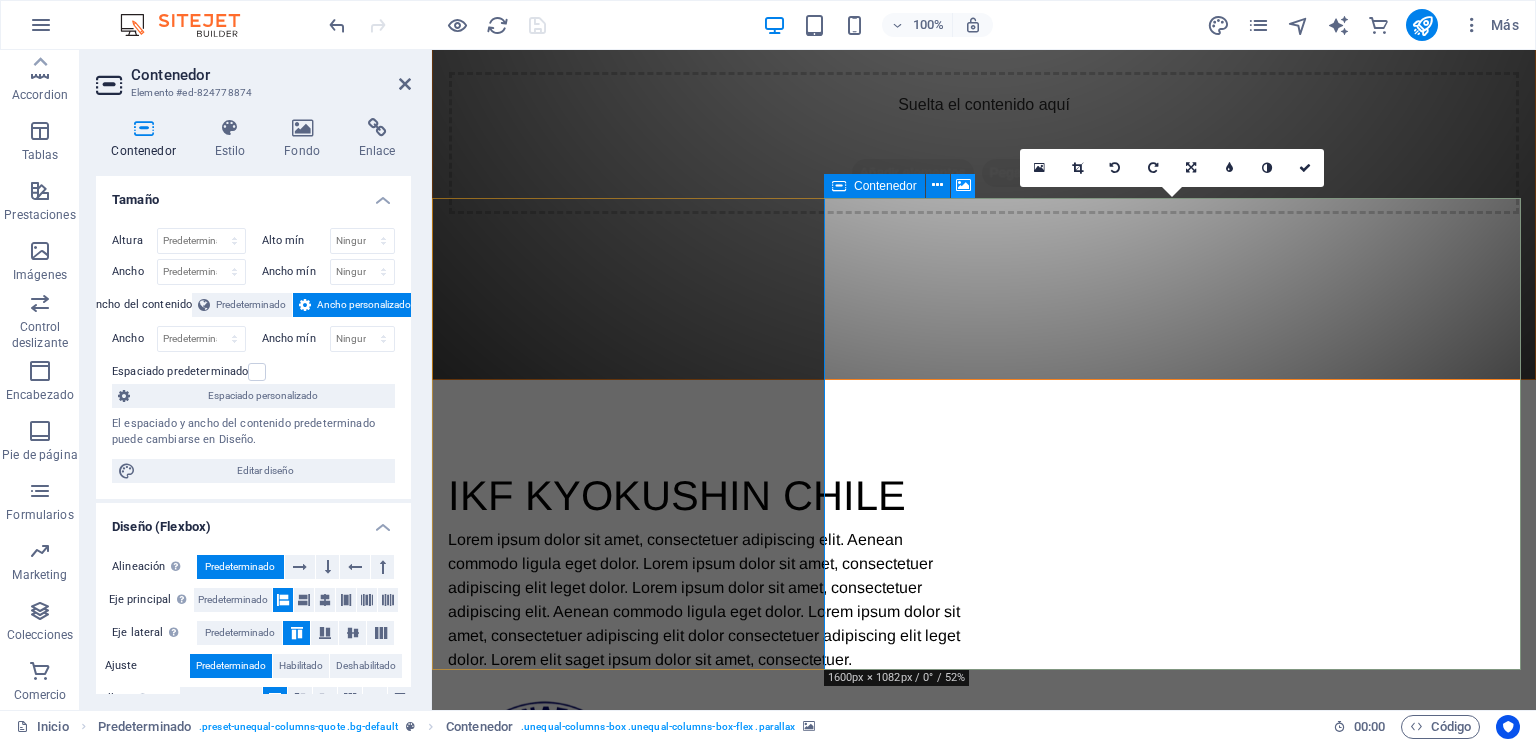 click at bounding box center (963, 185) 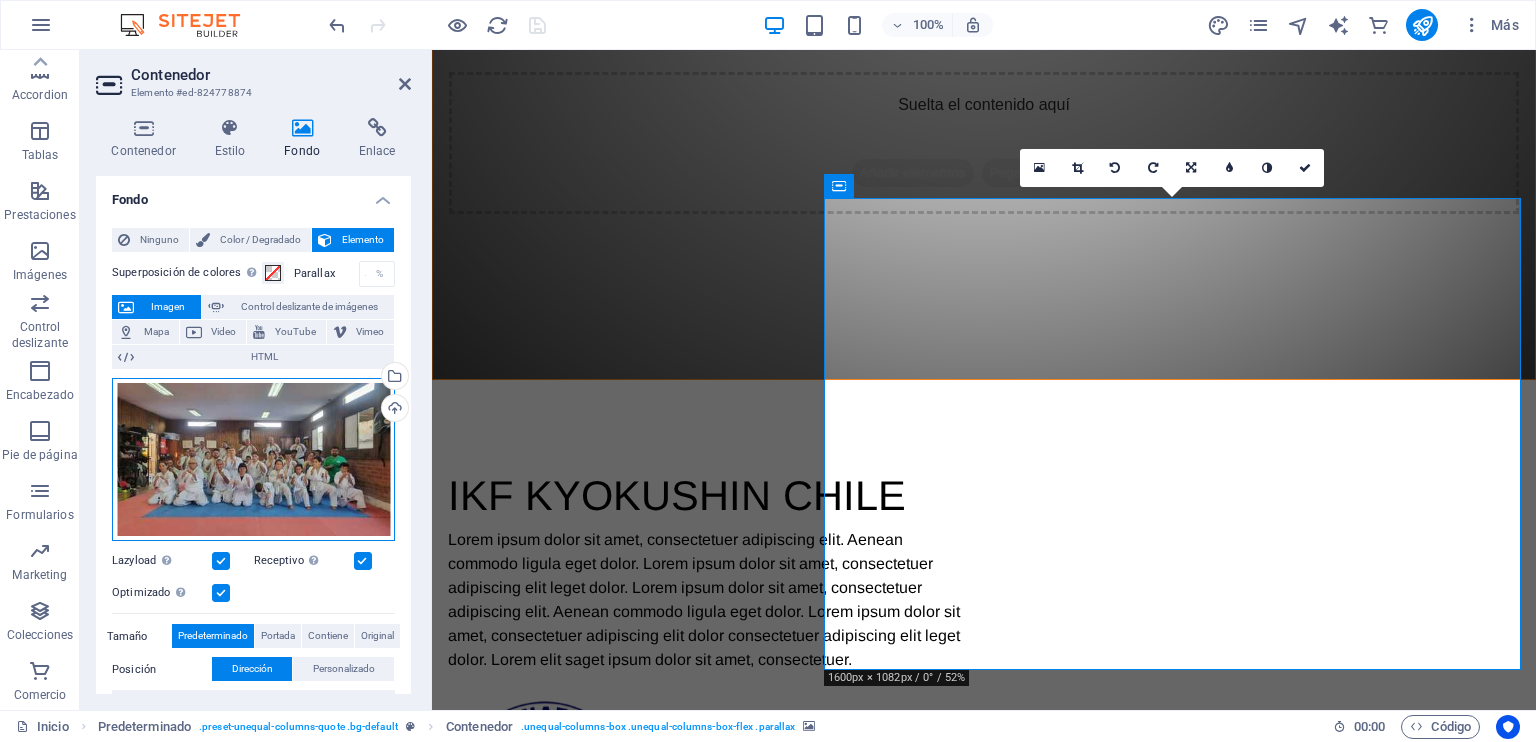 click on "Arrastra archivos aquí, haz clic para escoger archivos o  selecciona archivos de Archivos o de nuestra galería gratuita de fotos y vídeos" at bounding box center [253, 460] 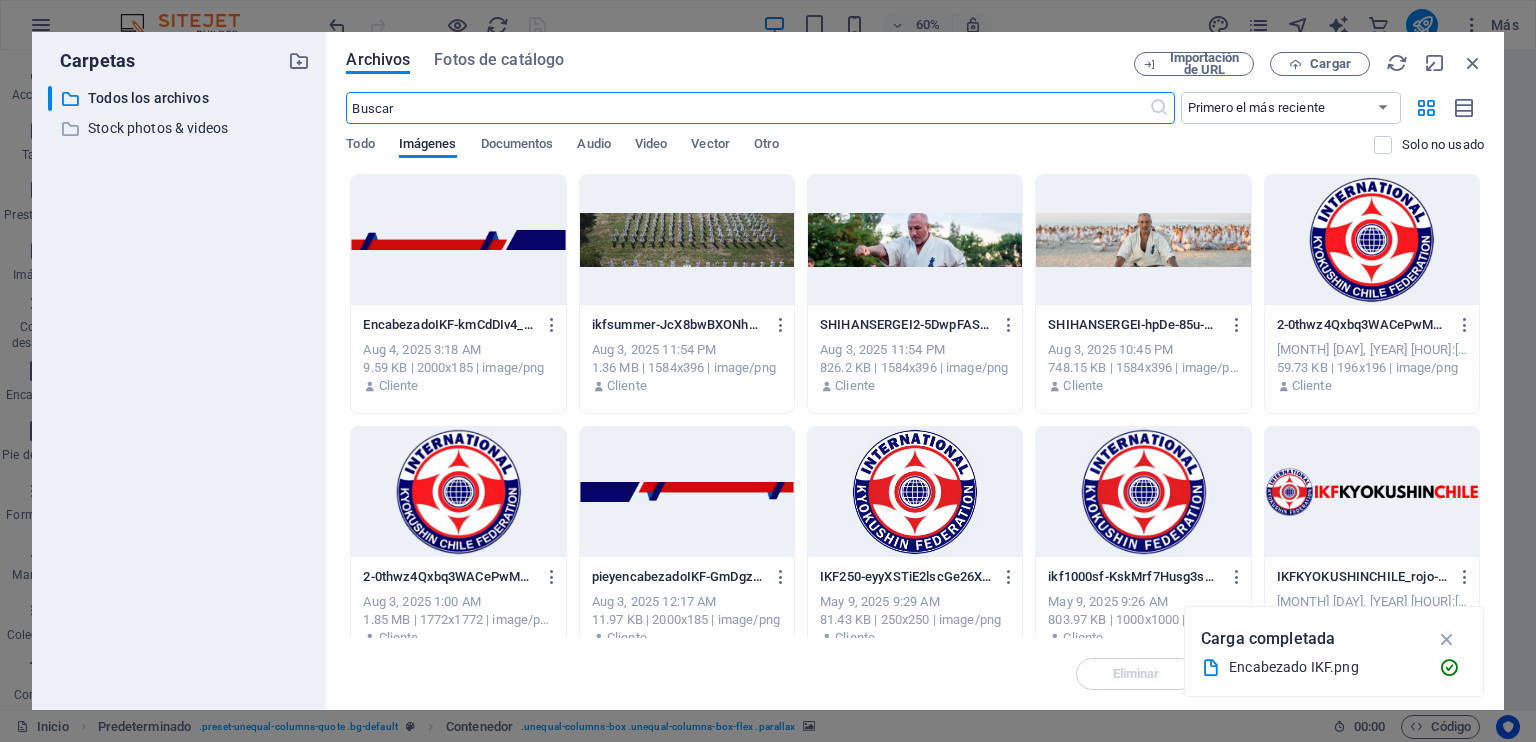 scroll, scrollTop: 748, scrollLeft: 0, axis: vertical 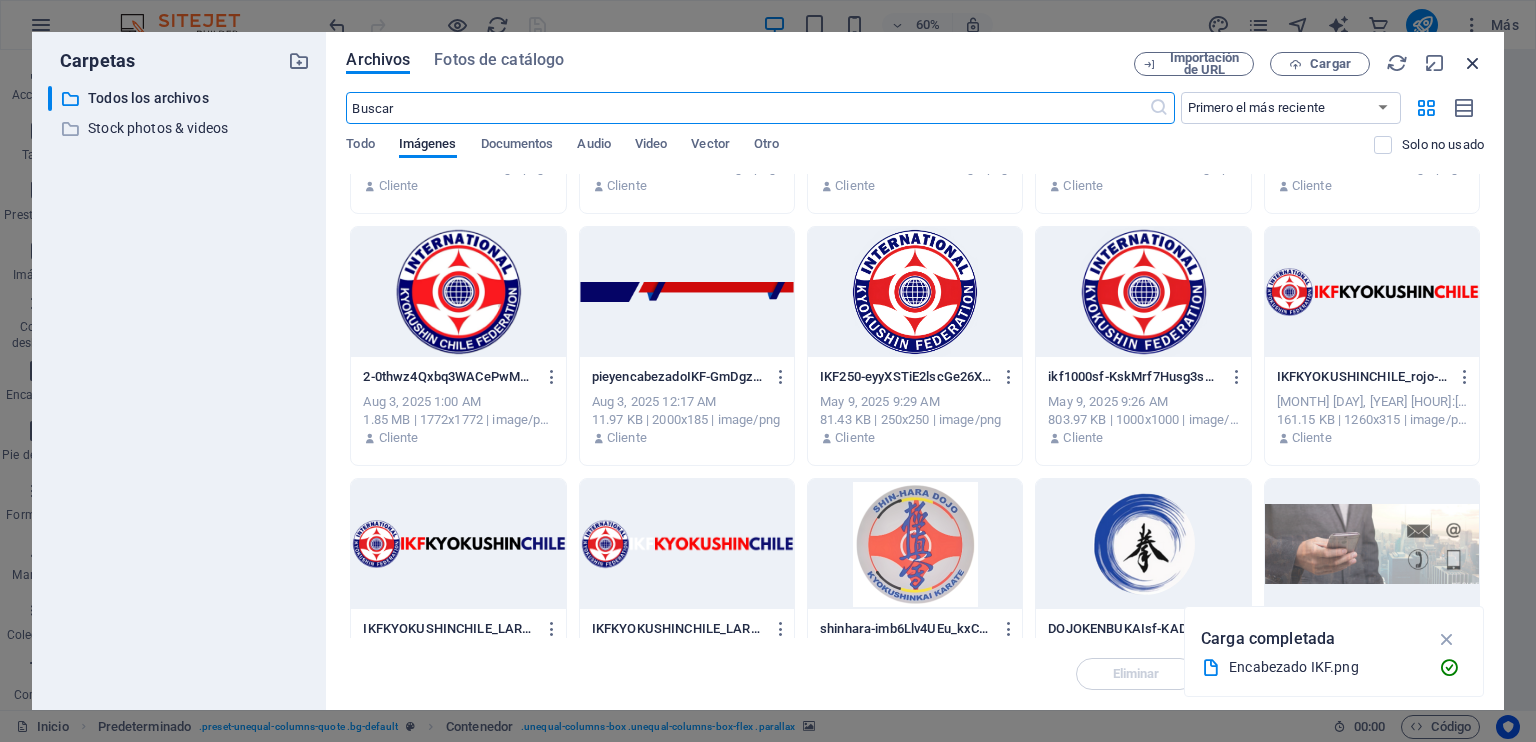 click at bounding box center [1473, 63] 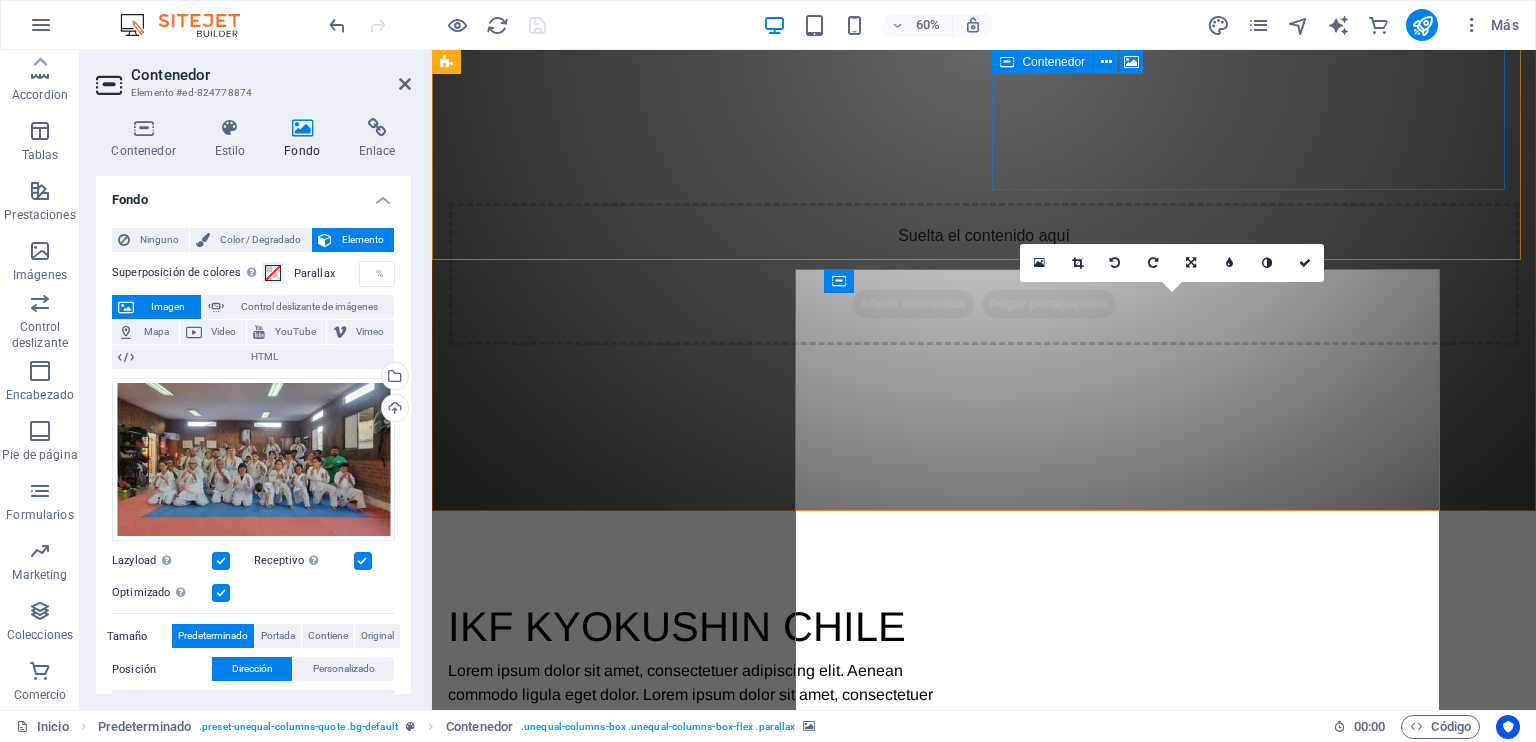 scroll, scrollTop: 784, scrollLeft: 0, axis: vertical 